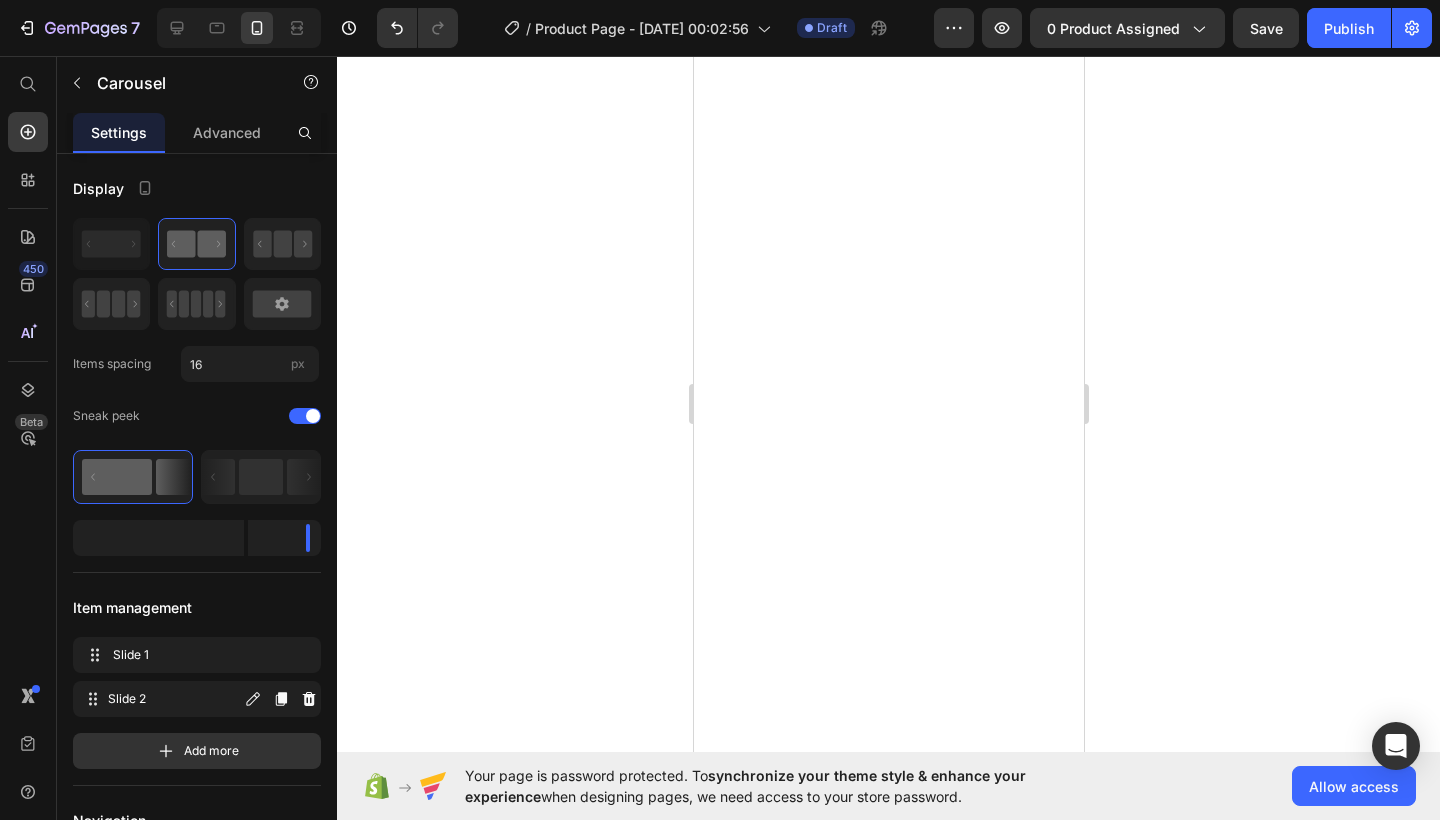 scroll, scrollTop: 0, scrollLeft: 0, axis: both 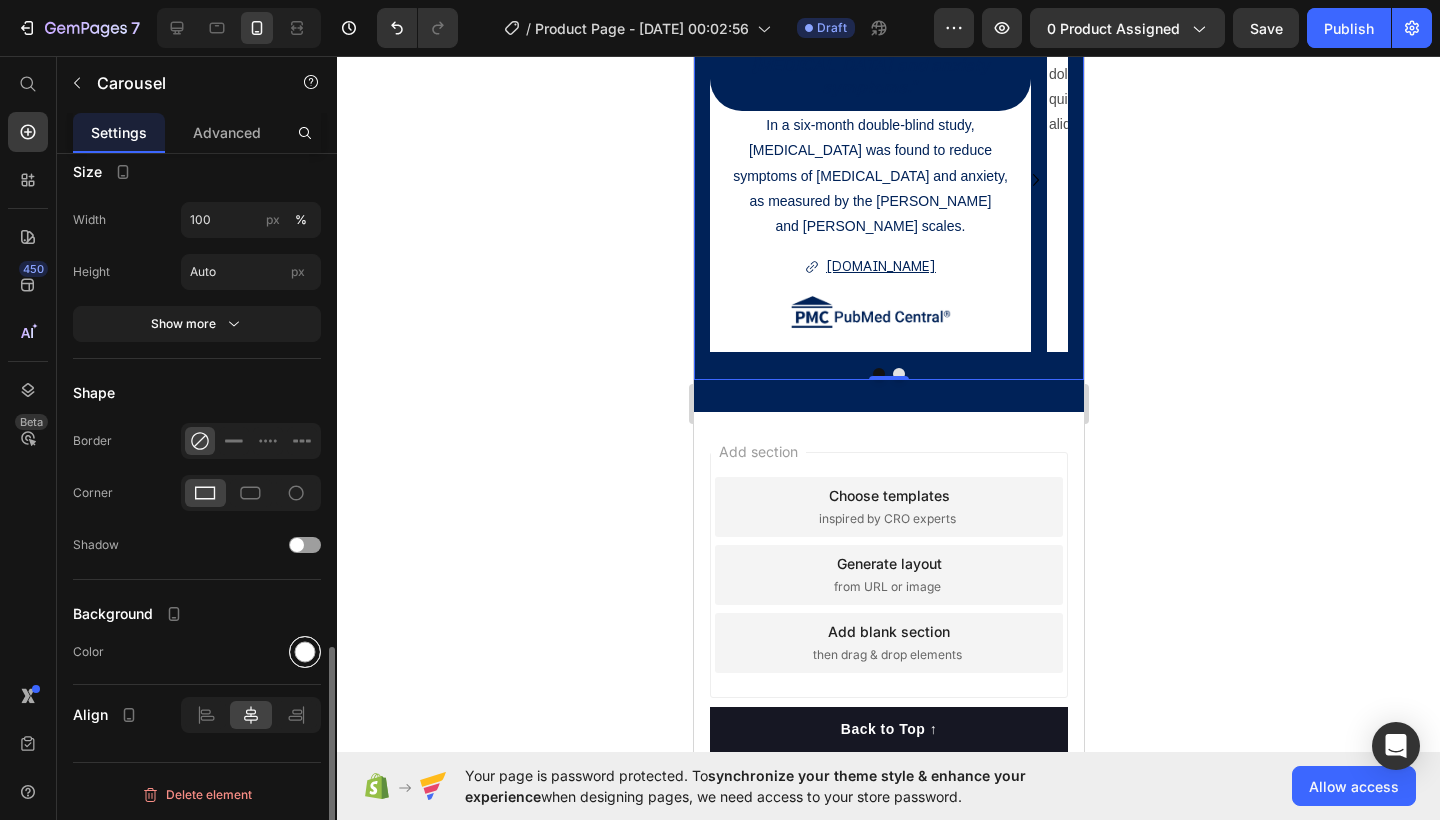 click at bounding box center [305, 651] 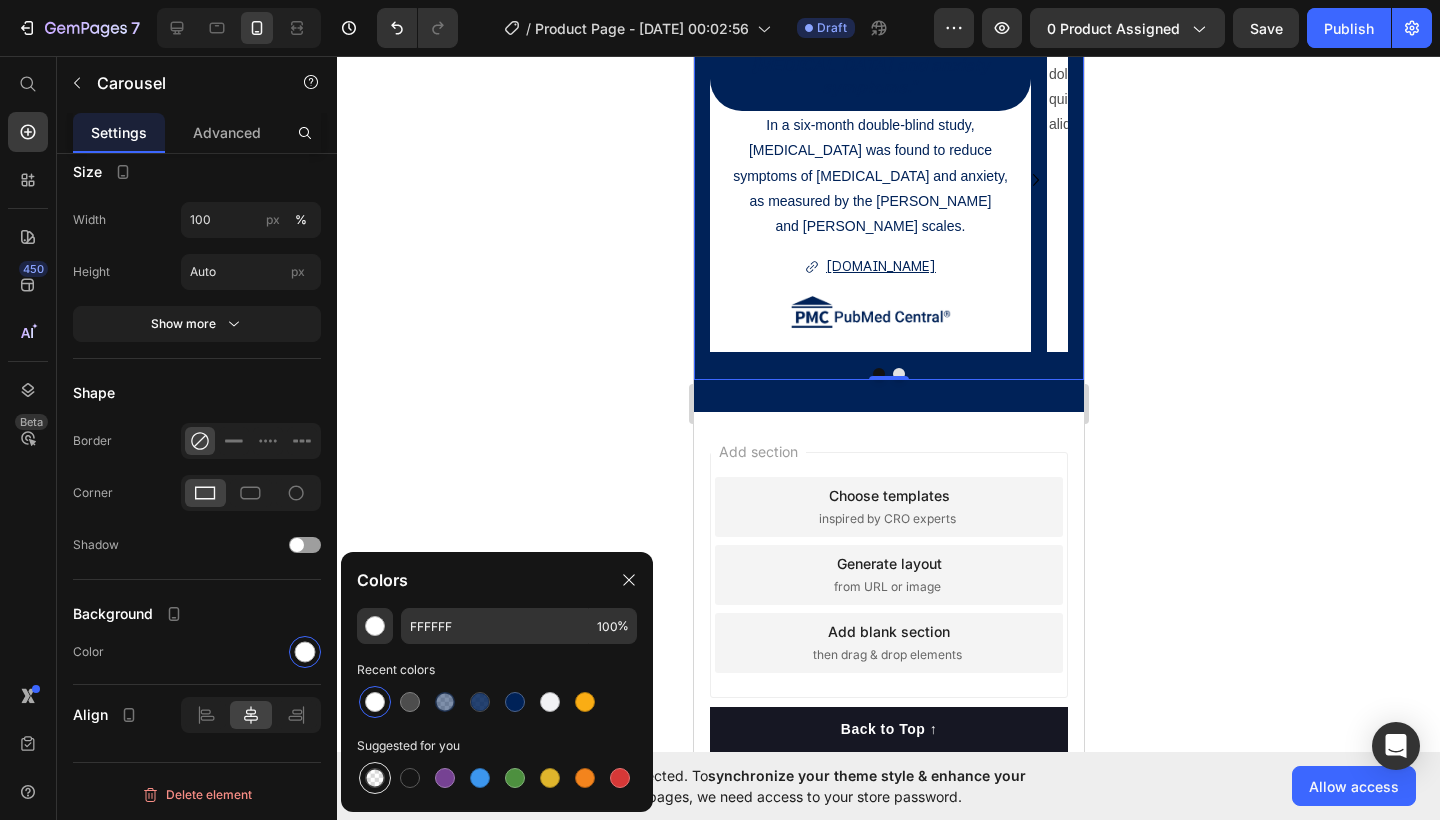 click at bounding box center [375, 778] 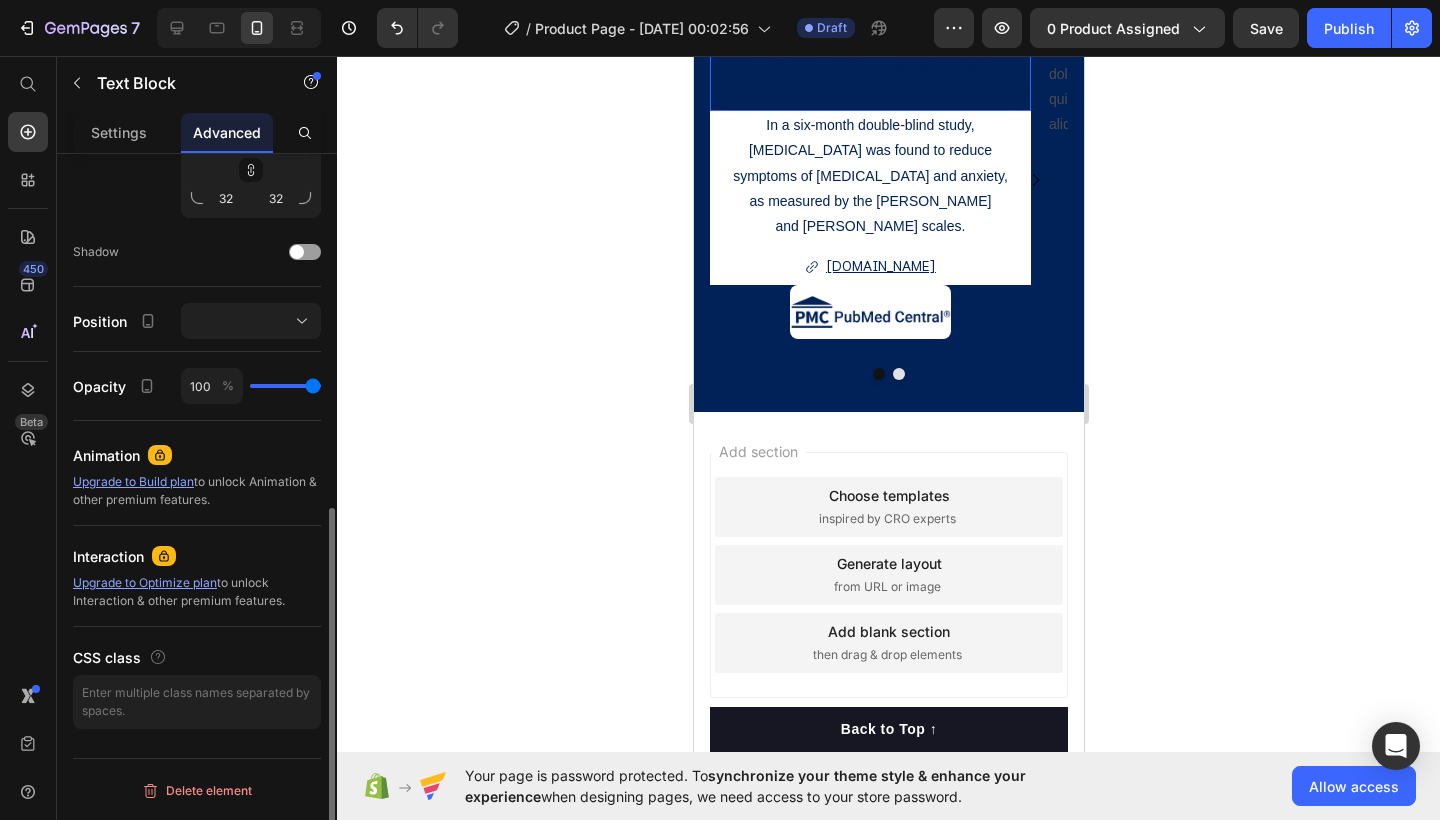 drag, startPoint x: 809, startPoint y: 322, endPoint x: 1305, endPoint y: 334, distance: 496.14514 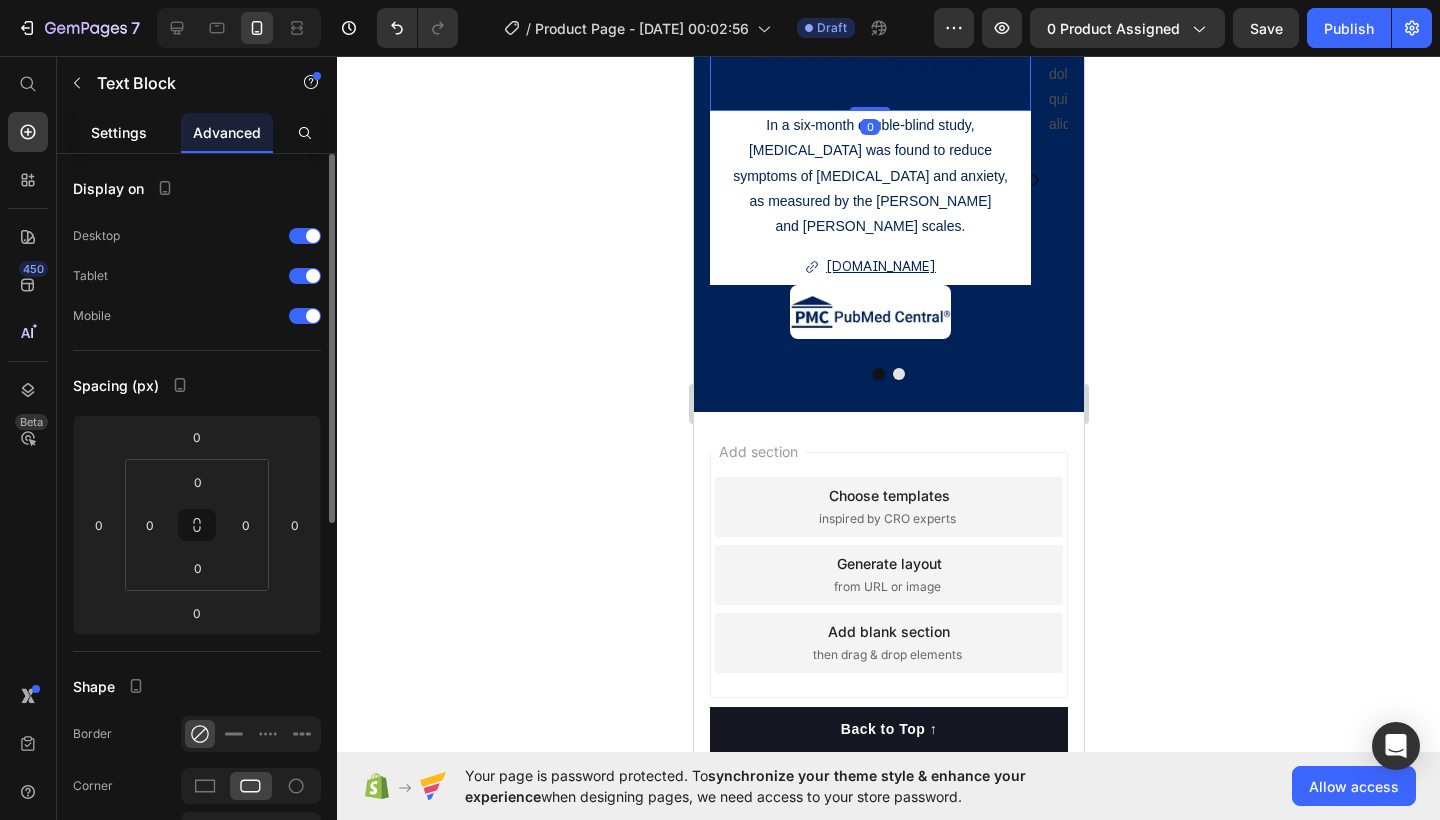 click on "Settings" at bounding box center (119, 132) 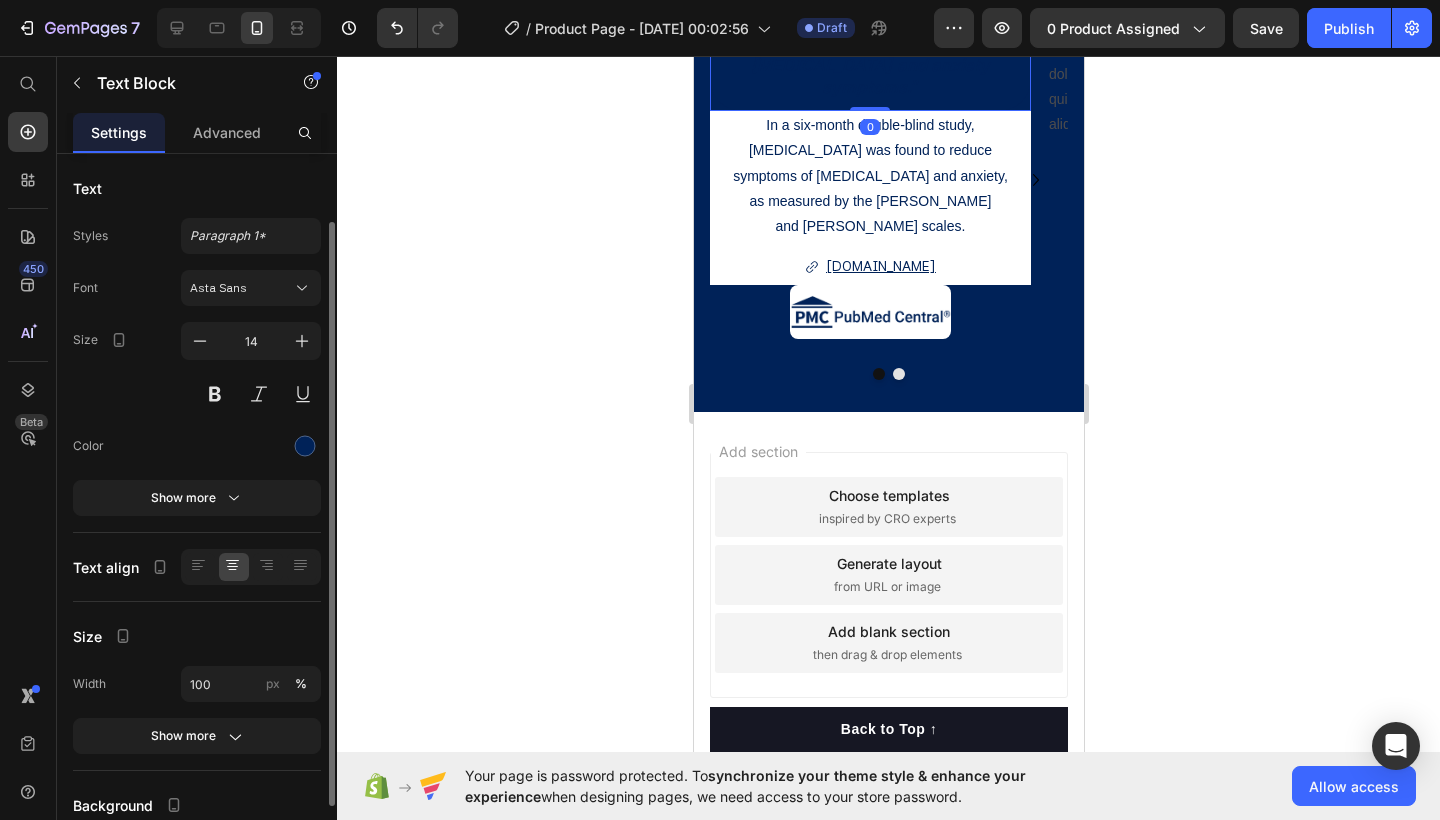 scroll, scrollTop: 172, scrollLeft: 0, axis: vertical 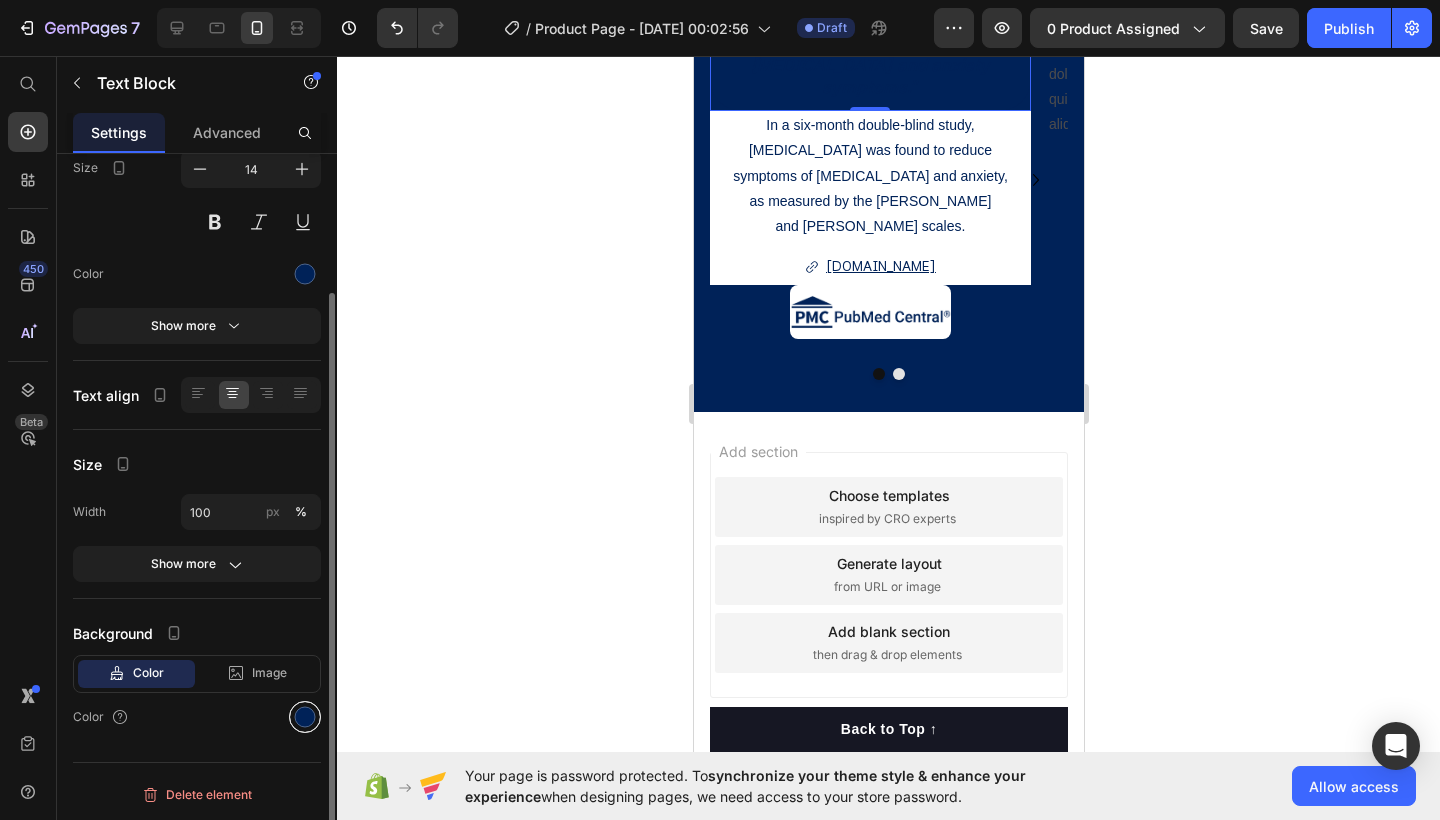 click at bounding box center [305, 717] 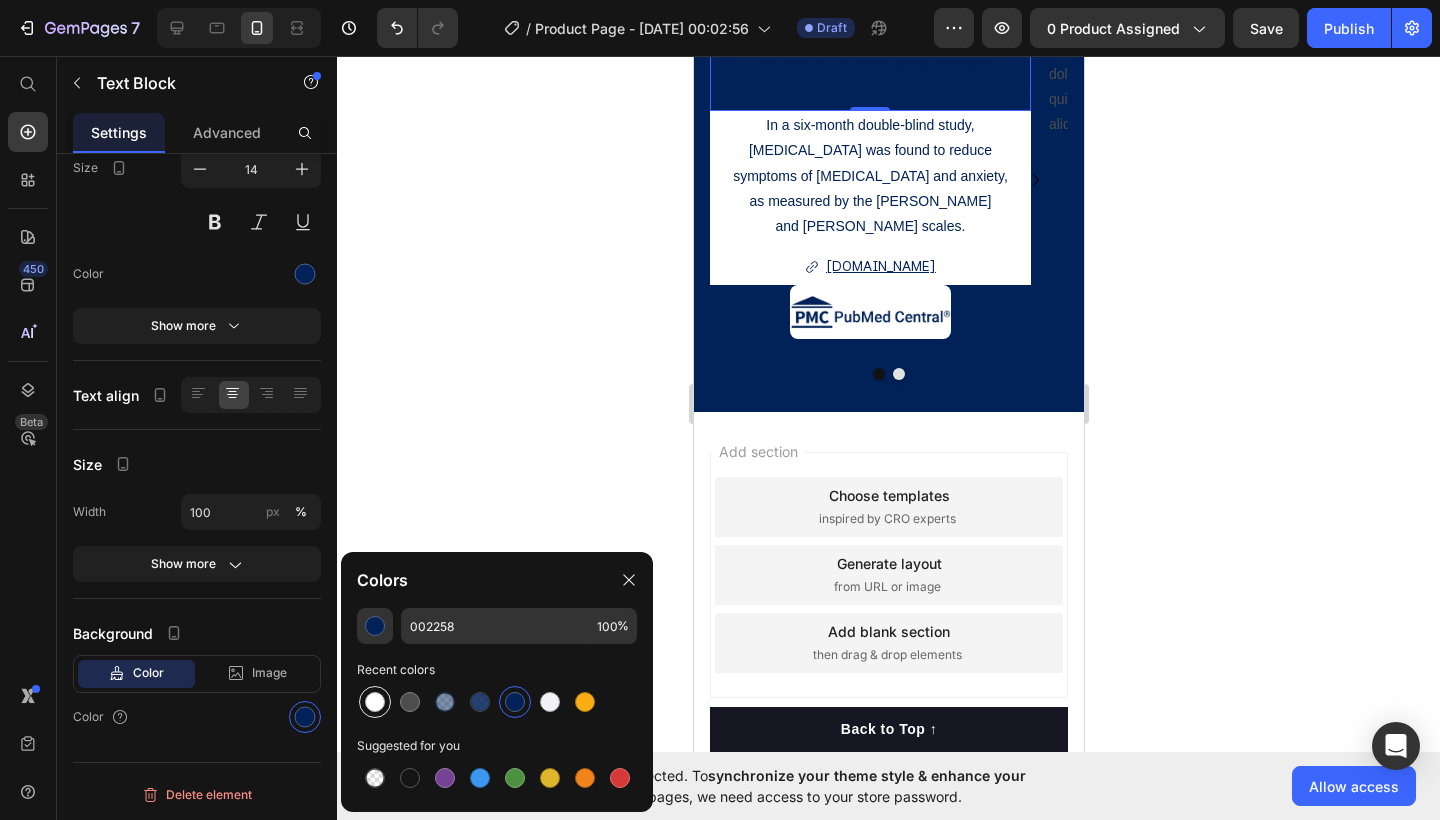 click at bounding box center (375, 702) 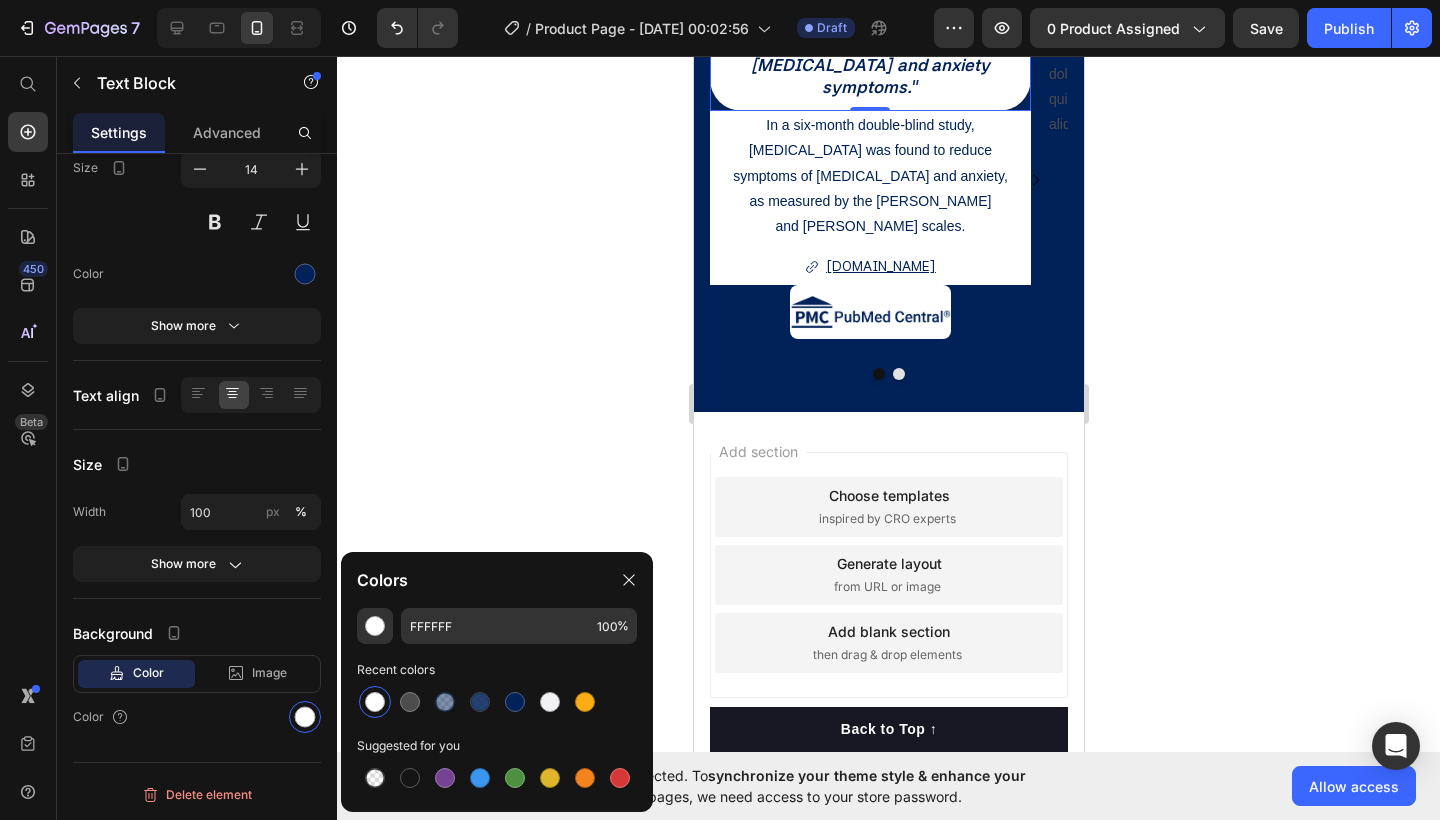 click 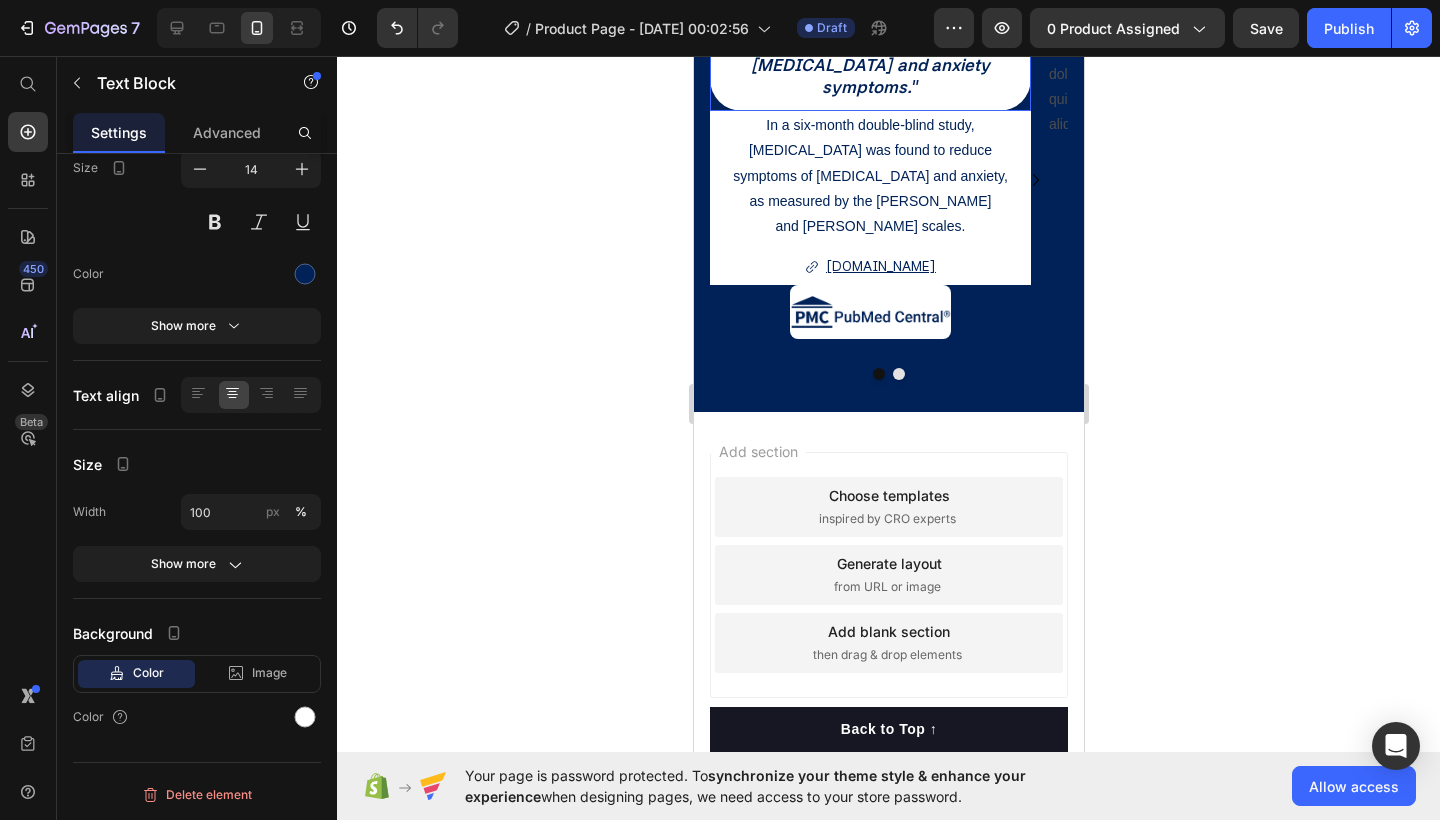 drag, startPoint x: 739, startPoint y: 324, endPoint x: 1190, endPoint y: 323, distance: 451.0011 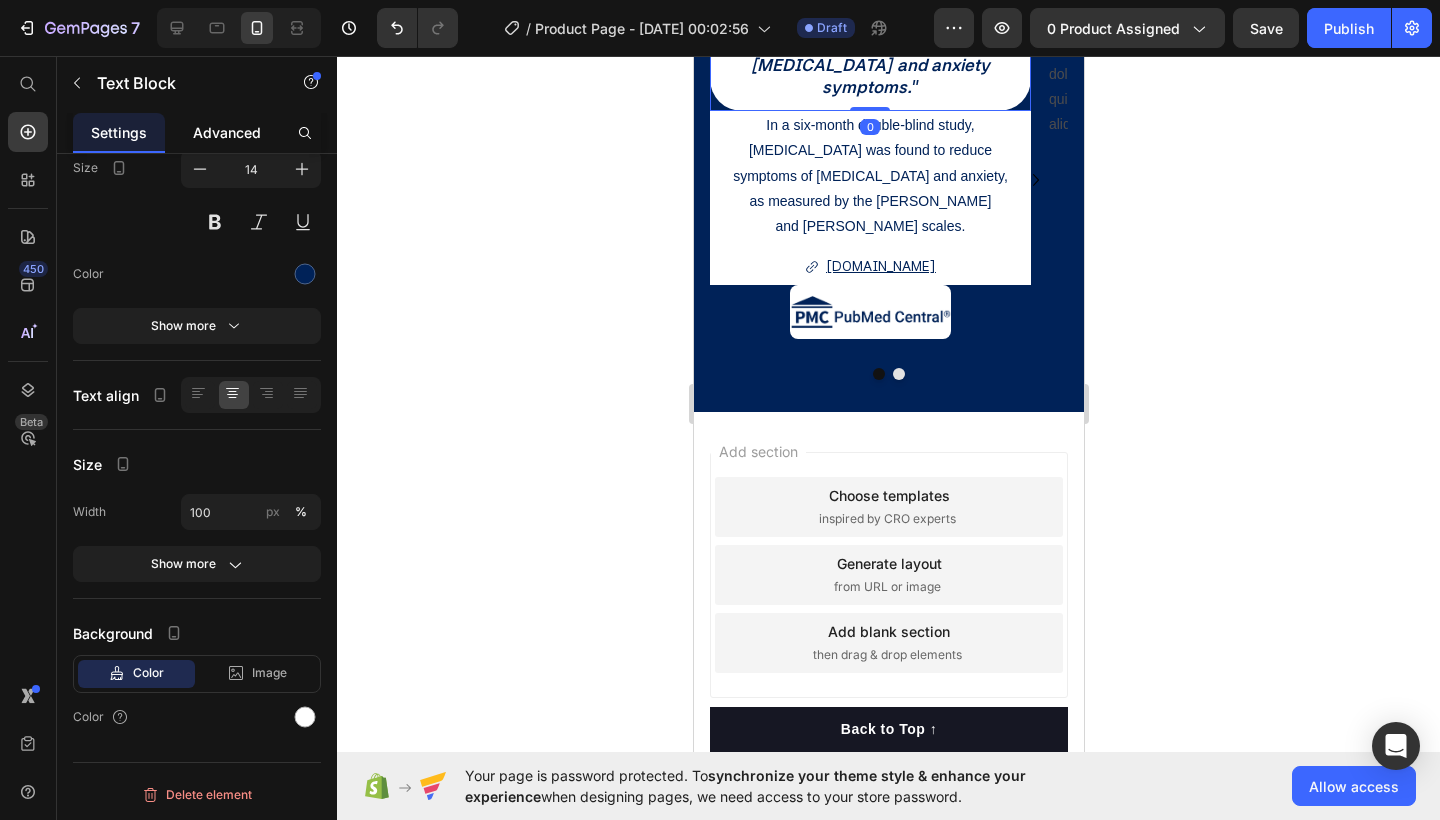 click on "Advanced" at bounding box center [227, 132] 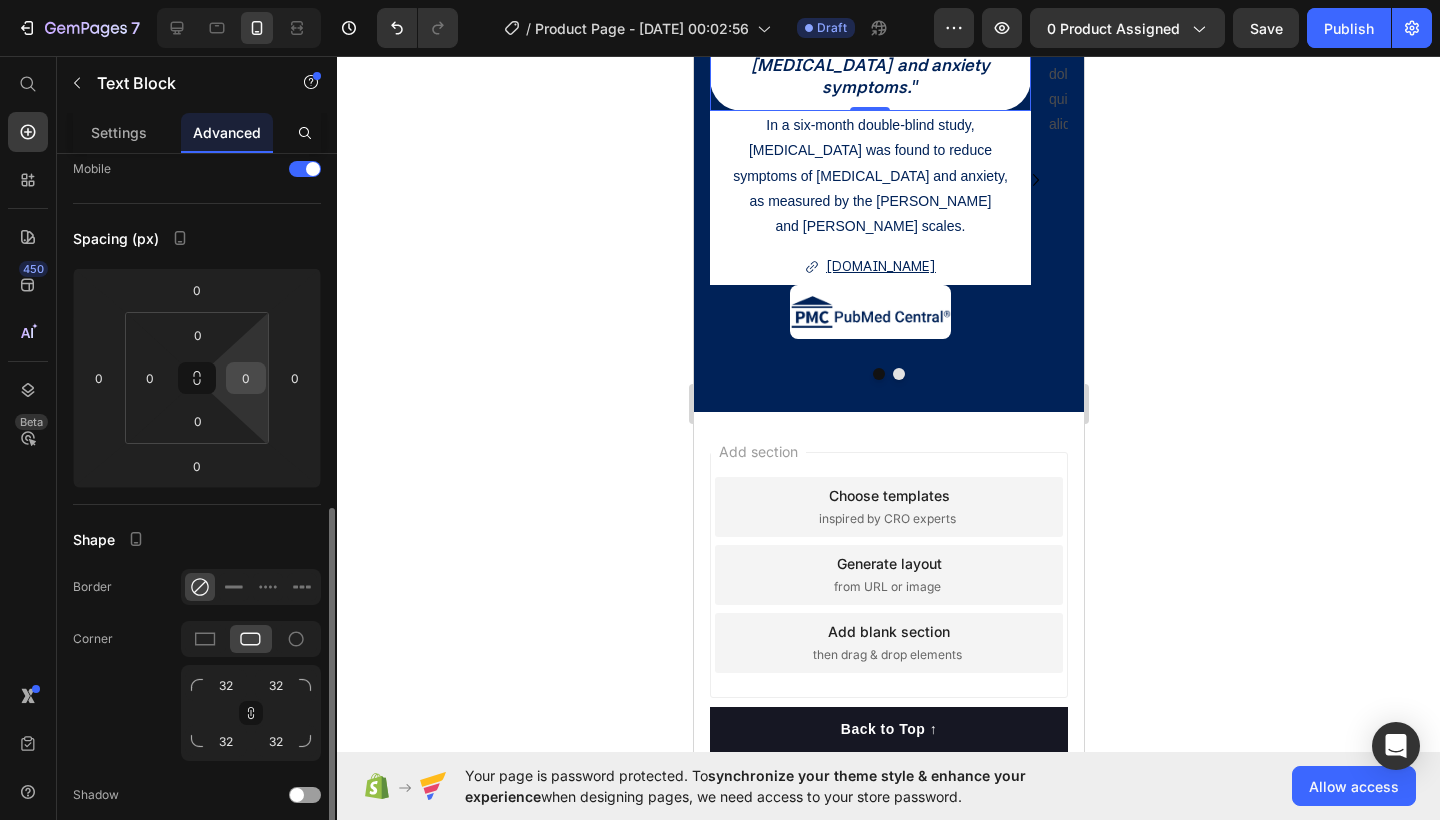 scroll, scrollTop: 331, scrollLeft: 0, axis: vertical 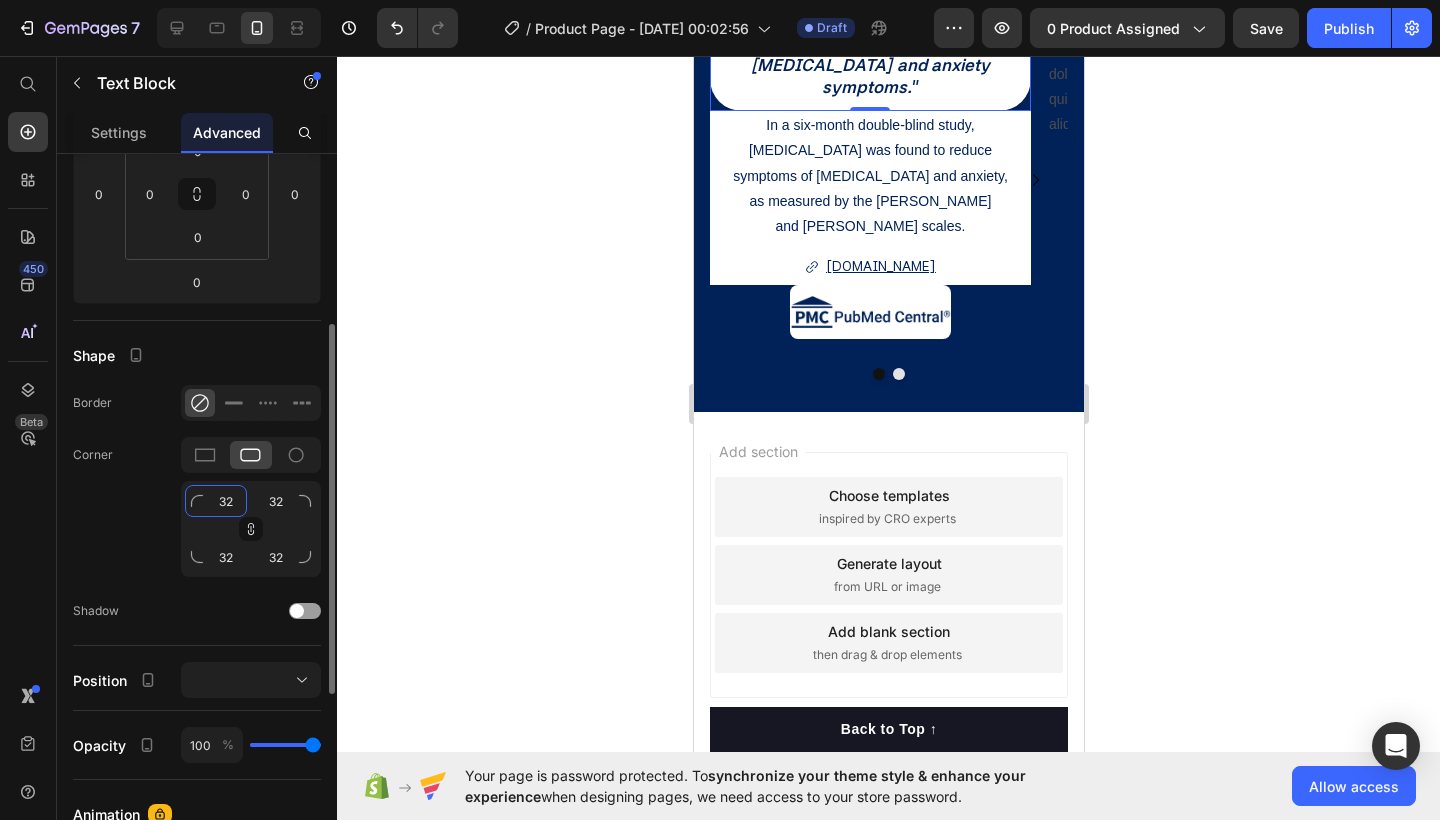 click on "32" 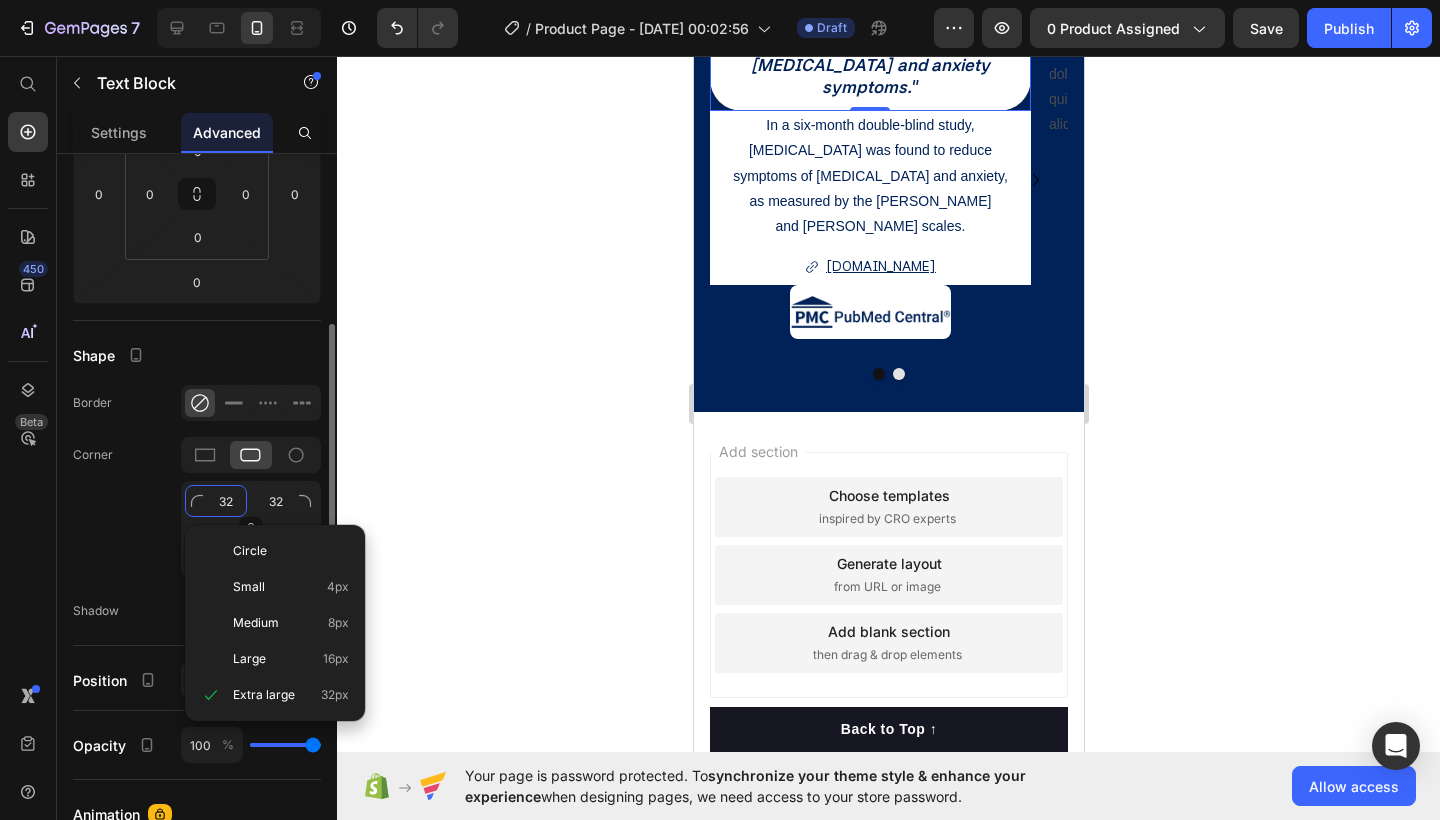 click on "32" 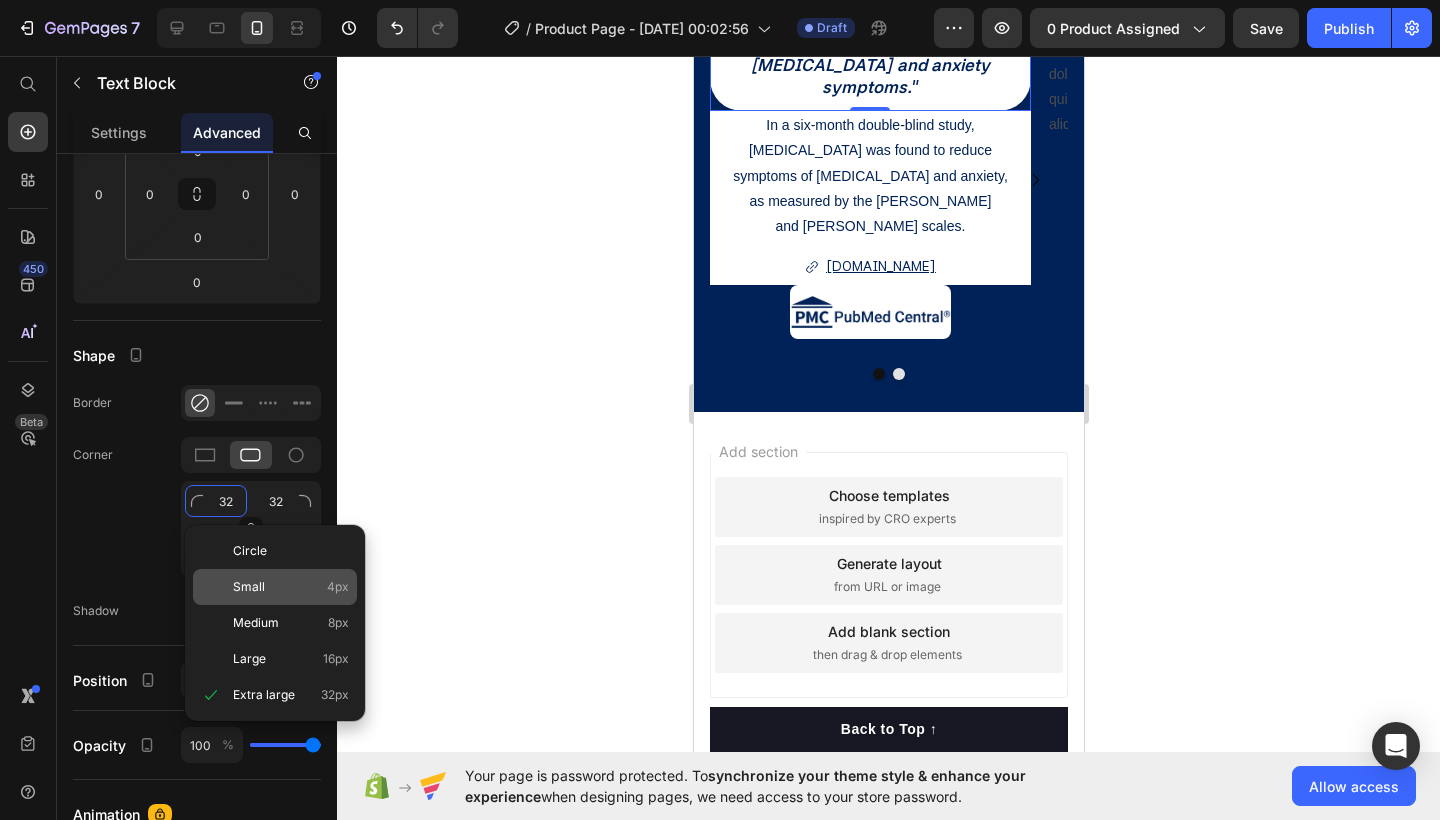 type on "8" 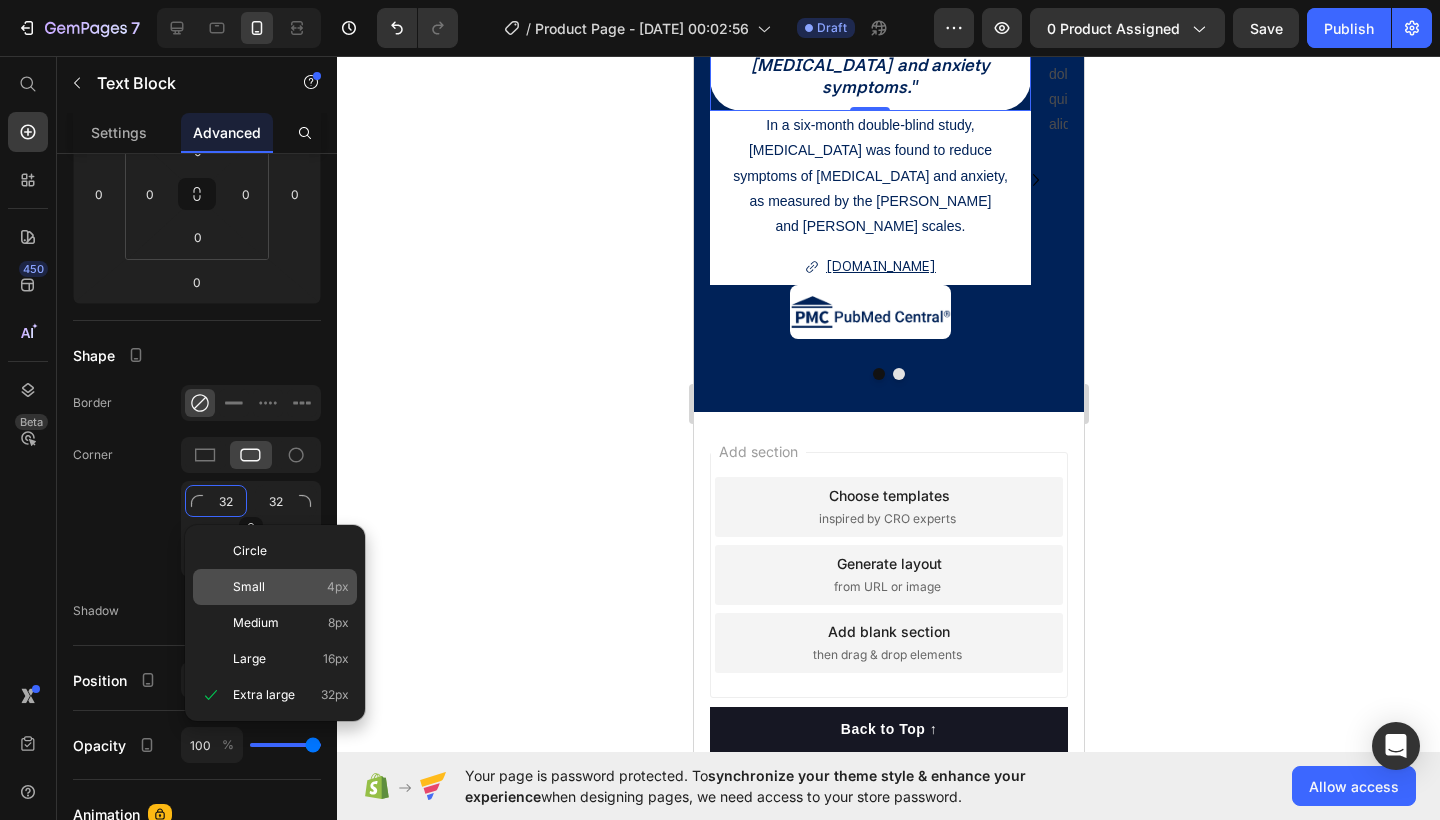 type on "8" 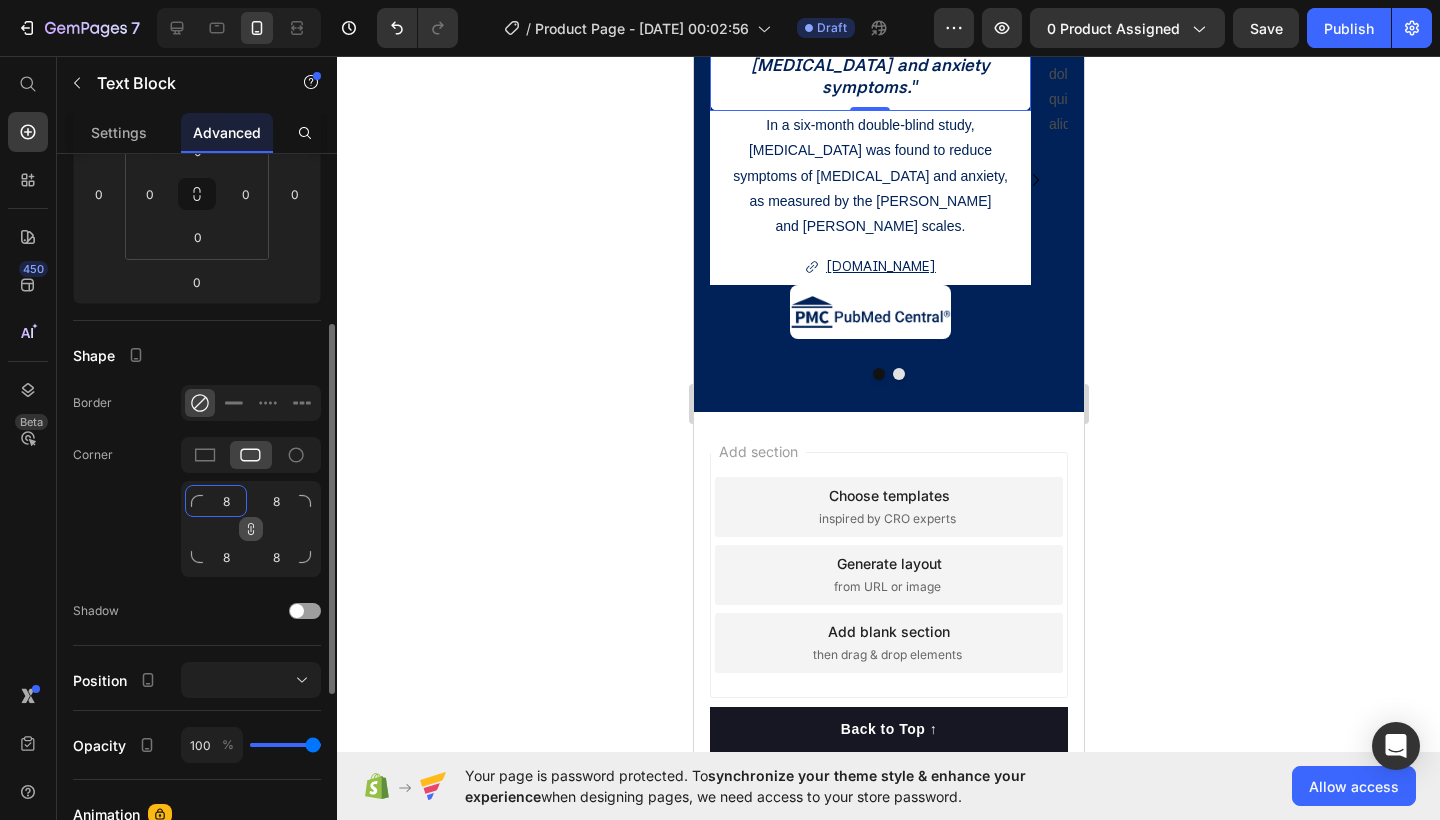 type on "8" 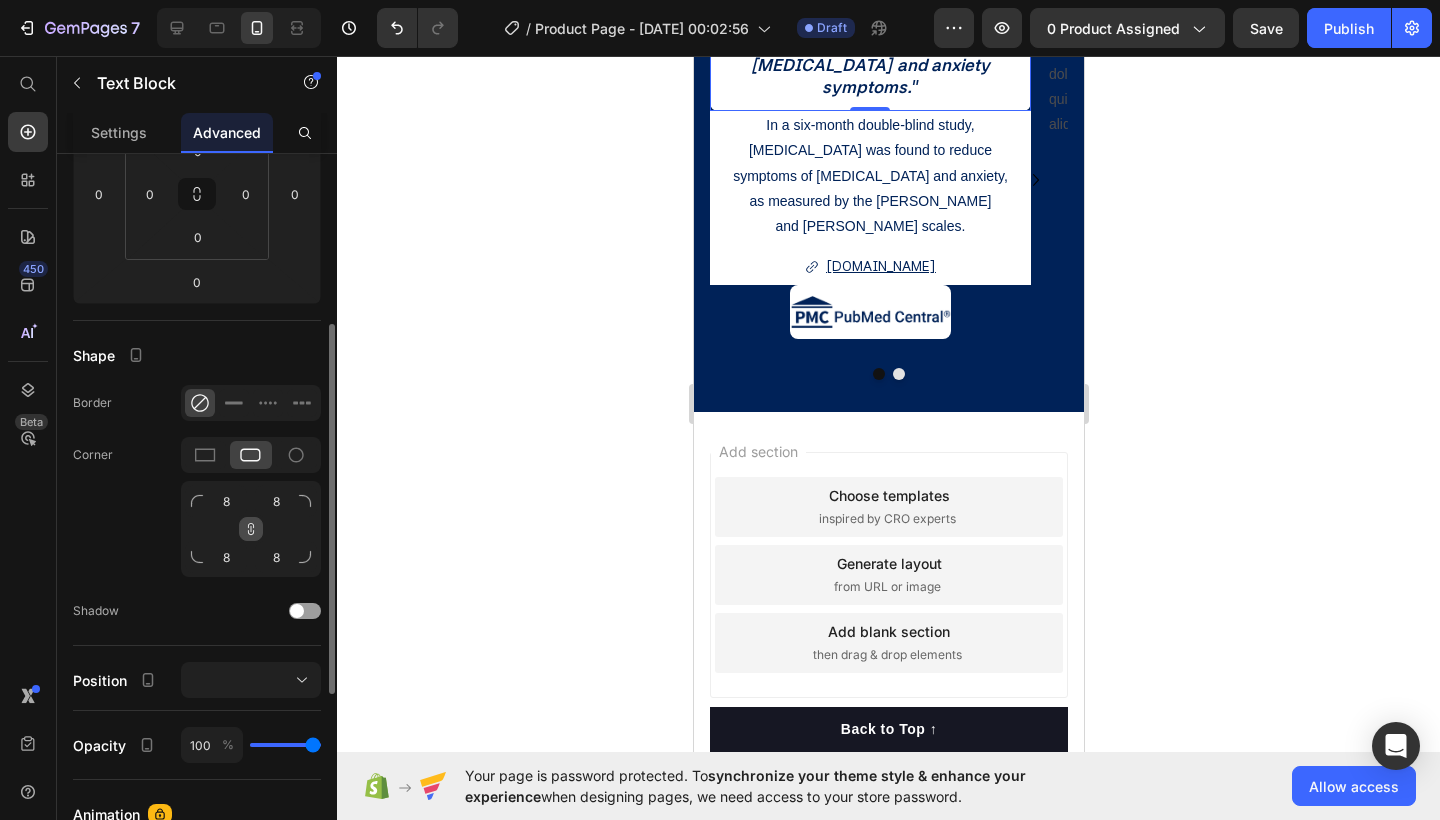 click 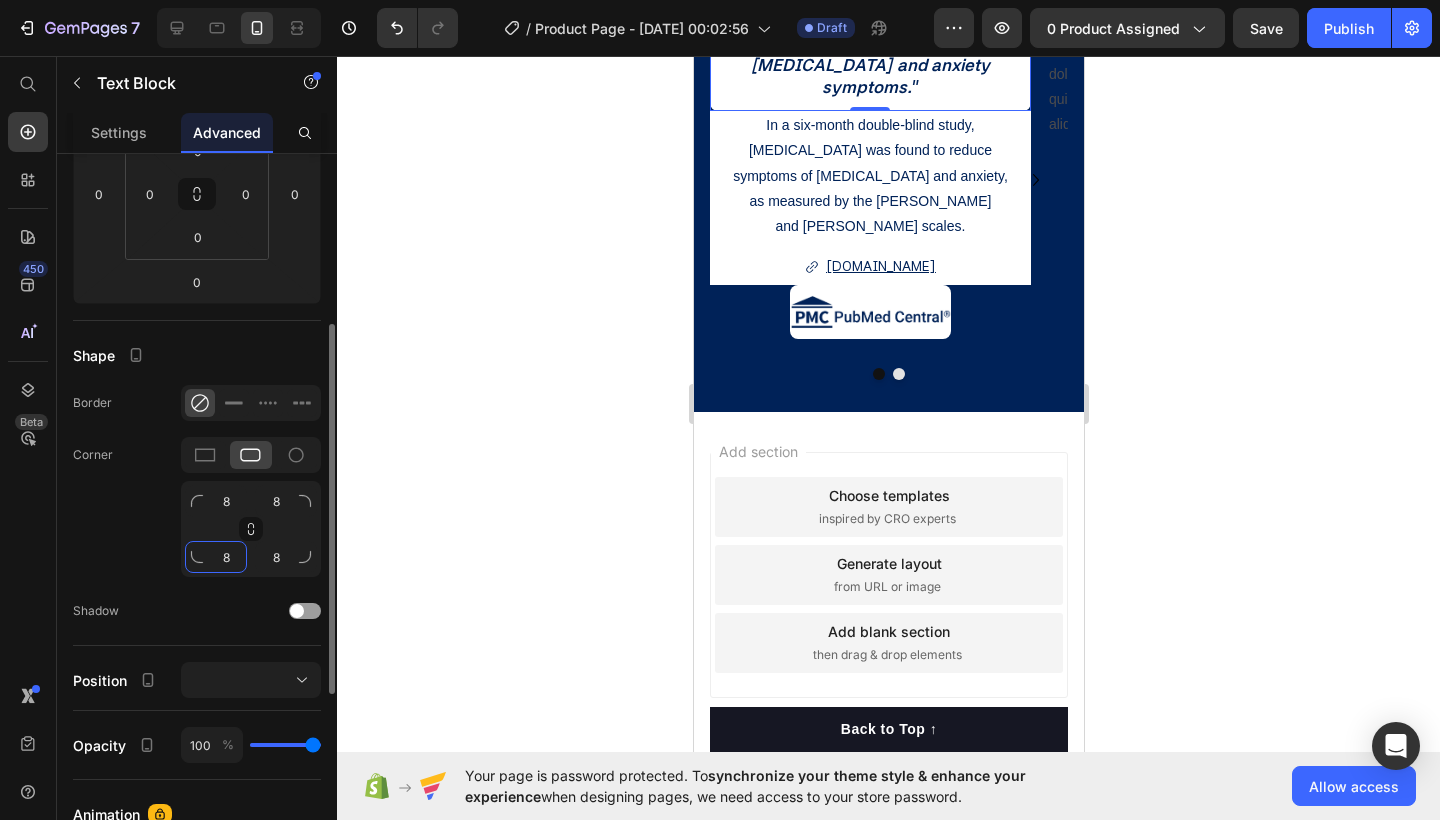 click on "8" 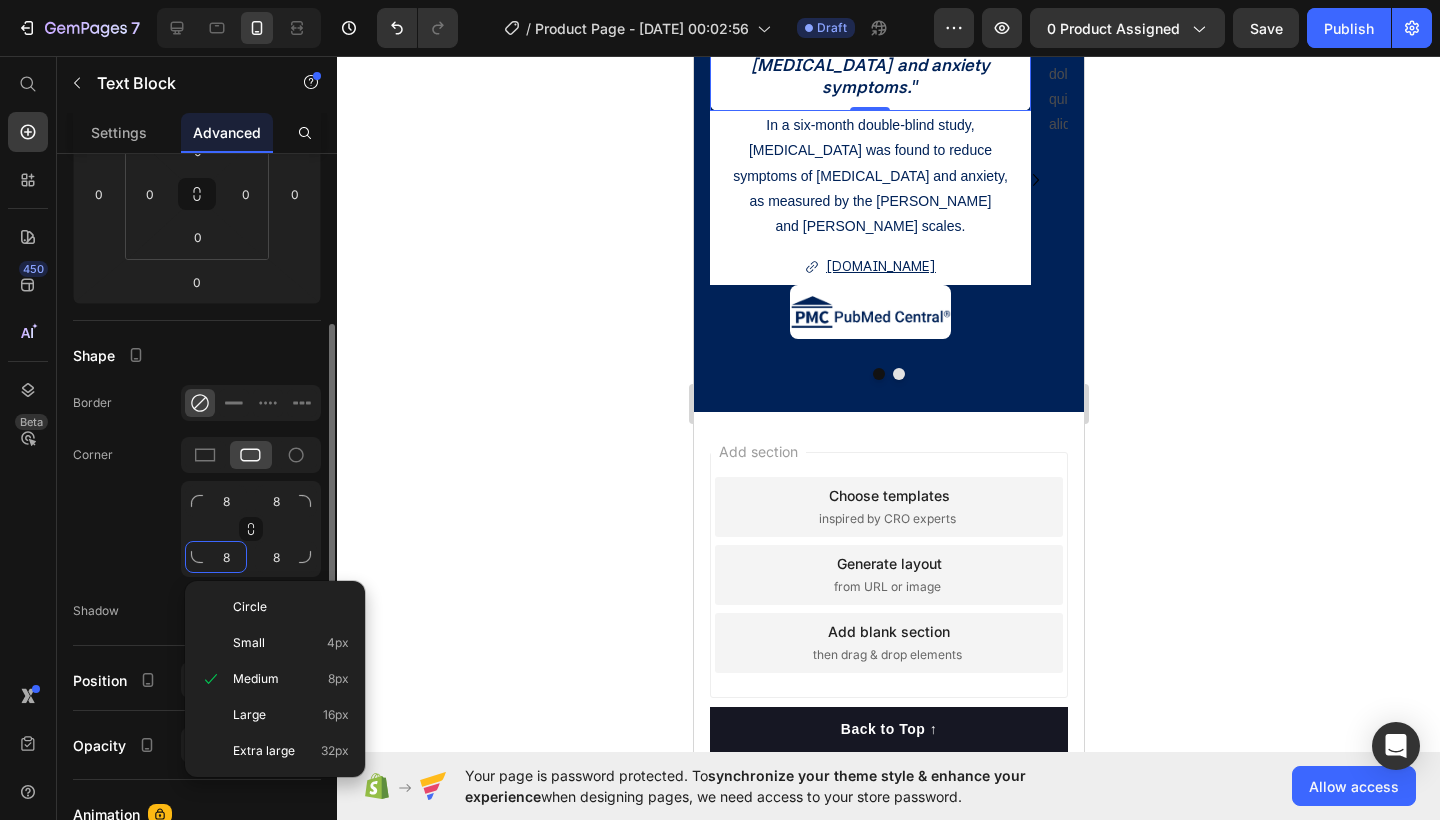 click on "8" 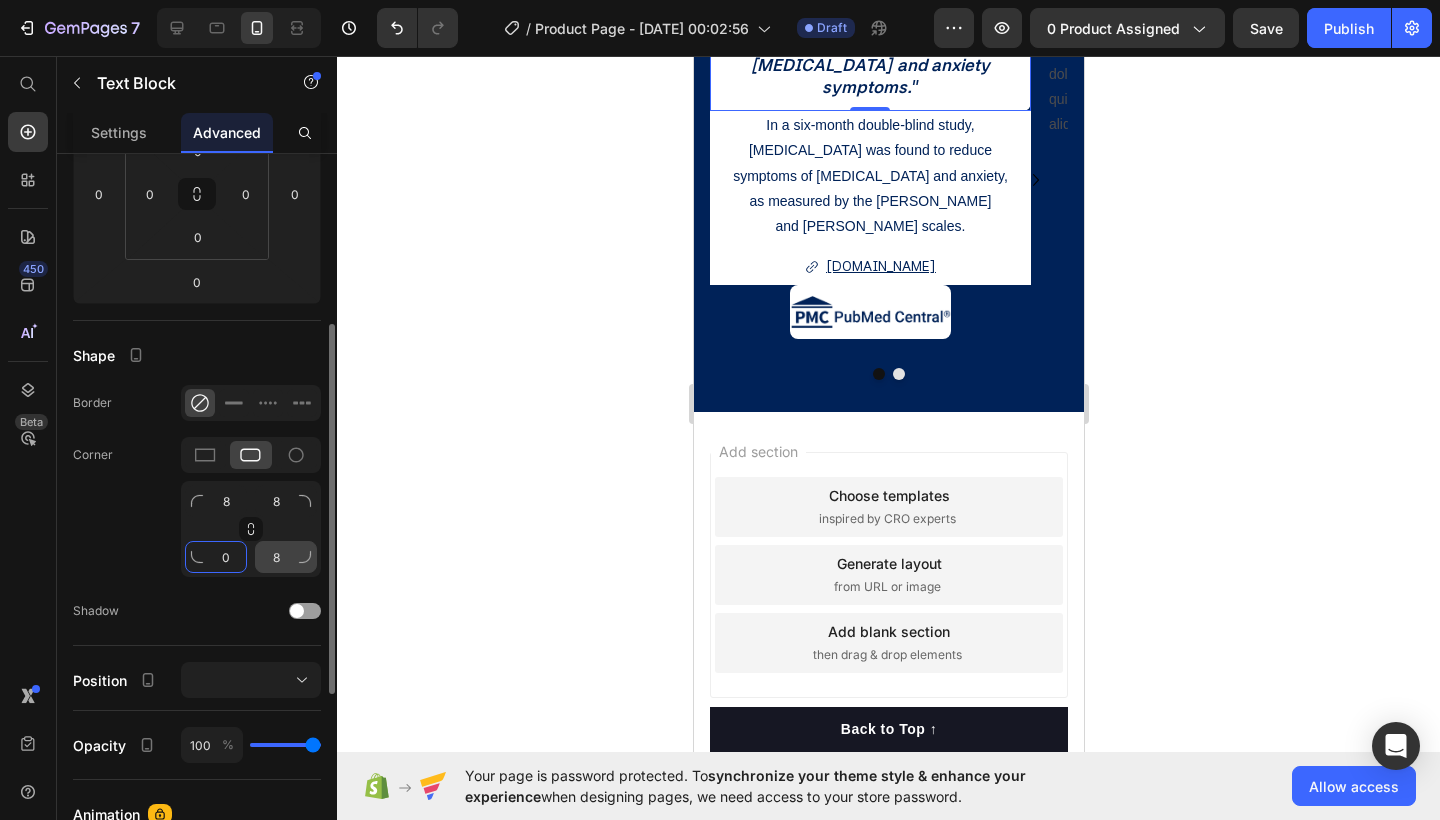 type on "0" 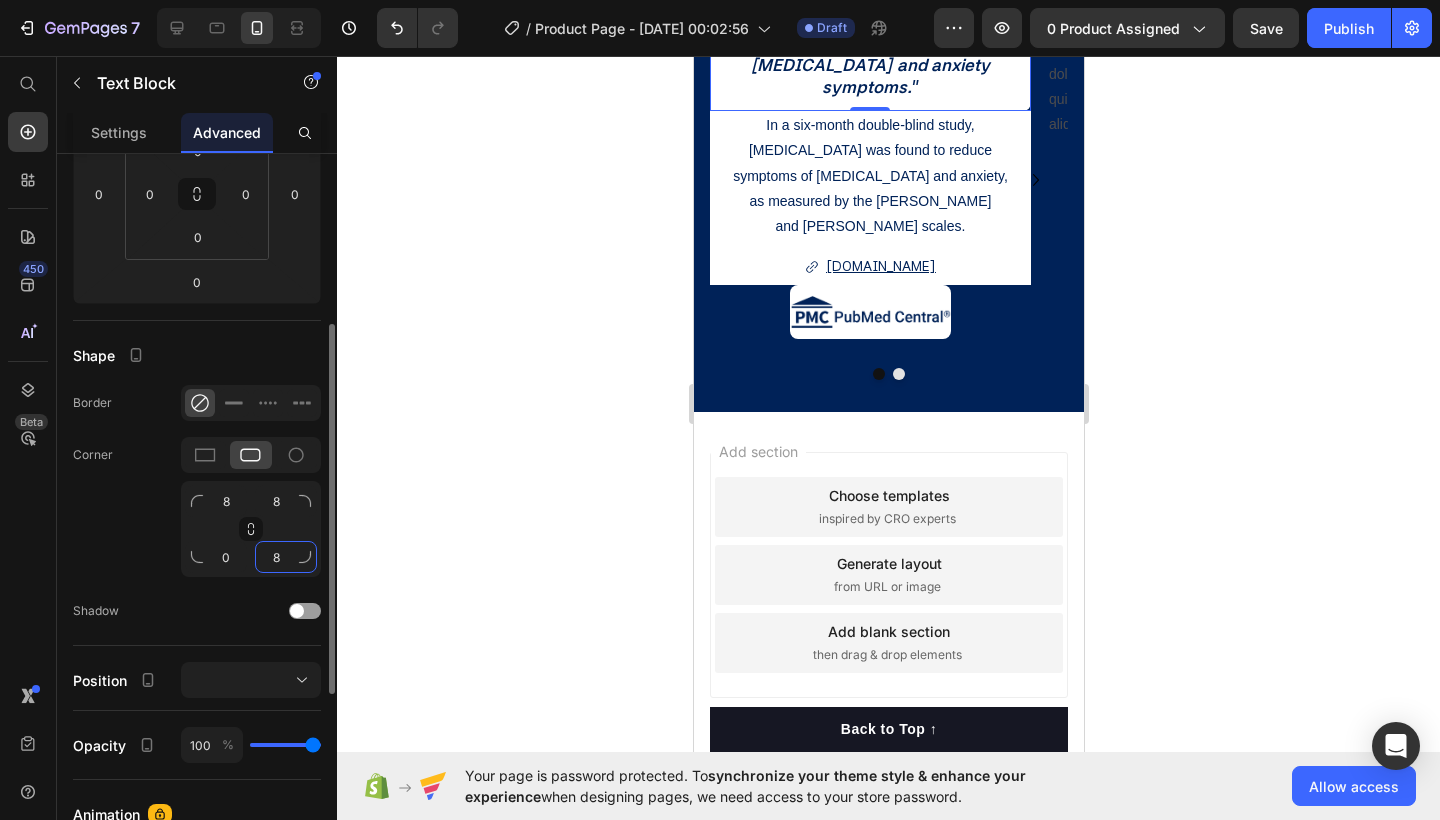 click on "8" 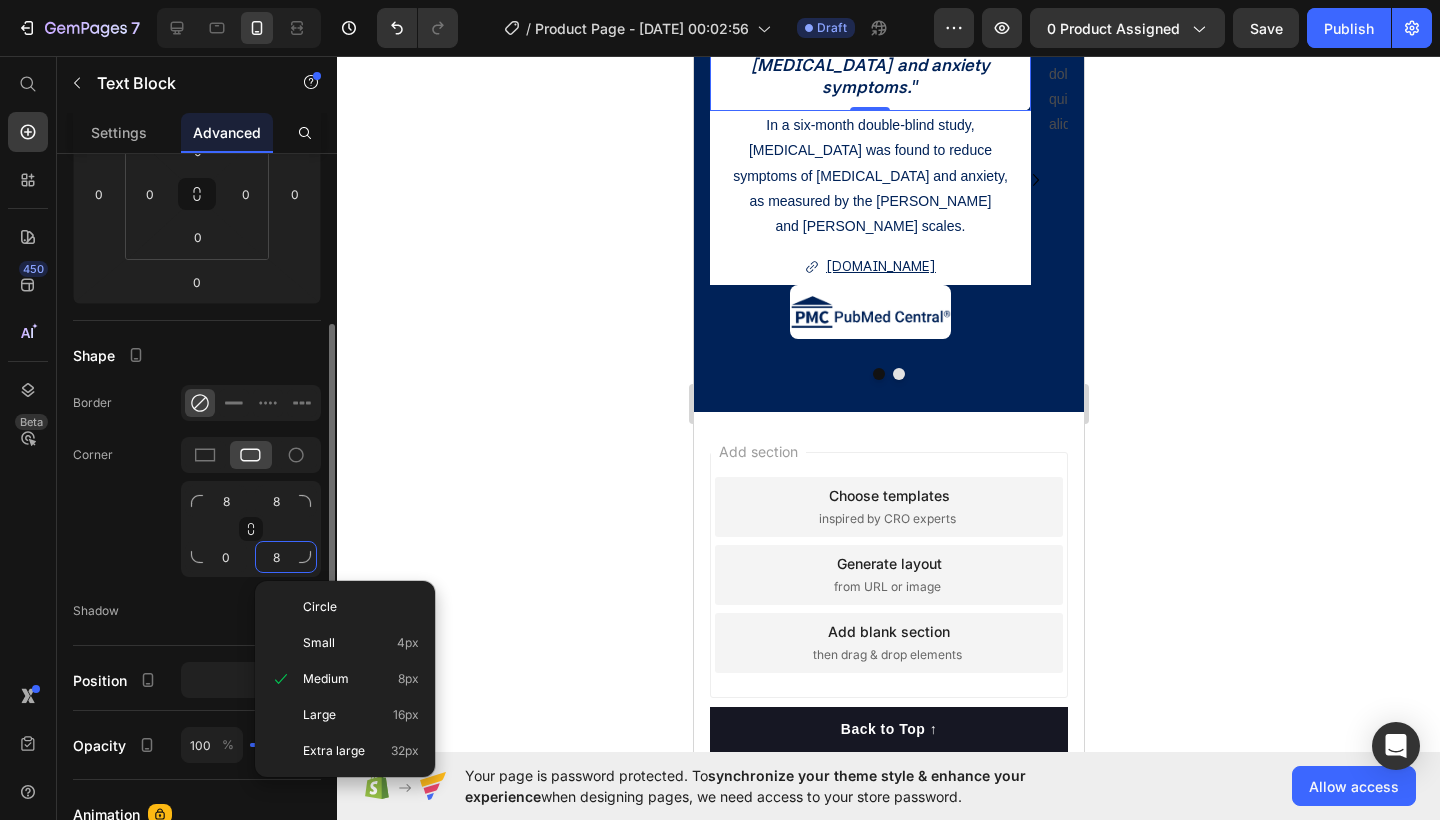 type on "0" 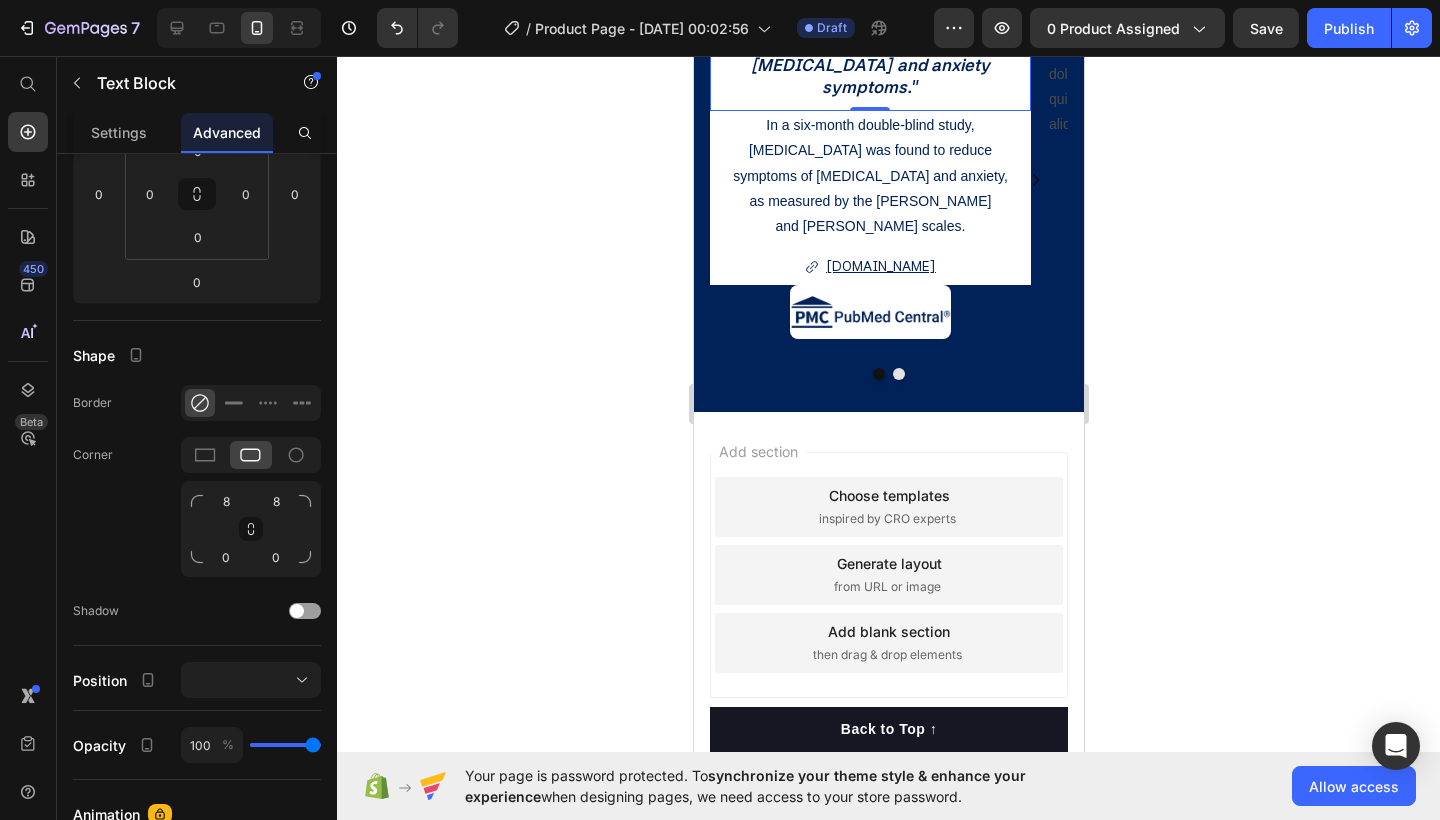 click 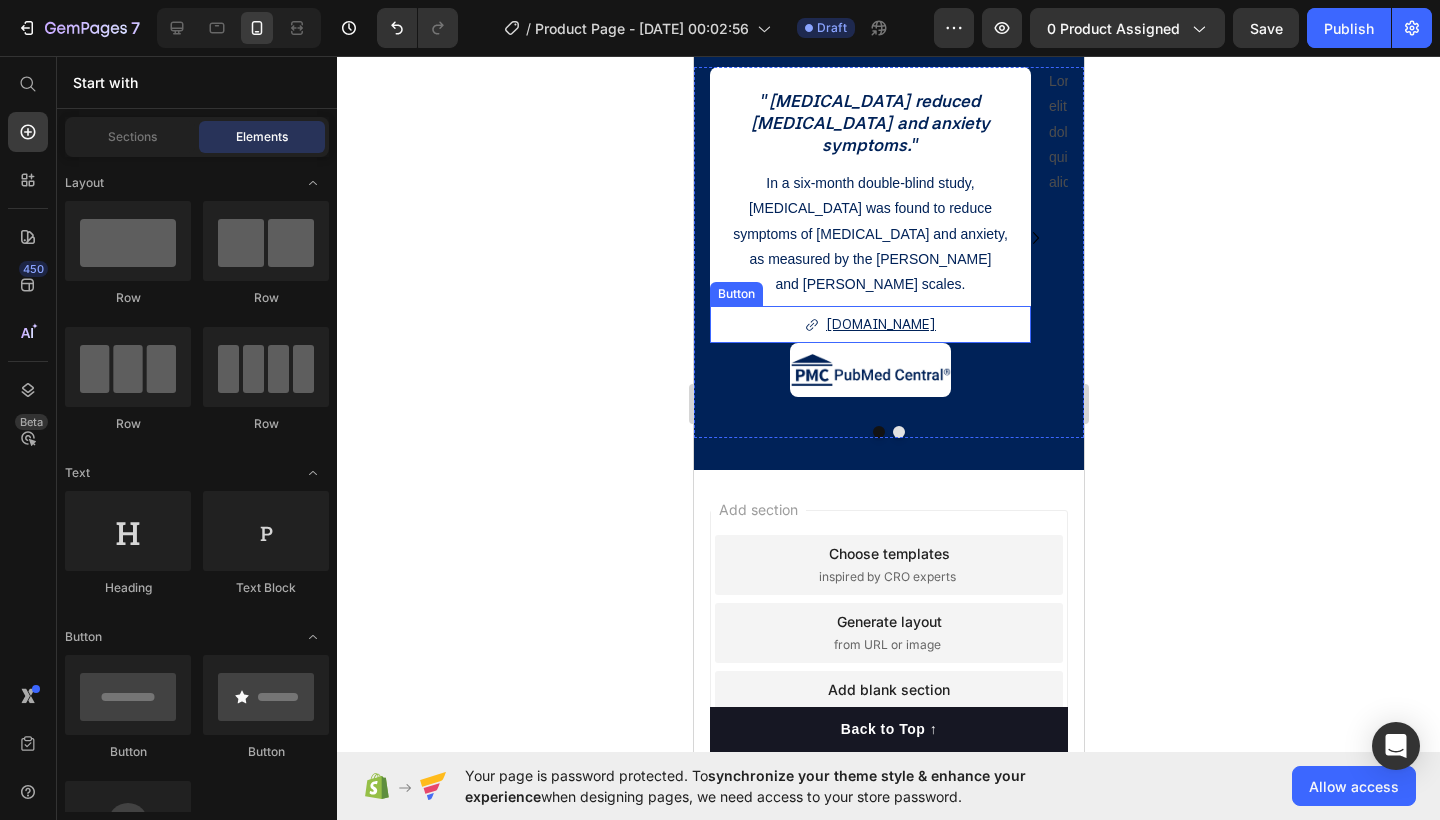 scroll, scrollTop: 2083, scrollLeft: 0, axis: vertical 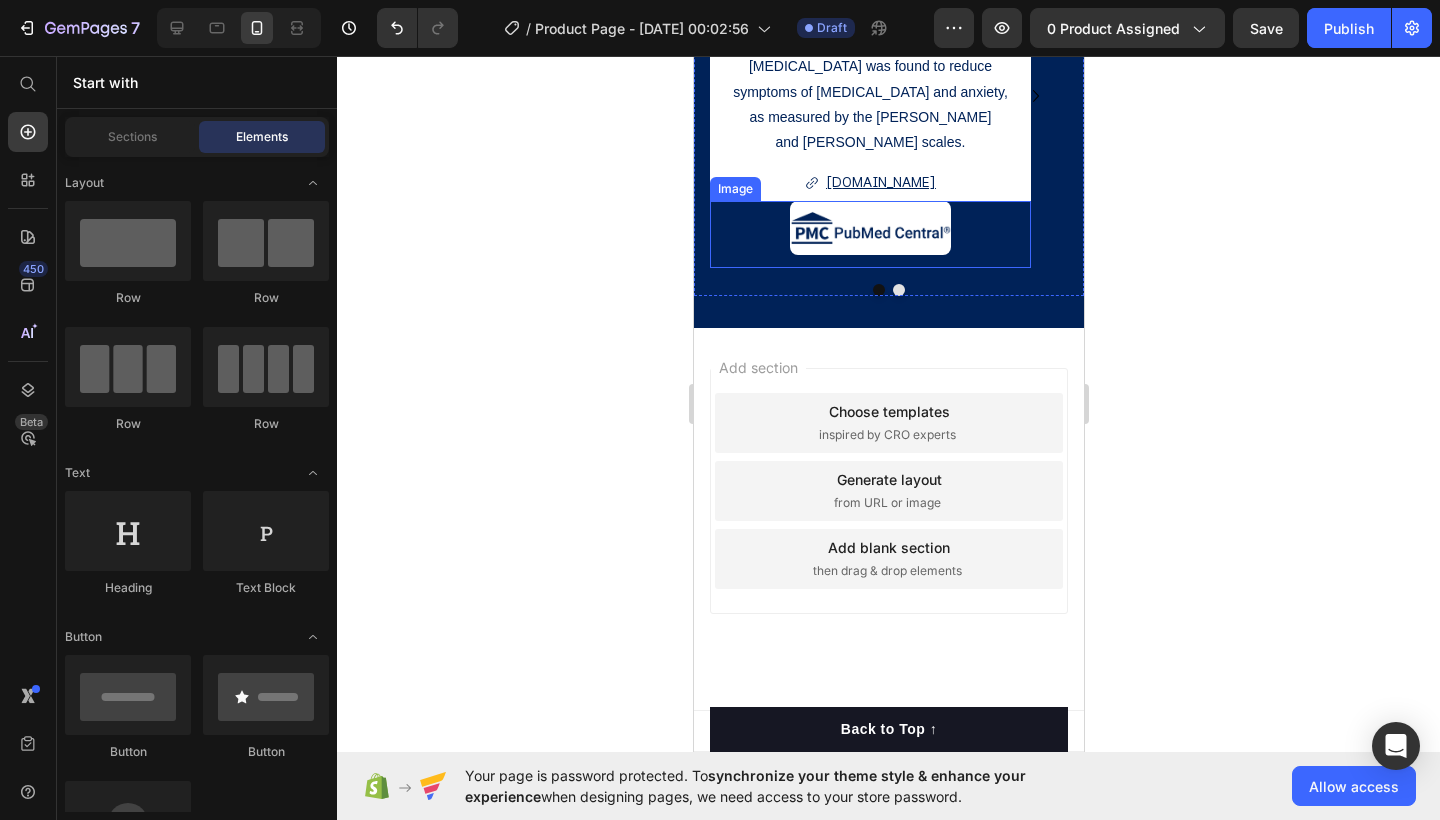 click 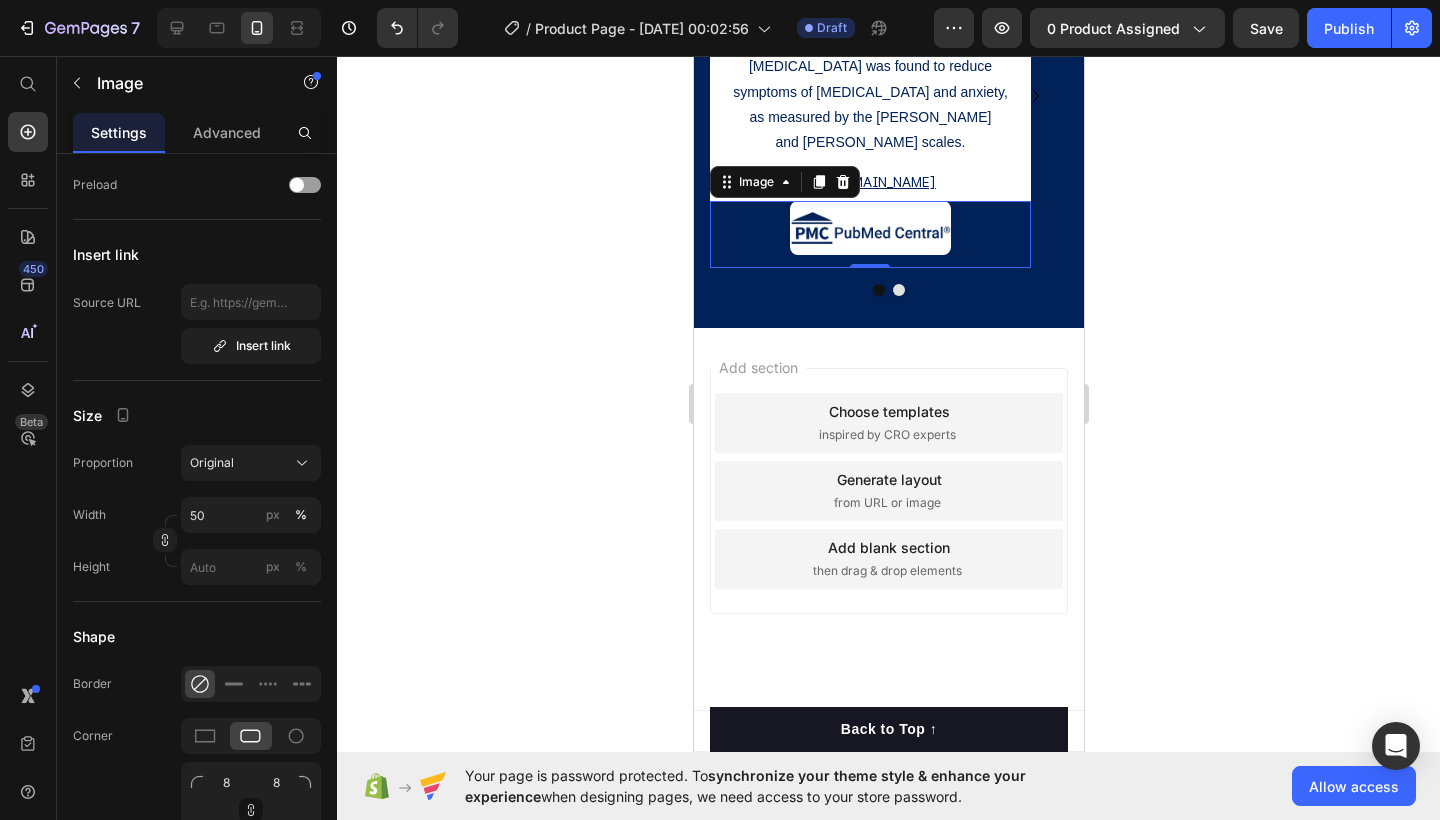 click at bounding box center (869, 234) 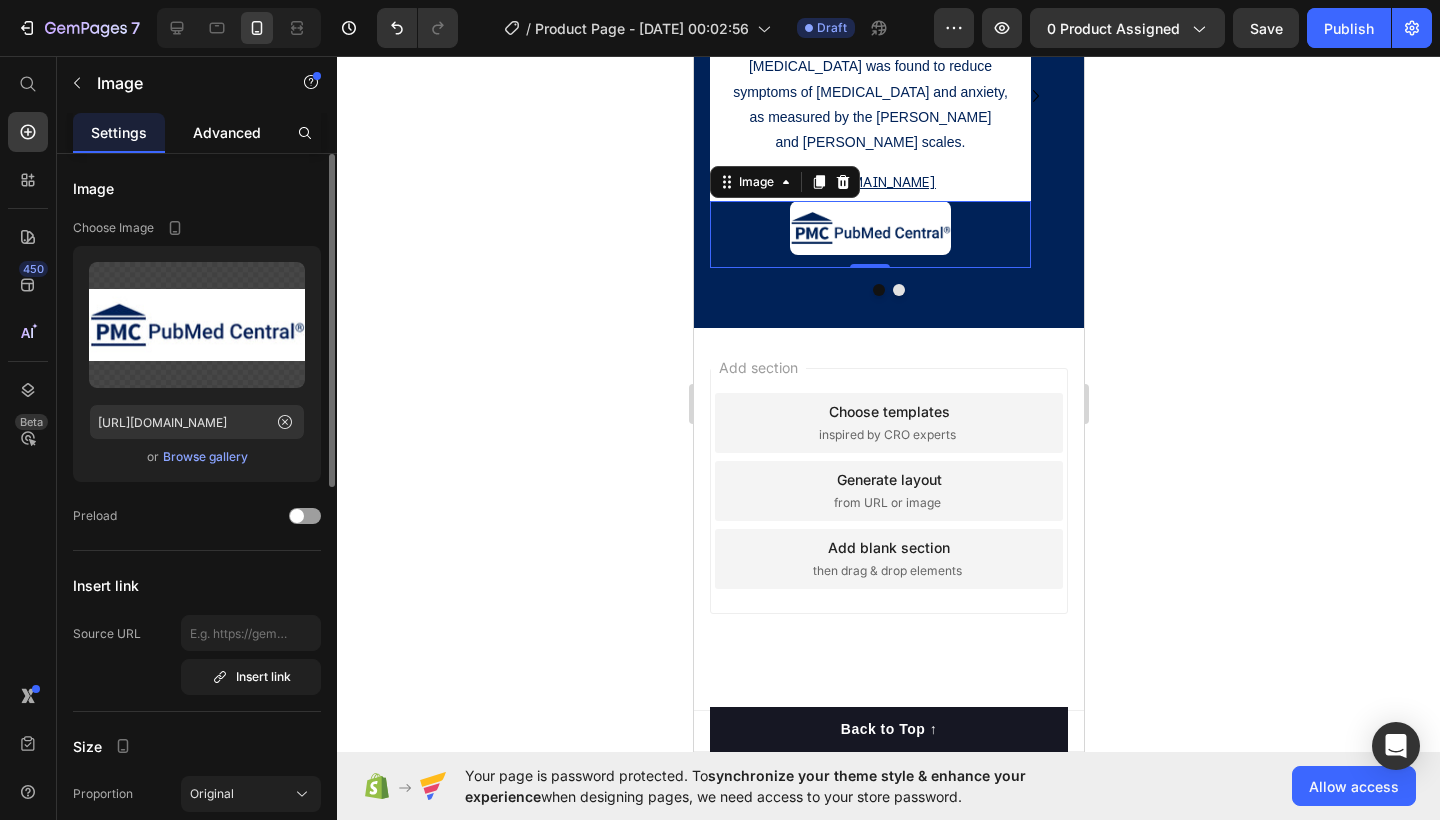 click on "Advanced" at bounding box center (227, 132) 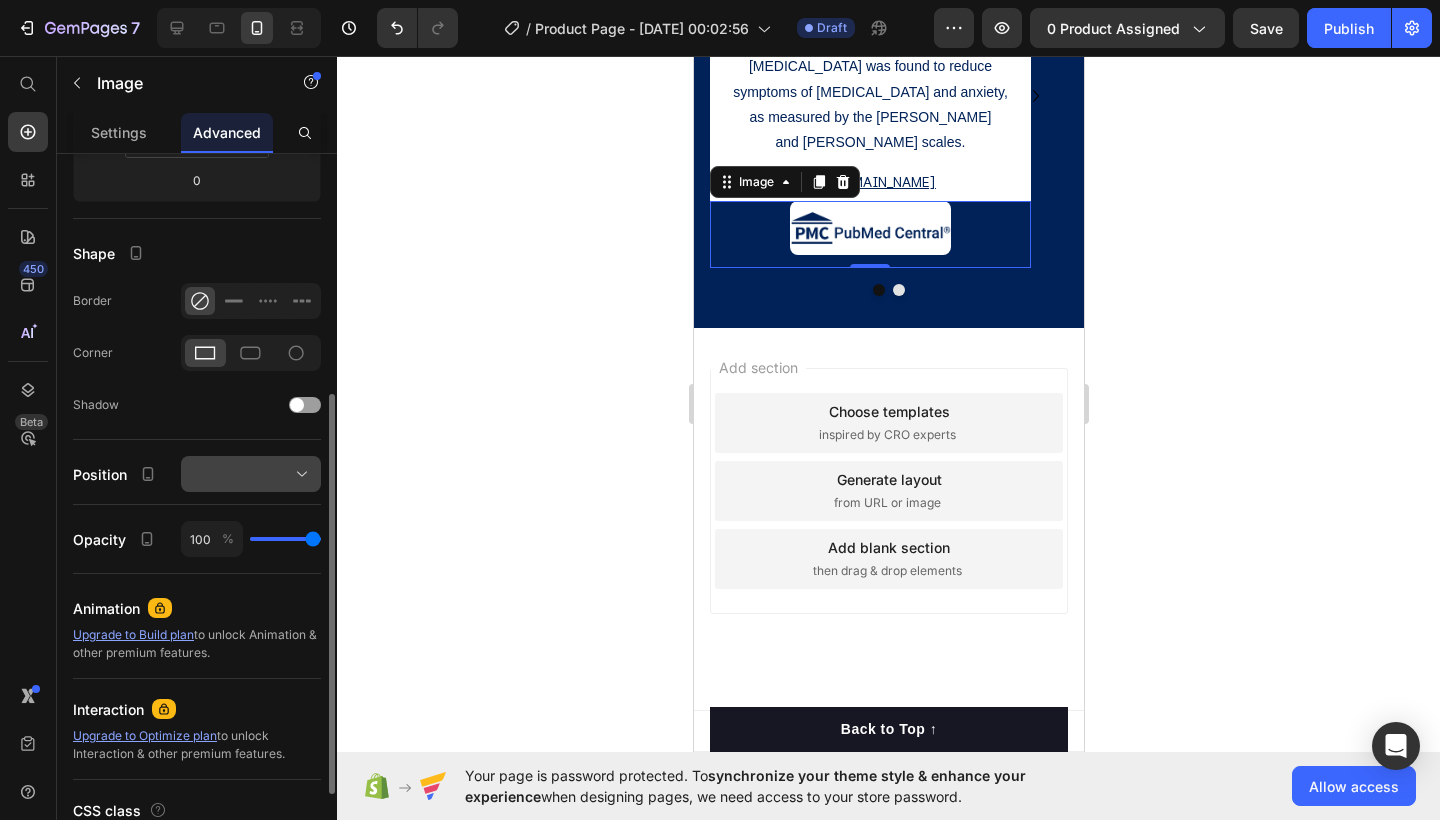 scroll, scrollTop: 433, scrollLeft: 0, axis: vertical 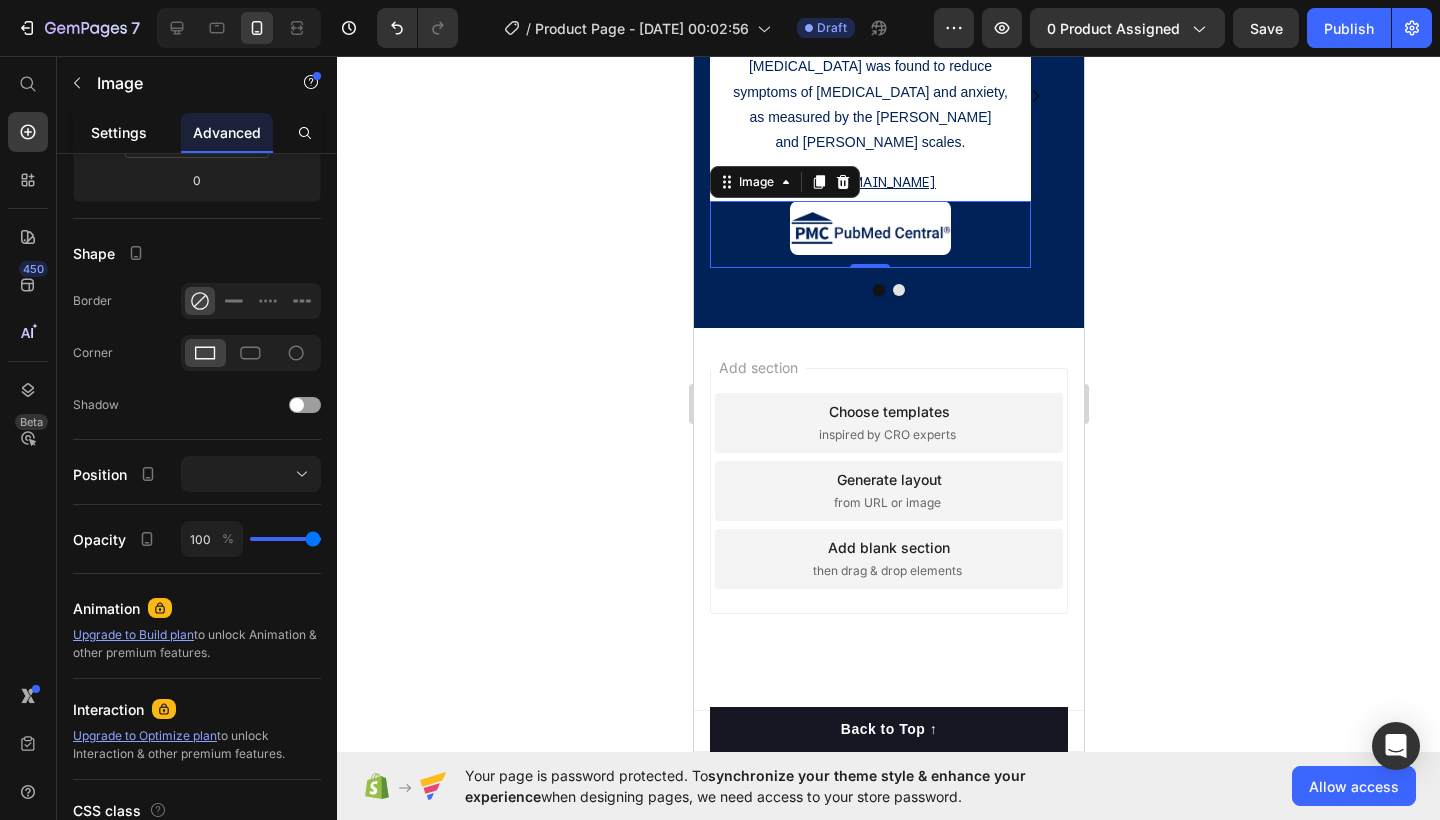 click on "Settings" at bounding box center (119, 132) 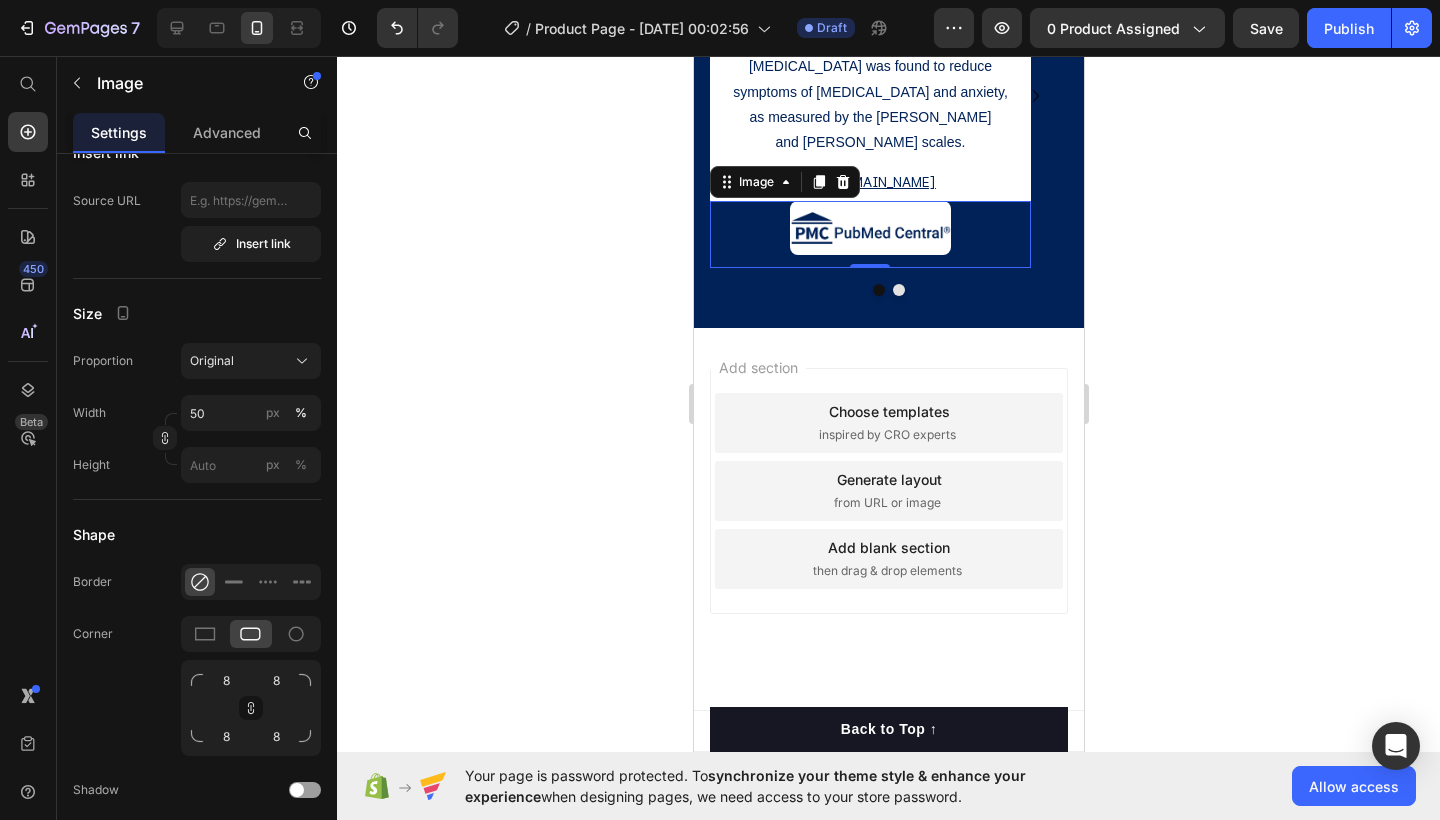 scroll, scrollTop: 0, scrollLeft: 0, axis: both 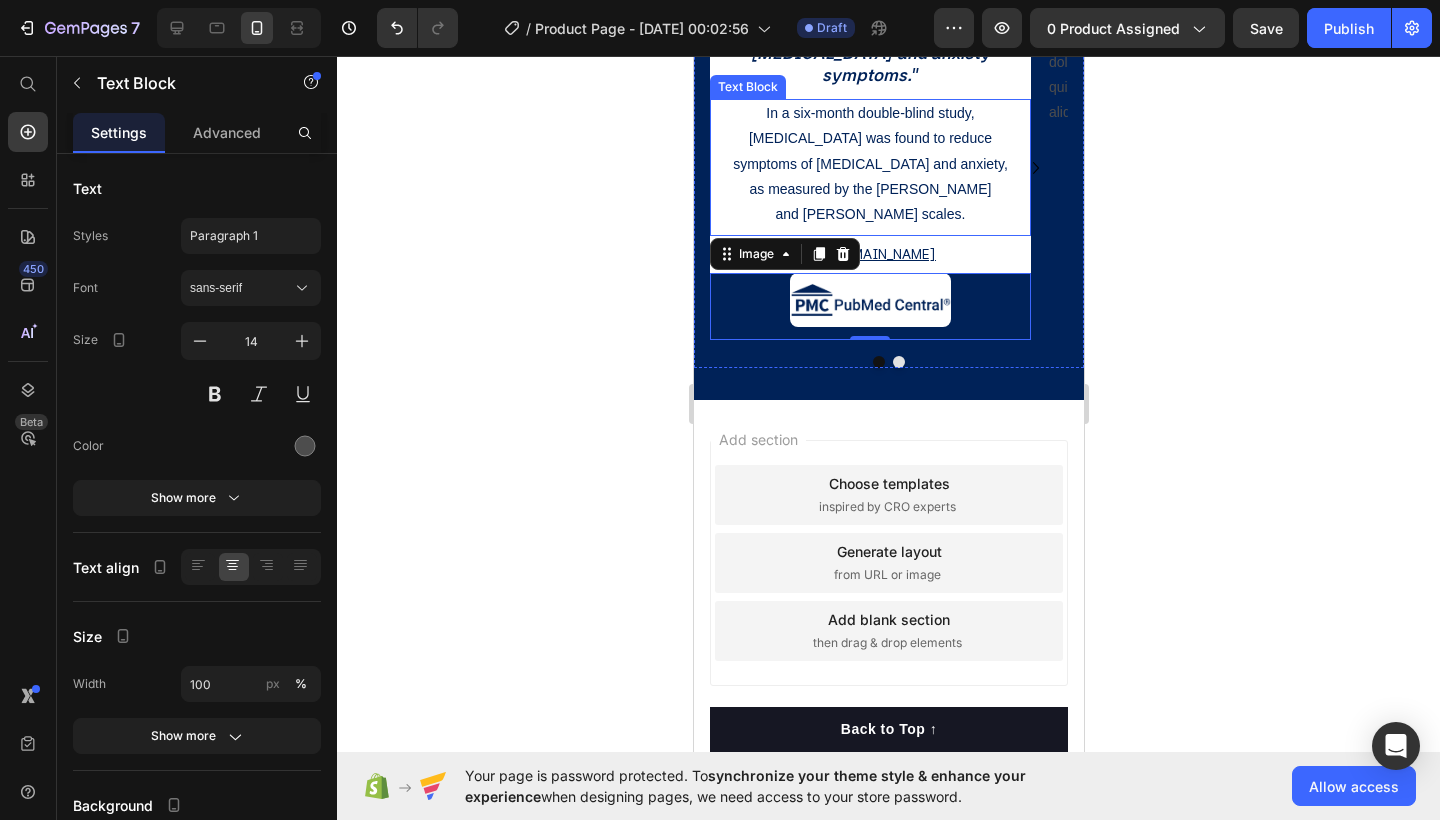 click on "as measured by the [PERSON_NAME]" at bounding box center (869, 189) 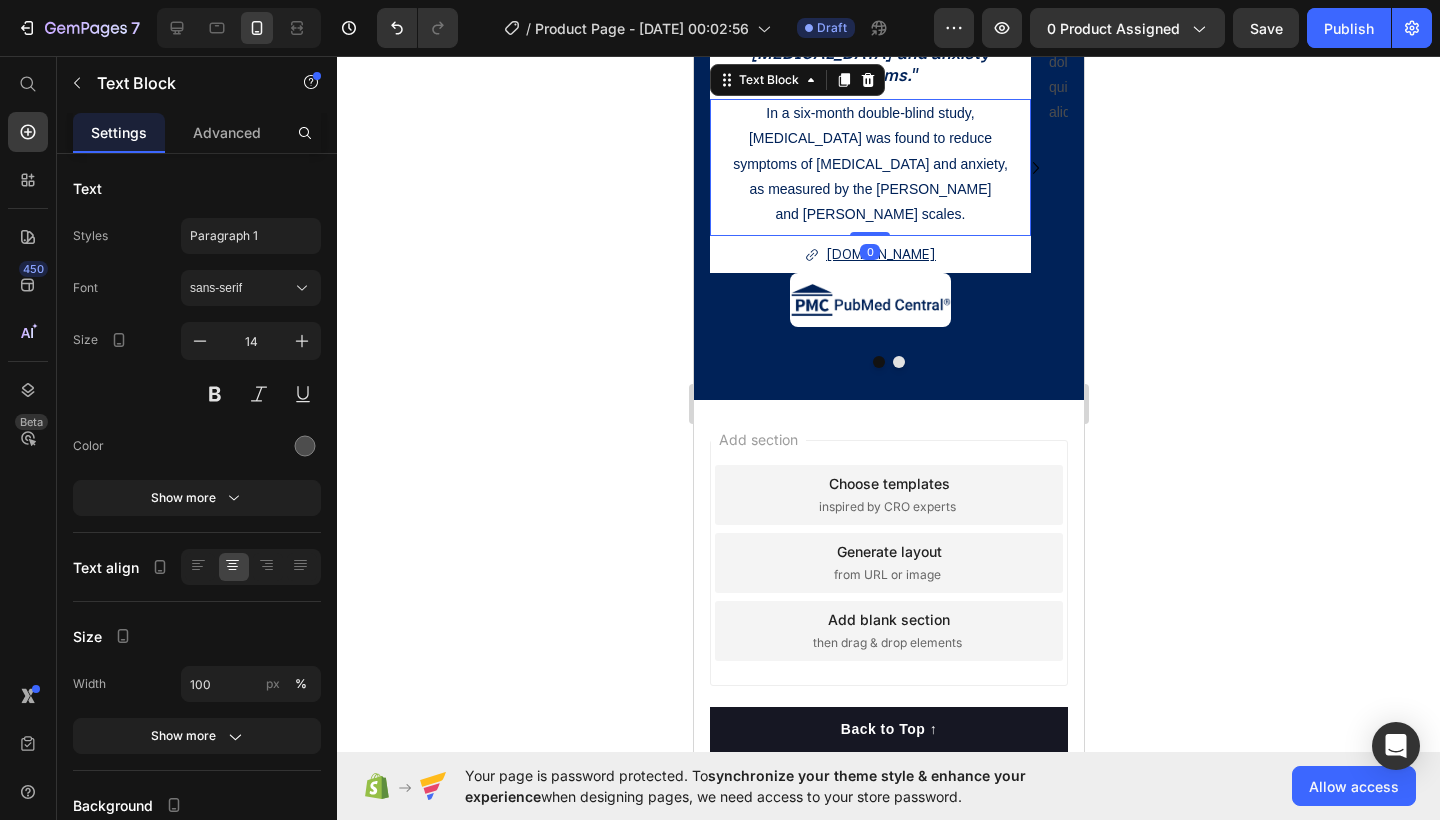 click 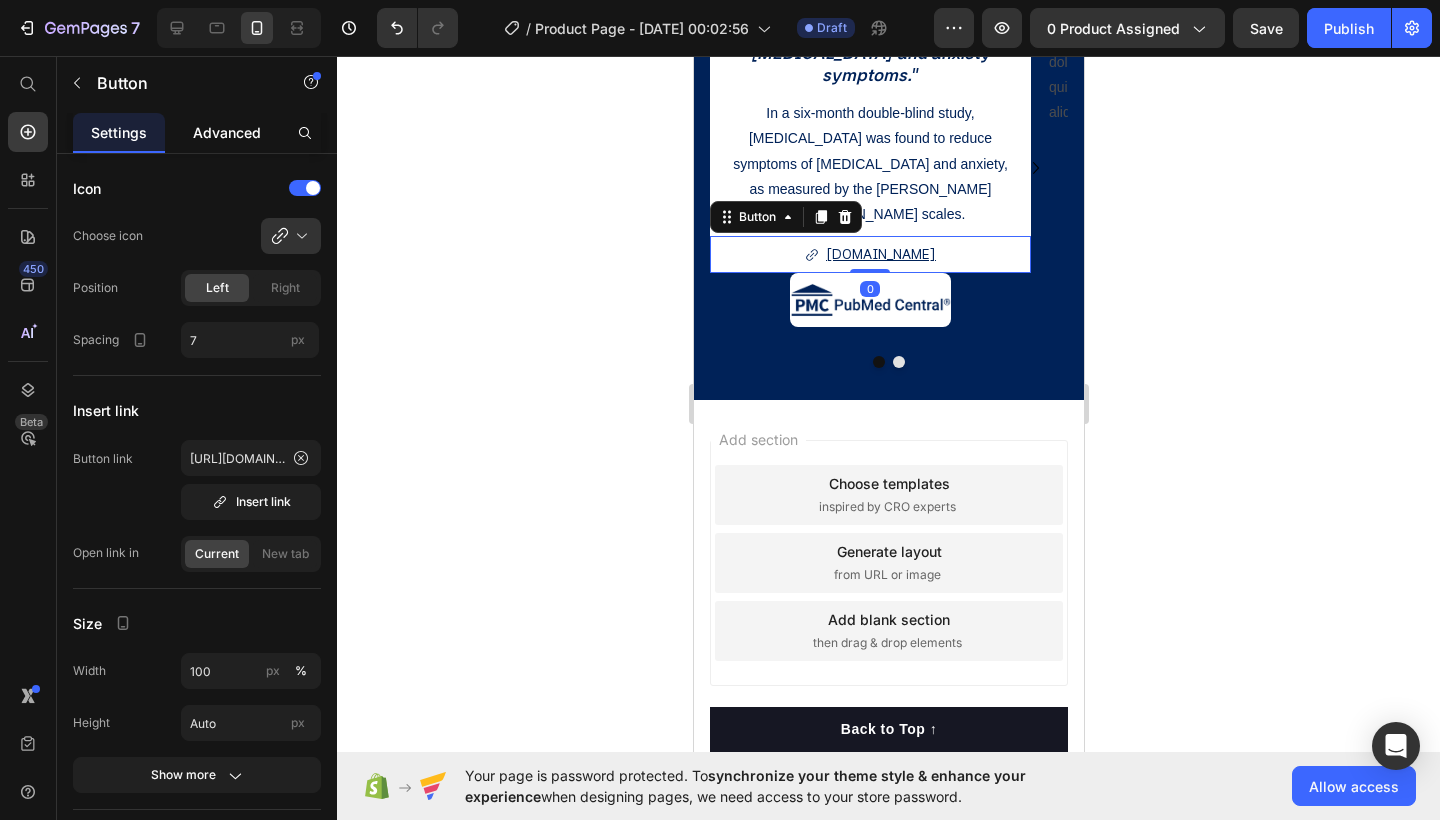 click on "Advanced" at bounding box center (227, 132) 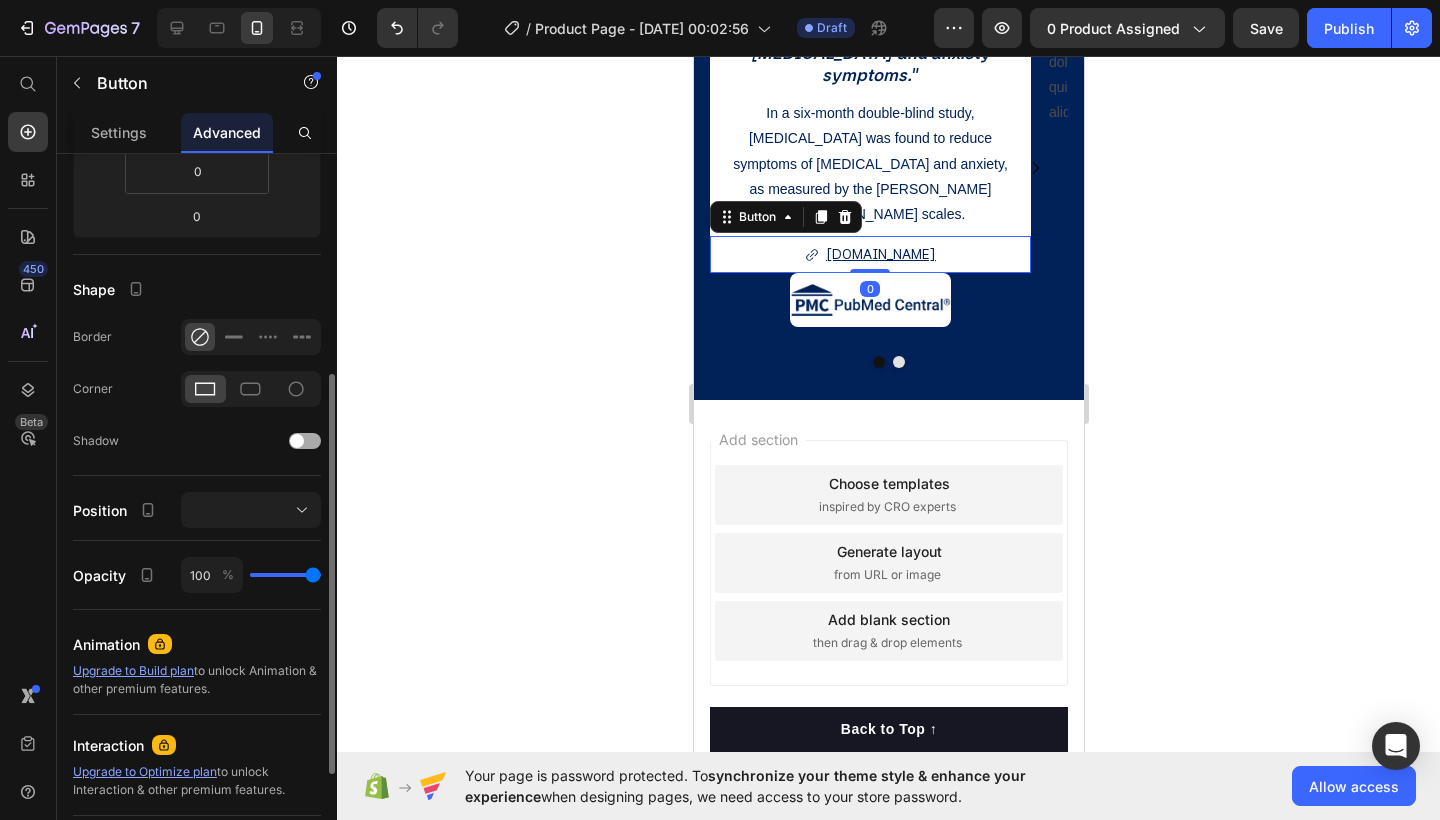 scroll, scrollTop: 405, scrollLeft: 0, axis: vertical 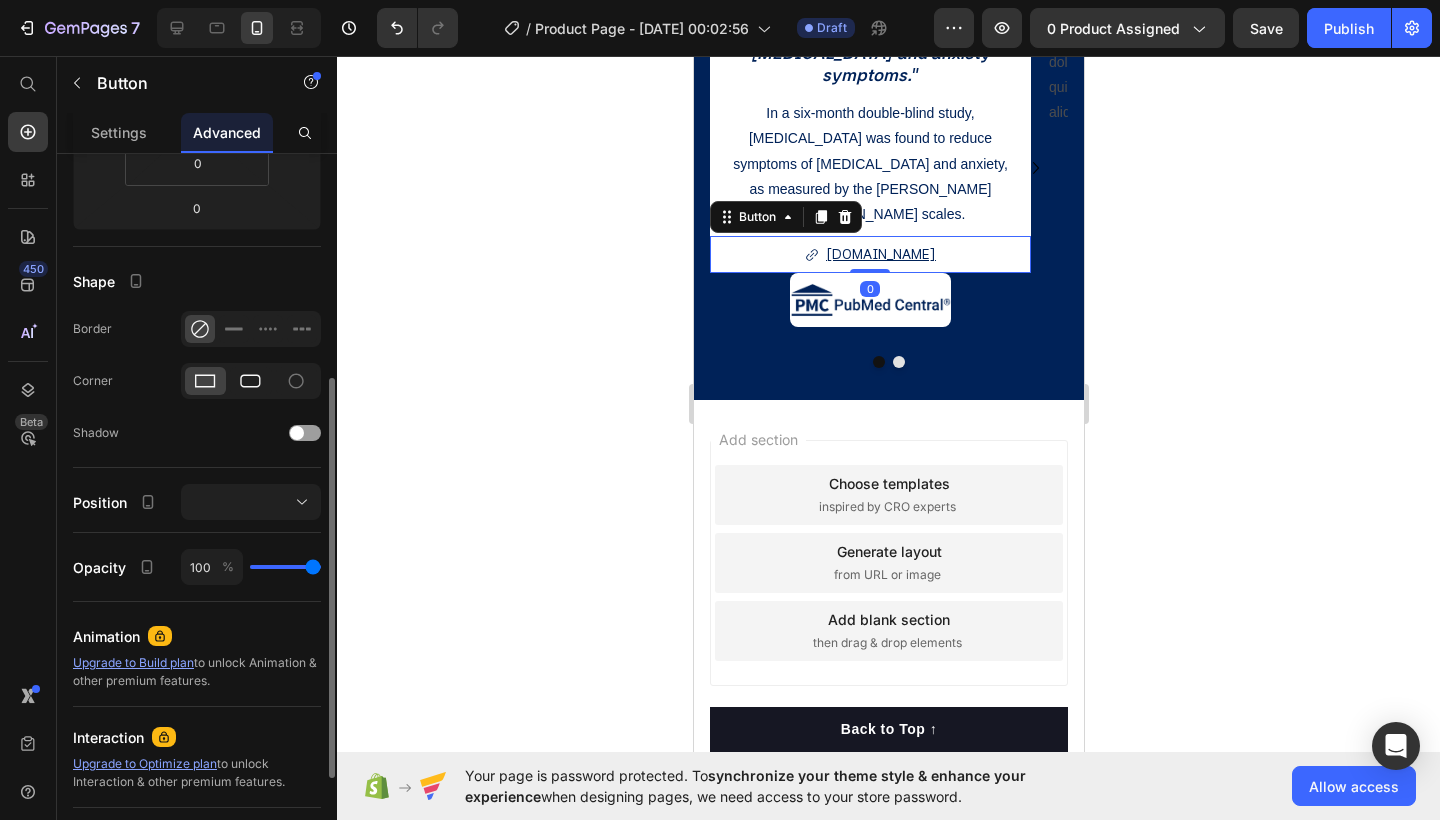 click 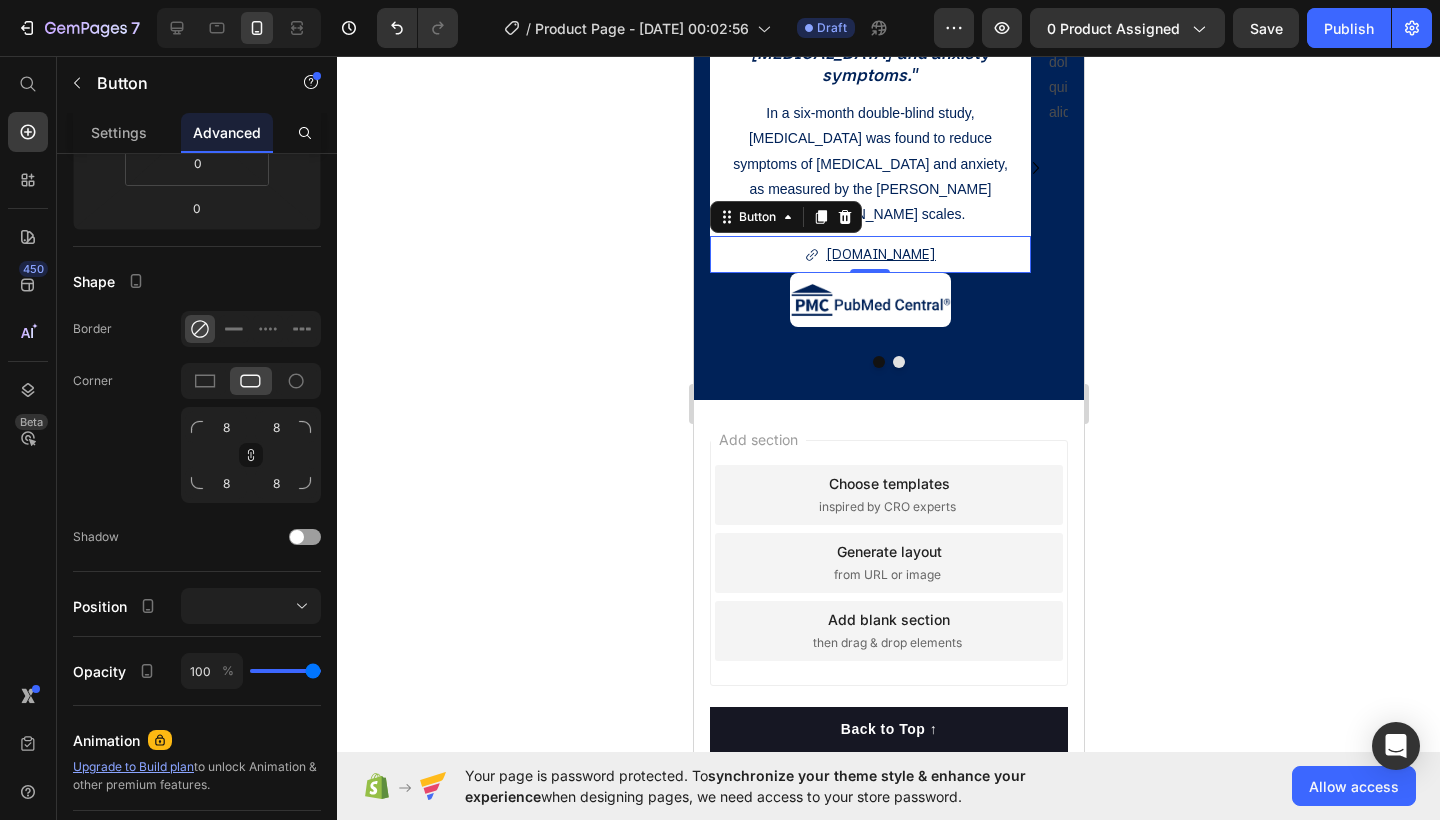 click 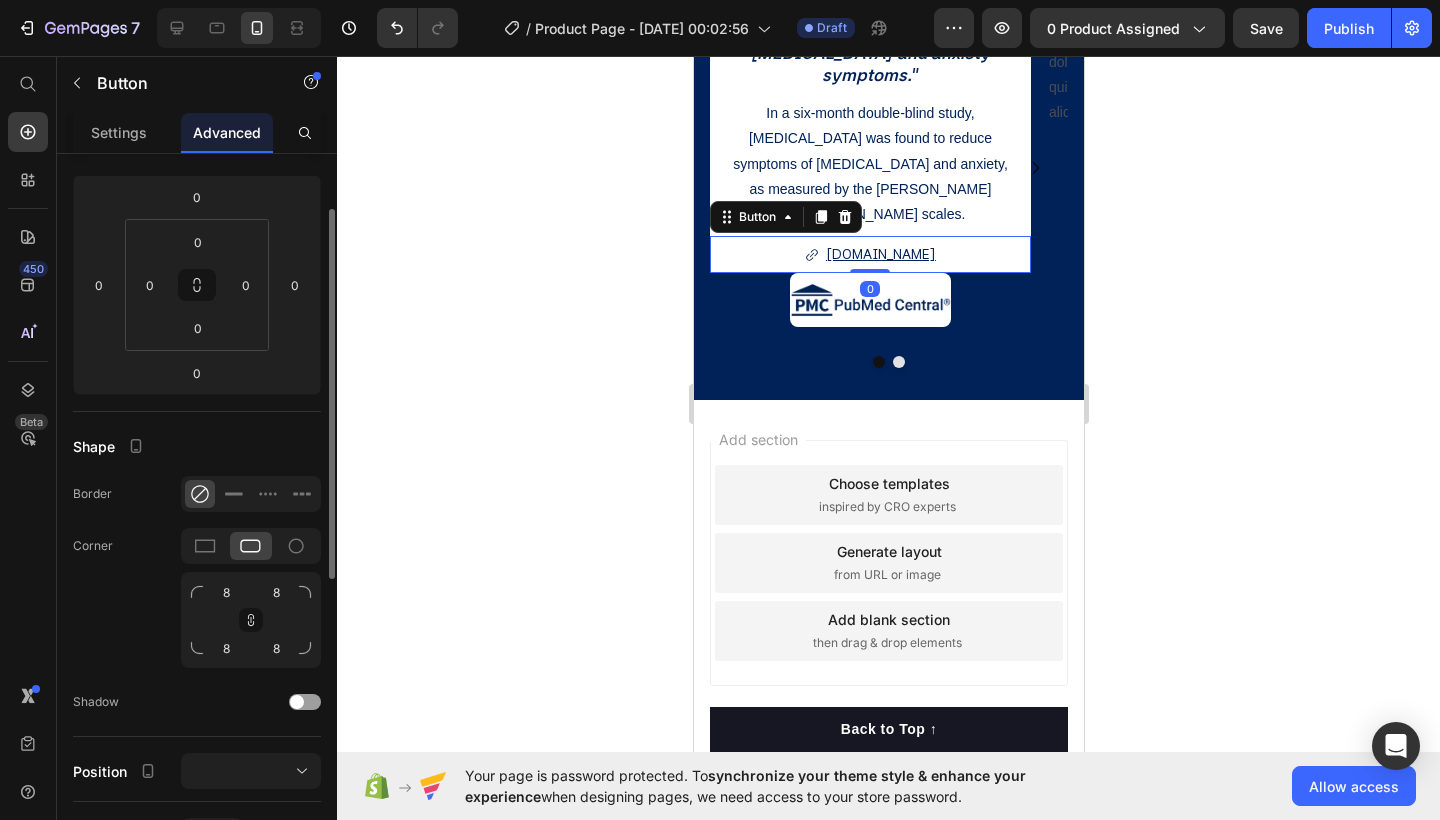 scroll, scrollTop: 195, scrollLeft: 0, axis: vertical 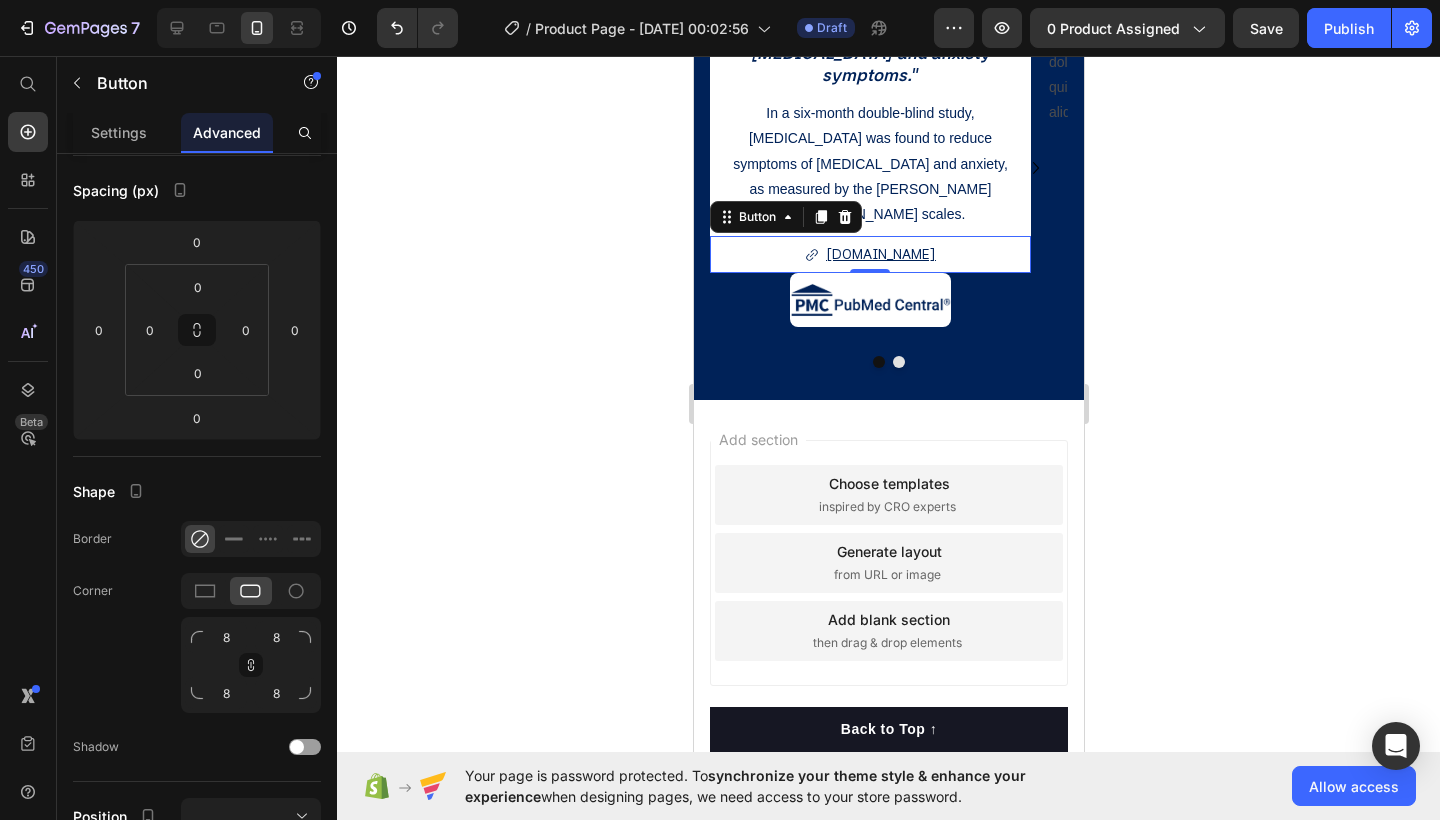 click on "[DOMAIN_NAME]" at bounding box center (869, 254) 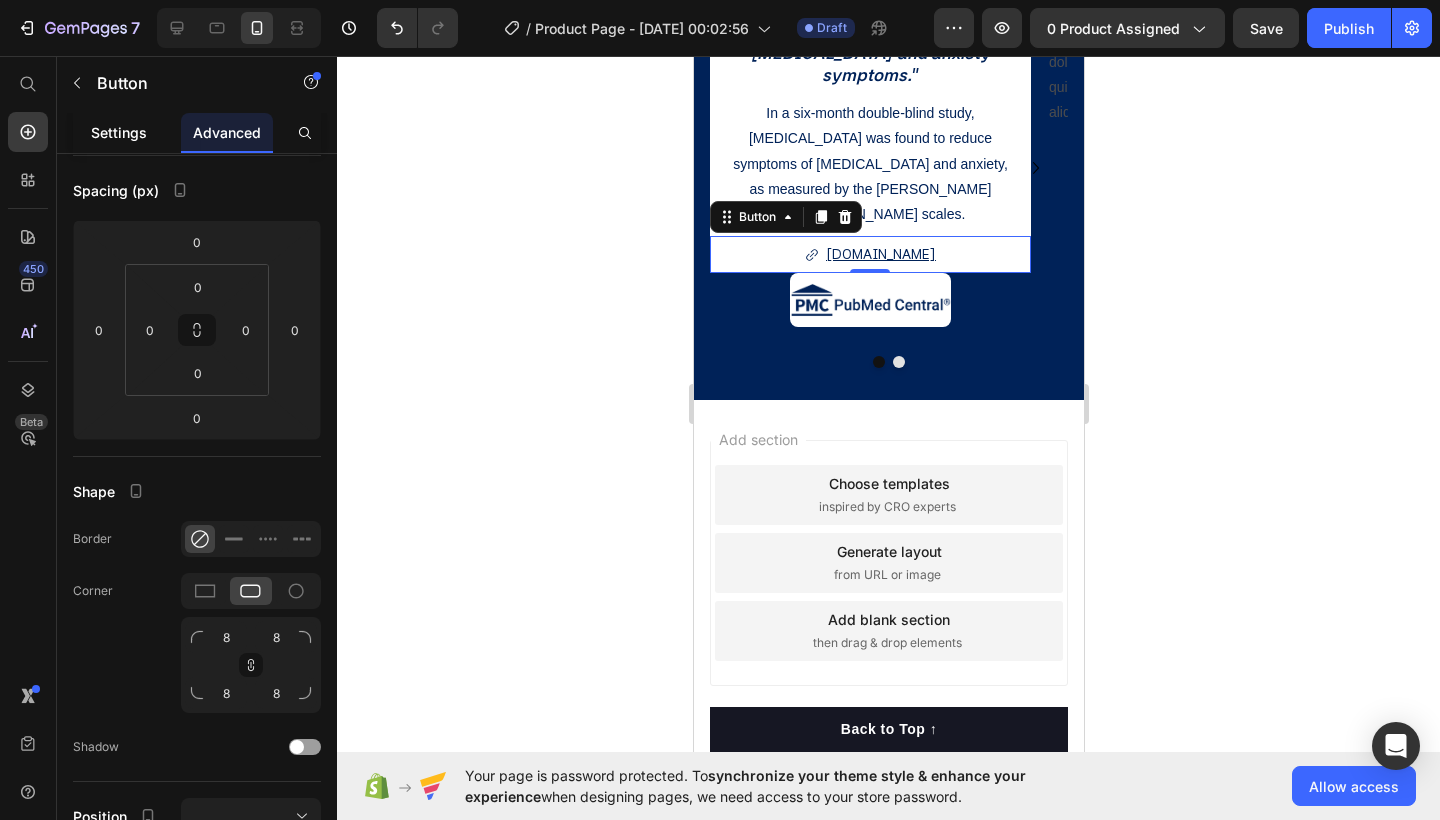 click on "Settings" at bounding box center (119, 132) 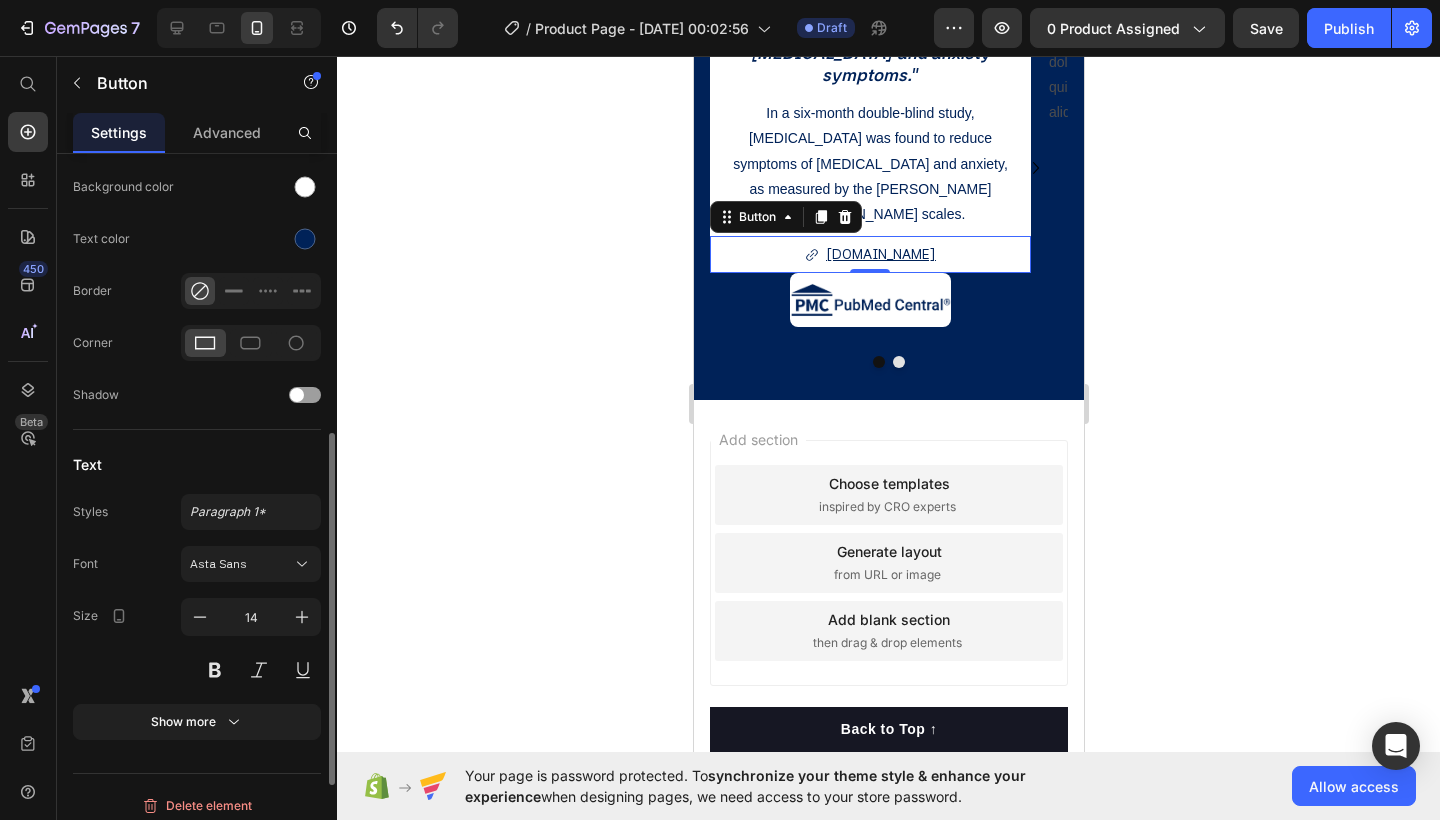 scroll, scrollTop: 762, scrollLeft: 0, axis: vertical 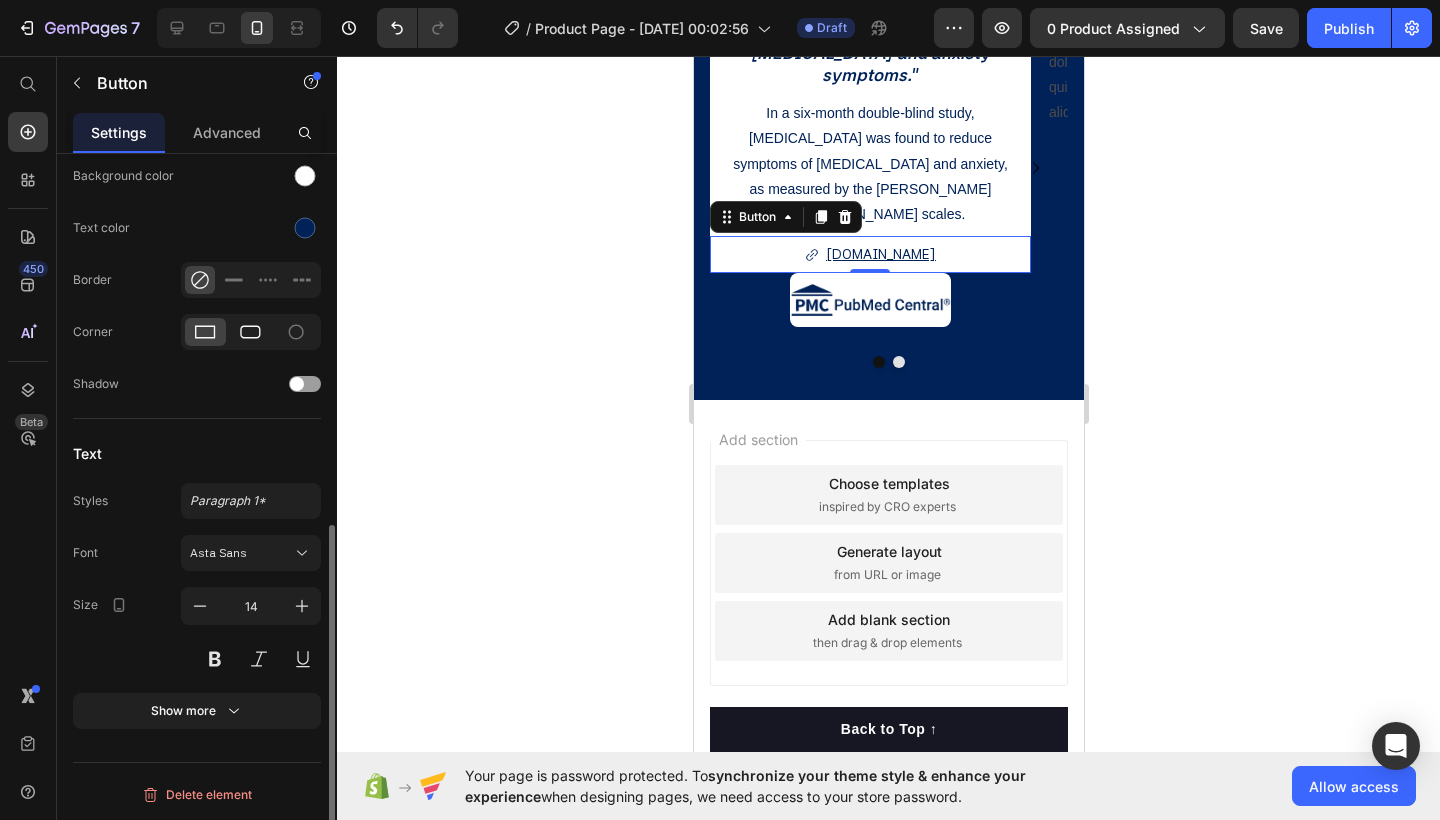 click 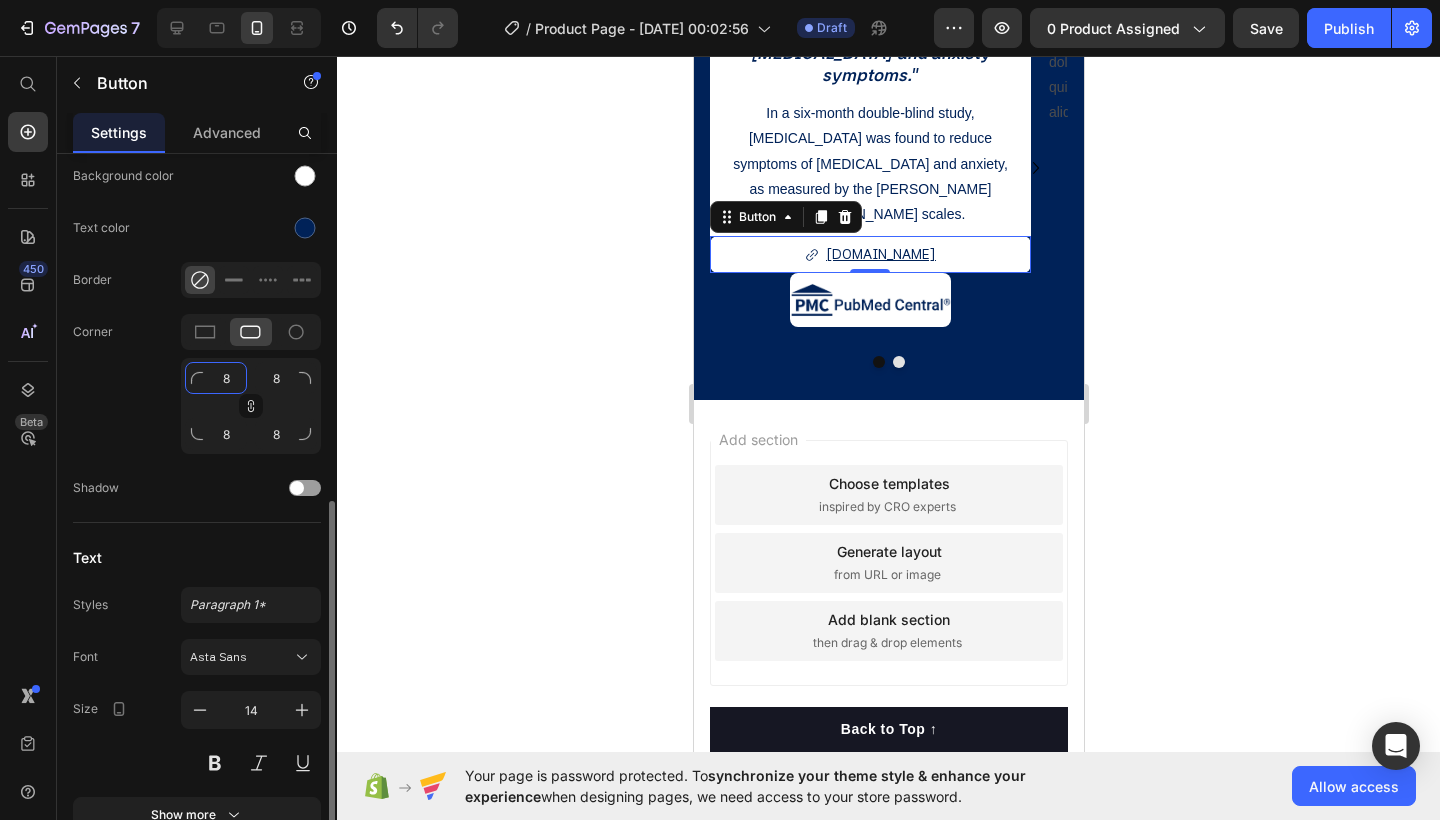 click on "8" 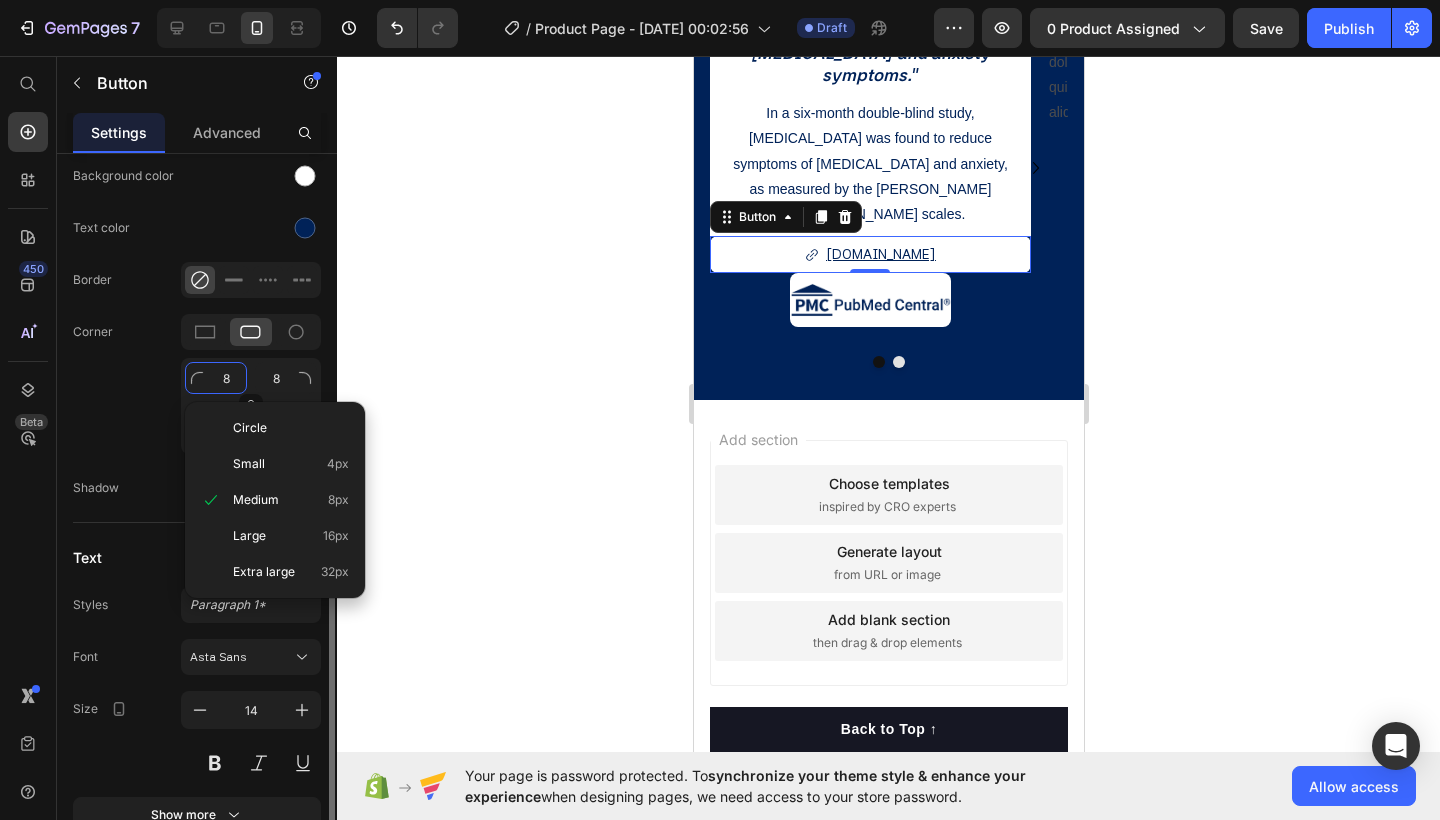 click on "8" 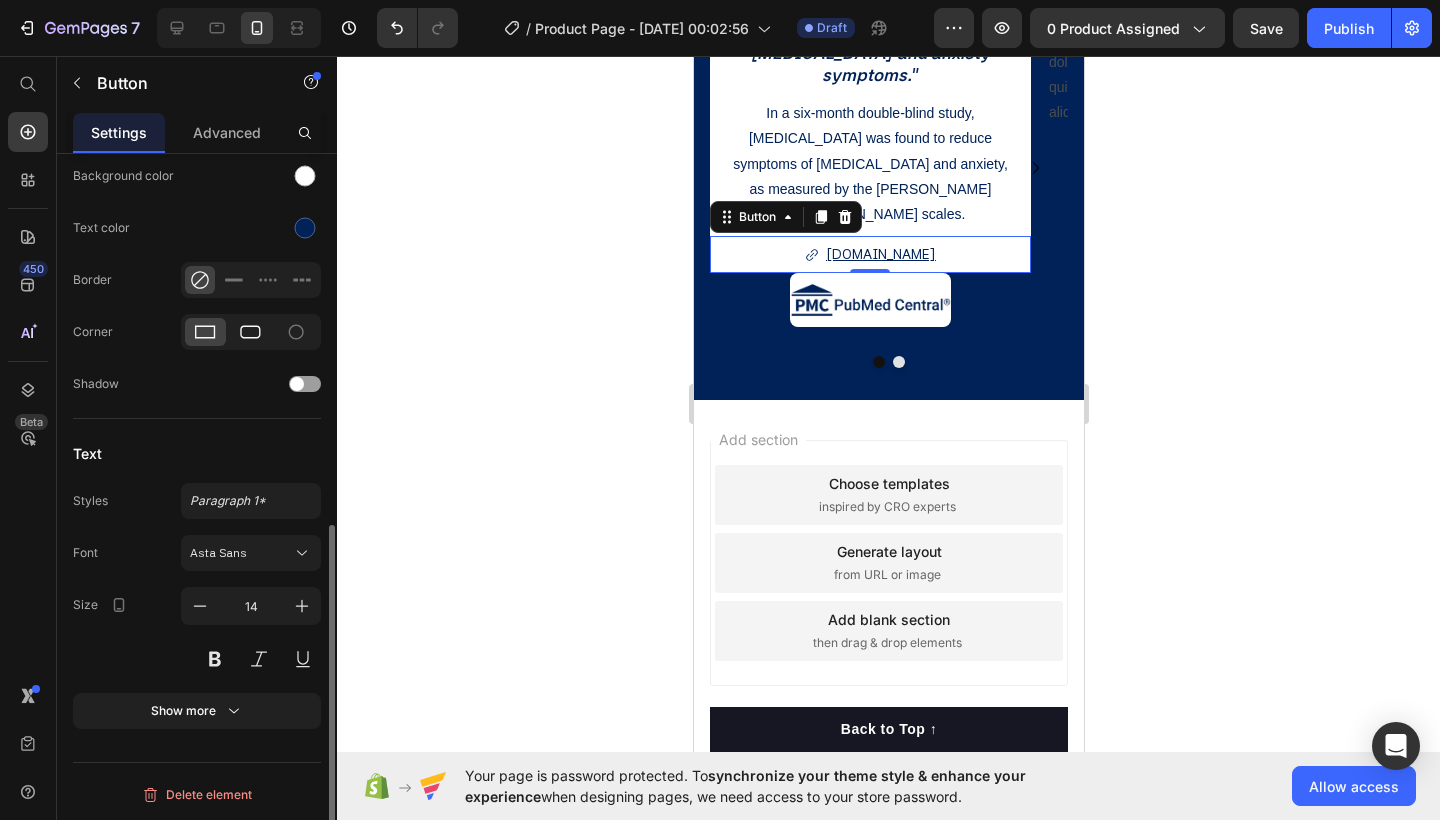 click 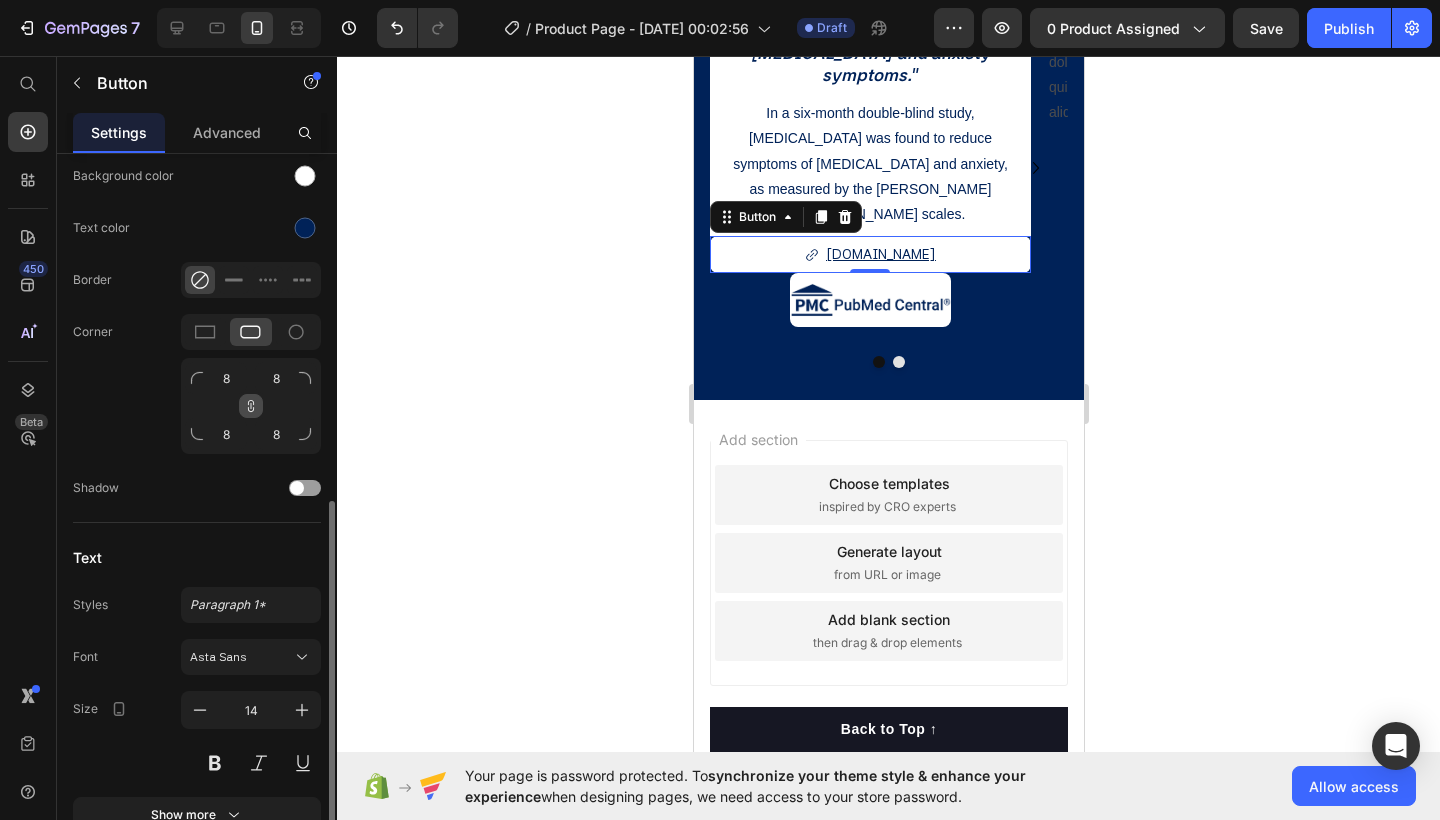 click 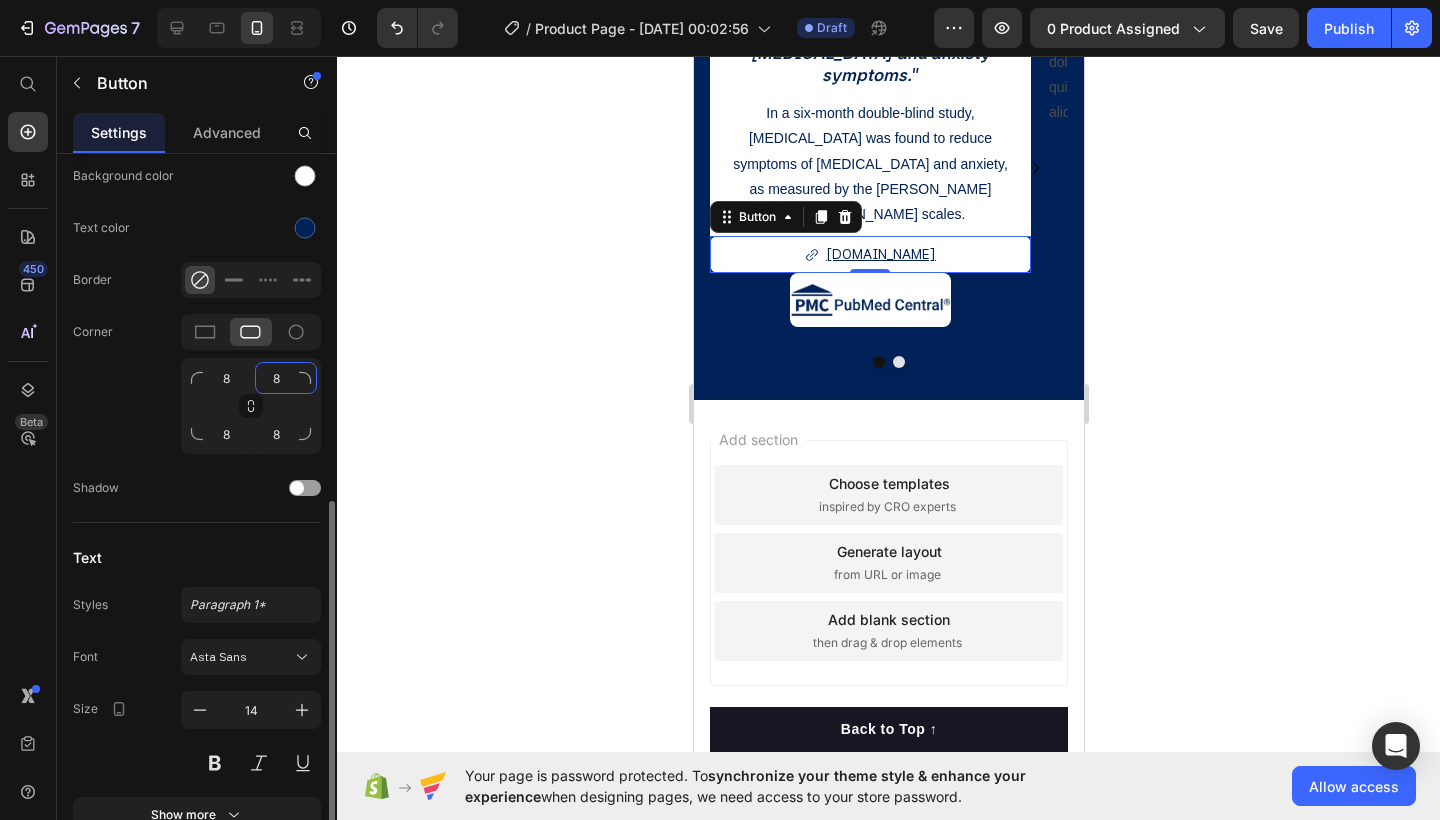 click on "8" 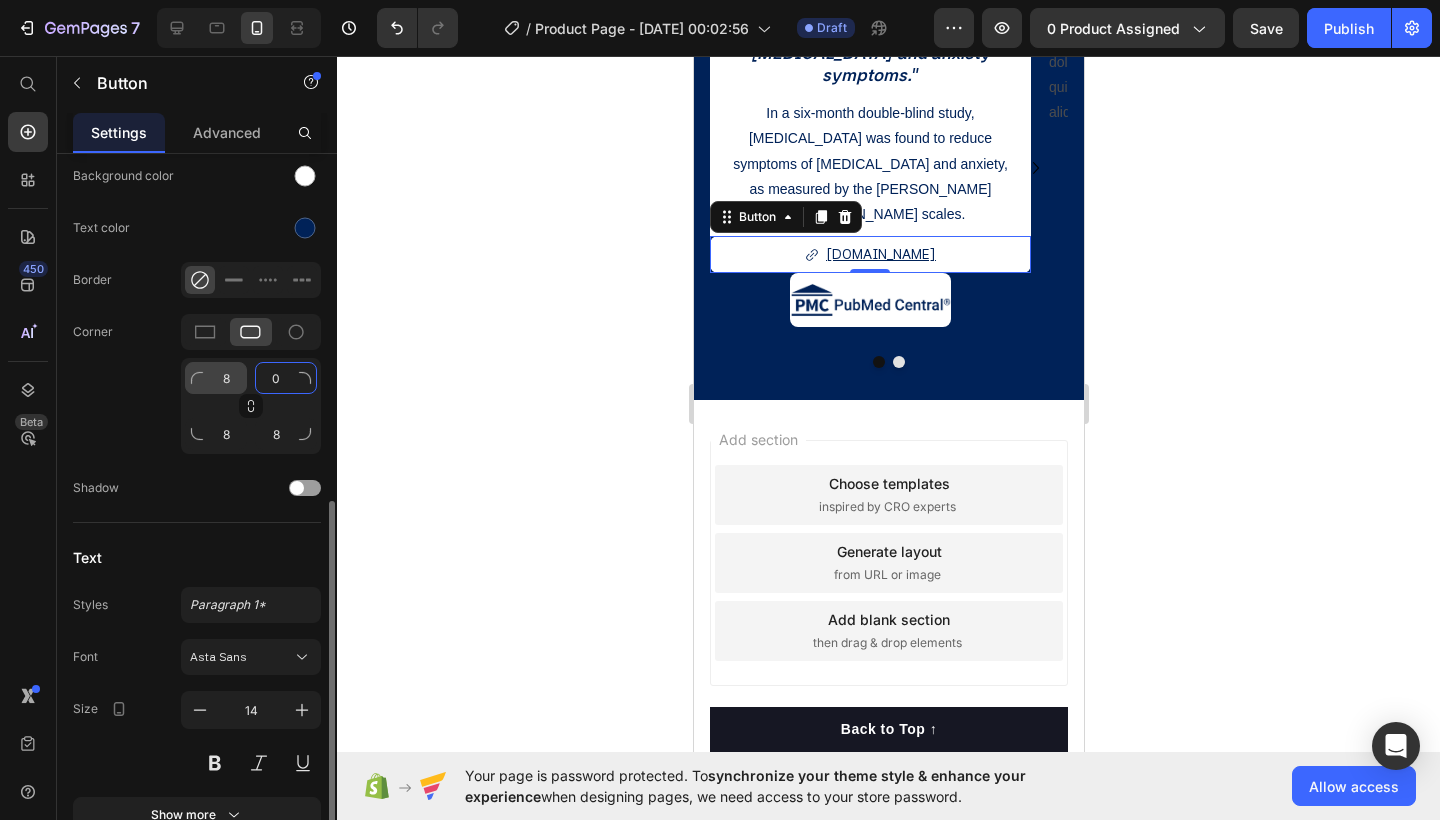type on "0" 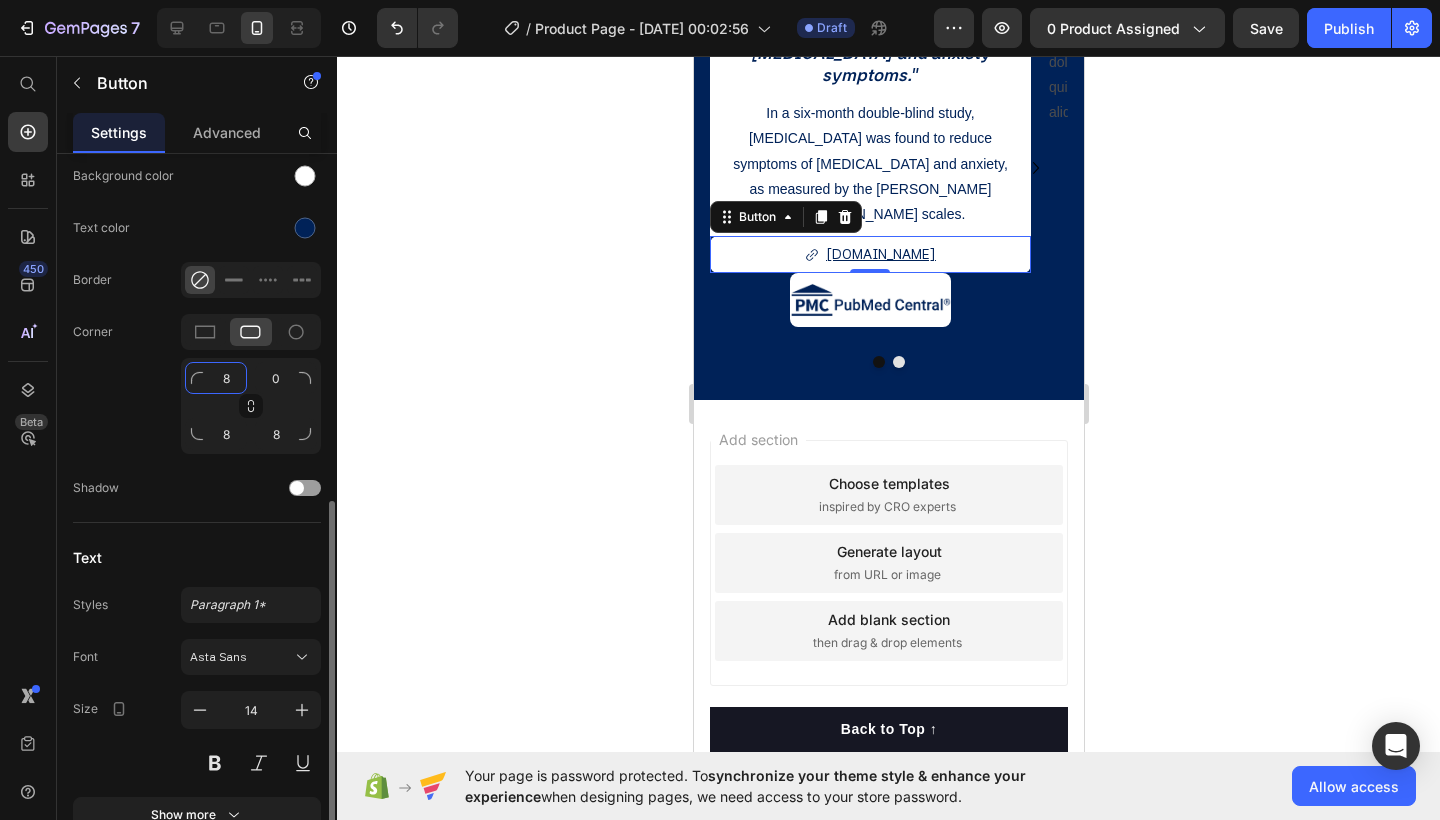 click on "8" 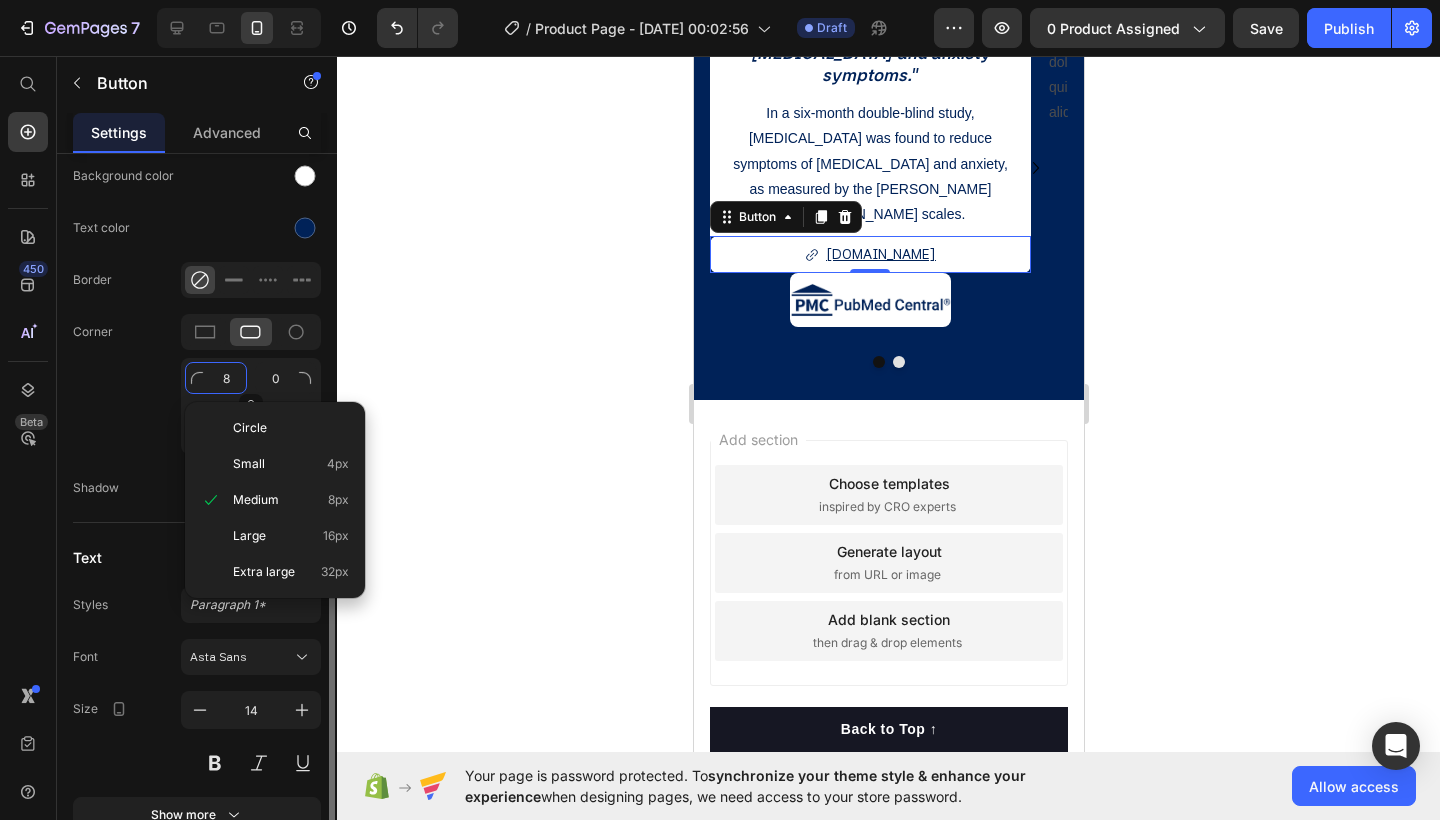 type on "0" 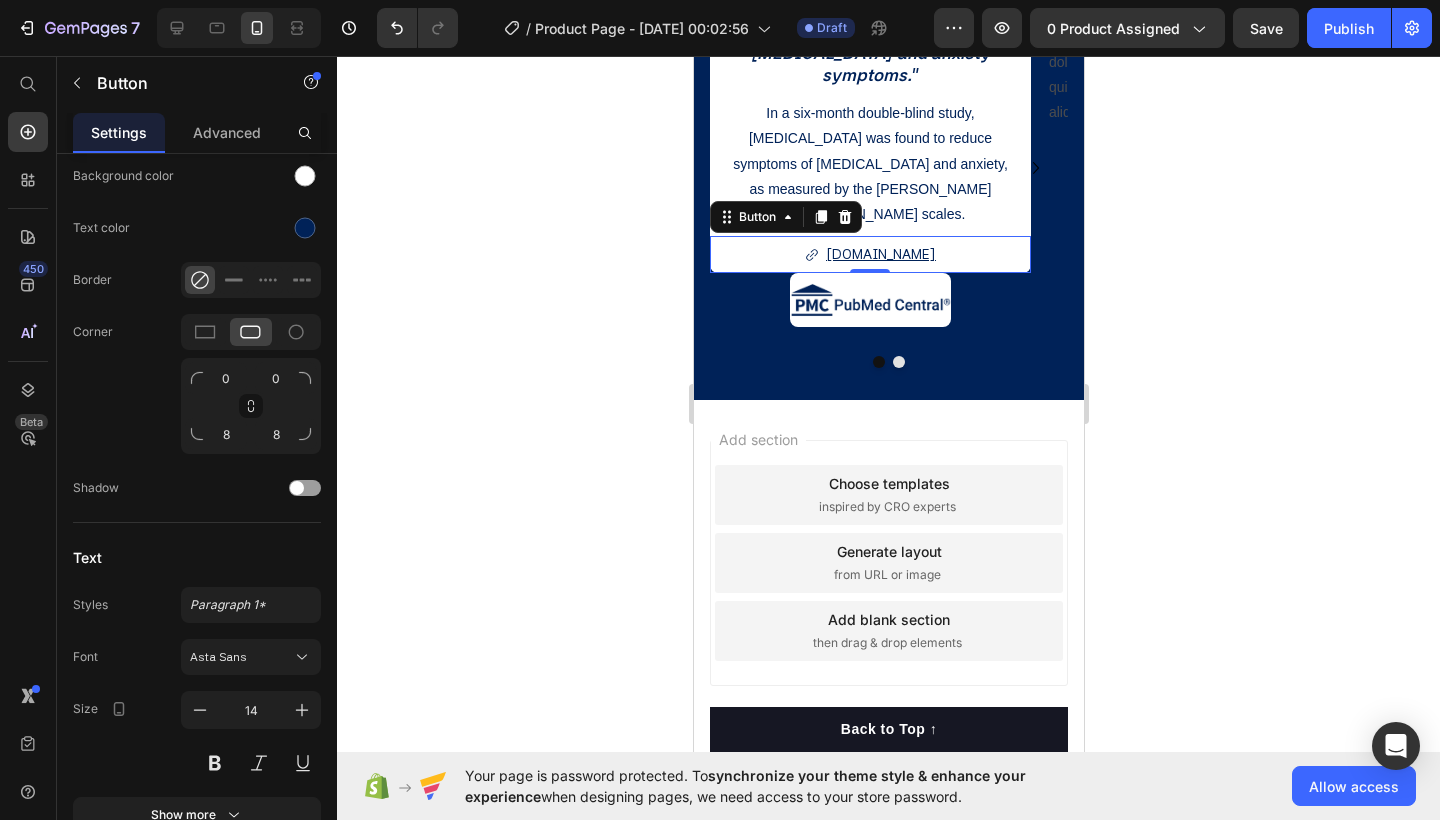 click 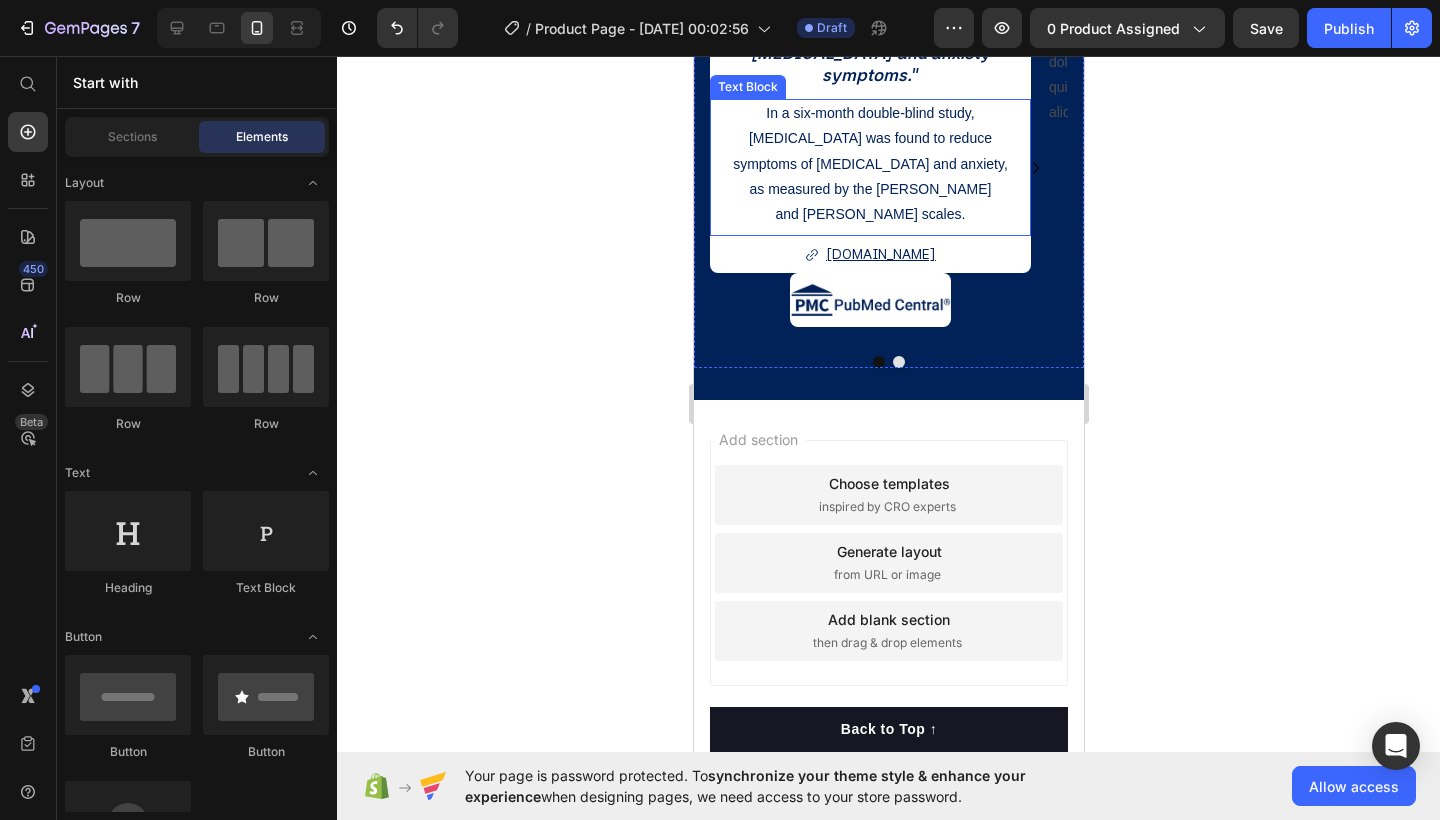 scroll, scrollTop: 1955, scrollLeft: 0, axis: vertical 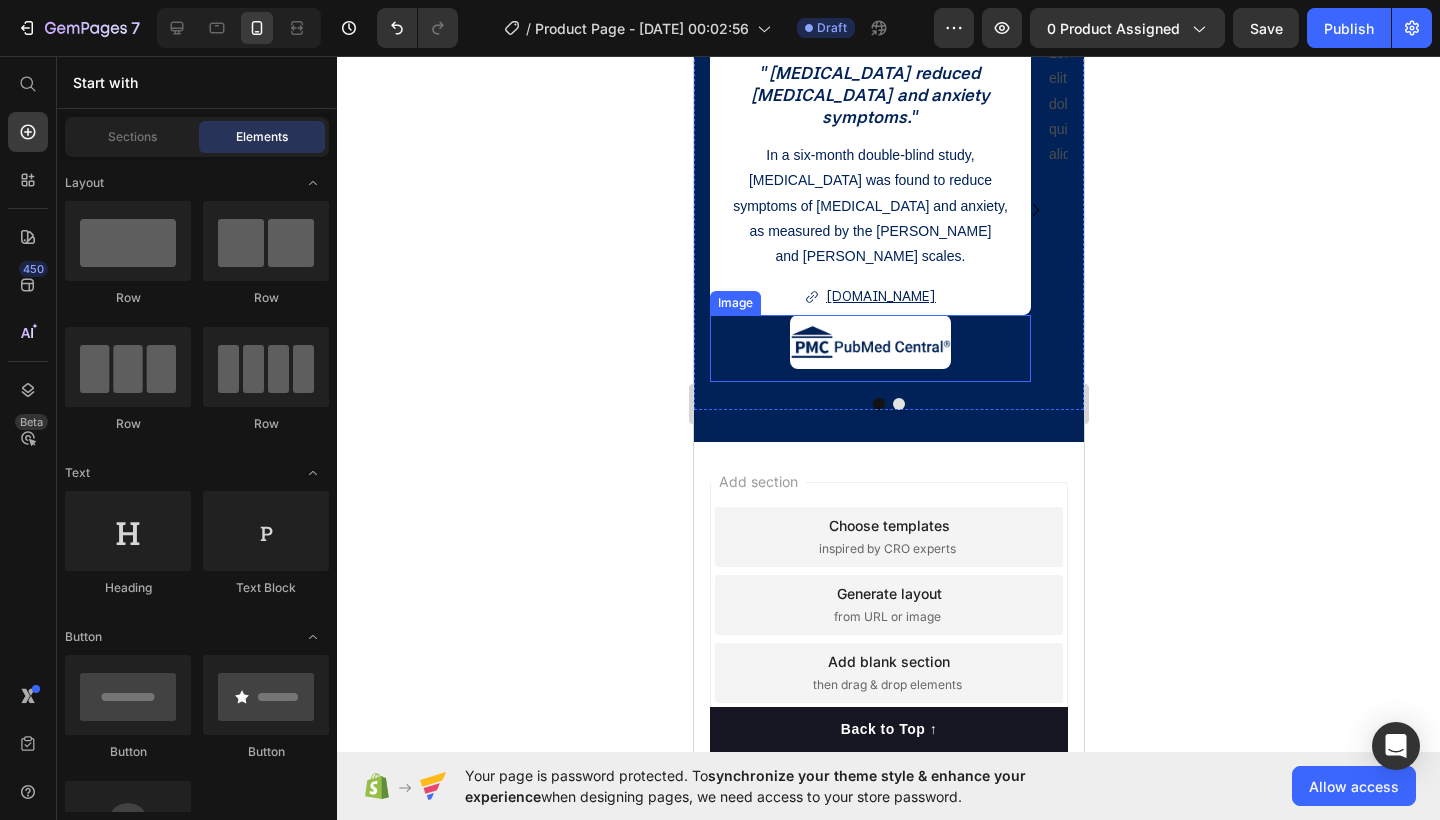 click at bounding box center [869, 348] 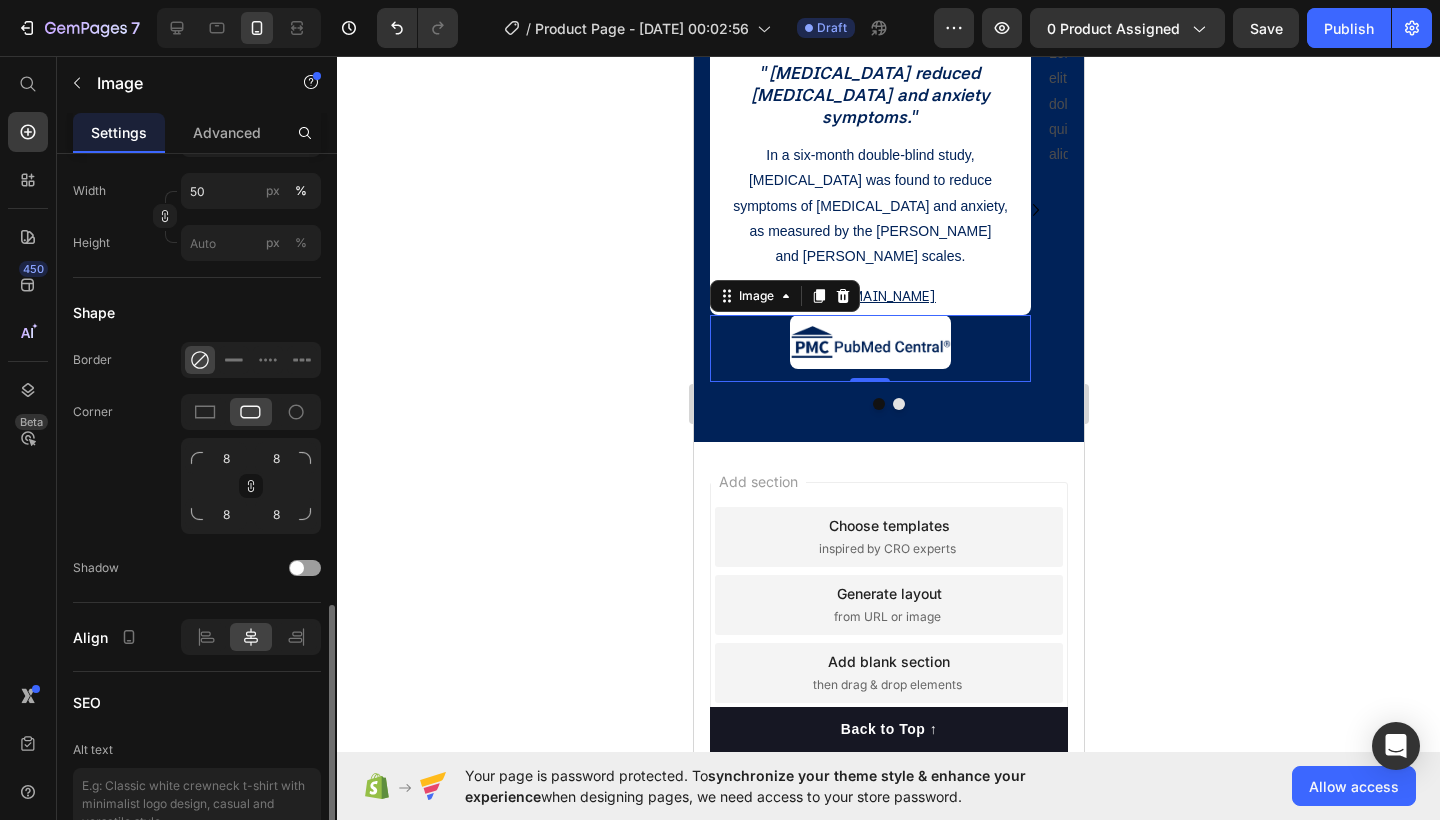 scroll, scrollTop: 844, scrollLeft: 0, axis: vertical 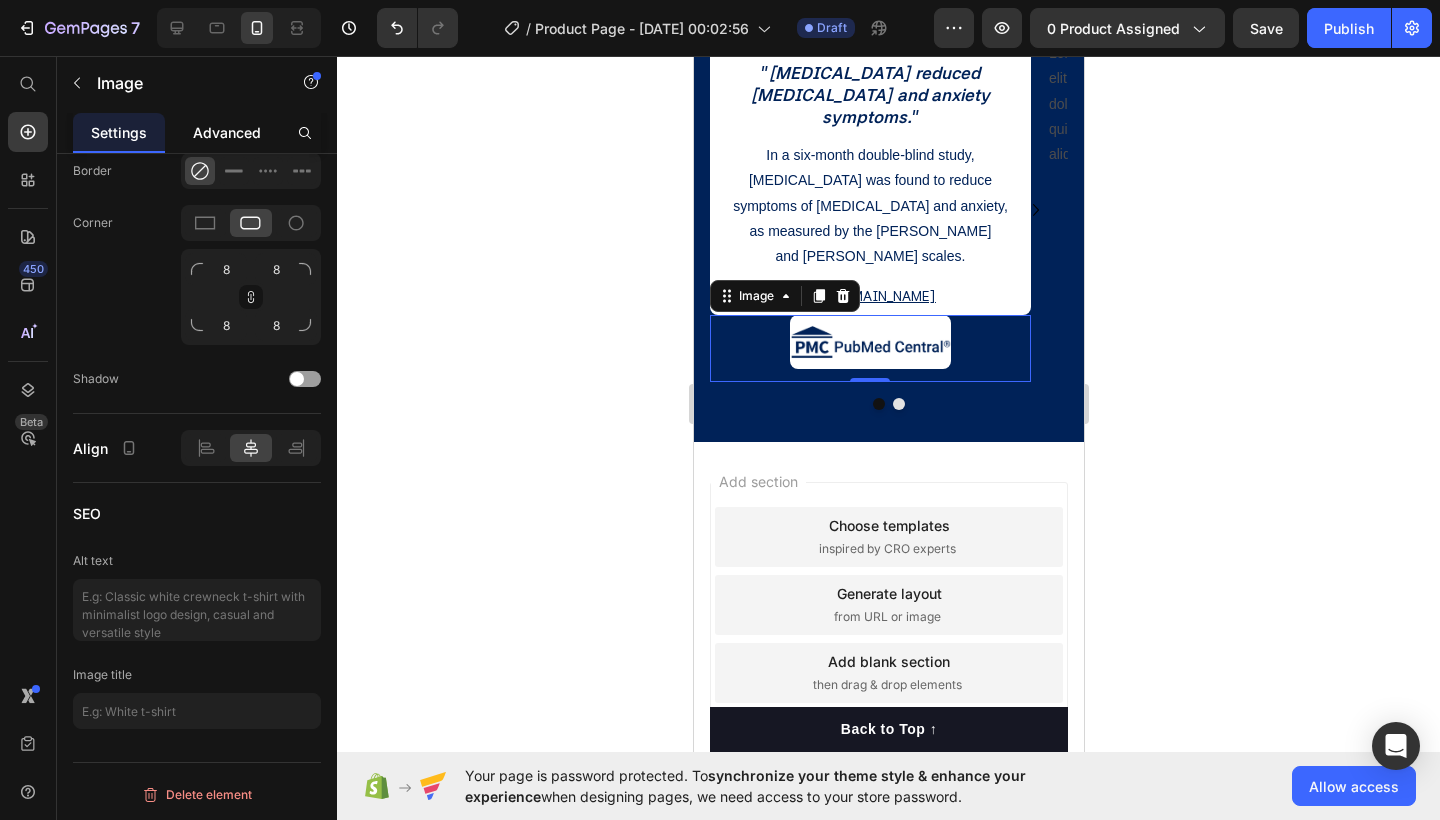 click on "Advanced" at bounding box center [227, 132] 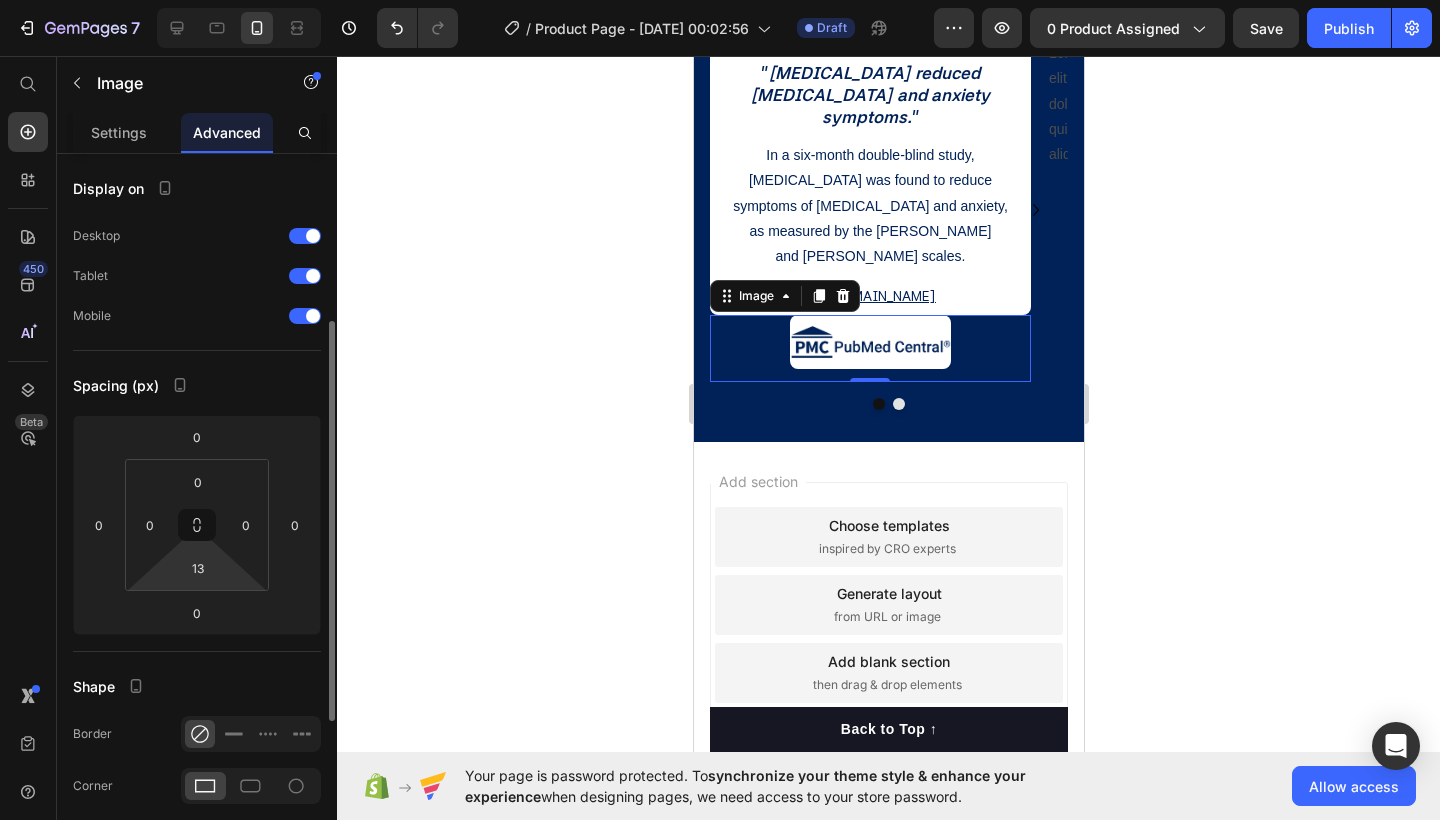 scroll, scrollTop: 299, scrollLeft: 0, axis: vertical 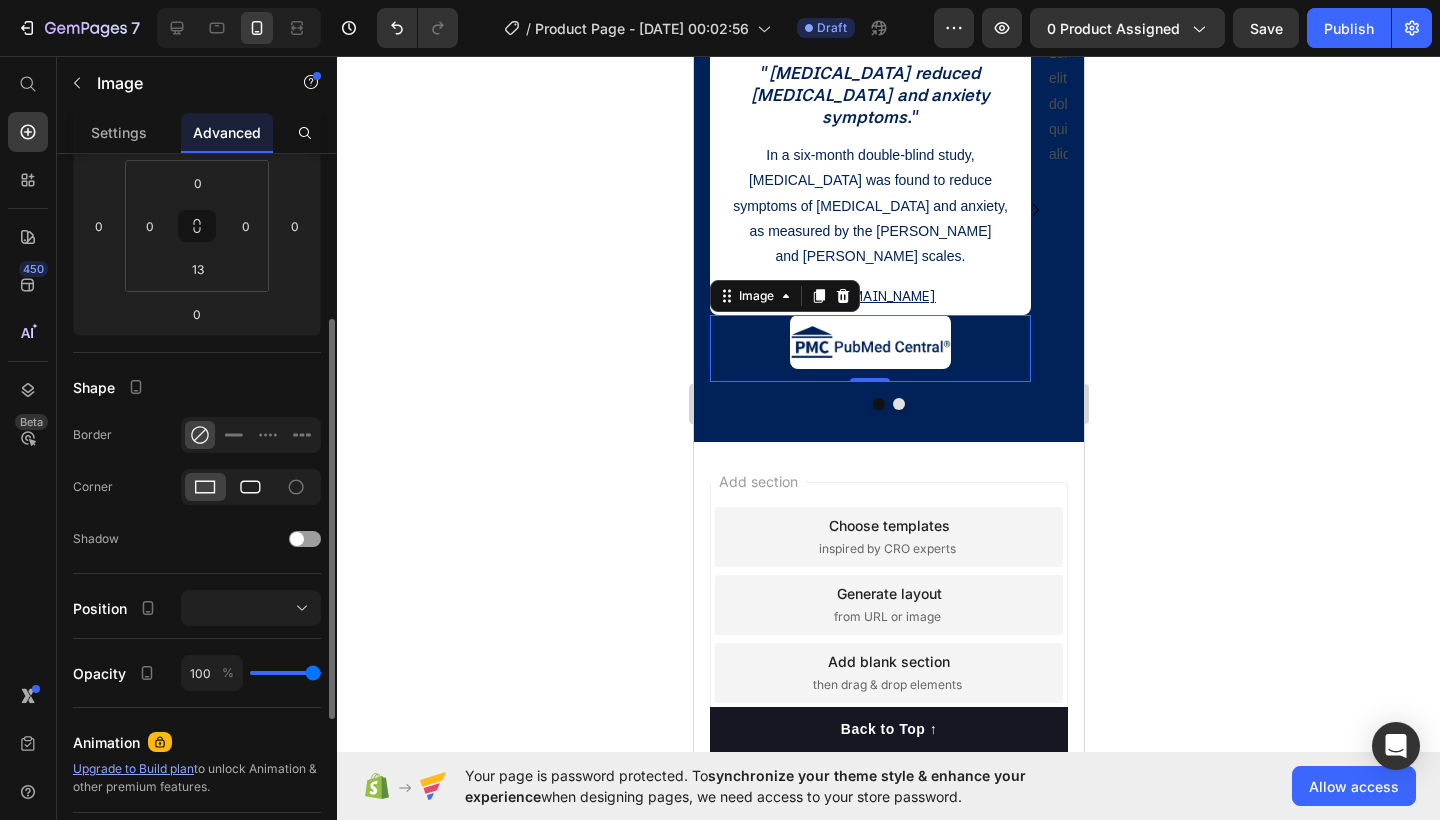 click 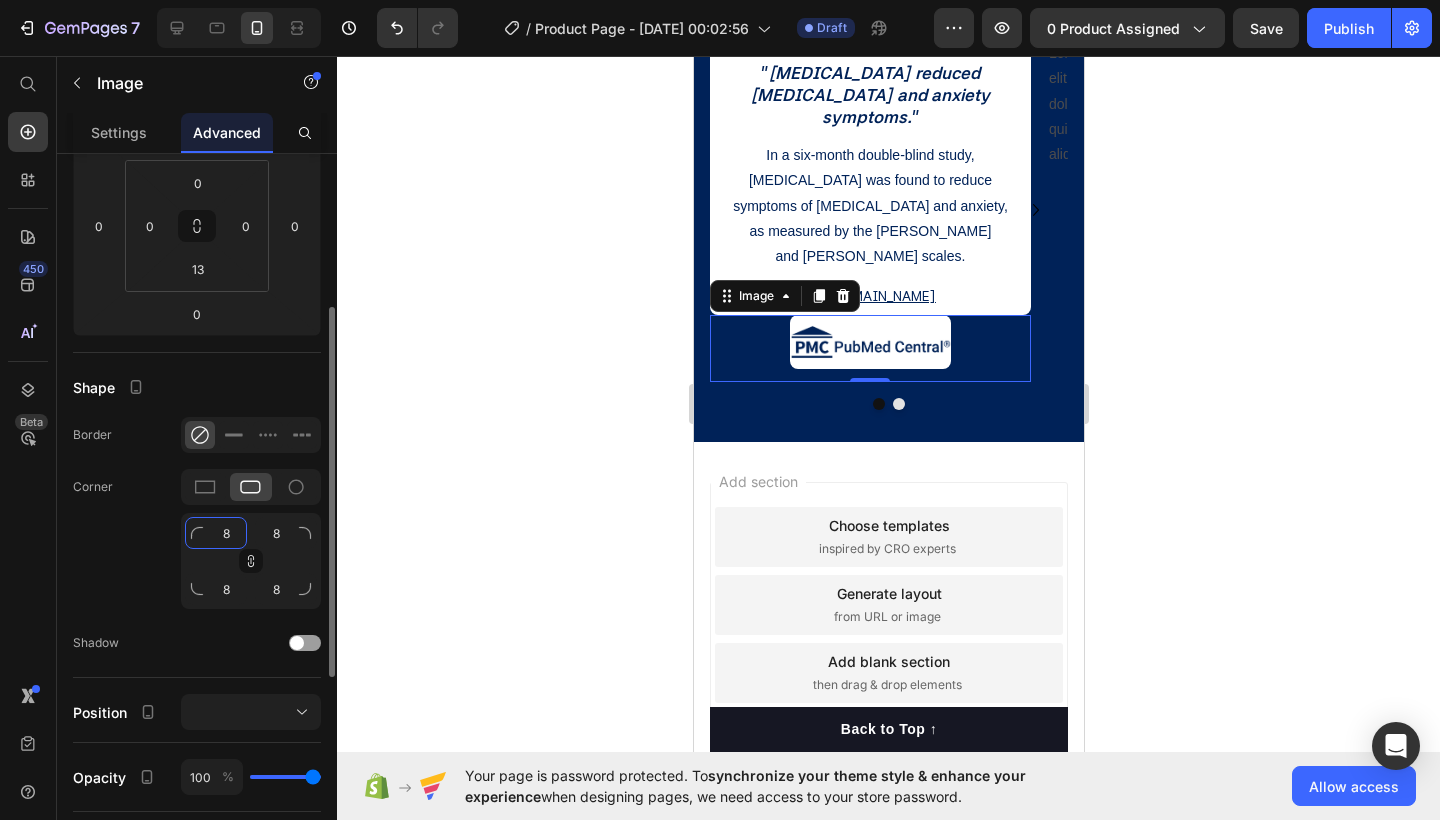 click on "8" 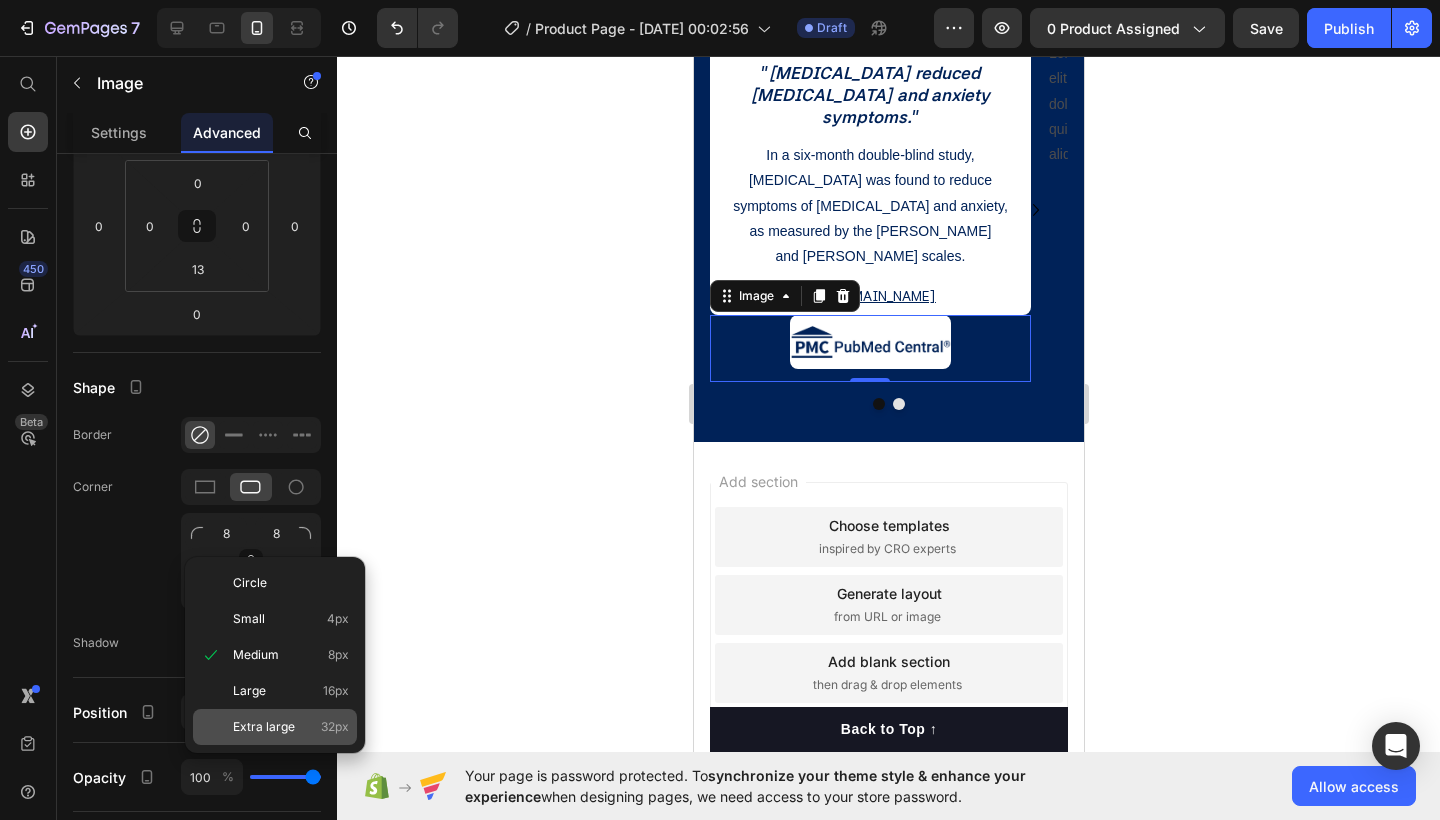 click on "Extra large" at bounding box center (264, 727) 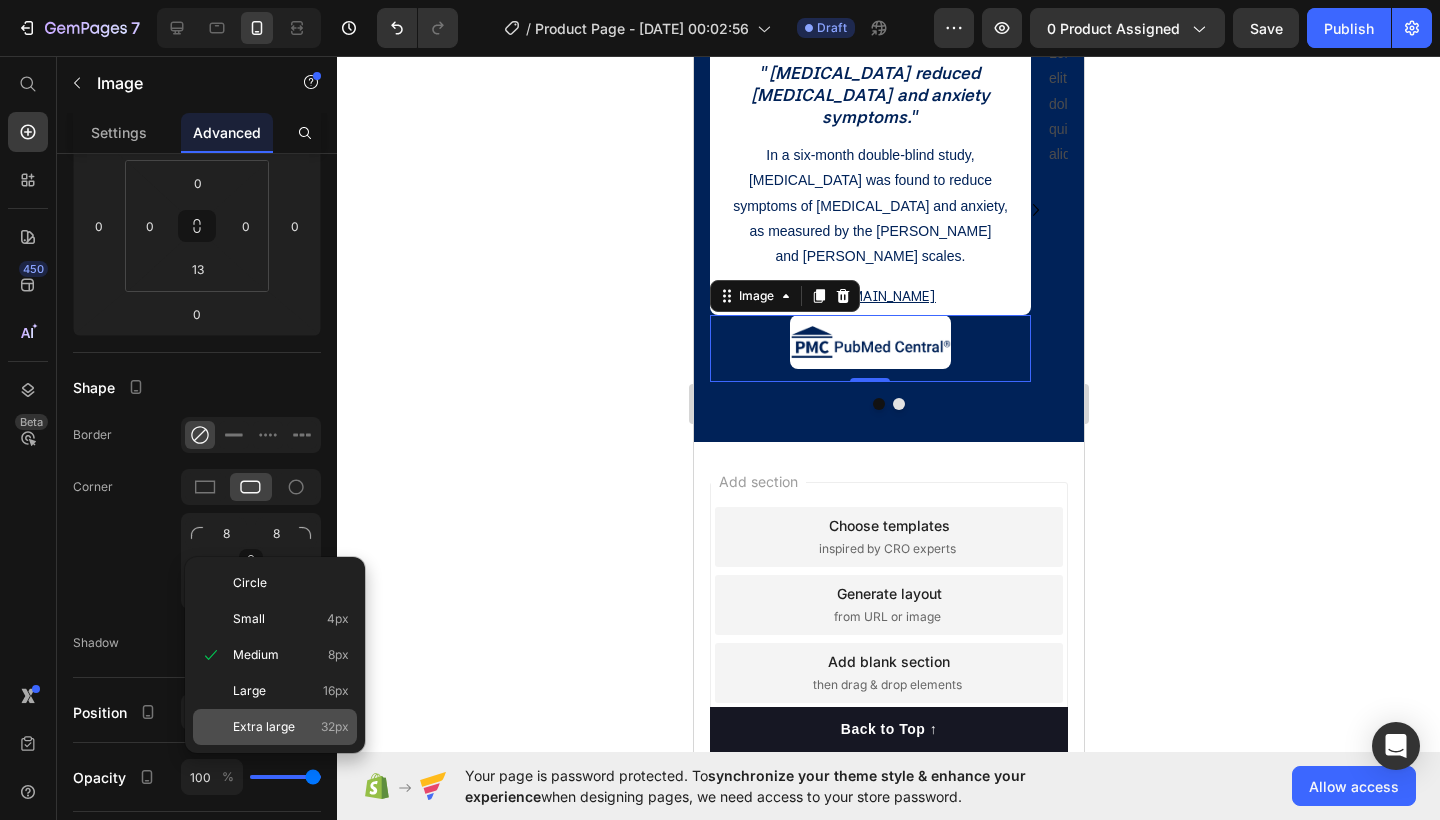 type on "32" 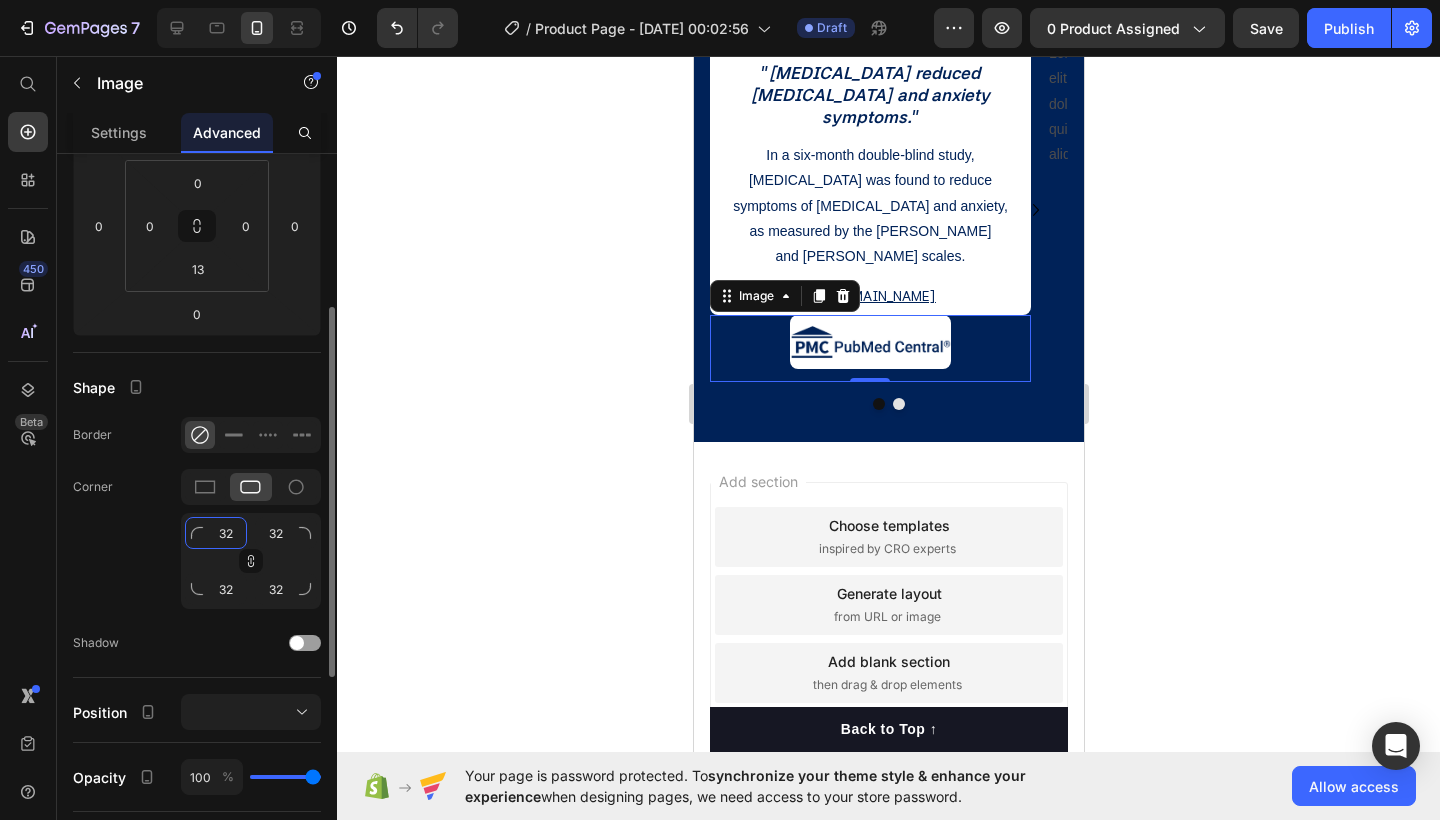 click on "32" 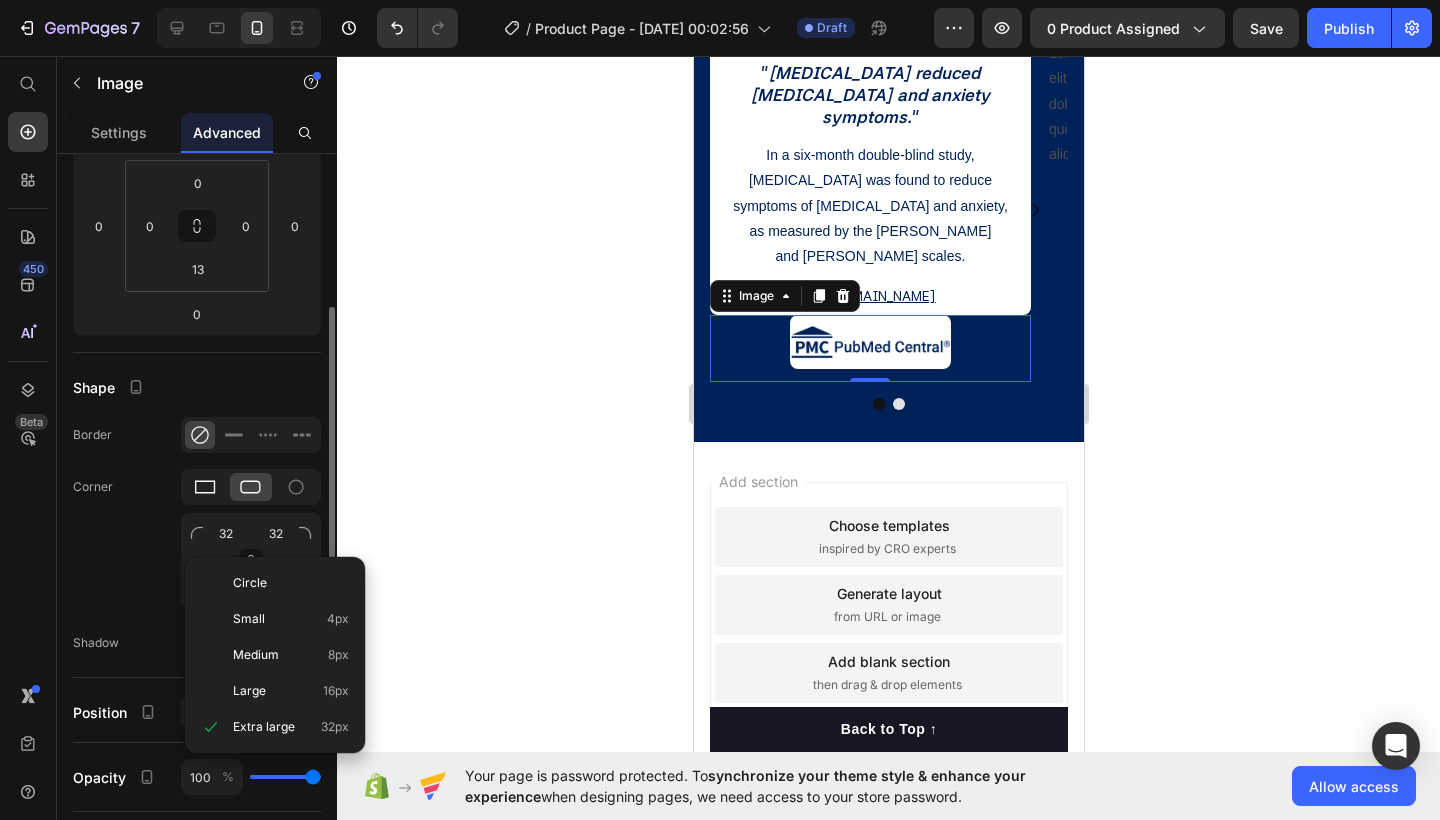 click 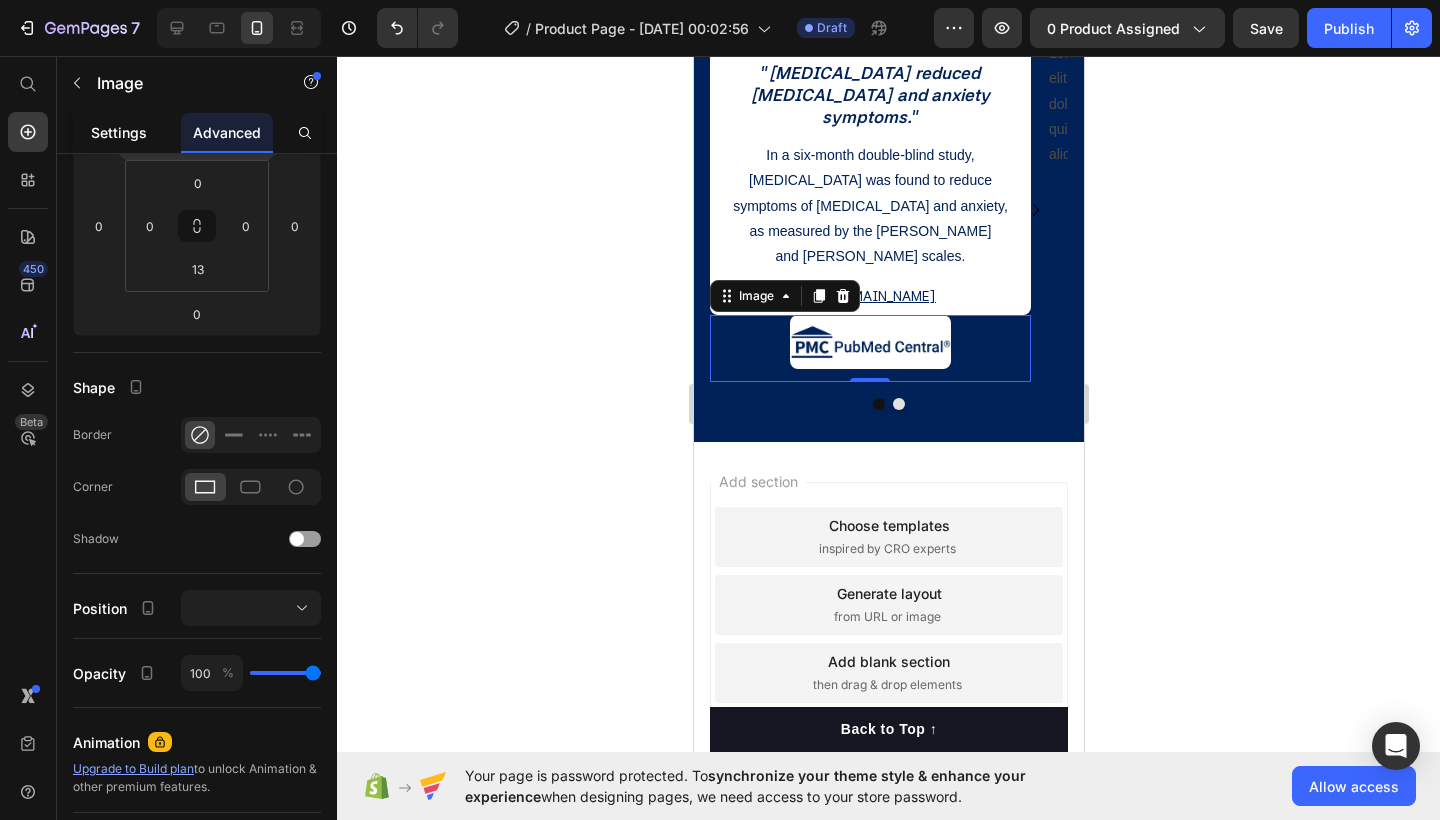 click on "Settings" 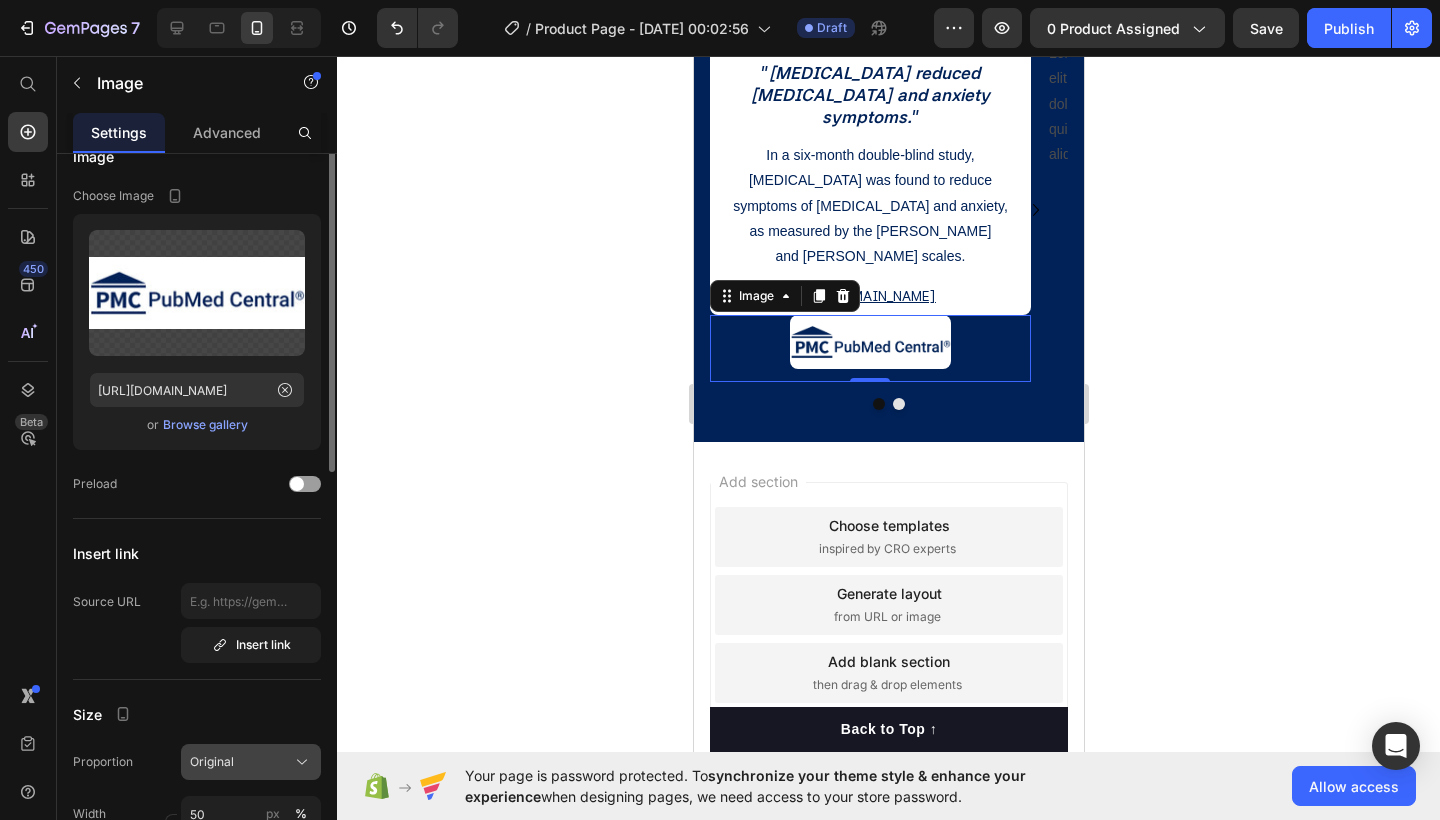 scroll, scrollTop: 0, scrollLeft: 0, axis: both 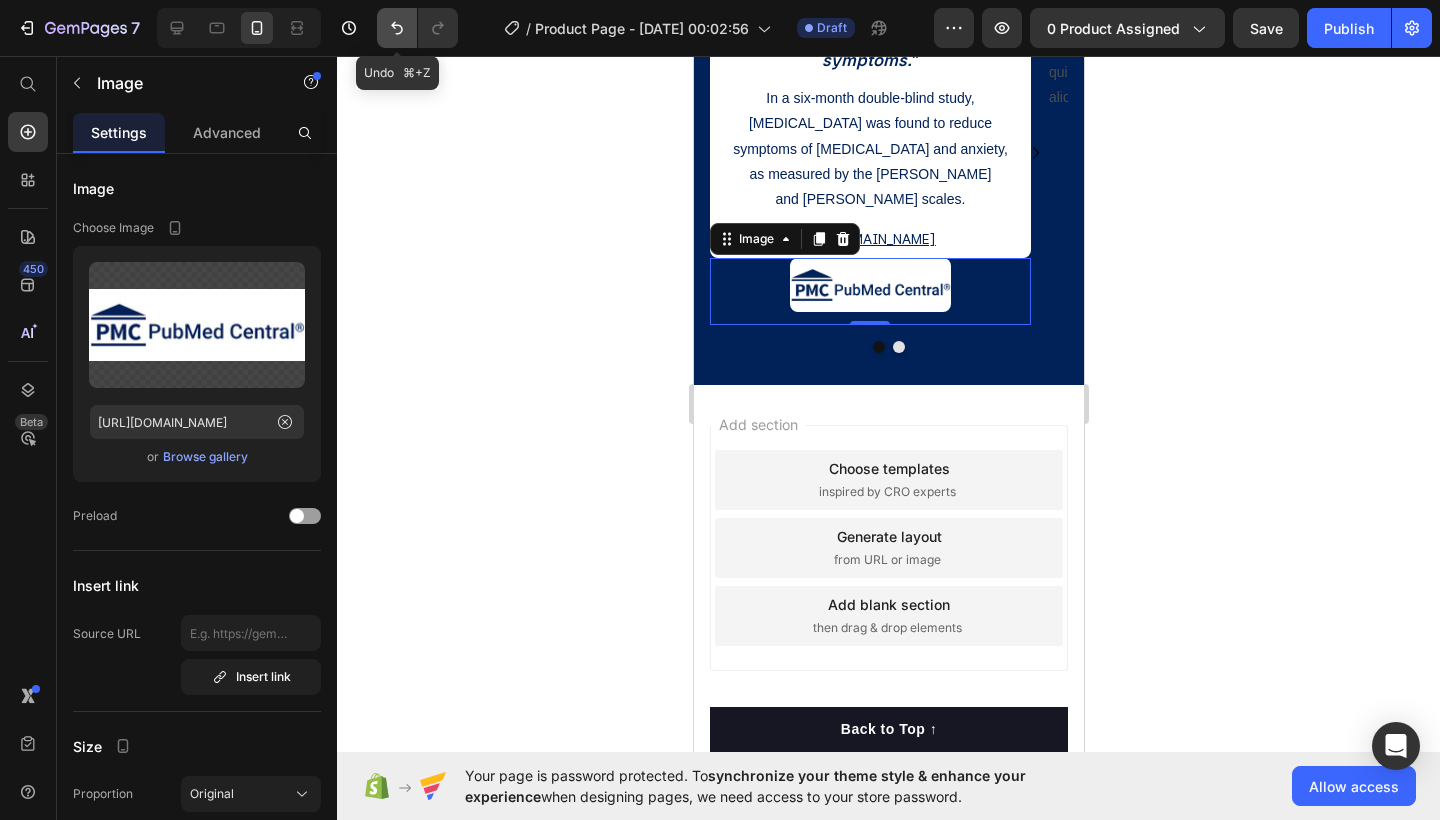 click 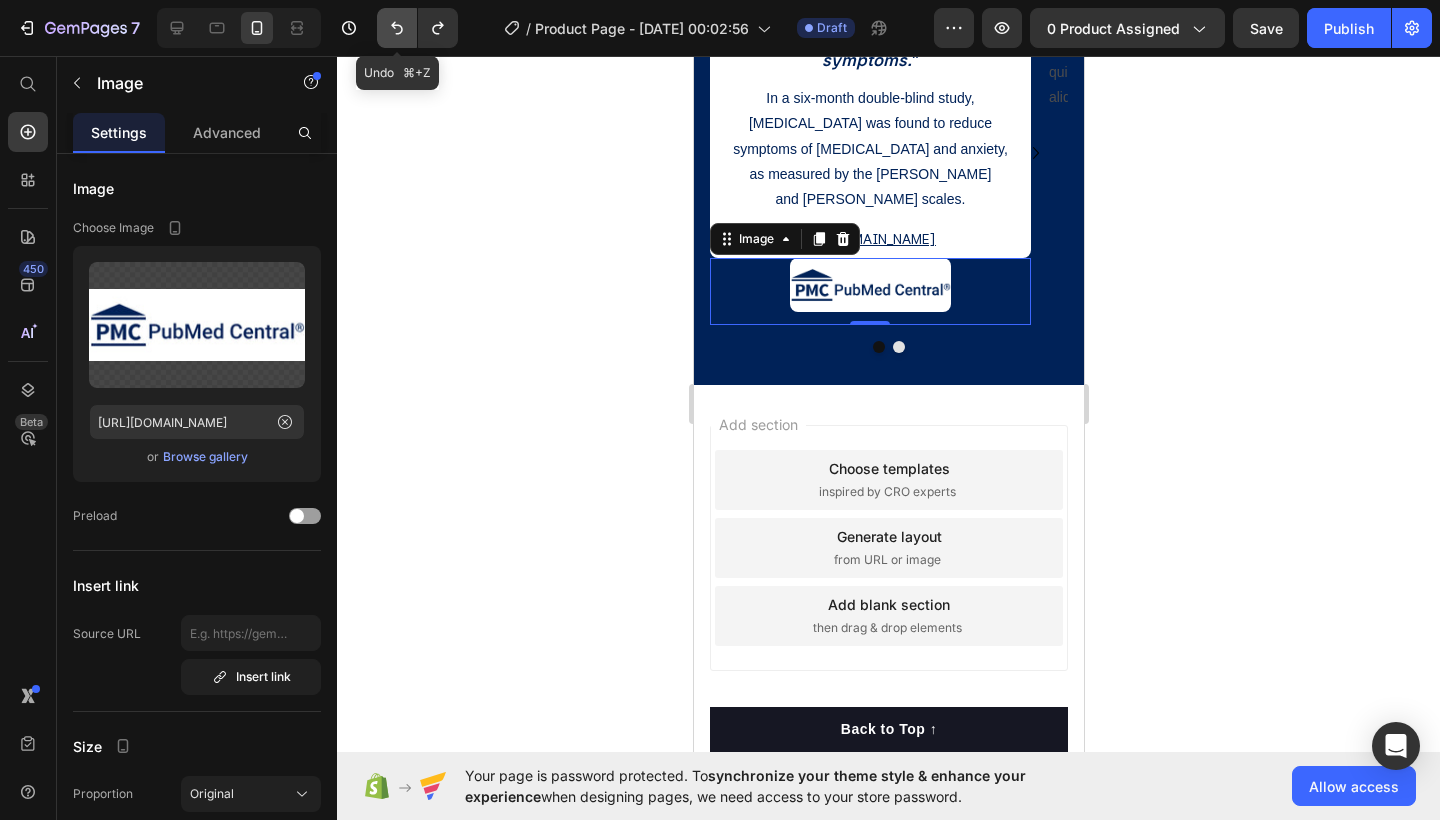 click 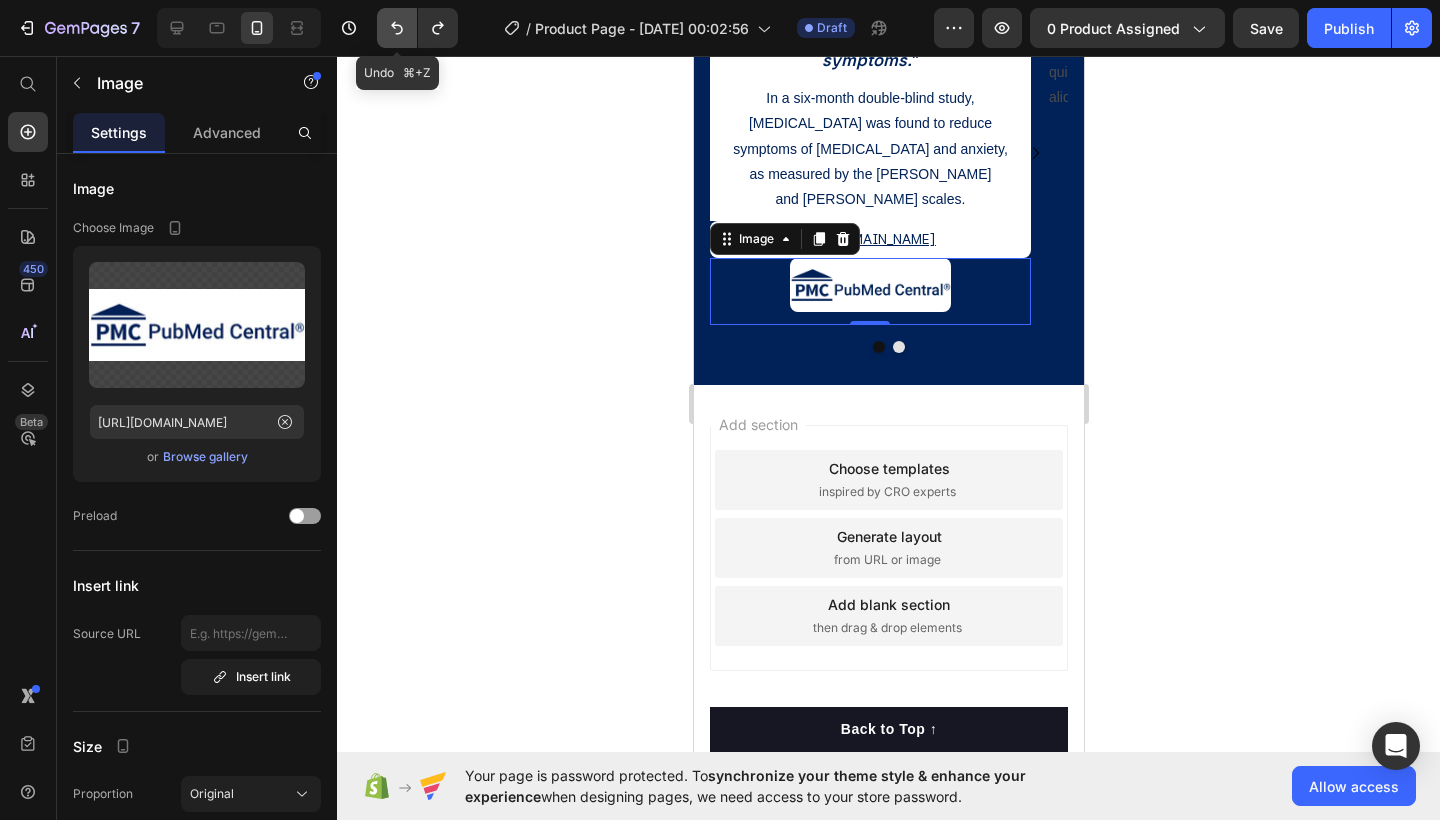 click 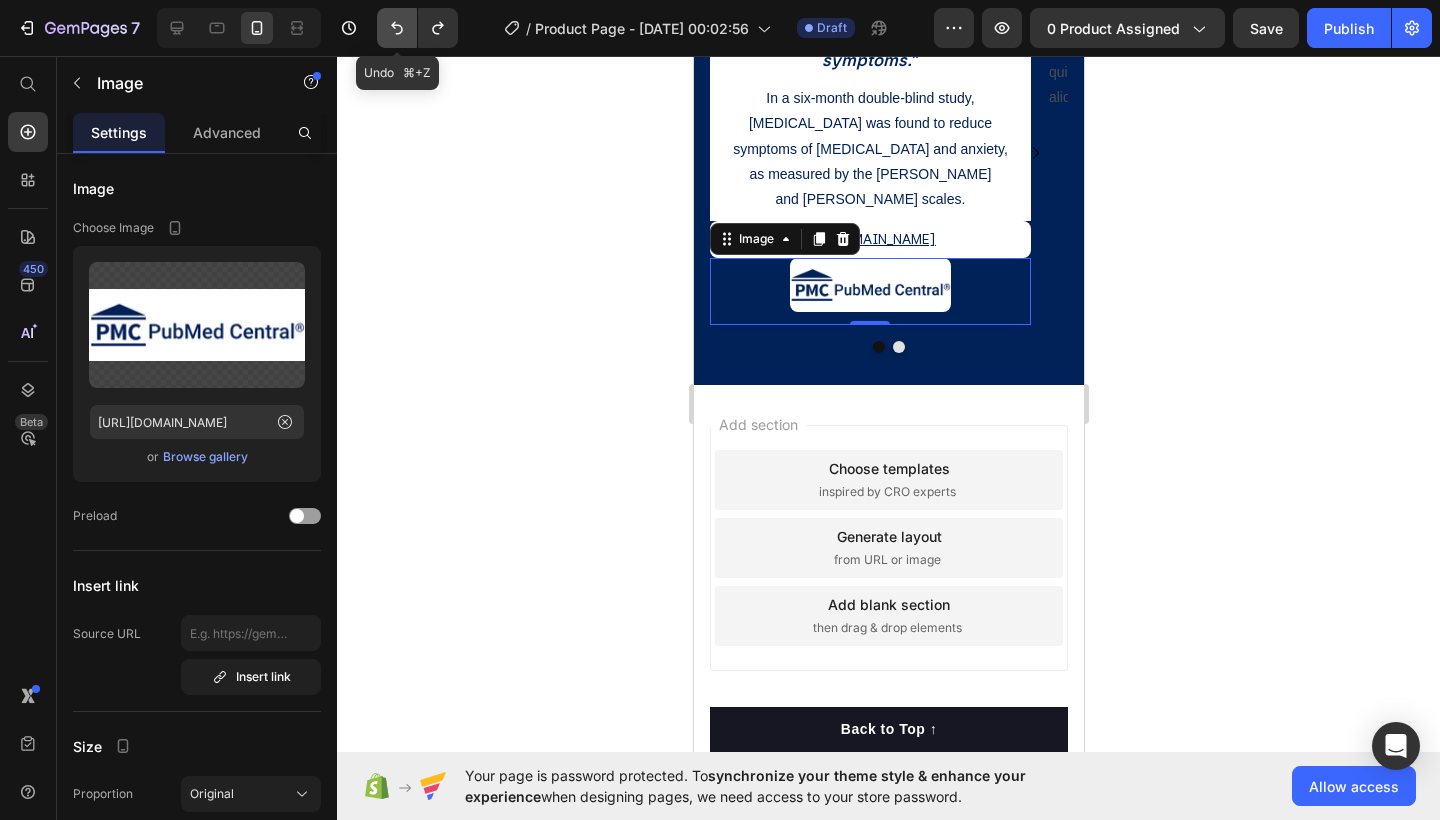 click 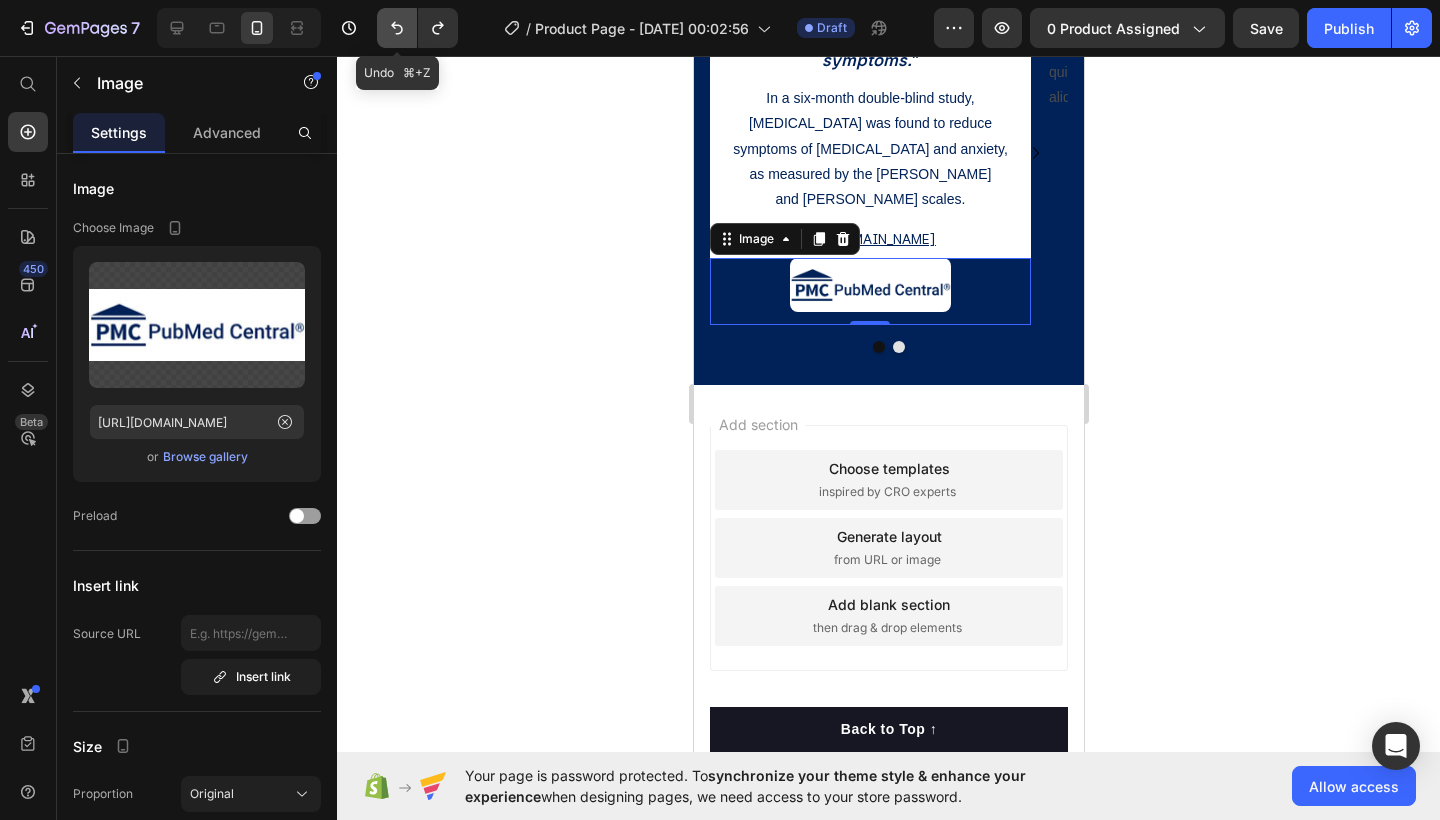 click 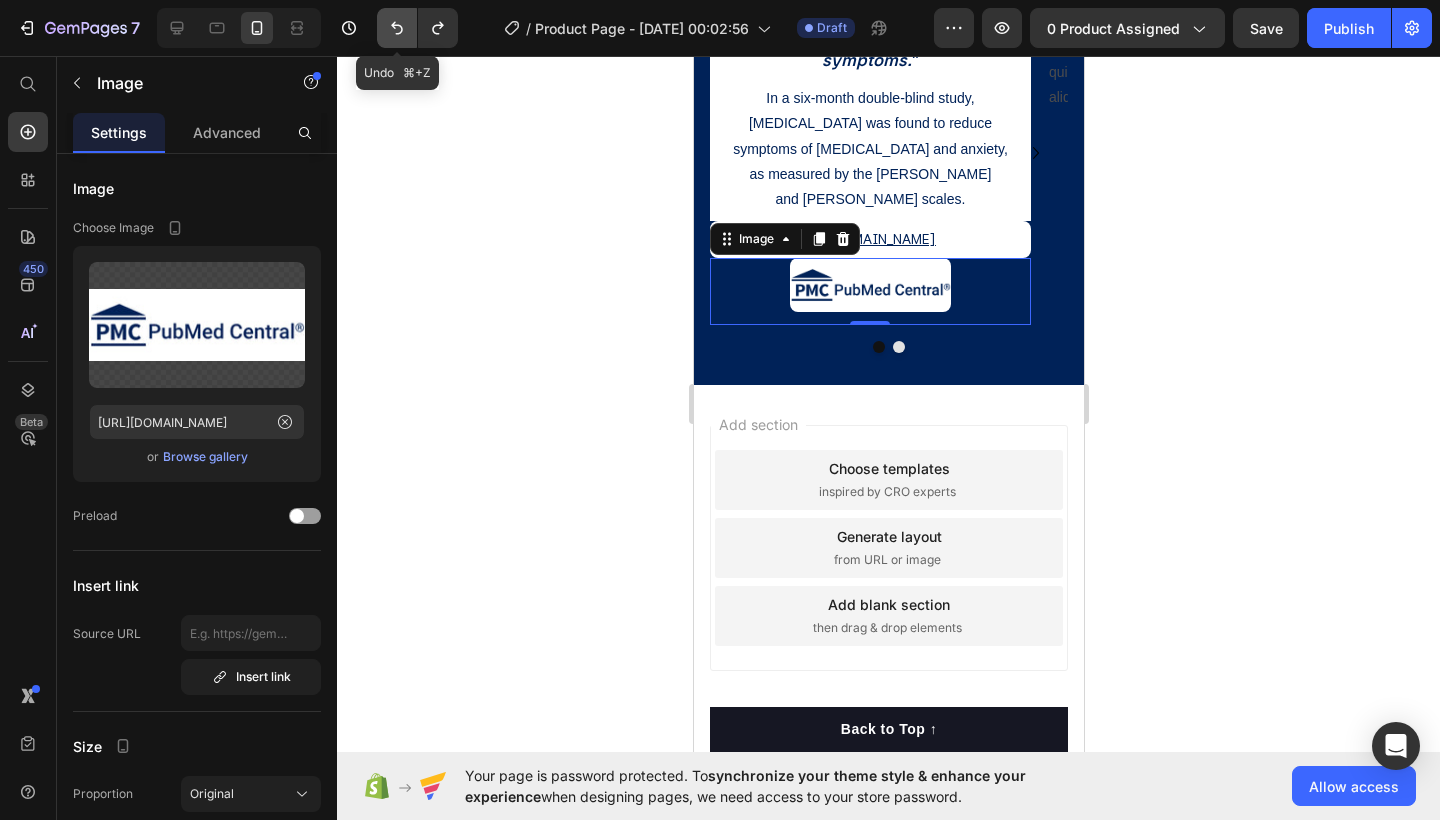 click 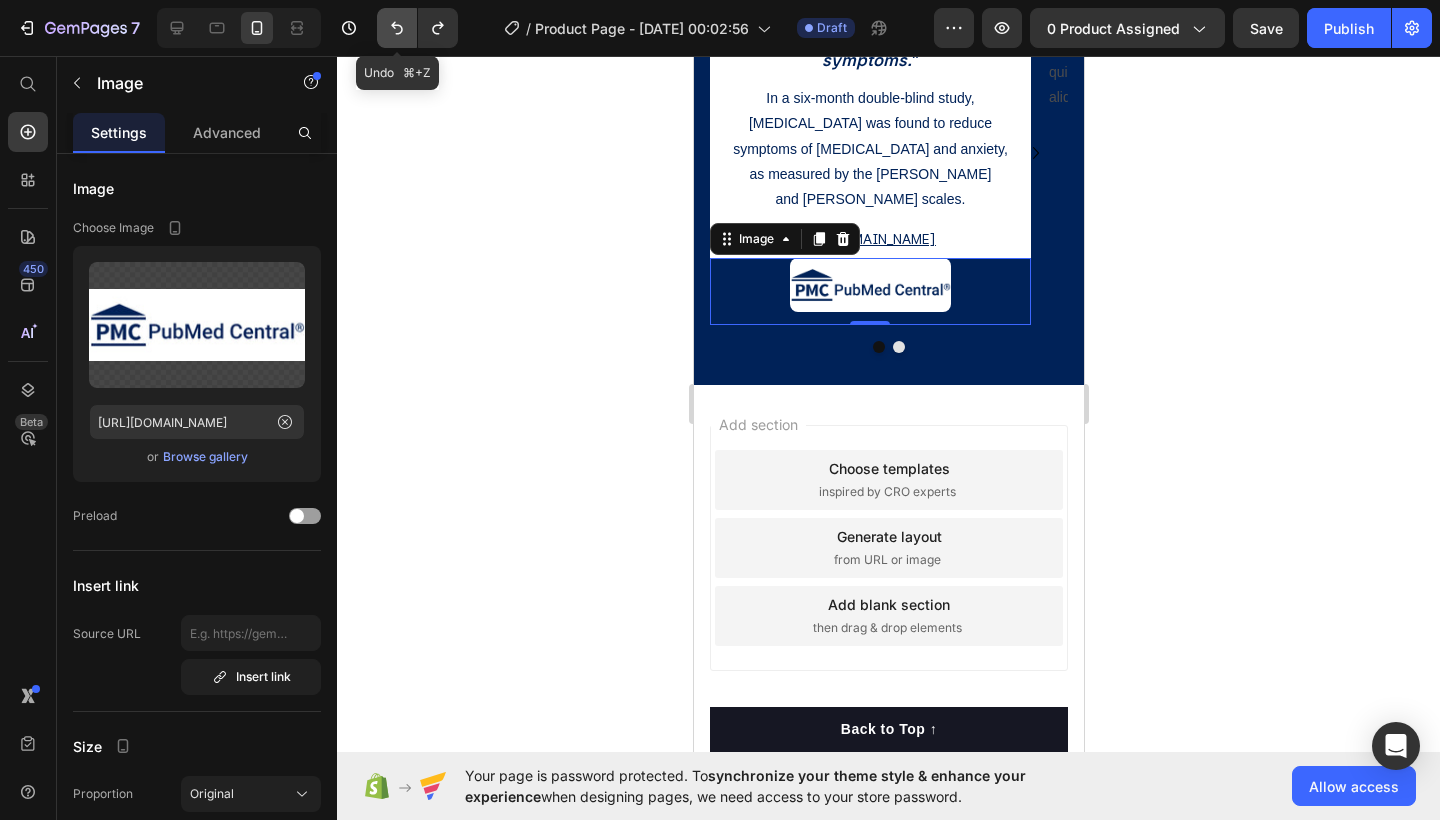 click 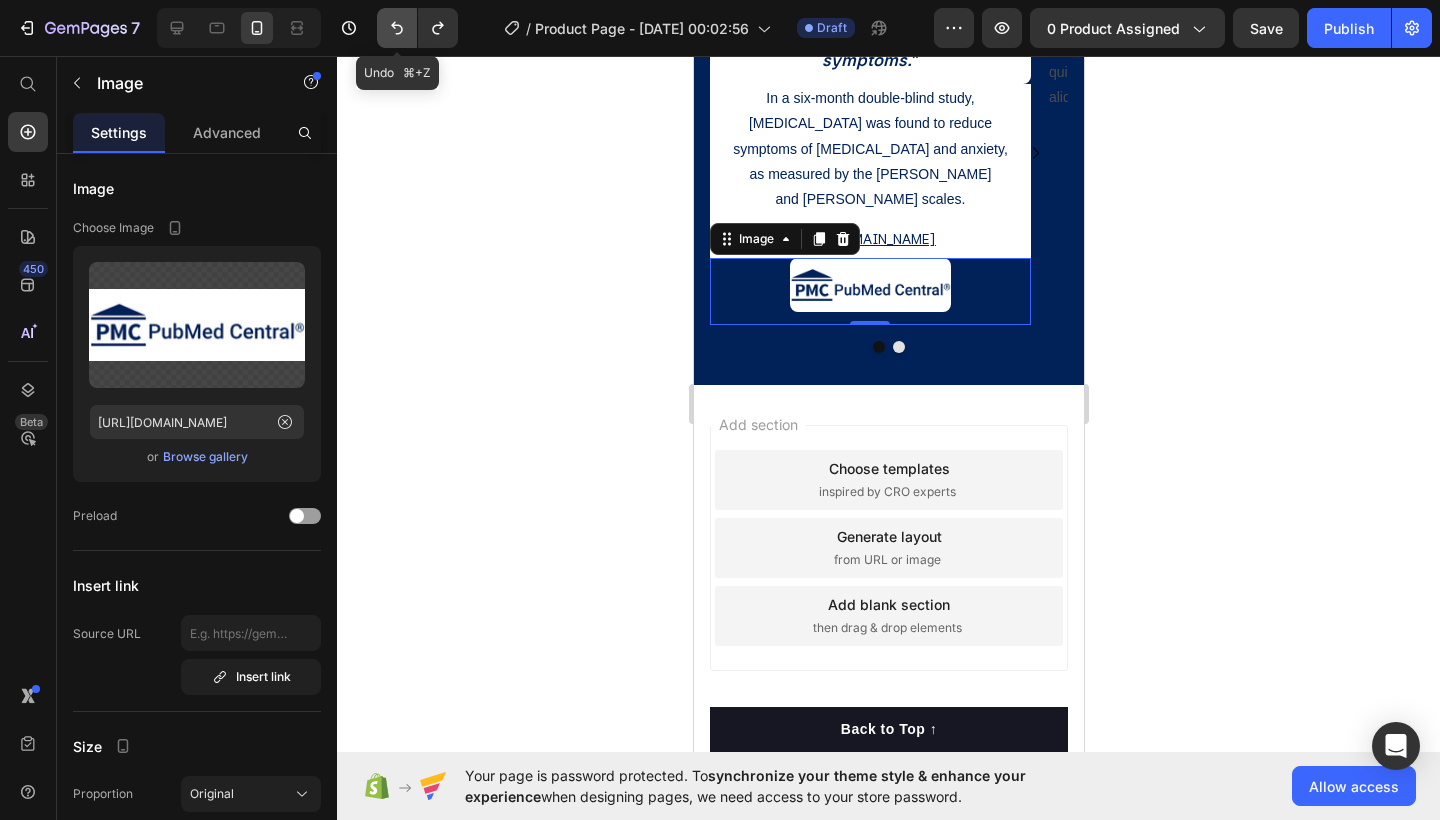 click 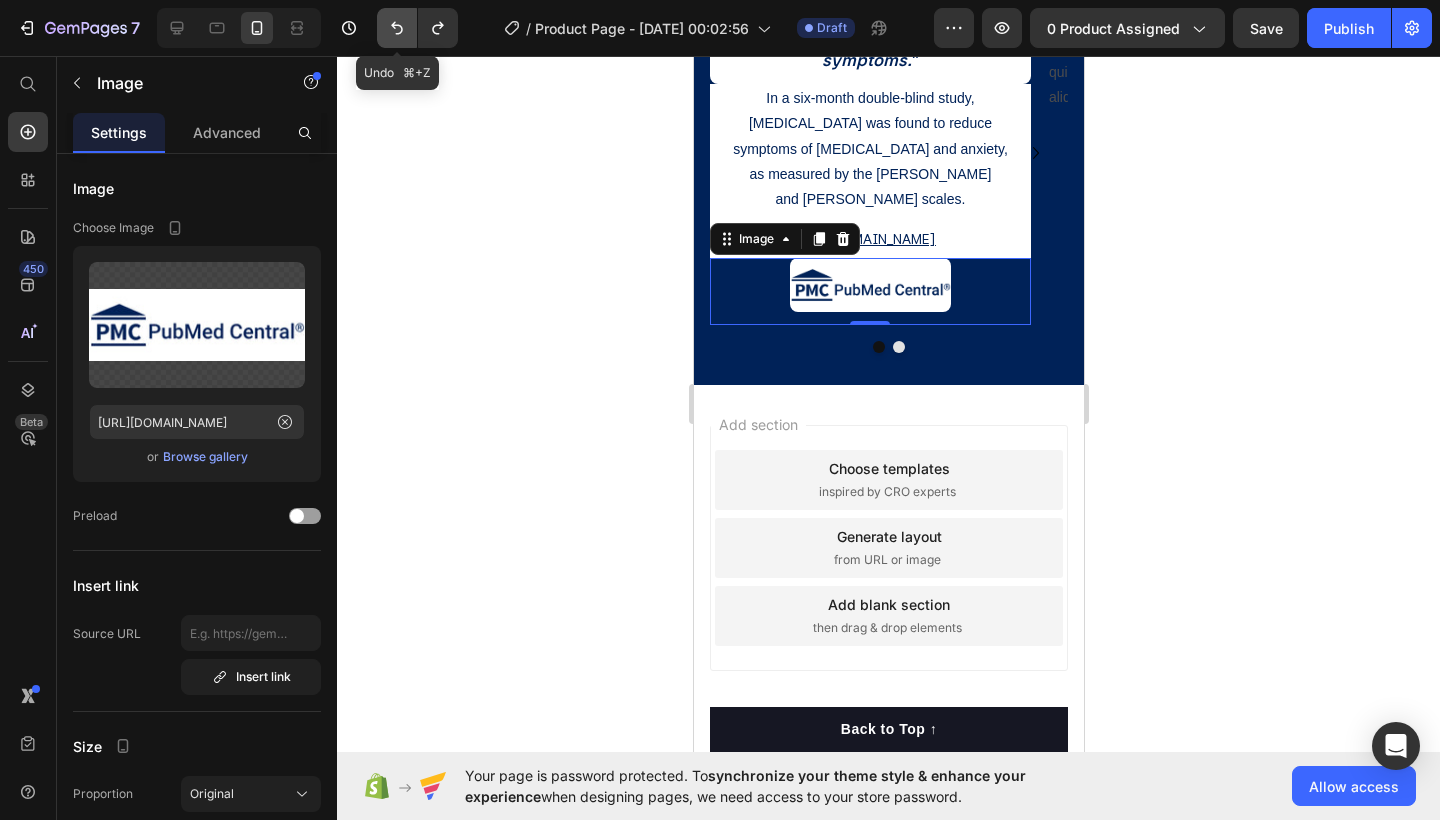 click 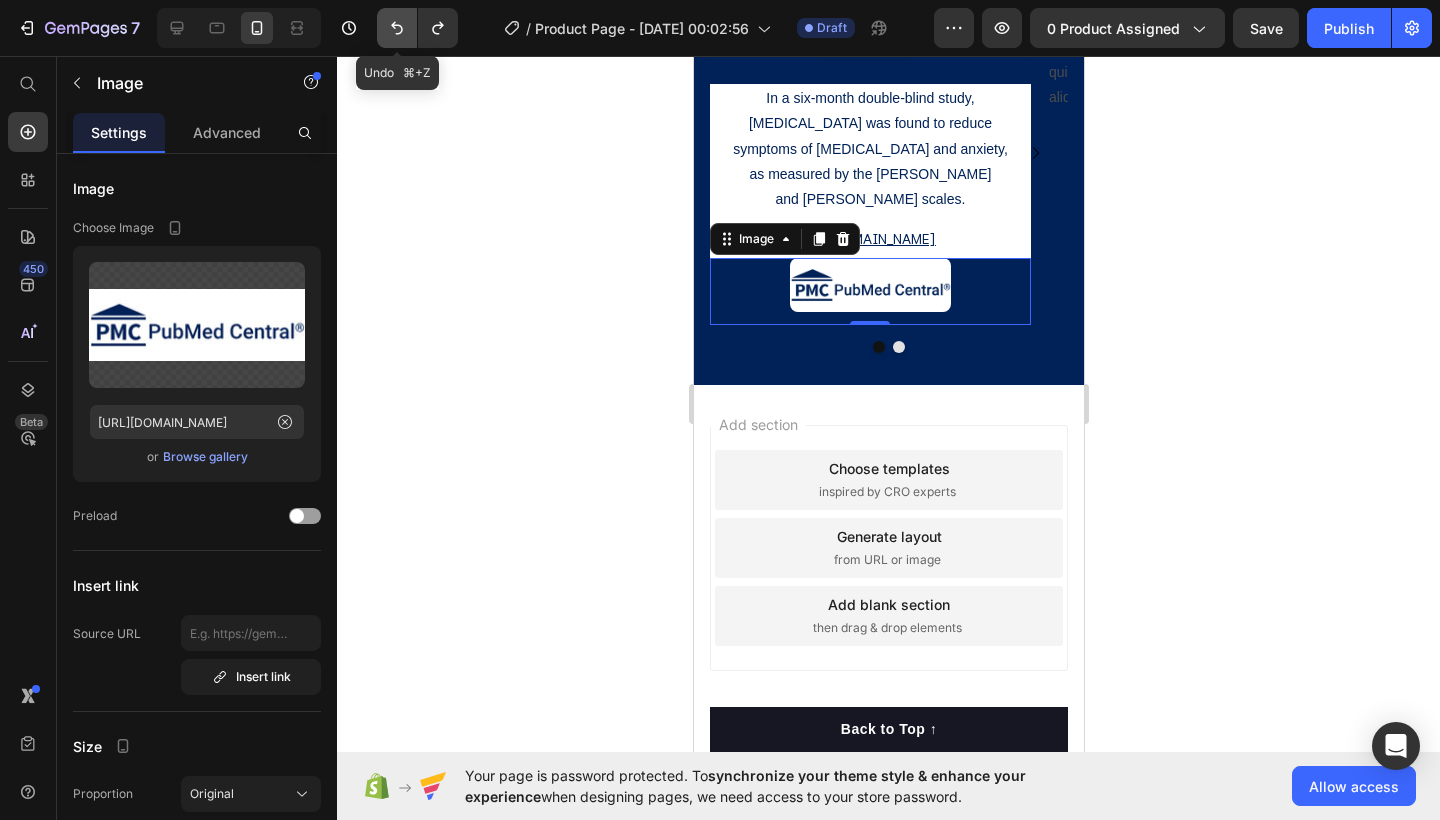 click 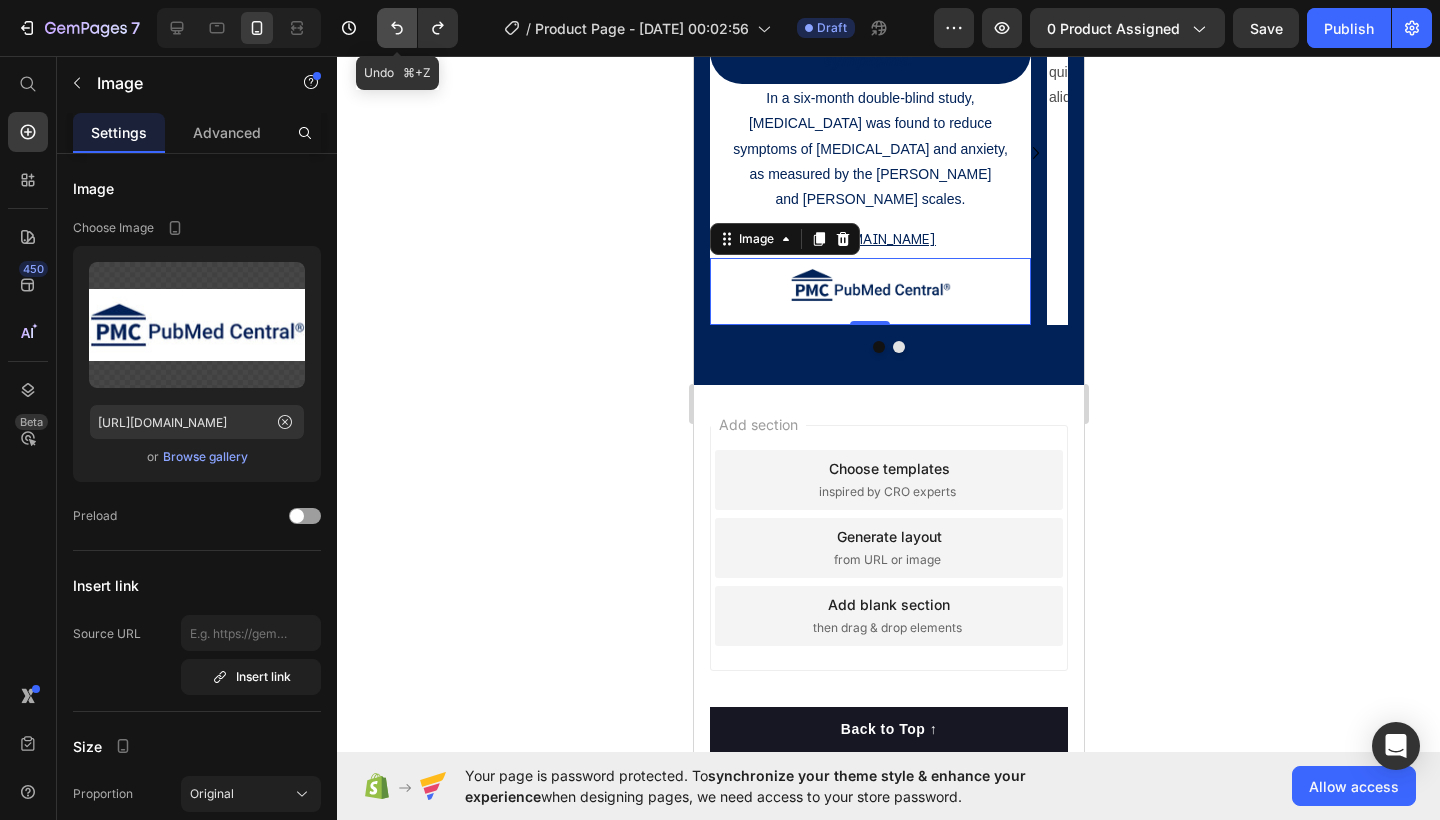 click 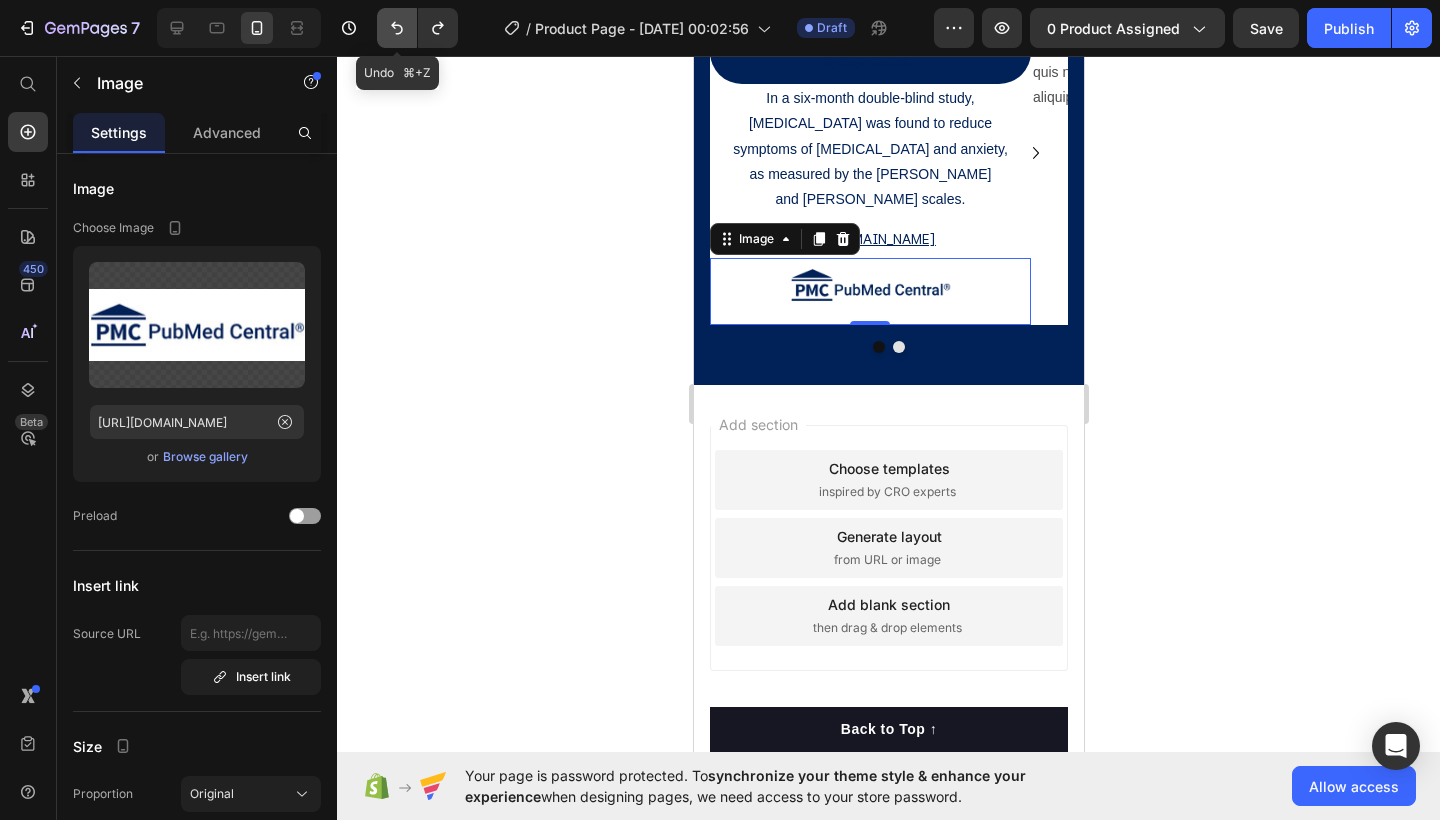 click 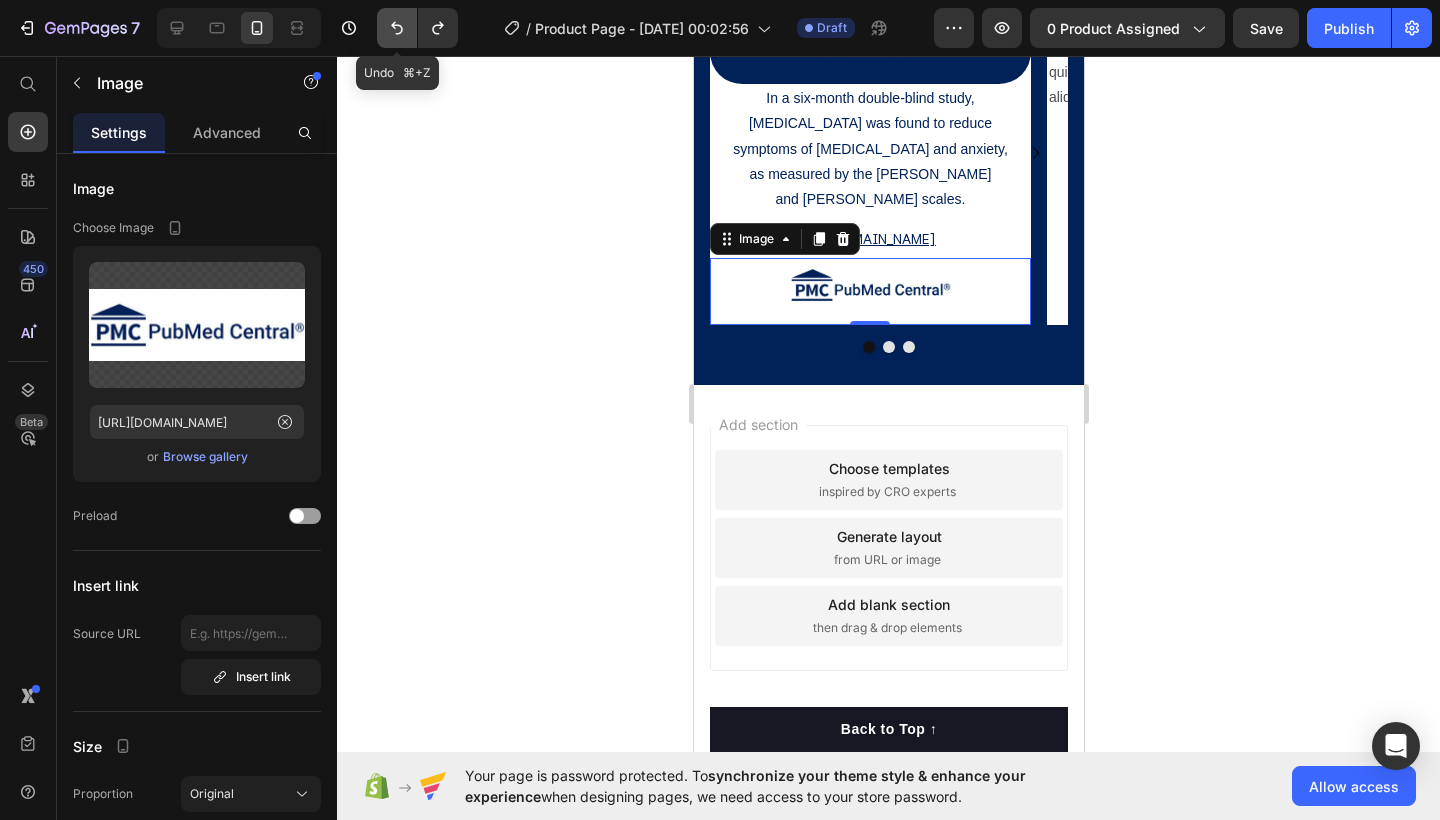 click 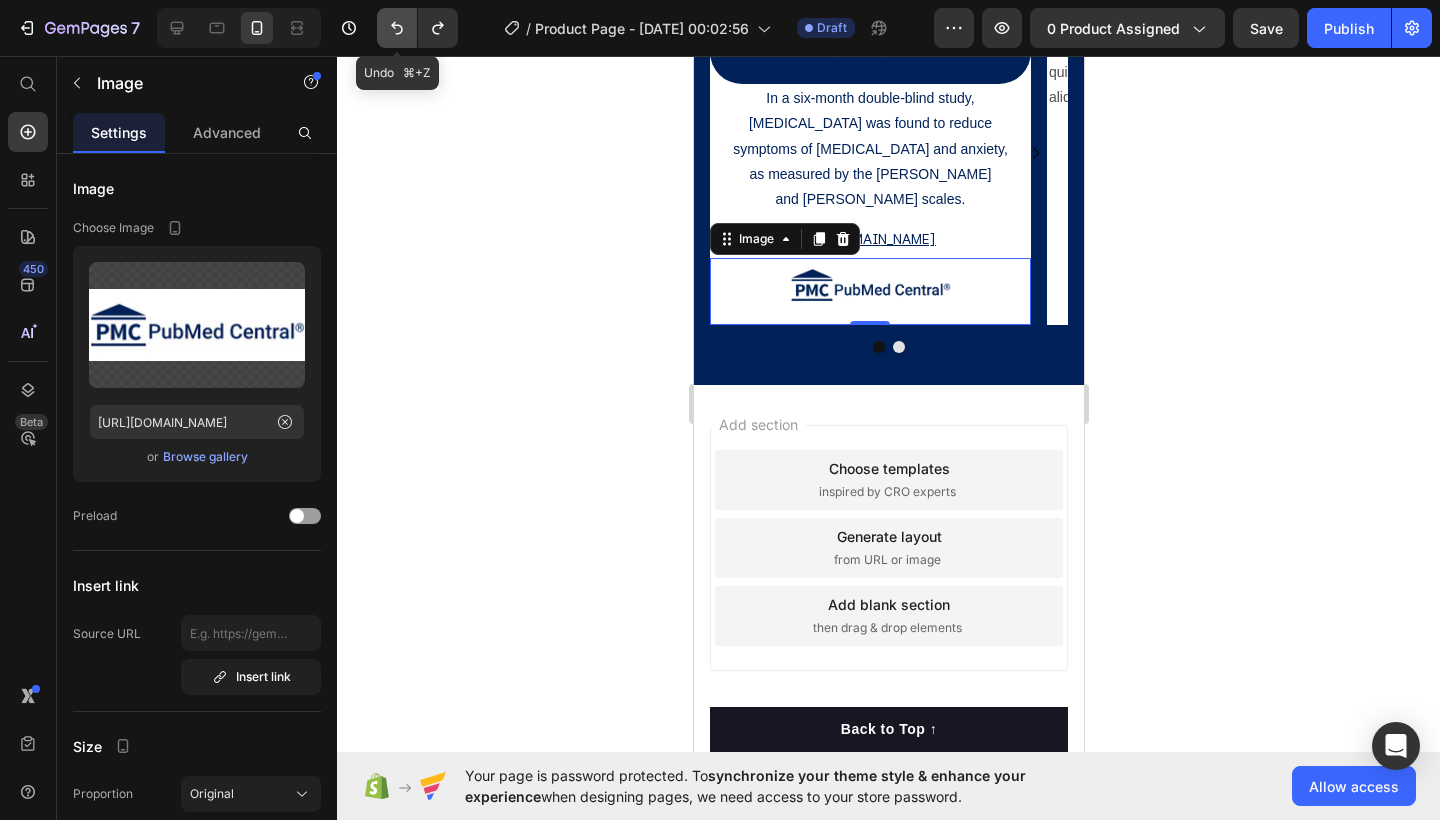 click 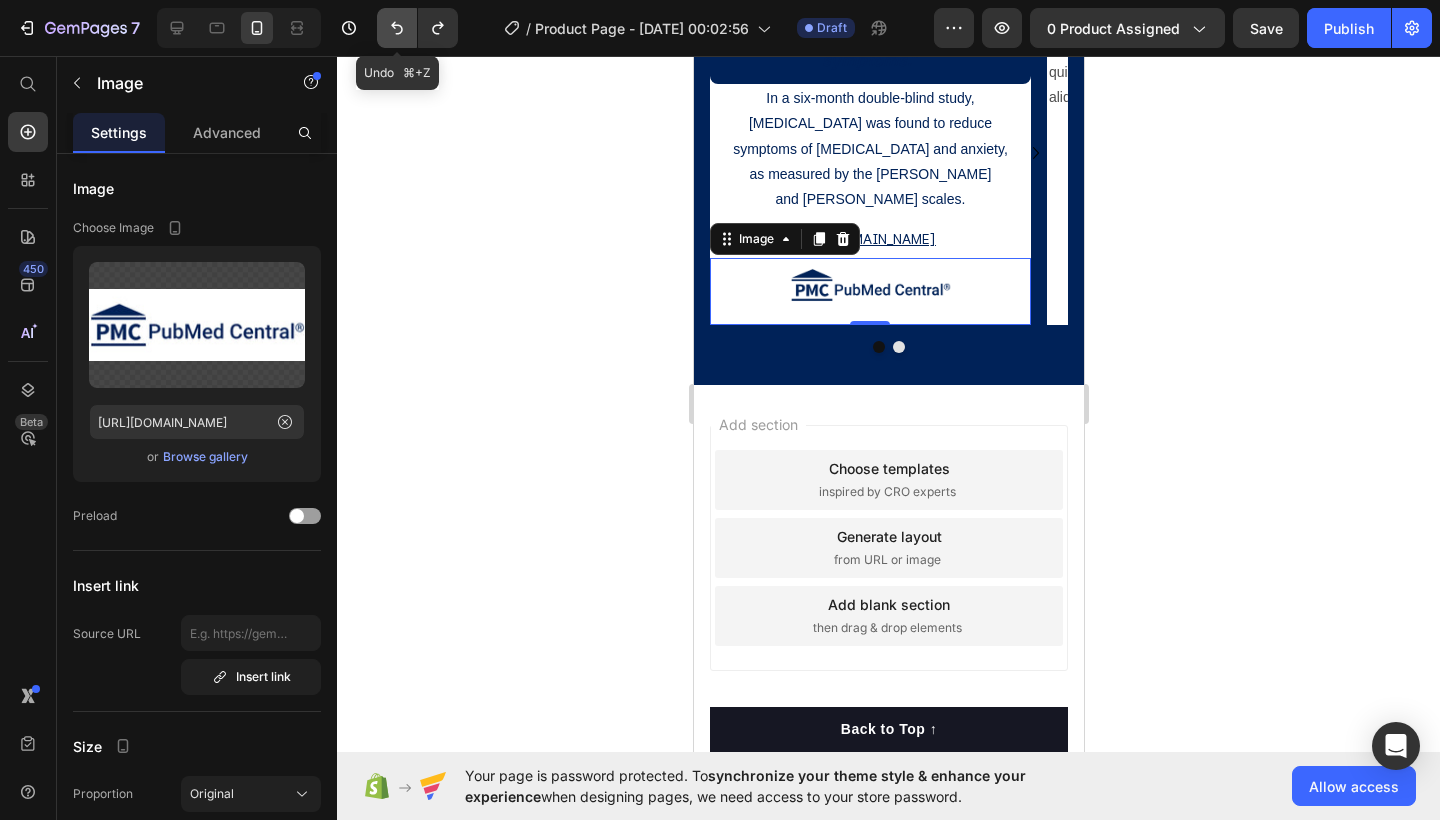 click 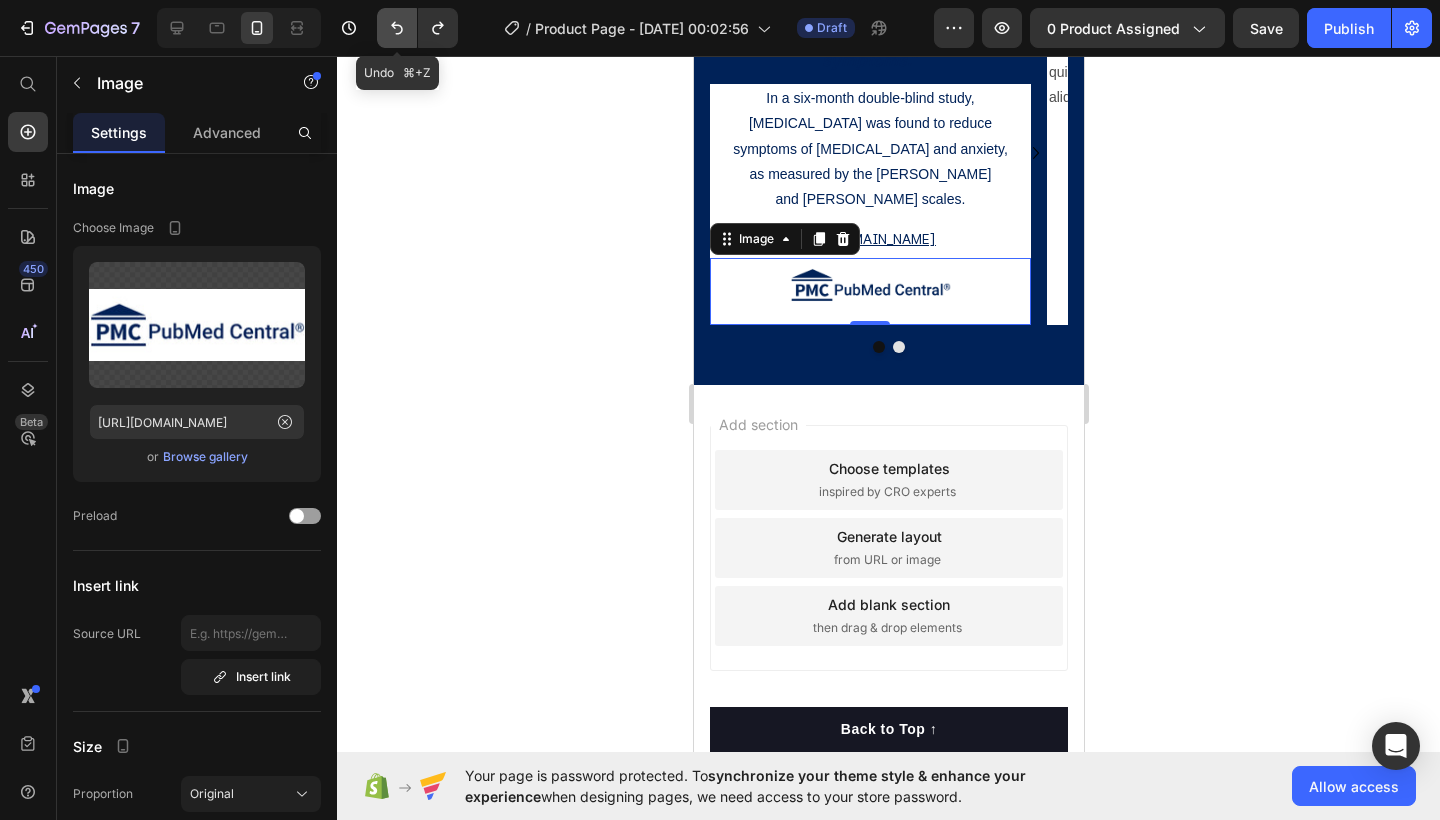 click 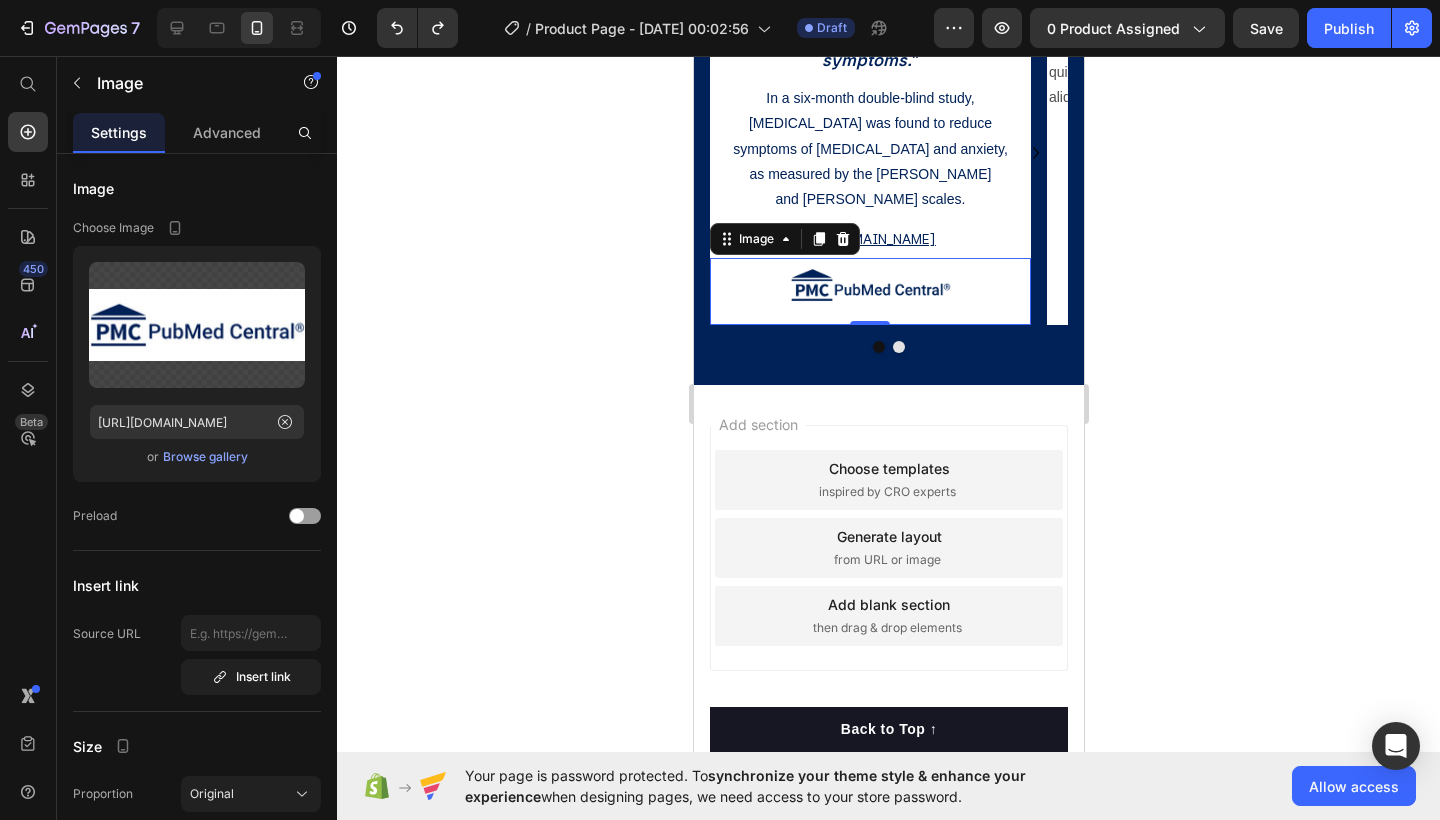 click 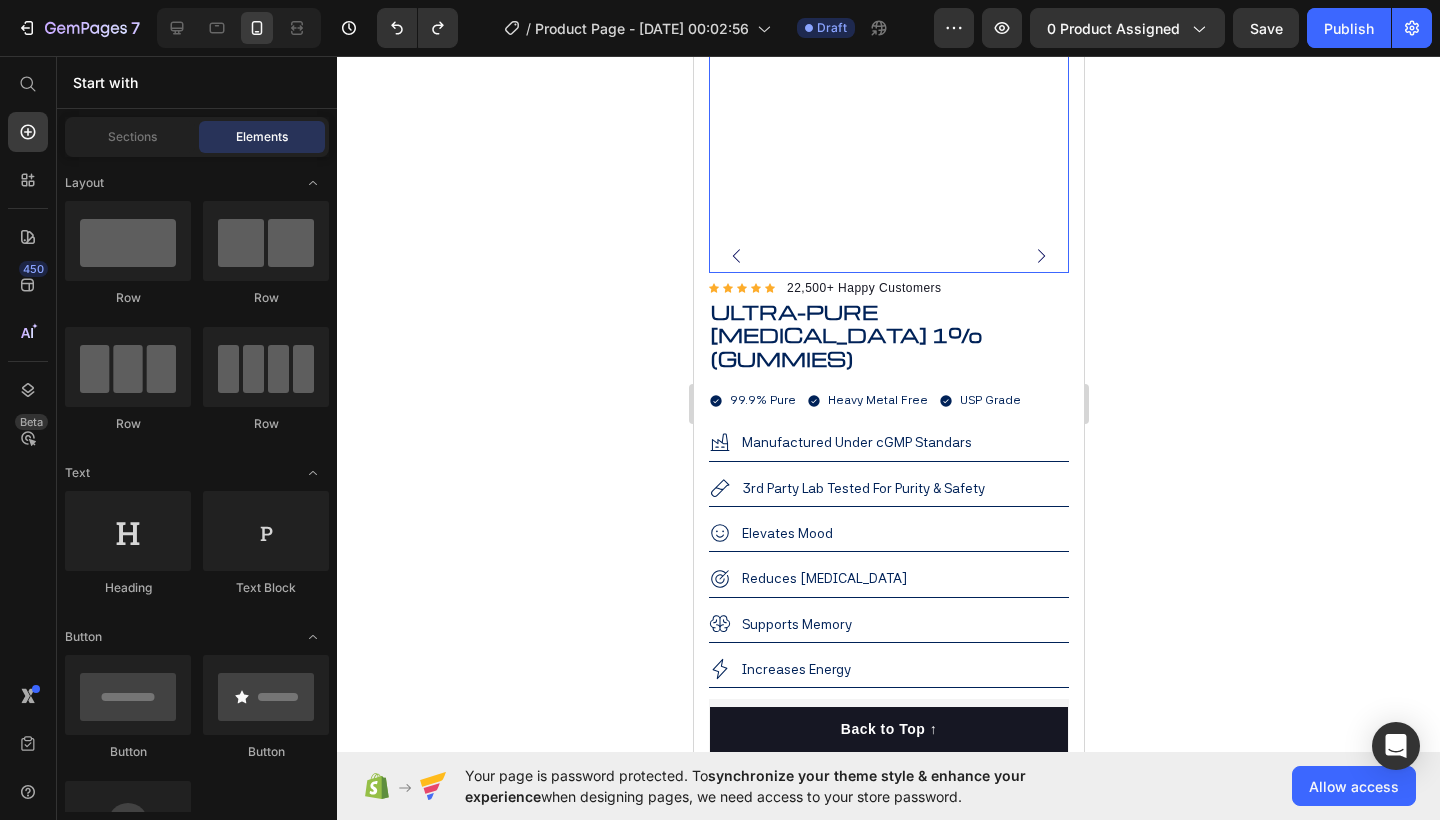 scroll, scrollTop: 959, scrollLeft: 0, axis: vertical 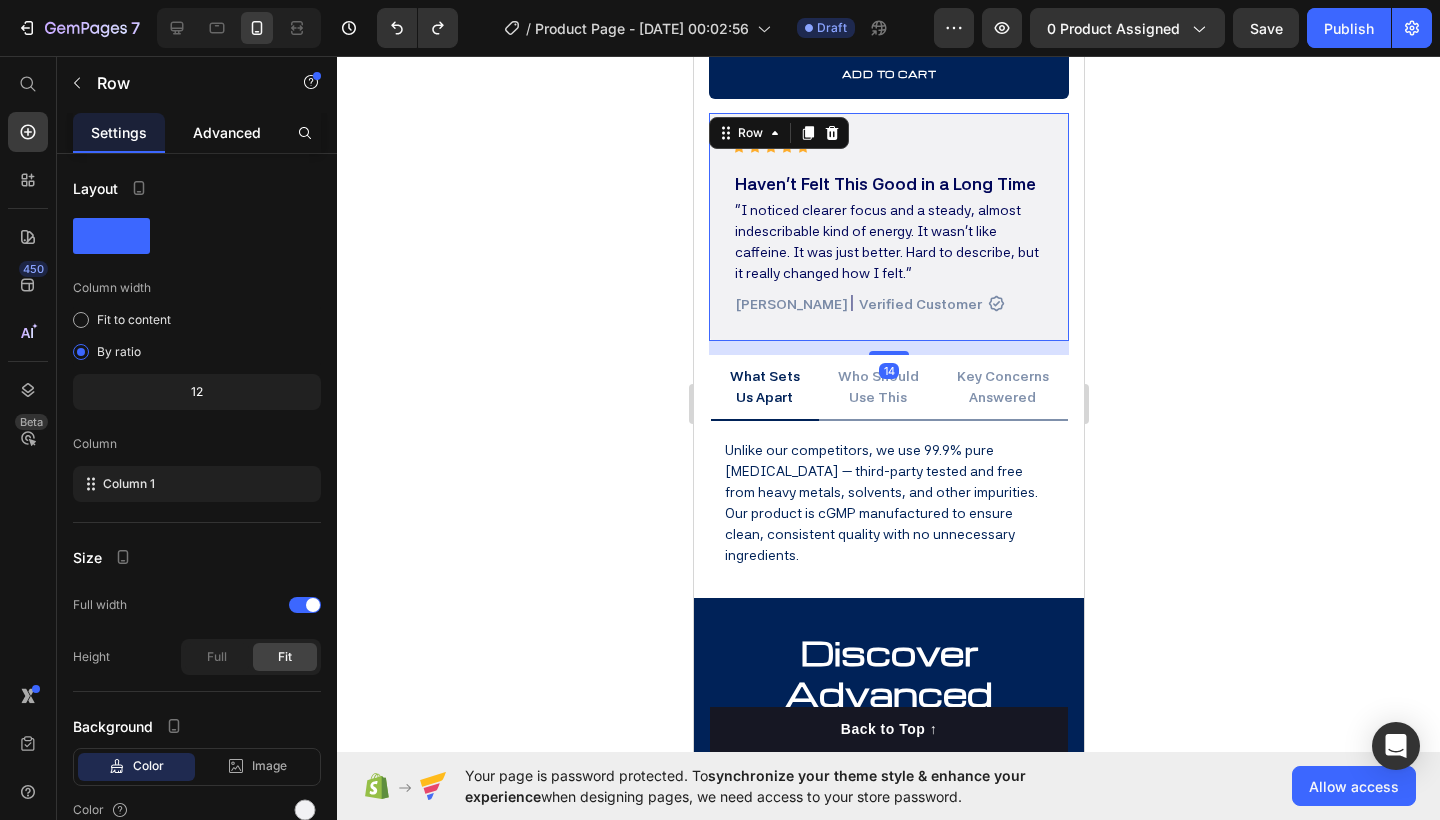 click on "Advanced" 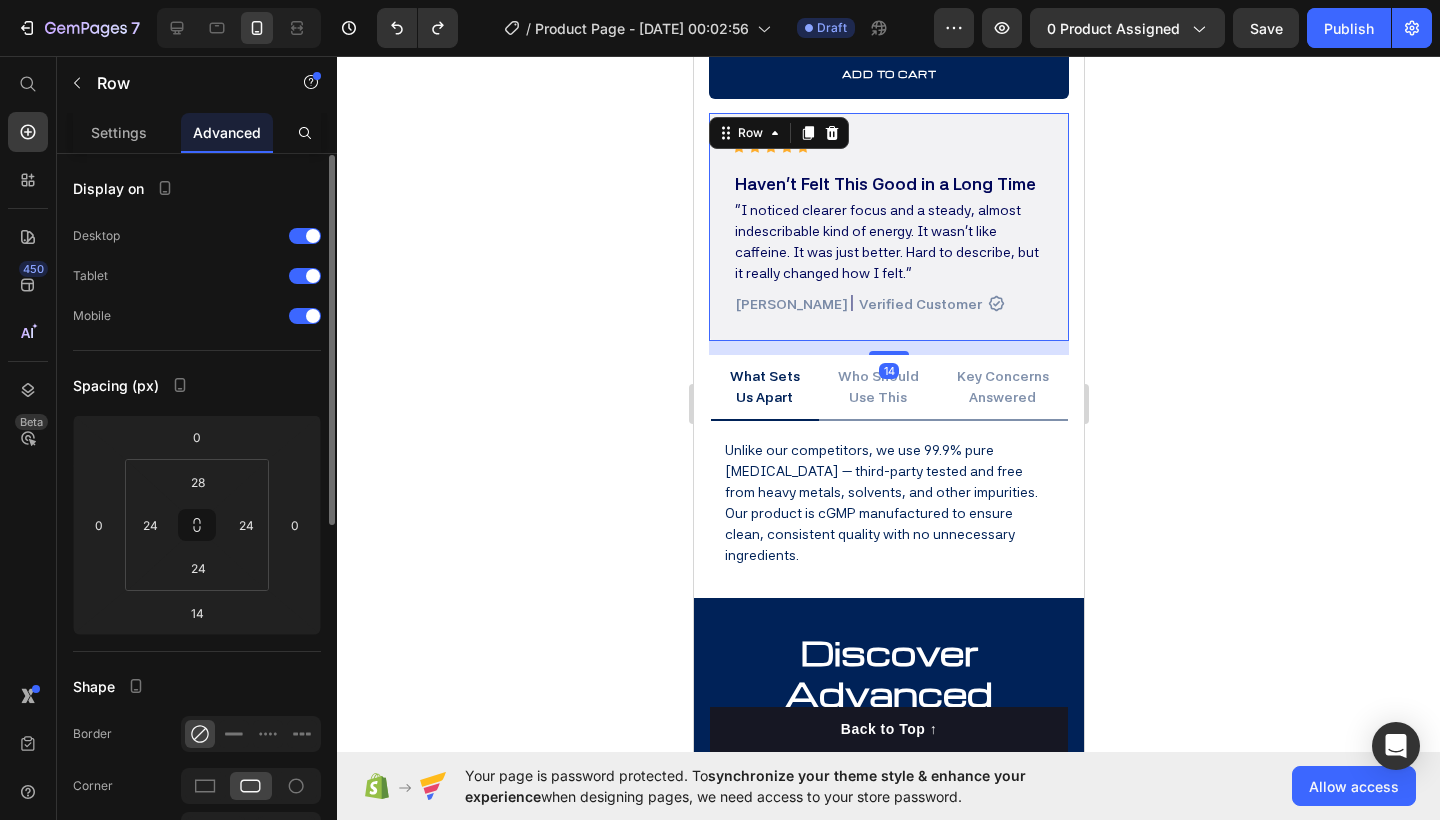 scroll, scrollTop: 287, scrollLeft: 0, axis: vertical 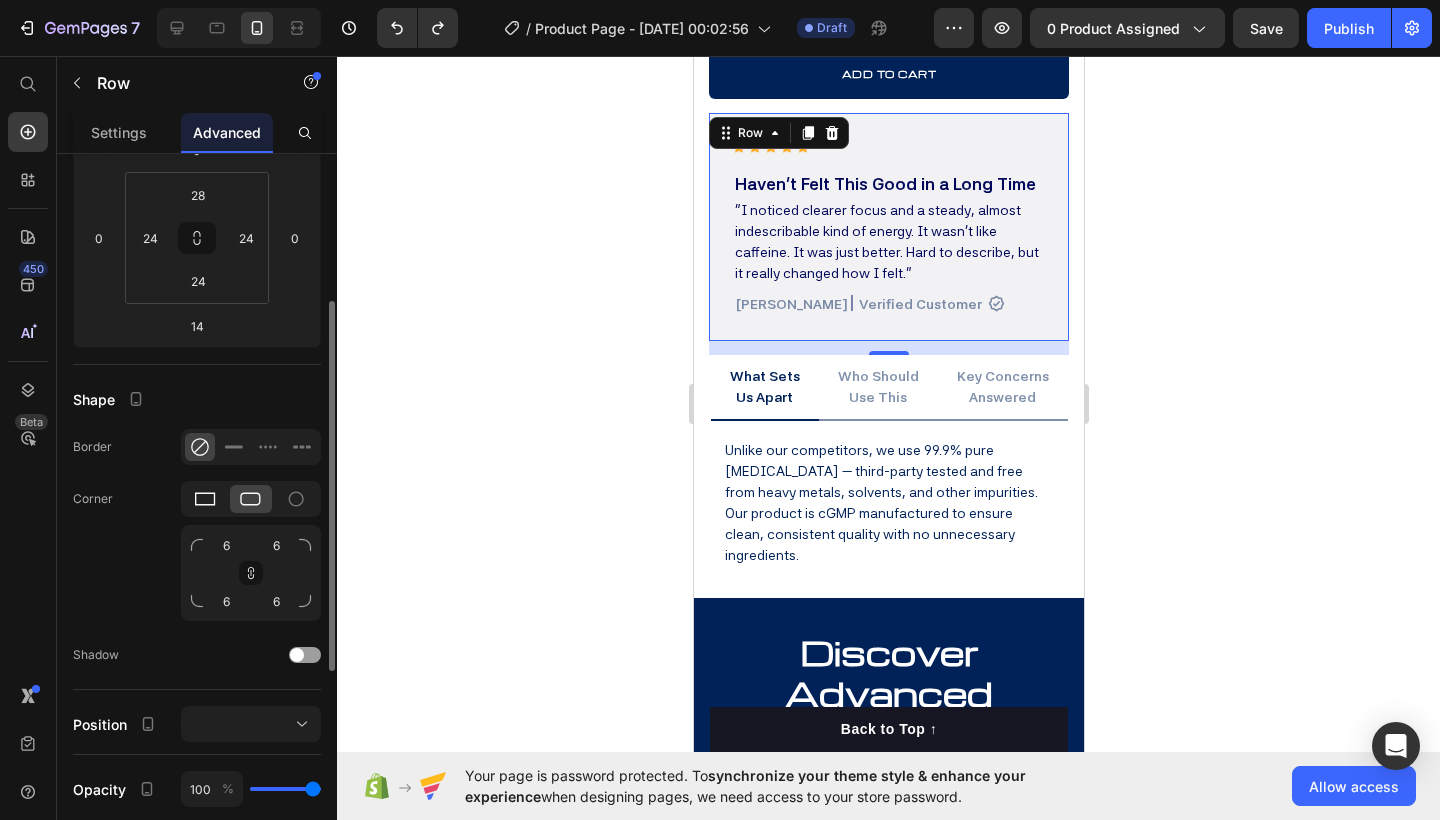 click 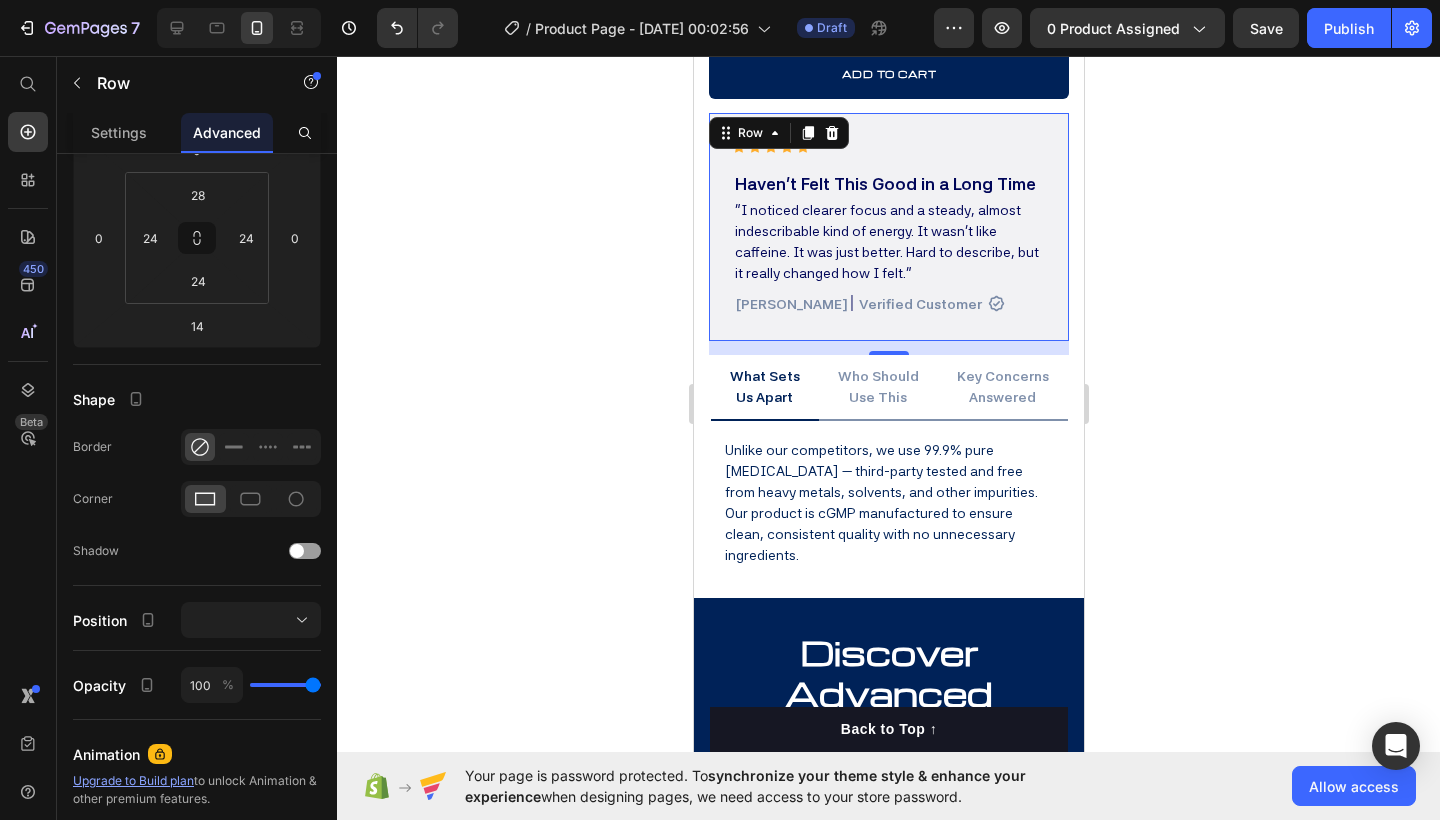 click 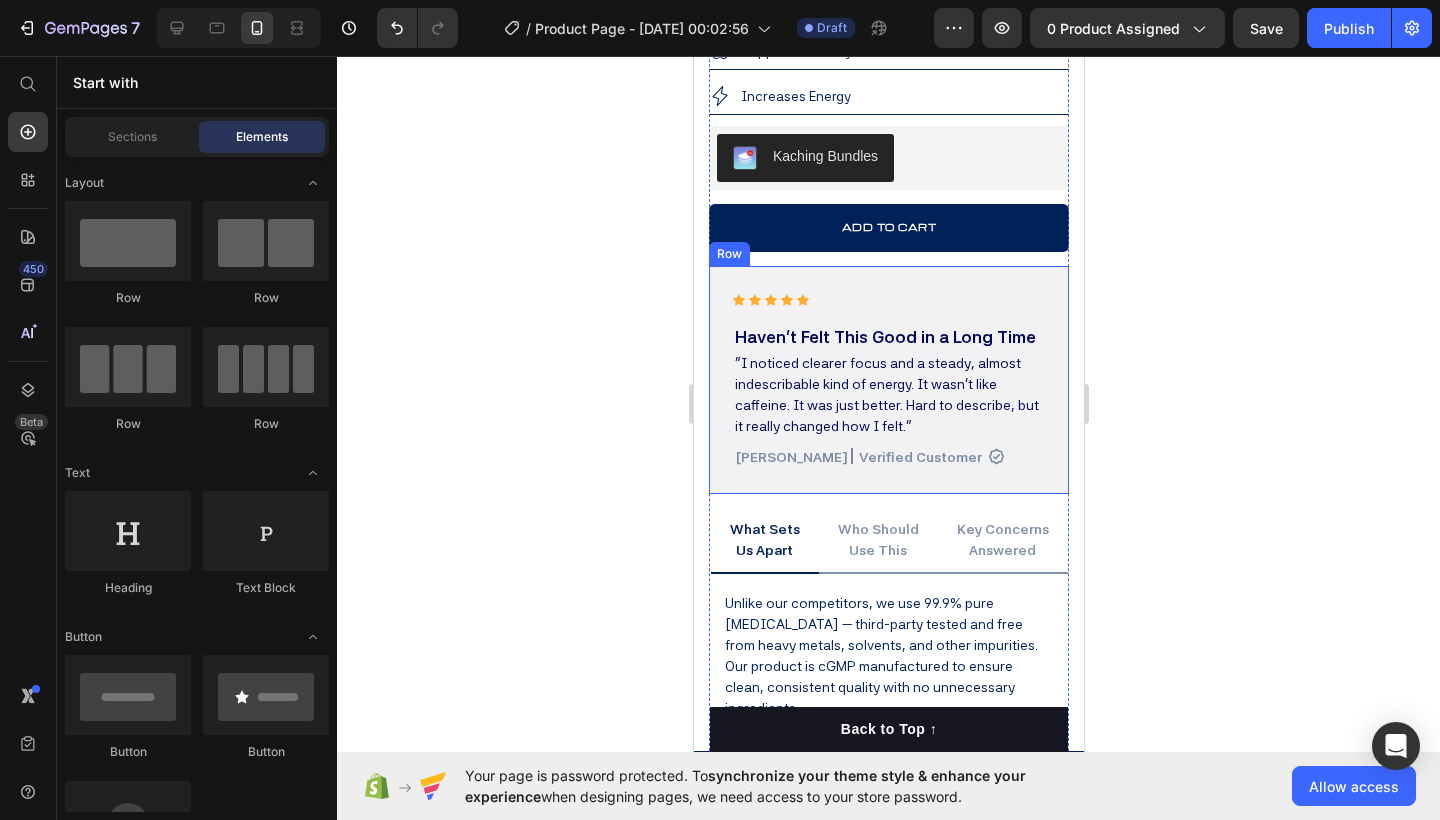 scroll, scrollTop: 823, scrollLeft: 0, axis: vertical 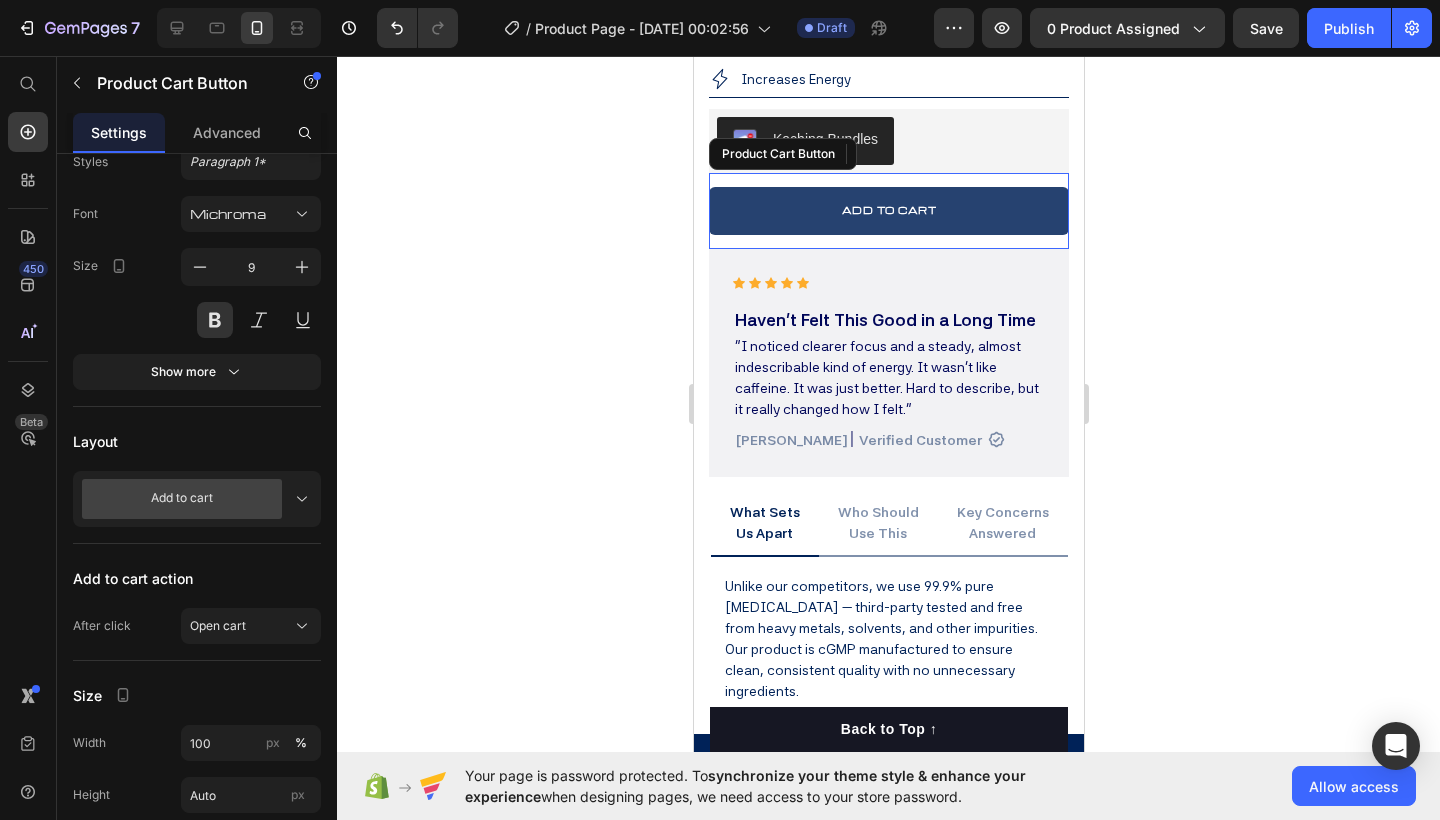 click on "Add to cart" at bounding box center (888, 211) 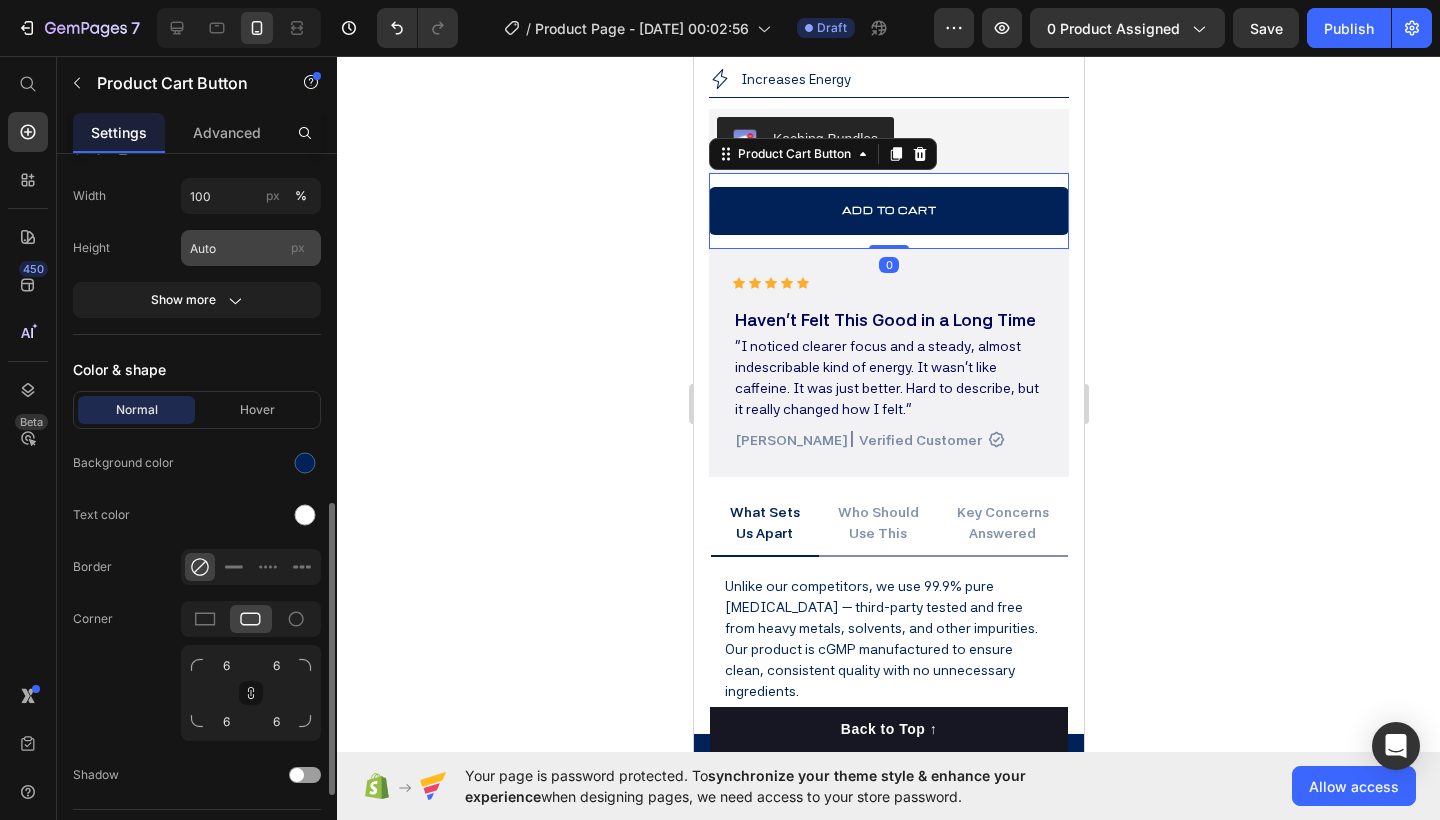 scroll, scrollTop: 859, scrollLeft: 0, axis: vertical 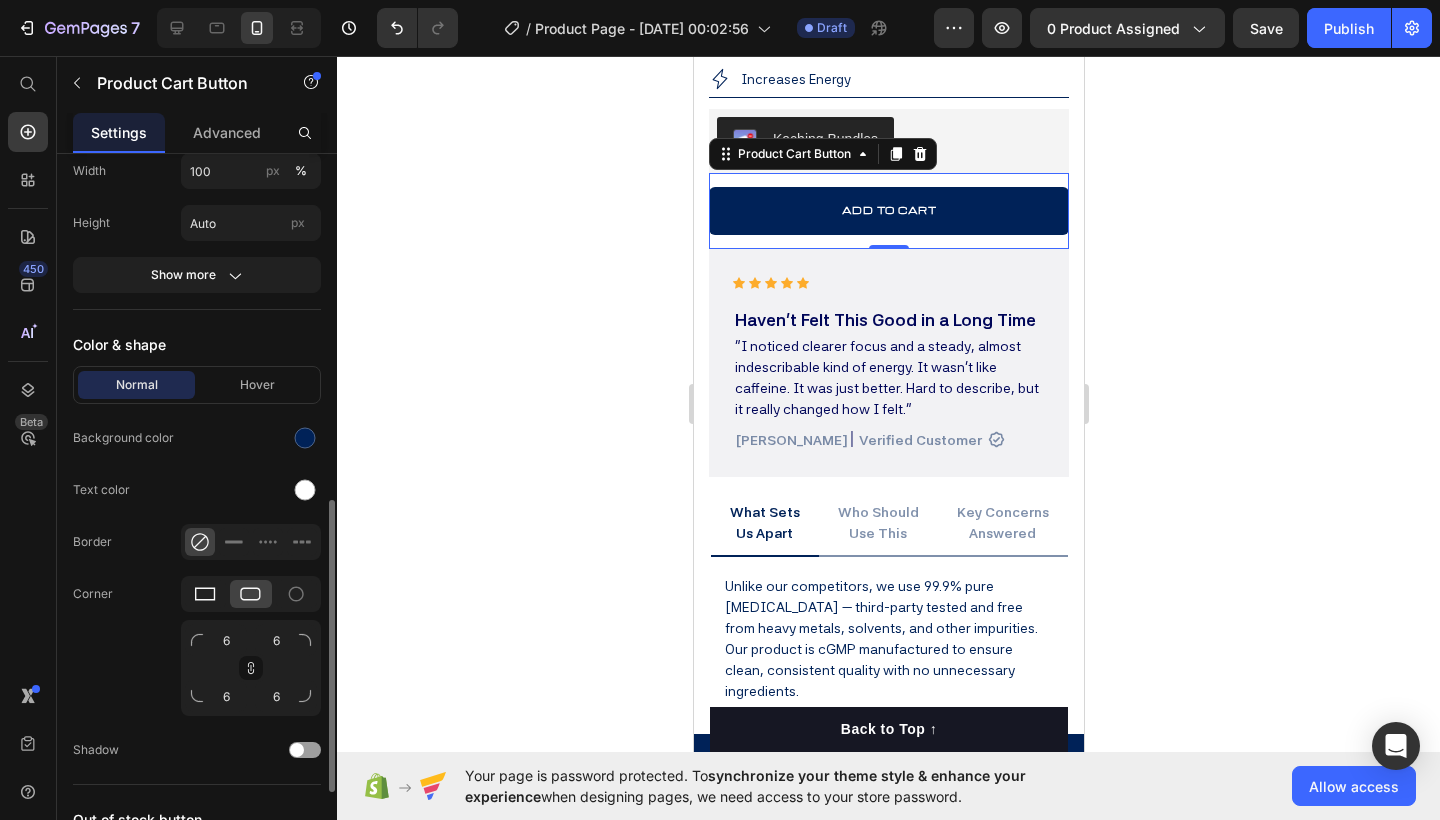 click 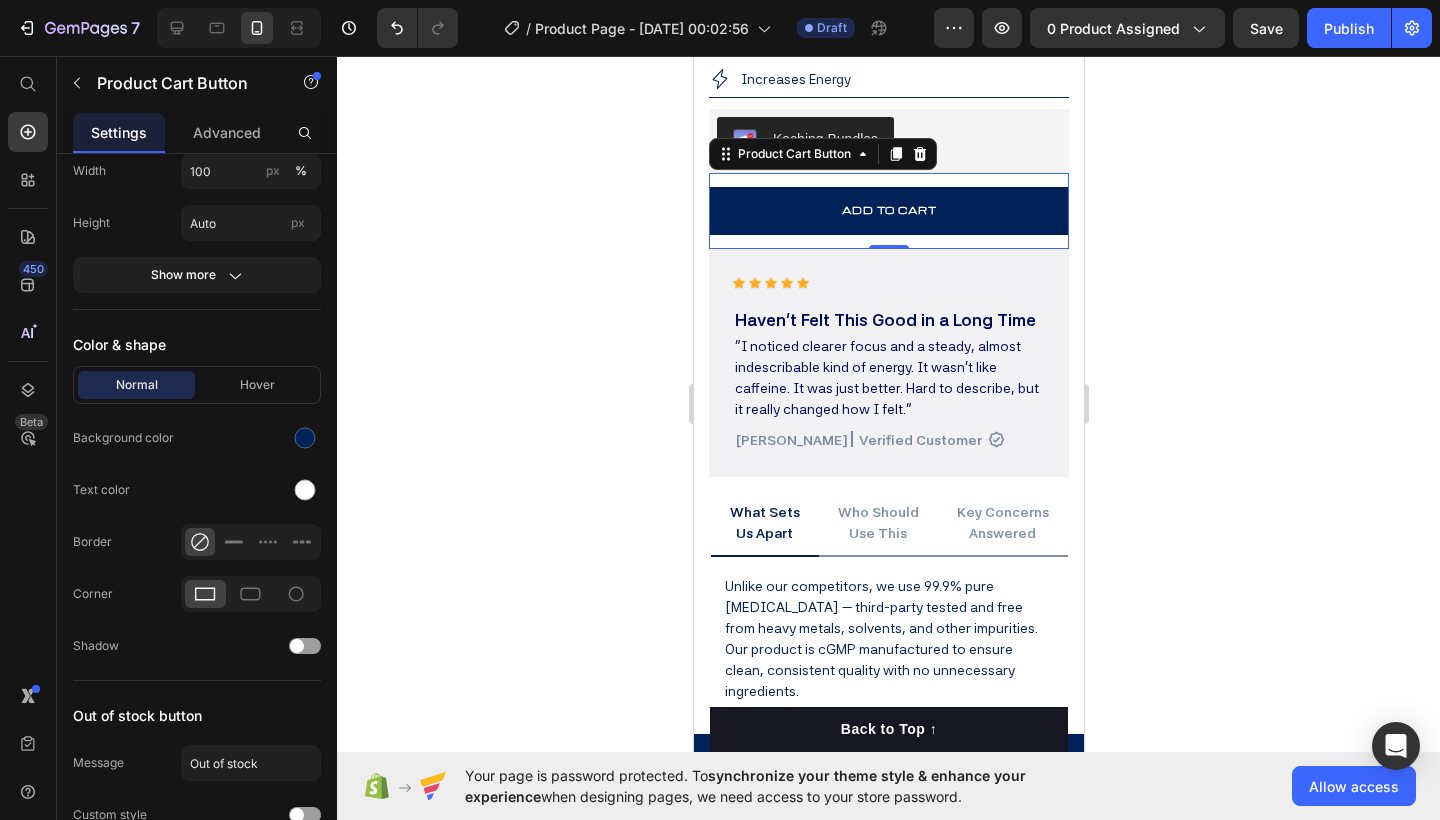 click 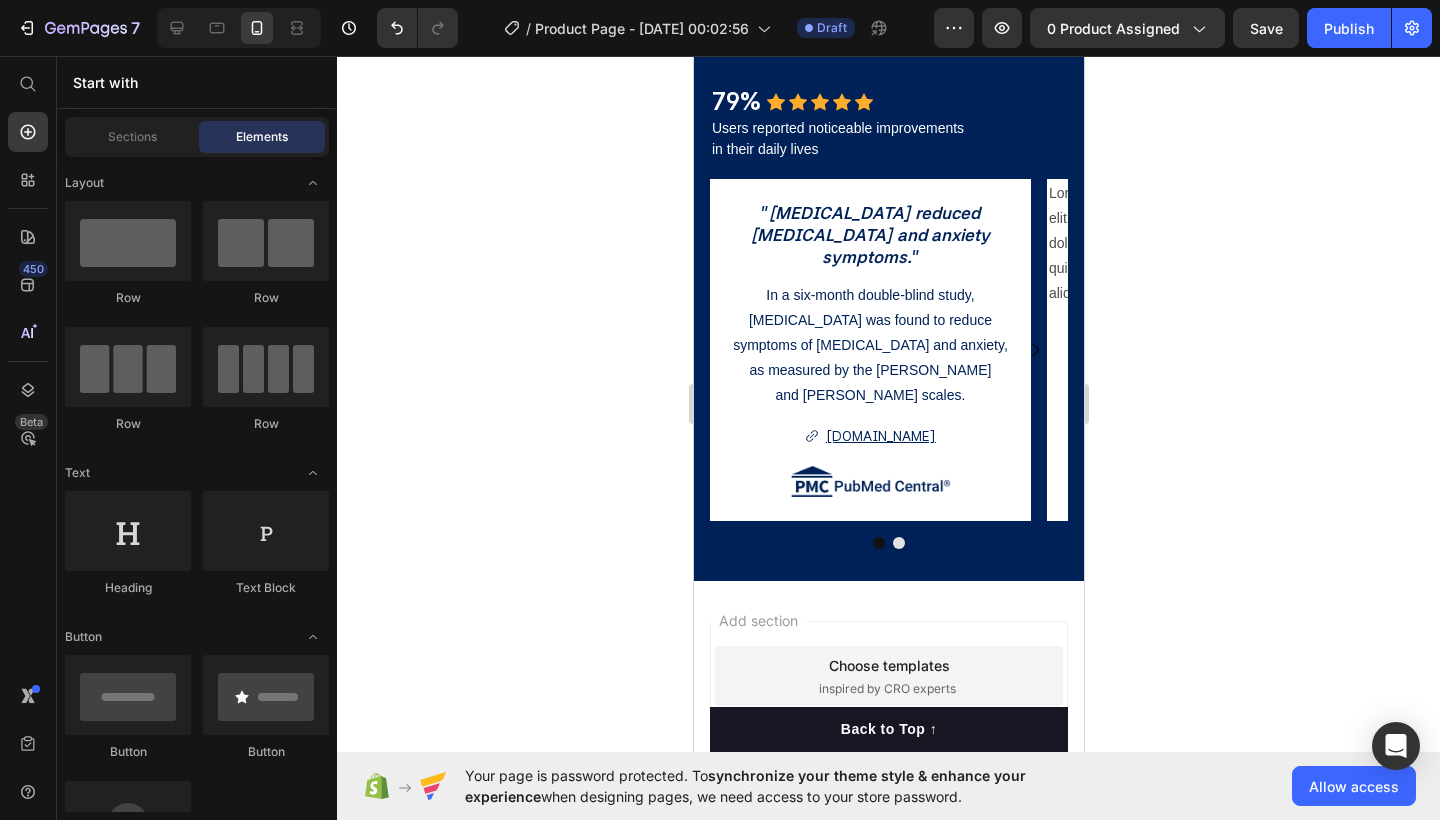 scroll, scrollTop: 2041, scrollLeft: 0, axis: vertical 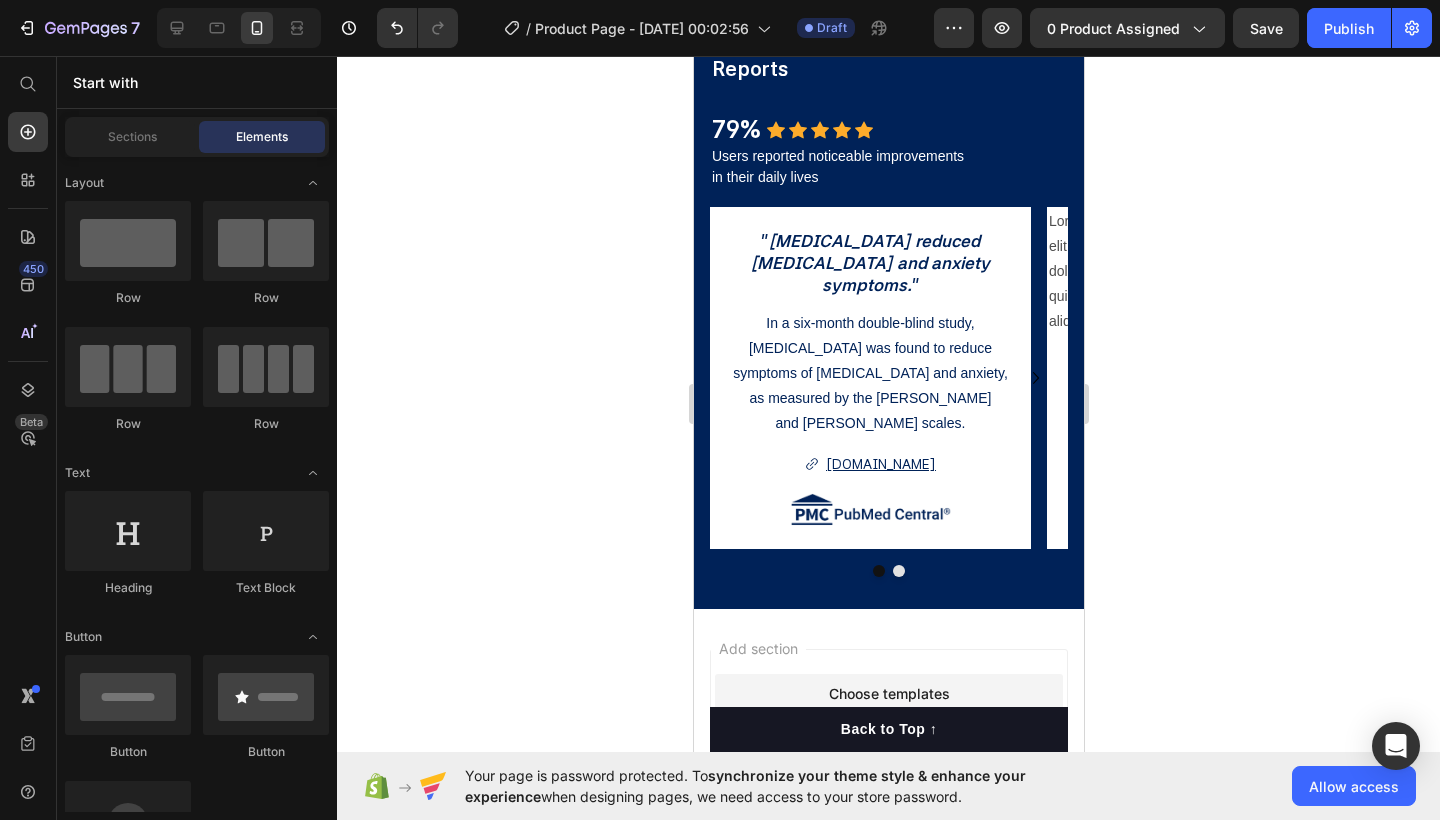 click 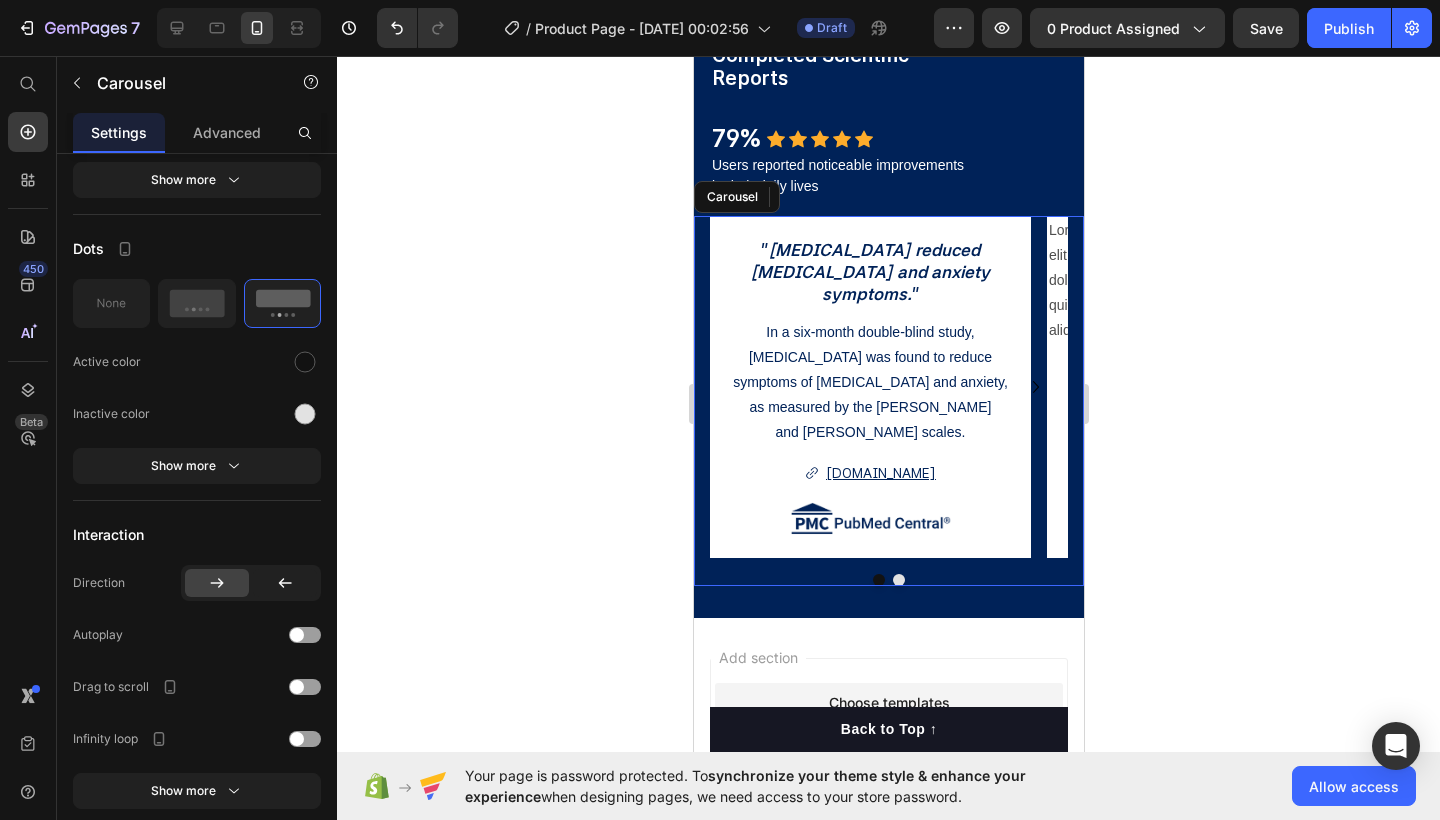 click on "Lorem ipsum dolor sit amet, consectetur adipiscing elit, sed do eiusmod tempor incididunt ut labore et dolore magna aliqua. Ut enim ad minim veniam, quis nostrud exercitation ullamco laboris nisi ut aliquip ex ea commodo consequat. Text Block" at bounding box center (1206, 387) 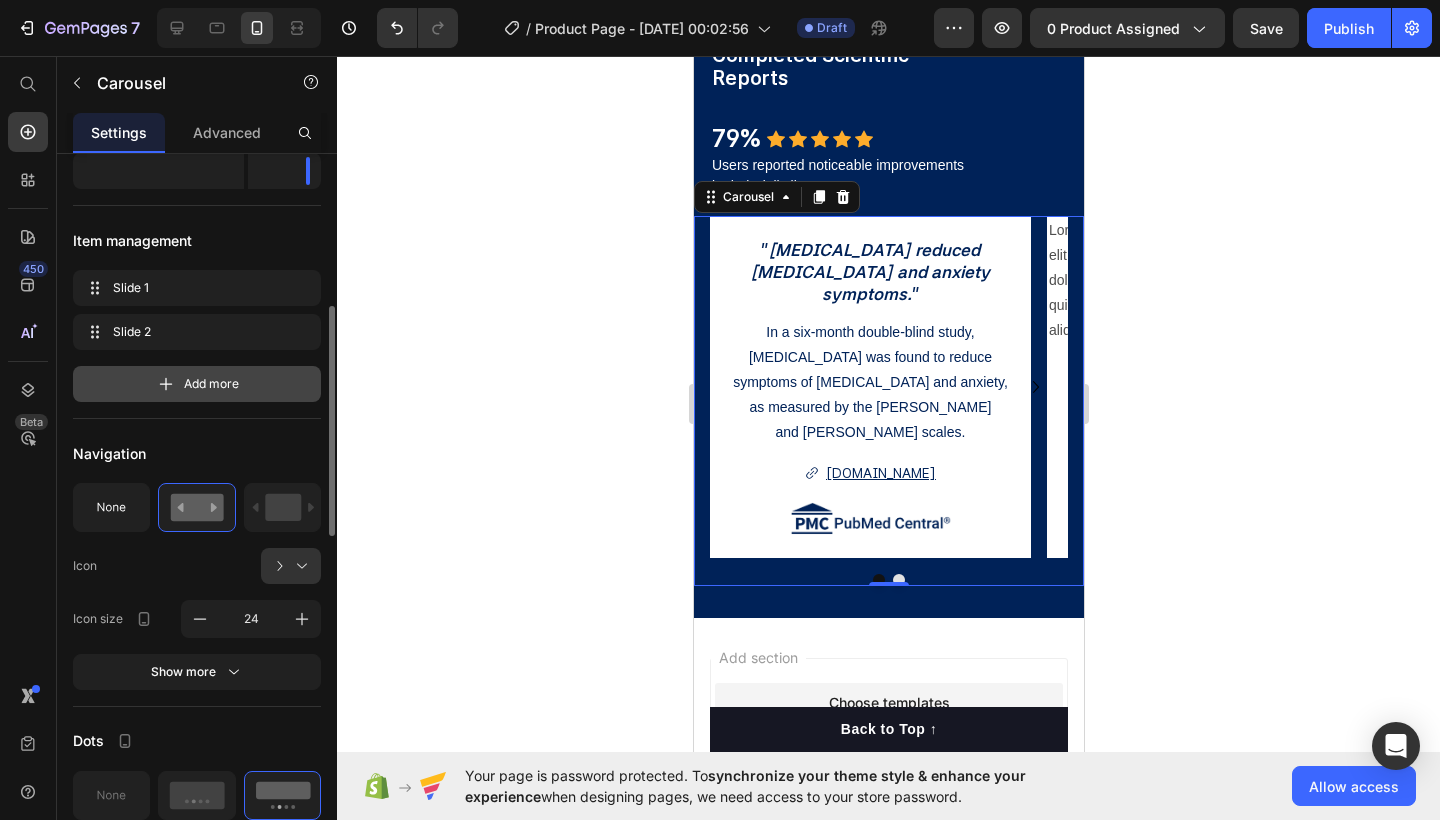 scroll, scrollTop: 398, scrollLeft: 0, axis: vertical 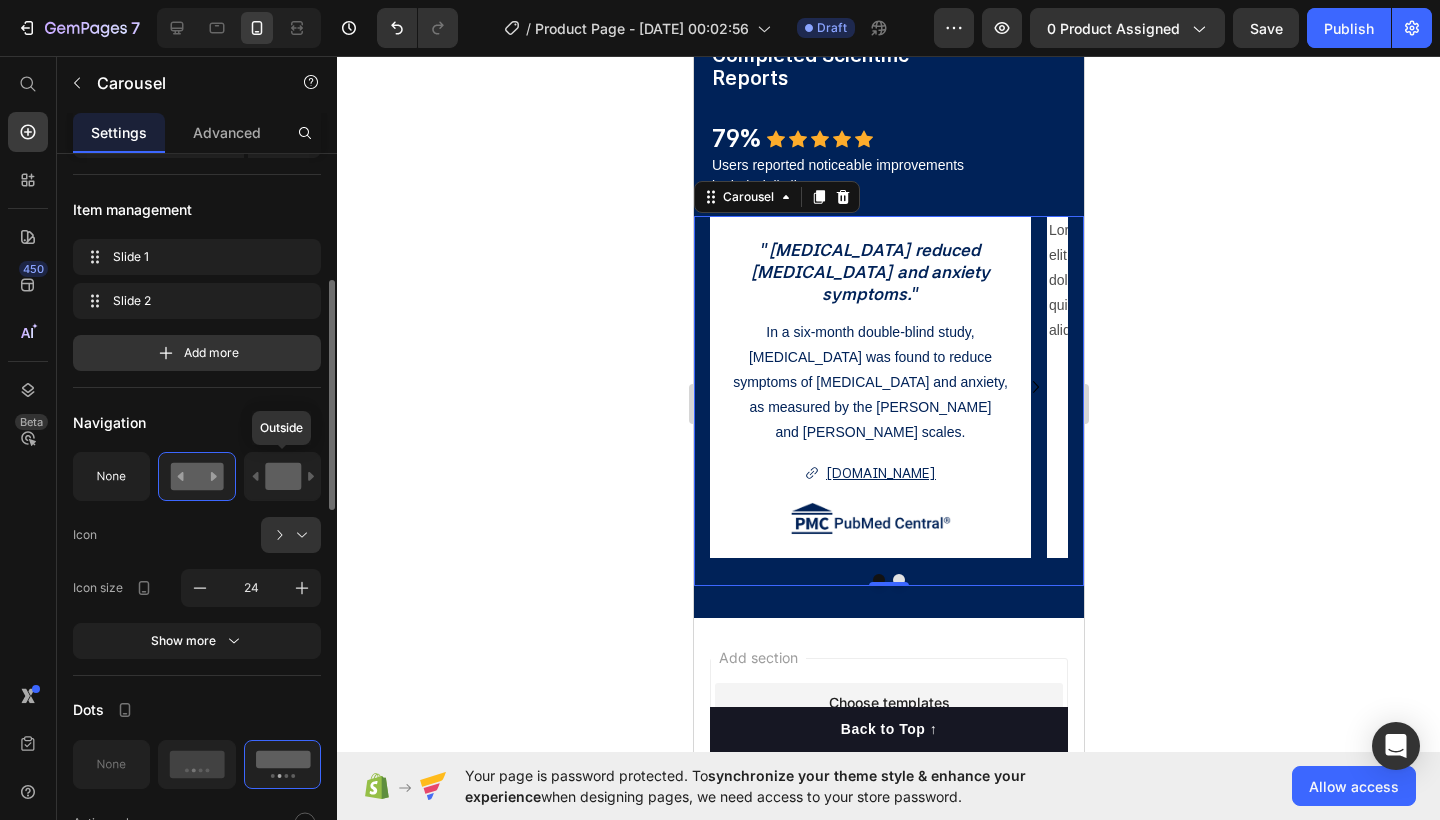 click 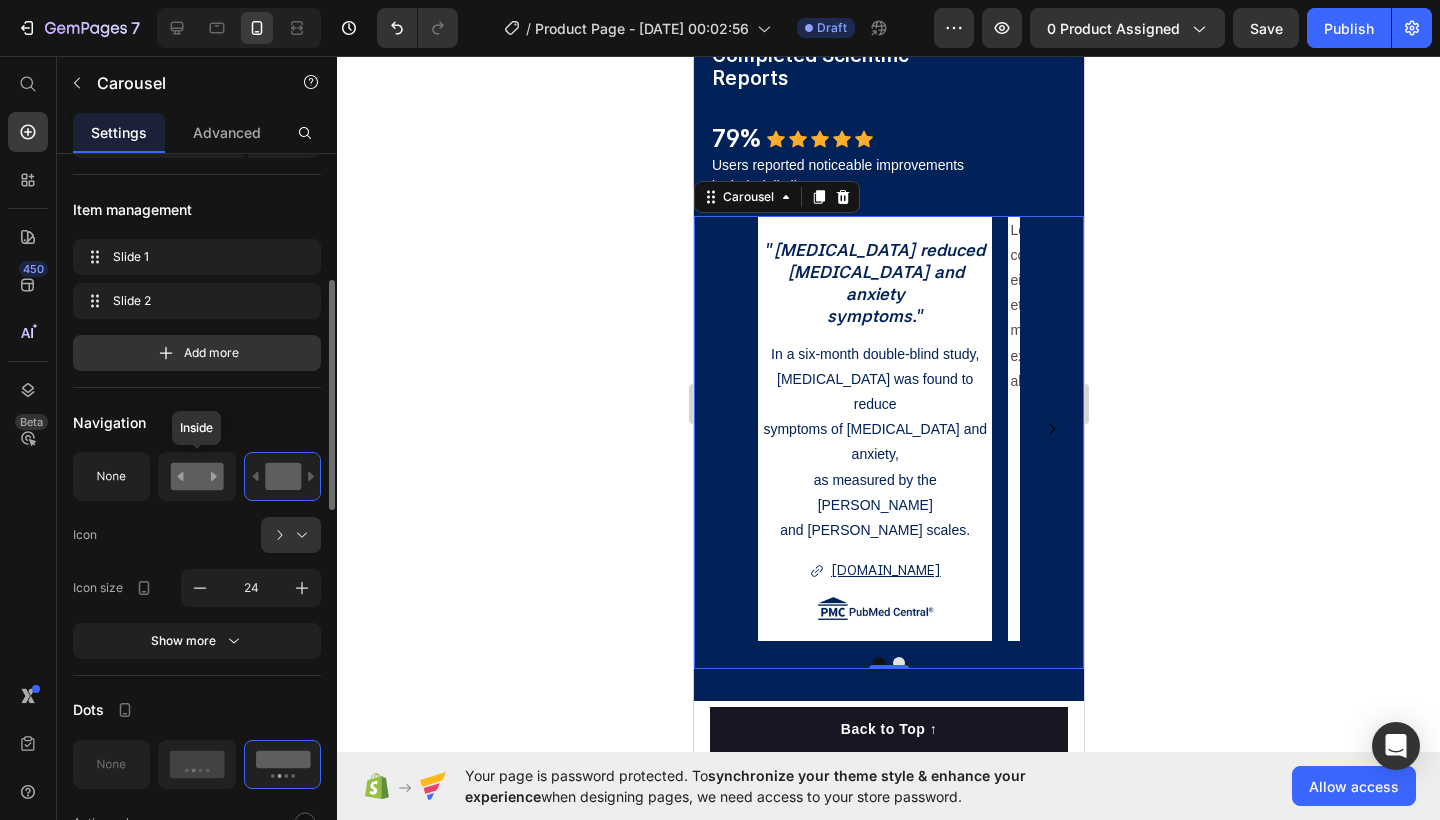 click 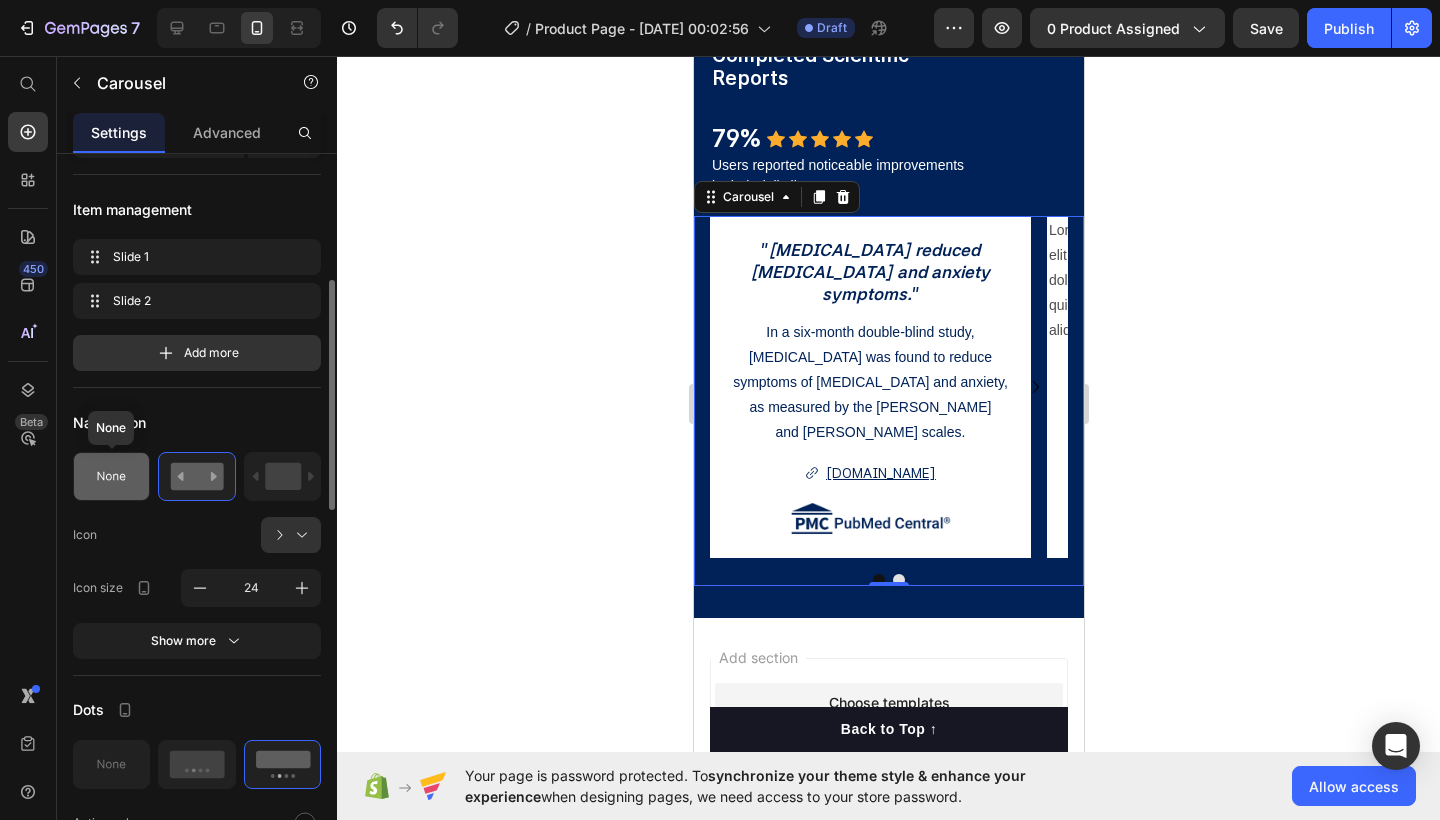 click 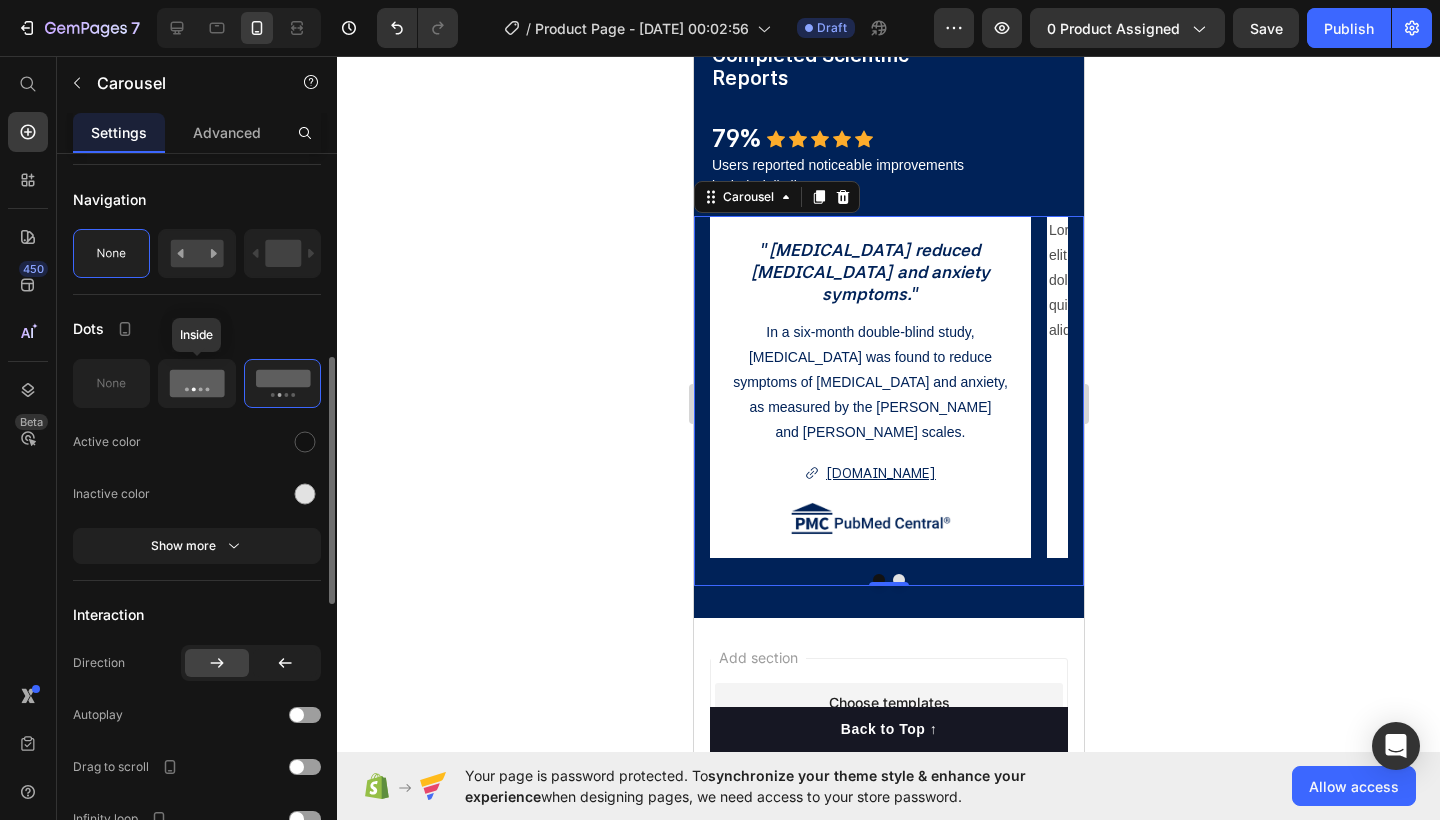 scroll, scrollTop: 650, scrollLeft: 0, axis: vertical 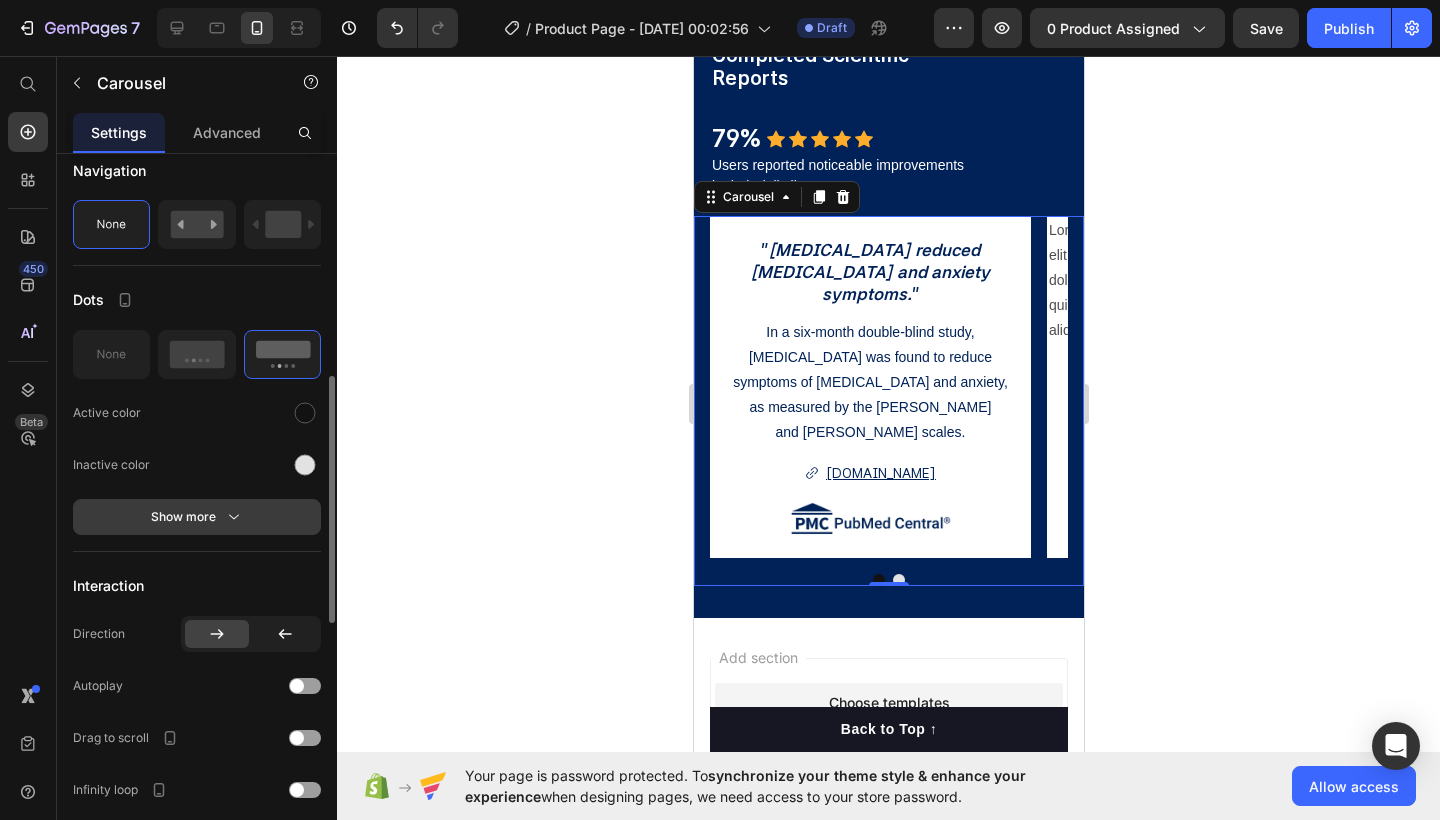 click on "Show more" at bounding box center (197, 517) 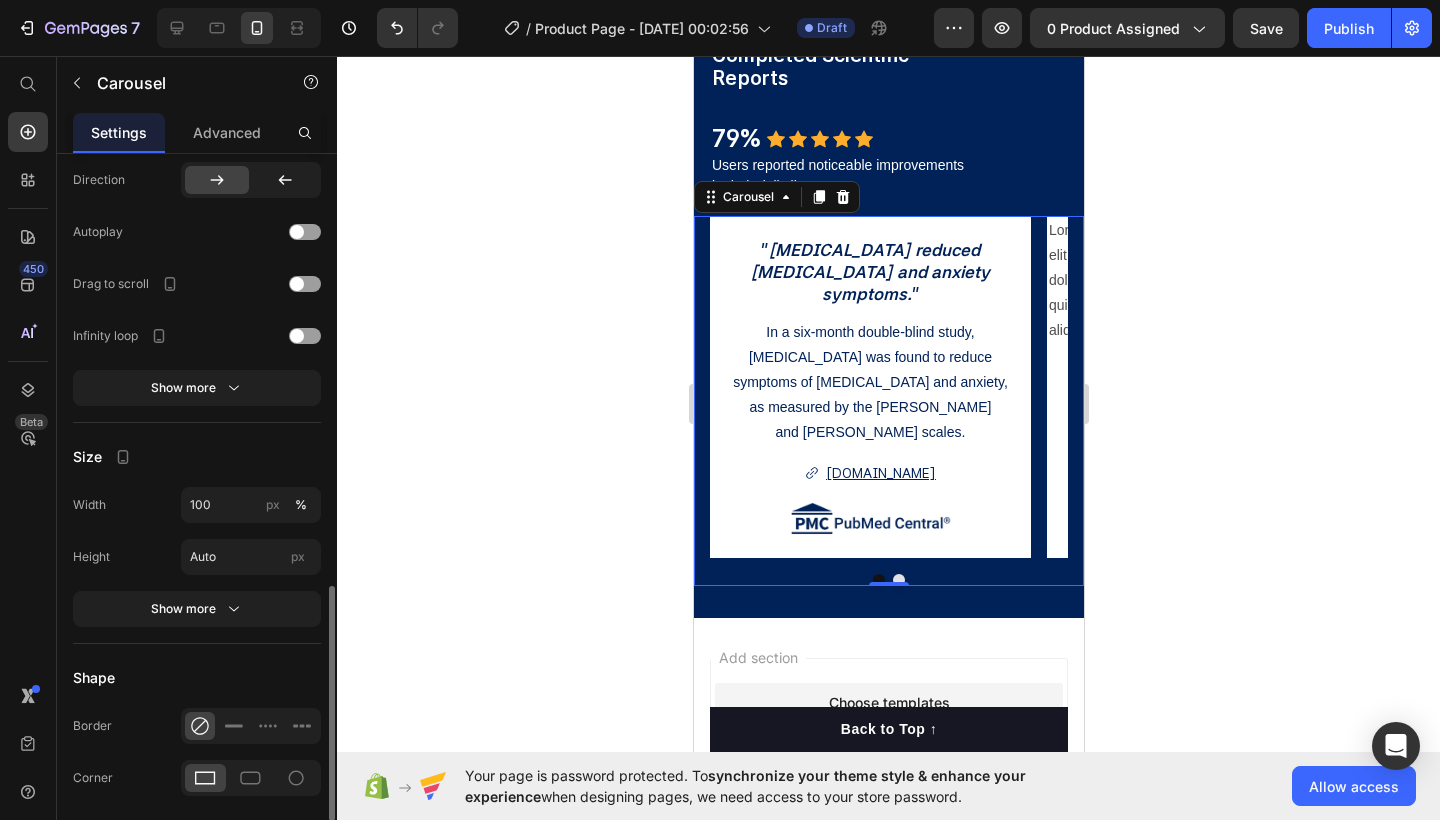 scroll, scrollTop: 1276, scrollLeft: 0, axis: vertical 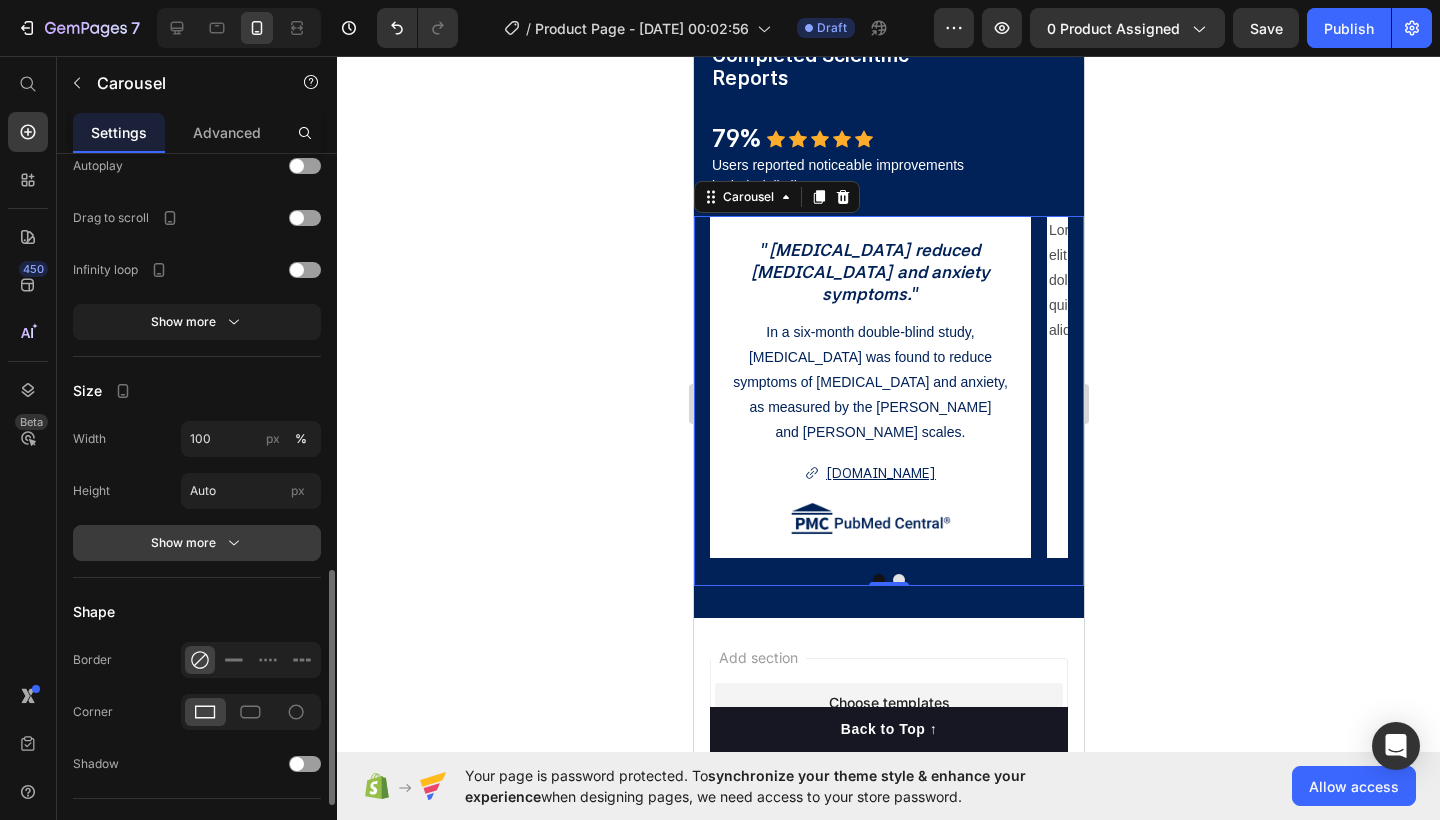 click on "Show more" at bounding box center (197, 543) 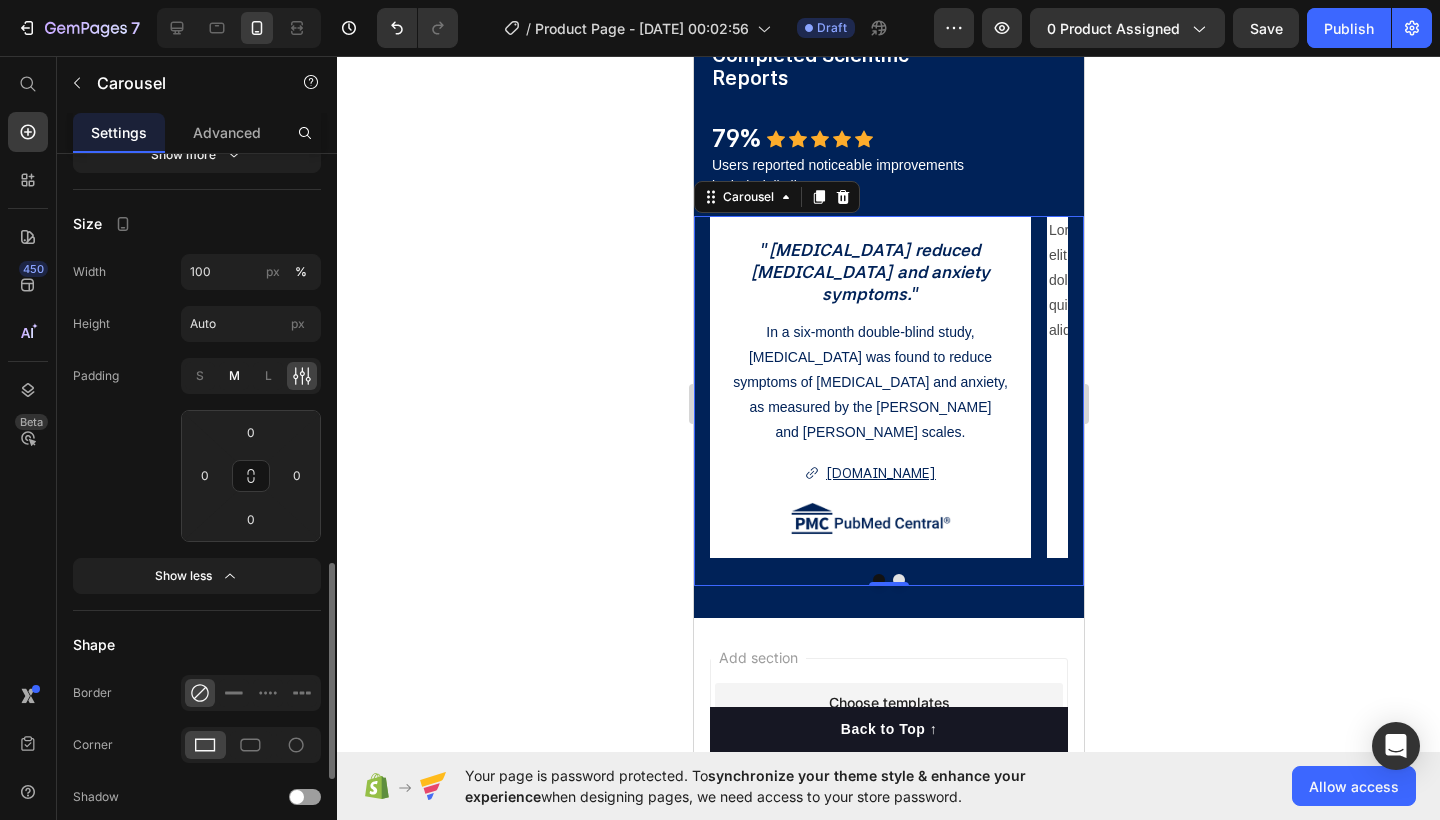 scroll, scrollTop: 1513, scrollLeft: 0, axis: vertical 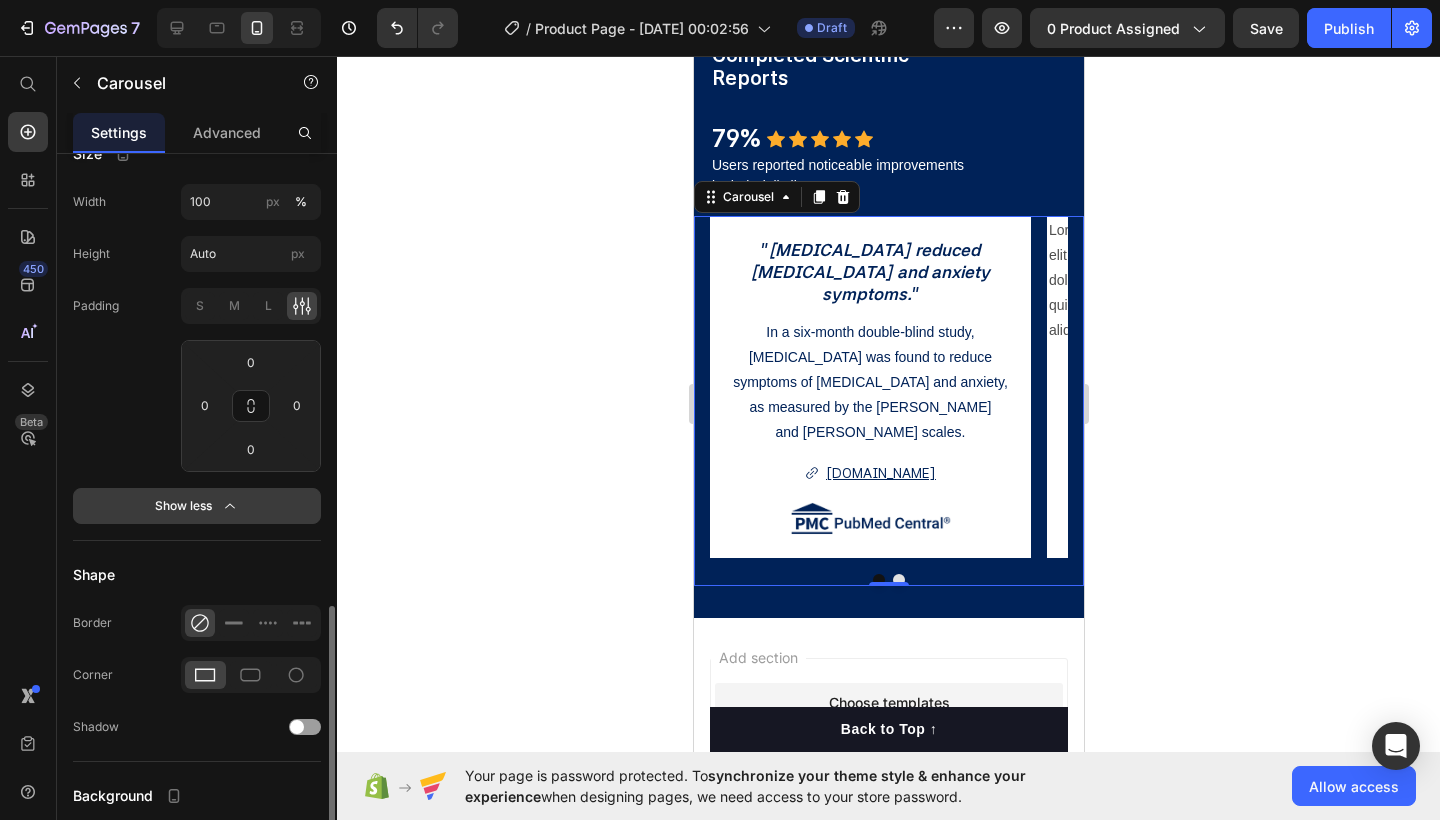 click 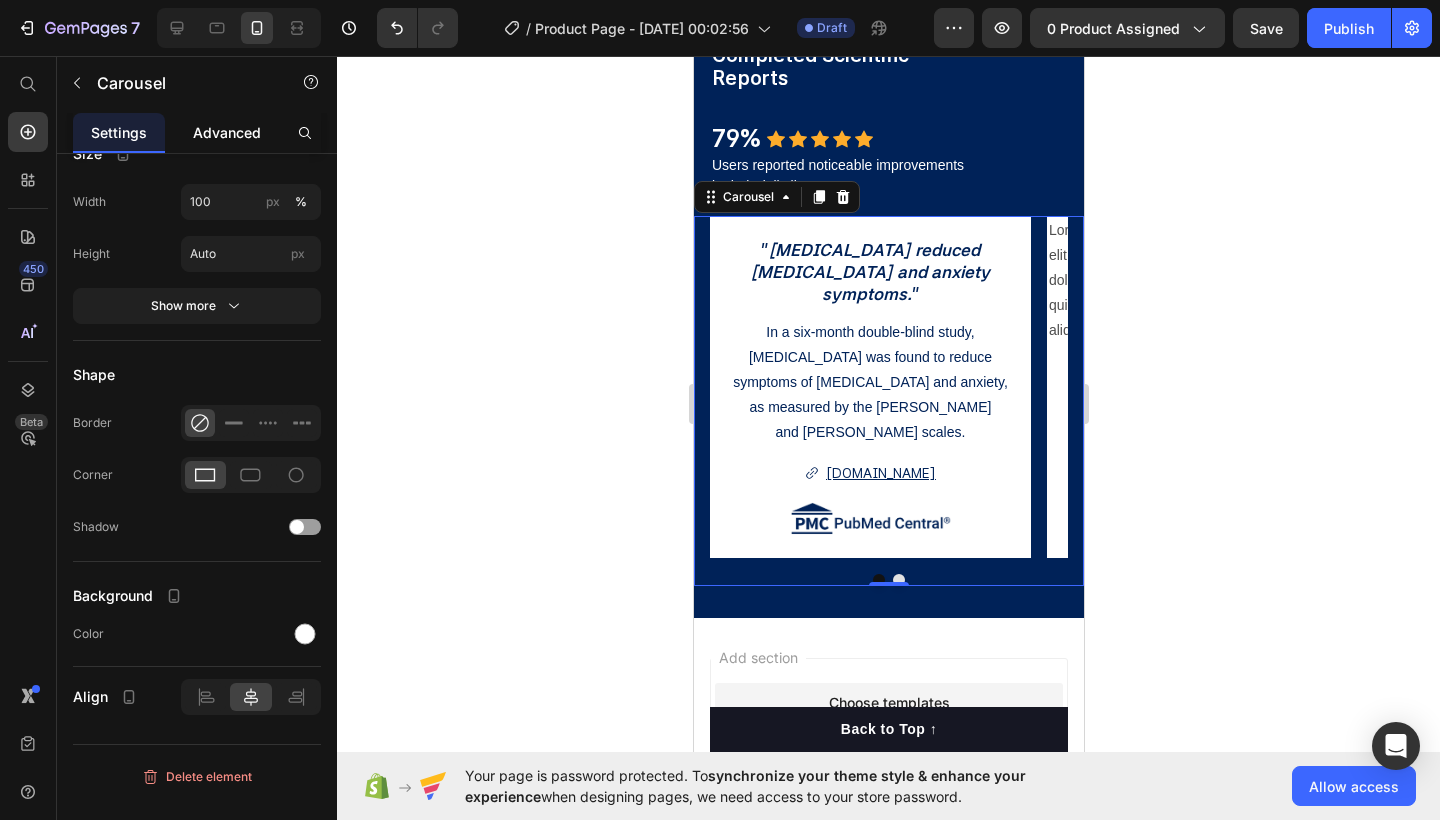 click on "Advanced" at bounding box center [227, 132] 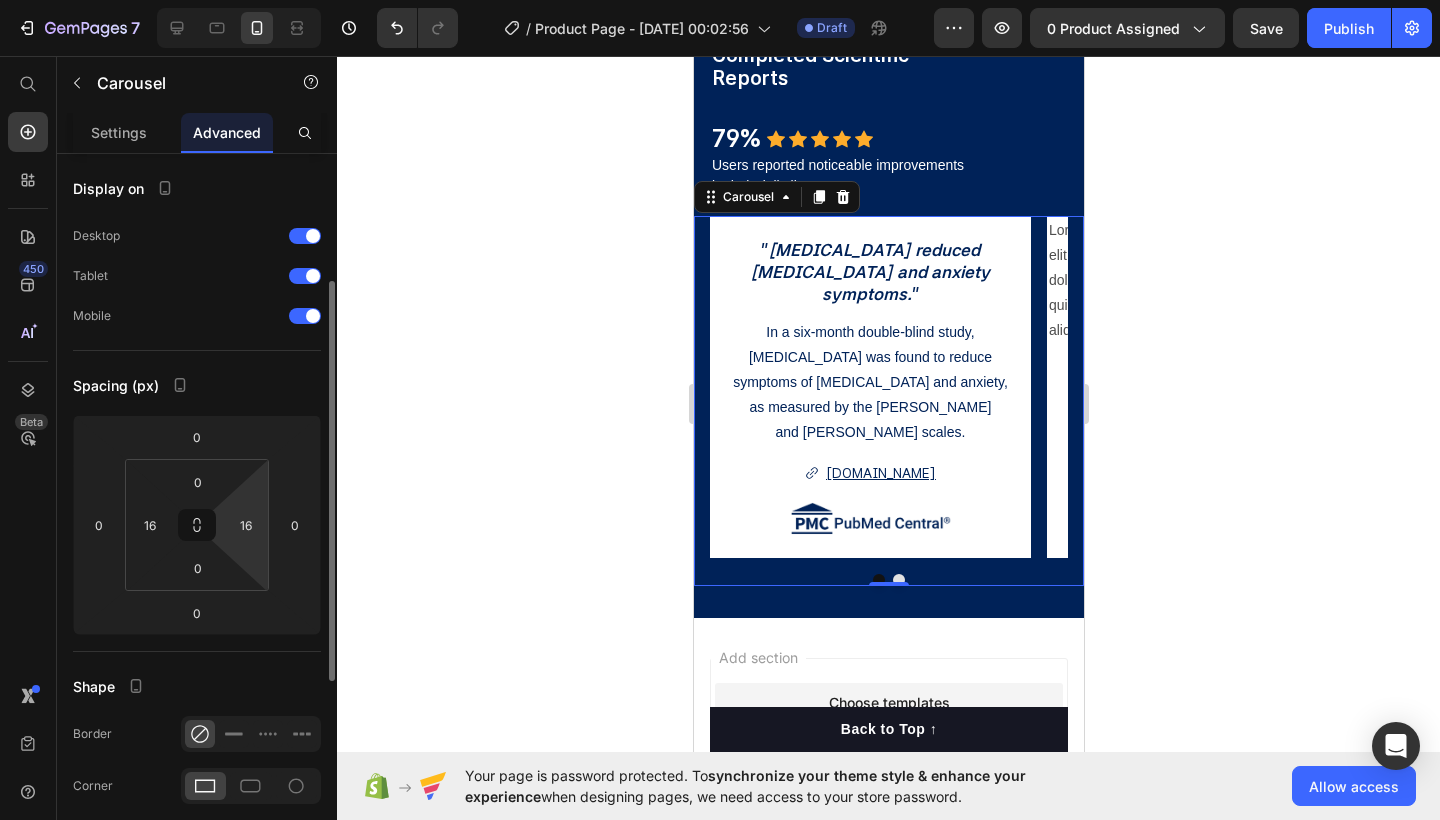 scroll, scrollTop: 211, scrollLeft: 0, axis: vertical 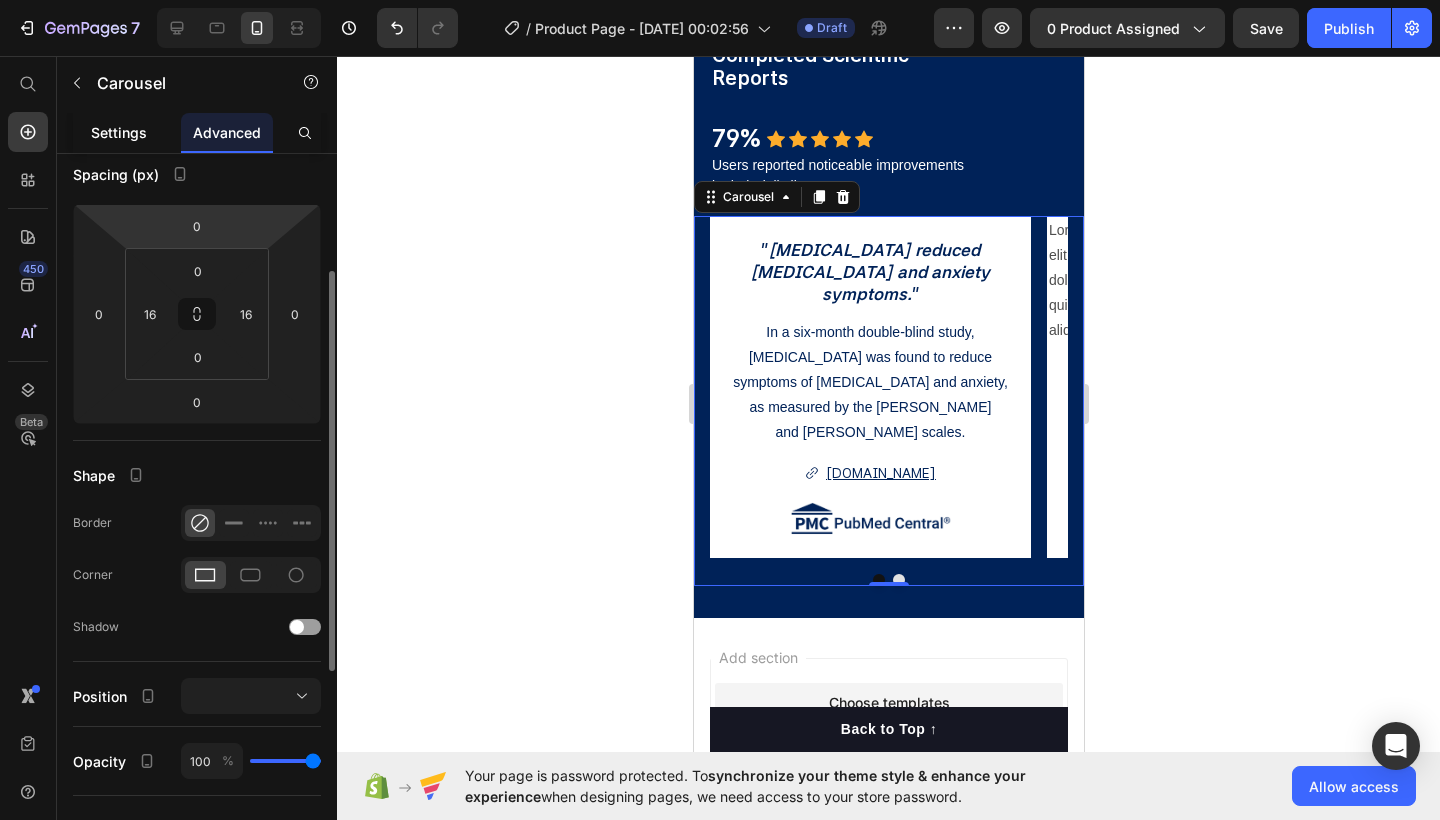 click on "Settings" 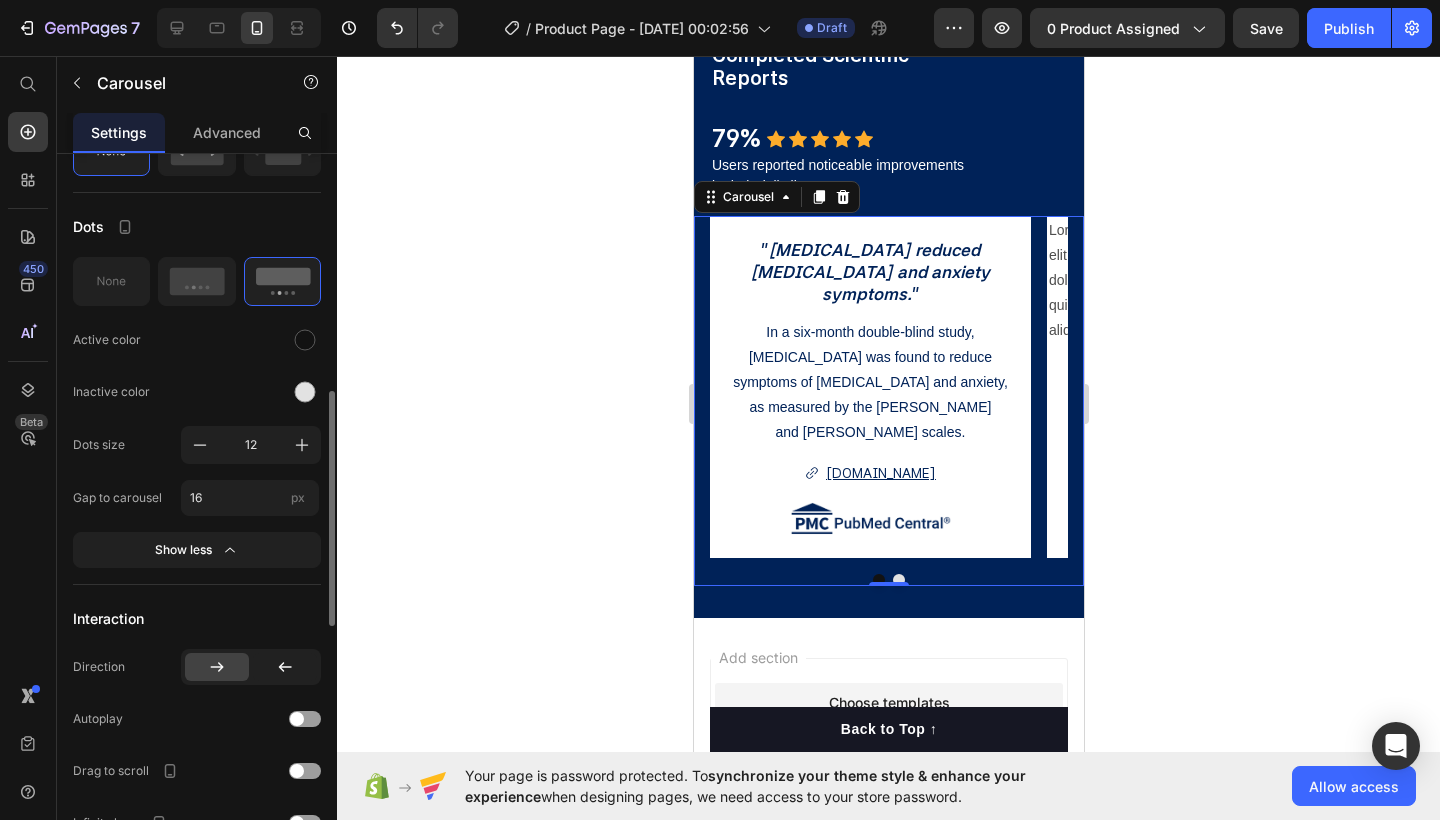 scroll, scrollTop: 729, scrollLeft: 0, axis: vertical 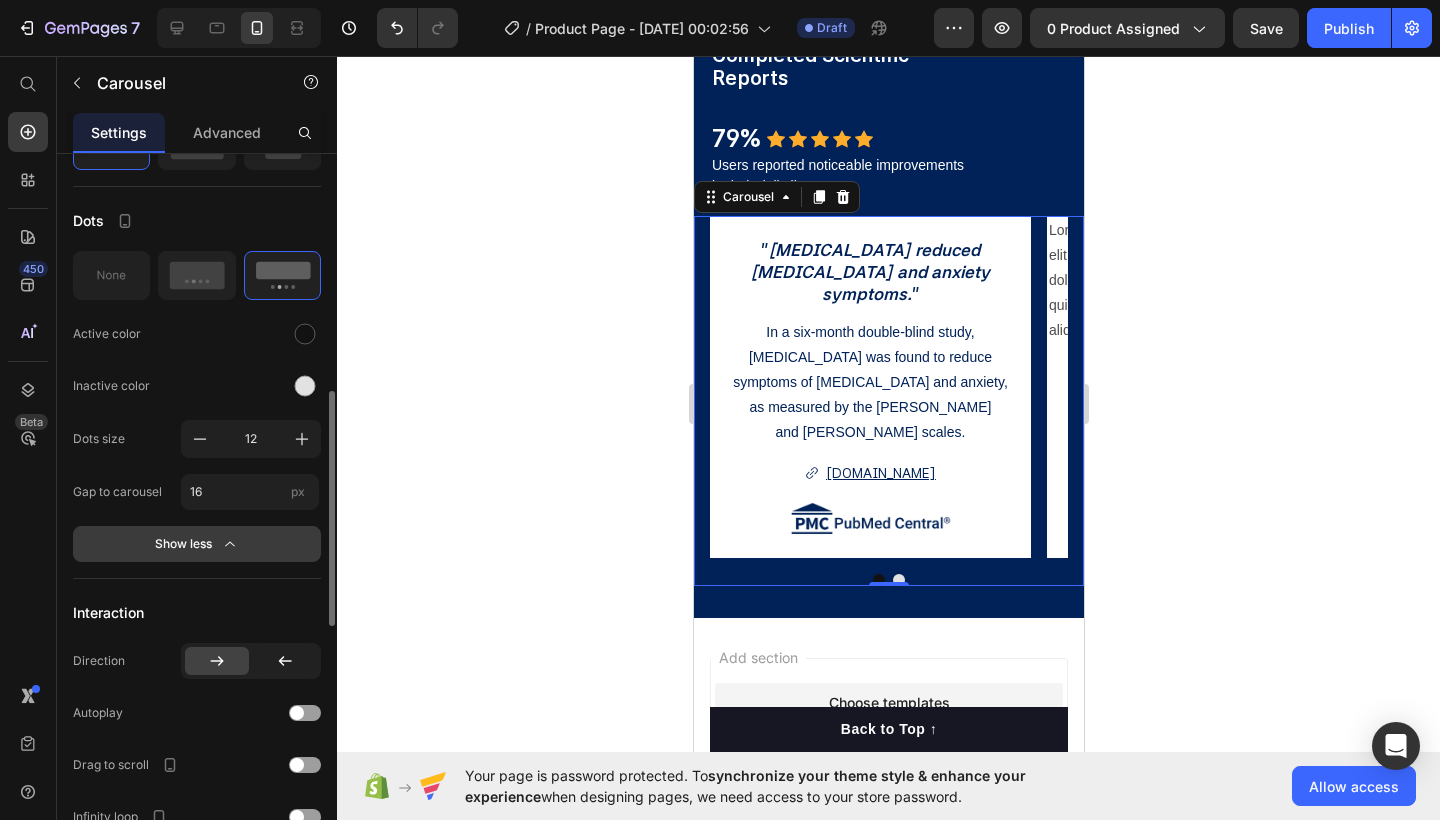 click on "Show less" at bounding box center [197, 544] 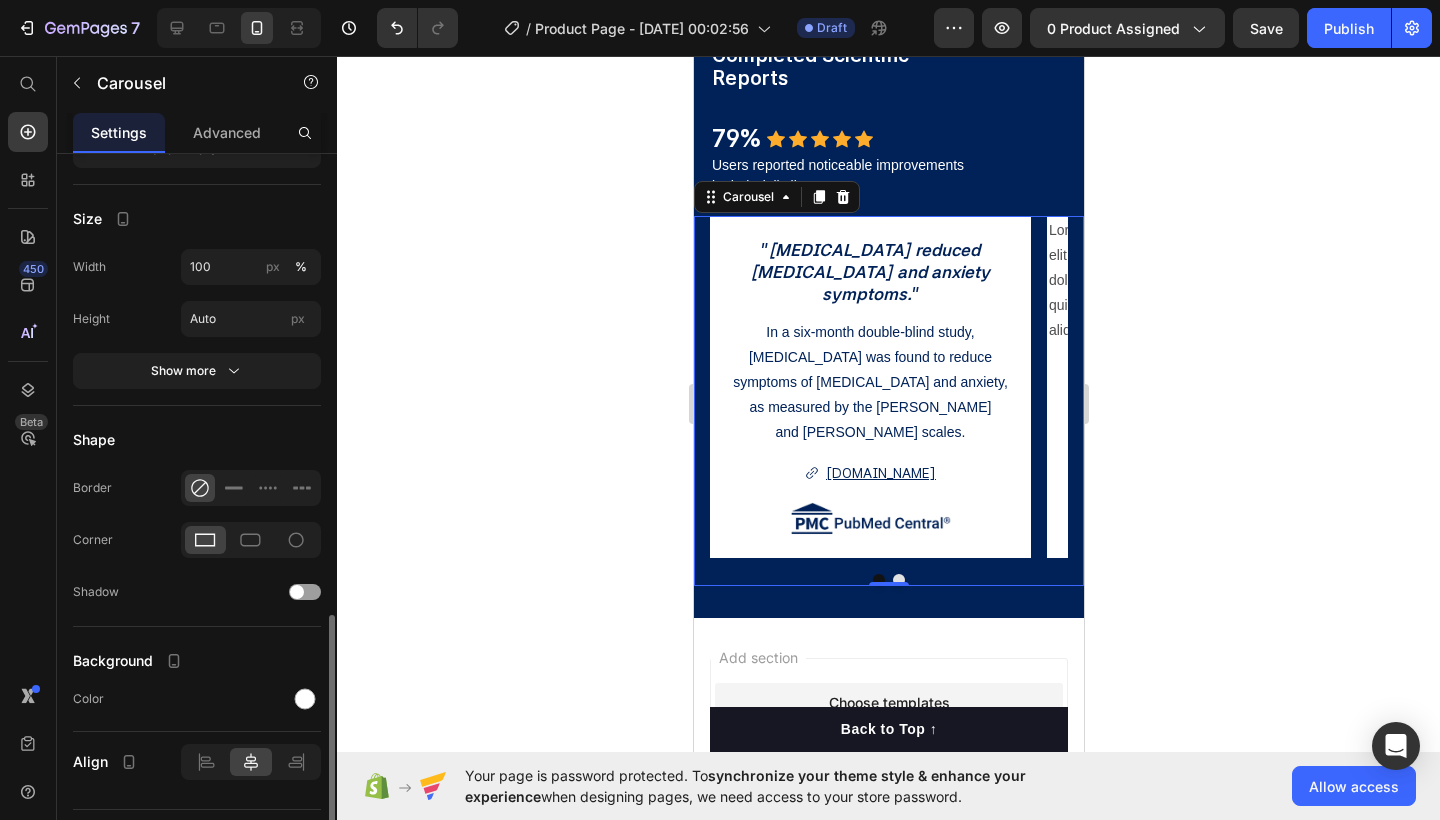 scroll, scrollTop: 1351, scrollLeft: 0, axis: vertical 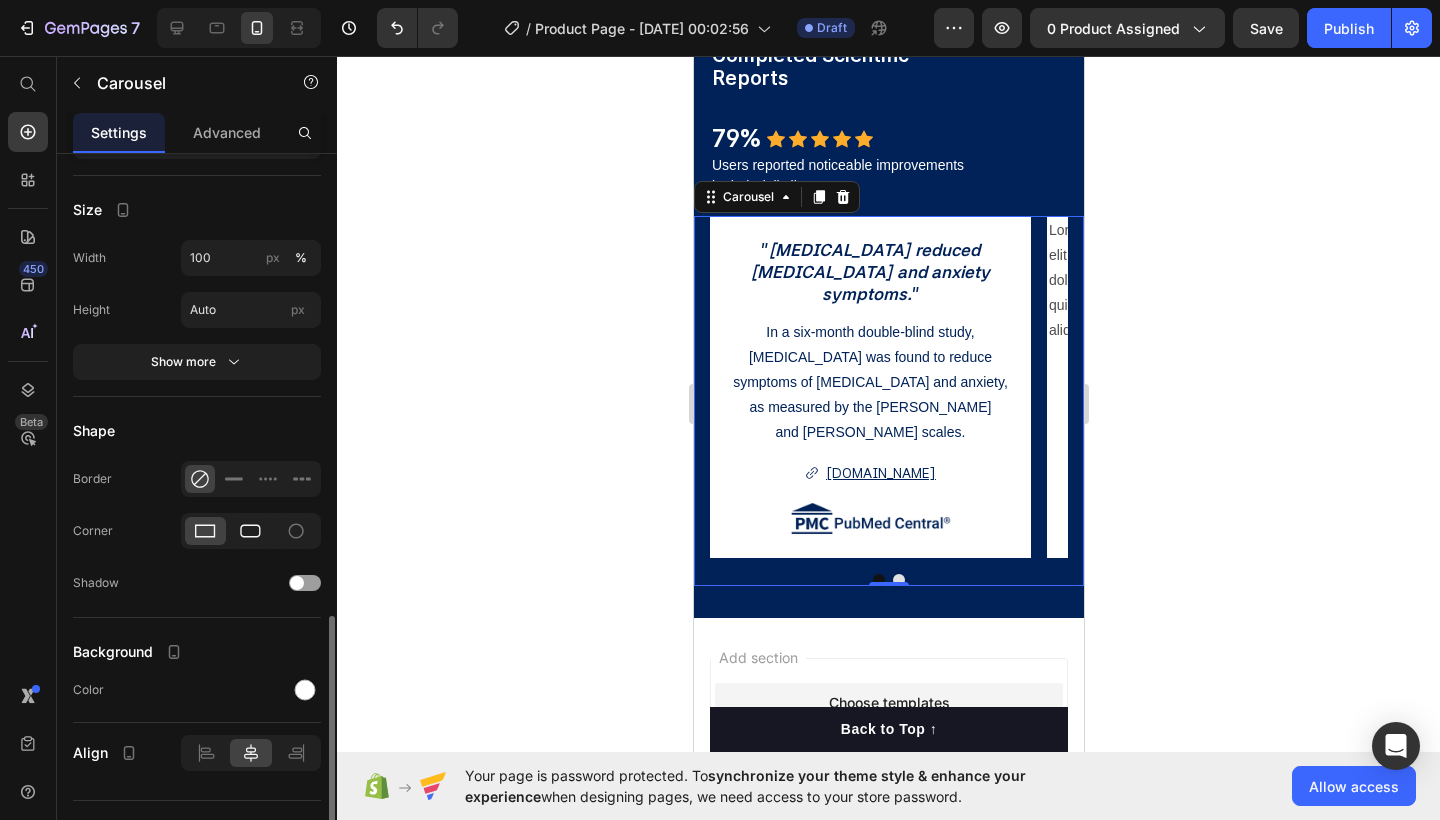 click 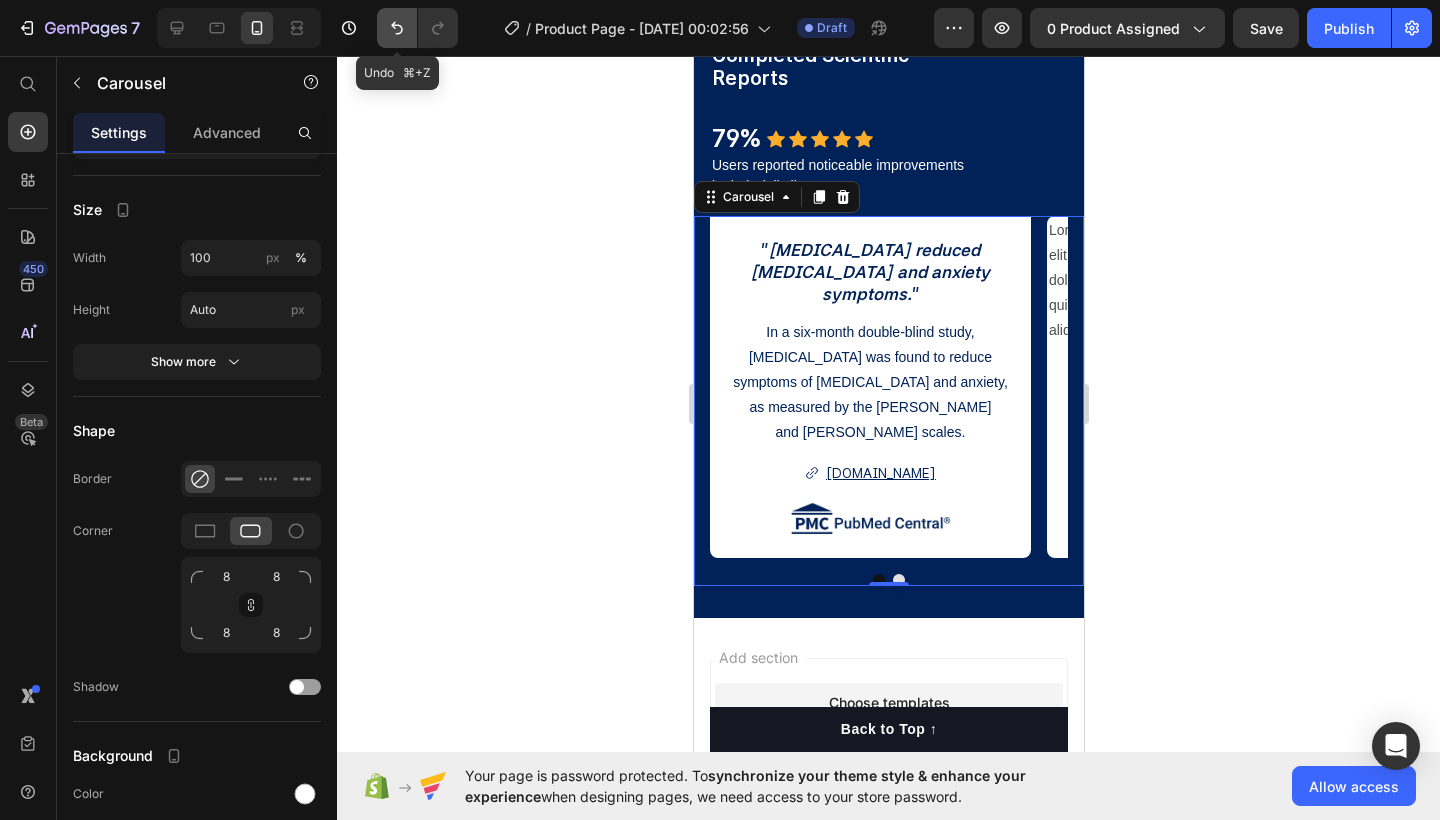 click 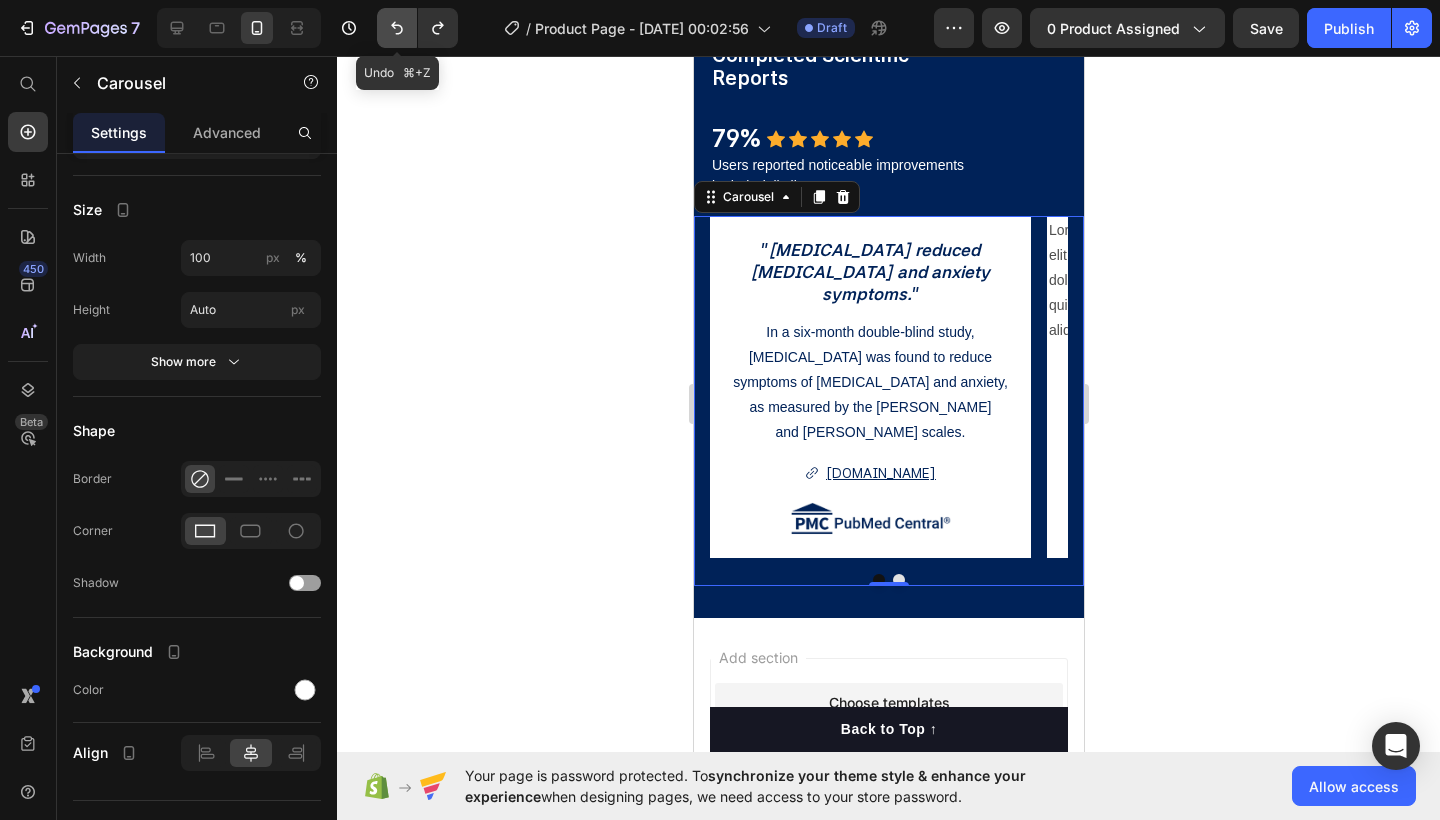 click 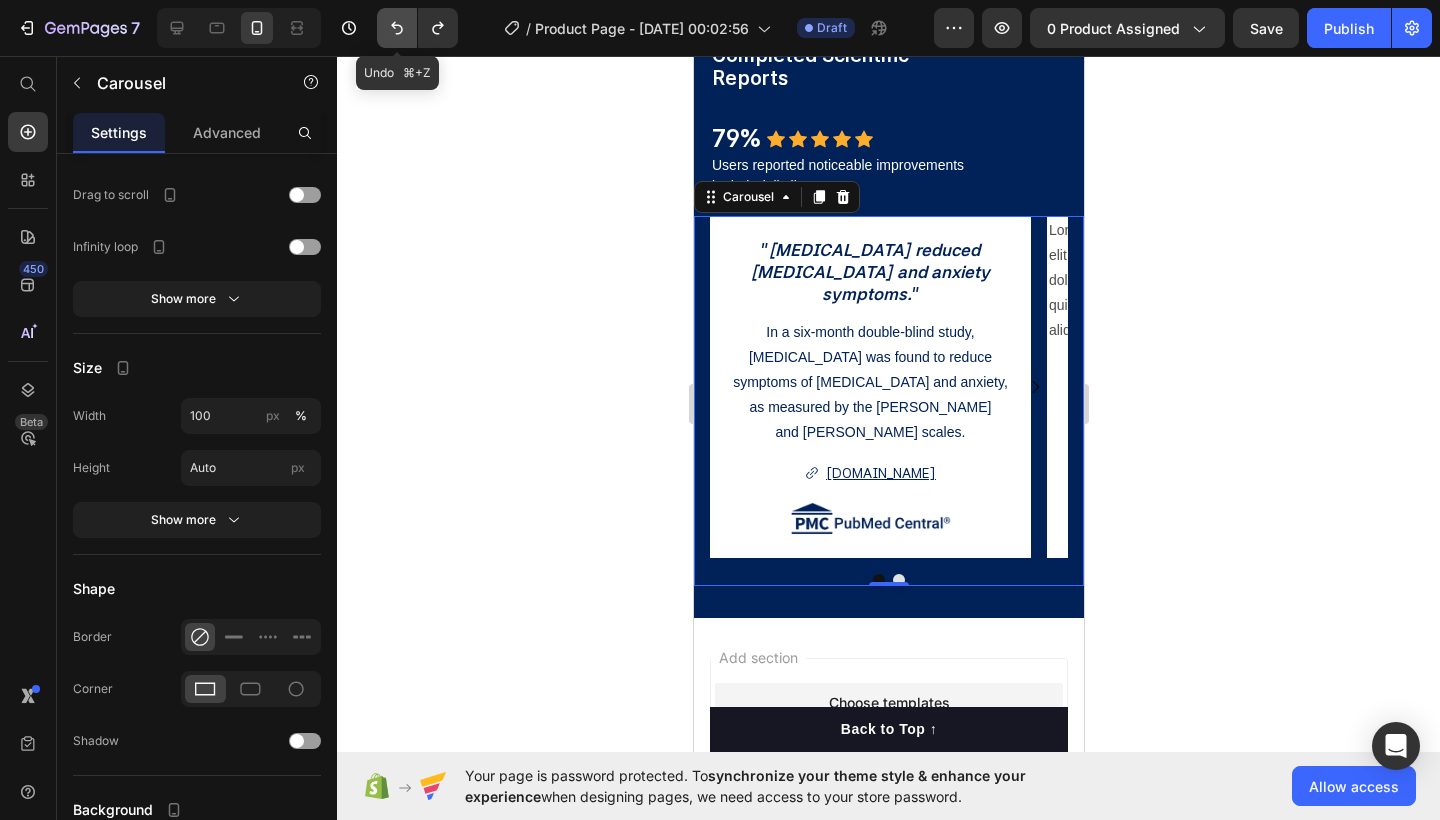 click 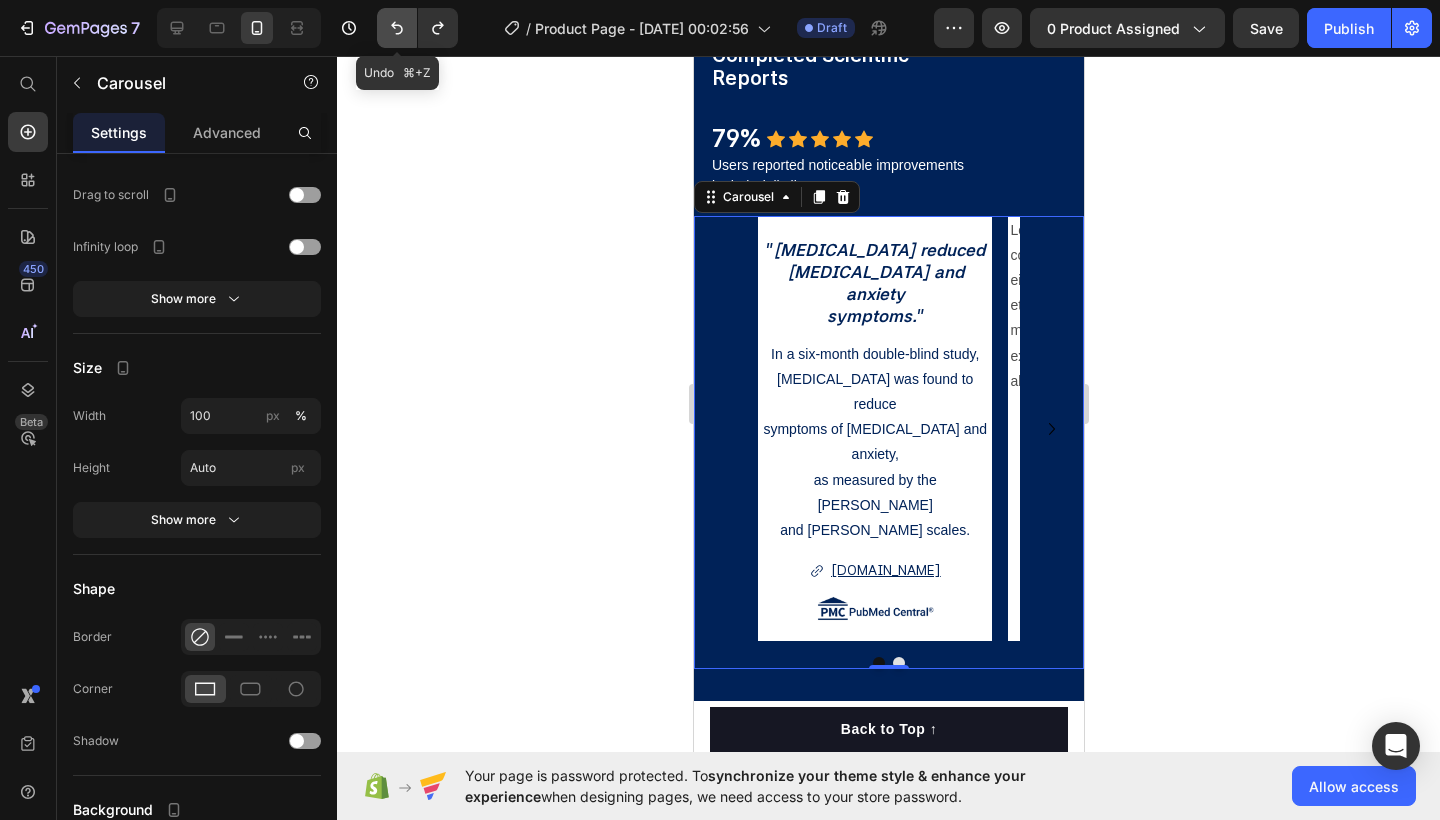 click 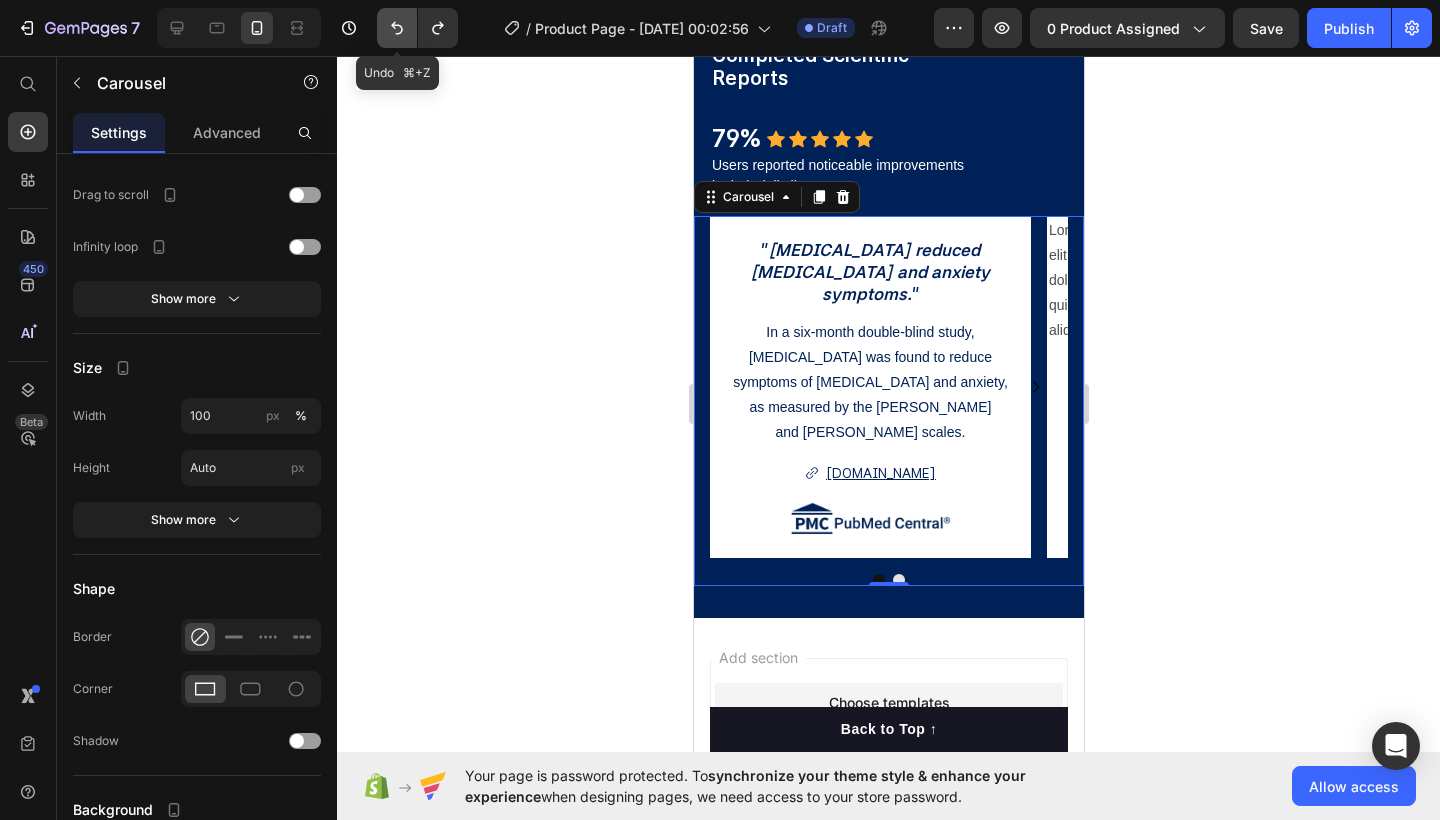 click 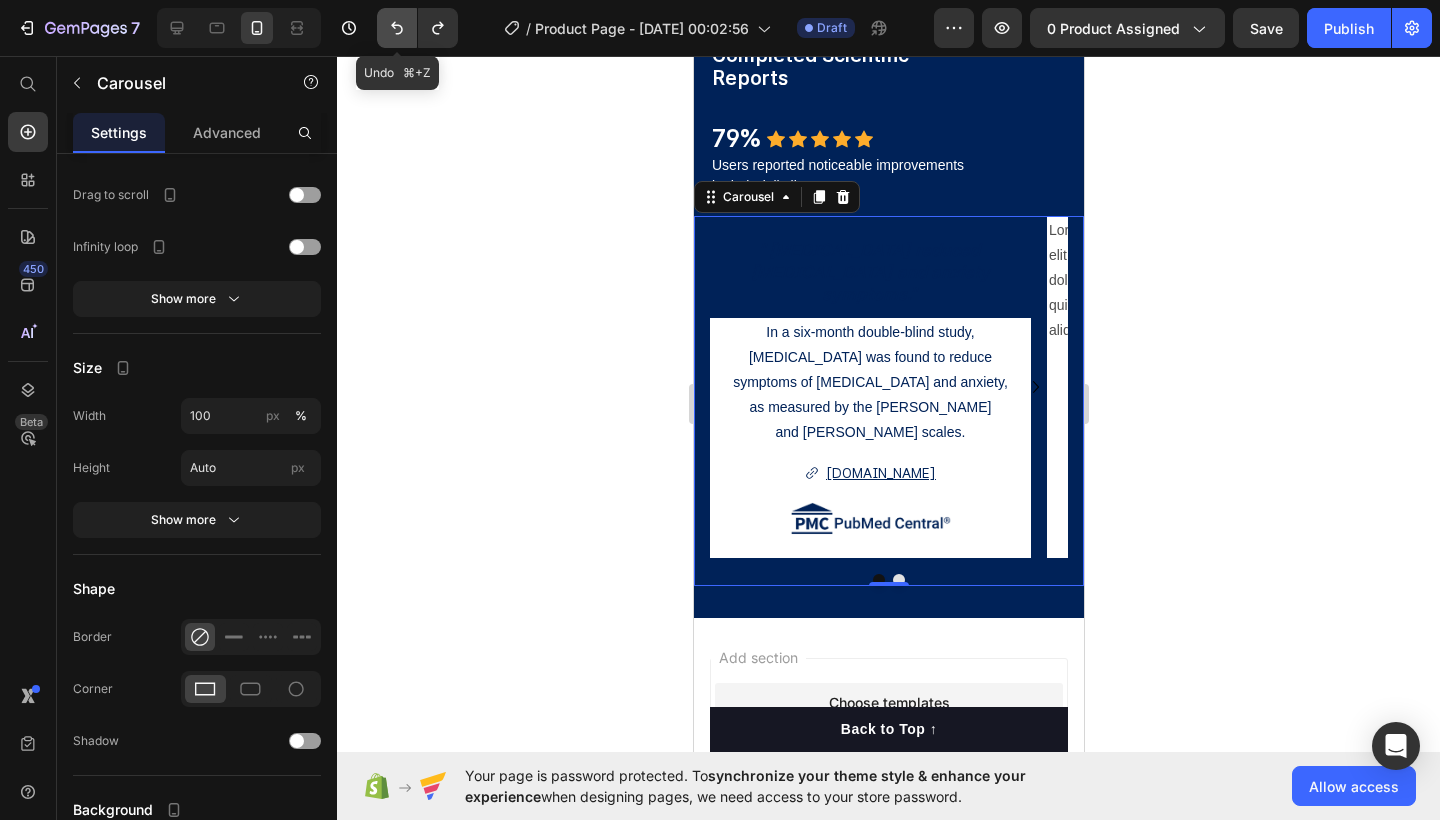 click 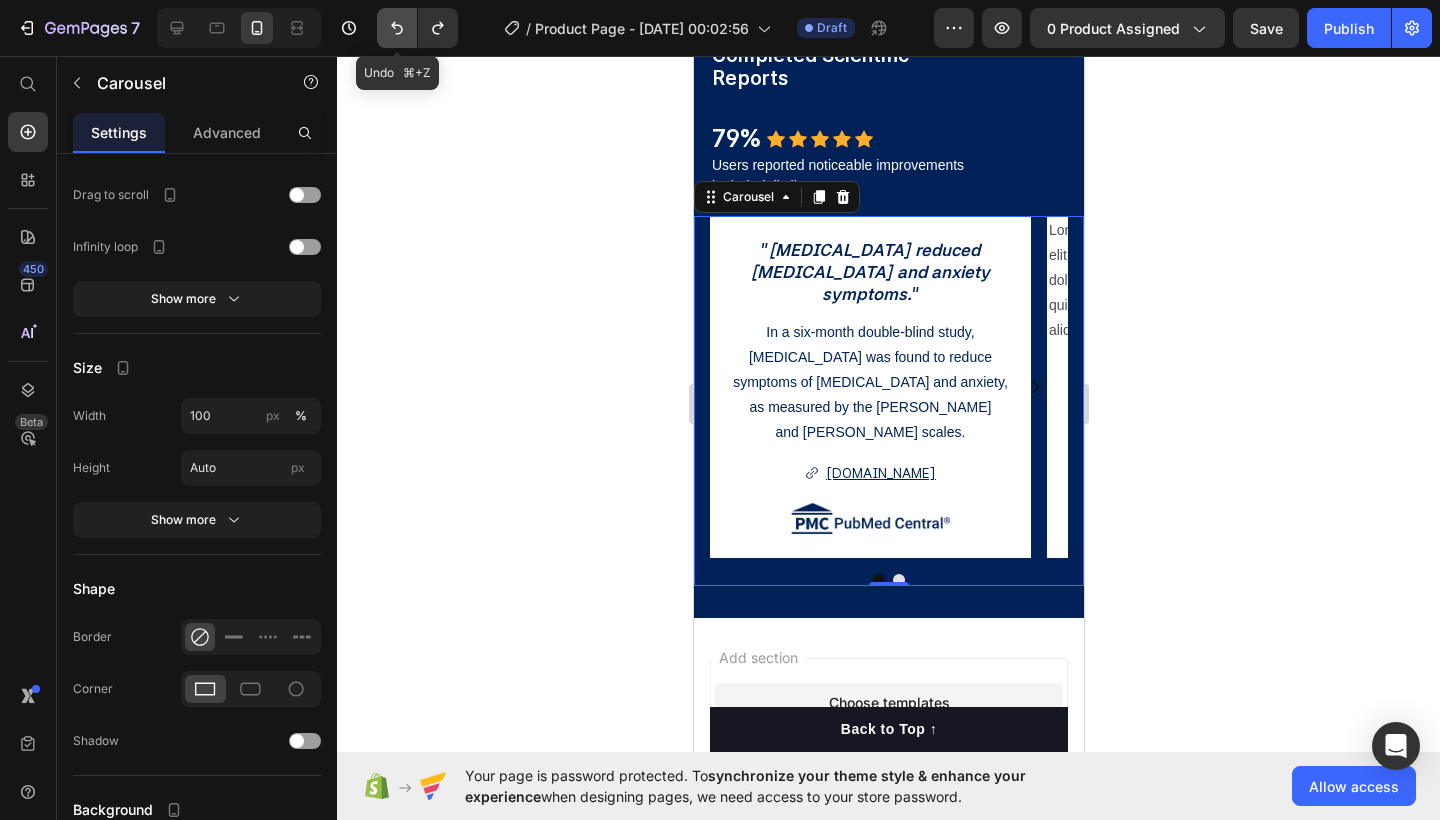 click 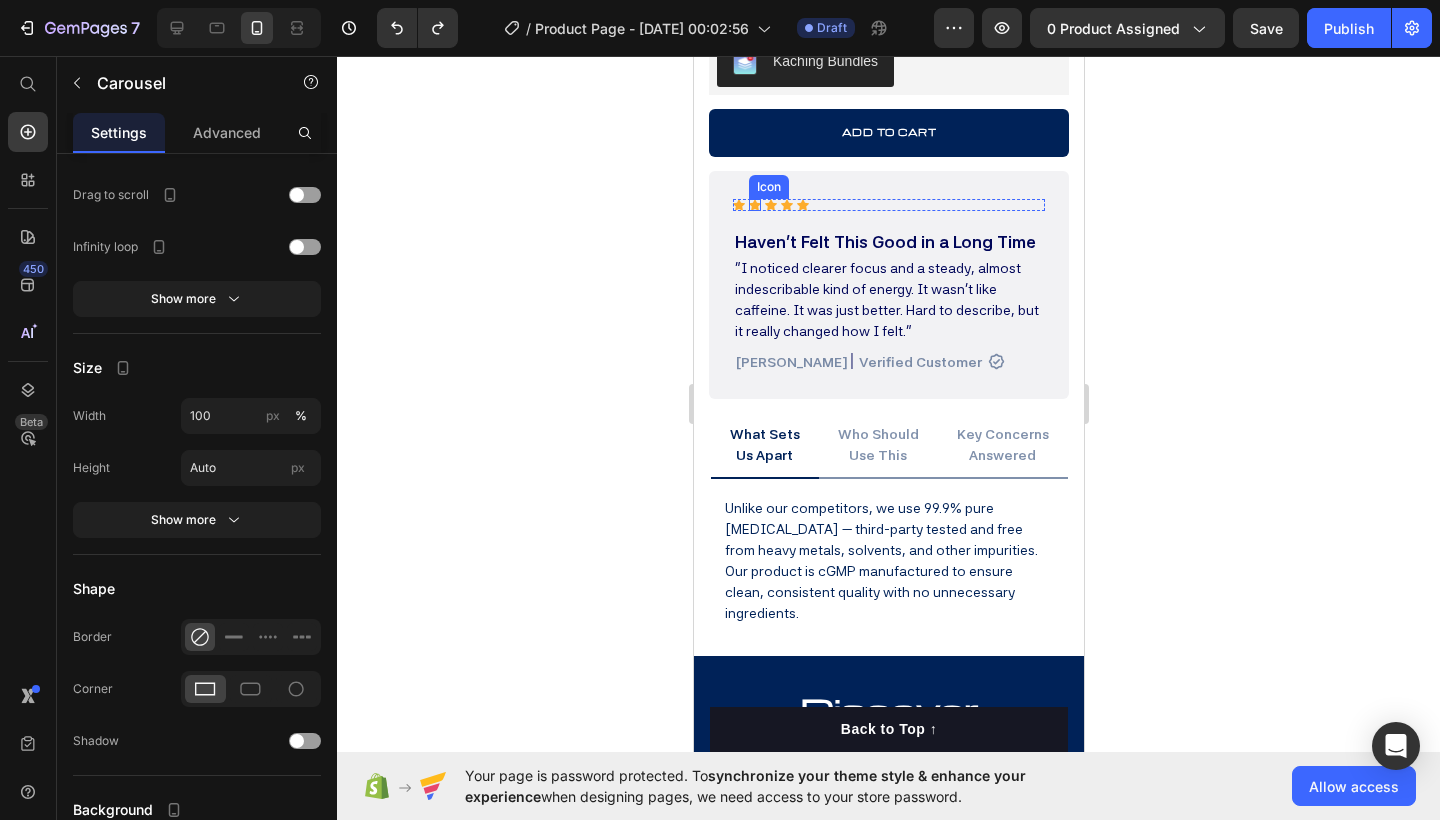 scroll, scrollTop: 904, scrollLeft: 0, axis: vertical 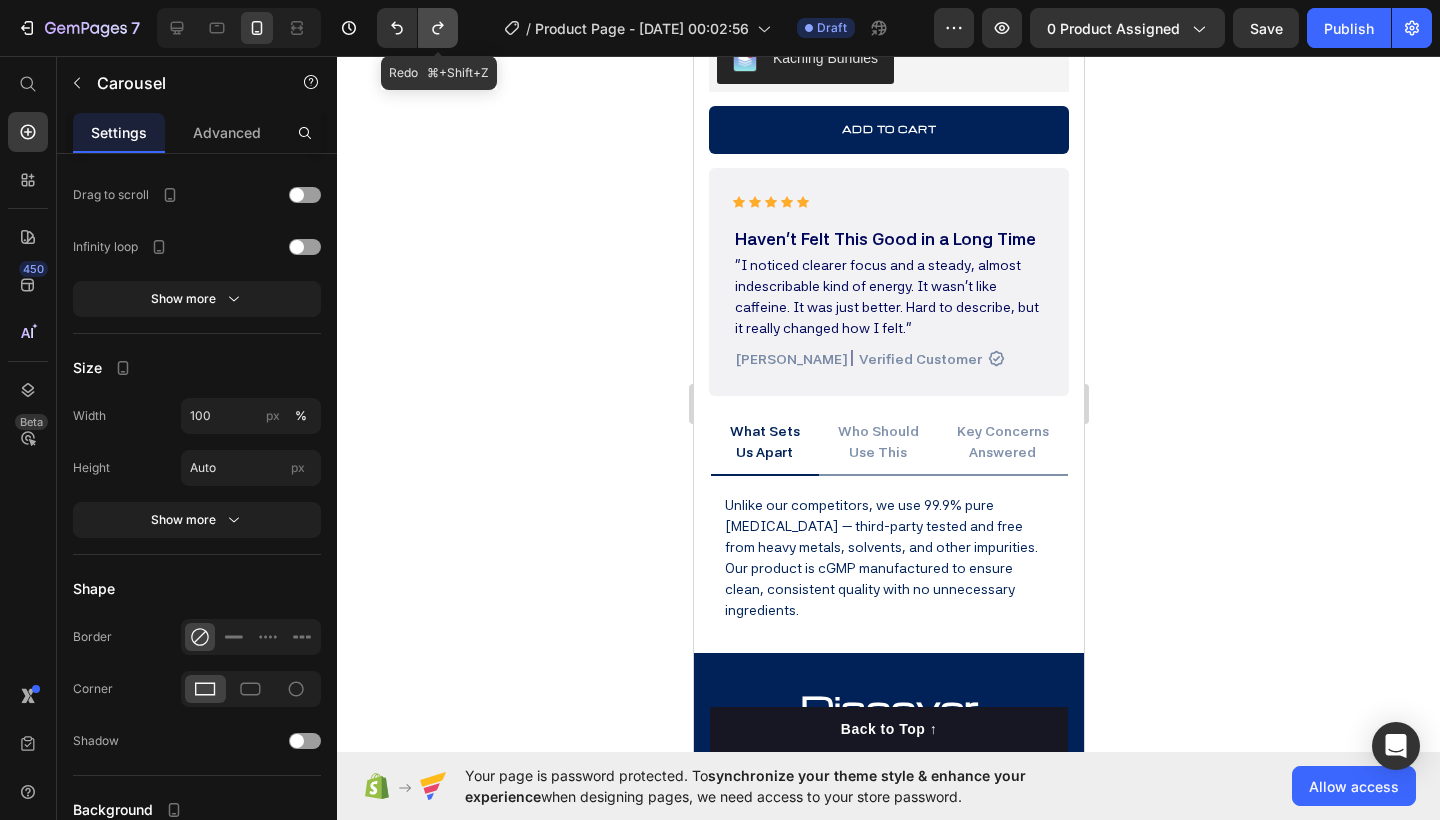 click 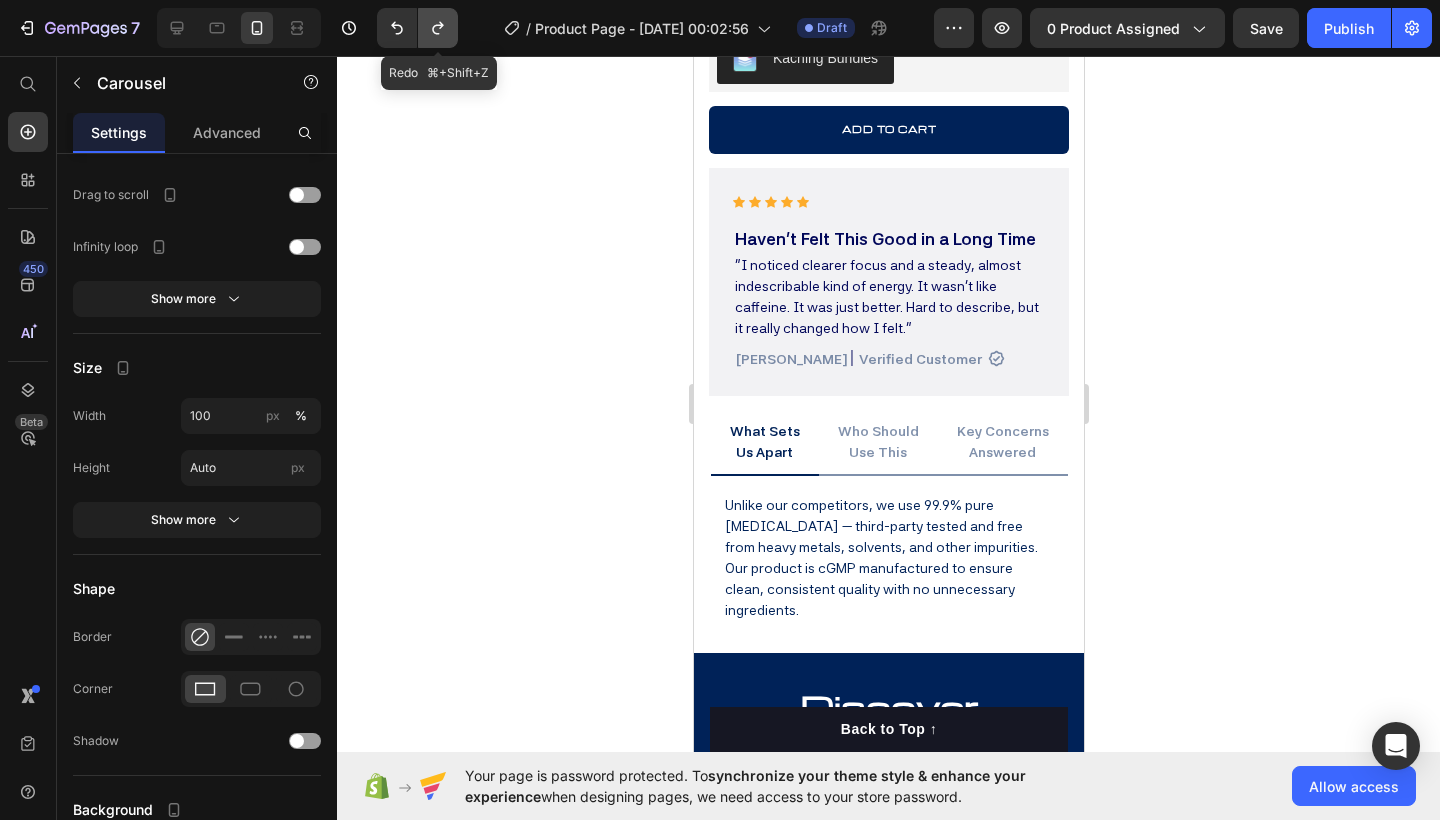 click 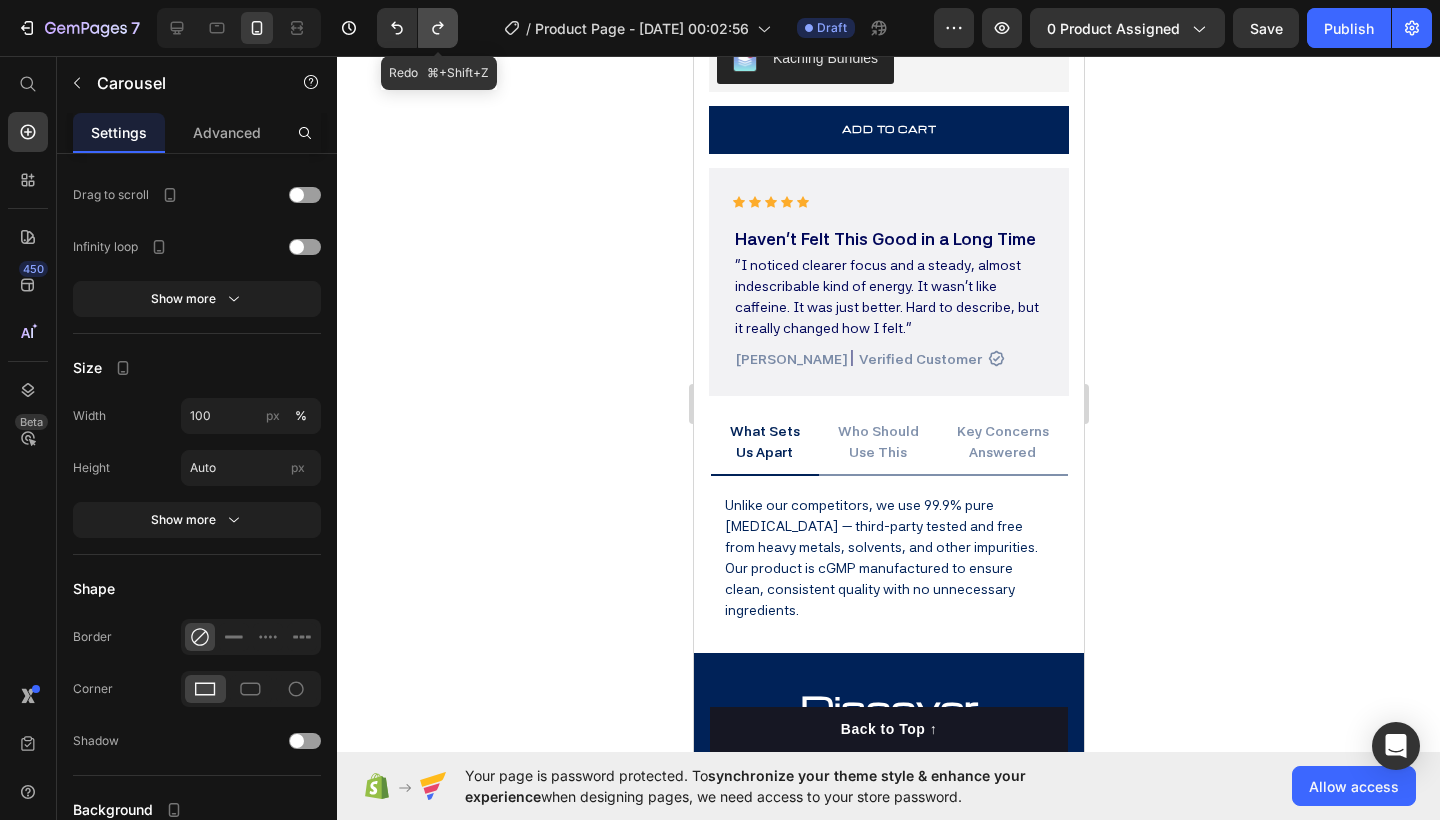 click 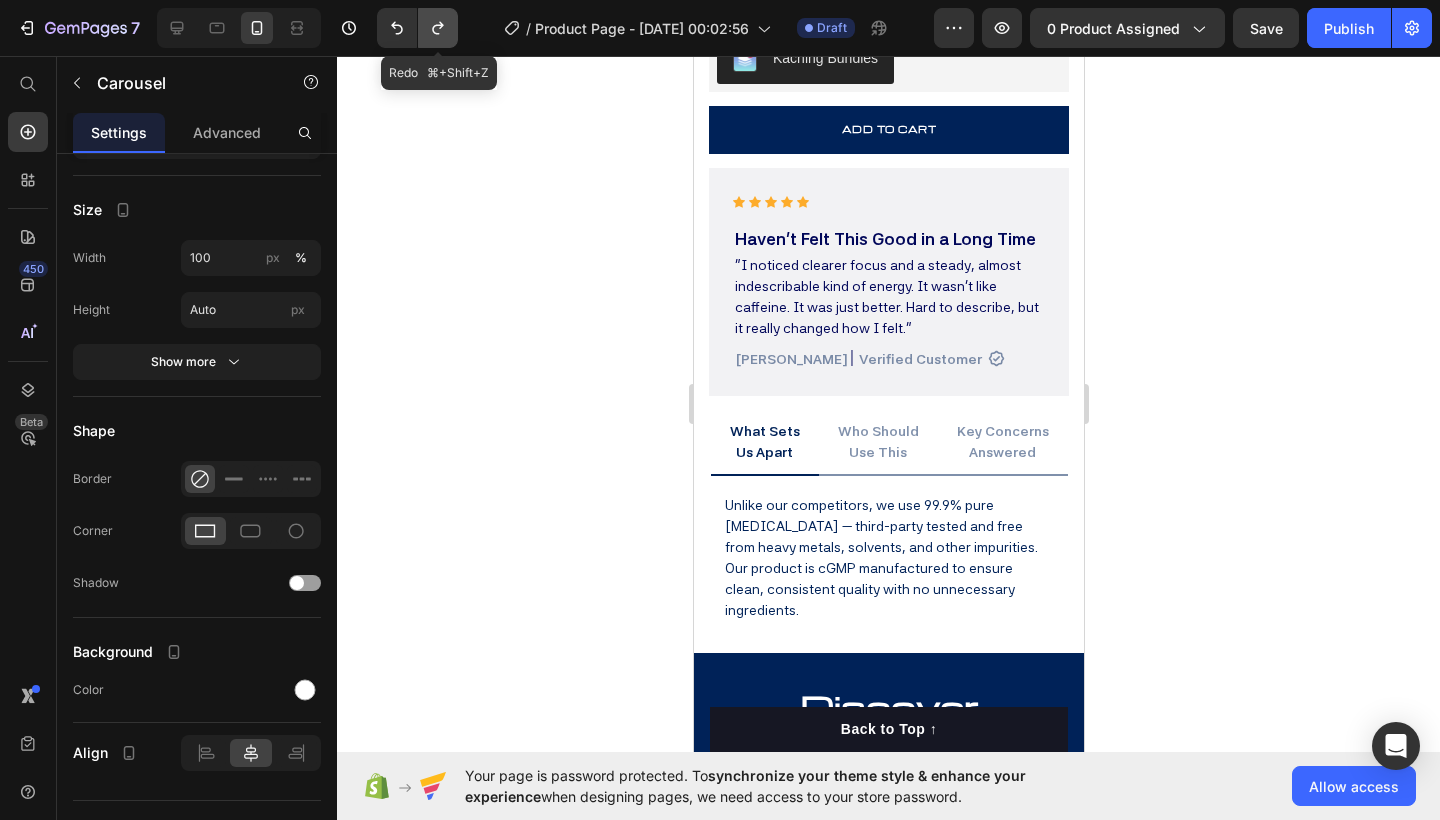 click 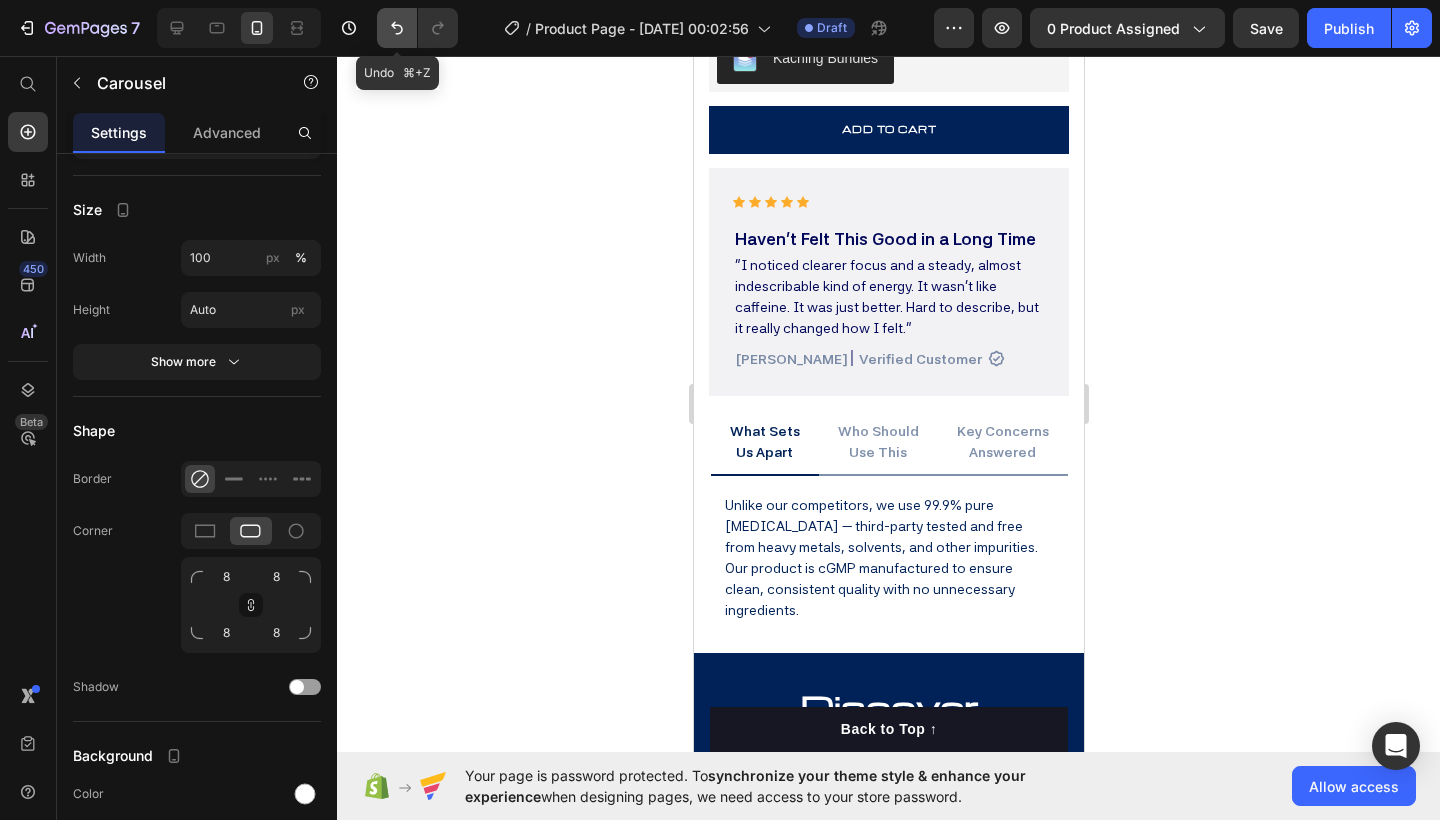 click 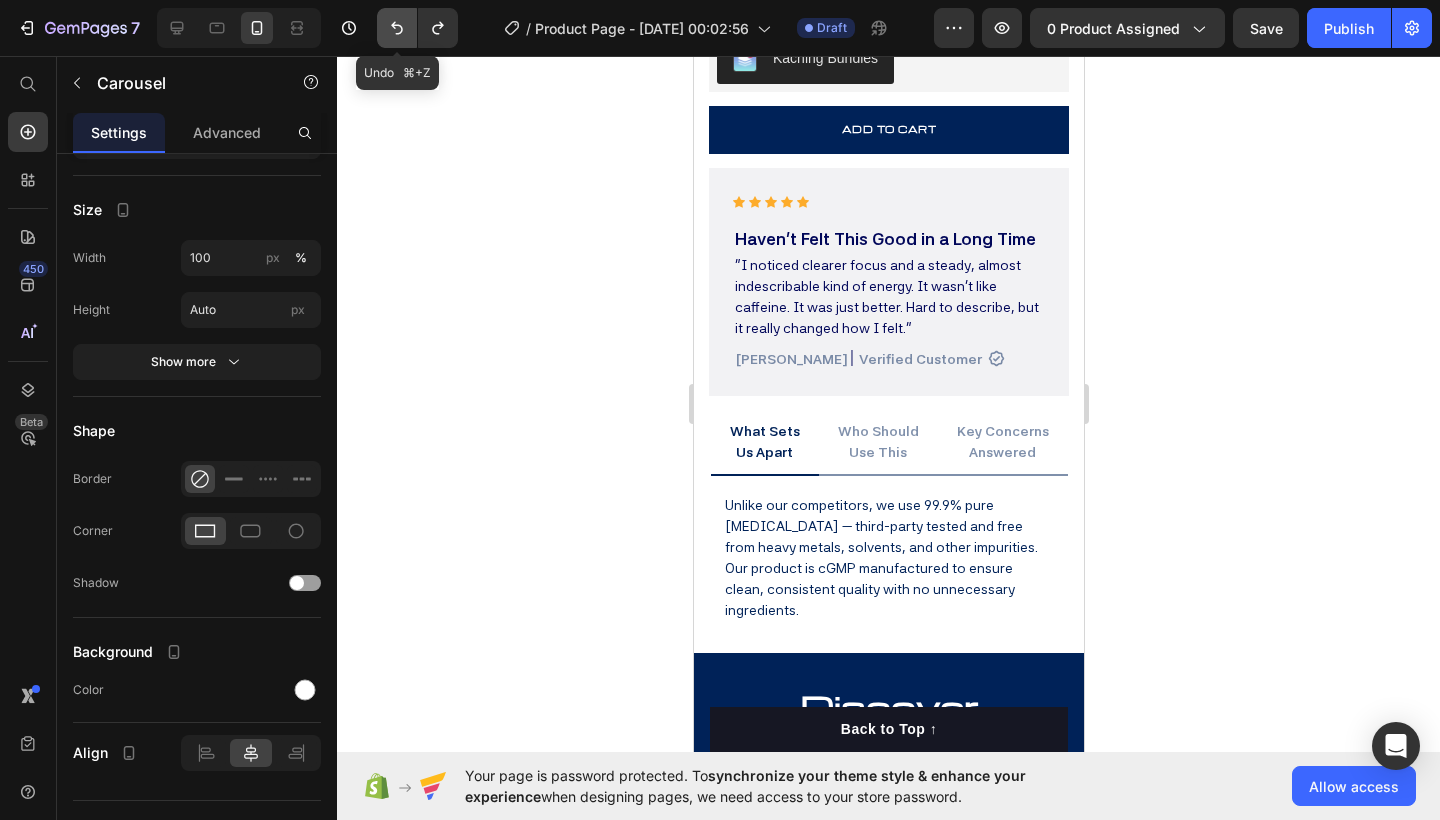 click 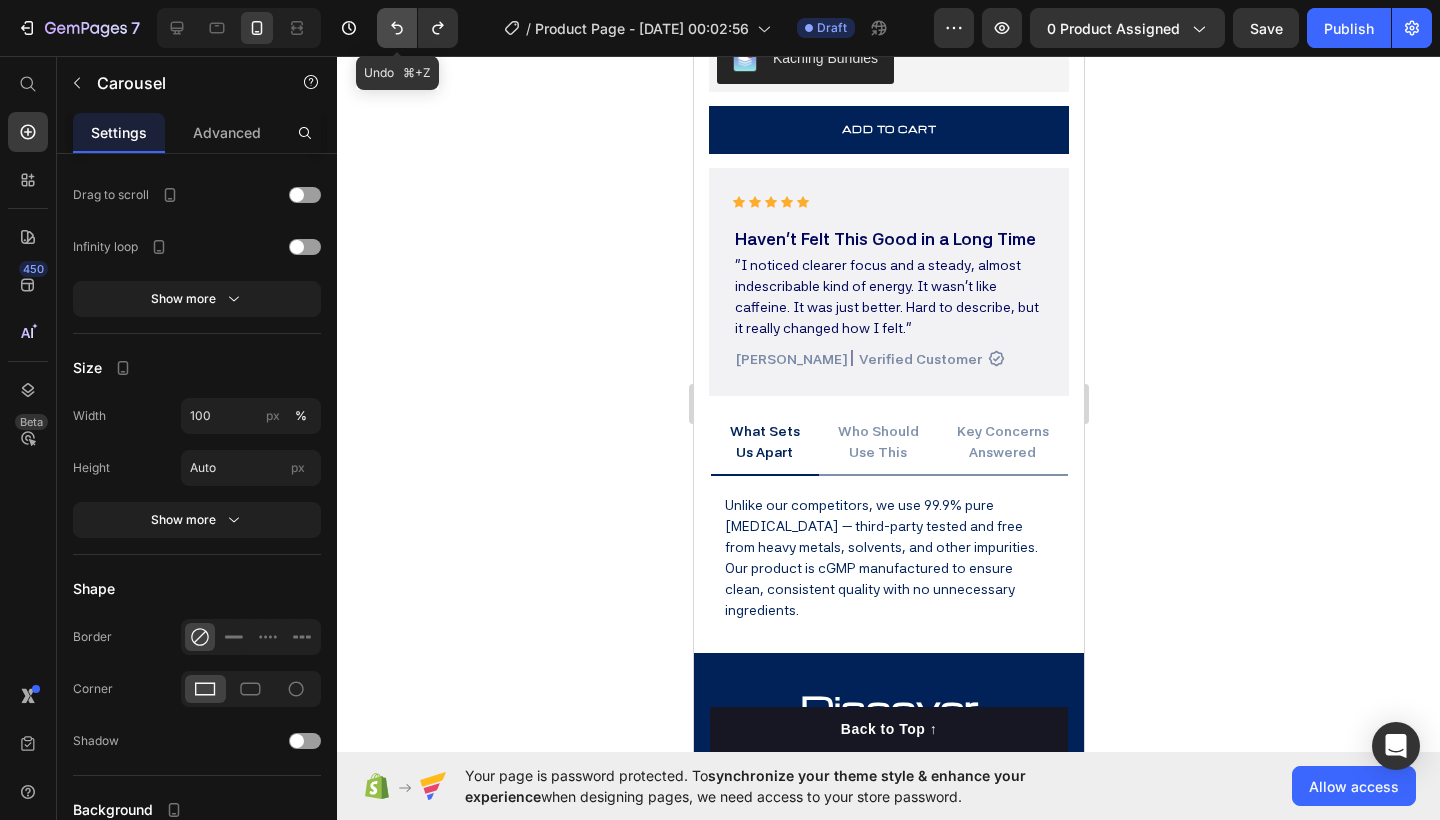 click 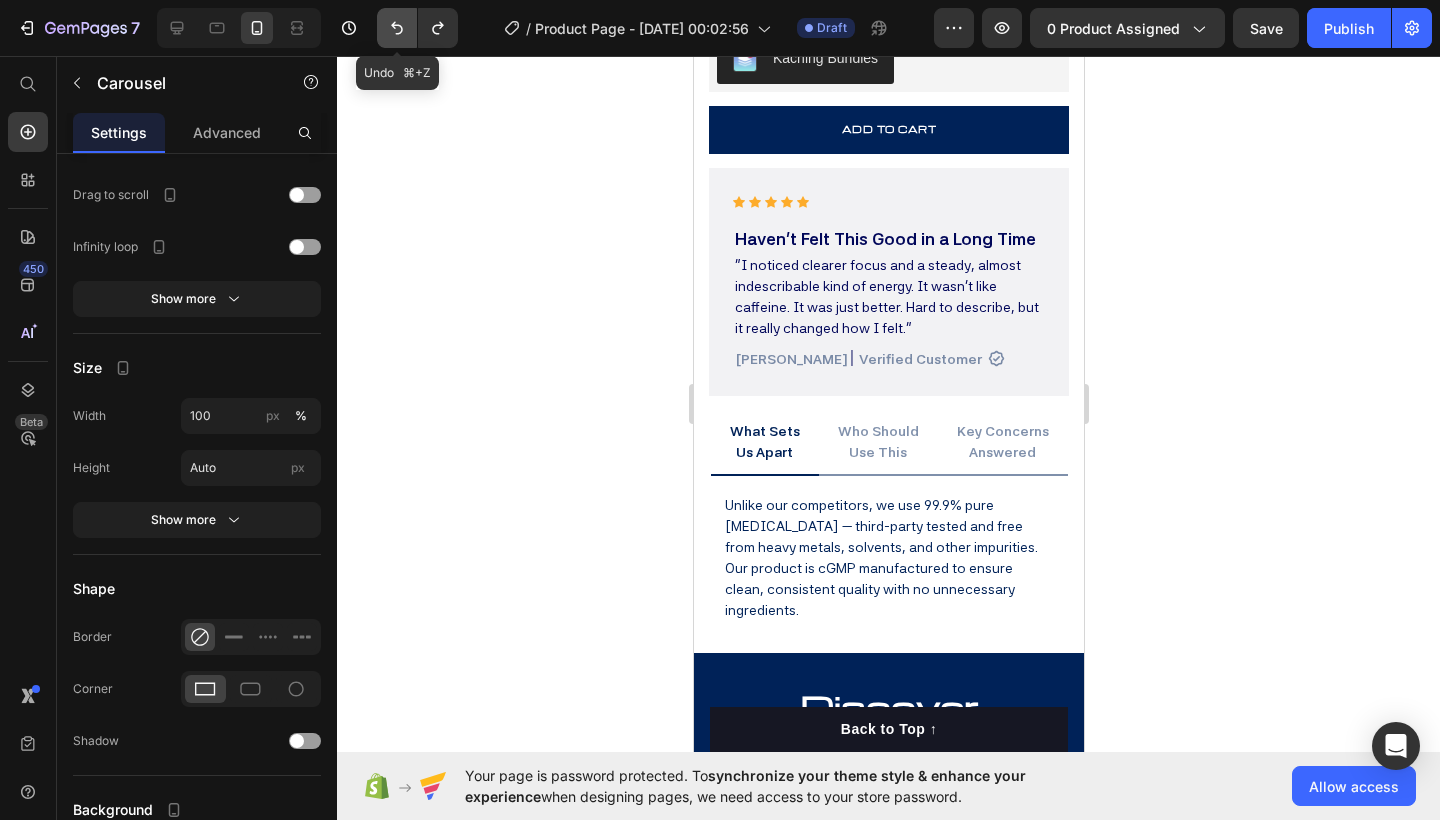 click 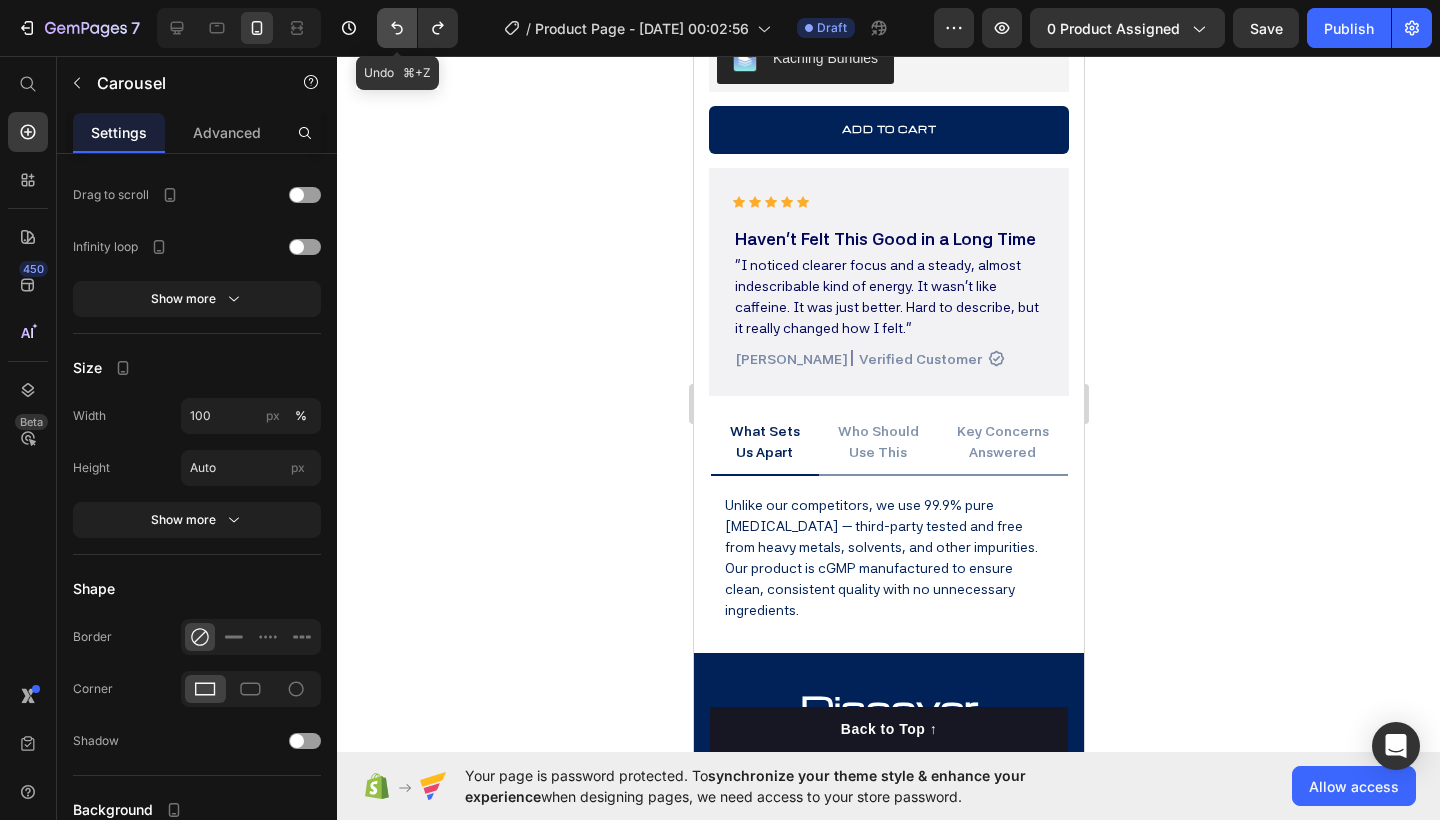 click 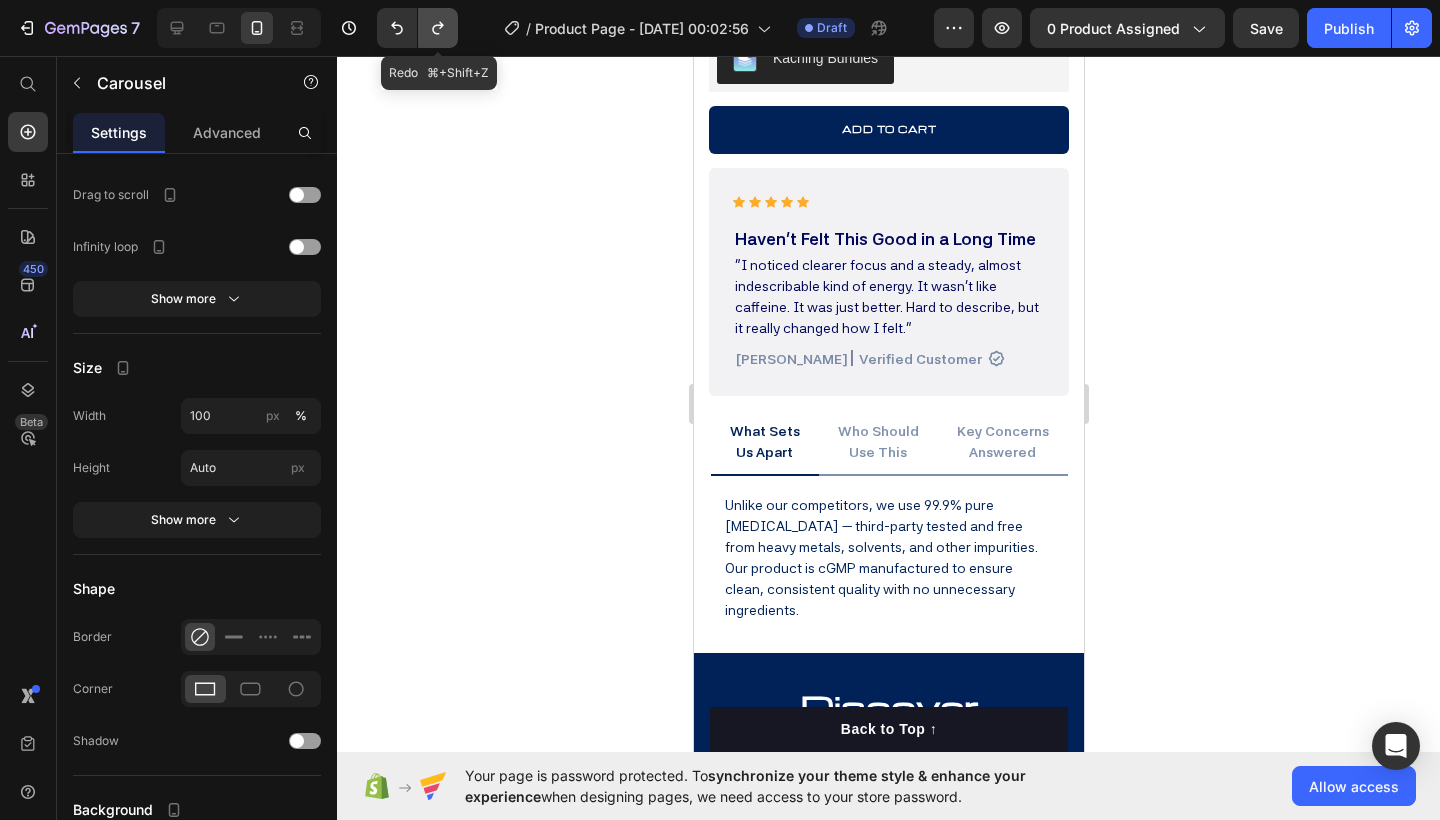 click 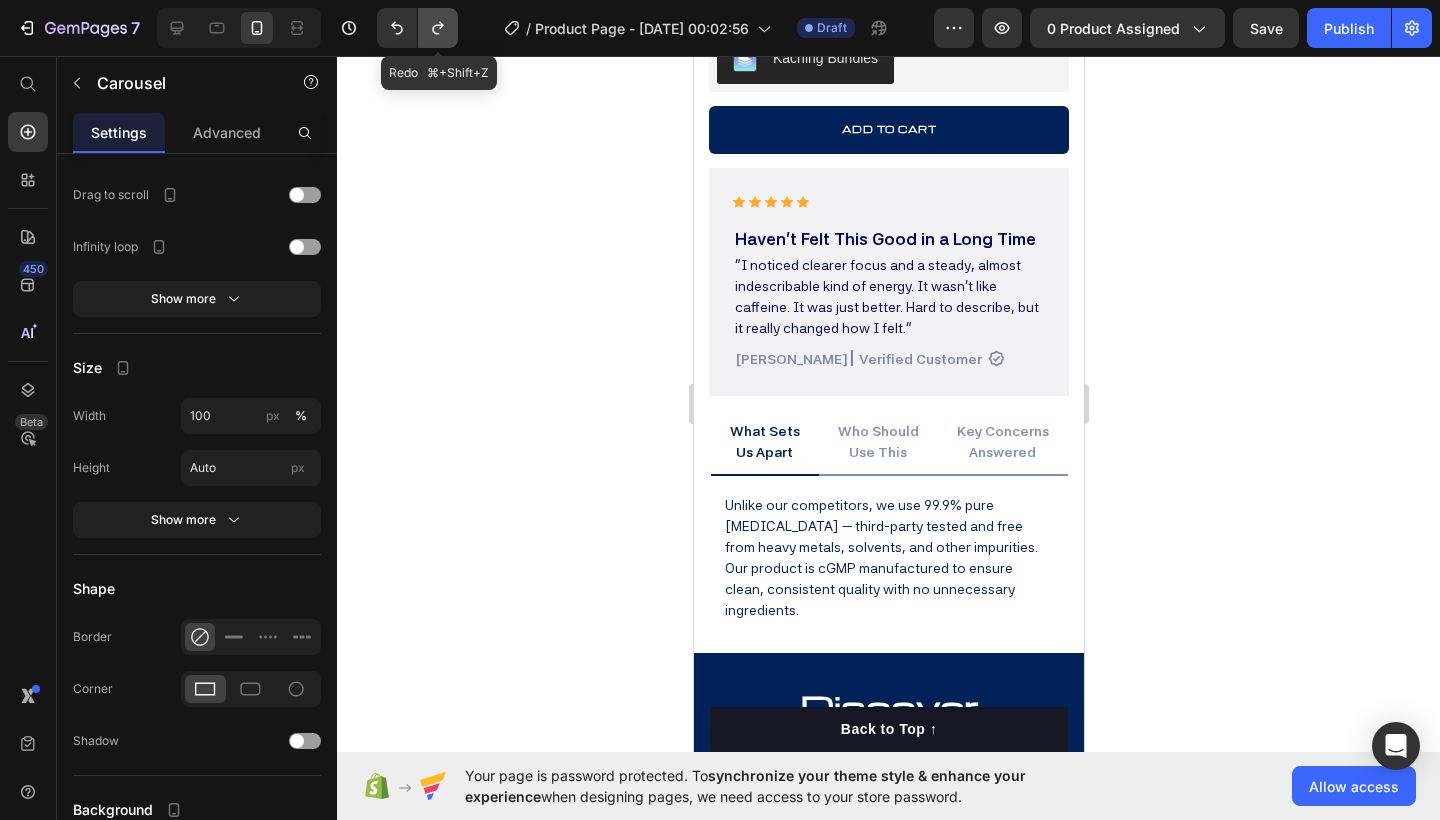 click 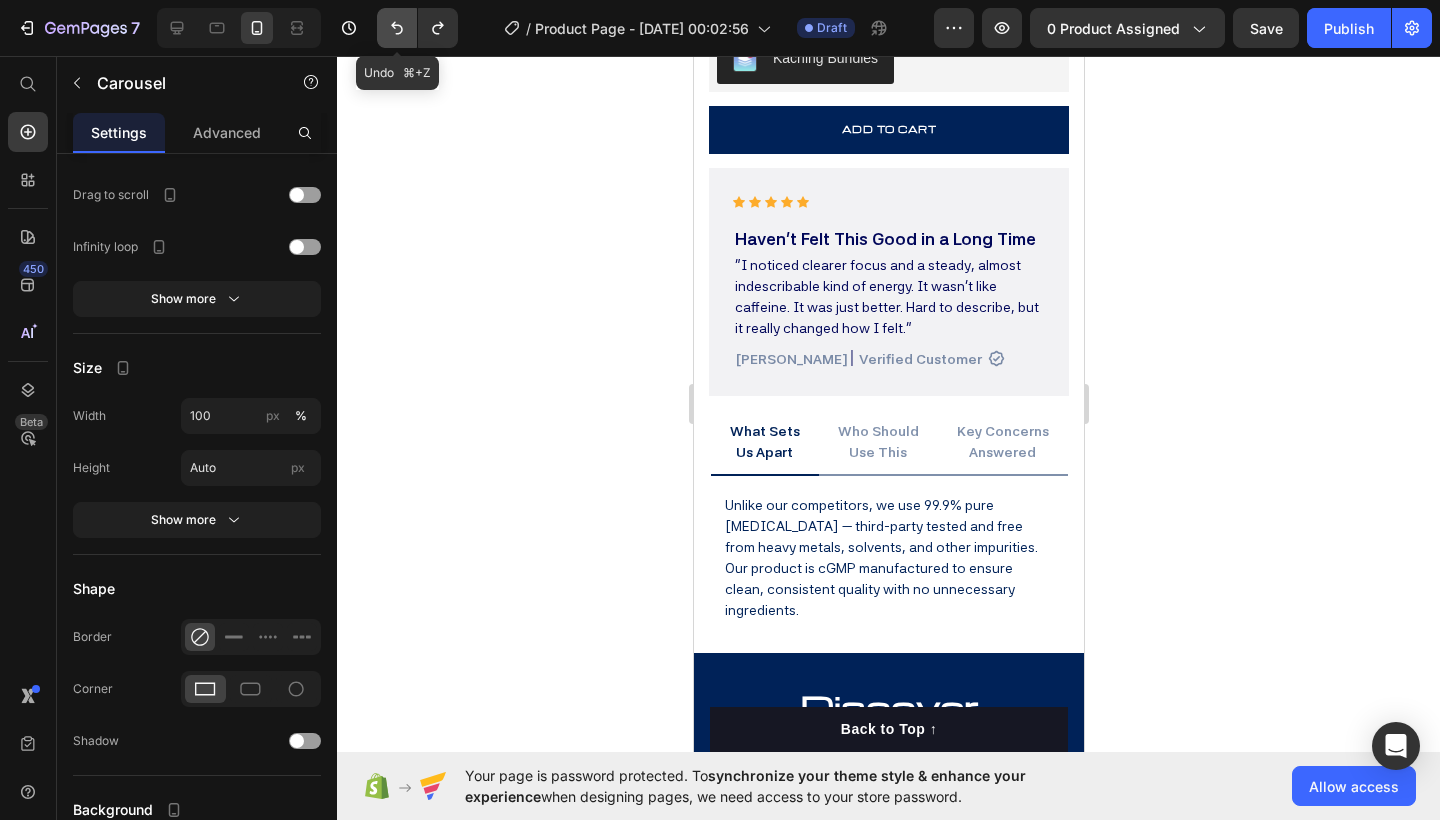 click 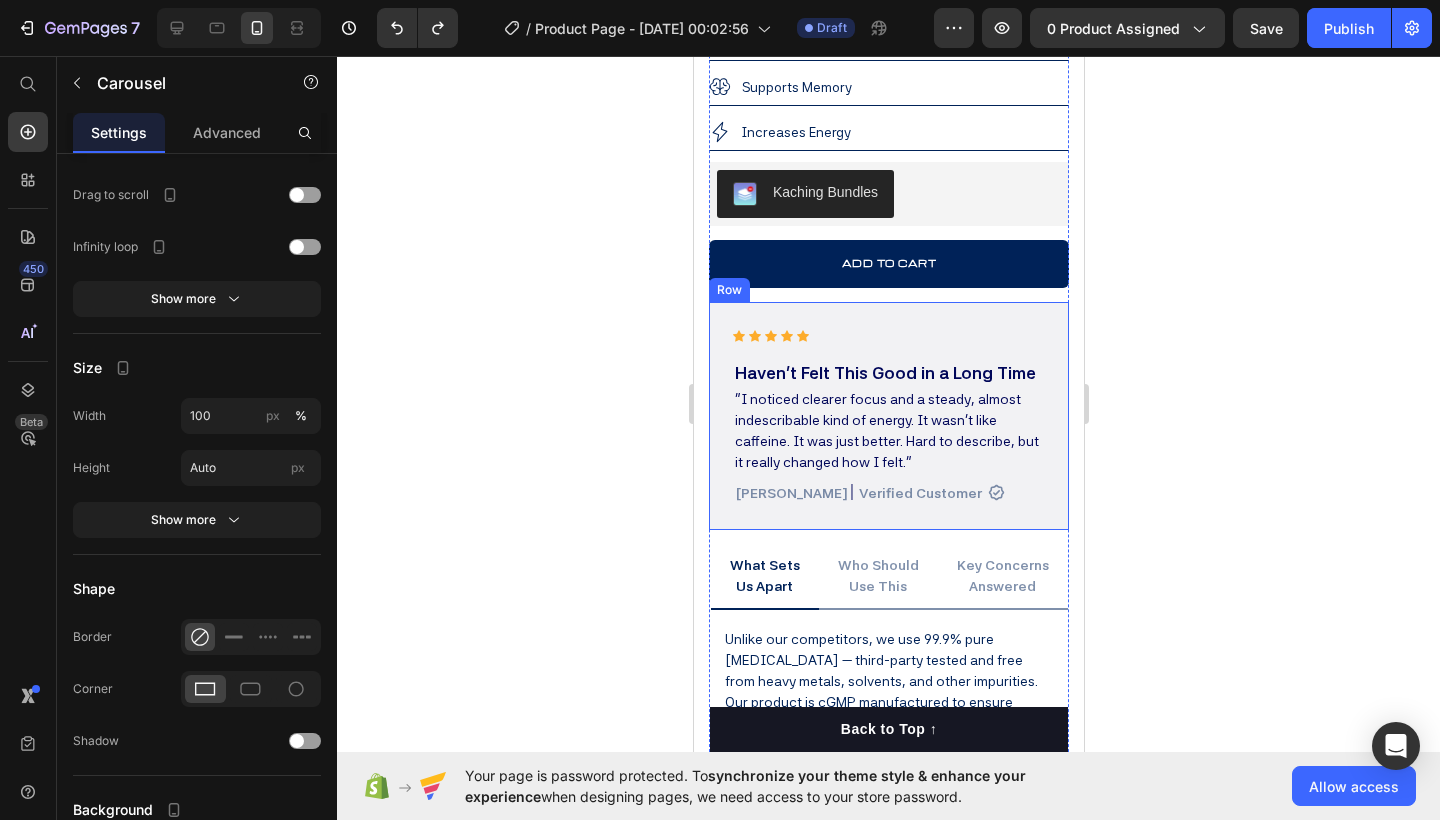 scroll, scrollTop: 753, scrollLeft: 0, axis: vertical 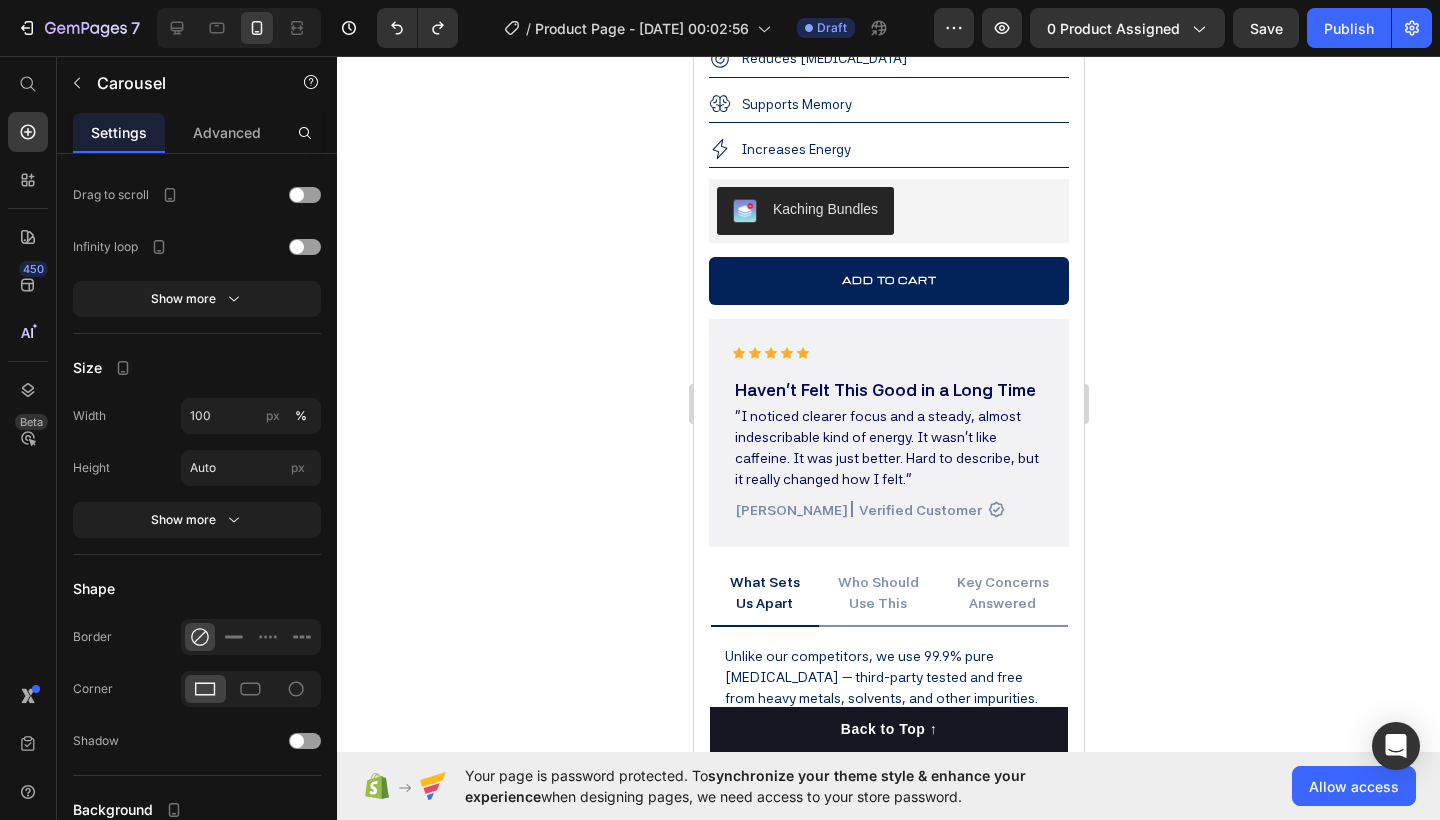 click 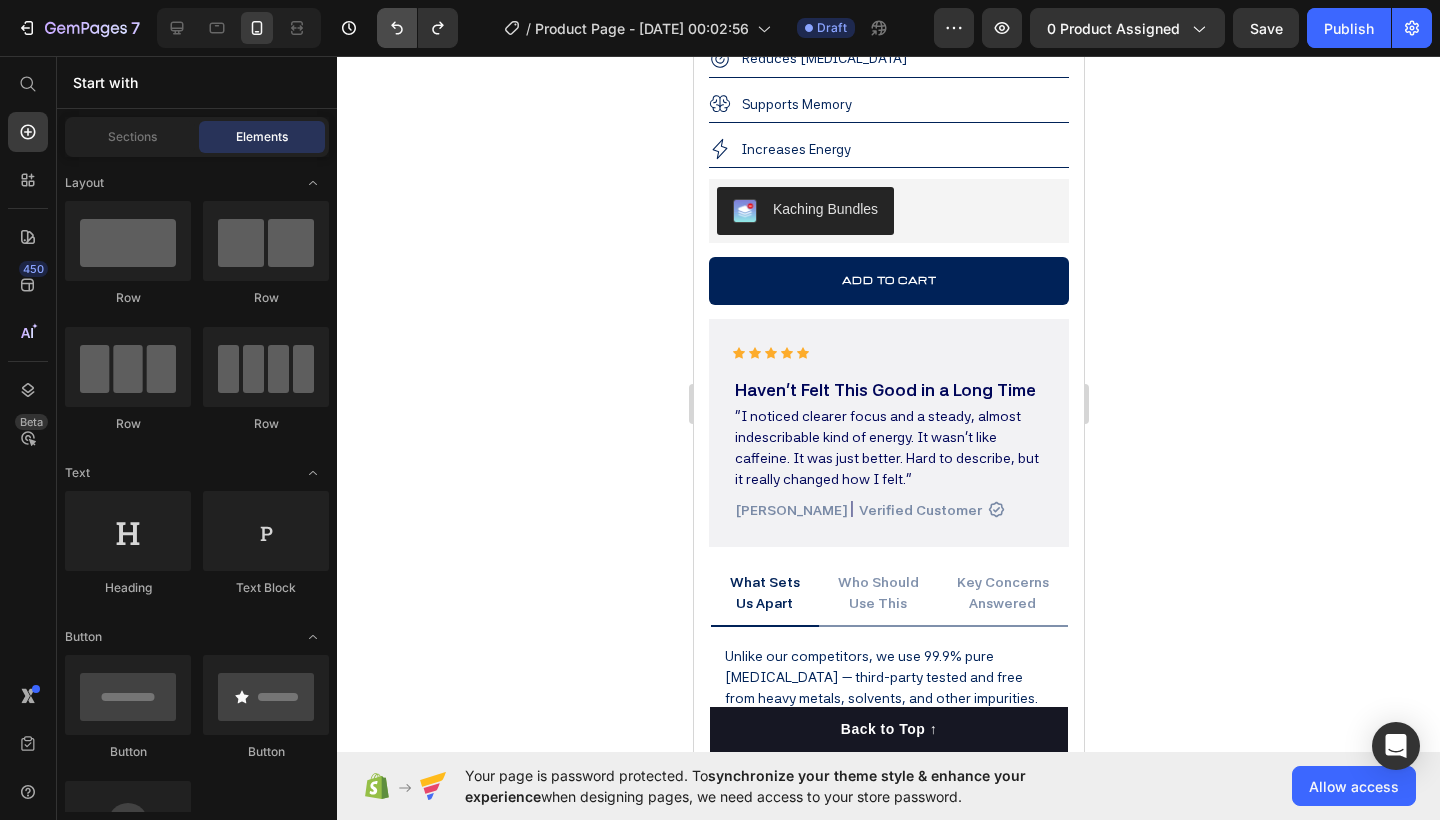click 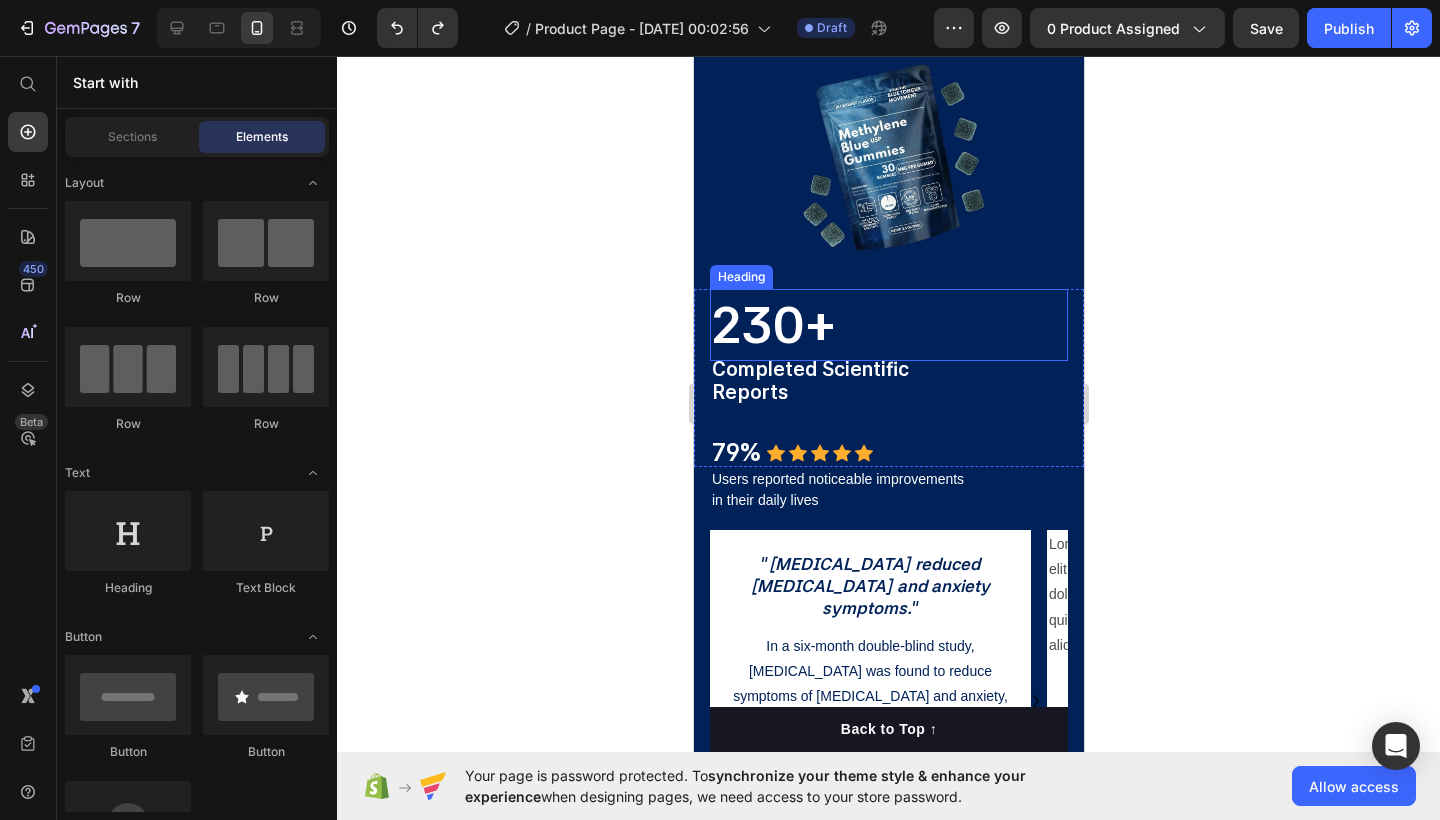 scroll, scrollTop: 1961, scrollLeft: 0, axis: vertical 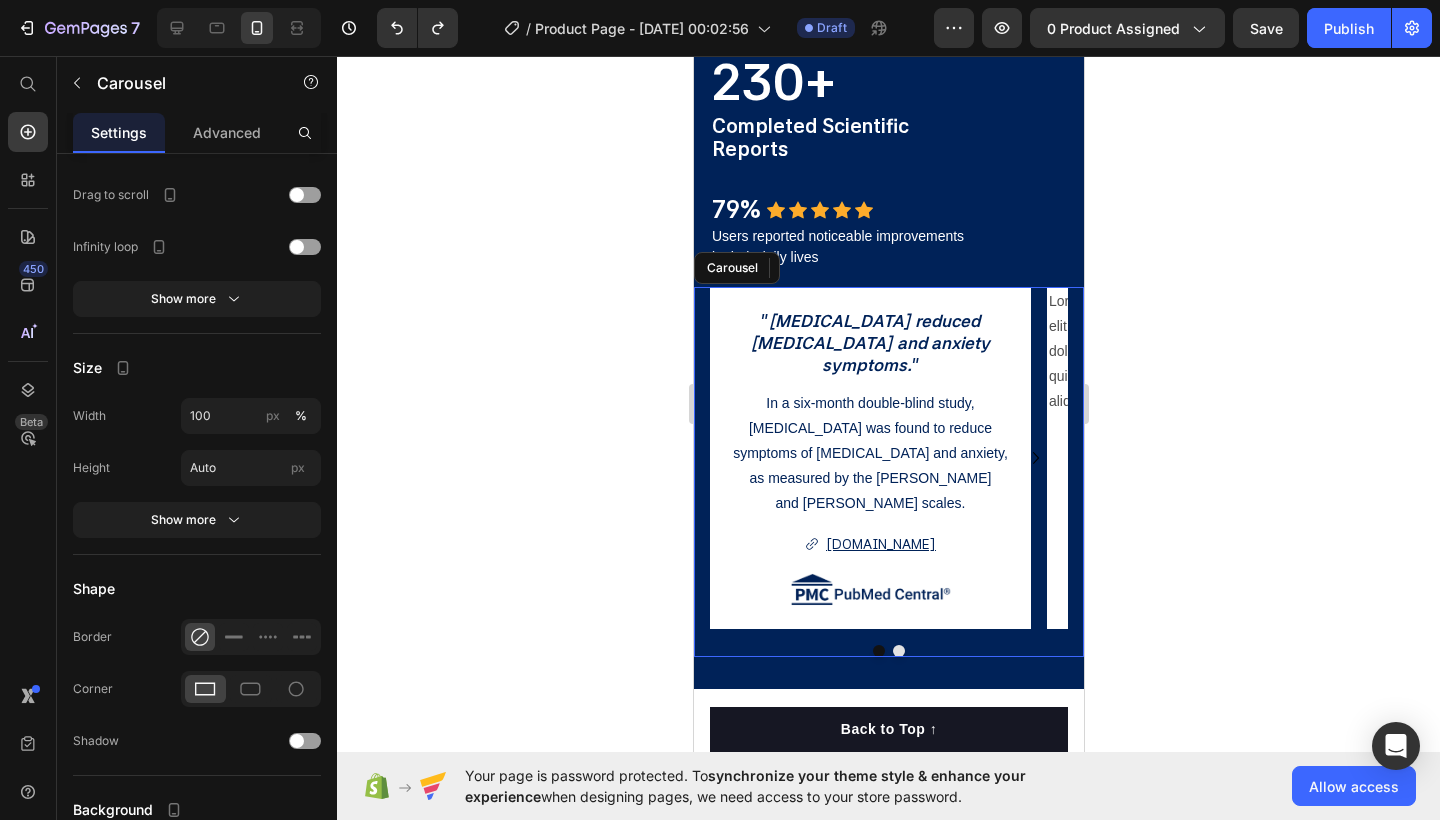 drag, startPoint x: 703, startPoint y: 440, endPoint x: 1063, endPoint y: 428, distance: 360.19995 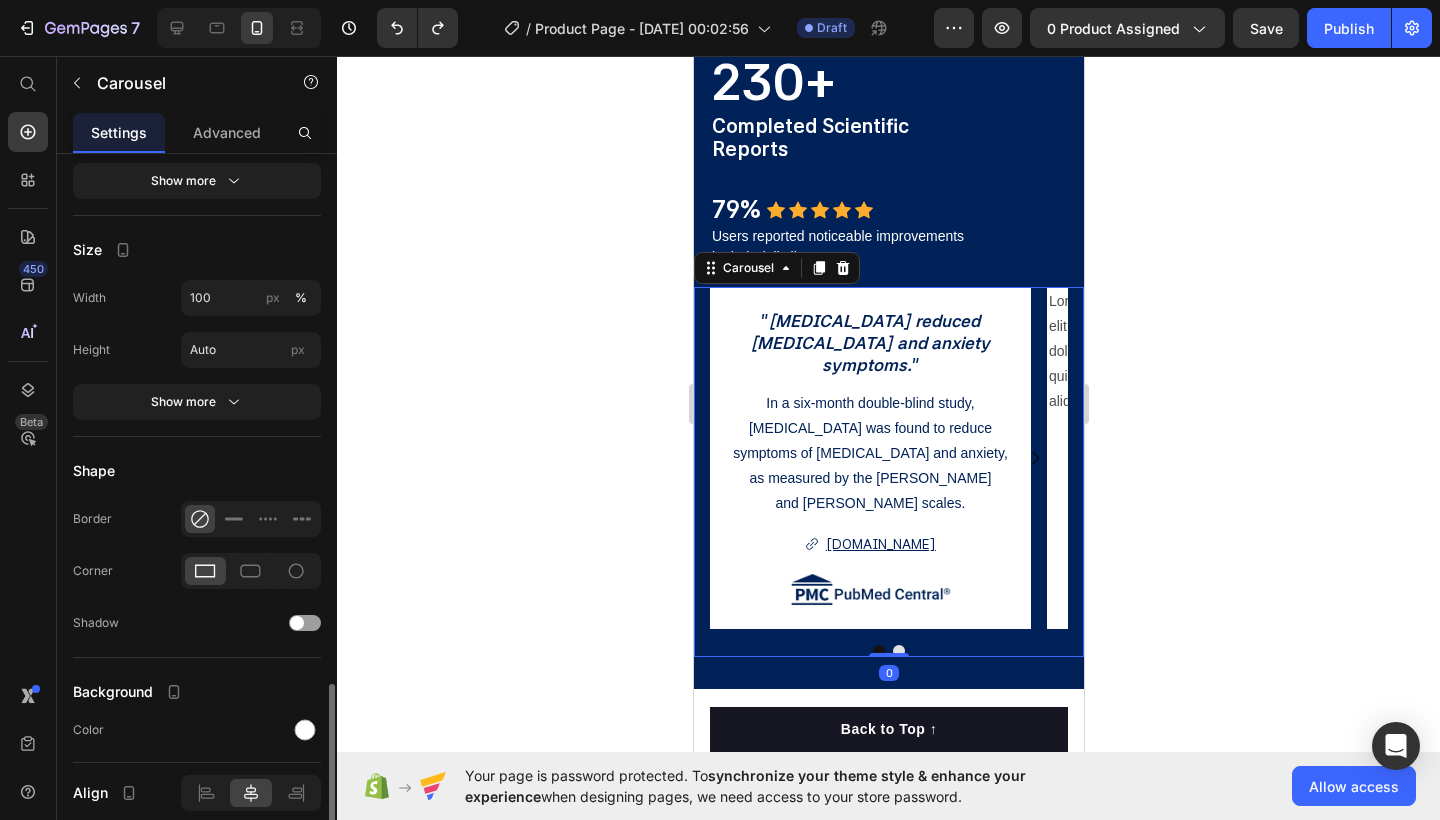 scroll, scrollTop: 1547, scrollLeft: 0, axis: vertical 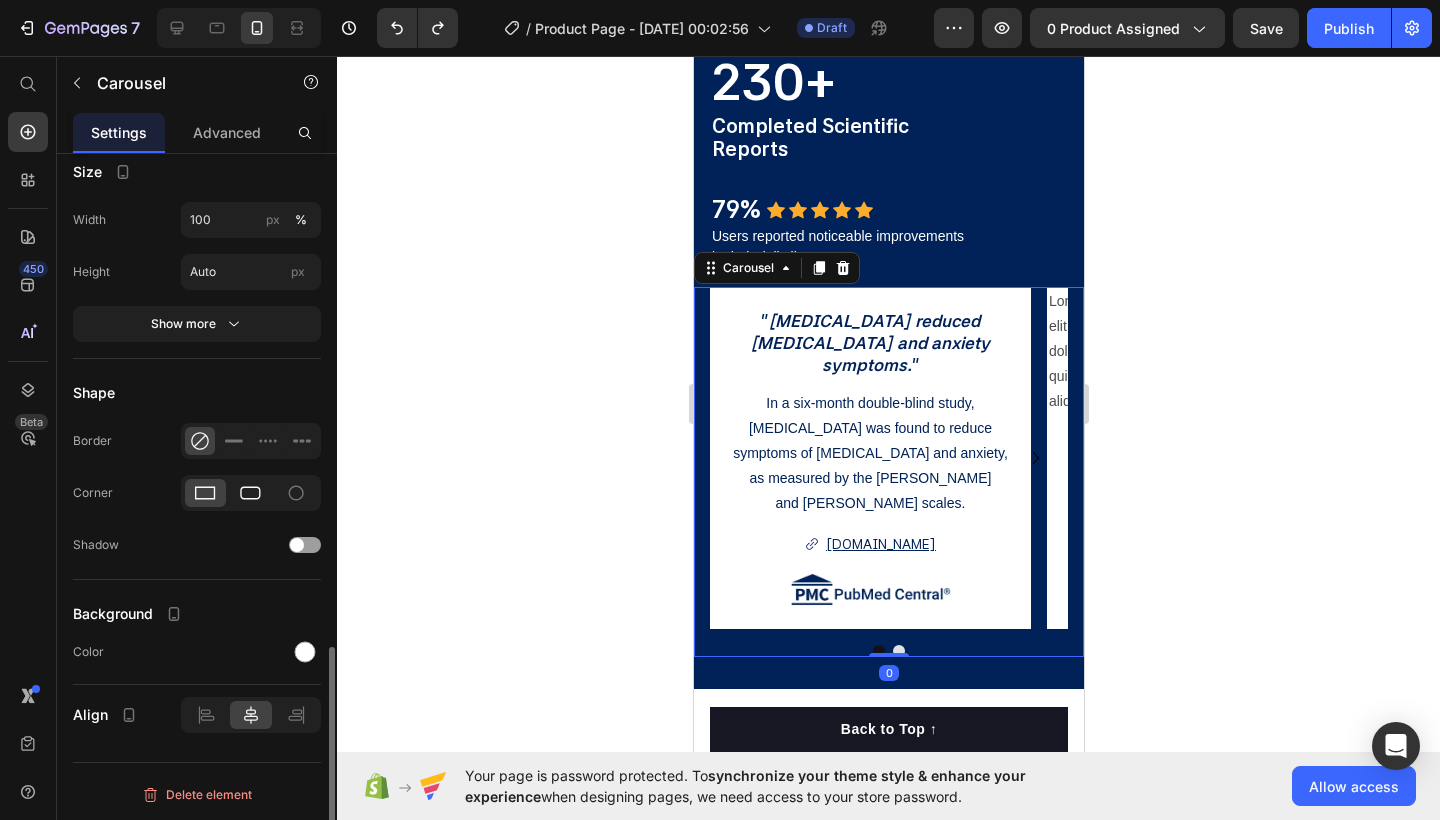 click 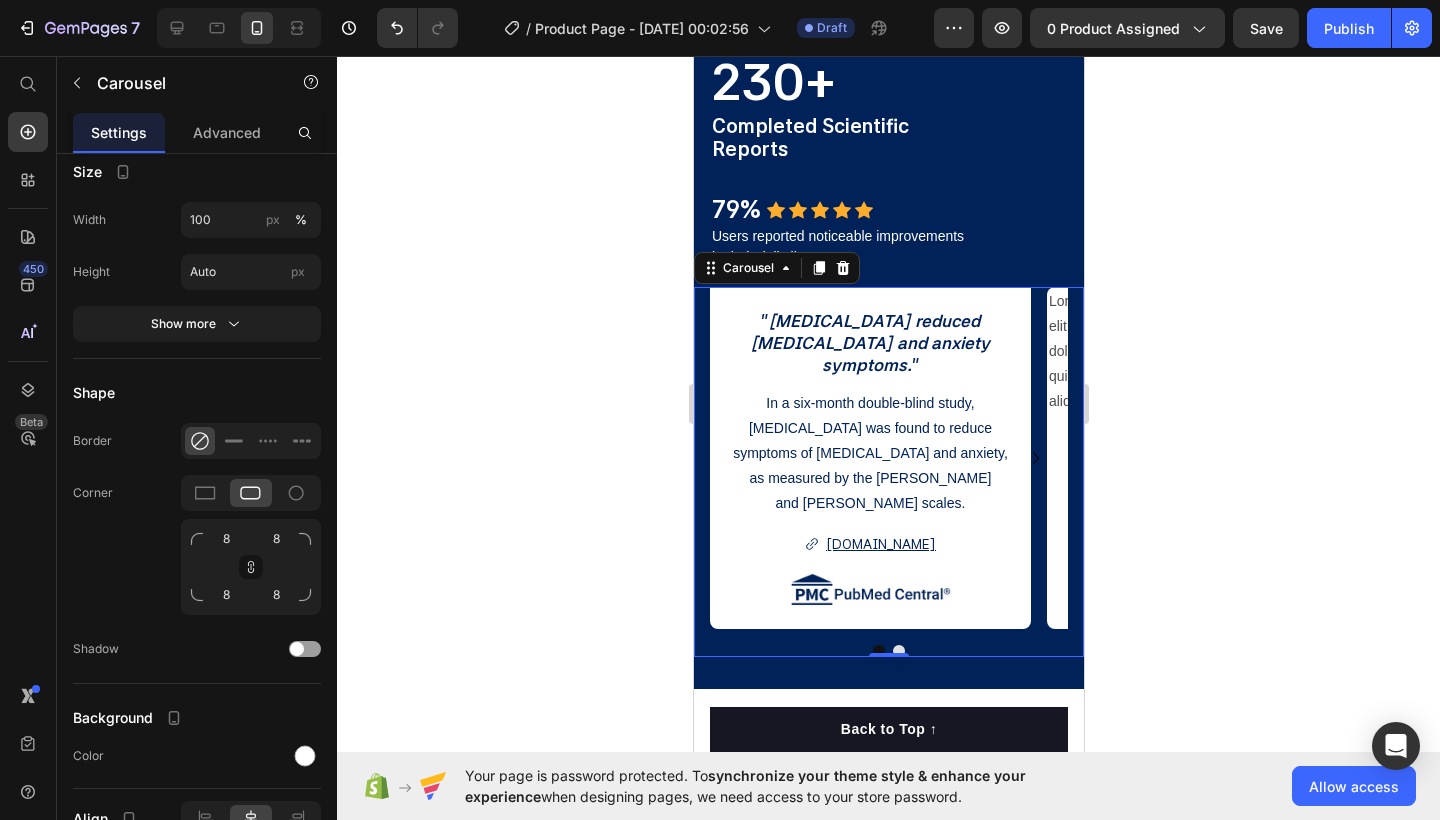 click 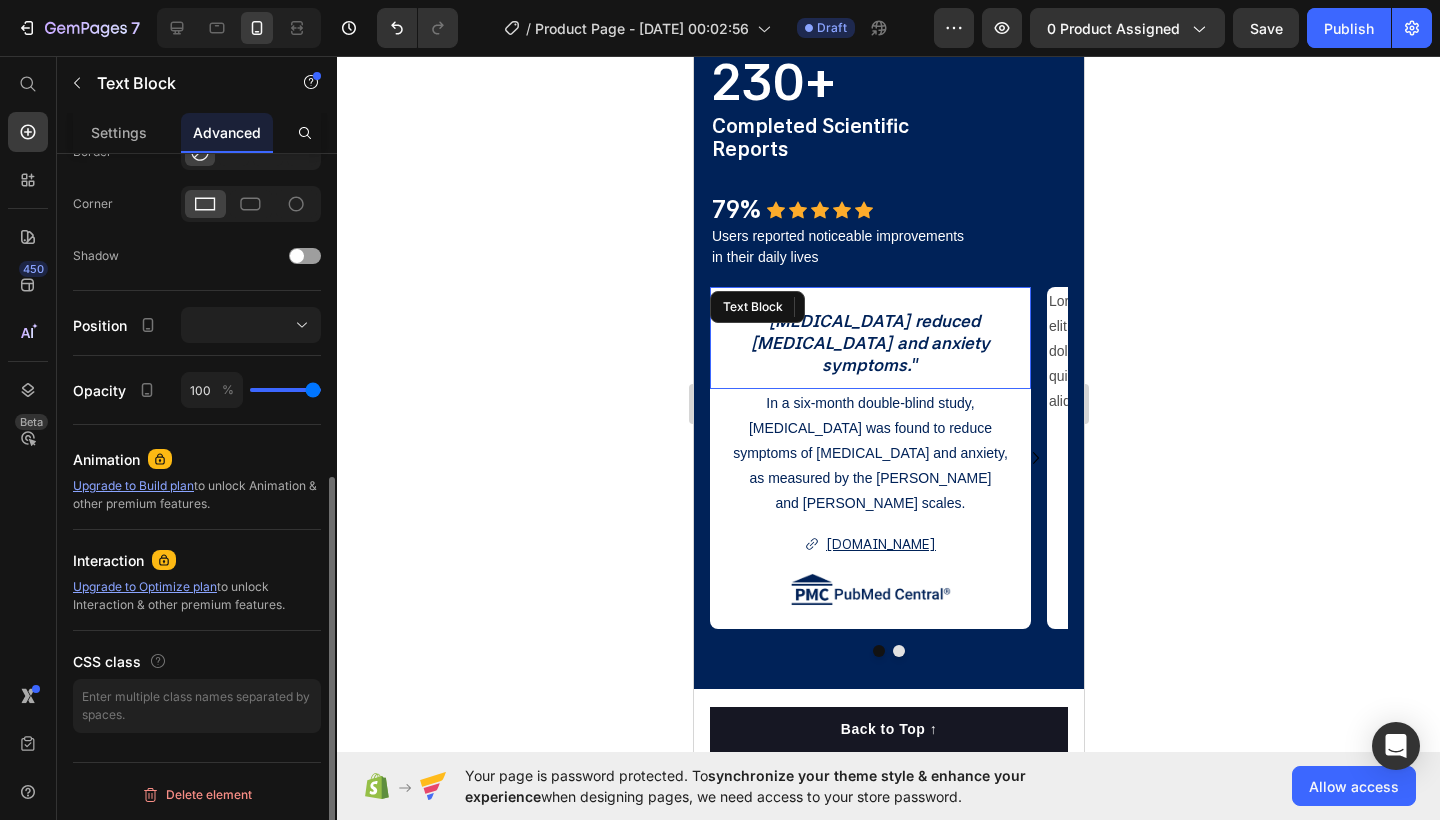 drag, startPoint x: 1011, startPoint y: 305, endPoint x: 1192, endPoint y: 314, distance: 181.22362 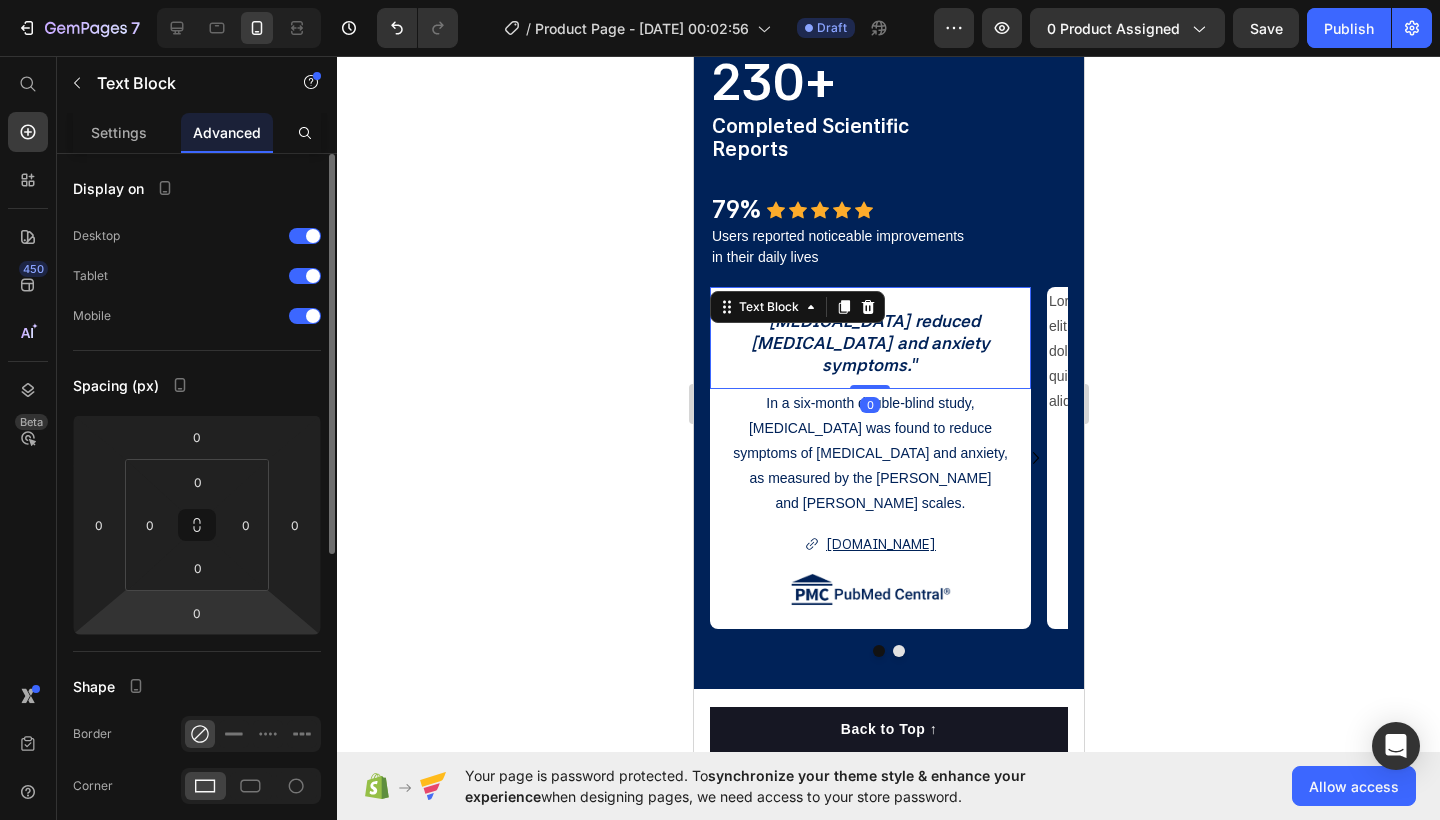 scroll, scrollTop: 286, scrollLeft: 0, axis: vertical 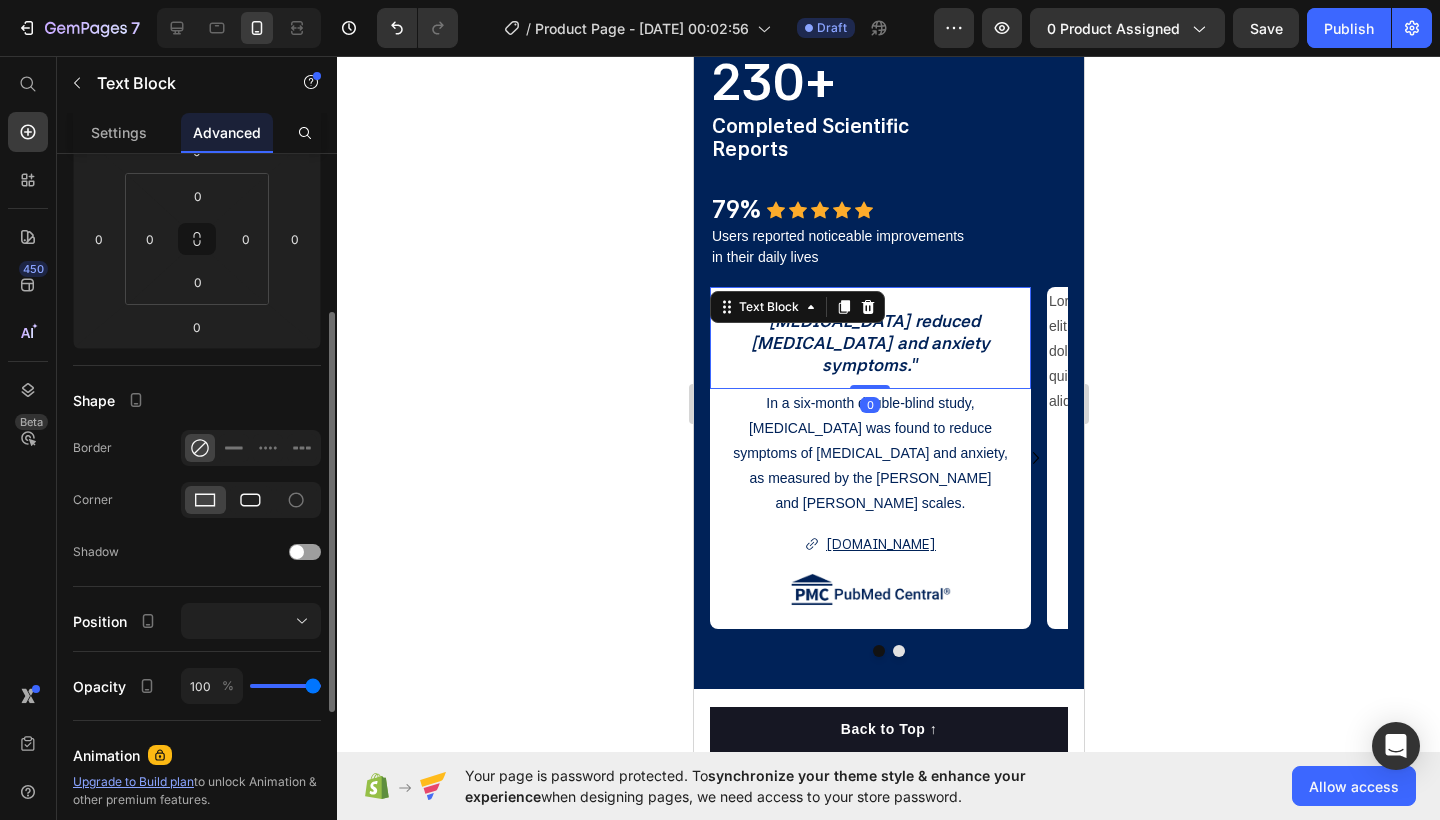 click 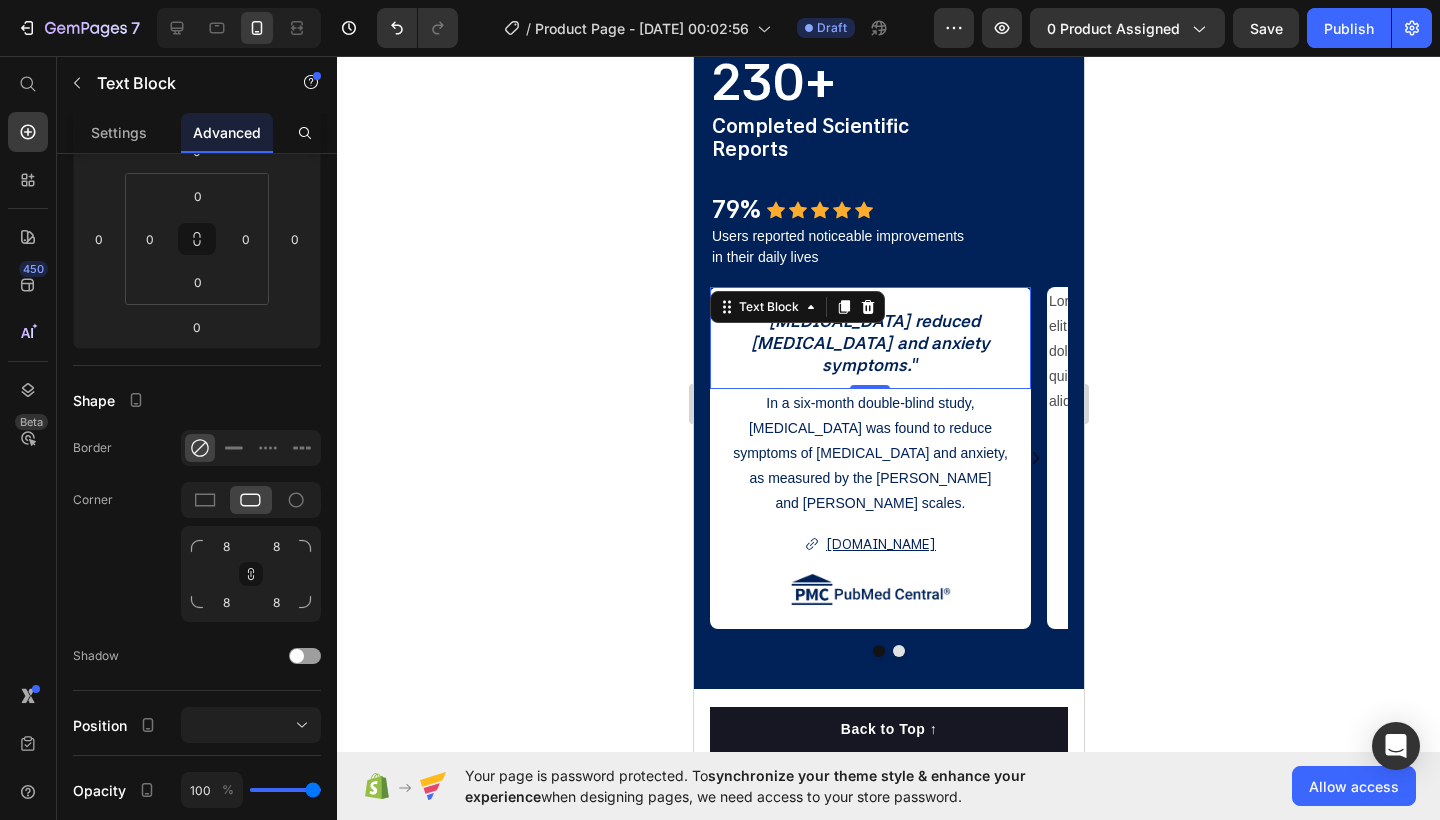 click 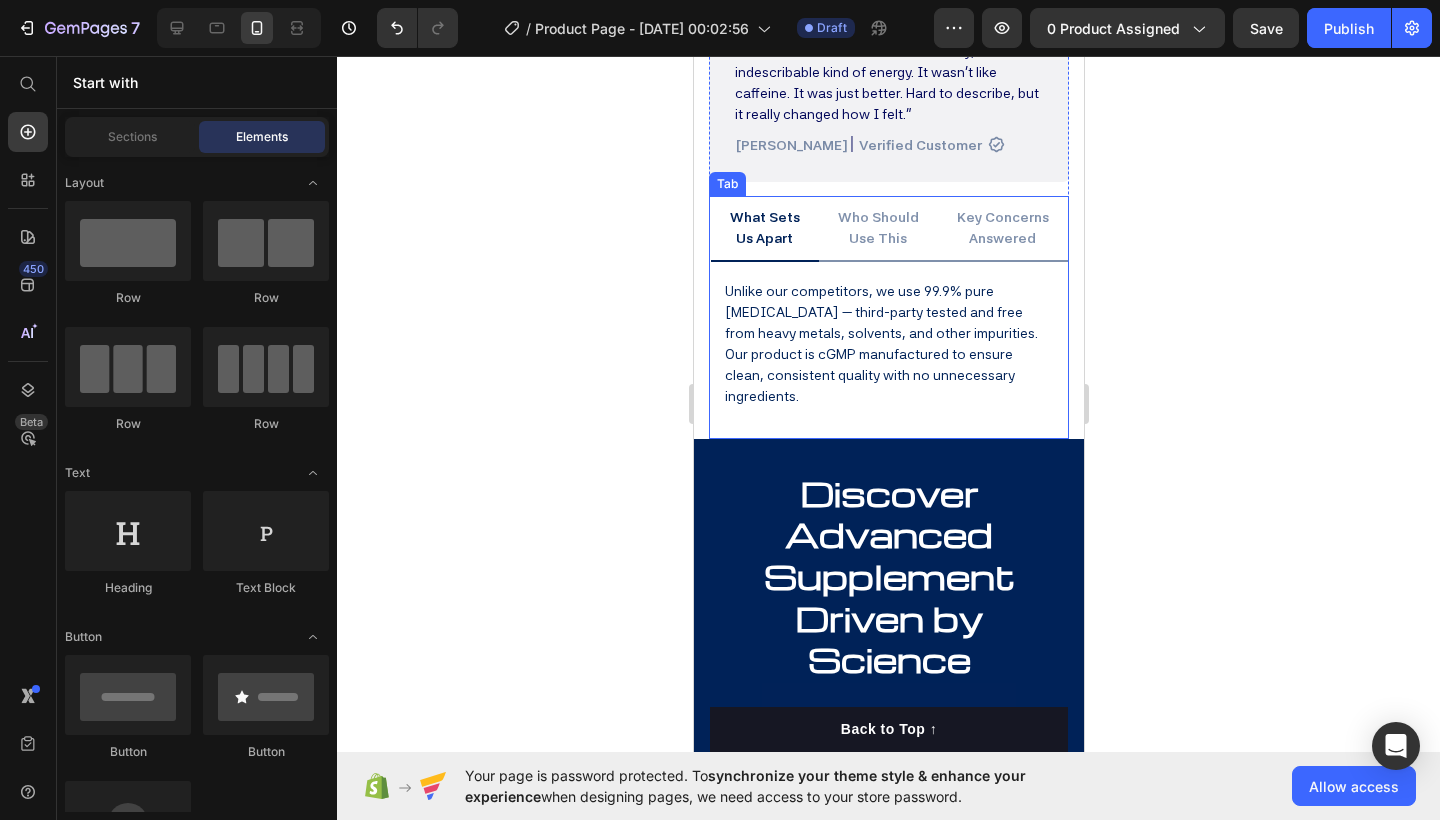 scroll, scrollTop: 1117, scrollLeft: 0, axis: vertical 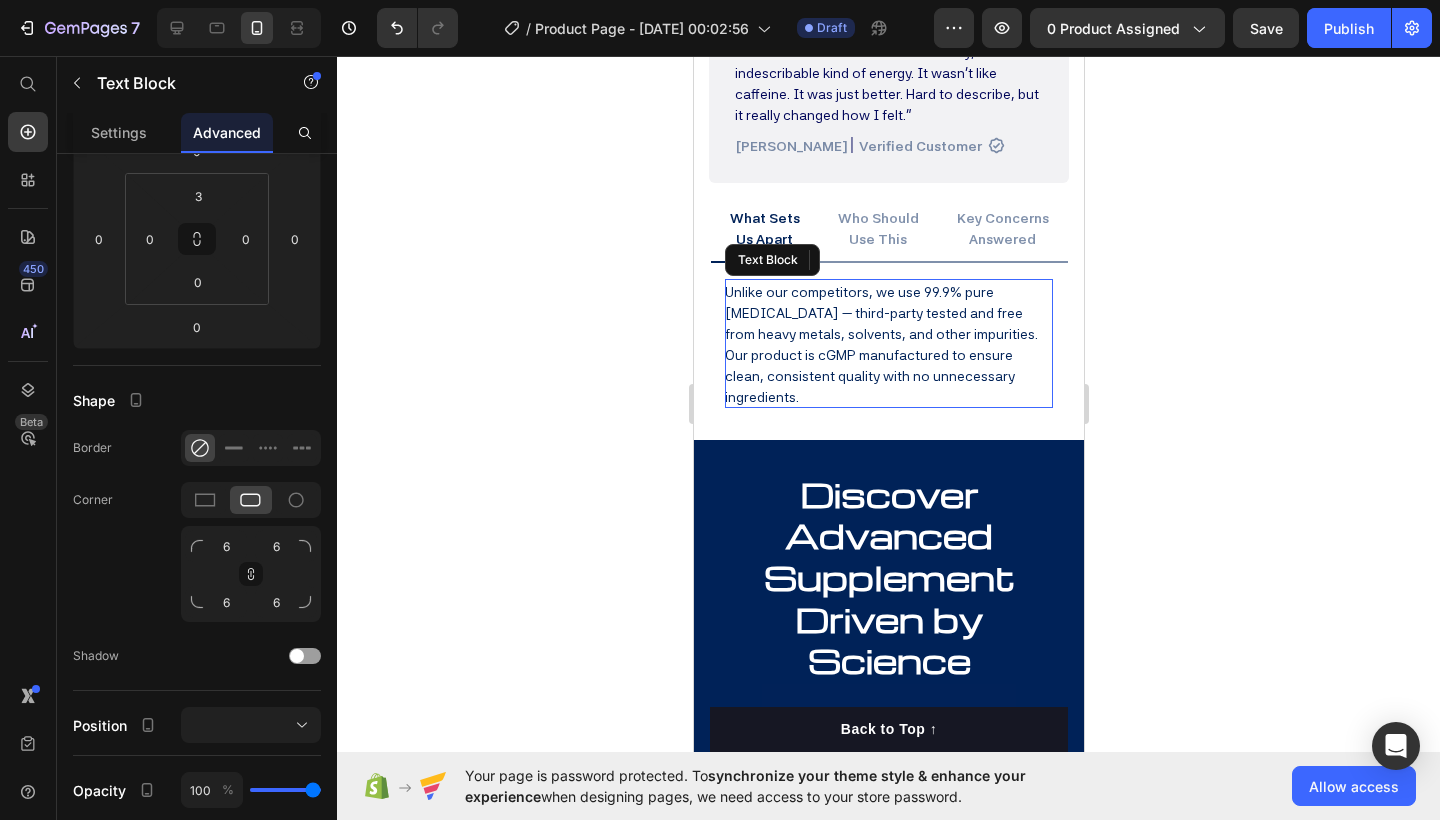 click on "Unlike our competitors, we use 99.9% pure [MEDICAL_DATA] — third-party tested and free from heavy metals, solvents, and other impurities. Our product is cGMP manufactured to ensure clean, consistent quality with no unnecessary ingredients." at bounding box center [888, 345] 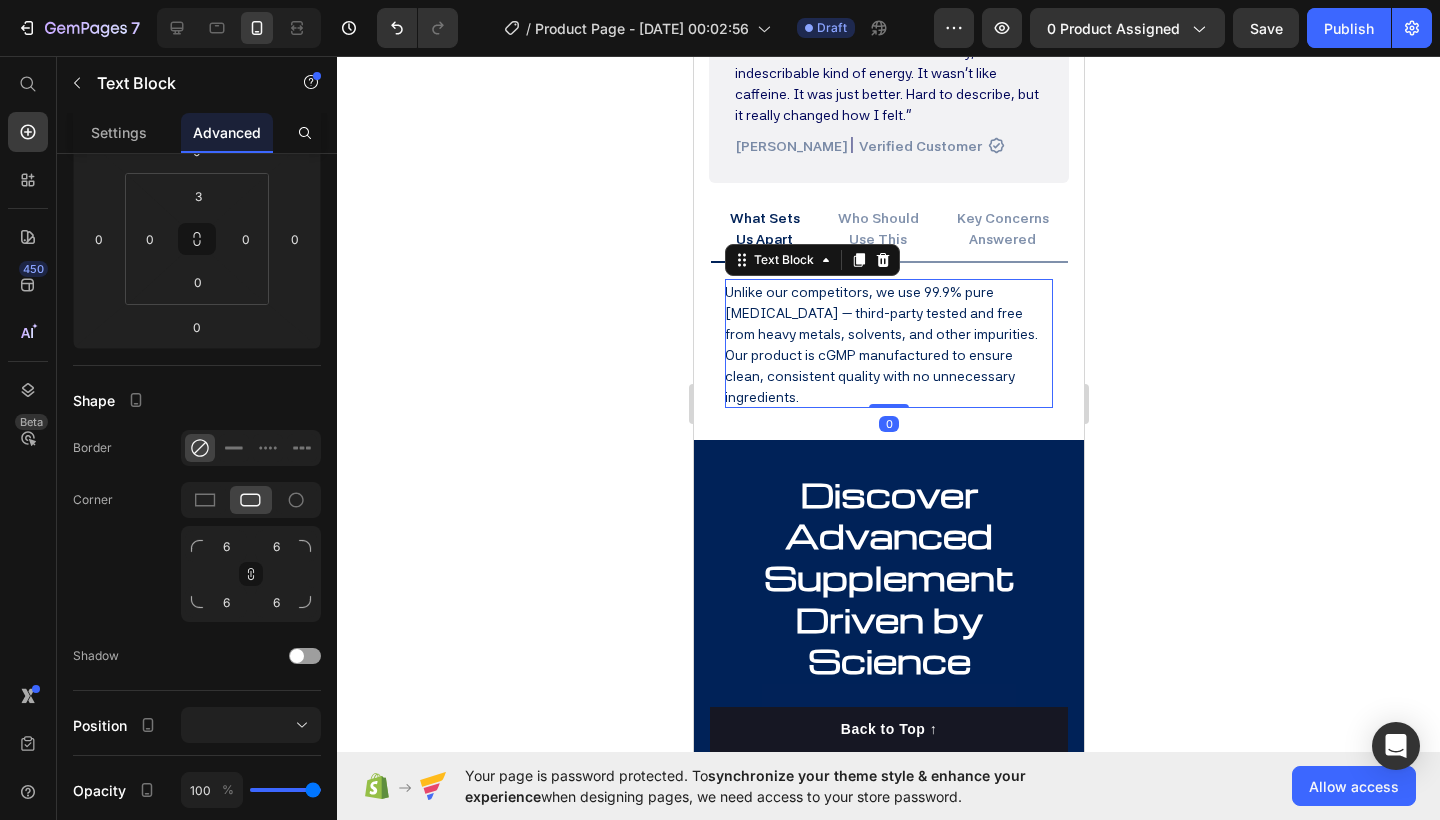 click 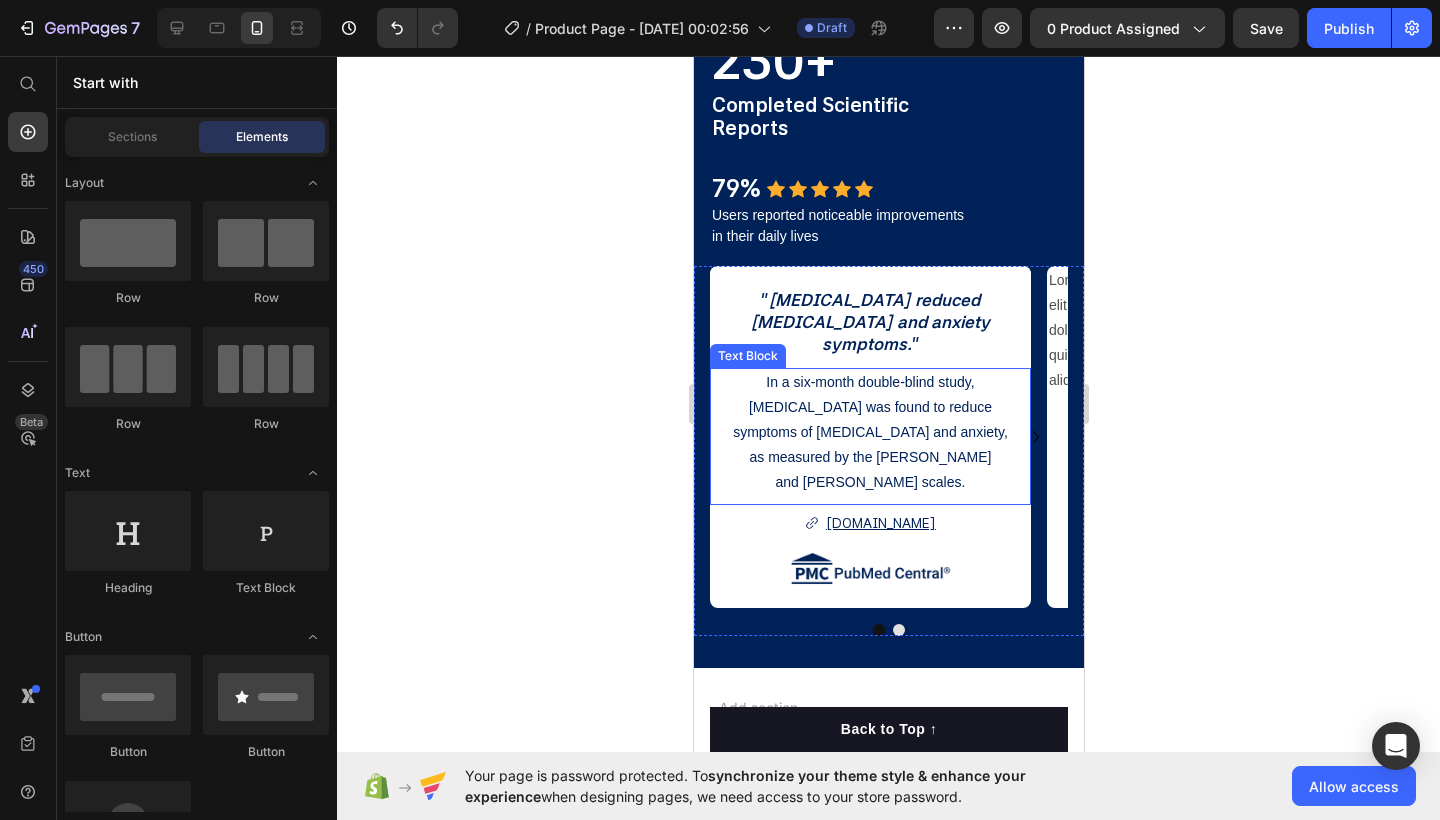 scroll, scrollTop: 2014, scrollLeft: 0, axis: vertical 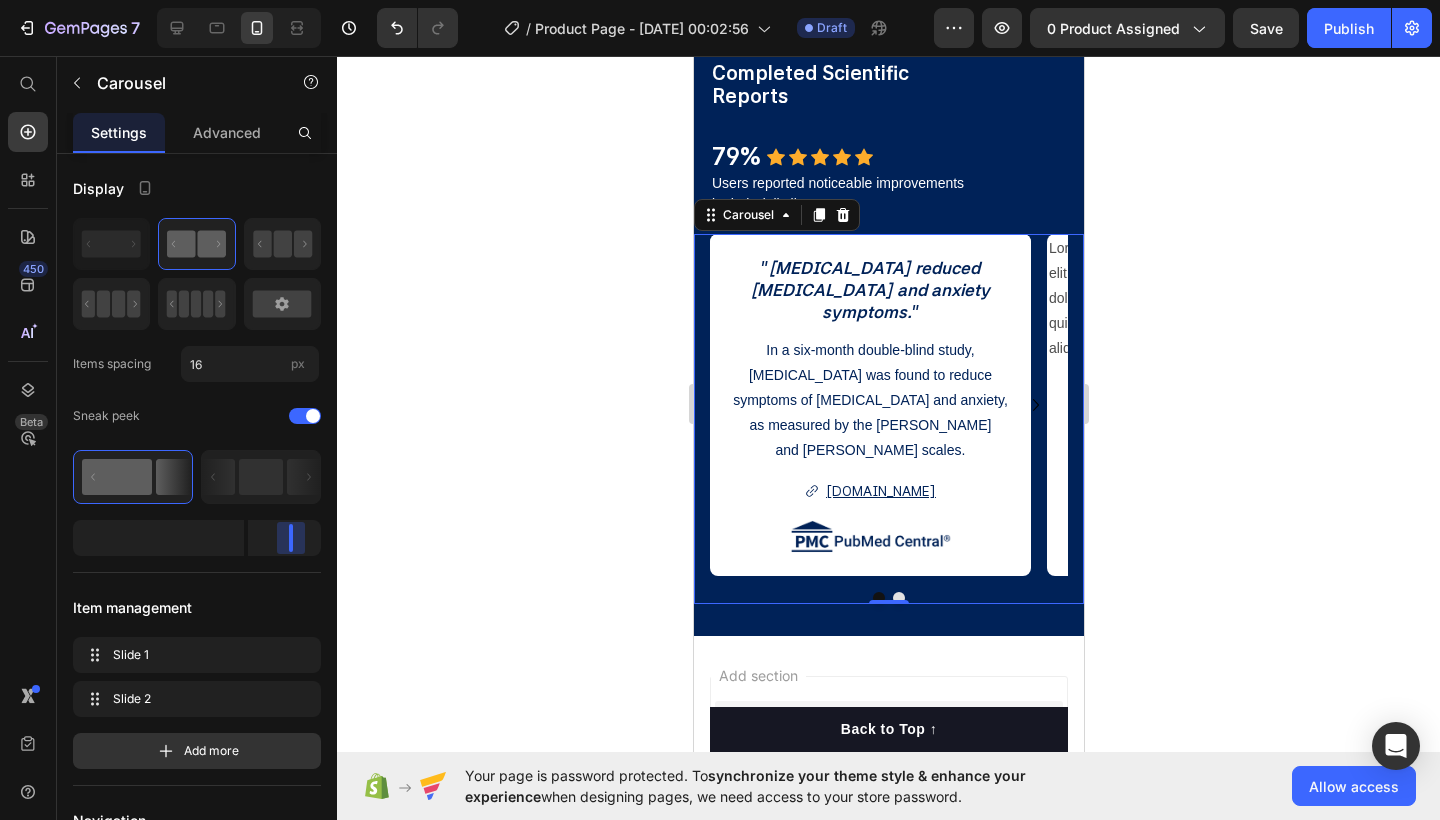 drag, startPoint x: 315, startPoint y: 545, endPoint x: 294, endPoint y: 545, distance: 21 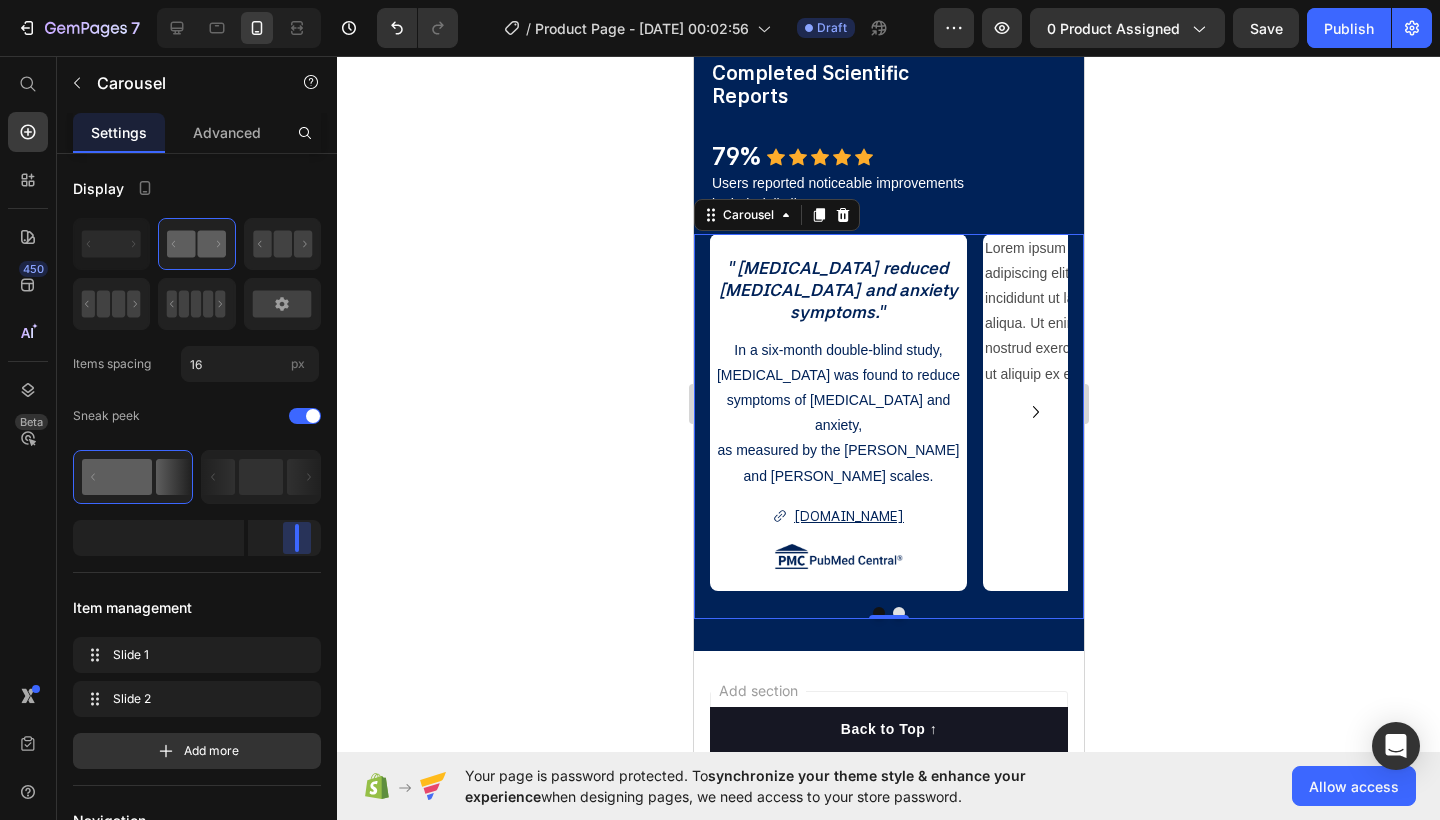 click on "7   /  Product Page - [DATE] 00:02:56 Draft Preview 0 product assigned  Save   Publish  450 Beta Start with Sections Elements Hero Section Product Detail Brands Trusted Badges Guarantee Product Breakdown How to use Testimonials Compare Bundle FAQs Social Proof Brand Story Product List Collection Blog List Contact Sticky Add to Cart Custom Footer Browse Library 450 Layout
Row
Row
Row
Row Text
Heading
Text Block Button
Button
Button
Sticky Back to top Media
Image Image" at bounding box center [720, 0] 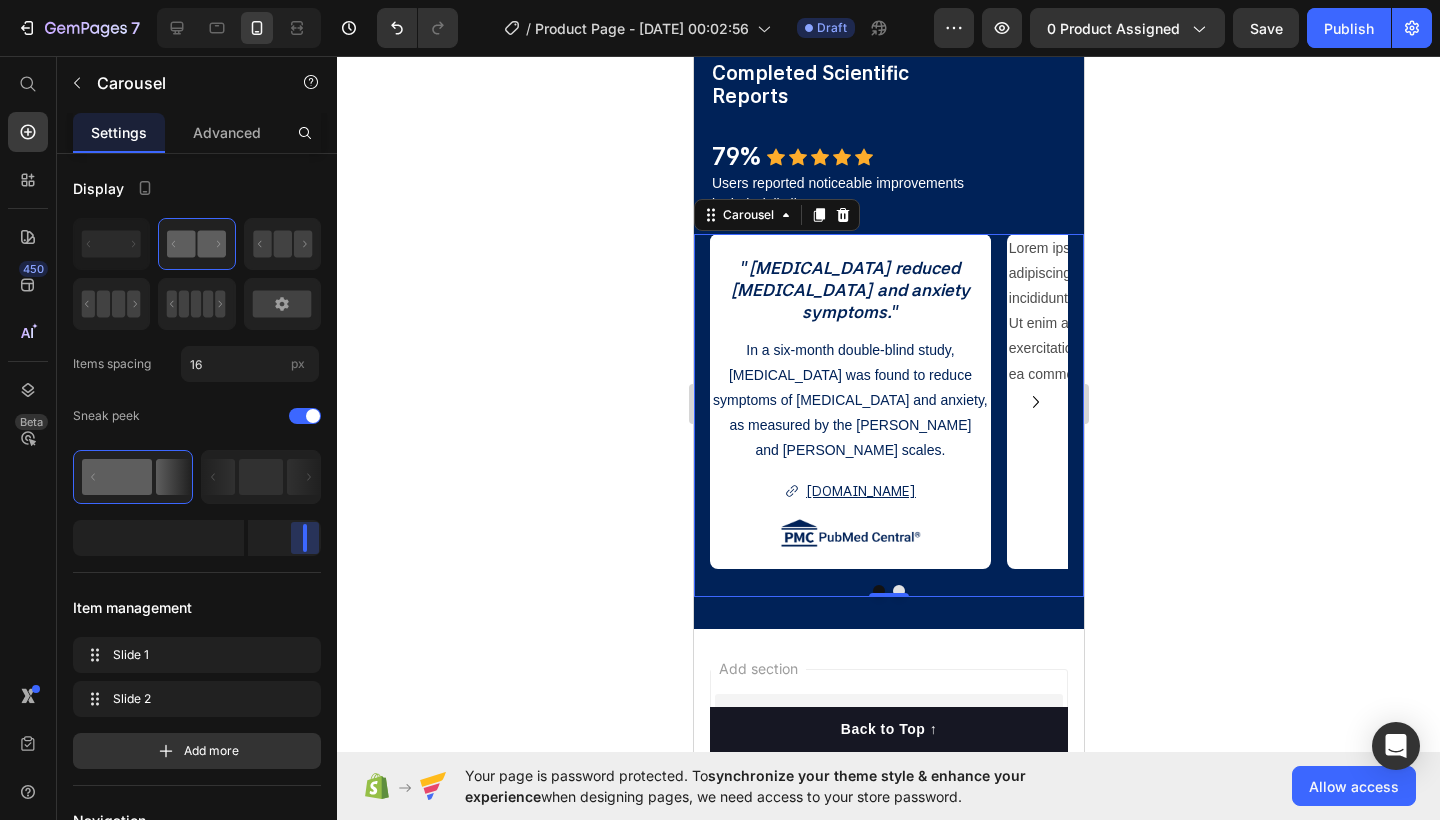 drag, startPoint x: 302, startPoint y: 546, endPoint x: 314, endPoint y: 547, distance: 12.0415945 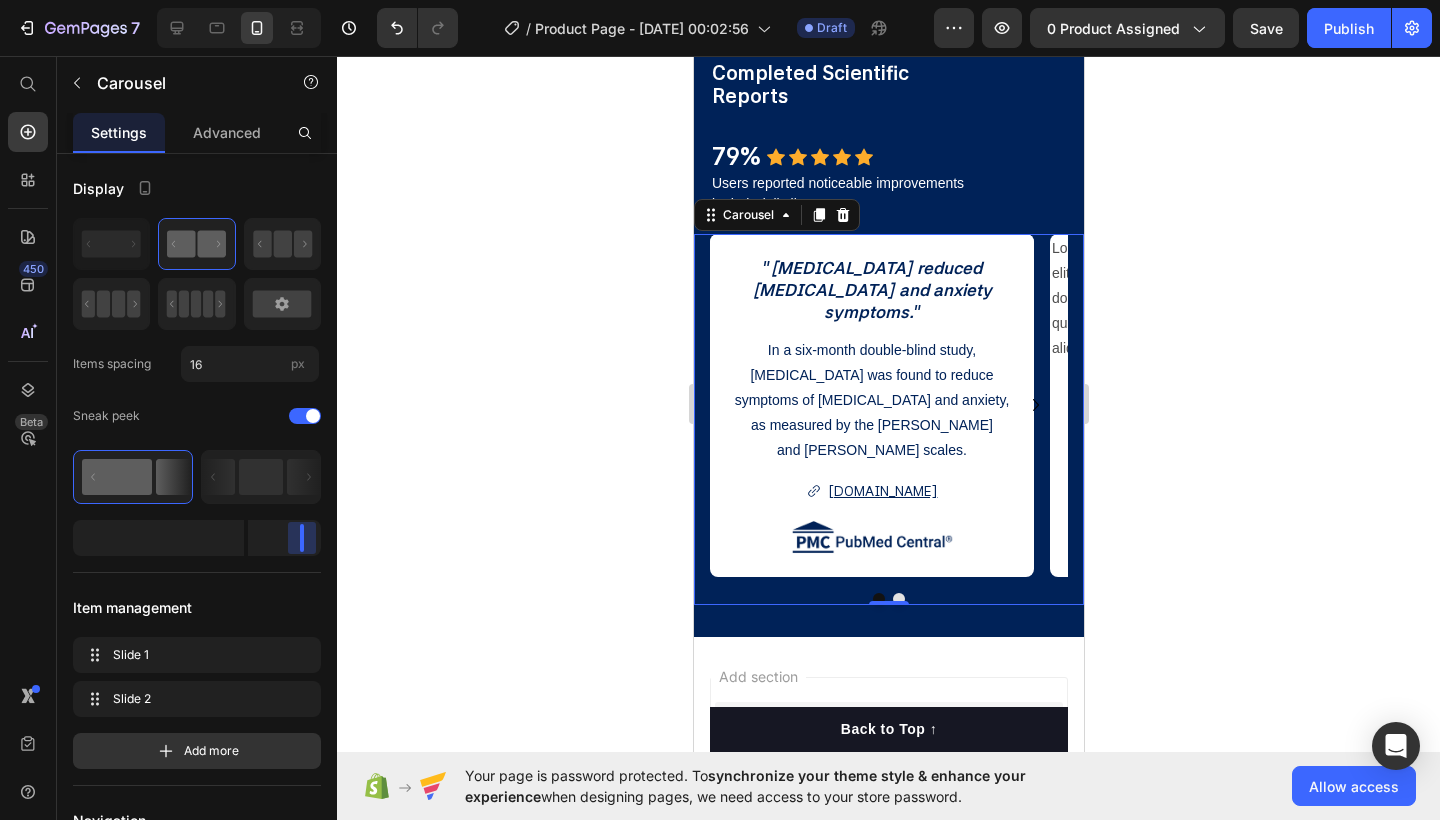 click on "7   /  Product Page - [DATE] 00:02:56 Draft Preview 0 product assigned  Save   Publish  450 Beta Start with Sections Elements Hero Section Product Detail Brands Trusted Badges Guarantee Product Breakdown How to use Testimonials Compare Bundle FAQs Social Proof Brand Story Product List Collection Blog List Contact Sticky Add to Cart Custom Footer Browse Library 450 Layout
Row
Row
Row
Row Text
Heading
Text Block Button
Button
Button
Sticky Back to top Media
Image Image" at bounding box center [720, 0] 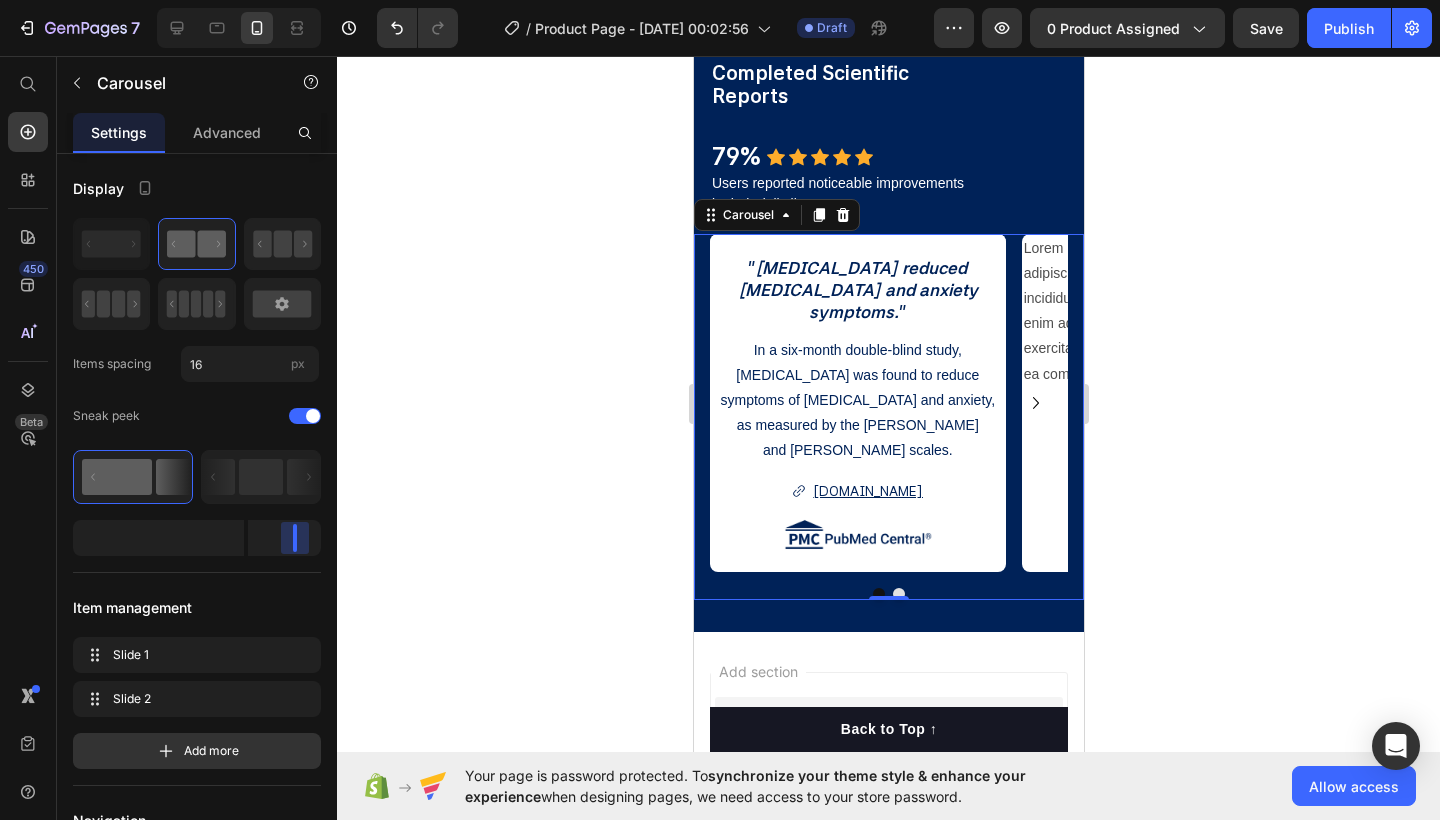 click on "7   /  Product Page - [DATE] 00:02:56 Draft Preview 0 product assigned  Save   Publish  450 Beta Start with Sections Elements Hero Section Product Detail Brands Trusted Badges Guarantee Product Breakdown How to use Testimonials Compare Bundle FAQs Social Proof Brand Story Product List Collection Blog List Contact Sticky Add to Cart Custom Footer Browse Library 450 Layout
Row
Row
Row
Row Text
Heading
Text Block Button
Button
Button
Sticky Back to top Media
Image Image" at bounding box center [720, 0] 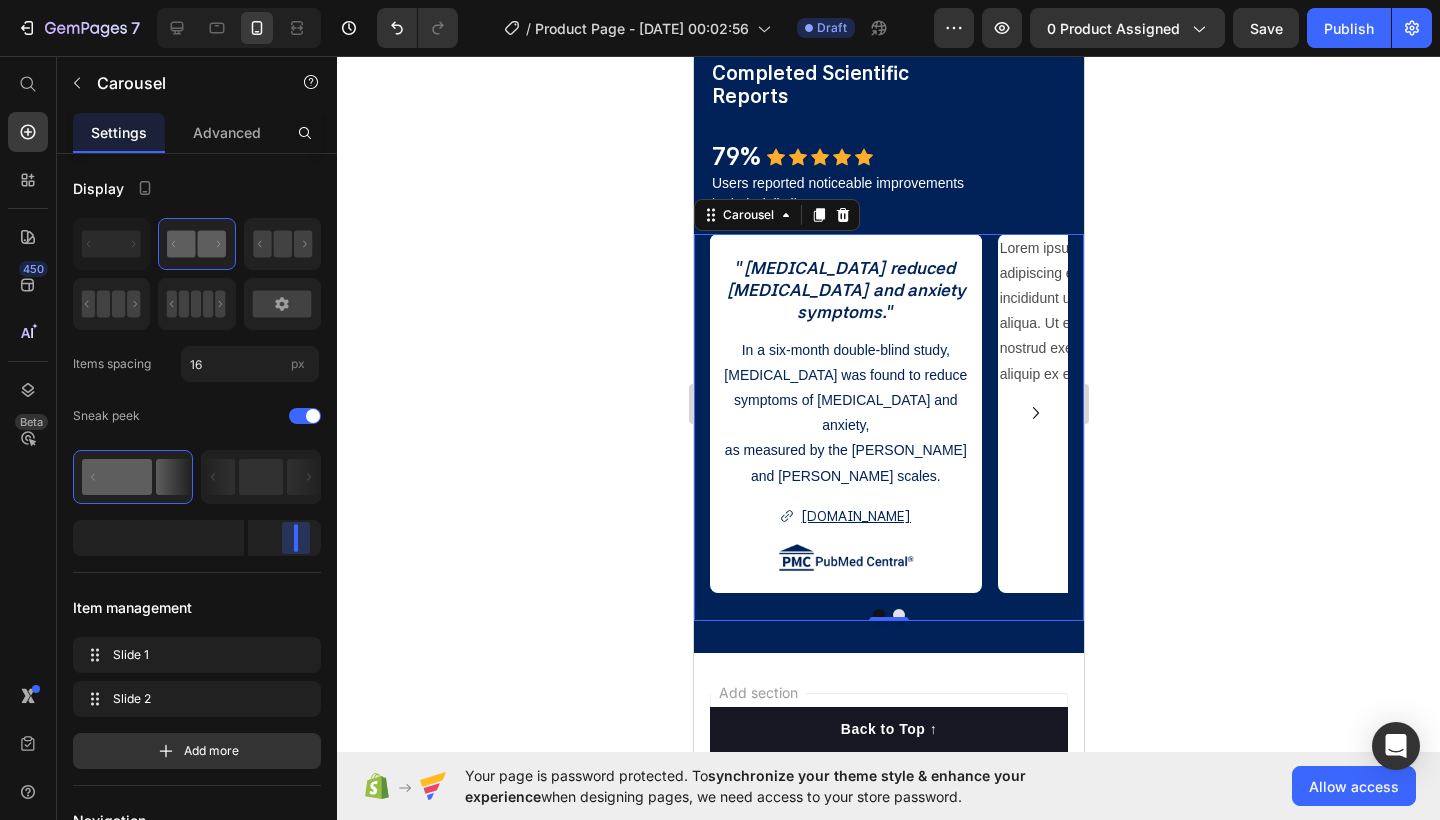 click on "7   /  Product Page - [DATE] 00:02:56 Draft Preview 0 product assigned  Save   Publish  450 Beta Start with Sections Elements Hero Section Product Detail Brands Trusted Badges Guarantee Product Breakdown How to use Testimonials Compare Bundle FAQs Social Proof Brand Story Product List Collection Blog List Contact Sticky Add to Cart Custom Footer Browse Library 450 Layout
Row
Row
Row
Row Text
Heading
Text Block Button
Button
Button
Sticky Back to top Media
Image Image" at bounding box center [720, 0] 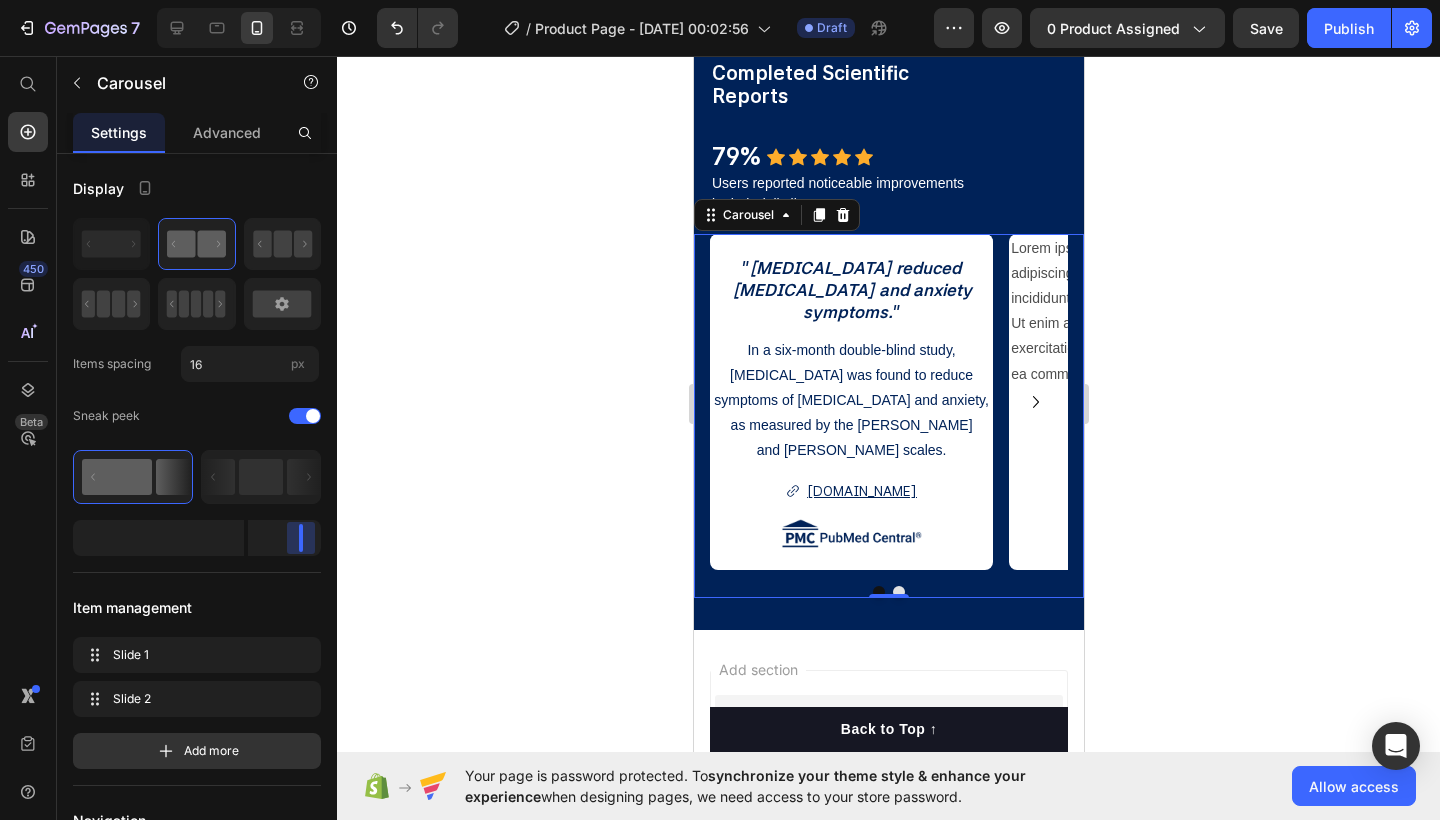 click on "7   /  Product Page - [DATE] 00:02:56 Draft Preview 0 product assigned  Save   Publish  450 Beta Start with Sections Elements Hero Section Product Detail Brands Trusted Badges Guarantee Product Breakdown How to use Testimonials Compare Bundle FAQs Social Proof Brand Story Product List Collection Blog List Contact Sticky Add to Cart Custom Footer Browse Library 450 Layout
Row
Row
Row
Row Text
Heading
Text Block Button
Button
Button
Sticky Back to top Media
Image Image" at bounding box center (720, 0) 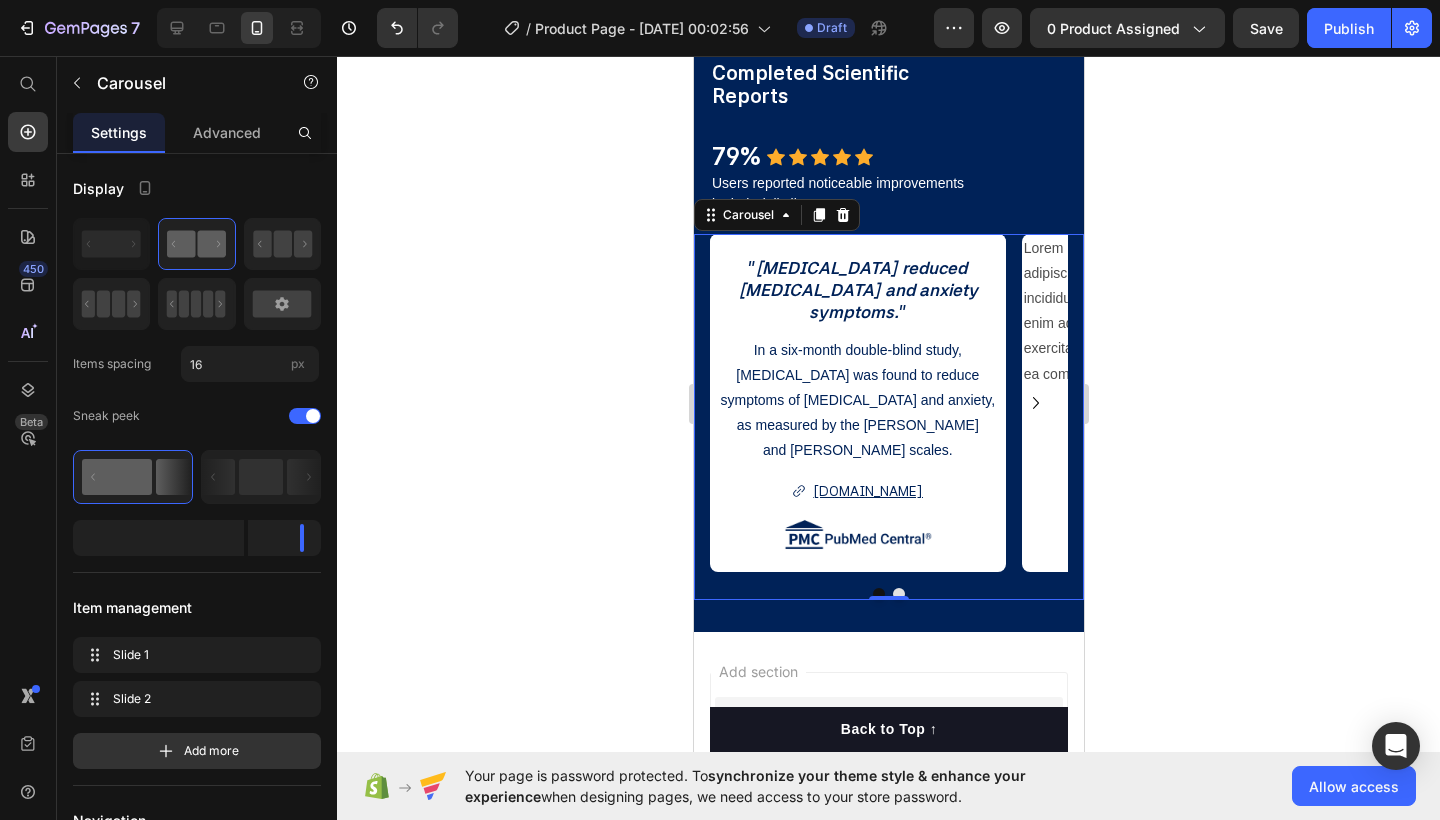 click 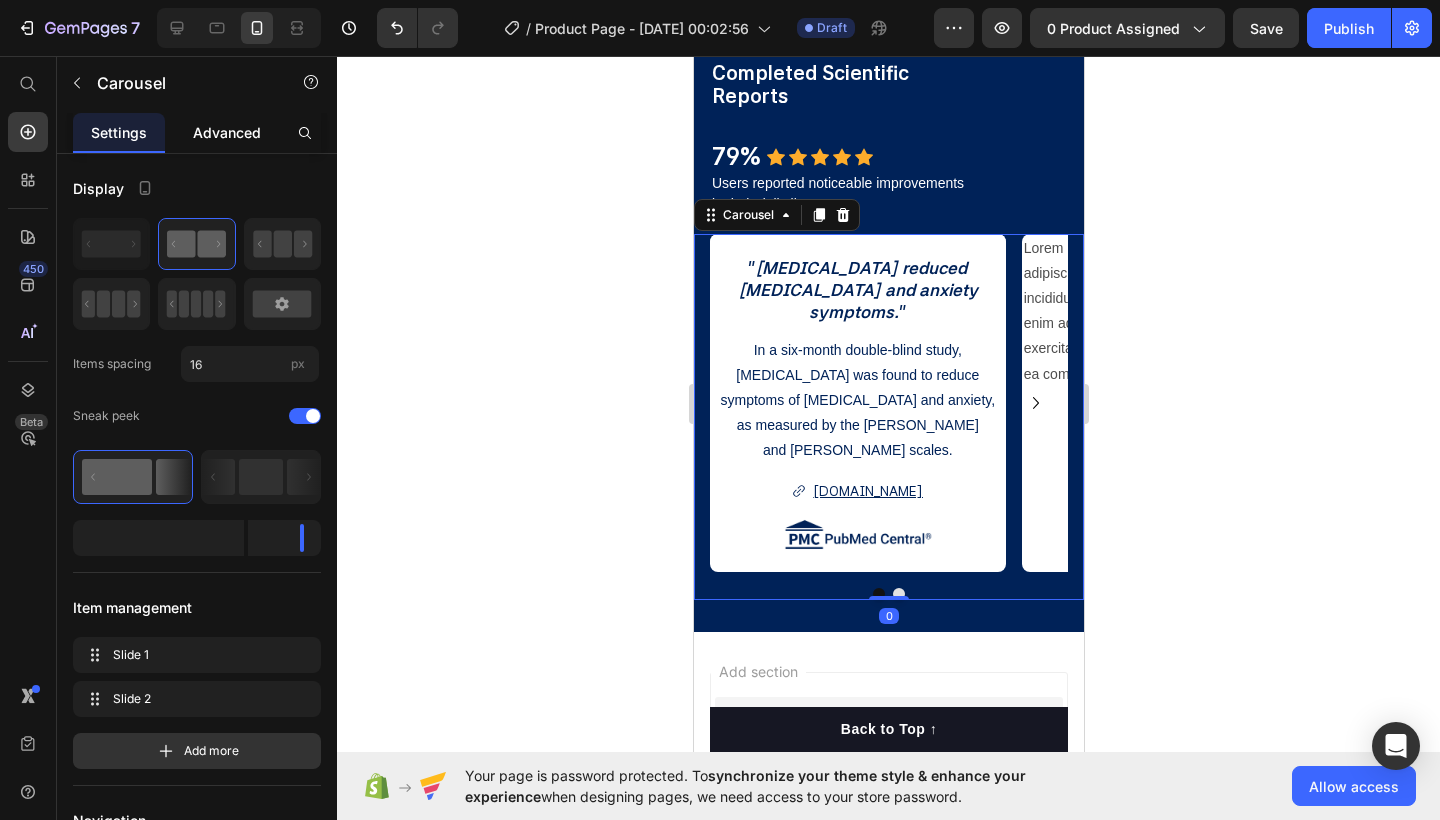 click on "Advanced" at bounding box center [227, 132] 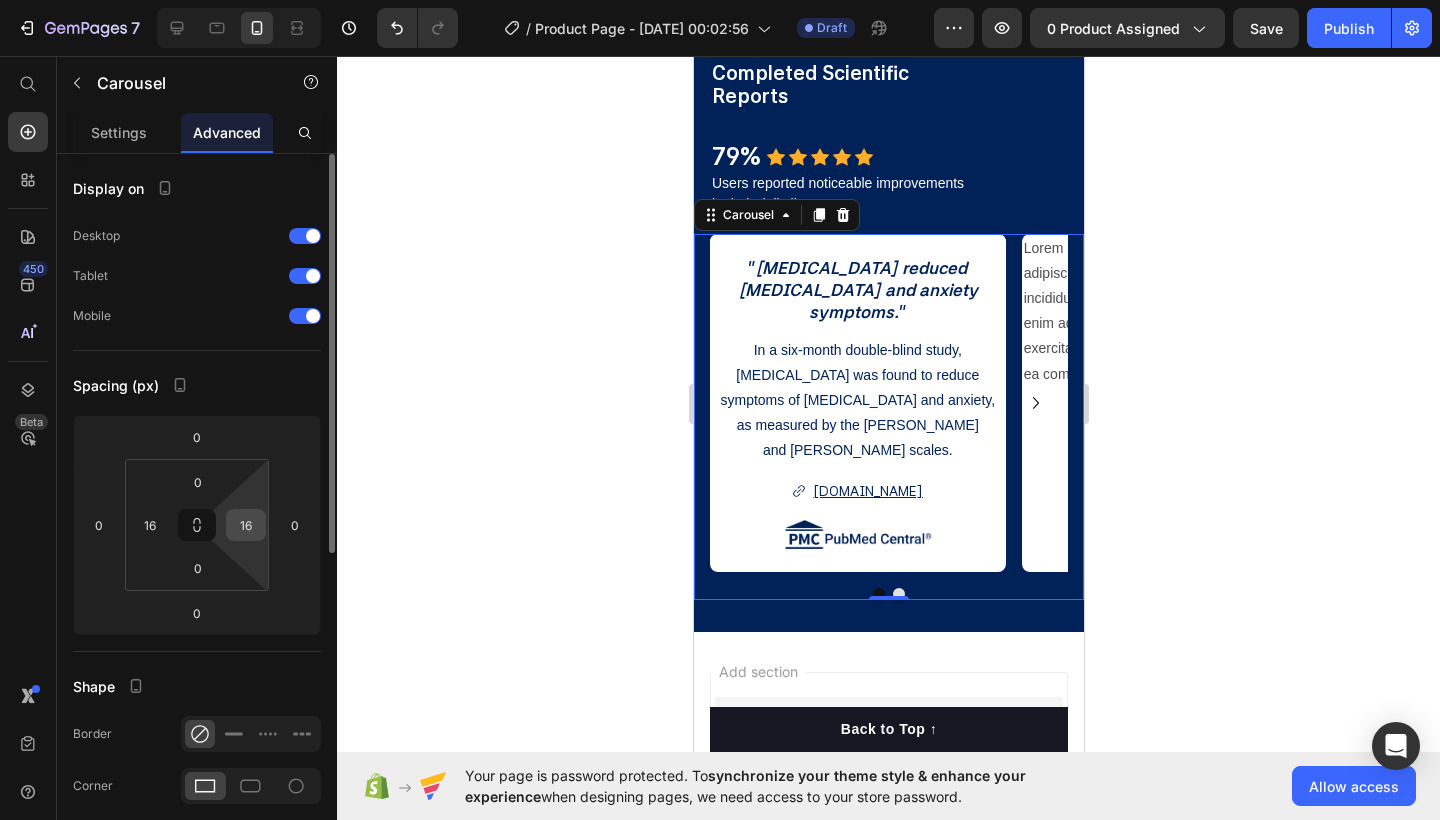 click on "16" at bounding box center (246, 525) 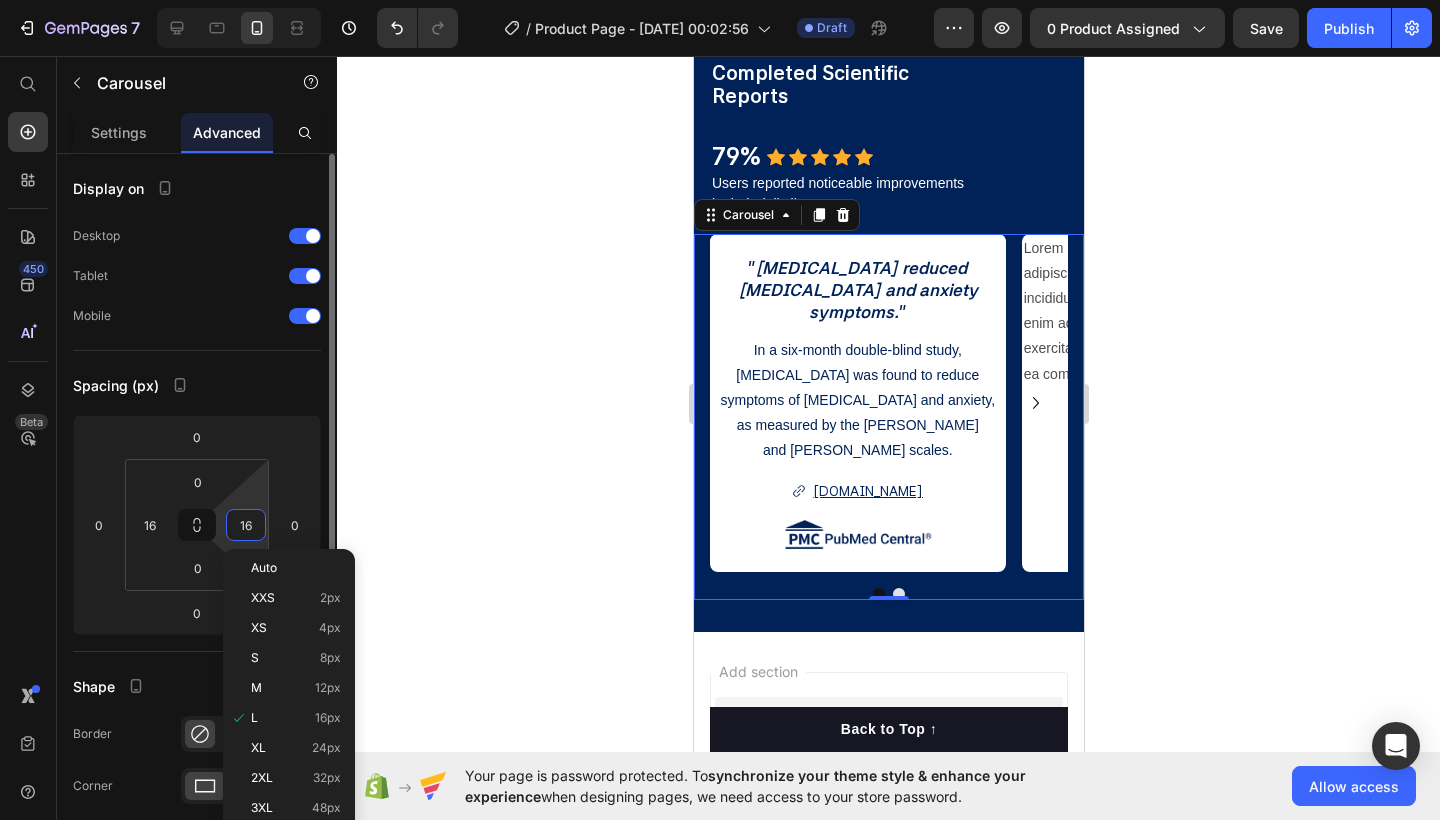 type on "0" 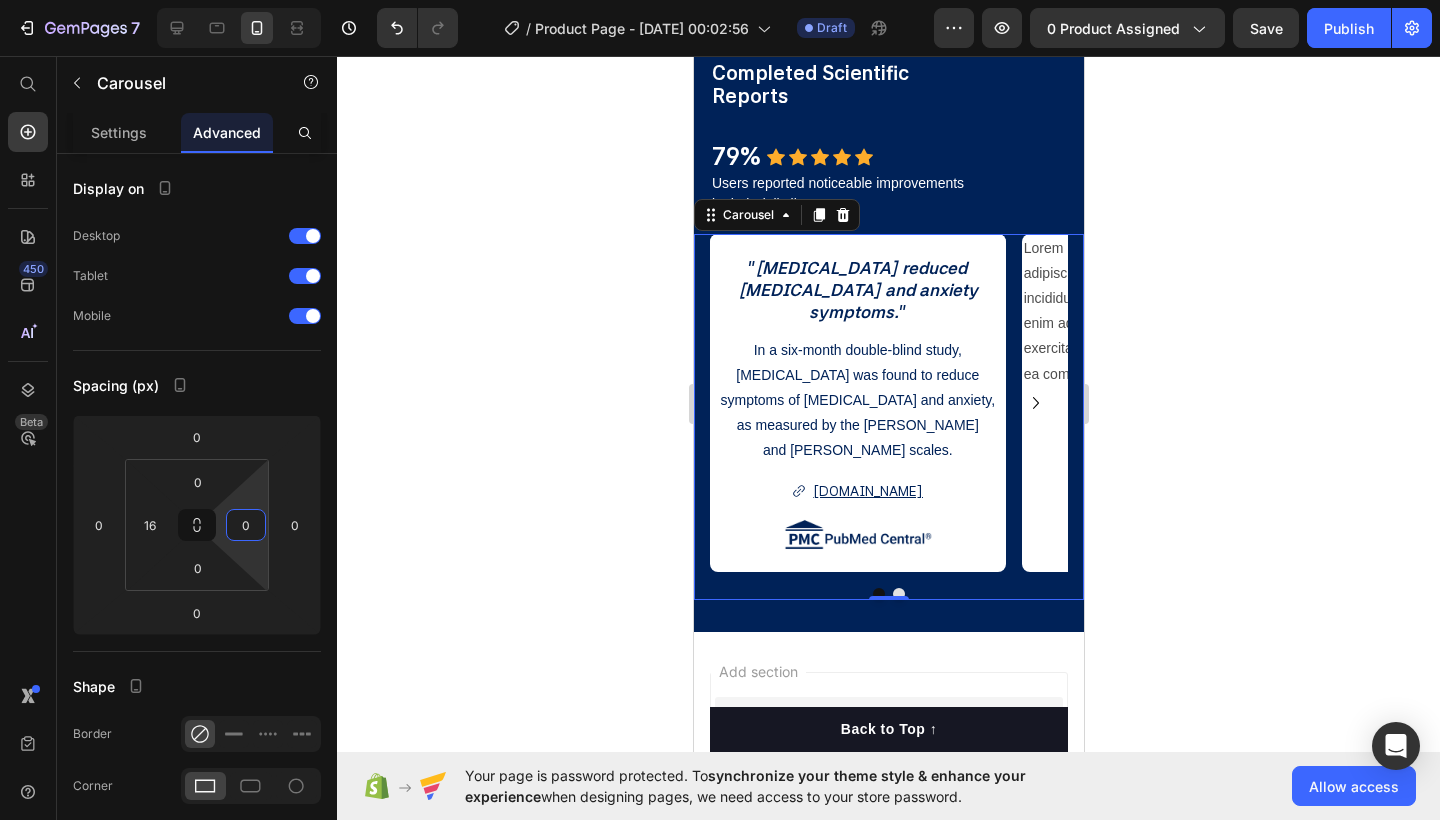 click 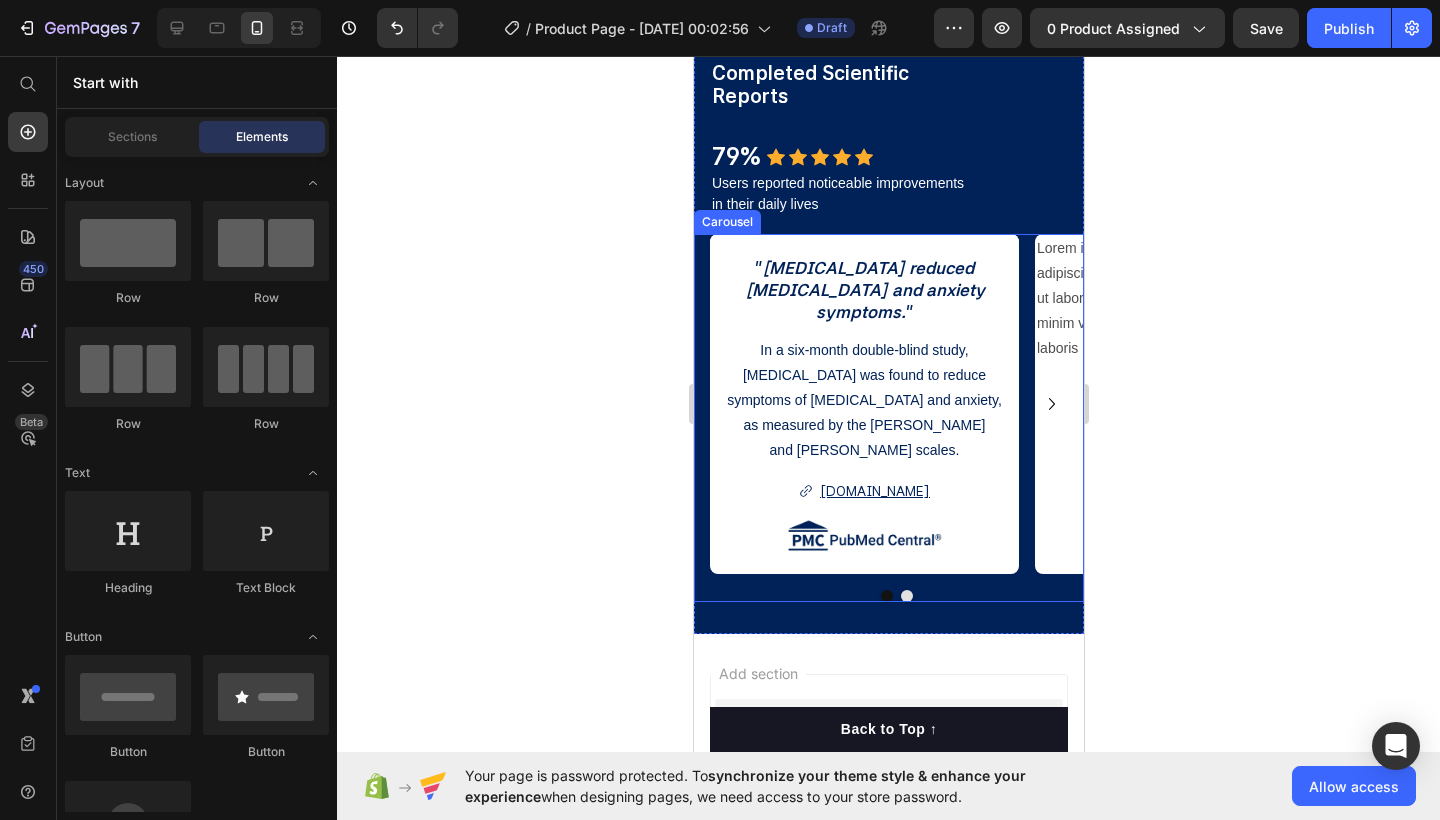 click 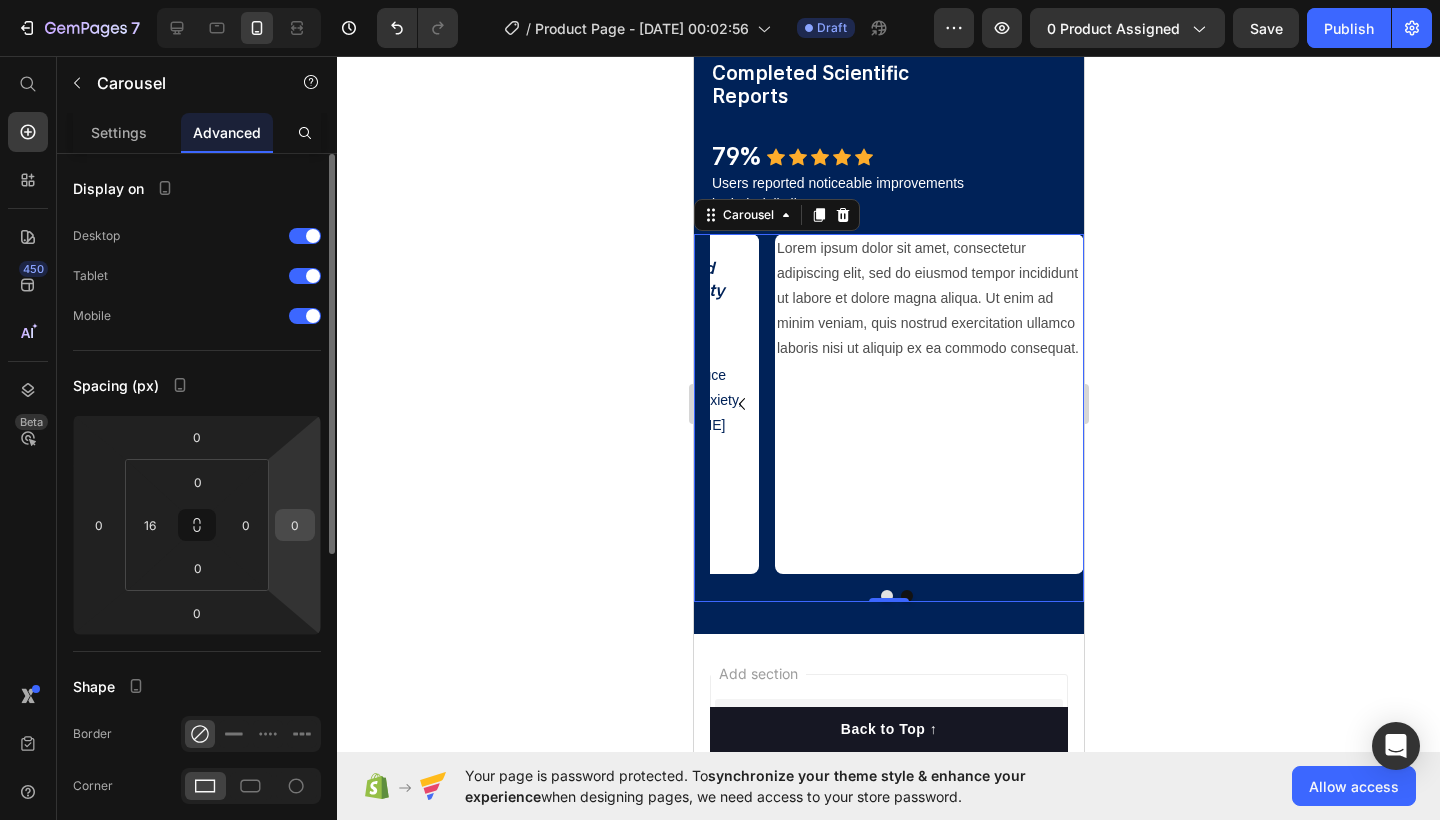 click on "0" at bounding box center [295, 525] 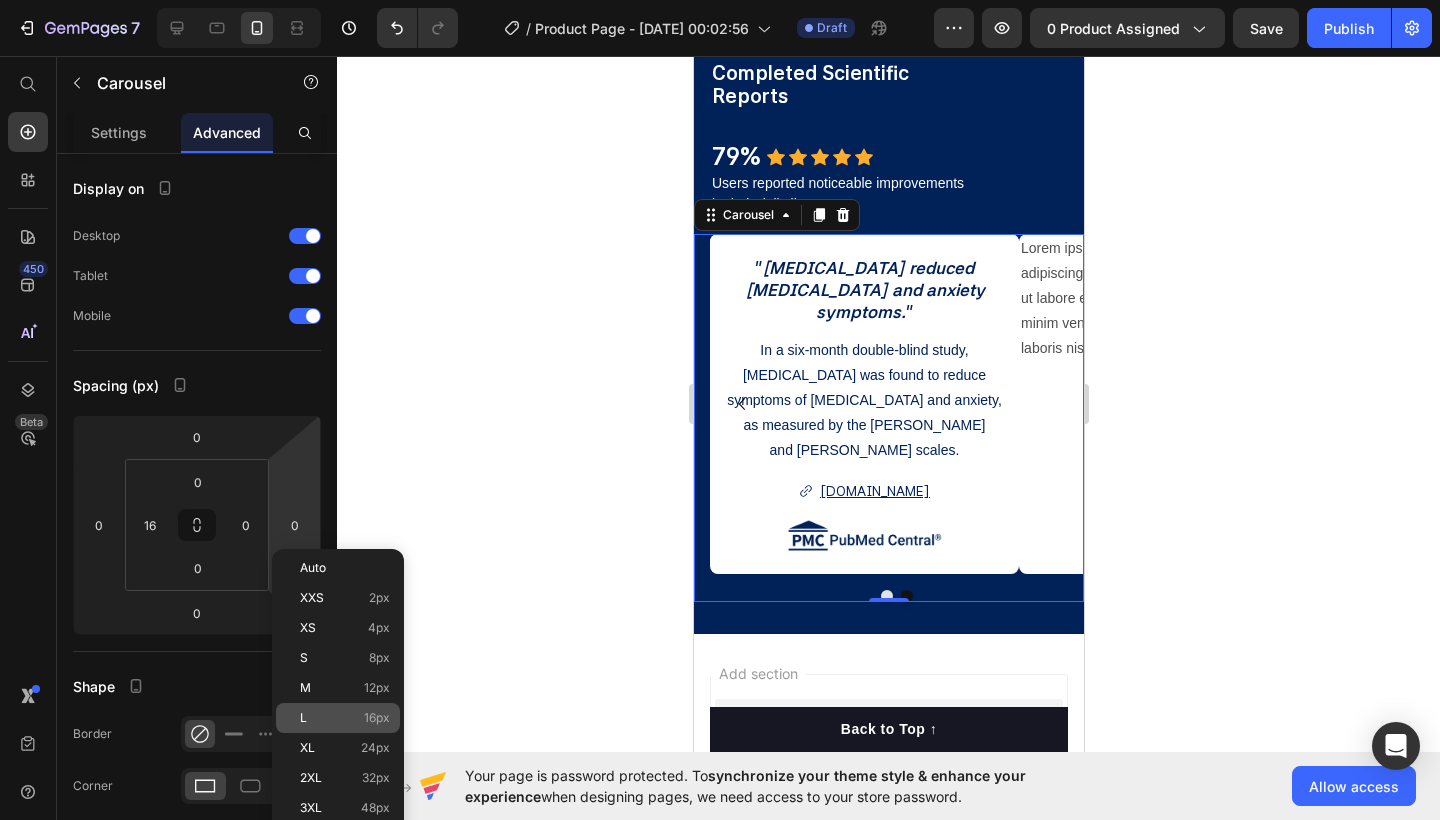 click on "16px" at bounding box center (377, 718) 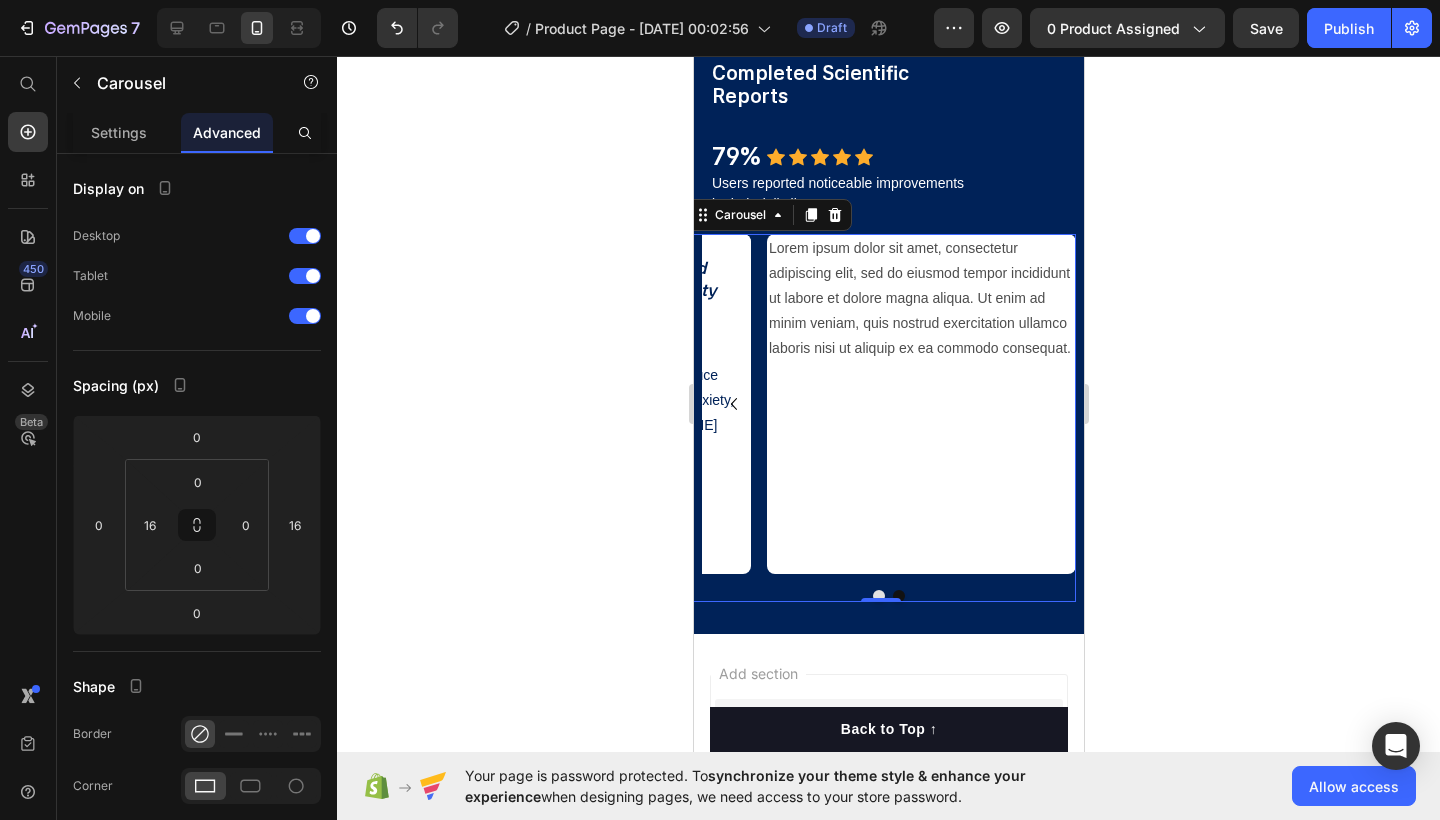 click 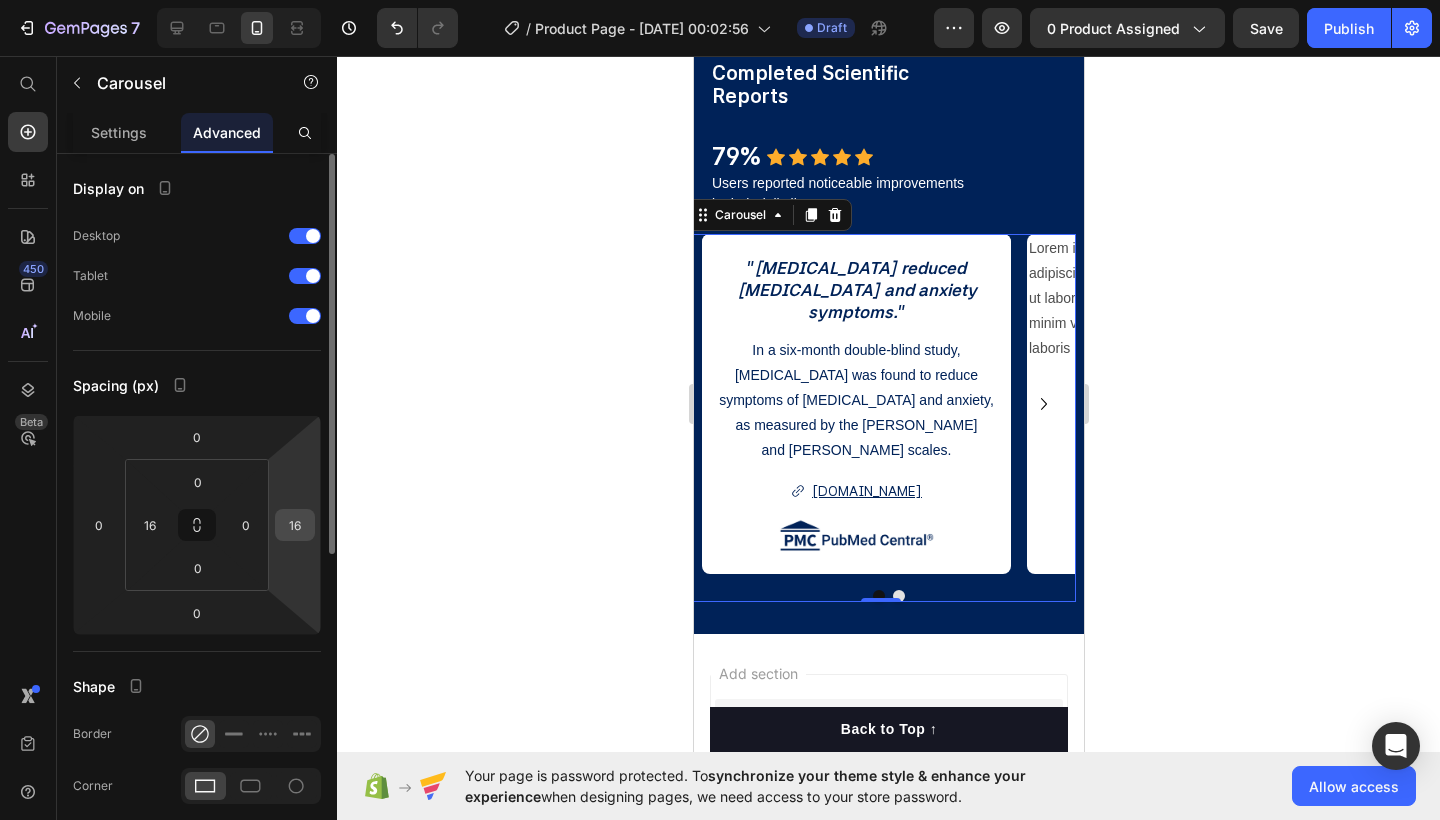 click on "16" at bounding box center (295, 525) 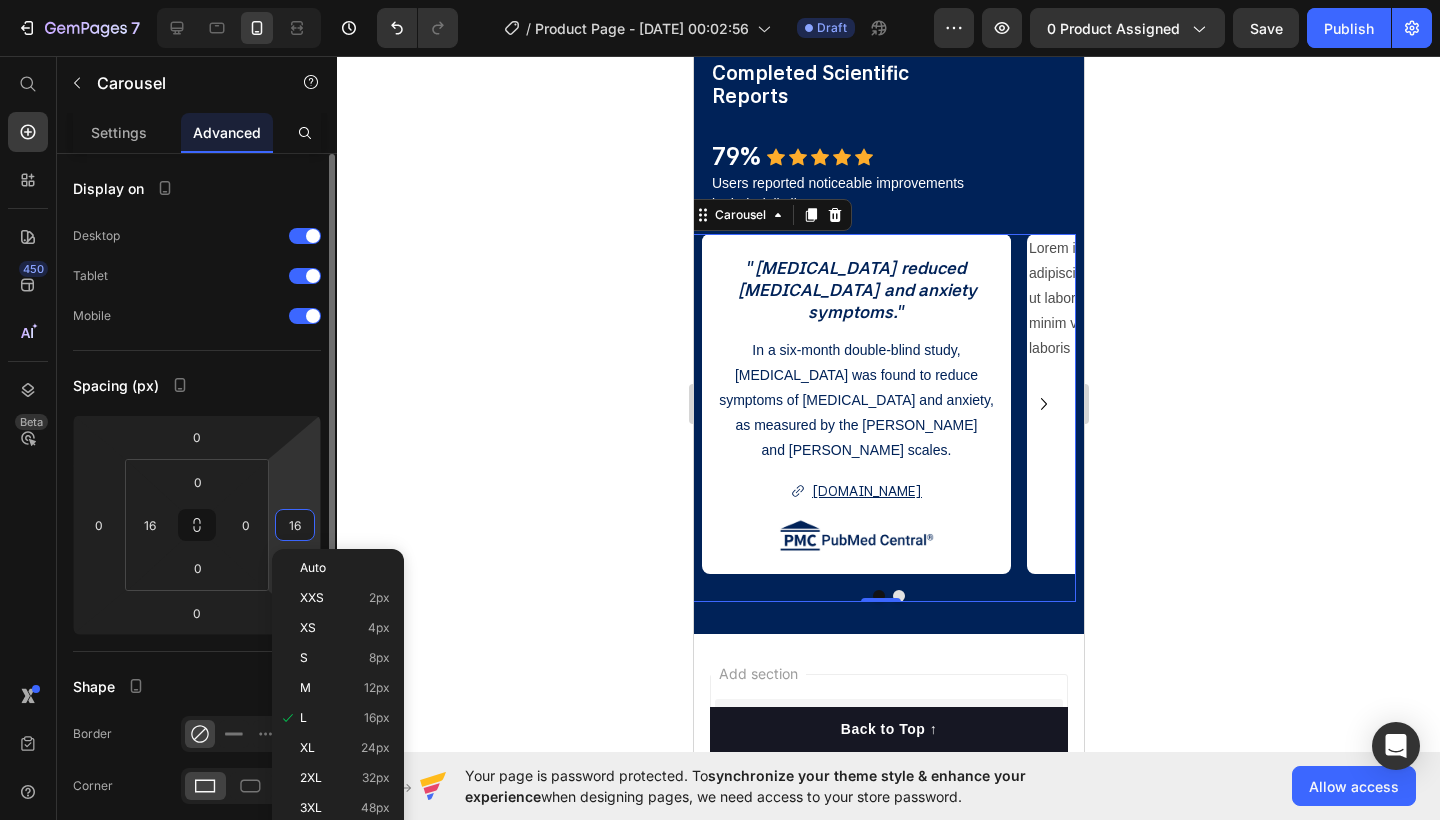 type on "0" 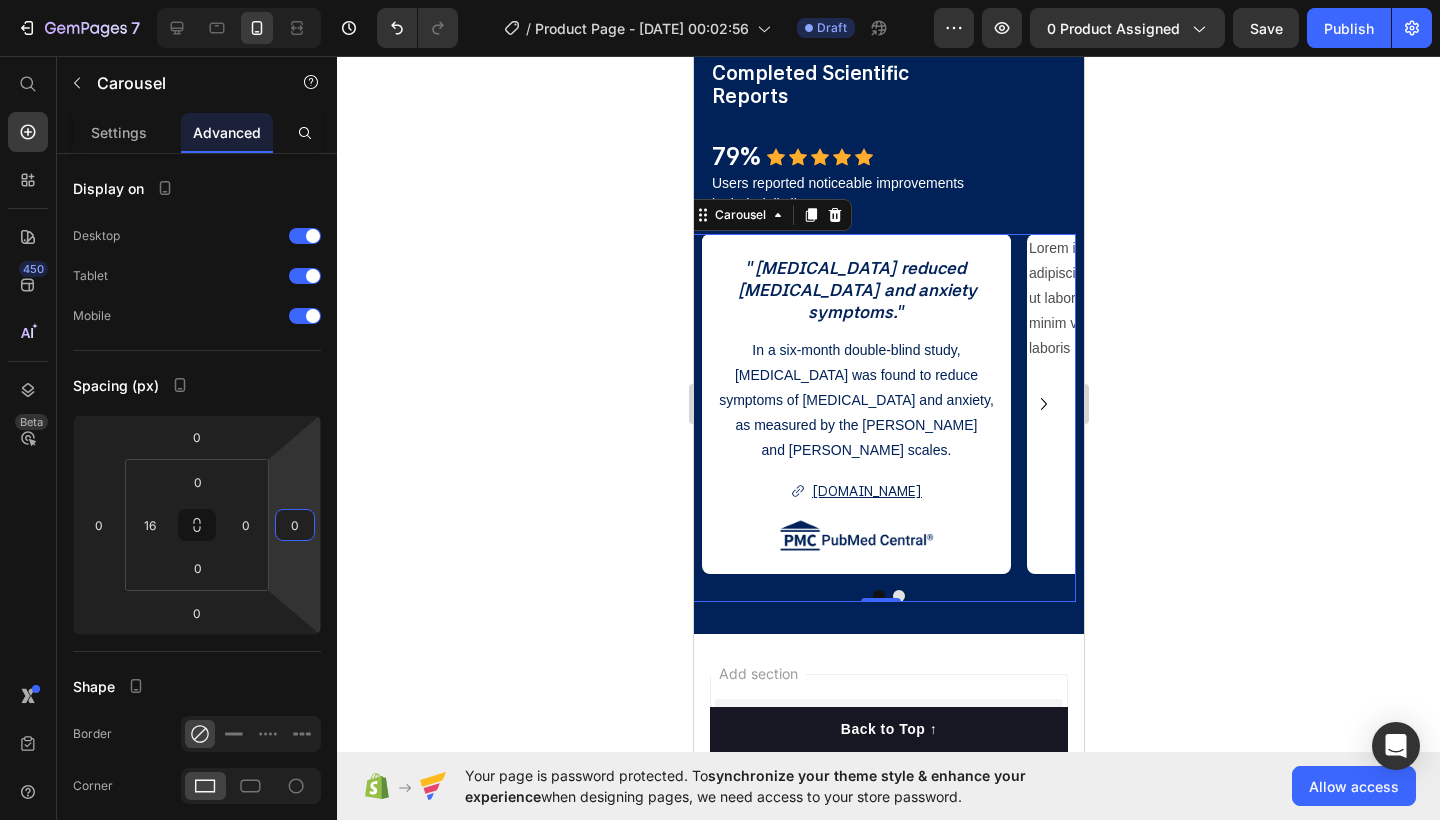click 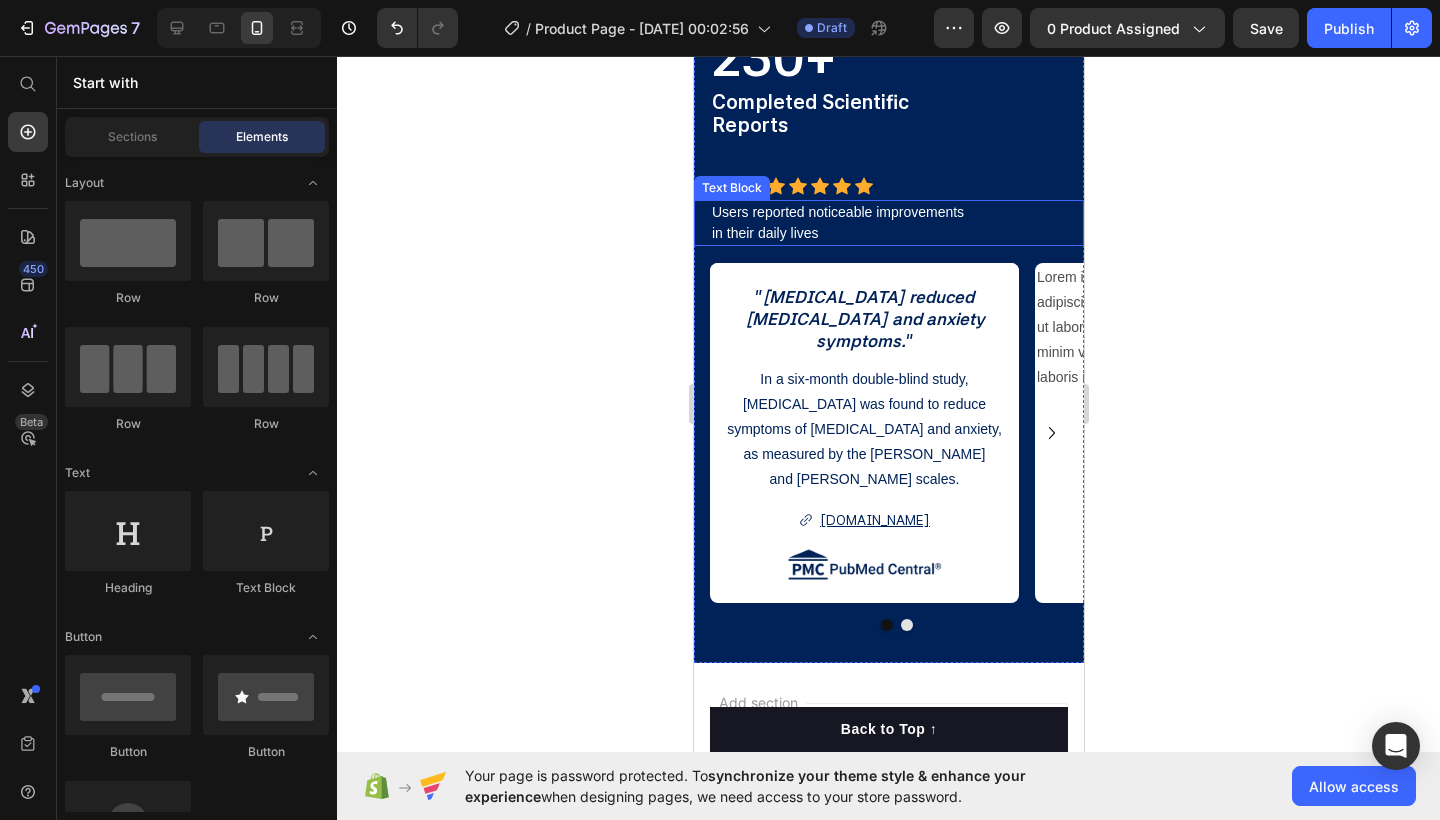 scroll, scrollTop: 1988, scrollLeft: 0, axis: vertical 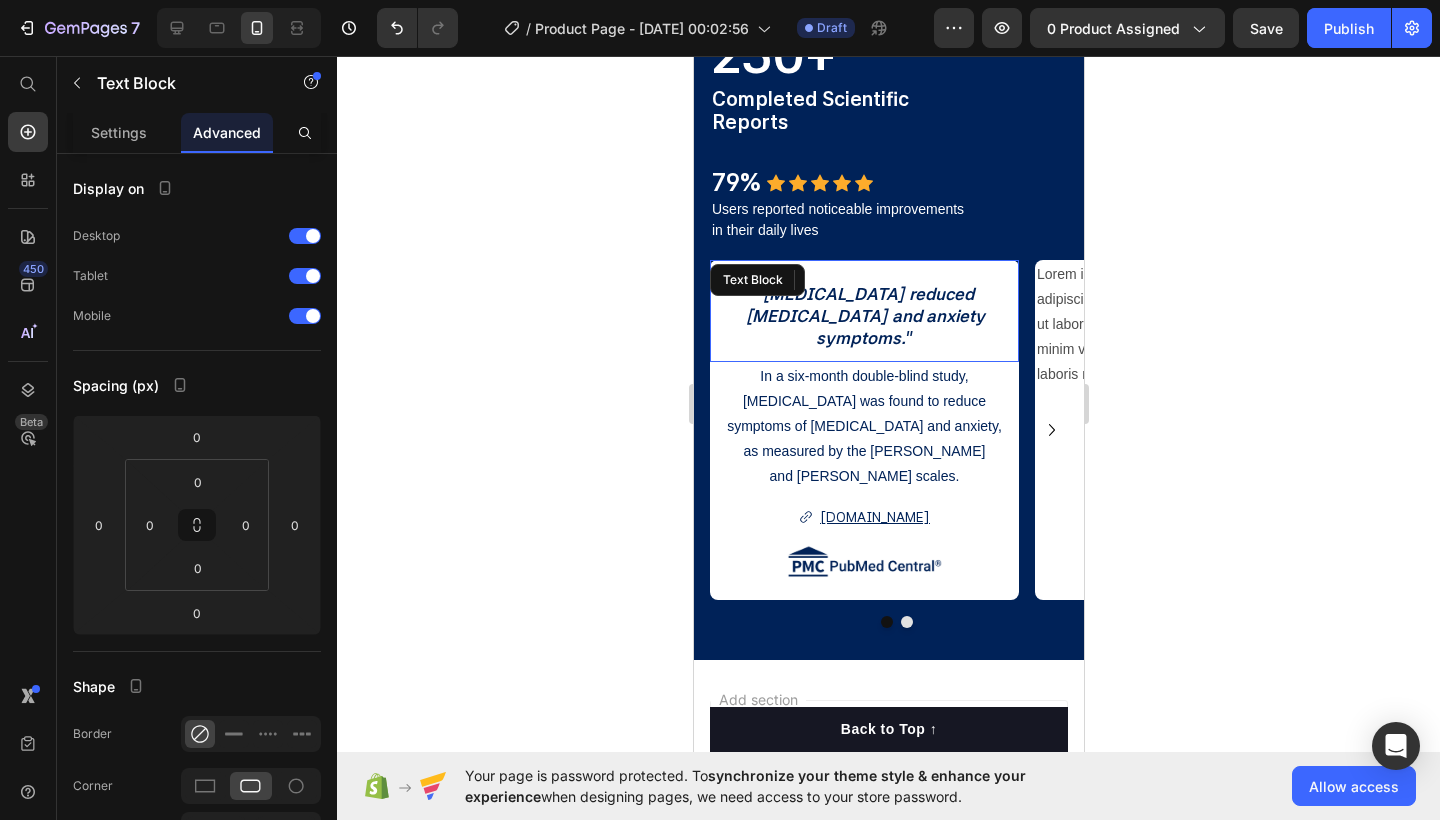 click on "" [MEDICAL_DATA] reduced  [MEDICAL_DATA] and anxiety  symptoms. " Text Block" at bounding box center [863, 311] 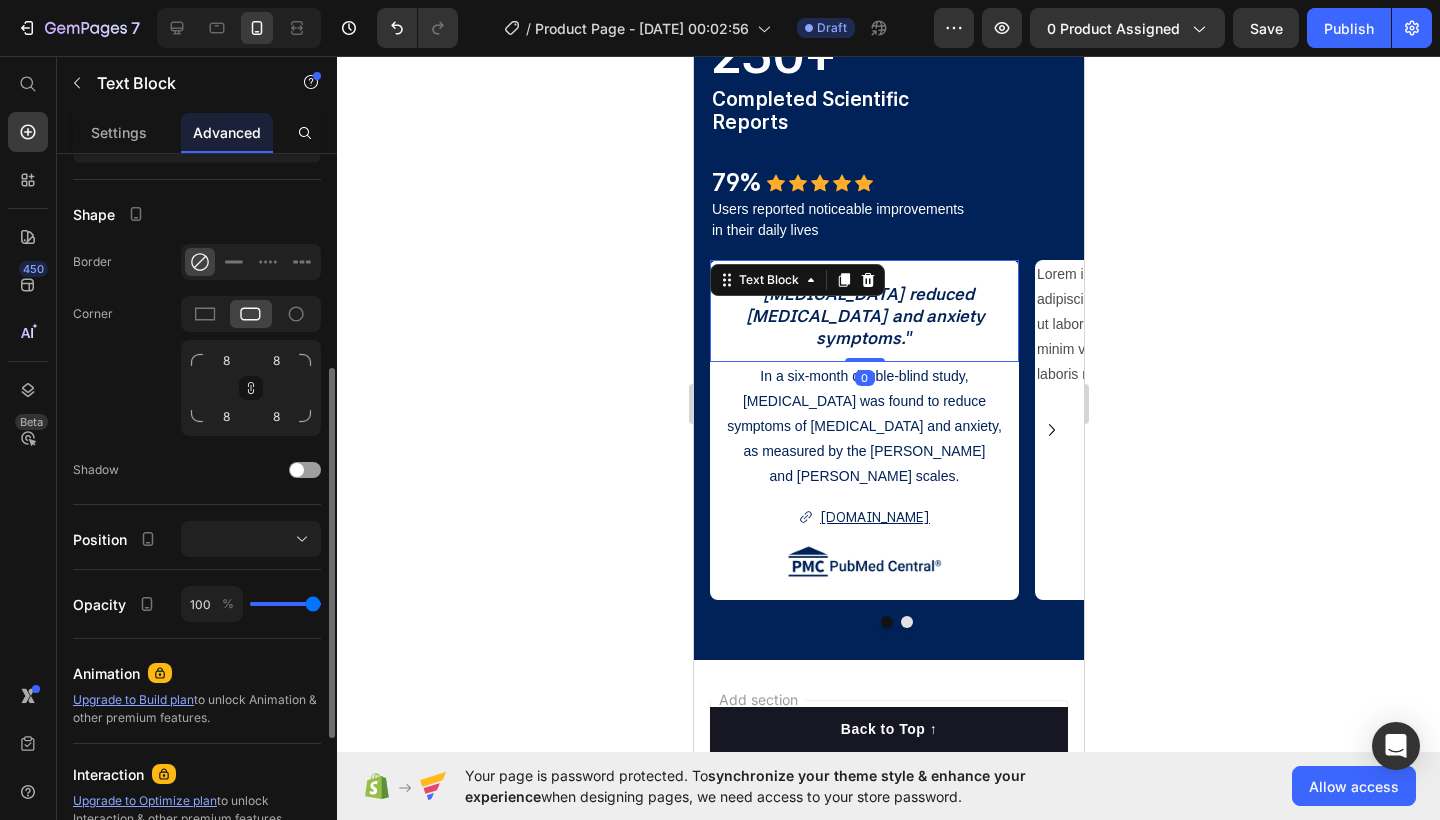 scroll, scrollTop: 482, scrollLeft: 0, axis: vertical 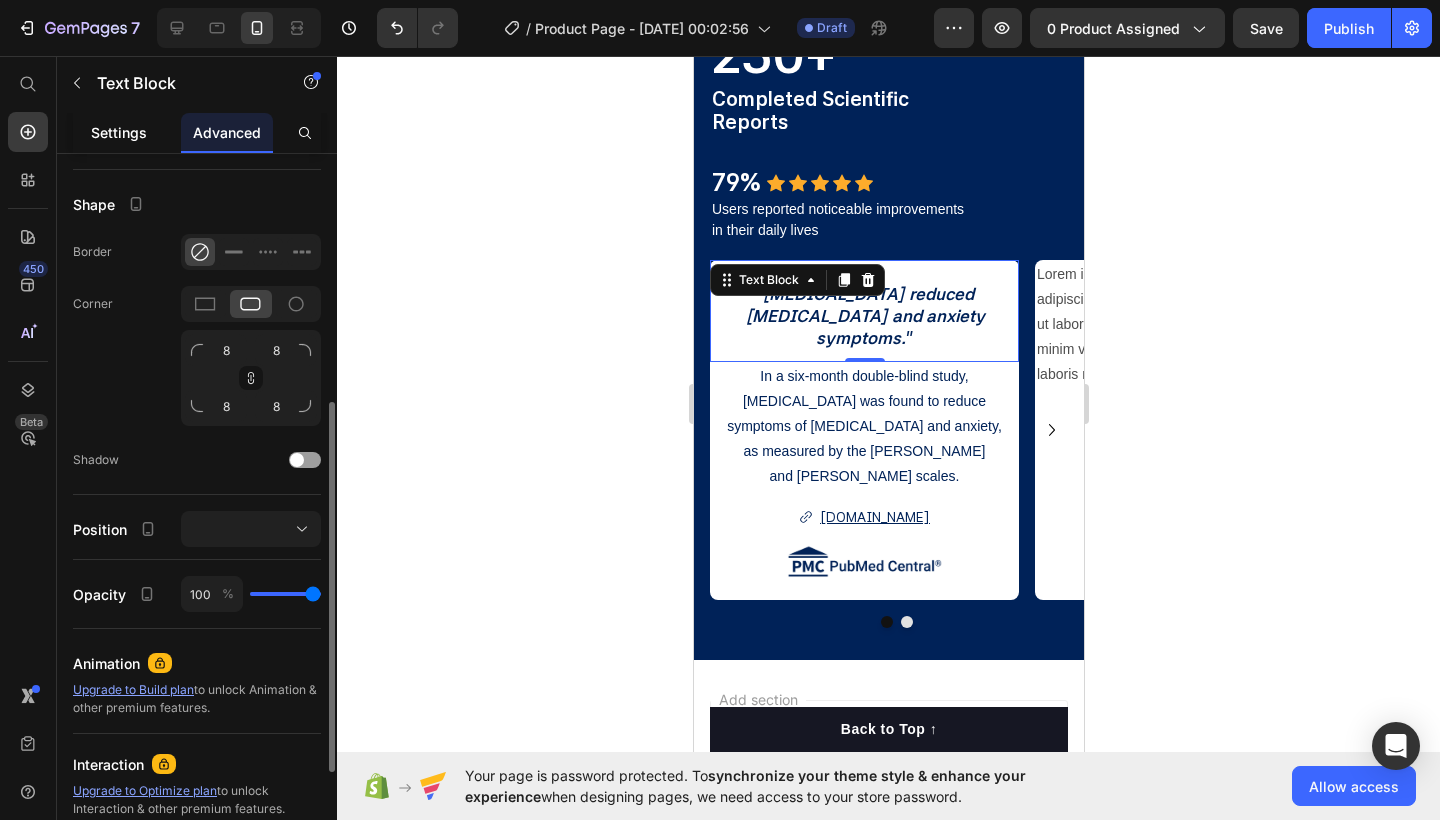 click on "Settings" 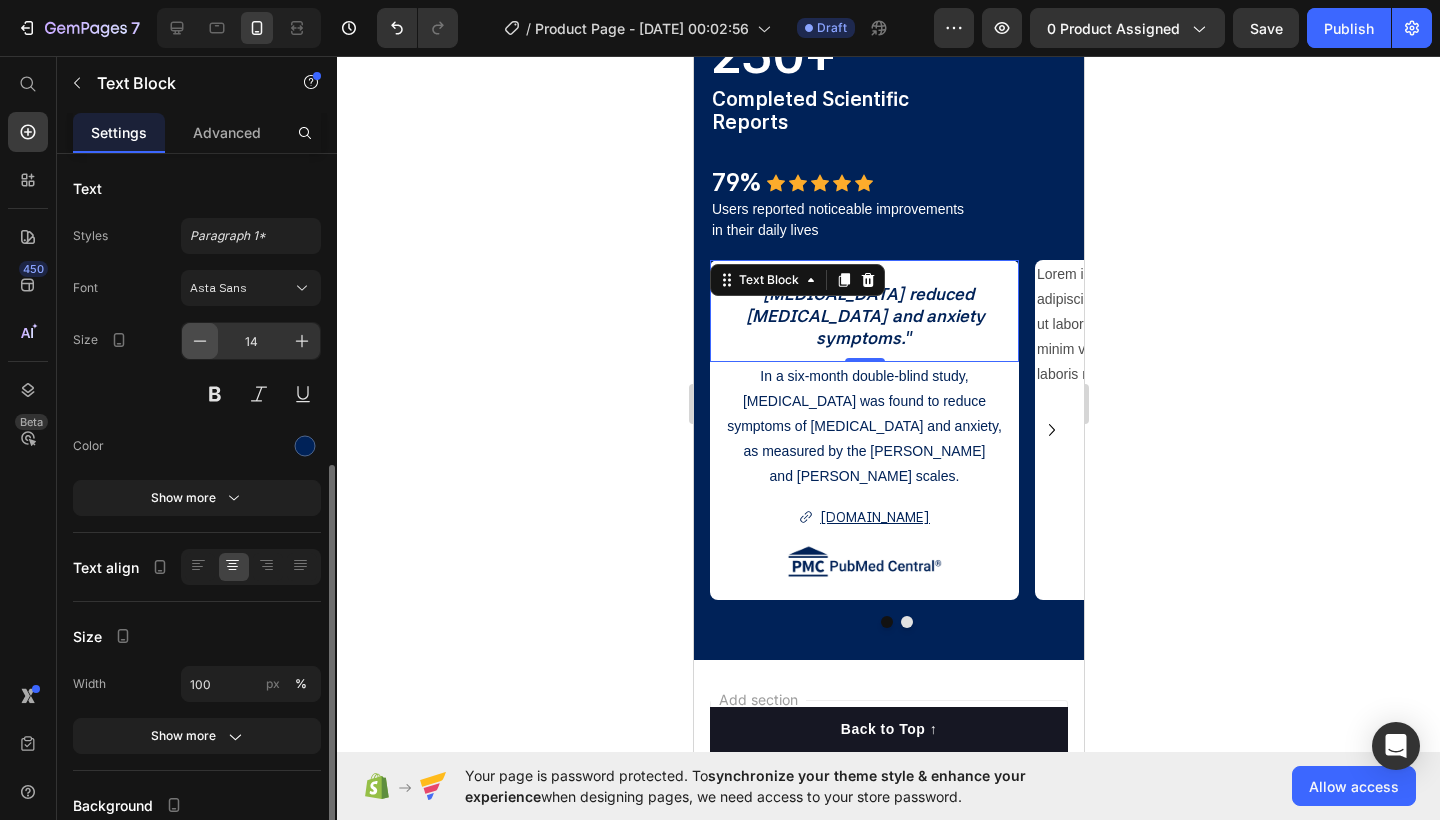 scroll, scrollTop: 172, scrollLeft: 0, axis: vertical 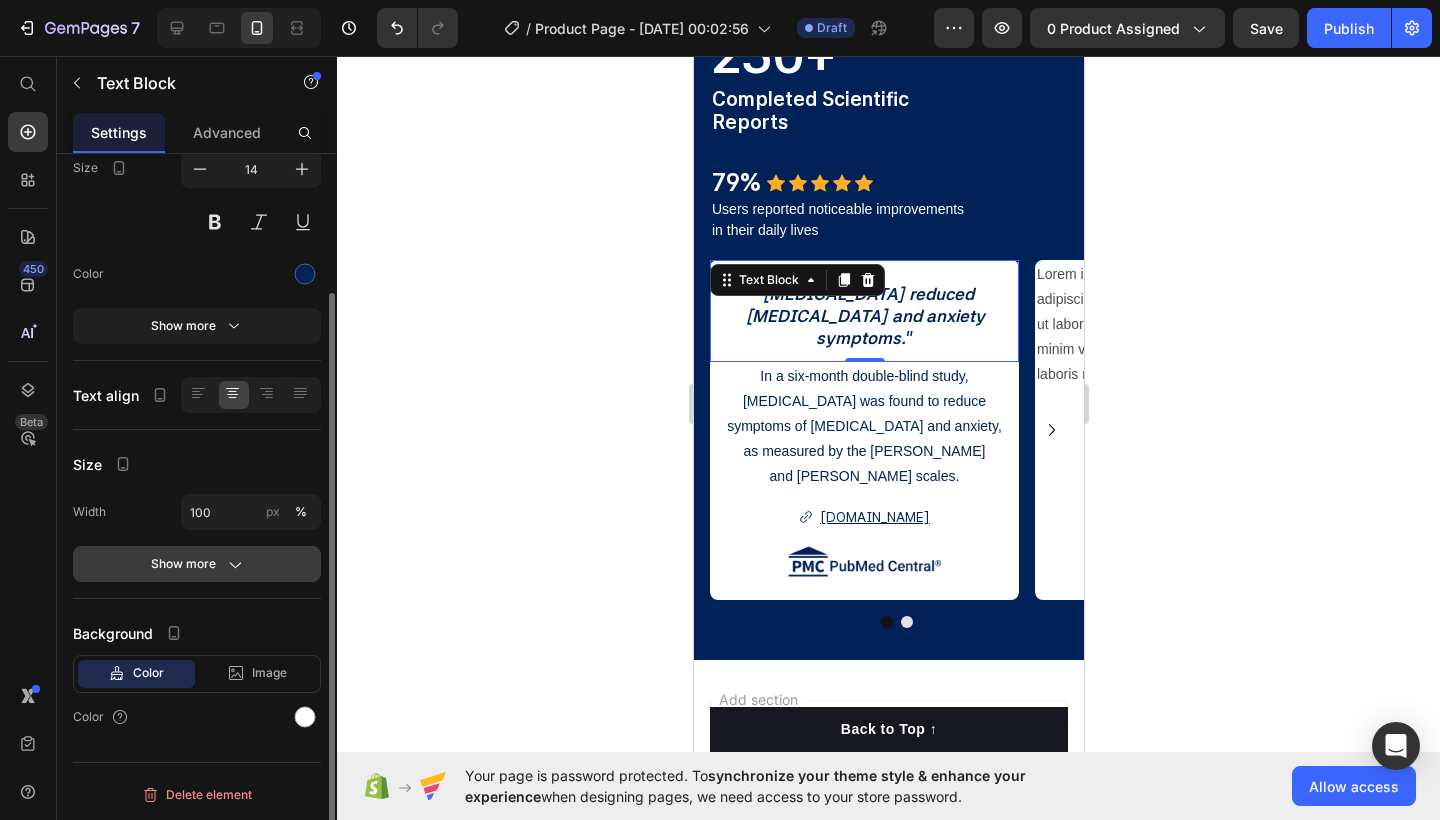click on "Show more" 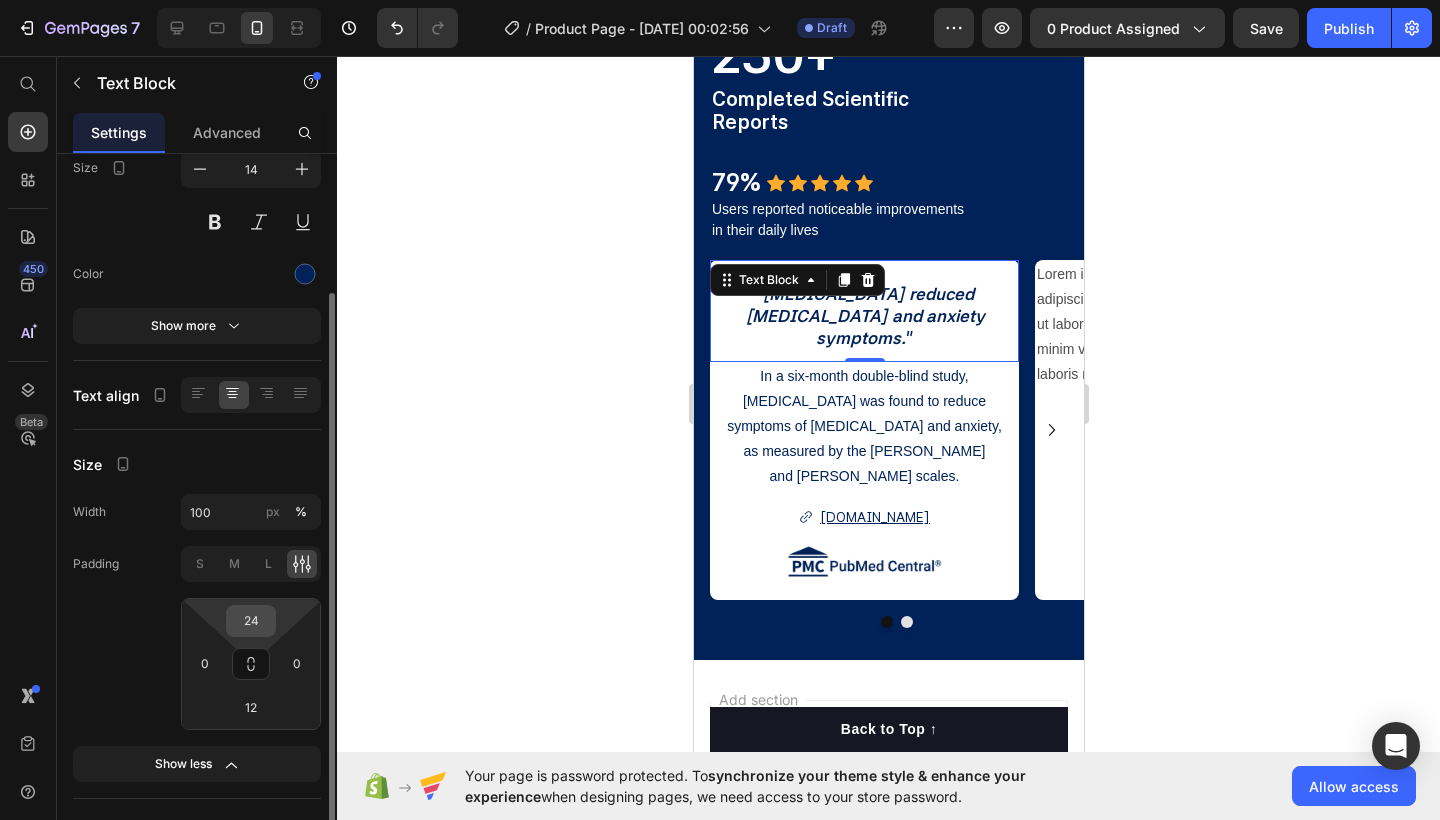 click on "24" at bounding box center (251, 621) 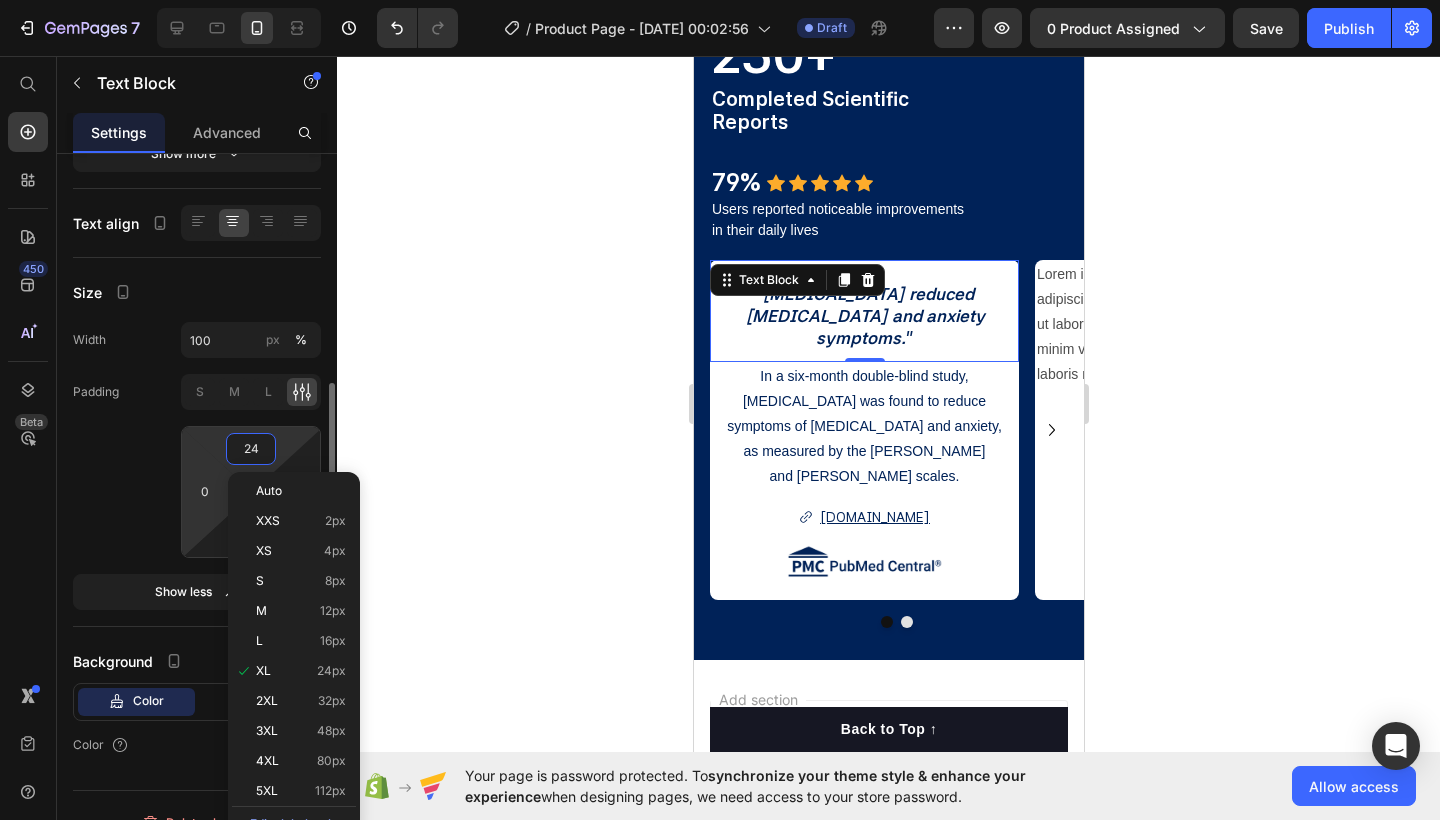 scroll, scrollTop: 352, scrollLeft: 0, axis: vertical 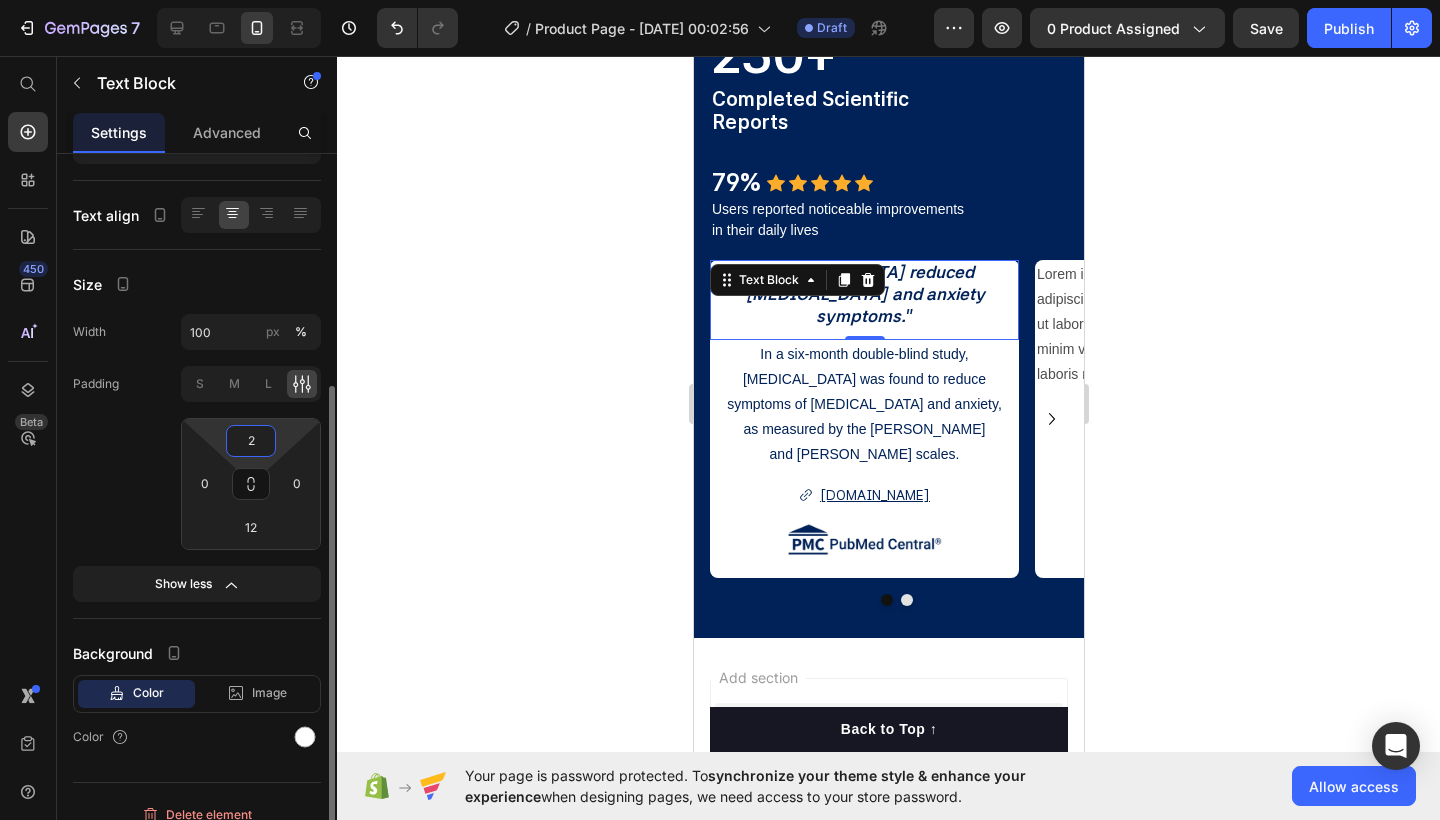 type on "26" 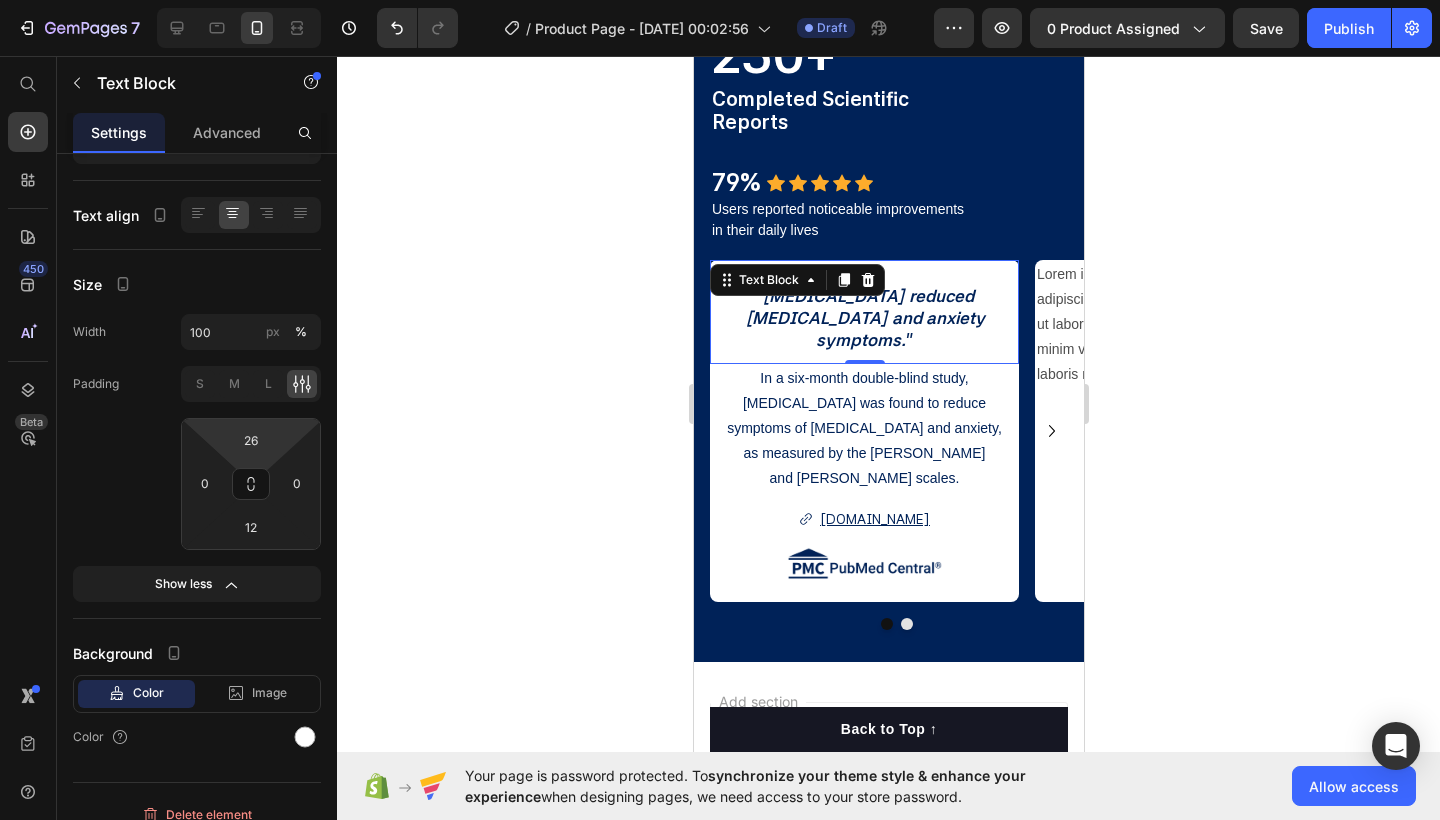 click 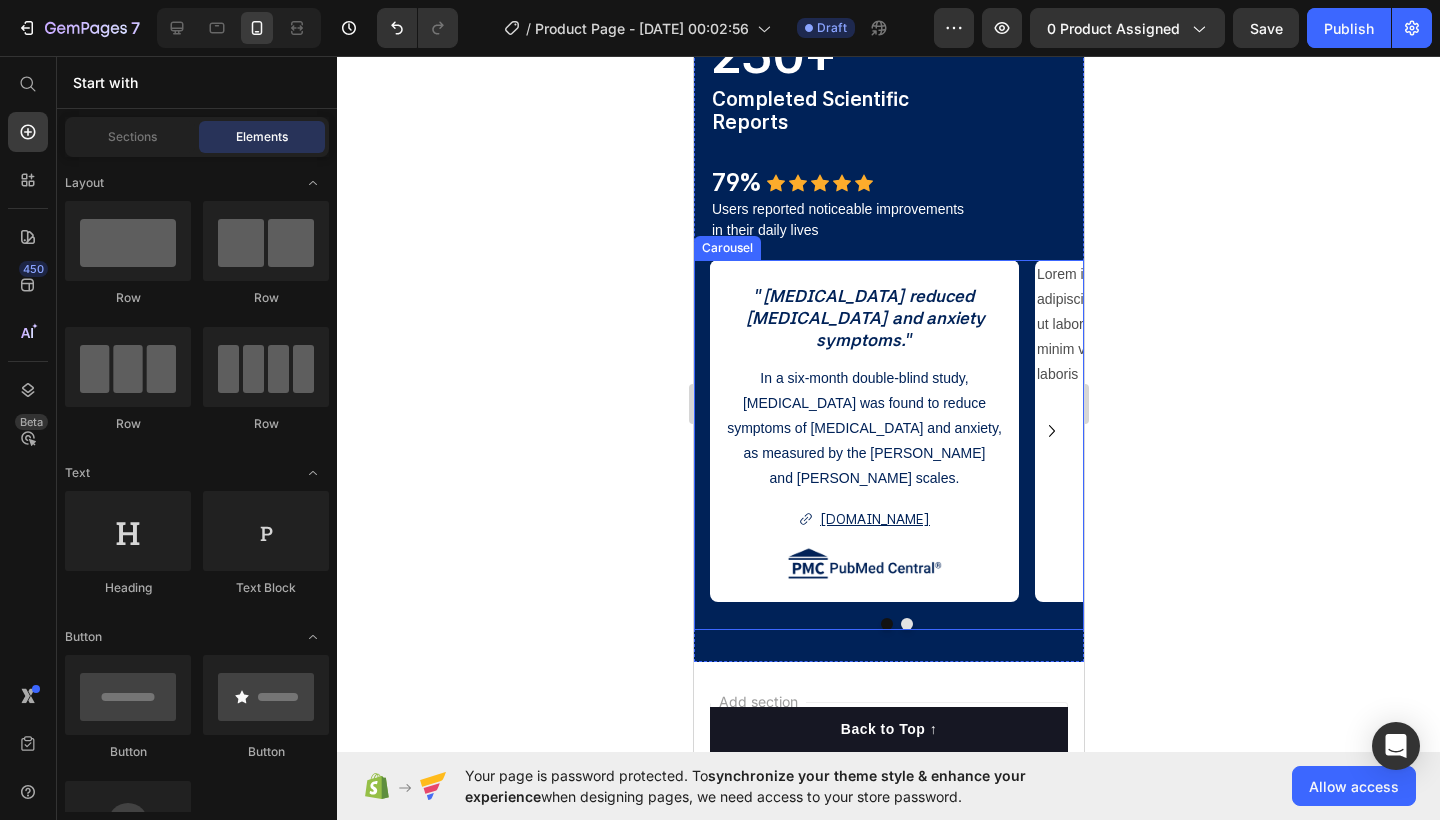 click 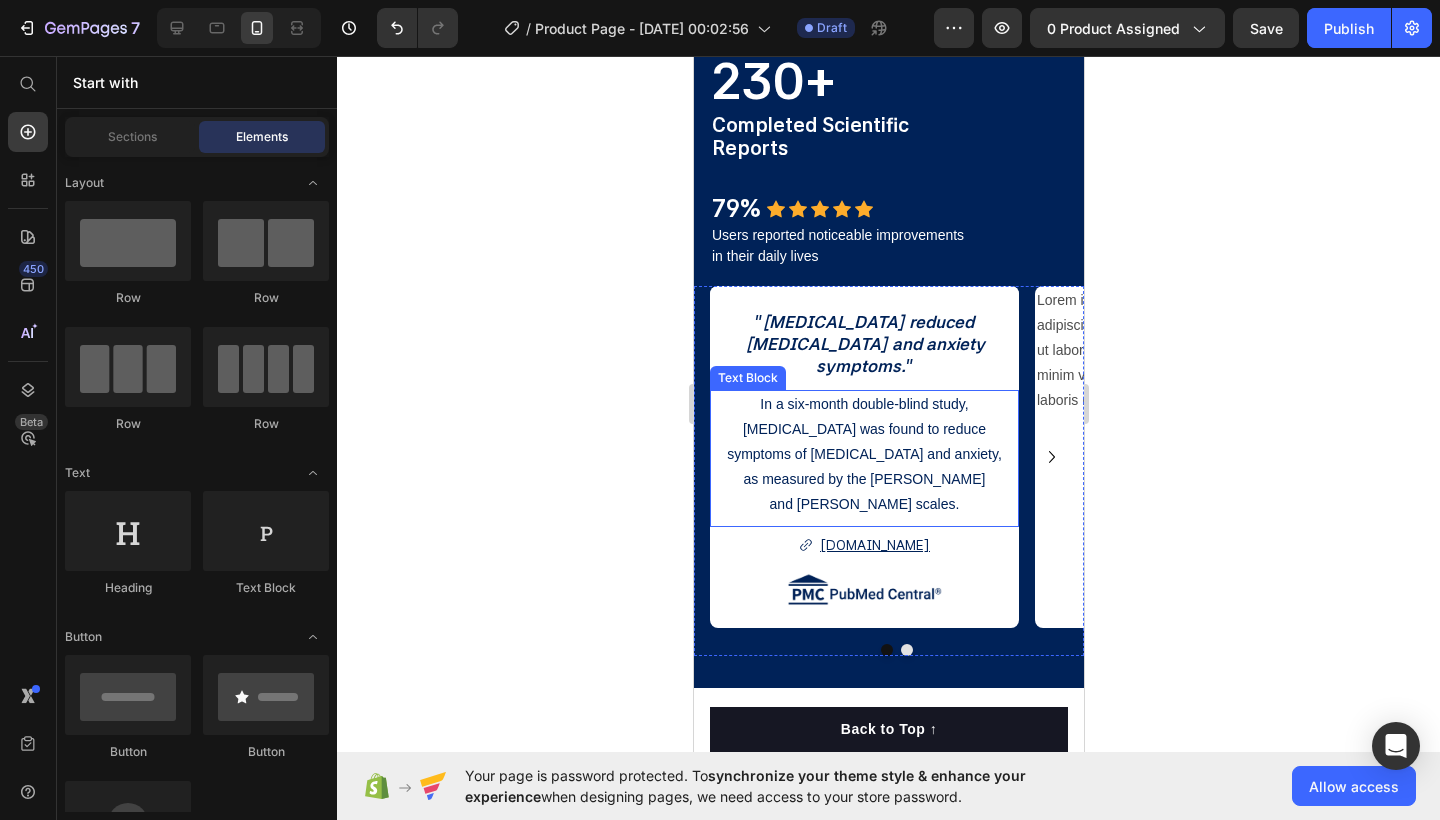 scroll, scrollTop: 1957, scrollLeft: 0, axis: vertical 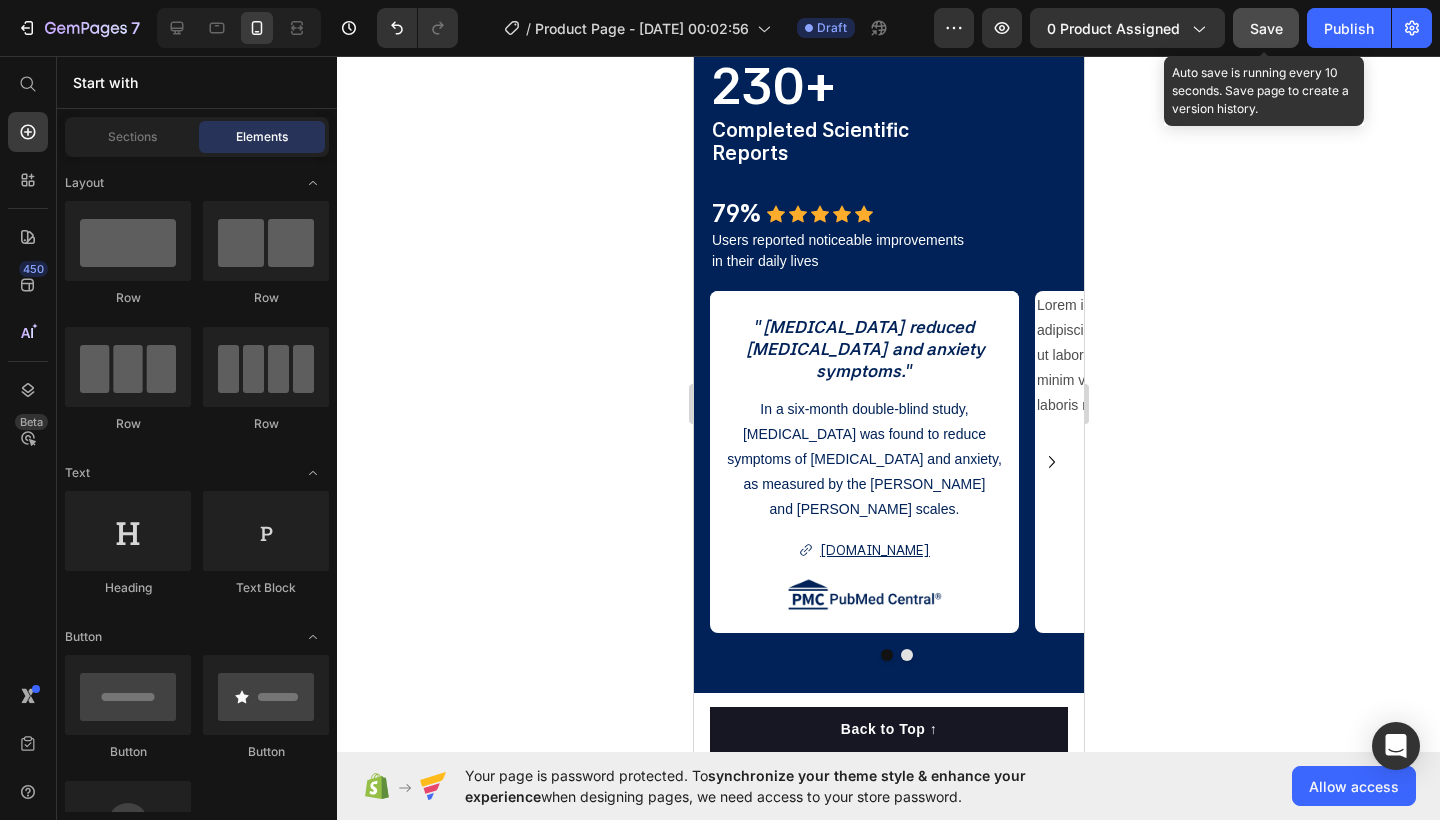 click on "Save" at bounding box center [1266, 28] 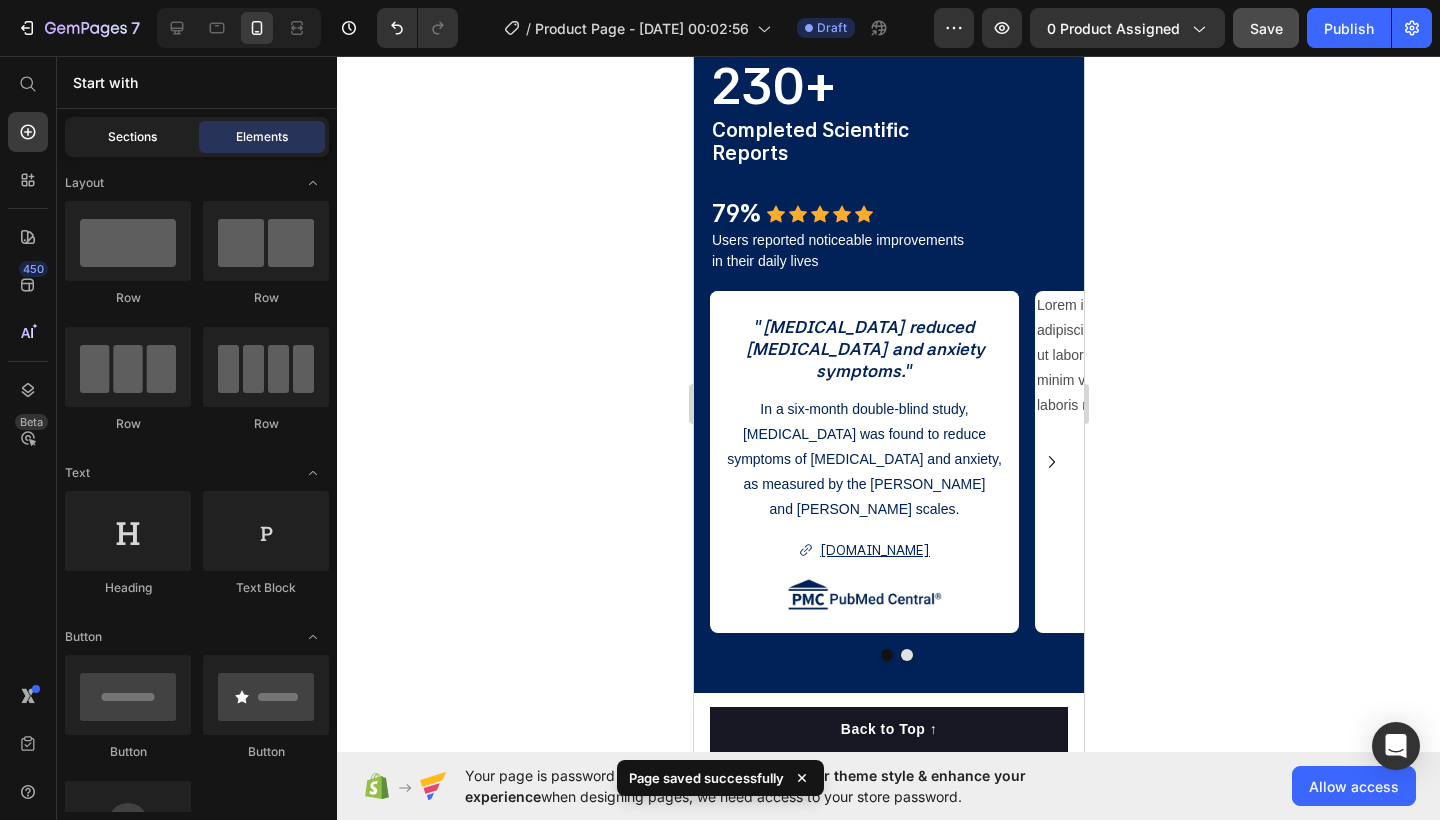 click on "Sections" at bounding box center [132, 137] 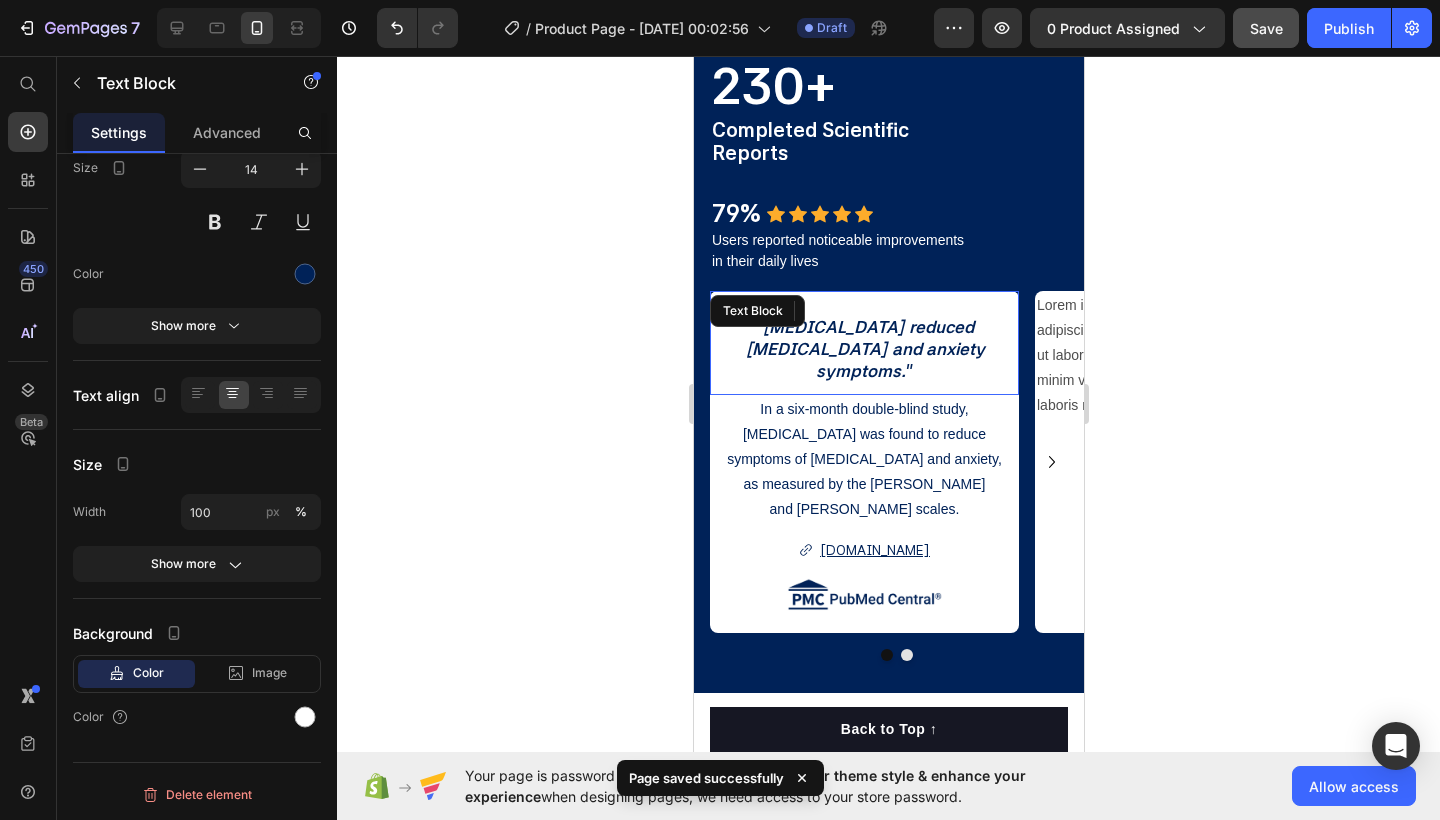 click on "" [MEDICAL_DATA] reduced  [MEDICAL_DATA] and anxiety  symptoms. " Text Block In a six-month double-blind study,  [MEDICAL_DATA] was found to reduce  symptoms of [MEDICAL_DATA] and anxiety,  as measured by the [PERSON_NAME]  and [PERSON_NAME] scales. Text Block
[DOMAIN_NAME] Button Image Lorem ipsum dolor sit amet, consectetur adipiscing elit, sed do eiusmod tempor incididunt ut labore et dolore magna aliqua. Ut enim ad minim veniam, quis nostrud exercitation ullamco laboris nisi ut aliquip ex ea commodo consequat. Text Block" at bounding box center (896, 462) 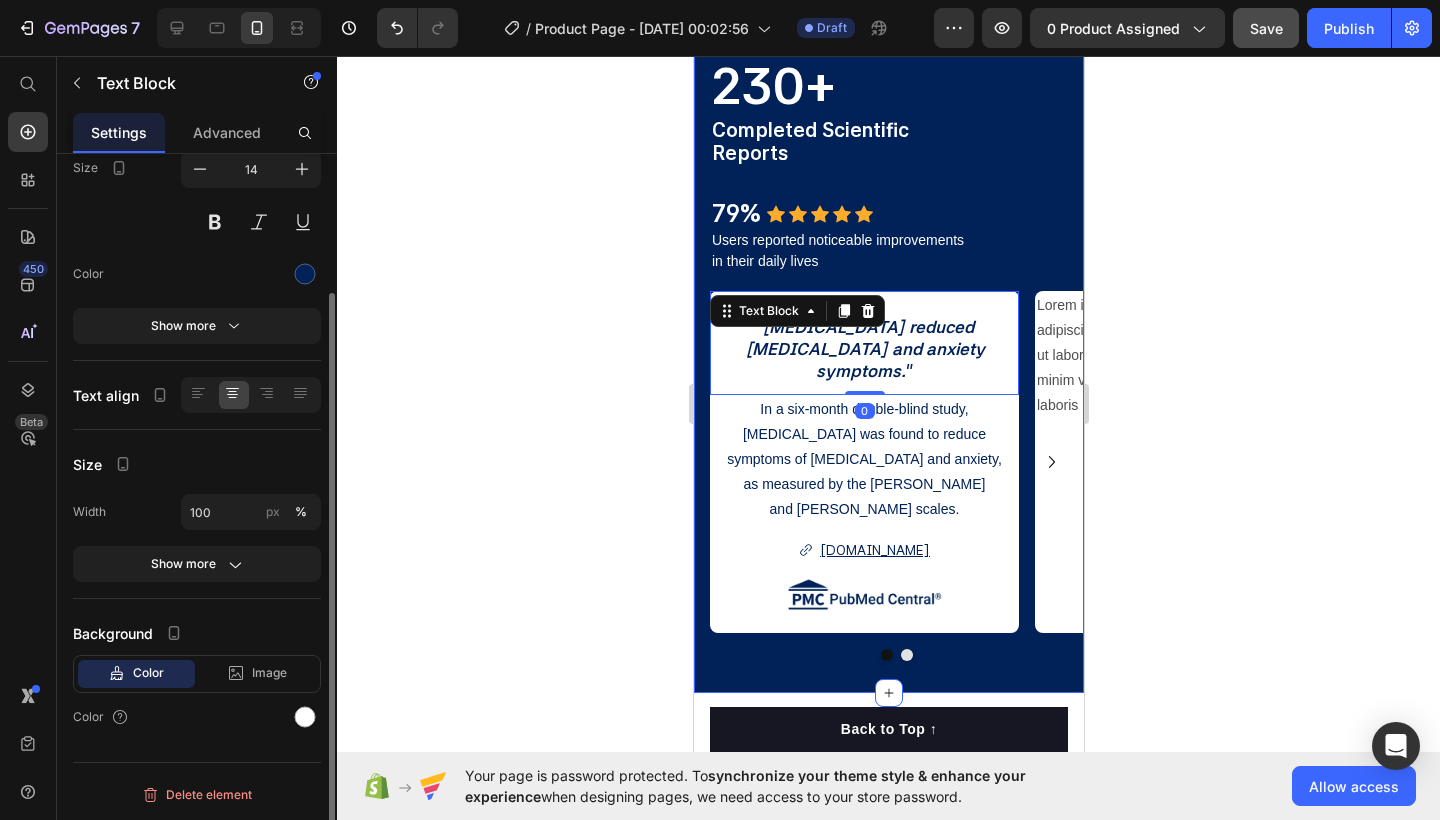 click on "Discover Advanced Supplement Driven by Science Heading Image 230+ Heading Completed Scientific  Reports Text Block 79% Text Block Icon Icon Icon Icon Icon Icon List Hoz Row Row Users reported noticeable improvements  in their daily lives Text Block
" [MEDICAL_DATA] reduced  [MEDICAL_DATA] and anxiety  symptoms. " Text Block   0 In a six-month double-blind study,  [MEDICAL_DATA] was found to reduce  symptoms of [MEDICAL_DATA] and anxiety,  as measured by the [PERSON_NAME]  and [PERSON_NAME] scales. Text Block
[DOMAIN_NAME] Button Image Lorem ipsum dolor sit amet, consectetur adipiscing elit, sed do eiusmod tempor incididunt ut labore et dolore magna aliqua. Ut enim ad minim veniam, quis nostrud exercitation ullamco laboris nisi ut aliquip ex ea commodo consequat. Text Block
[GEOGRAPHIC_DATA]" at bounding box center (888, 121) 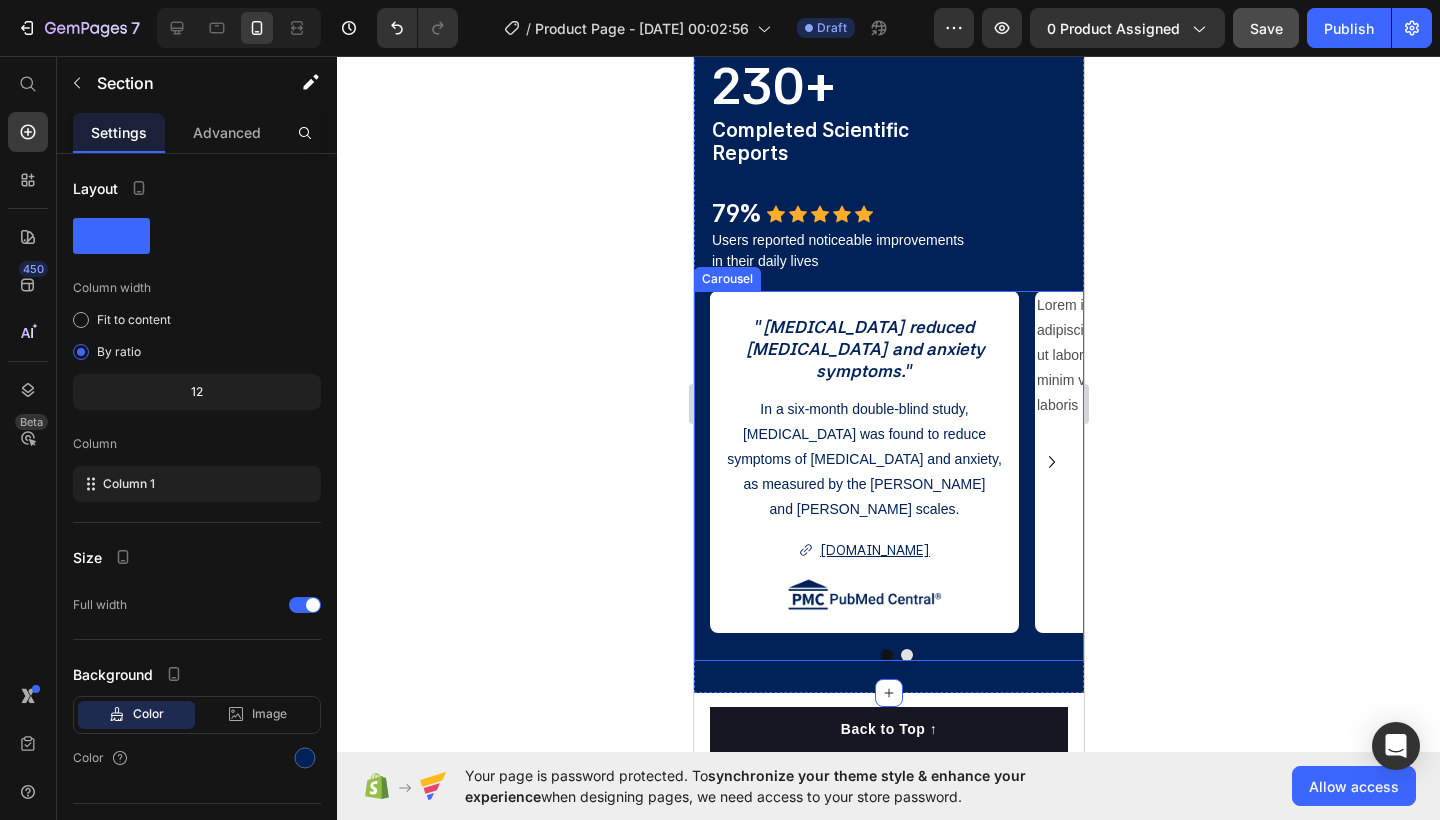 click on "" [MEDICAL_DATA] reduced  [MEDICAL_DATA] and anxiety  symptoms. " Text Block In a six-month double-blind study,  [MEDICAL_DATA] was found to reduce  symptoms of [MEDICAL_DATA] and anxiety,  as measured by the [PERSON_NAME]  and [PERSON_NAME] scales. Text Block
[DOMAIN_NAME] Button Image Lorem ipsum dolor sit amet, consectetur adipiscing elit, sed do eiusmod tempor incididunt ut labore et dolore magna aliqua. Ut enim ad minim veniam, quis nostrud exercitation ullamco laboris nisi ut aliquip ex ea commodo consequat. Text Block
[GEOGRAPHIC_DATA]" at bounding box center [888, 476] 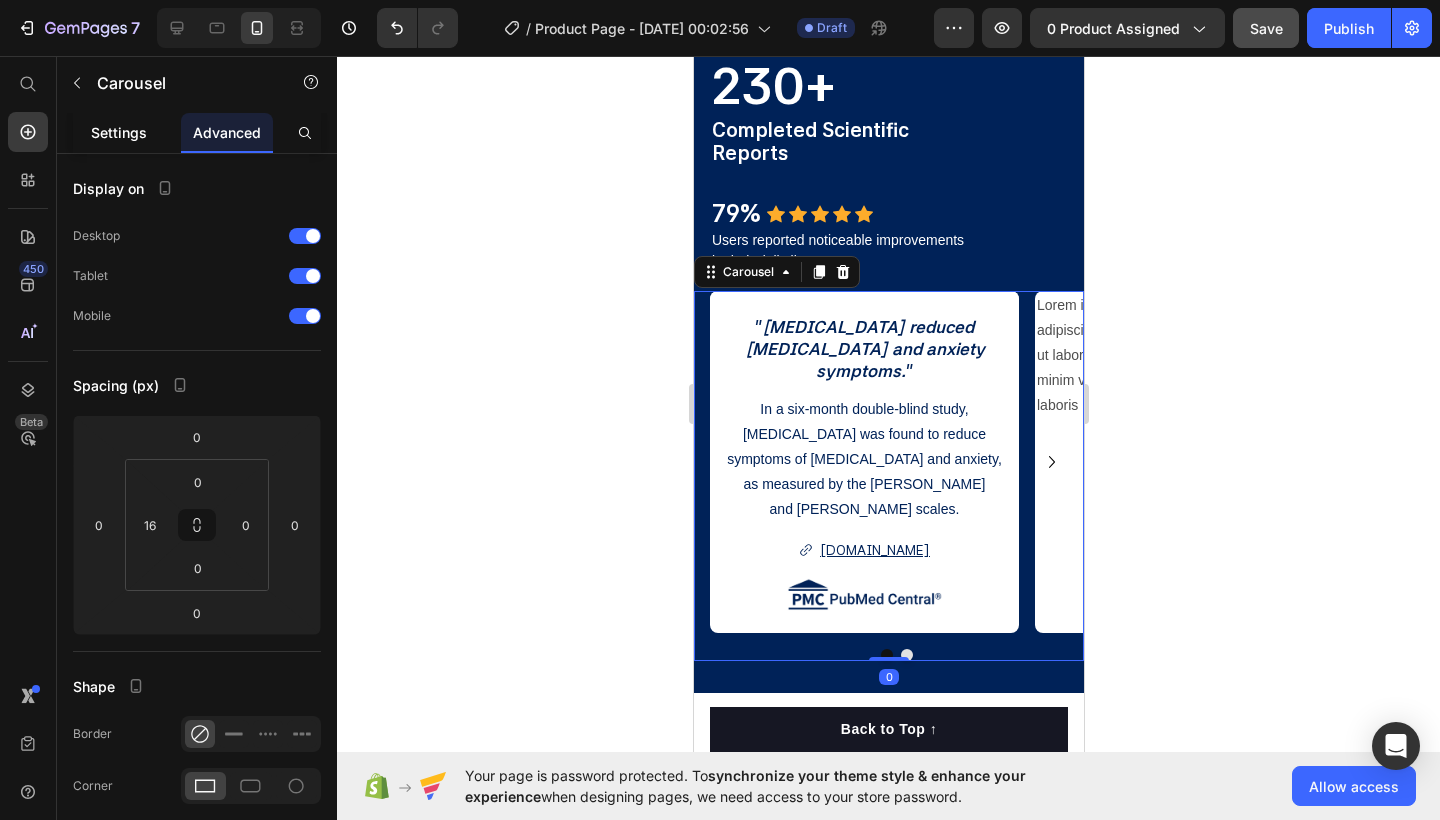 click on "Settings" at bounding box center [119, 132] 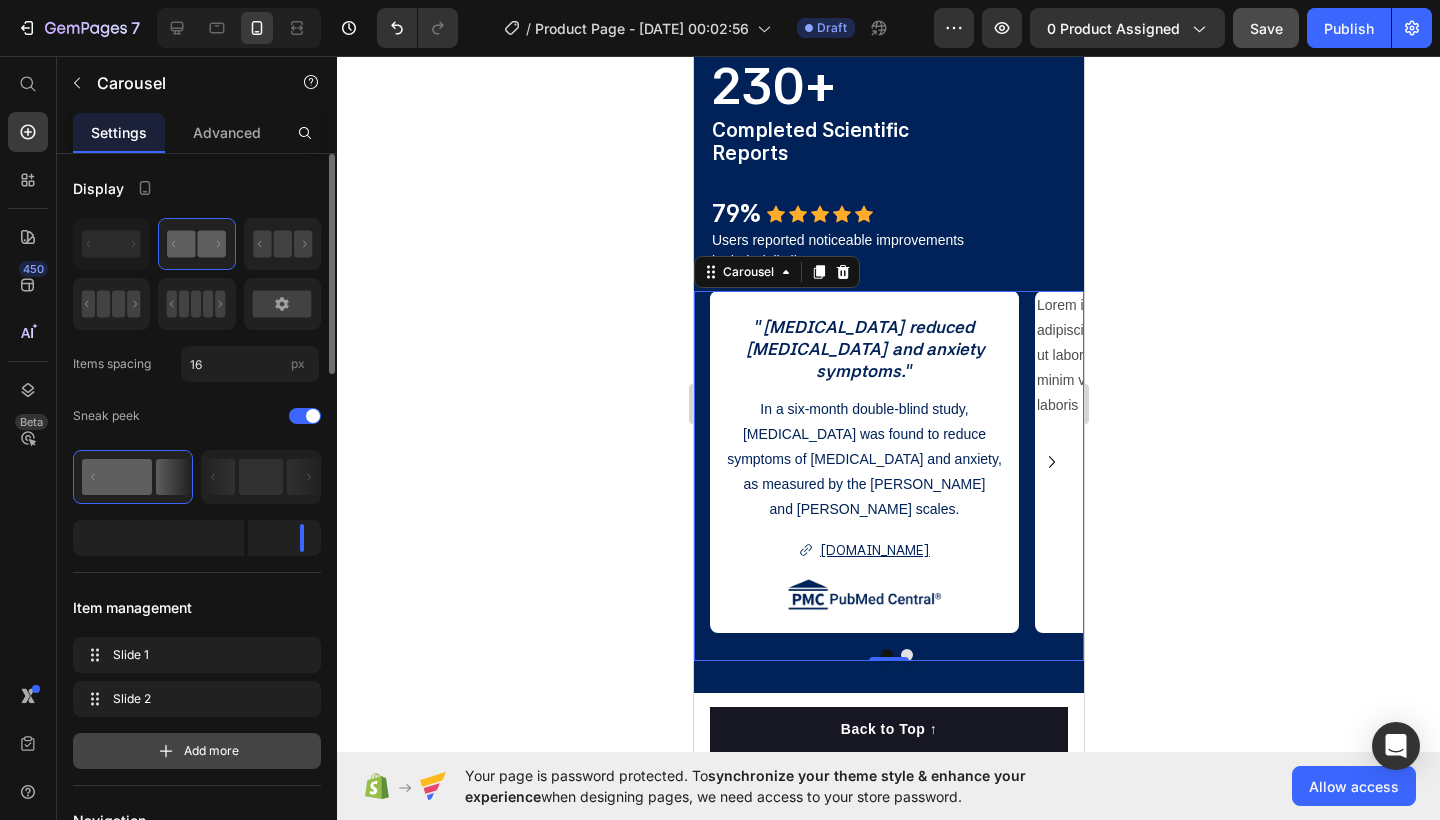 click on "Add more" at bounding box center [197, 751] 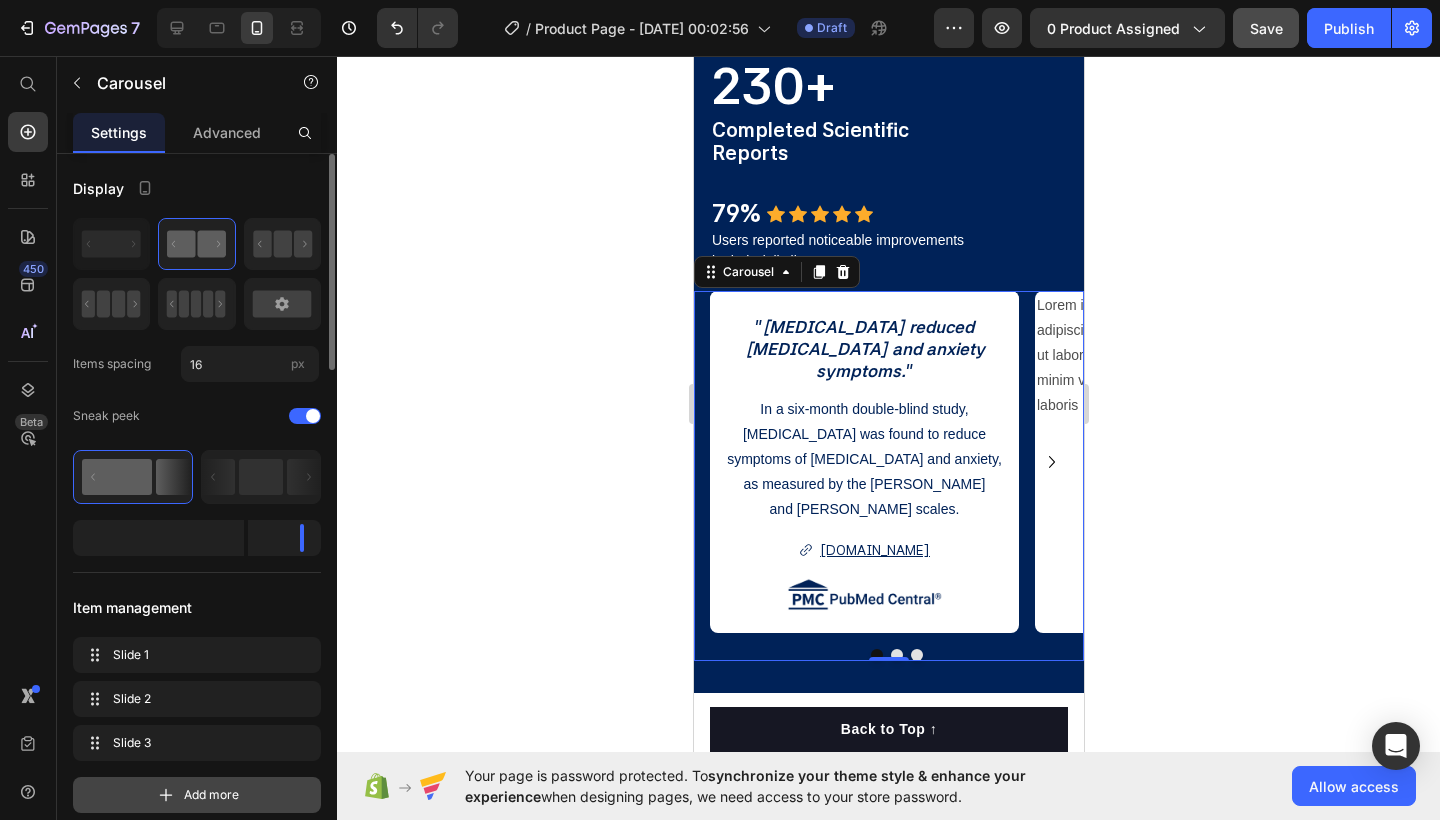 click on "Add more" at bounding box center (197, 795) 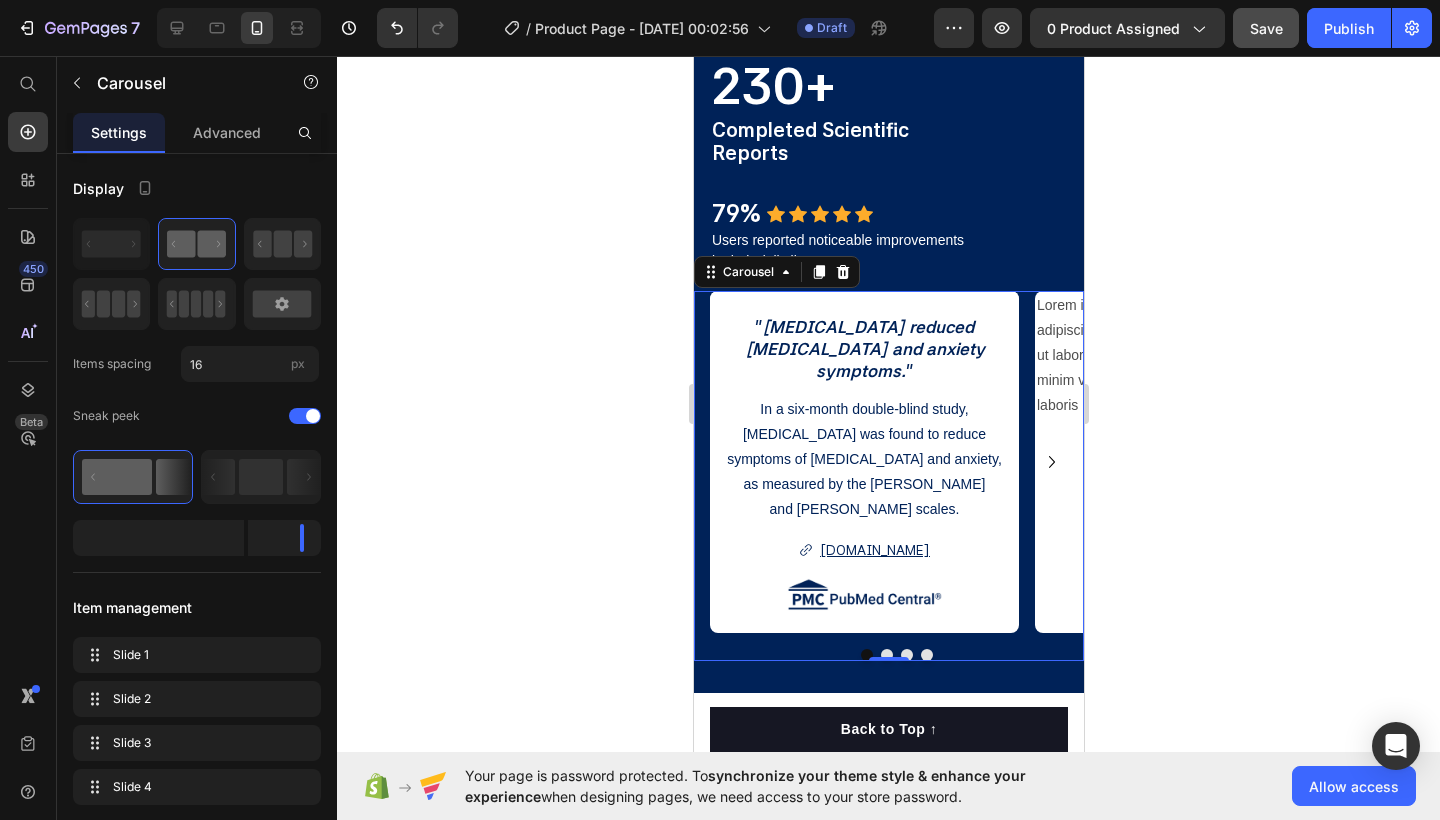 click 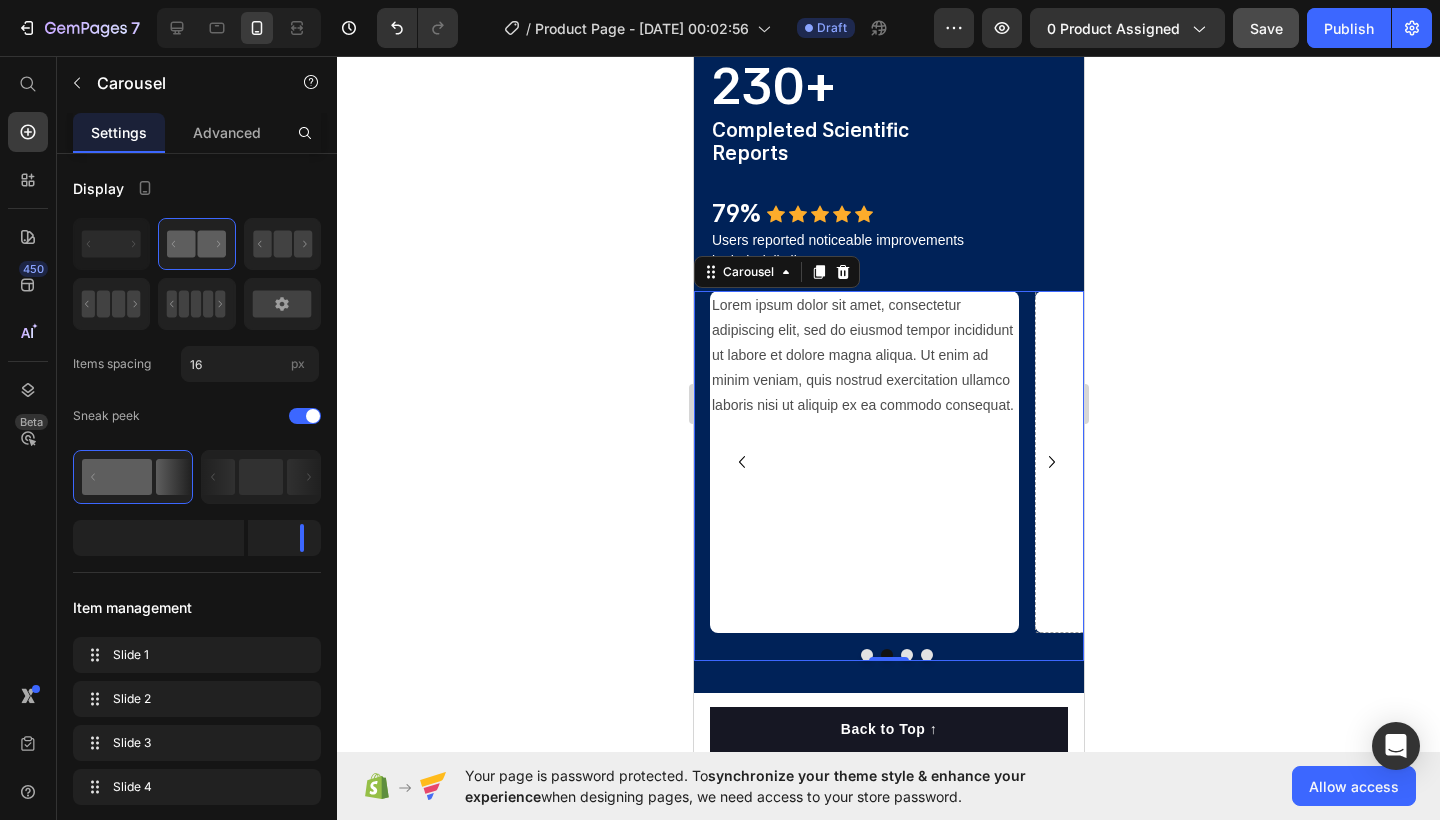 click 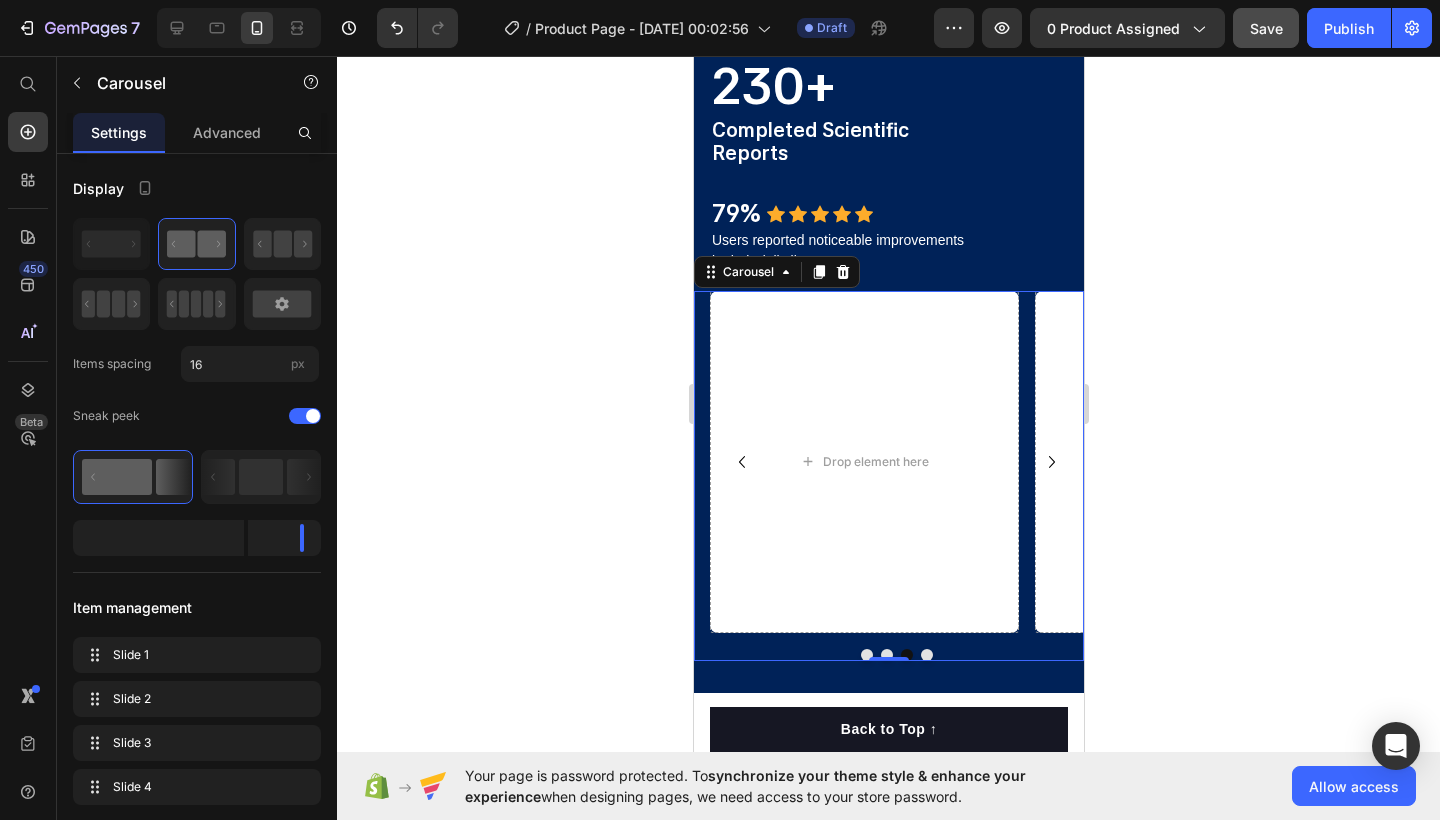 click 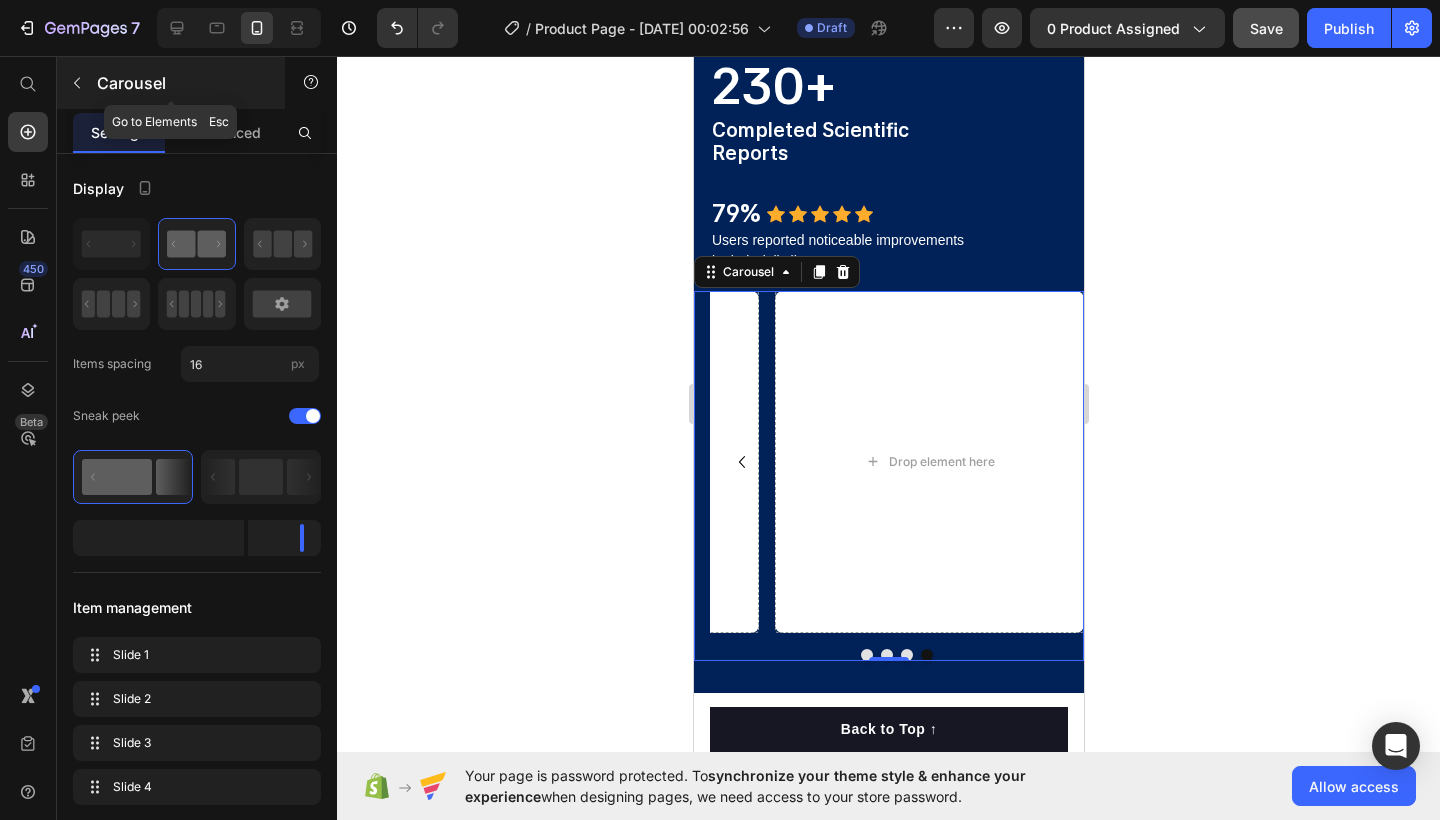 click at bounding box center (77, 83) 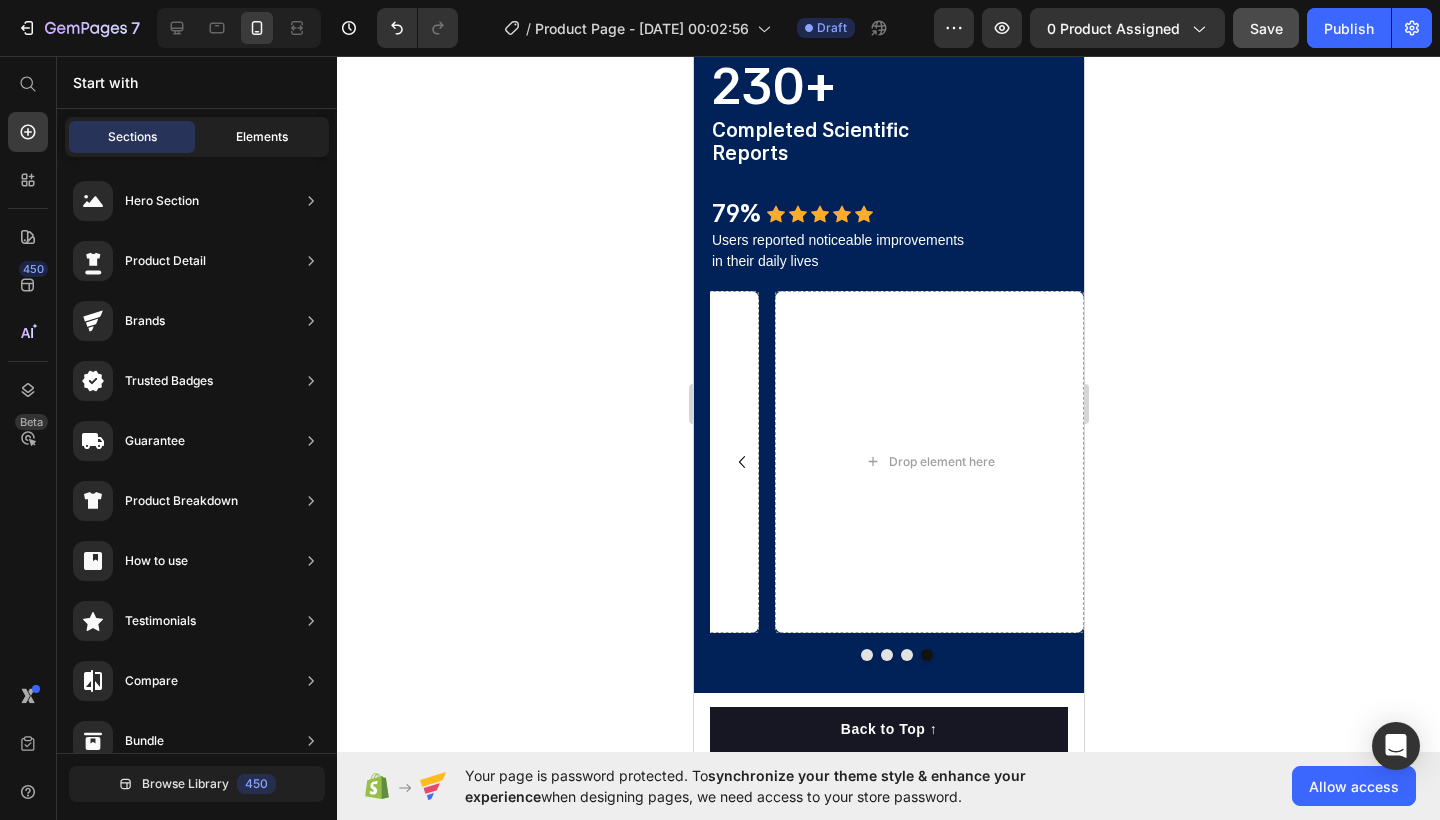 click on "Elements" at bounding box center (262, 137) 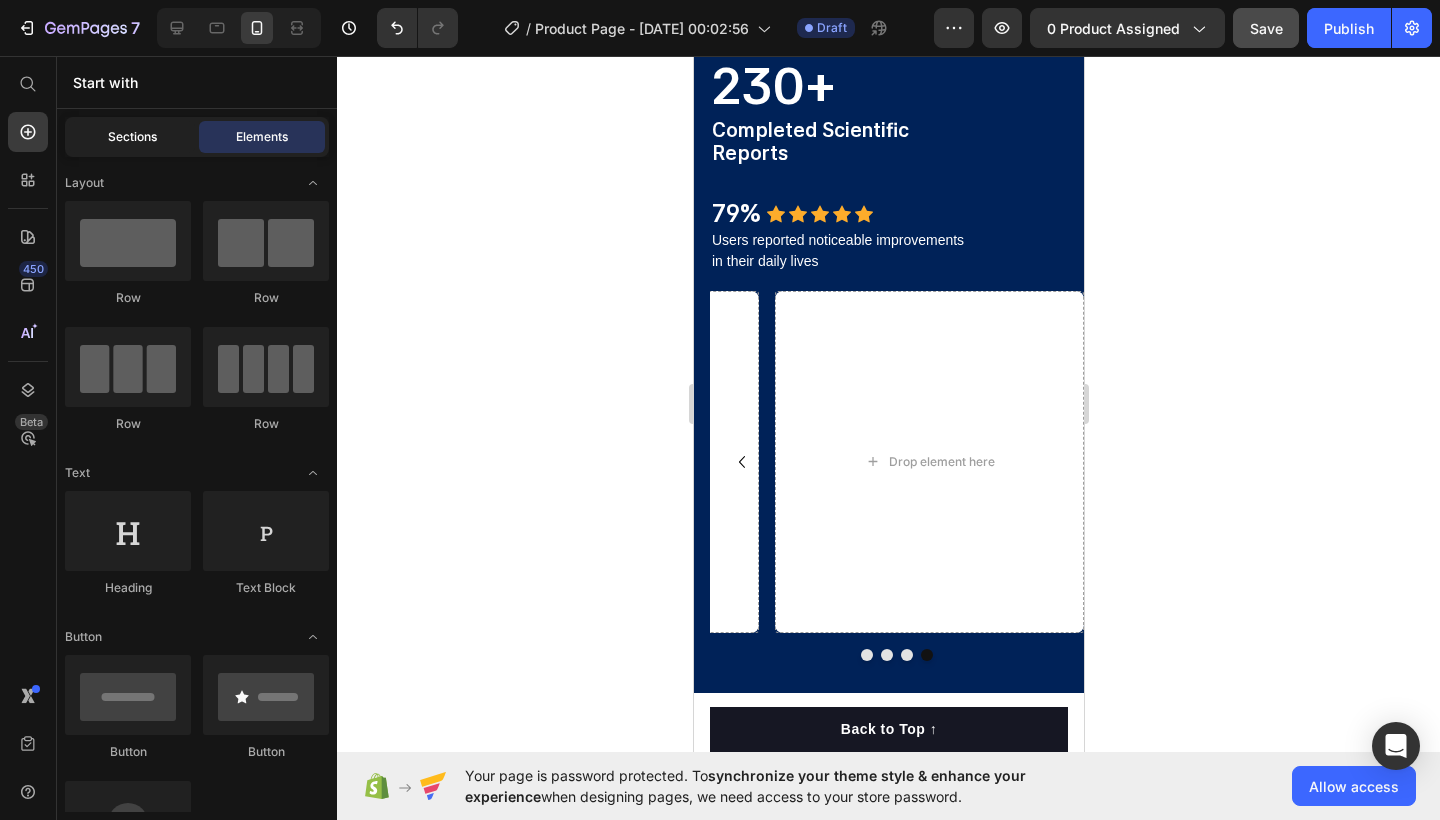 click on "Sections" 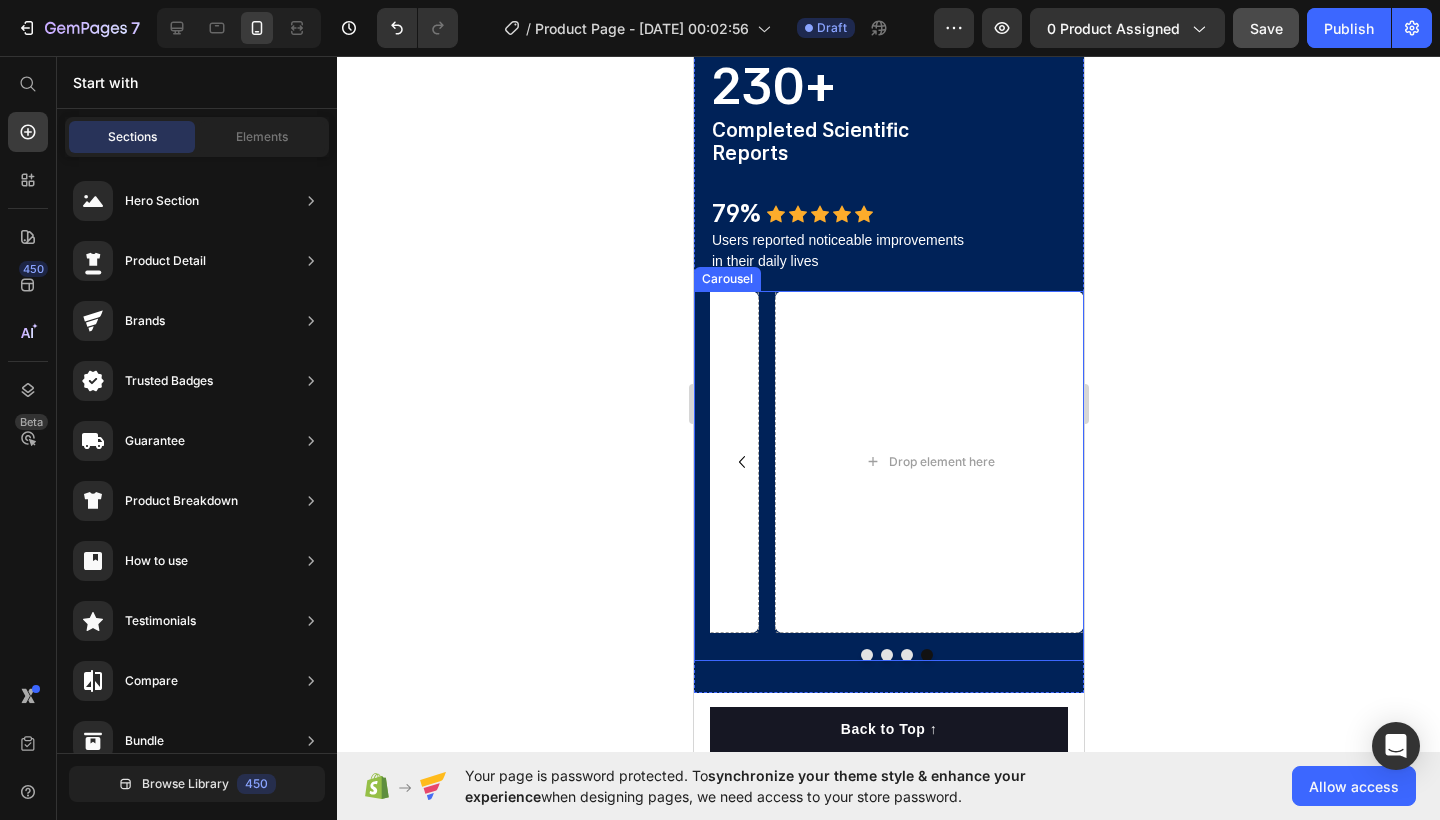 click on "" [MEDICAL_DATA] reduced  [MEDICAL_DATA] and anxiety  symptoms. " Text Block In a six-month double-blind study,  [MEDICAL_DATA] was found to reduce  symptoms of [MEDICAL_DATA] and anxiety,  as measured by the [PERSON_NAME]  and [PERSON_NAME] scales. Text Block
[DOMAIN_NAME] Button Image Lorem ipsum dolor sit amet, consectetur adipiscing elit, sed do eiusmod tempor incididunt ut labore et dolore magna aliqua. Ut enim ad minim veniam, quis nostrud exercitation ullamco laboris nisi ut aliquip ex ea commodo consequat. Text Block
Drop element here
Drop element here" at bounding box center [896, 462] 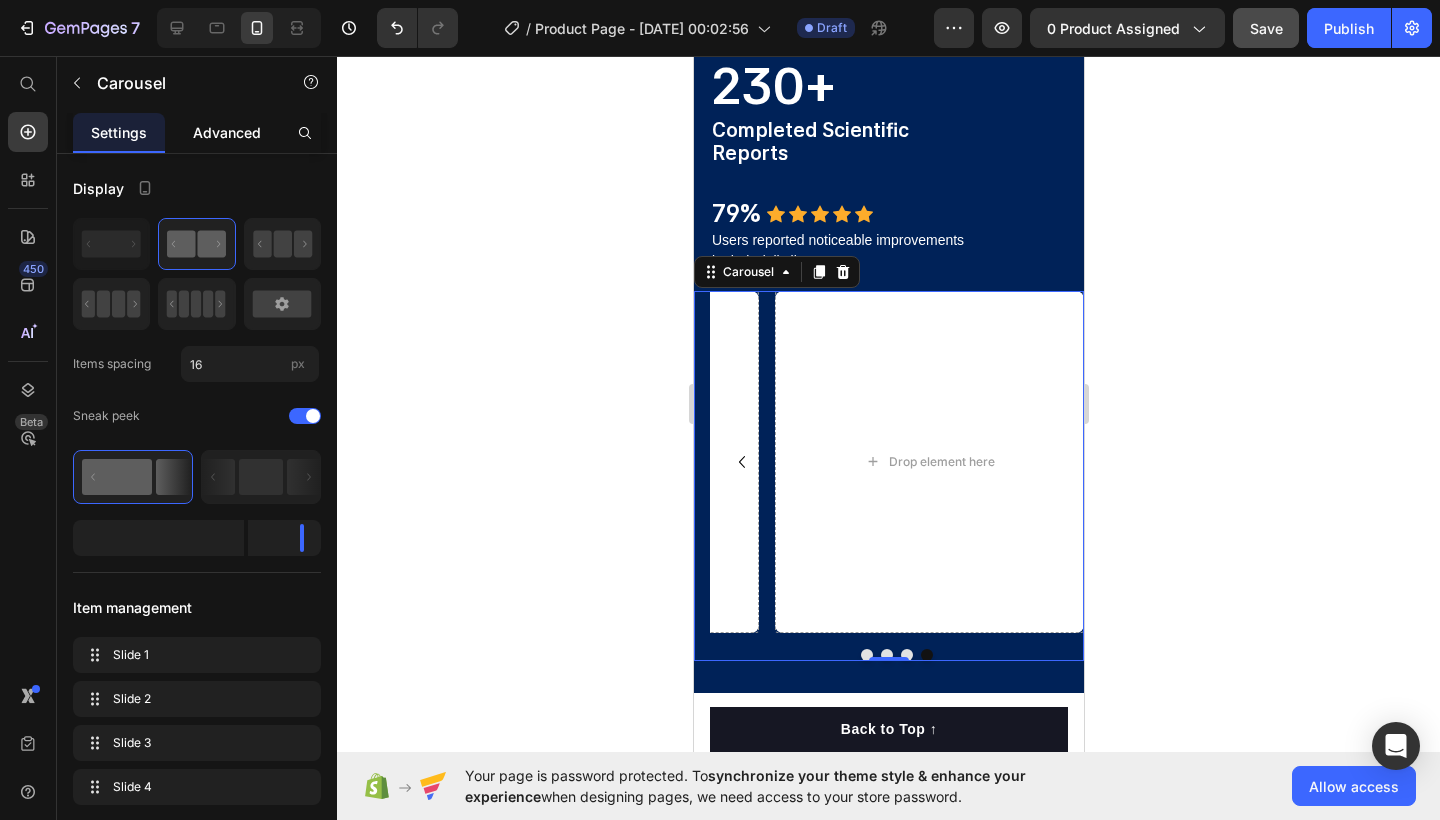 click on "Advanced" at bounding box center [227, 132] 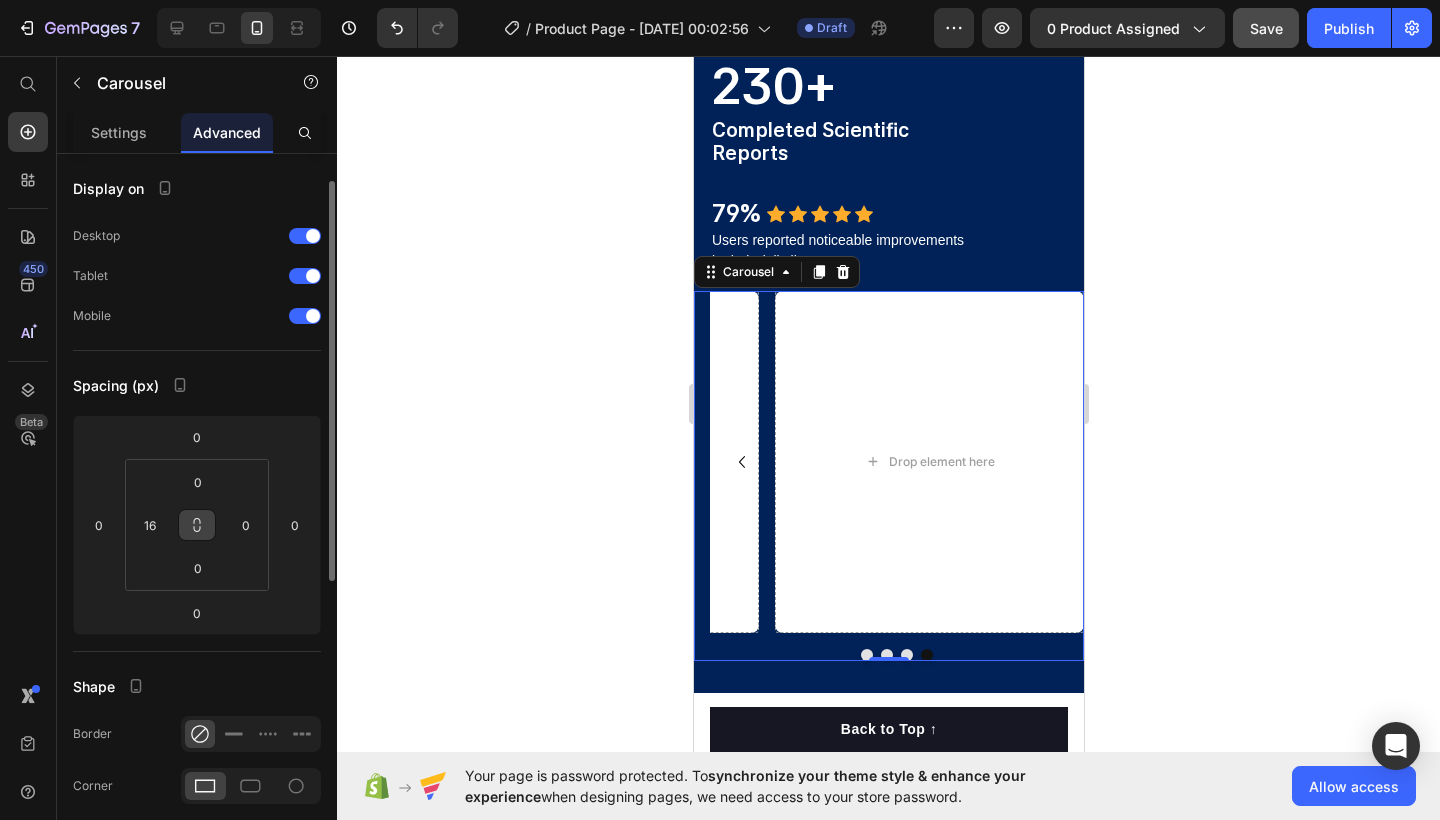 scroll, scrollTop: 70, scrollLeft: 0, axis: vertical 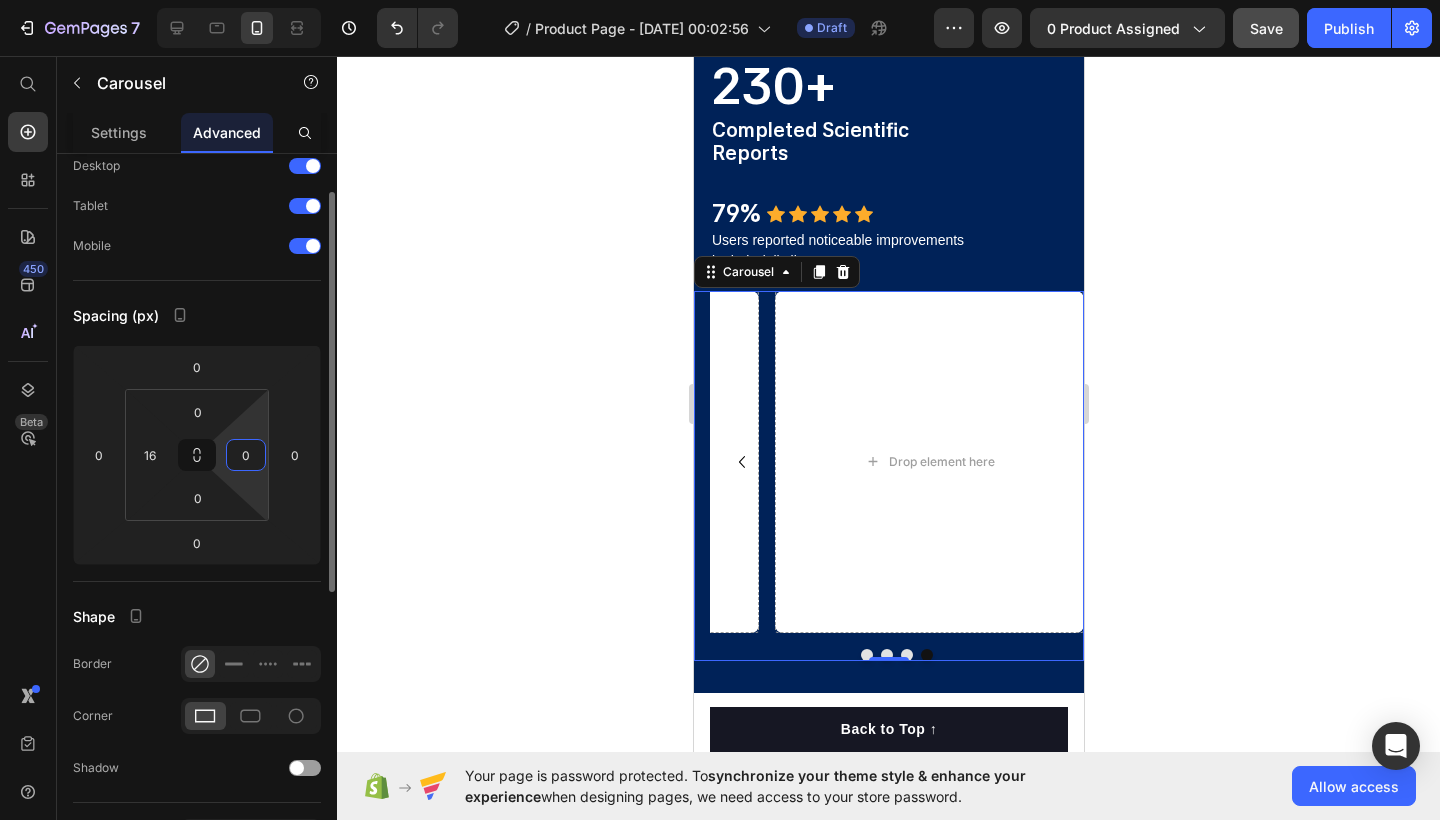 click on "0" at bounding box center [246, 455] 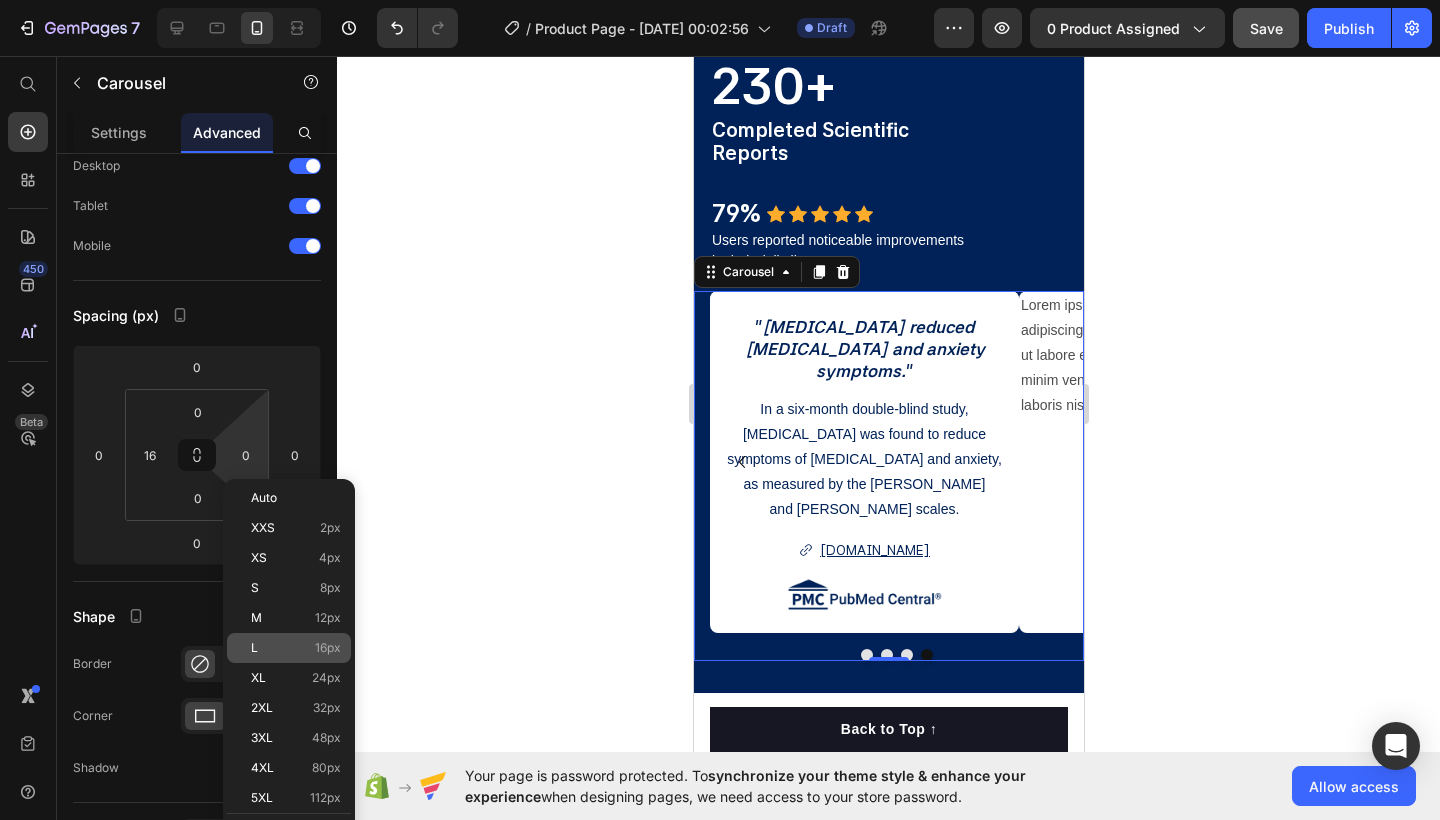 click on "16px" at bounding box center (328, 648) 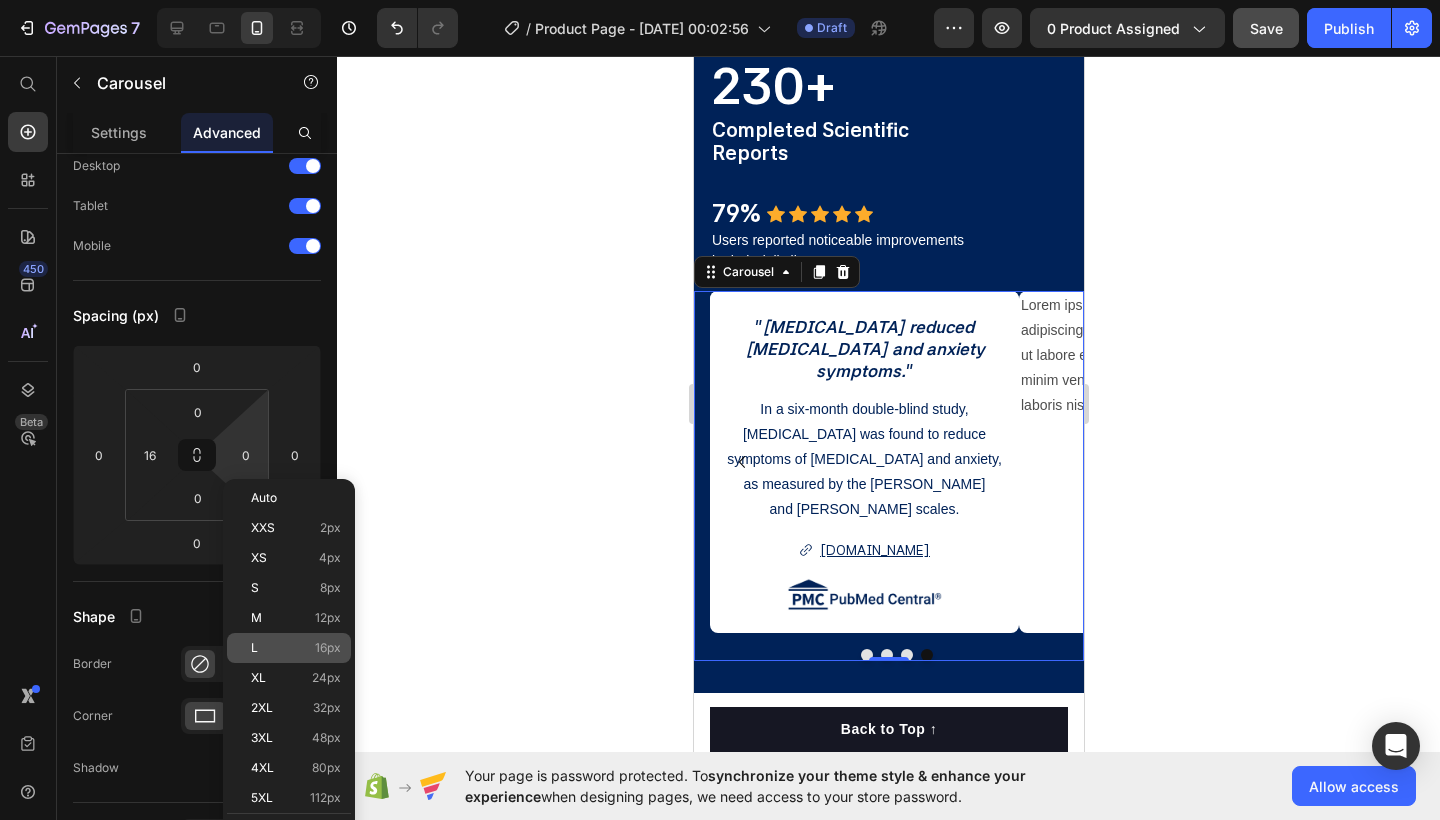 type on "16" 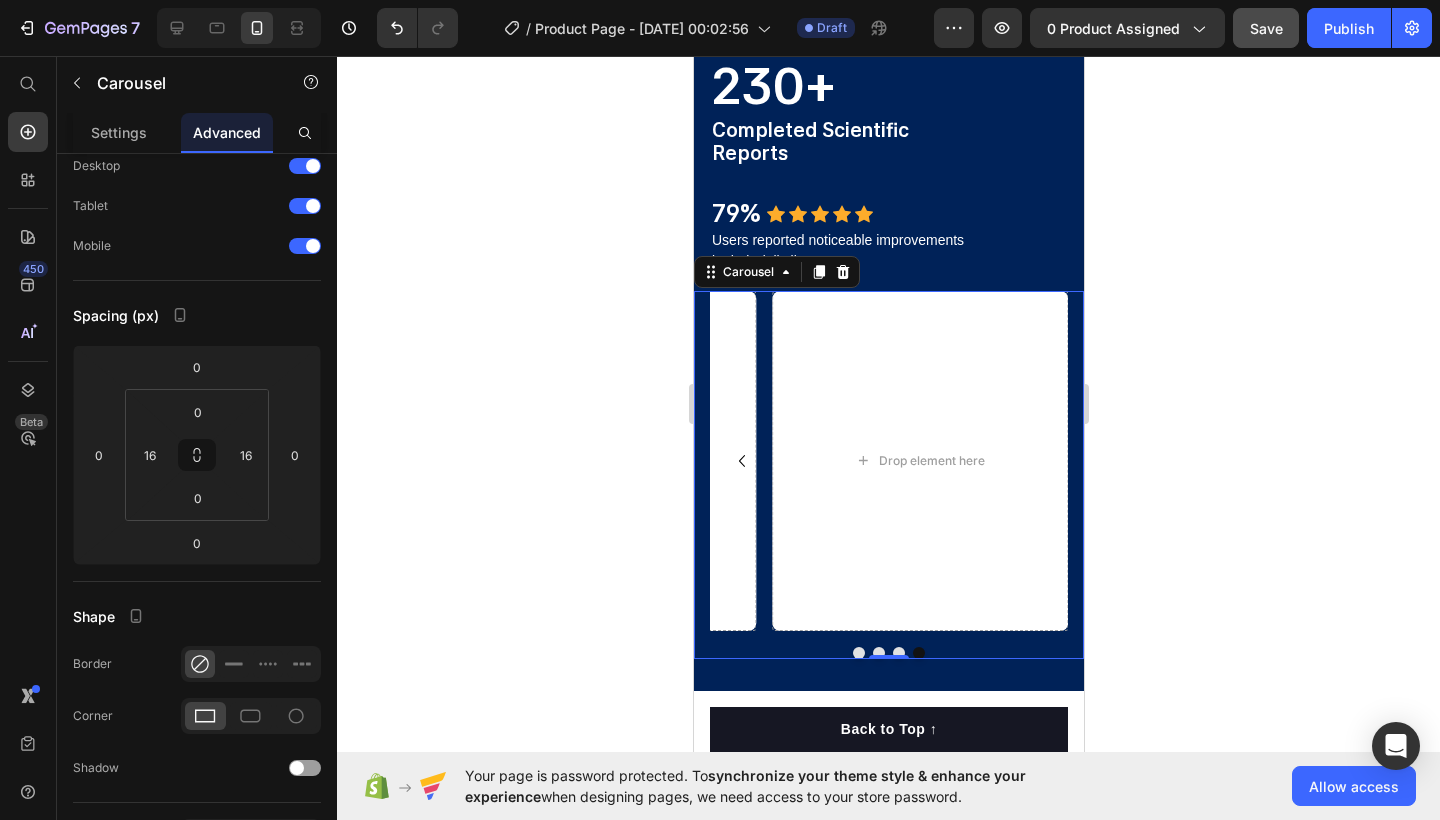 click 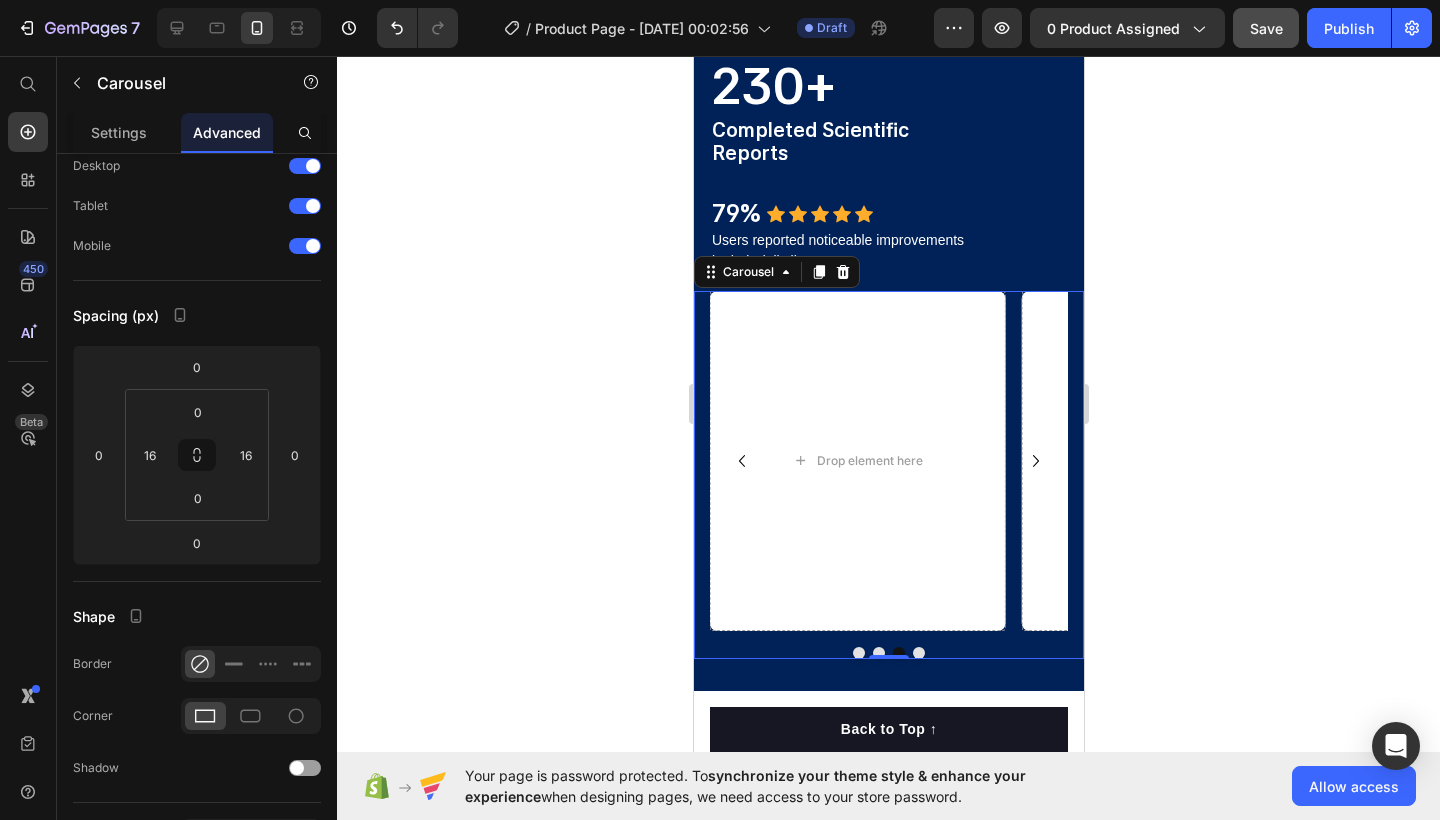 click 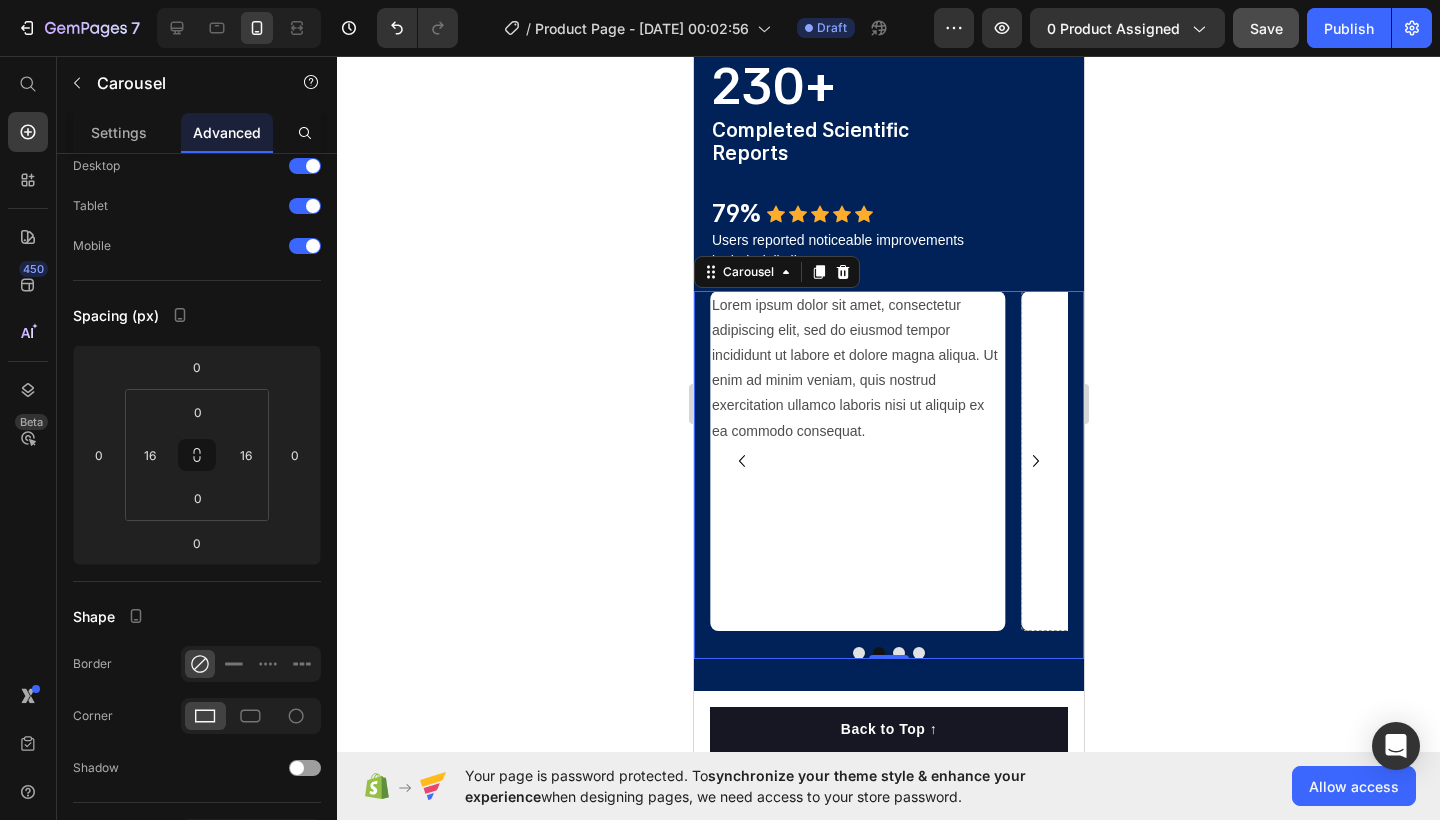 click 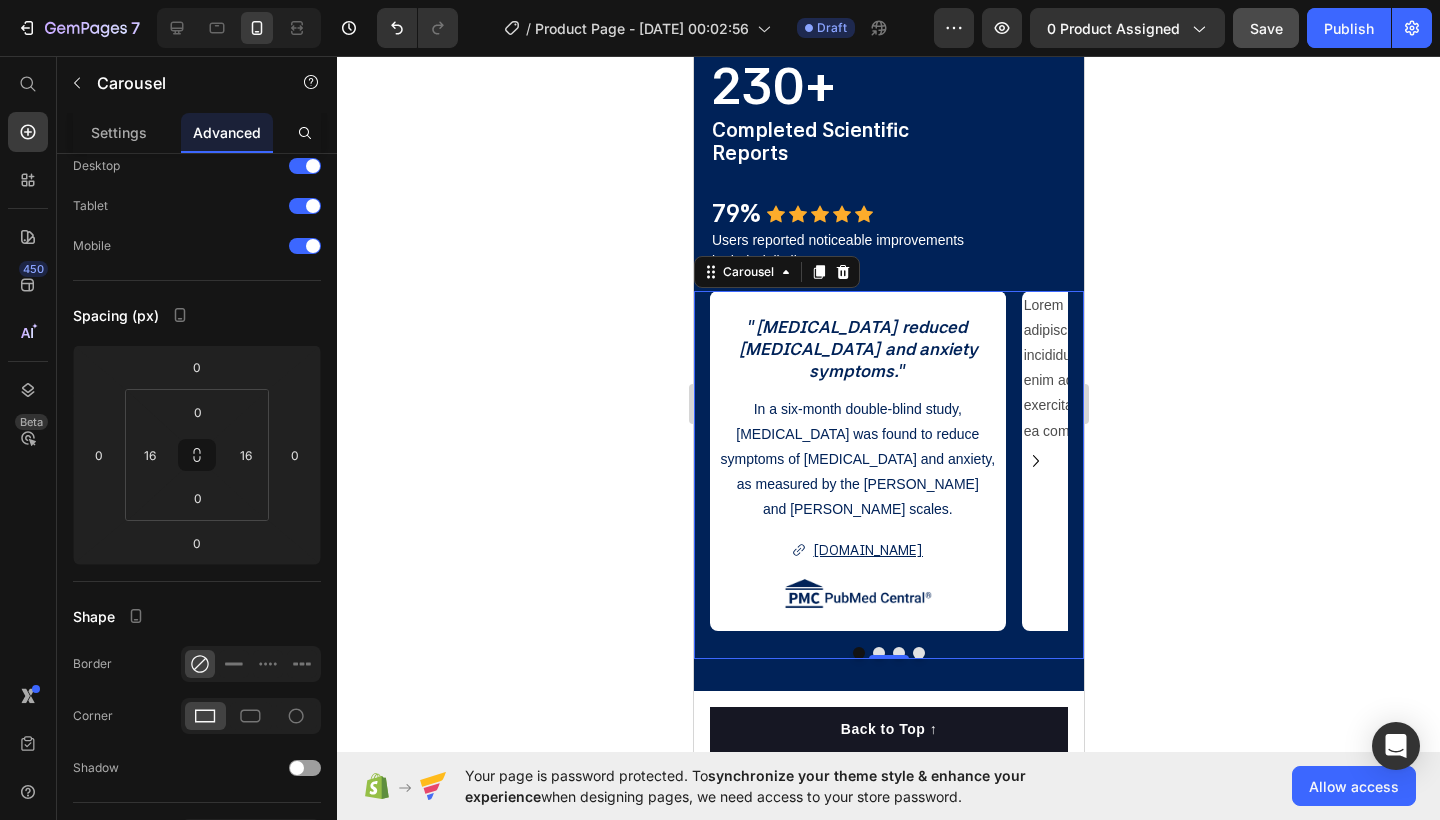 click 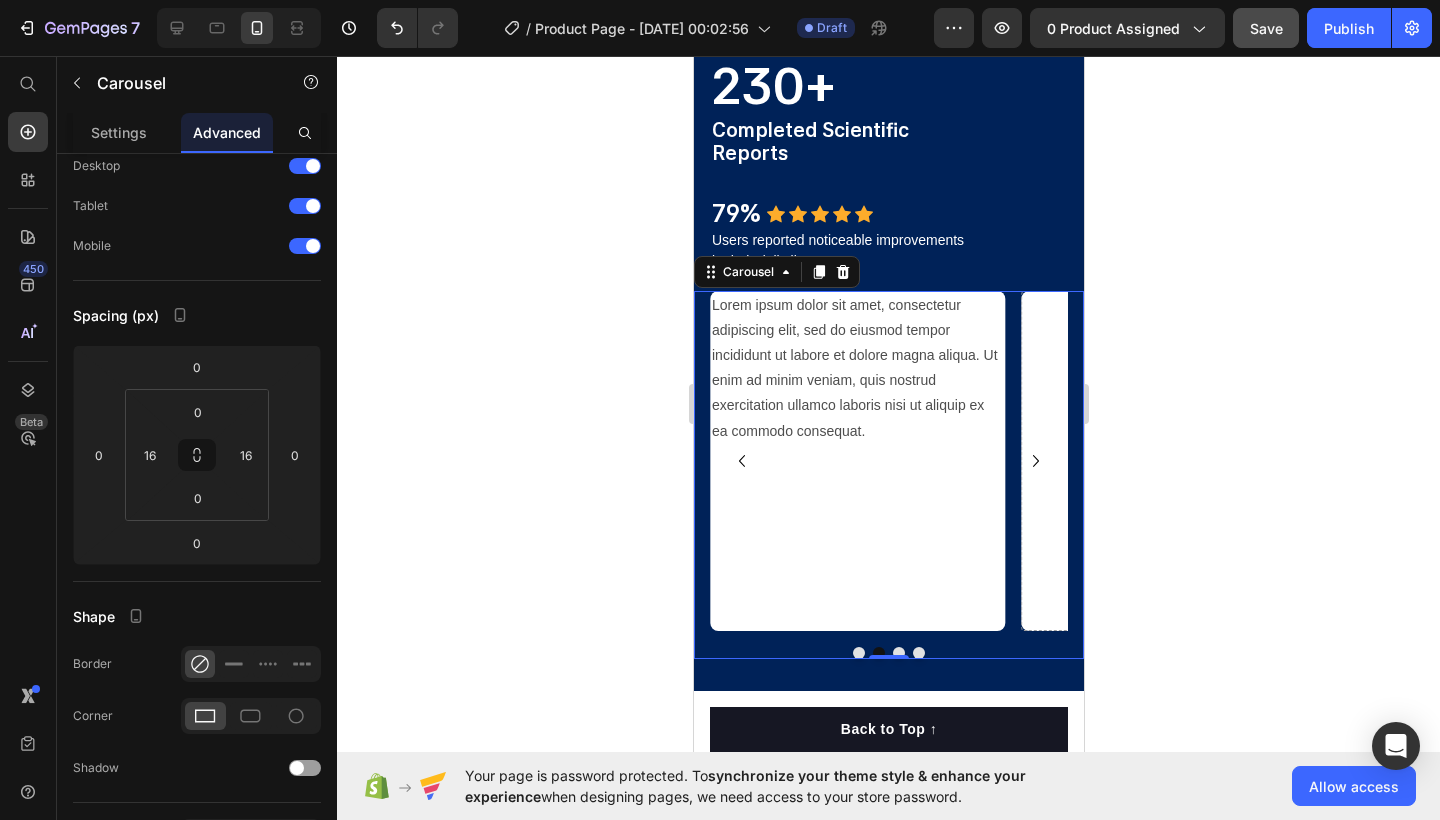 click 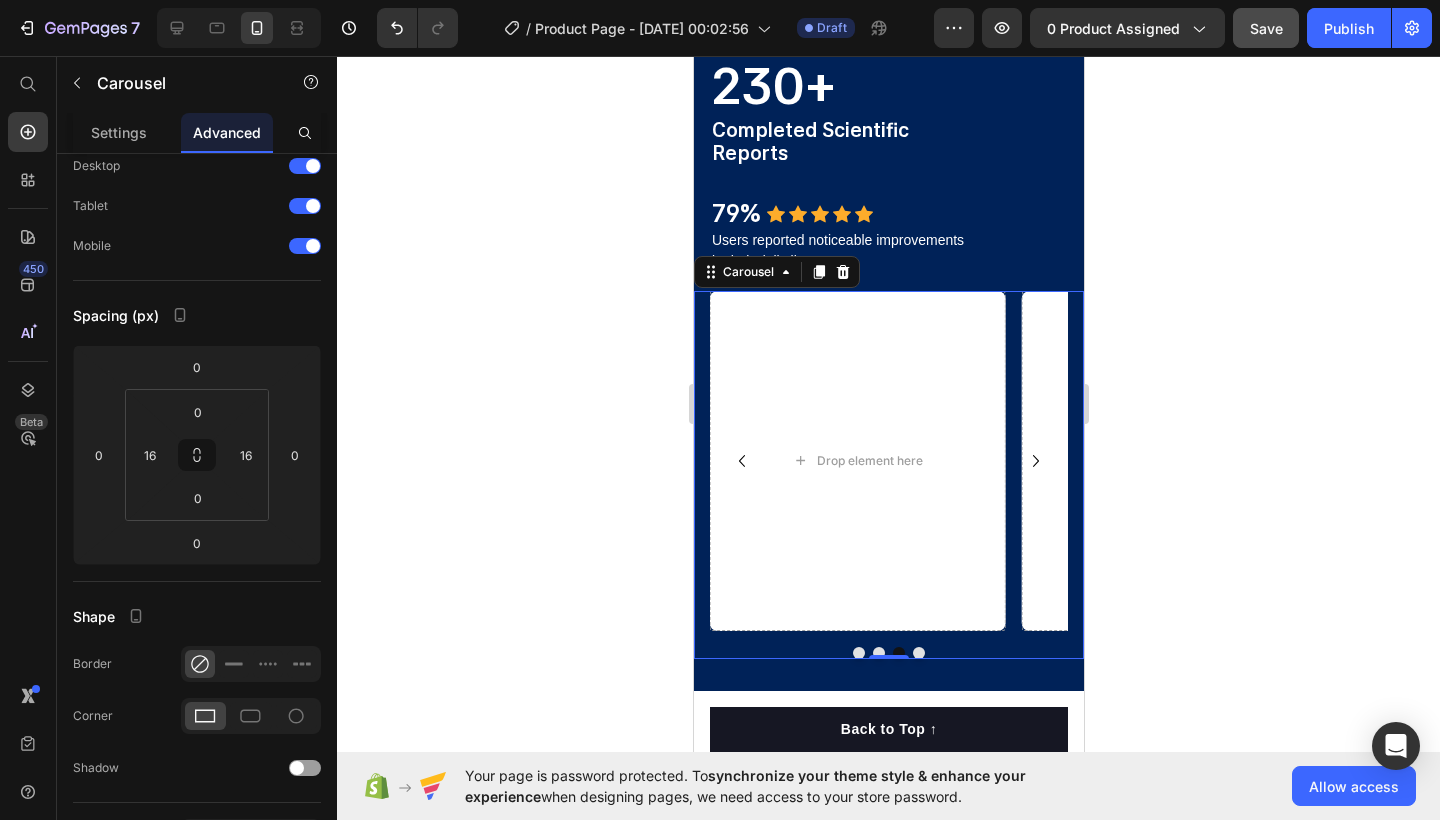 click 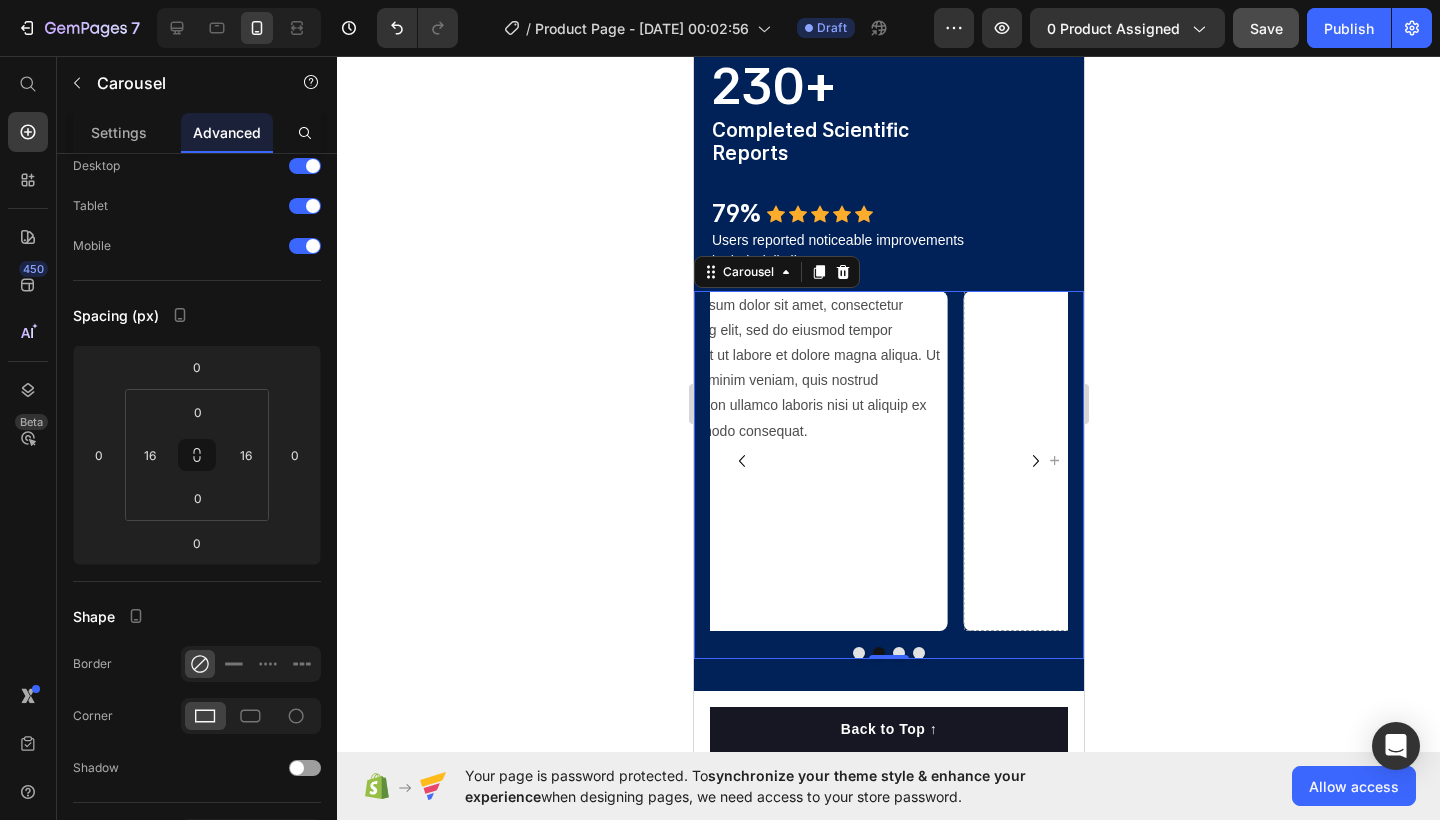 click 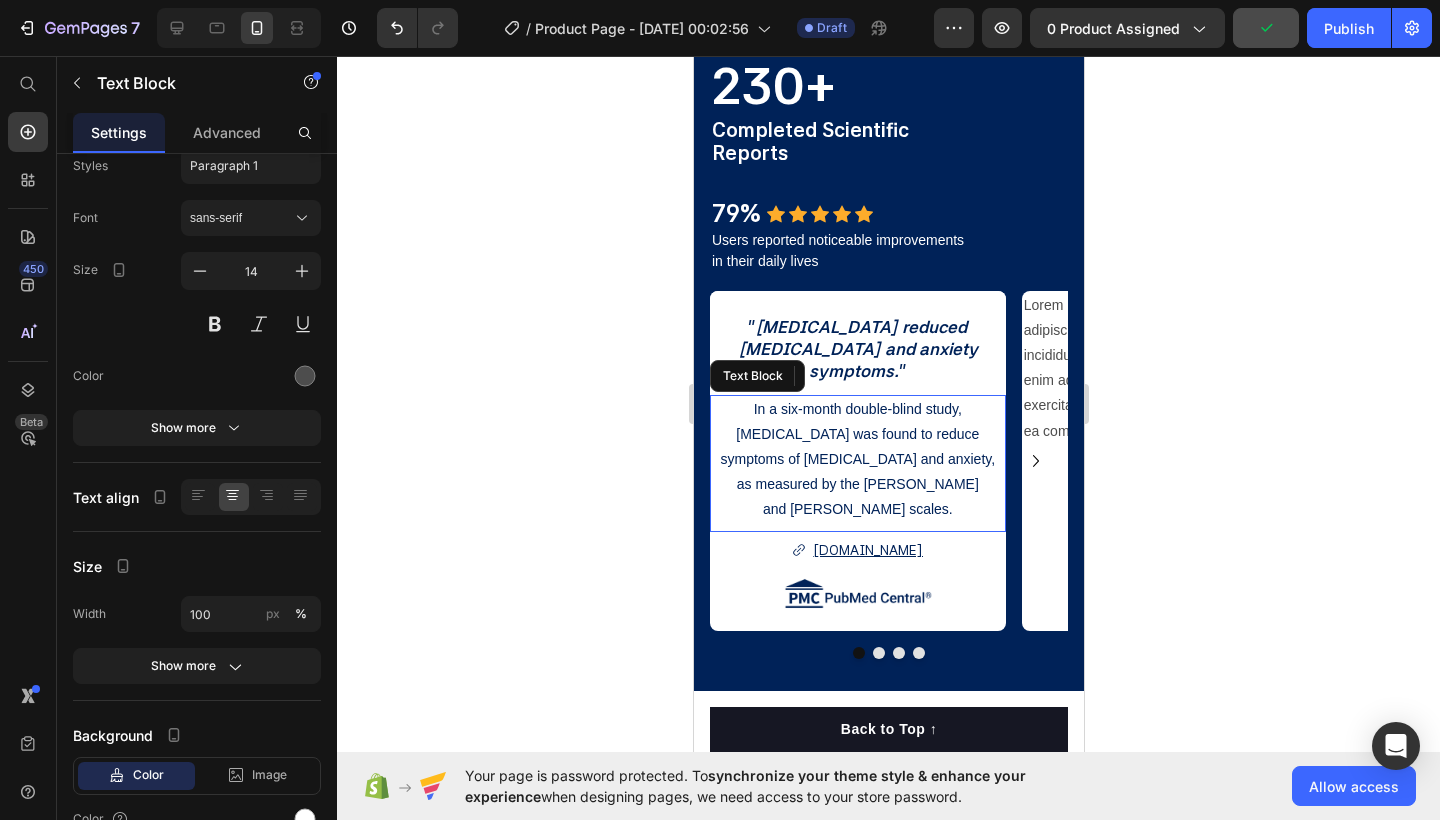 click on "symptoms of [MEDICAL_DATA] and anxiety," at bounding box center [857, 459] 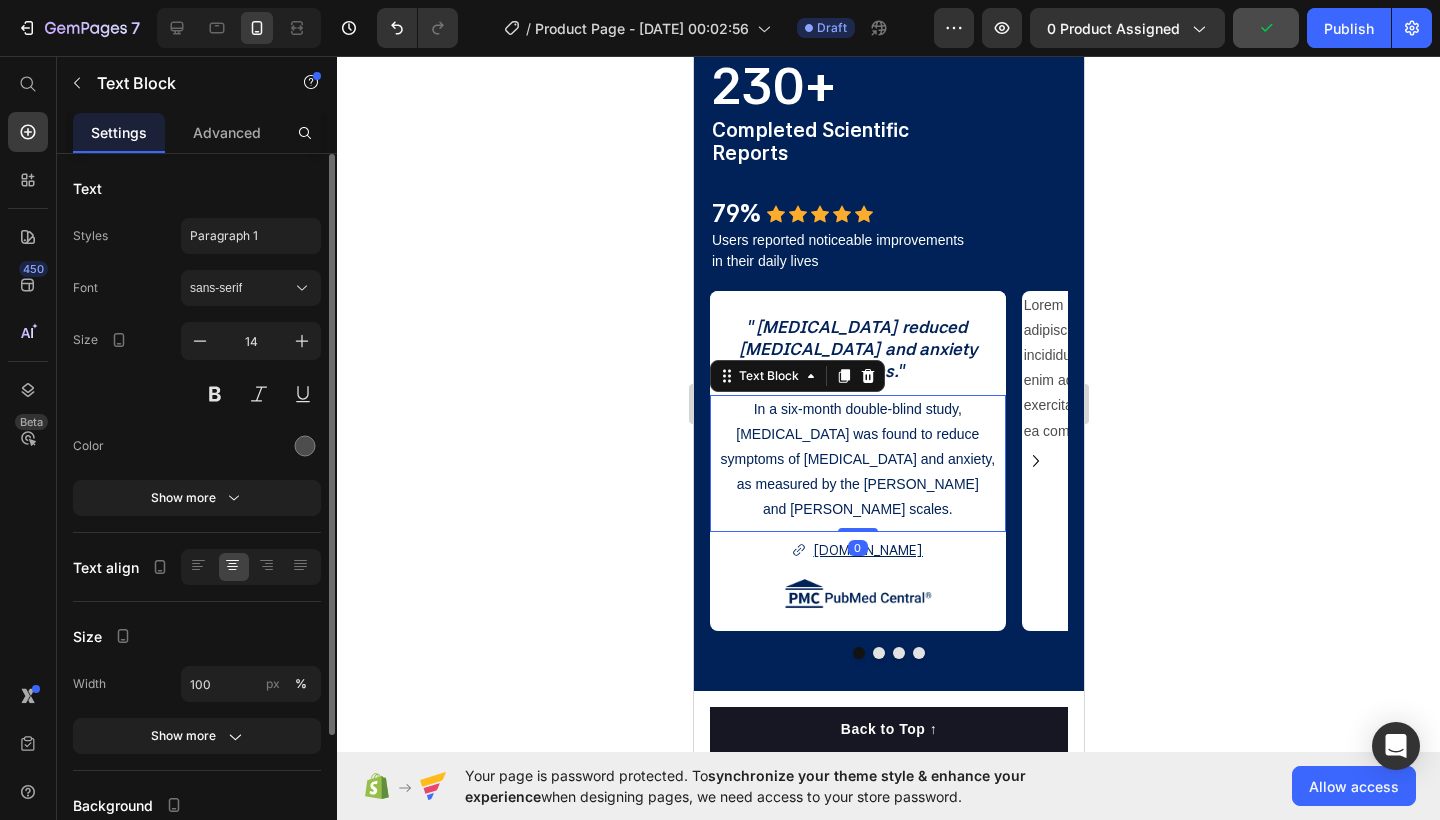 click 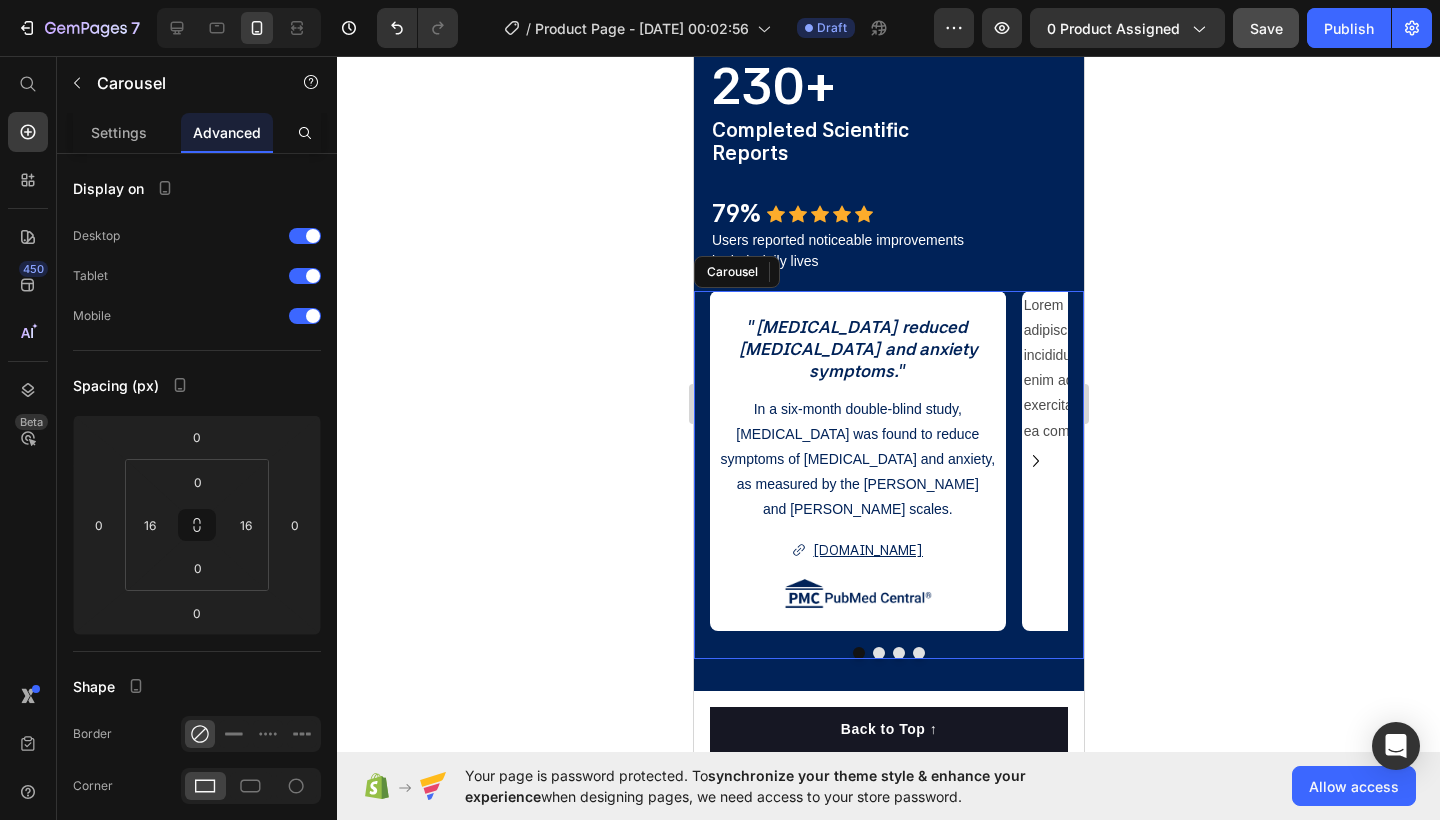 drag, startPoint x: 1010, startPoint y: 382, endPoint x: 1295, endPoint y: 440, distance: 290.8419 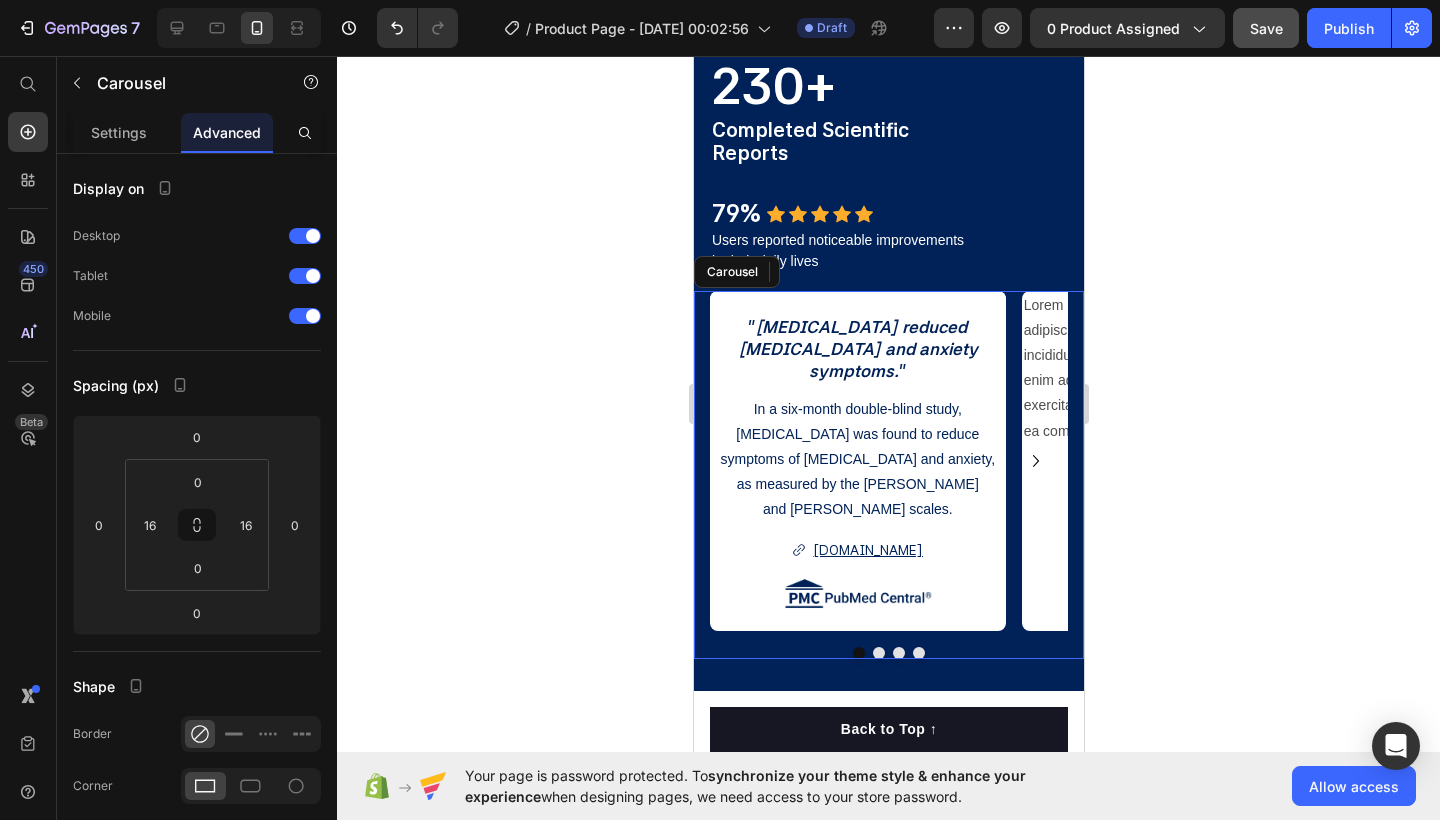click on "" [MEDICAL_DATA] reduced  [MEDICAL_DATA] and anxiety  symptoms. " Text Block In a six-month double-blind study,  [MEDICAL_DATA] was found to reduce  symptoms of [MEDICAL_DATA] and anxiety,  as measured by the [PERSON_NAME]  and [PERSON_NAME] scales. Text Block
[DOMAIN_NAME] Button Image Lorem ipsum dolor sit amet, consectetur adipiscing elit, sed do eiusmod tempor incididunt ut labore et dolore magna aliqua. Ut enim ad minim veniam, quis nostrud exercitation ullamco laboris nisi ut aliquip ex ea commodo consequat. Text Block
Drop element here
Drop element here" at bounding box center (888, 461) 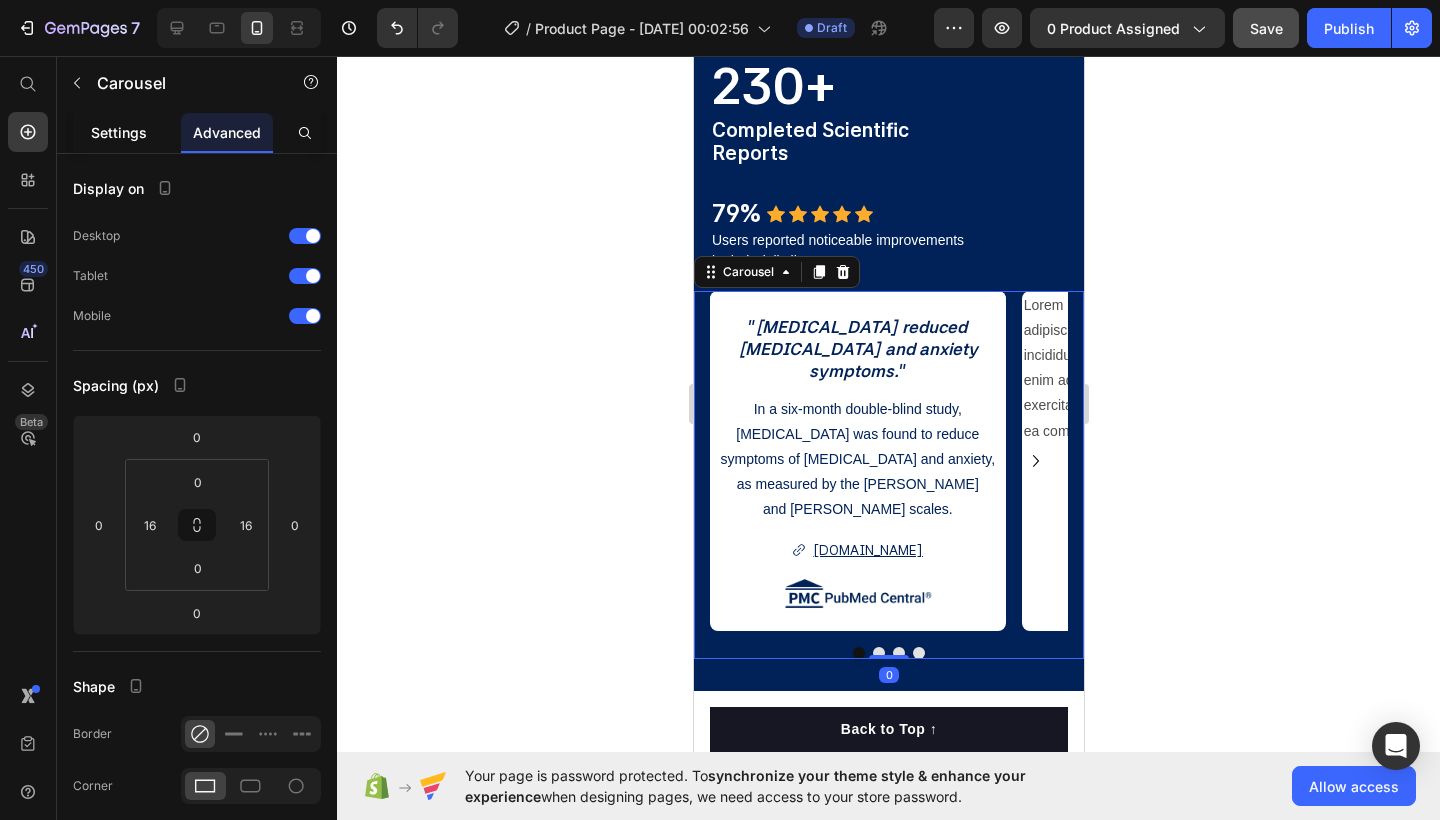 click on "Settings" at bounding box center (119, 132) 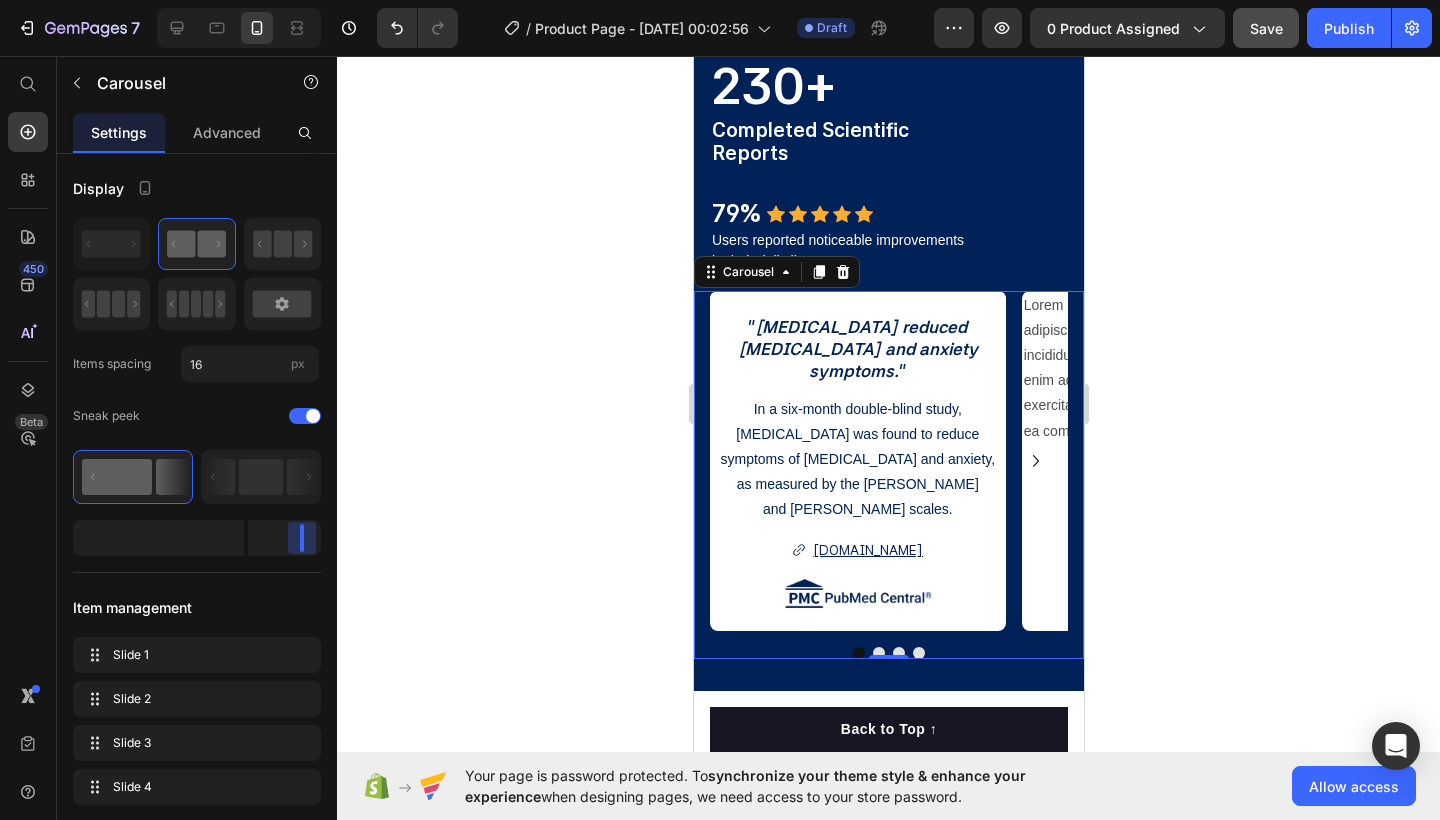 click on "7   /  Product Page - [DATE] 00:02:56 Draft Preview 0 product assigned  Save   Publish  450 Beta Start with Sections Elements Hero Section Product Detail Brands Trusted Badges Guarantee Product Breakdown How to use Testimonials Compare Bundle FAQs Social Proof Brand Story Product List Collection Blog List Contact Sticky Add to Cart Custom Footer Browse Library 450 Layout
Row
Row
Row
Row Text
Heading
Text Block Button
Button
Button
Sticky Back to top Media
Image Image" at bounding box center (720, 0) 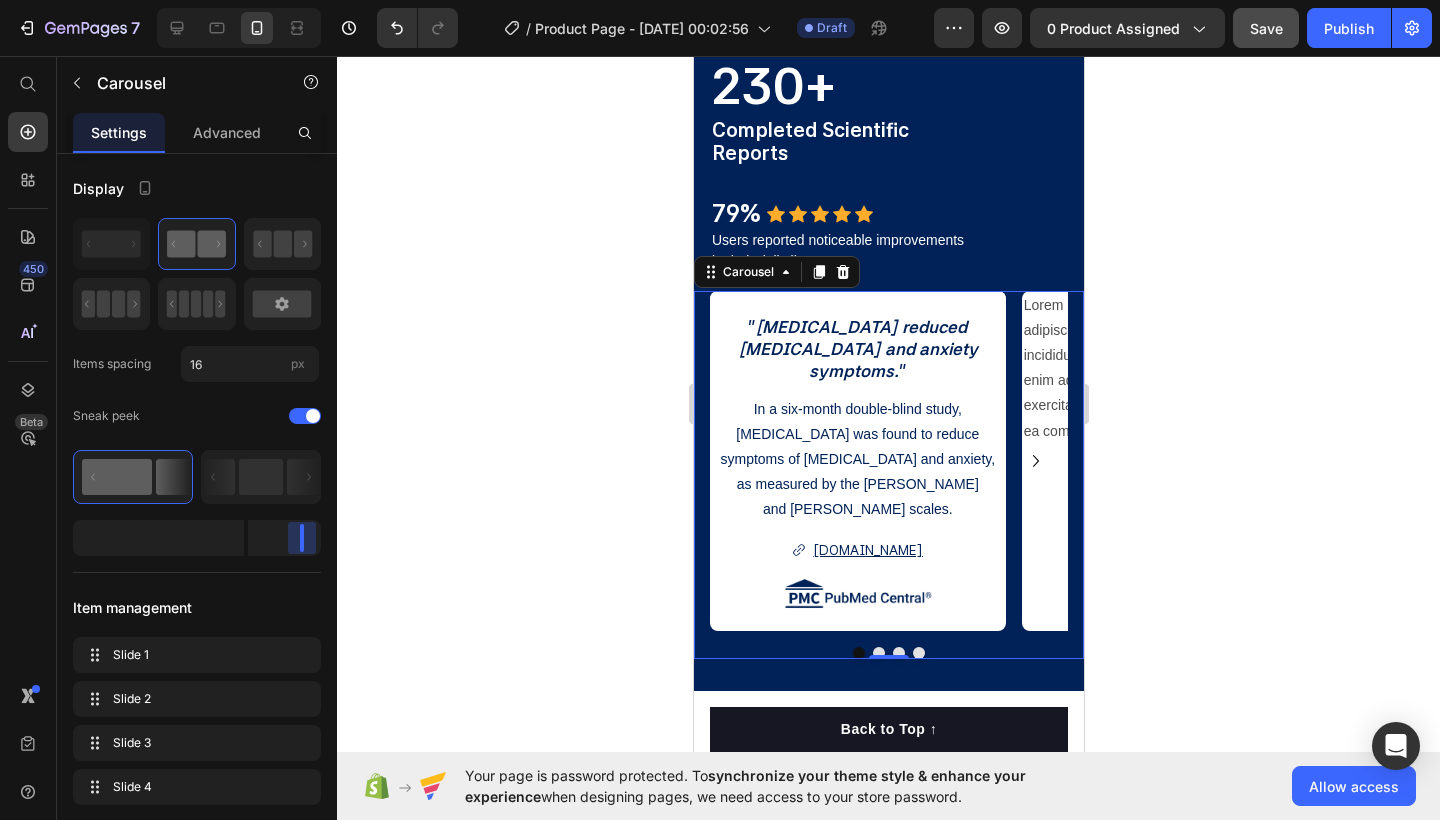 click on "7   /  Product Page - [DATE] 00:02:56 Draft Preview 0 product assigned  Save   Publish  450 Beta Start with Sections Elements Hero Section Product Detail Brands Trusted Badges Guarantee Product Breakdown How to use Testimonials Compare Bundle FAQs Social Proof Brand Story Product List Collection Blog List Contact Sticky Add to Cart Custom Footer Browse Library 450 Layout
Row
Row
Row
Row Text
Heading
Text Block Button
Button
Button
Sticky Back to top Media
Image Image" at bounding box center (720, 0) 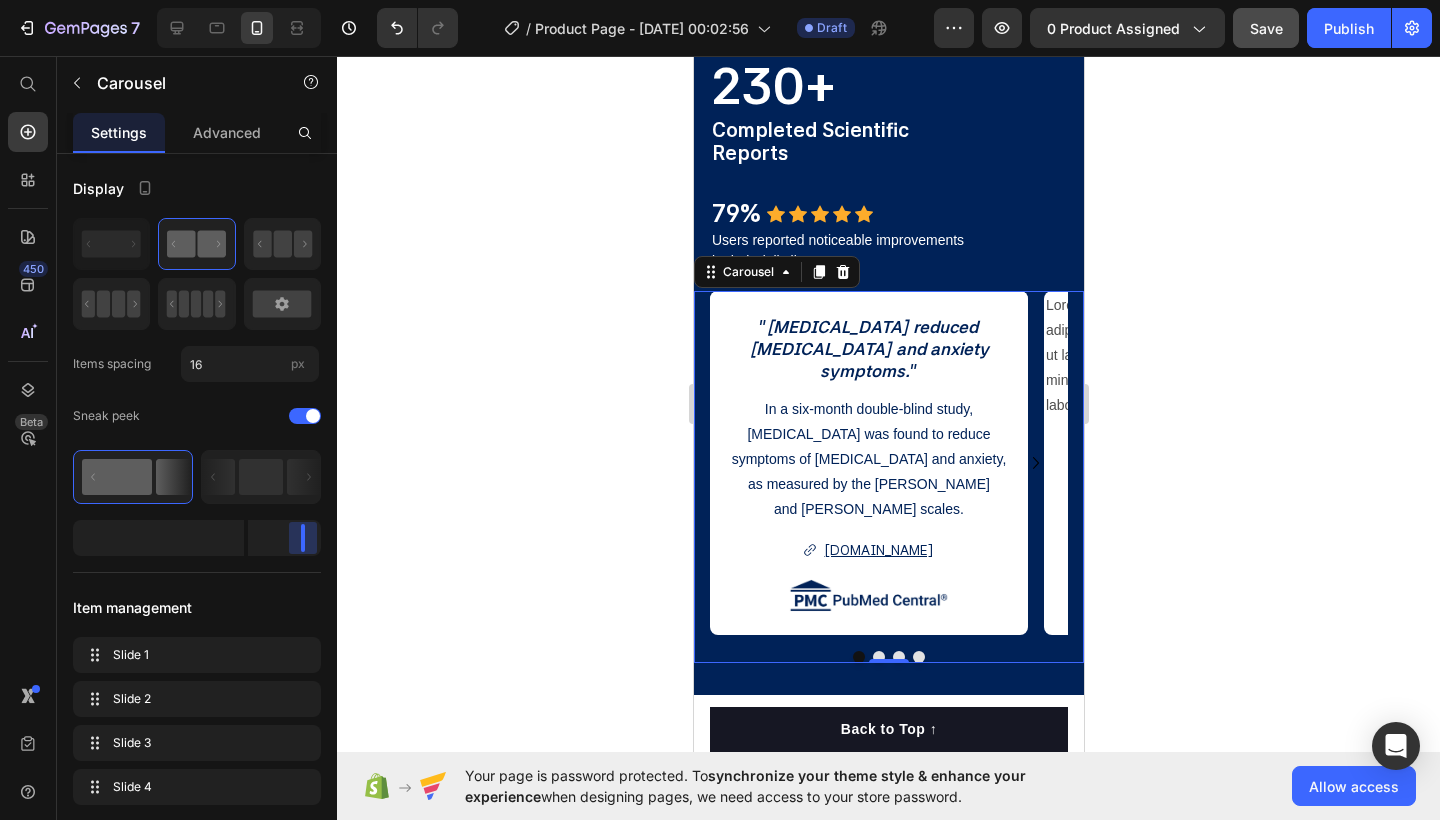 click on "7   /  Product Page - [DATE] 00:02:56 Draft Preview 0 product assigned  Save   Publish  450 Beta Start with Sections Elements Hero Section Product Detail Brands Trusted Badges Guarantee Product Breakdown How to use Testimonials Compare Bundle FAQs Social Proof Brand Story Product List Collection Blog List Contact Sticky Add to Cart Custom Footer Browse Library 450 Layout
Row
Row
Row
Row Text
Heading
Text Block Button
Button
Button
Sticky Back to top Media
Image Image" at bounding box center (720, 0) 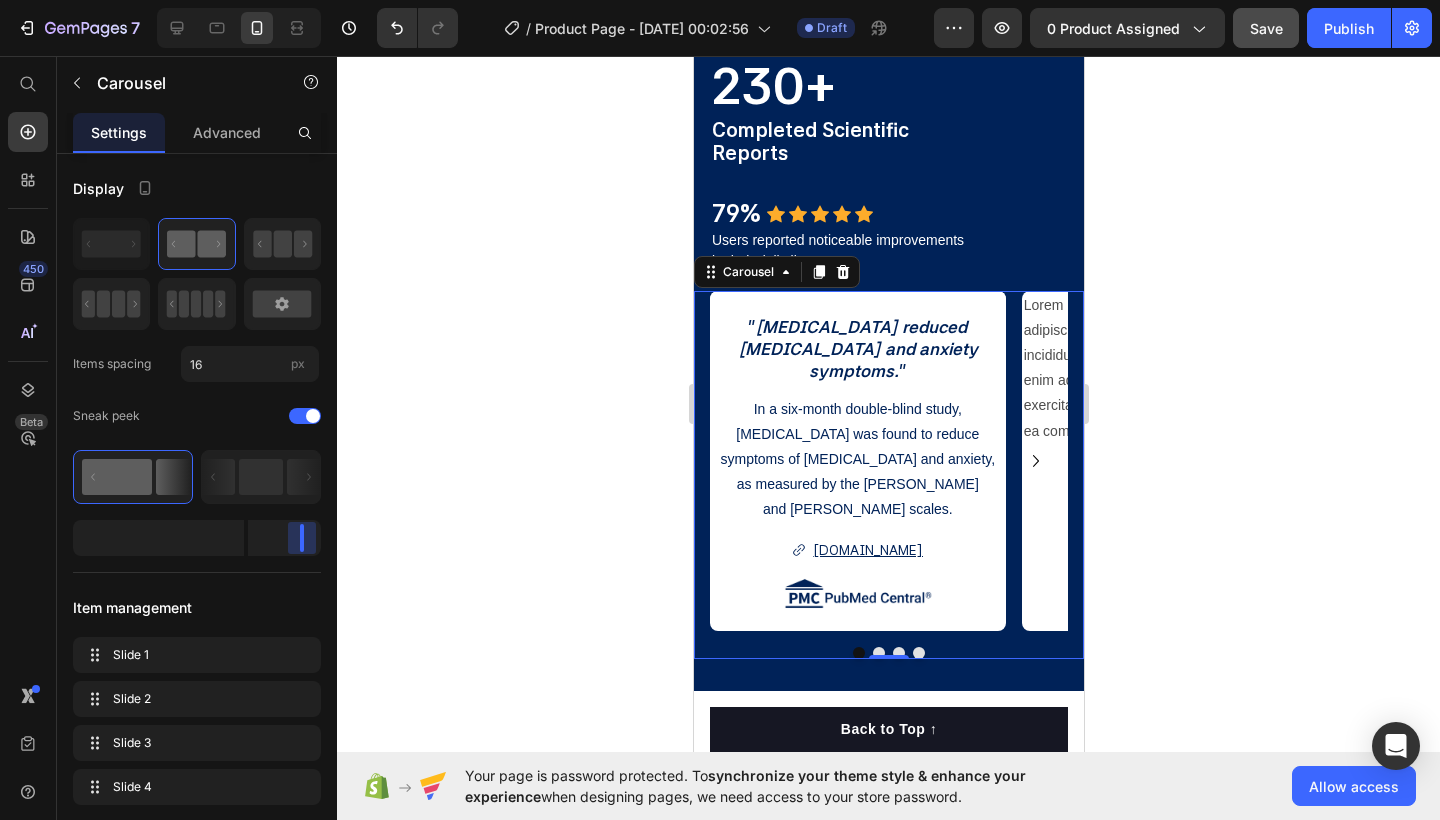 click on "7   /  Product Page - [DATE] 00:02:56 Draft Preview 0 product assigned  Save   Publish  450 Beta Start with Sections Elements Hero Section Product Detail Brands Trusted Badges Guarantee Product Breakdown How to use Testimonials Compare Bundle FAQs Social Proof Brand Story Product List Collection Blog List Contact Sticky Add to Cart Custom Footer Browse Library 450 Layout
Row
Row
Row
Row Text
Heading
Text Block Button
Button
Button
Sticky Back to top Media
Image Image" at bounding box center [720, 0] 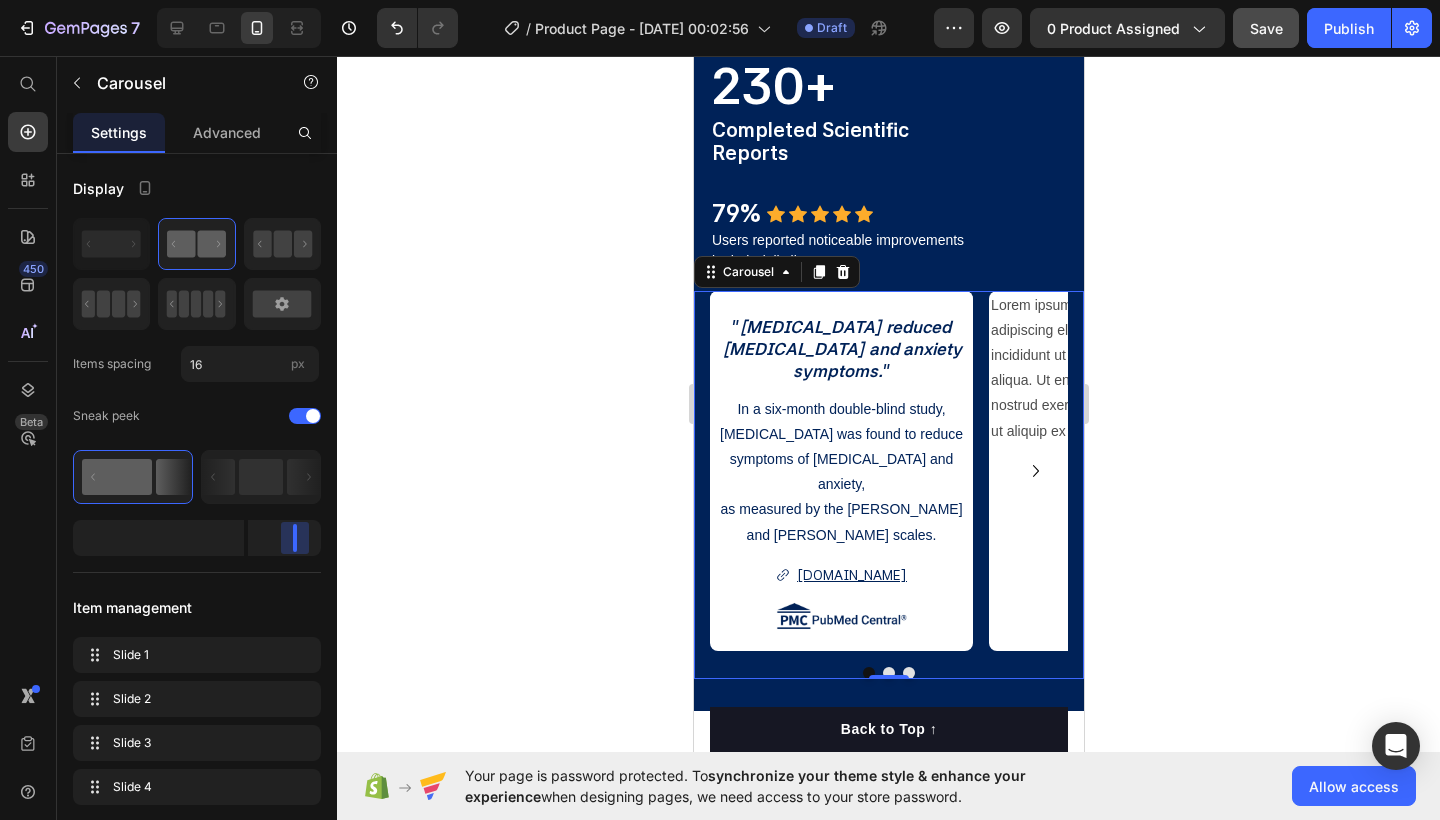 click on "7   /  Product Page - [DATE] 00:02:56 Draft Preview 0 product assigned  Save   Publish  450 Beta Start with Sections Elements Hero Section Product Detail Brands Trusted Badges Guarantee Product Breakdown How to use Testimonials Compare Bundle FAQs Social Proof Brand Story Product List Collection Blog List Contact Sticky Add to Cart Custom Footer Browse Library 450 Layout
Row
Row
Row
Row Text
Heading
Text Block Button
Button
Button
Sticky Back to top Media
Image Image" at bounding box center [720, 0] 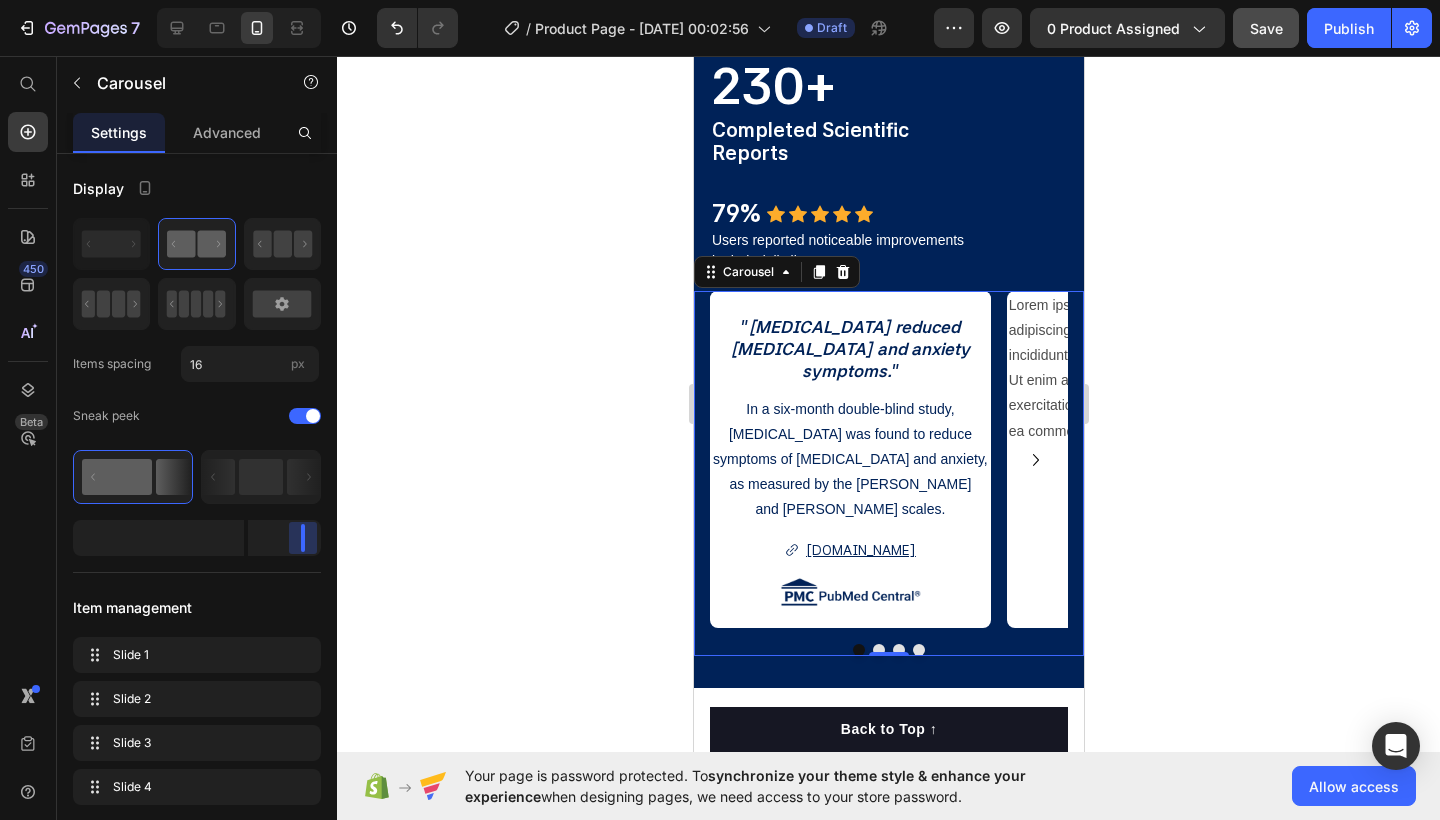 click on "7   /  Product Page - [DATE] 00:02:56 Draft Preview 0 product assigned  Save   Publish  450 Beta Start with Sections Elements Hero Section Product Detail Brands Trusted Badges Guarantee Product Breakdown How to use Testimonials Compare Bundle FAQs Social Proof Brand Story Product List Collection Blog List Contact Sticky Add to Cart Custom Footer Browse Library 450 Layout
Row
Row
Row
Row Text
Heading
Text Block Button
Button
Button
Sticky Back to top Media
Image Image" at bounding box center [720, 0] 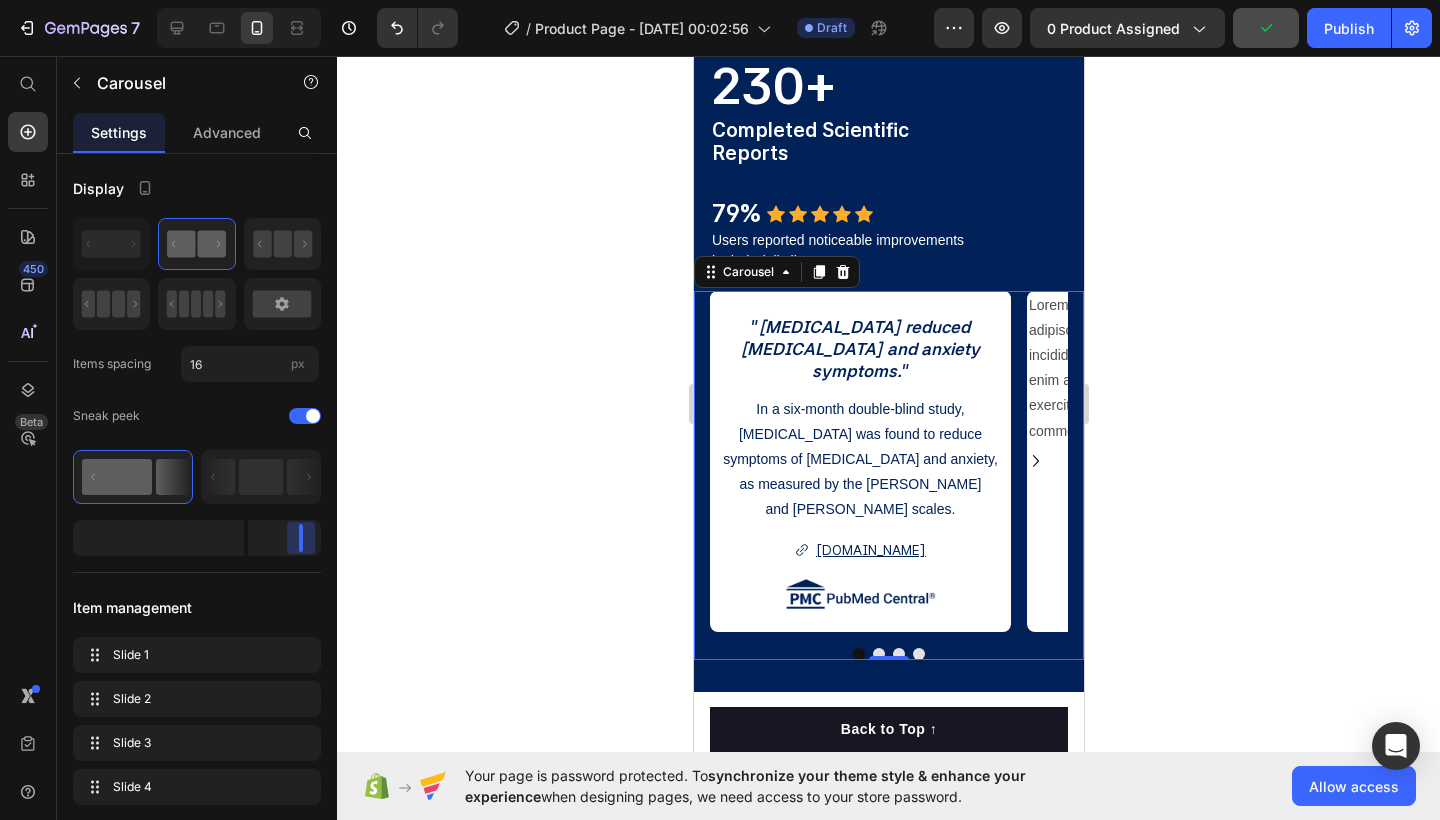 click on "7   /  Product Page - [DATE] 00:02:56 Draft Preview 0 product assigned  Publish  450 Beta Start with Sections Elements Hero Section Product Detail Brands Trusted Badges Guarantee Product Breakdown How to use Testimonials Compare Bundle FAQs Social Proof Brand Story Product List Collection Blog List Contact Sticky Add to Cart Custom Footer Browse Library 450 Layout
Row
Row
Row
Row Text
Heading
Text Block Button
Button
Button
Sticky Back to top Media
Image" at bounding box center (720, 0) 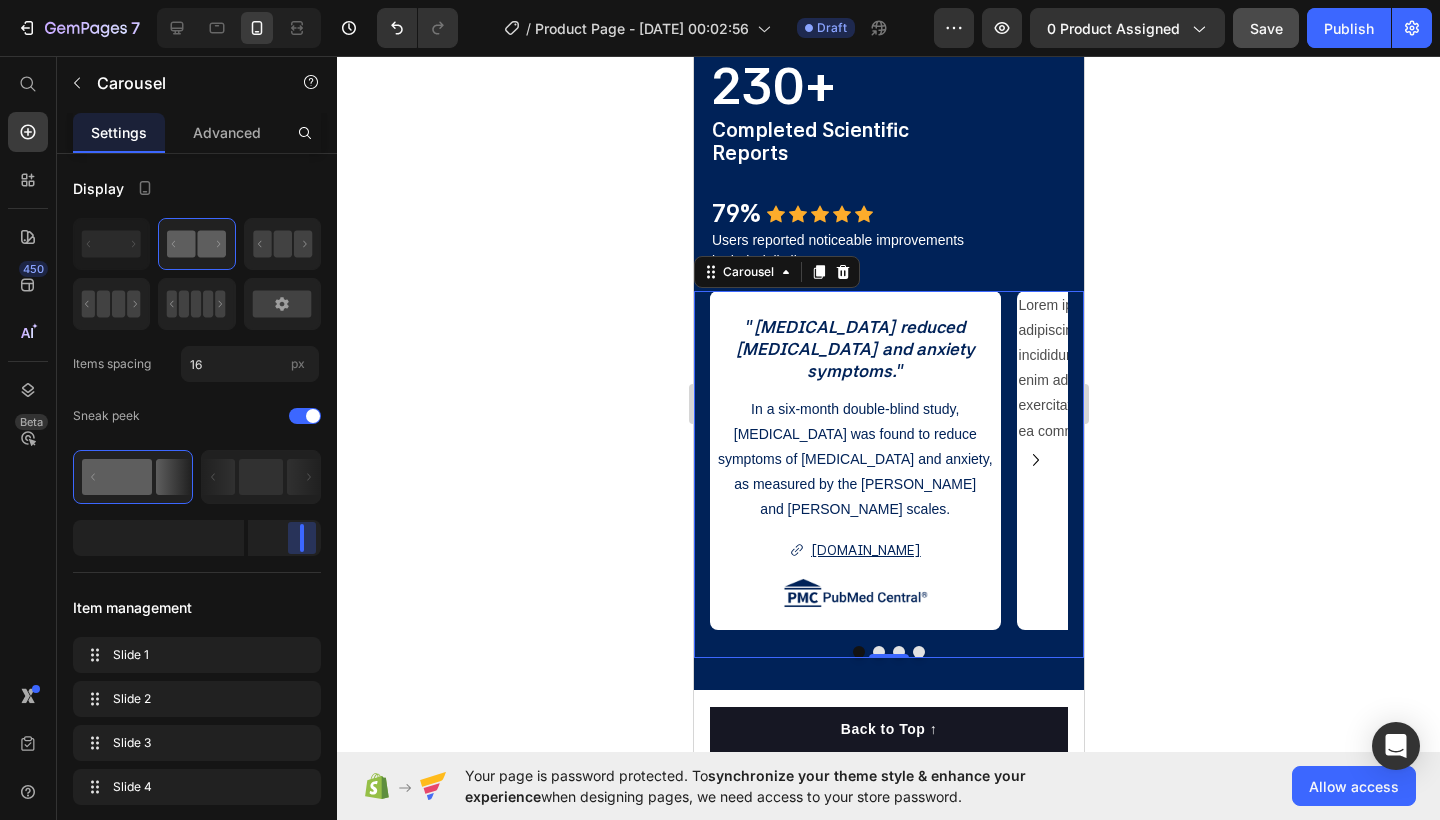 click on "7   /  Product Page - [DATE] 00:02:56 Draft Preview 0 product assigned  Save   Publish  450 Beta Start with Sections Elements Hero Section Product Detail Brands Trusted Badges Guarantee Product Breakdown How to use Testimonials Compare Bundle FAQs Social Proof Brand Story Product List Collection Blog List Contact Sticky Add to Cart Custom Footer Browse Library 450 Layout
Row
Row
Row
Row Text
Heading
Text Block Button
Button
Button
Sticky Back to top Media
Image Image" at bounding box center [720, 0] 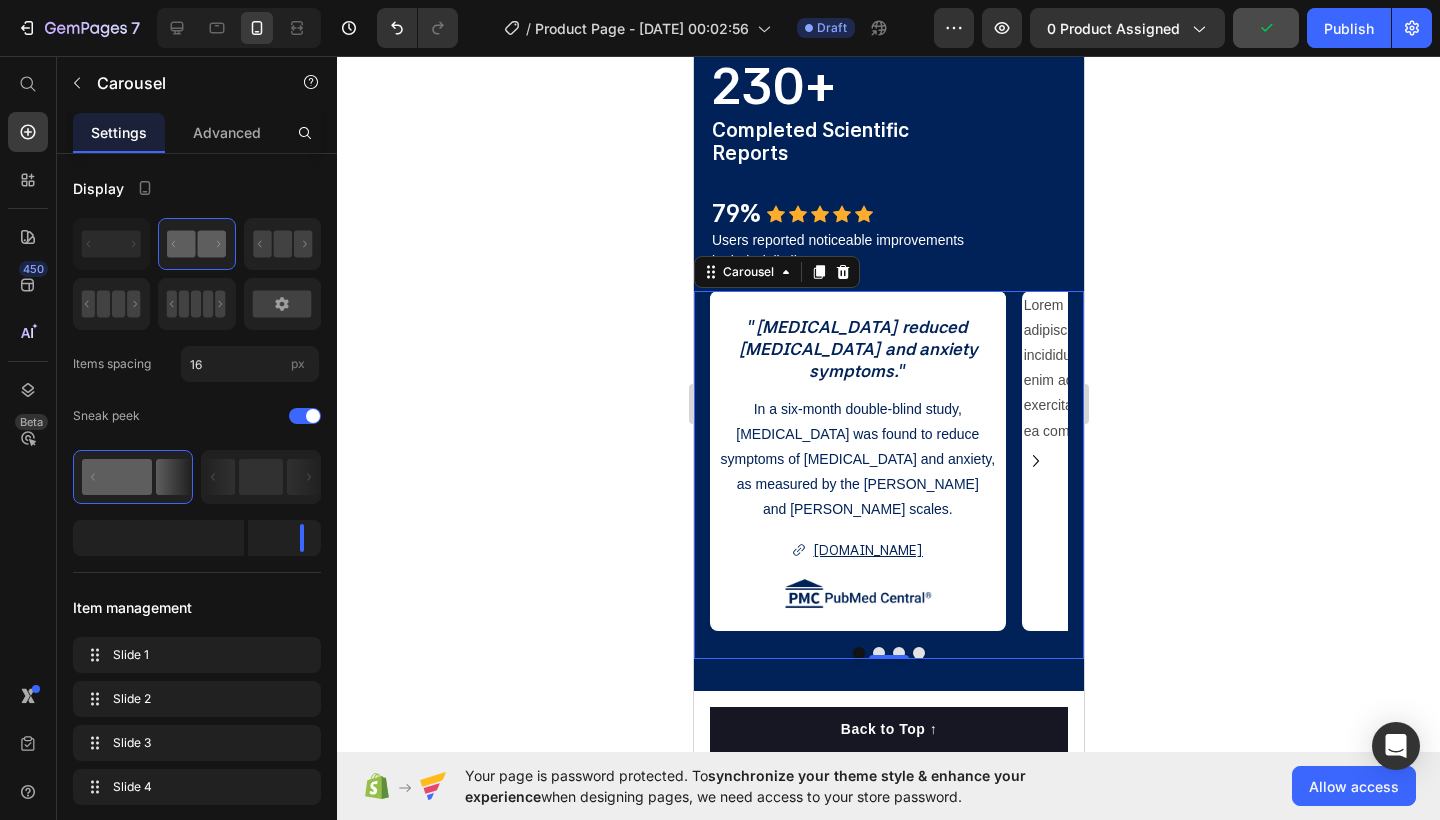 click 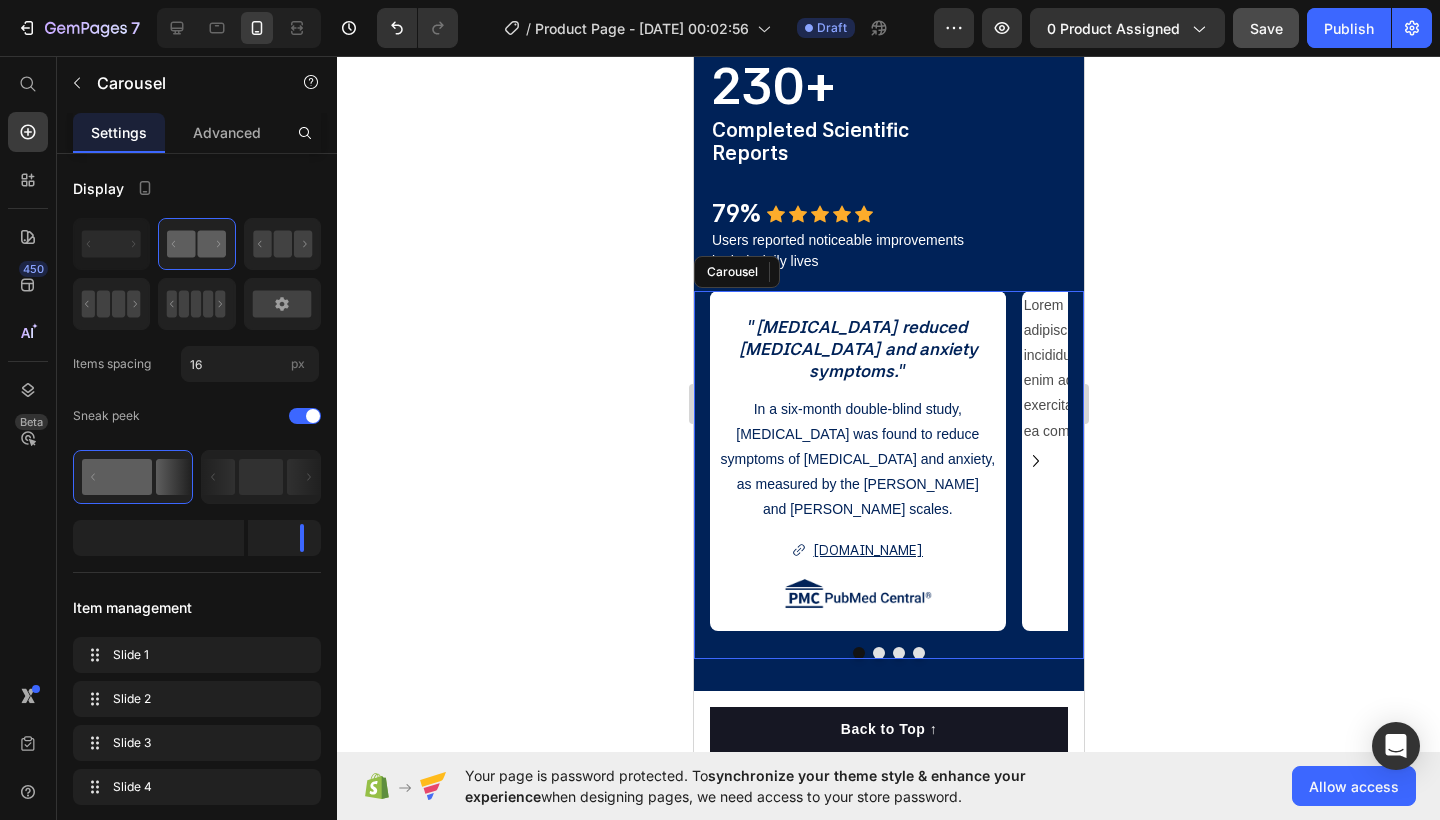 drag, startPoint x: 1078, startPoint y: 310, endPoint x: 1367, endPoint y: 342, distance: 290.76624 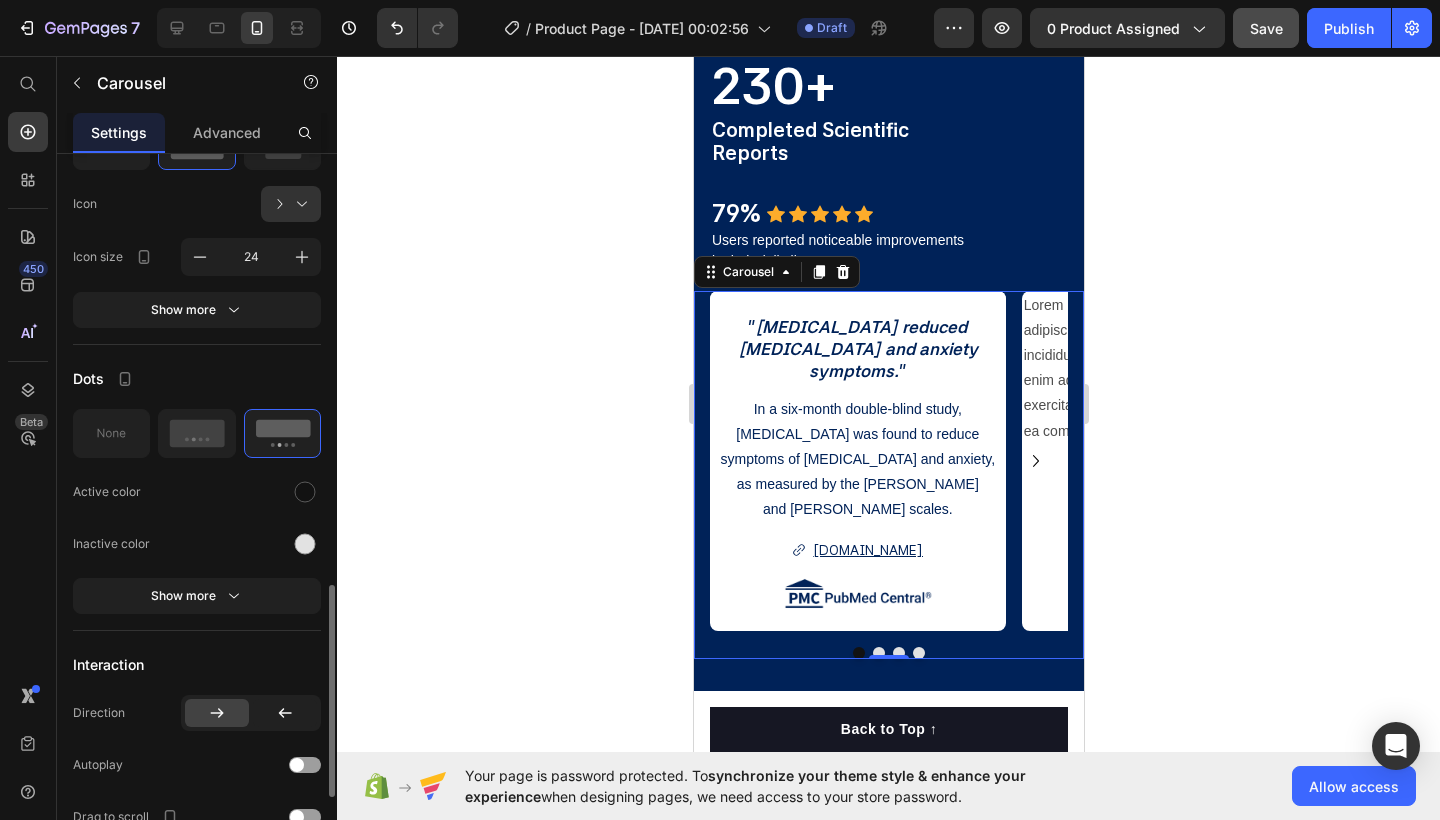scroll, scrollTop: 965, scrollLeft: 0, axis: vertical 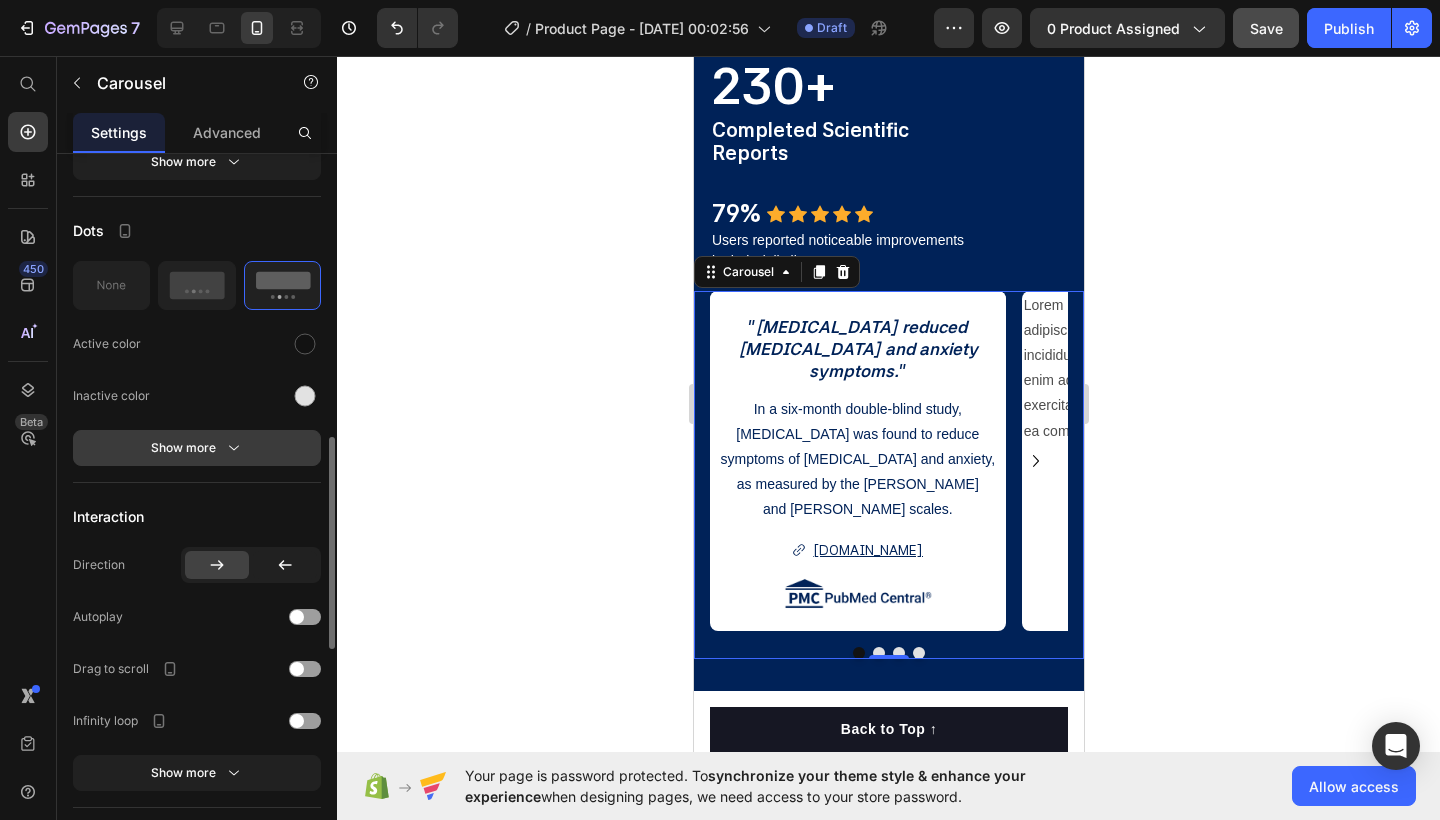 click on "Show more" at bounding box center [197, 448] 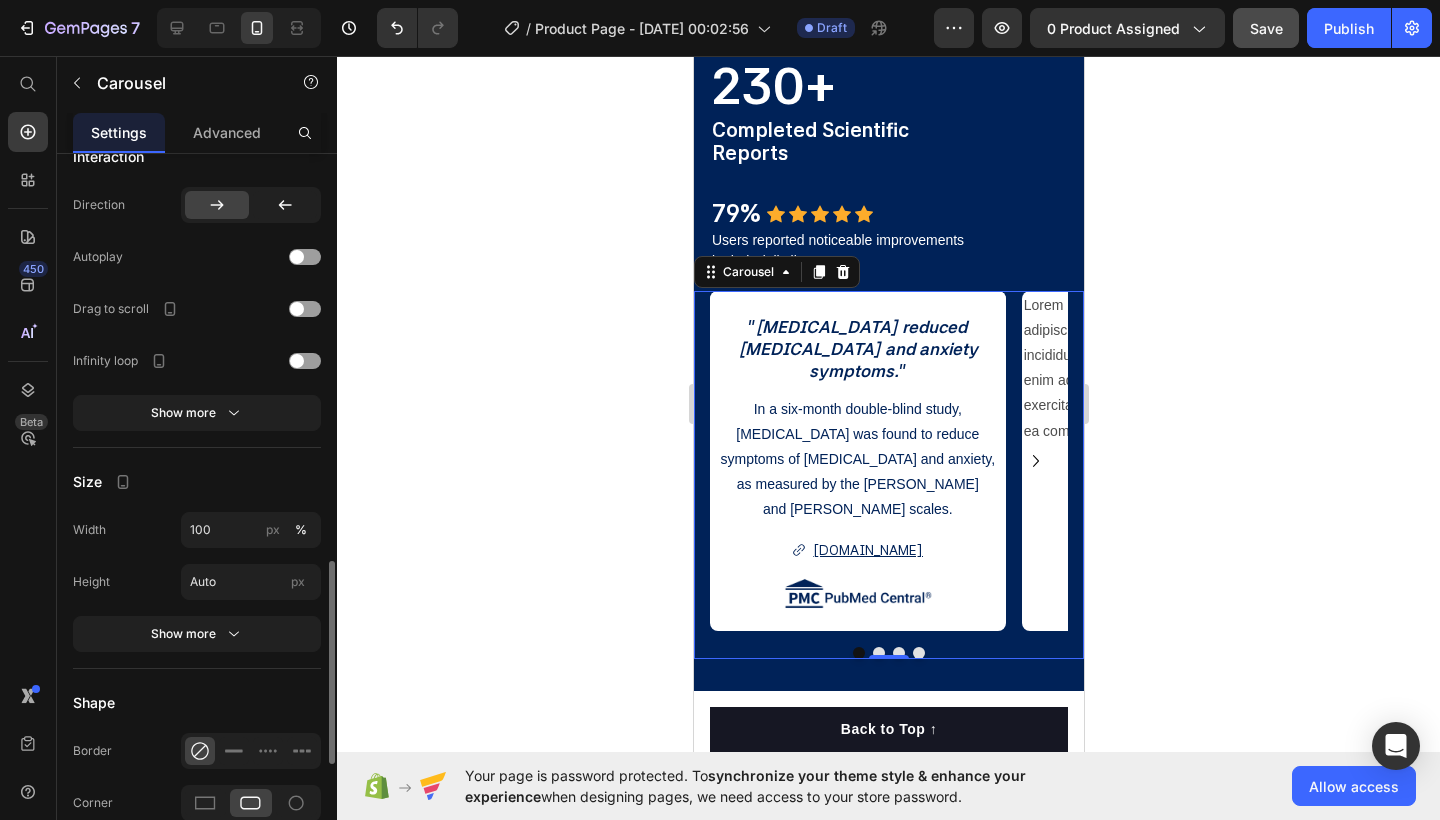 scroll, scrollTop: 1518, scrollLeft: 0, axis: vertical 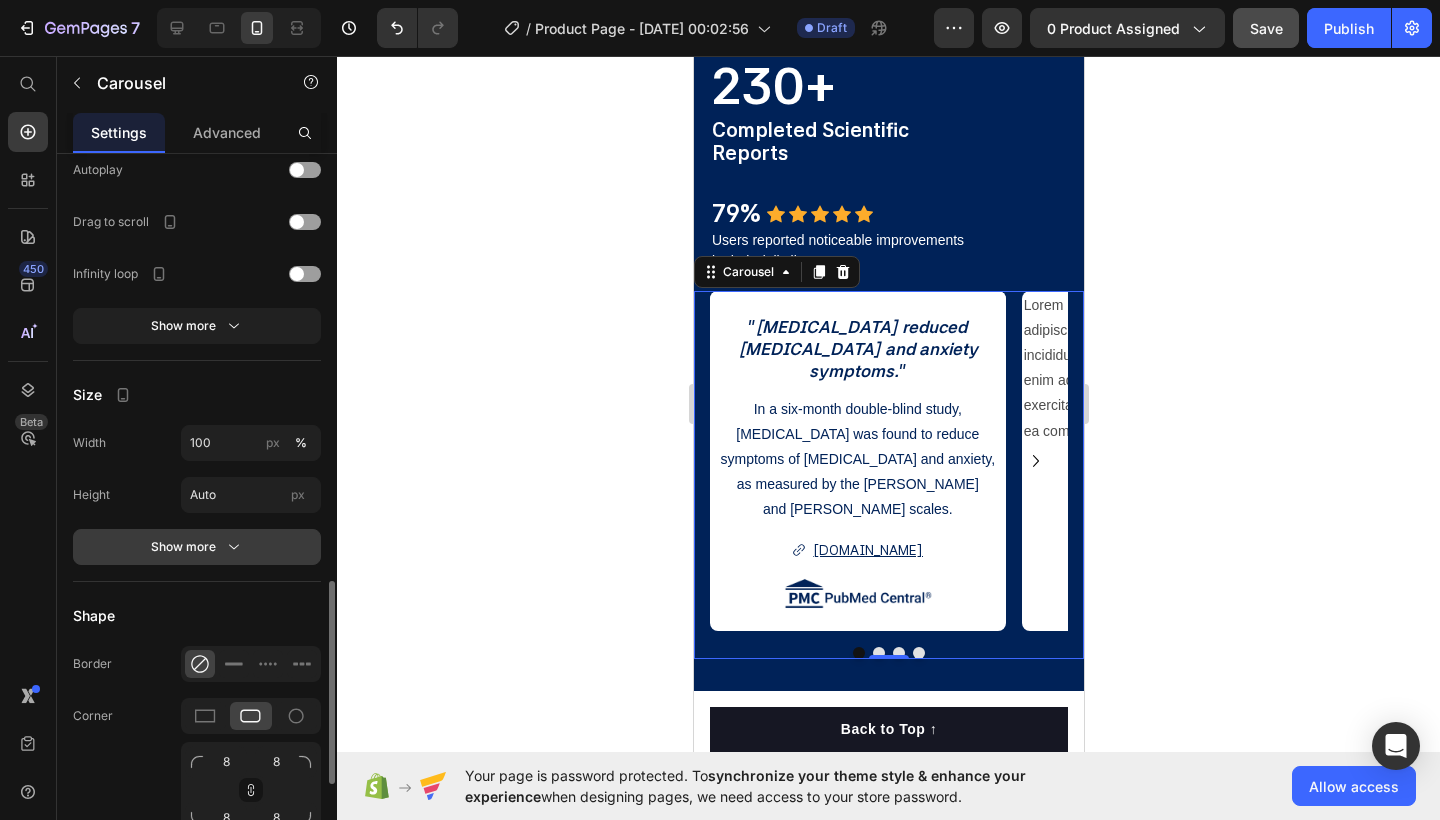 click on "Show more" at bounding box center (197, 547) 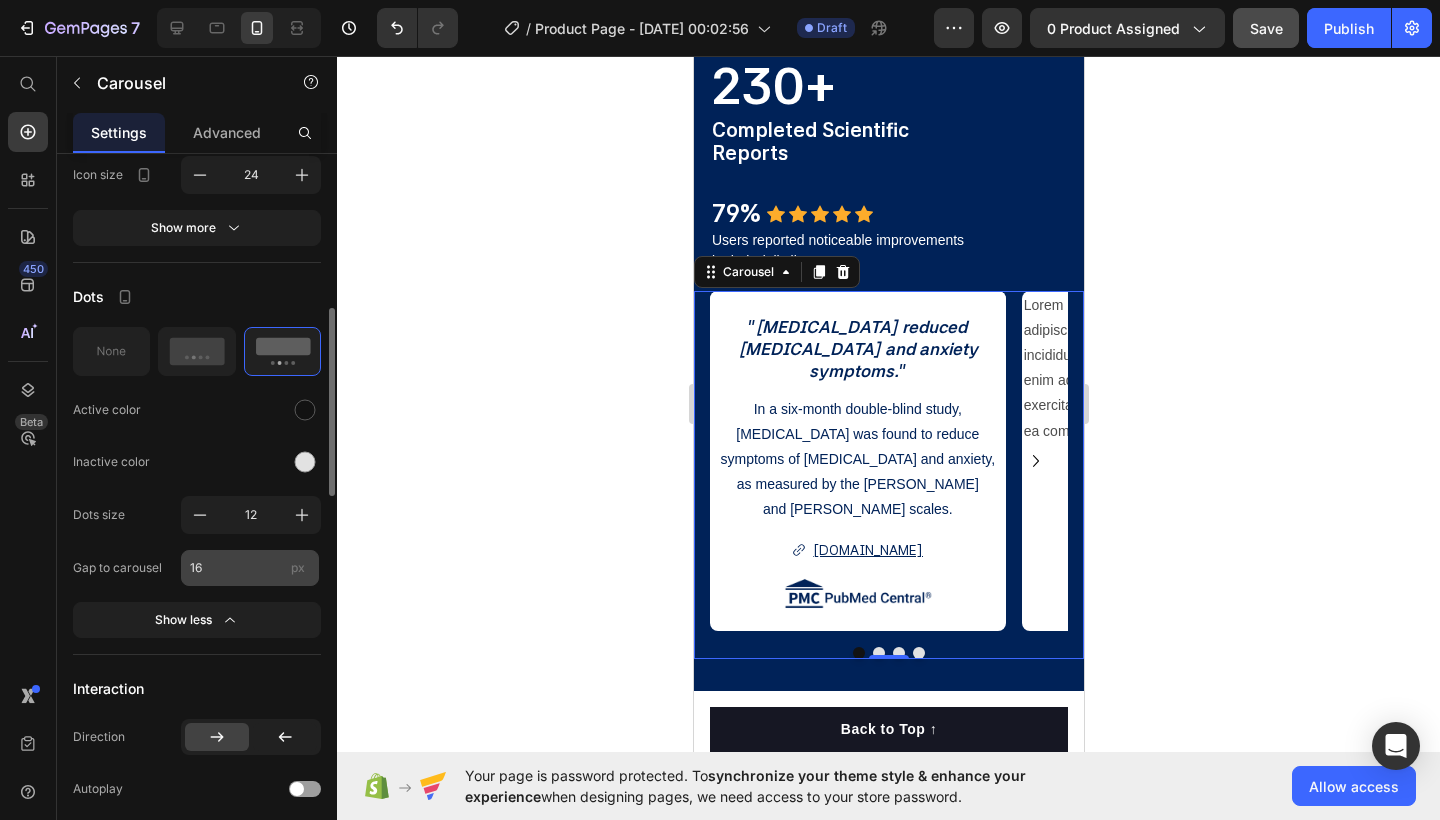 scroll, scrollTop: 651, scrollLeft: 0, axis: vertical 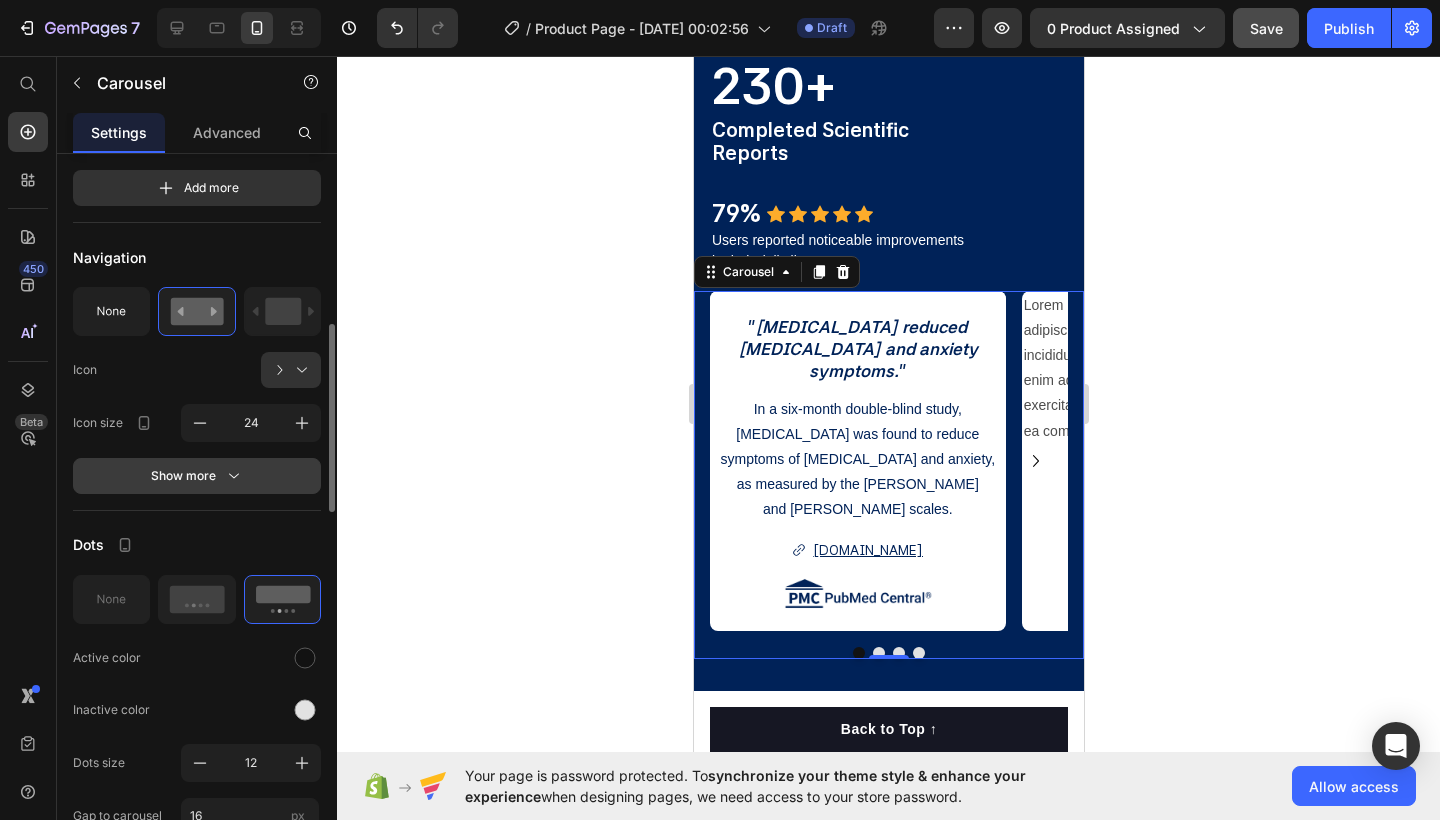 click on "Show more" at bounding box center [197, 476] 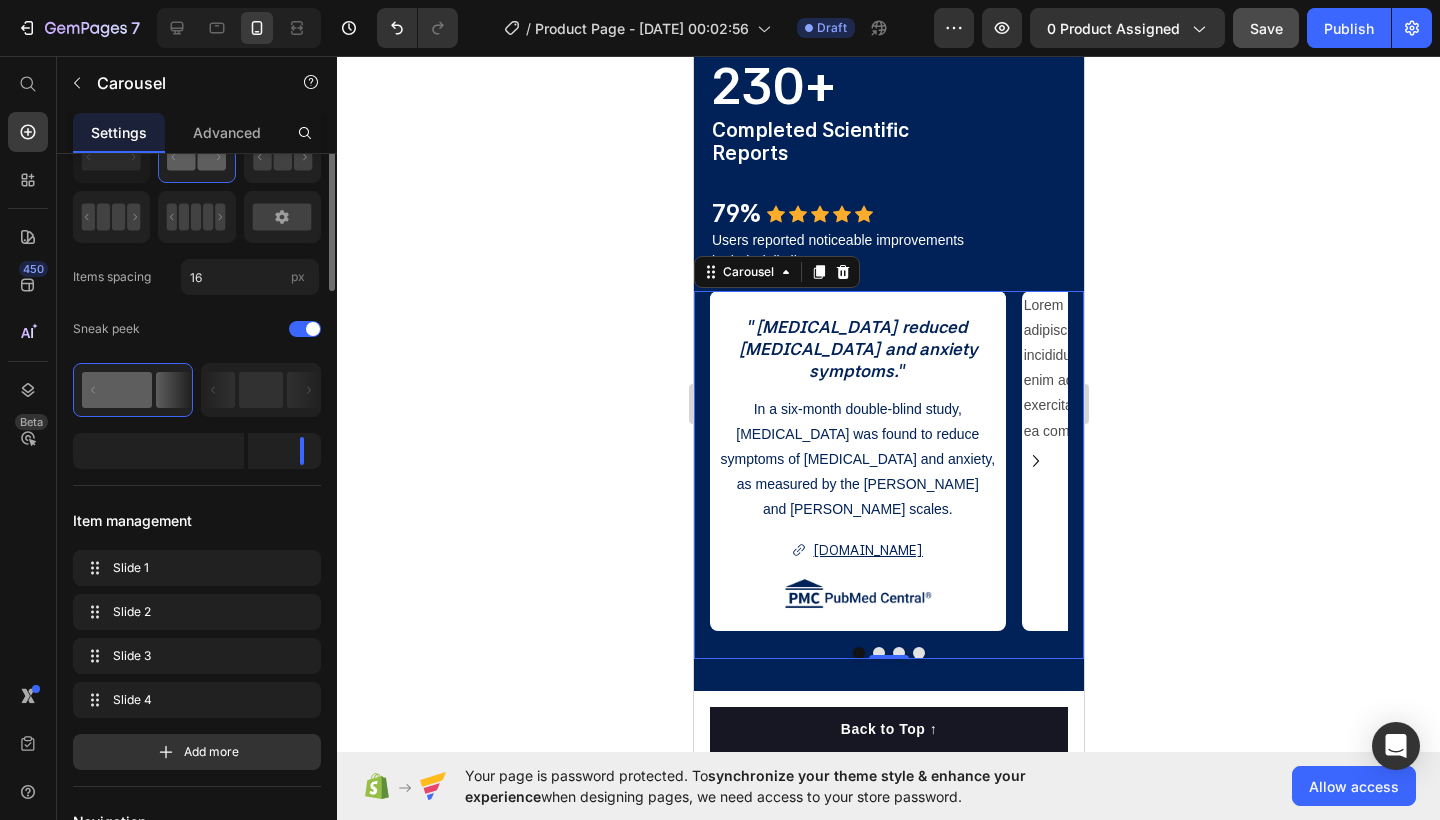 scroll, scrollTop: 0, scrollLeft: 0, axis: both 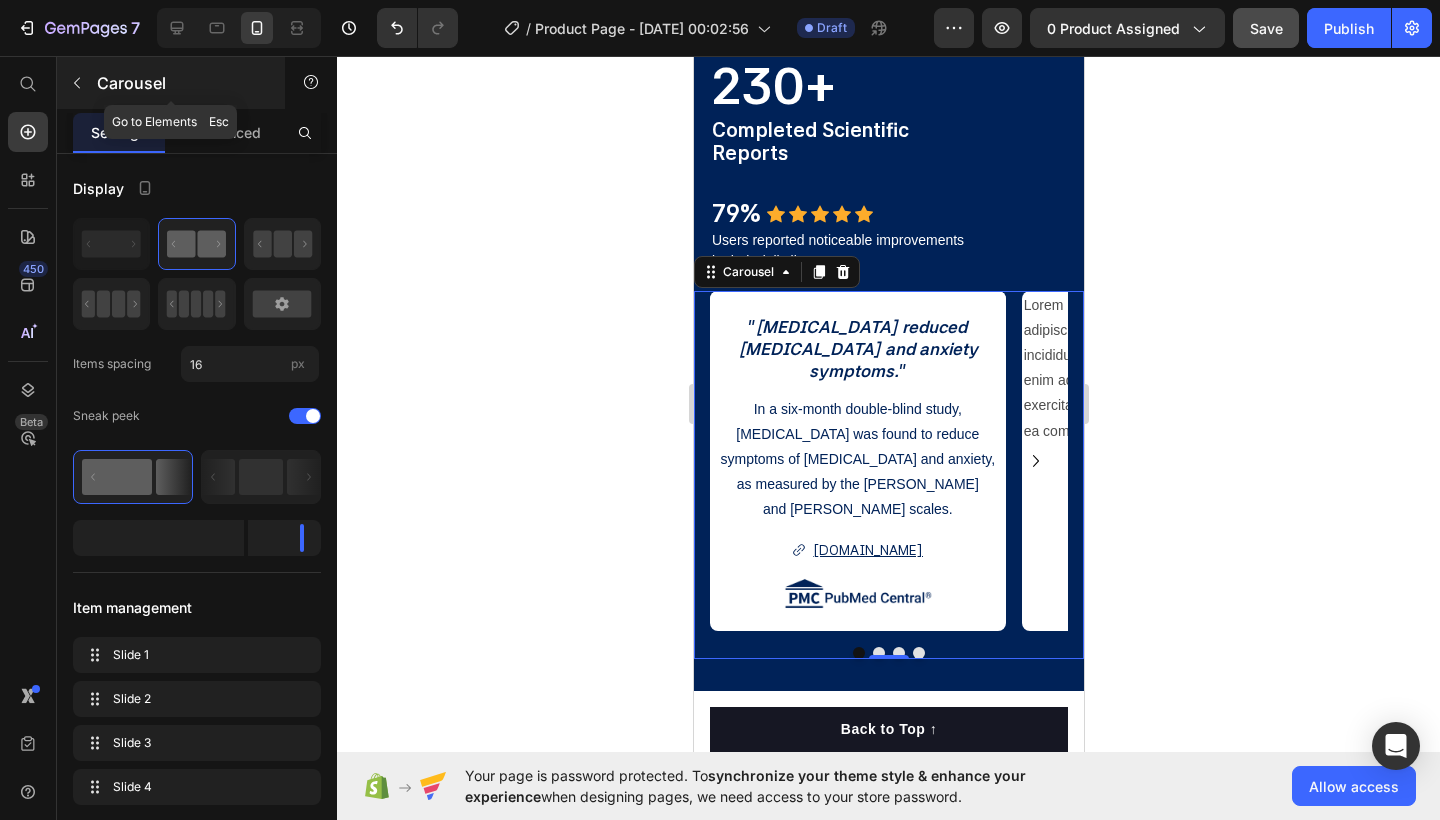click 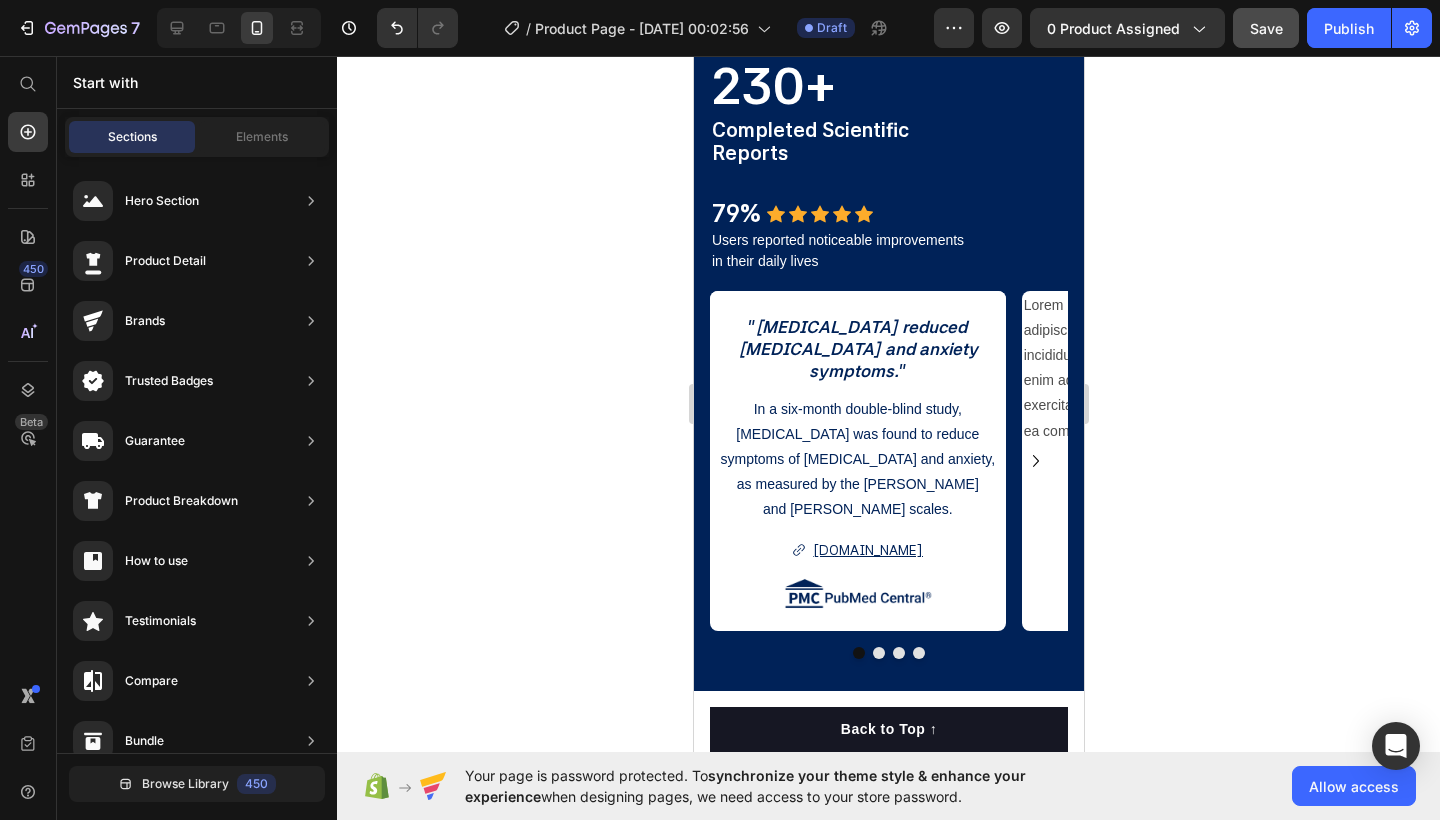 click 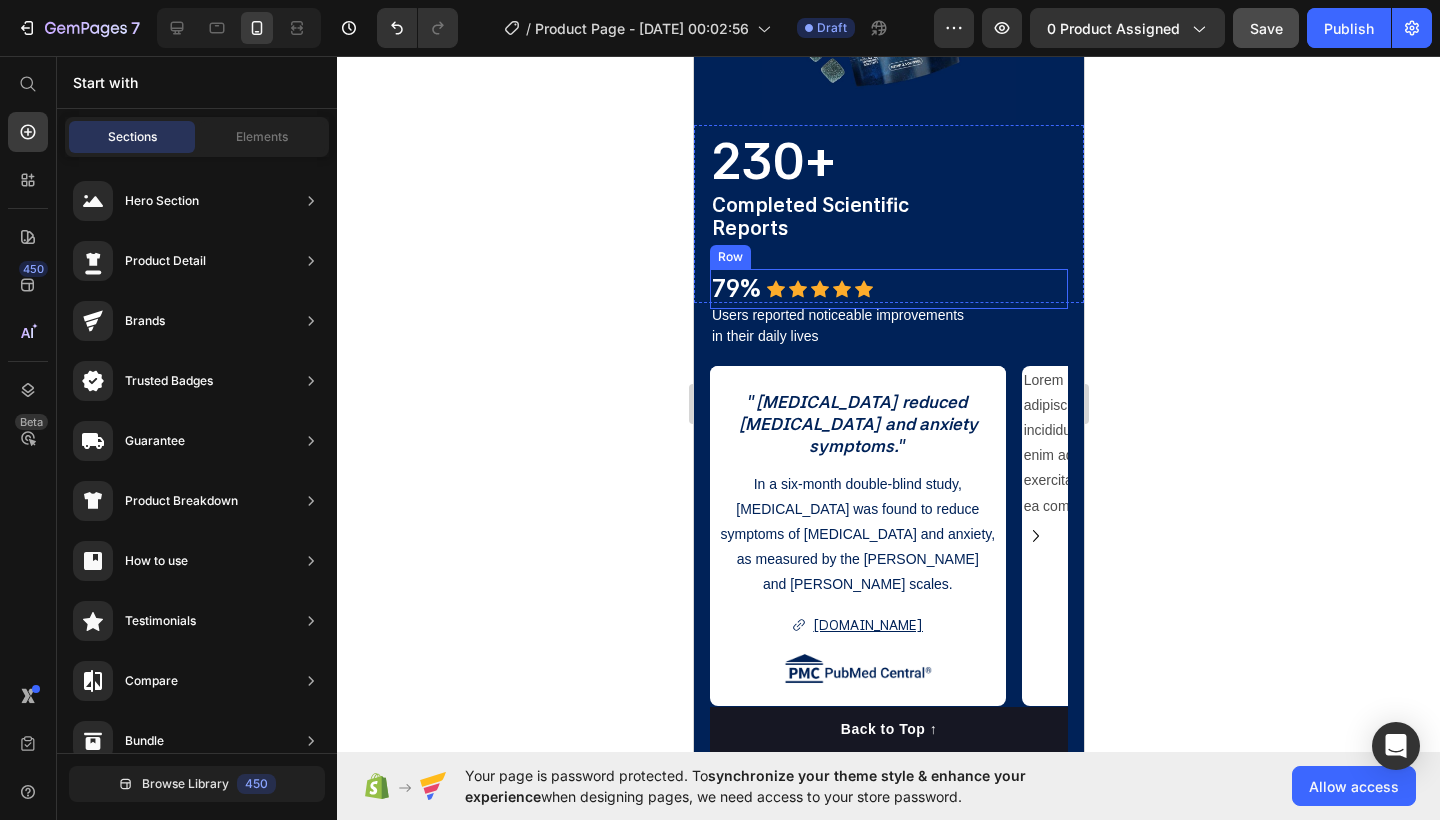 scroll, scrollTop: 2059, scrollLeft: 0, axis: vertical 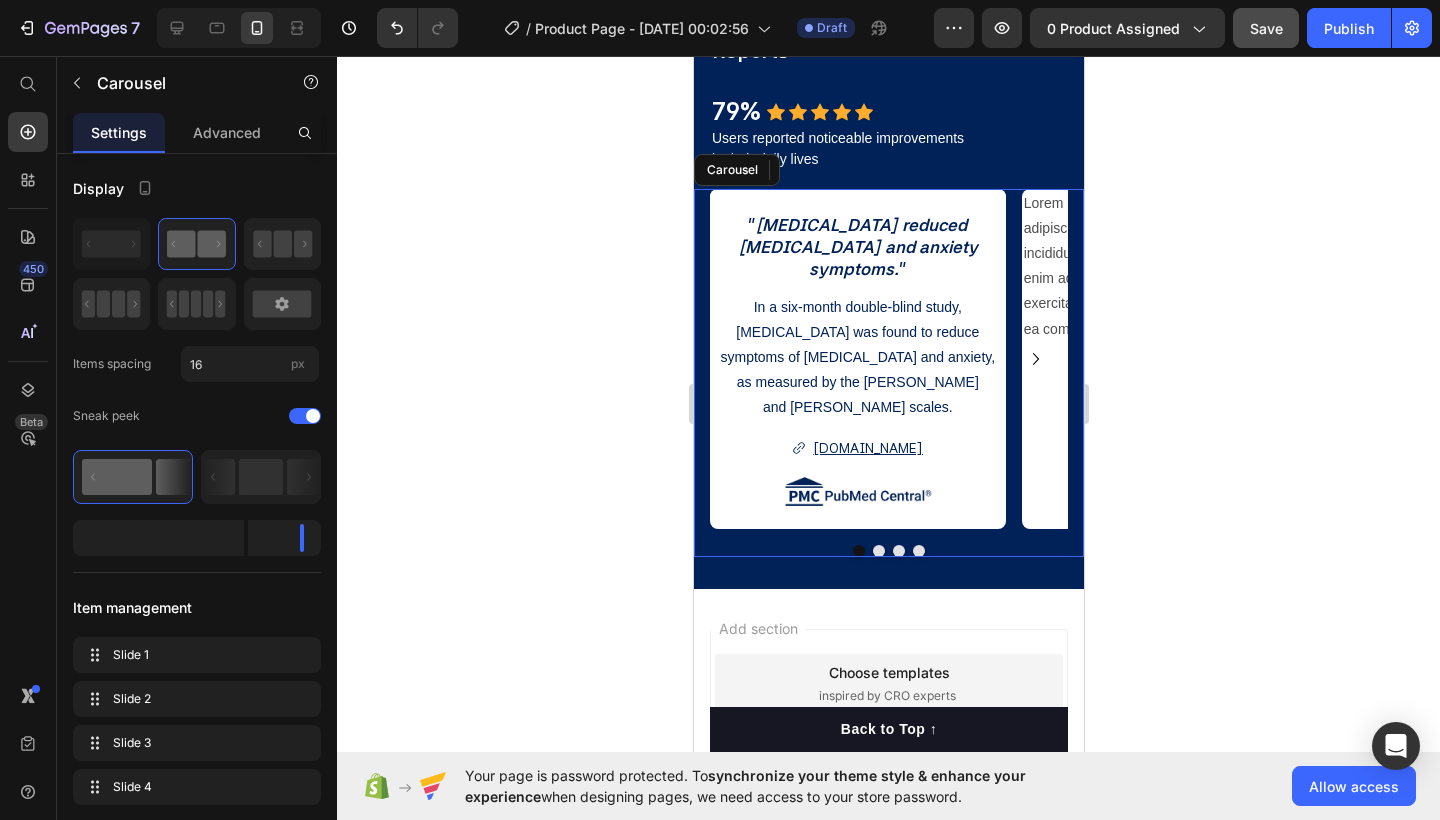 click on "" [MEDICAL_DATA] reduced  [MEDICAL_DATA] and anxiety  symptoms. " Text Block In a six-month double-blind study,  [MEDICAL_DATA] was found to reduce  symptoms of [MEDICAL_DATA] and anxiety,  as measured by the [PERSON_NAME]  and [PERSON_NAME] scales. Text Block
[DOMAIN_NAME] Button Image Lorem ipsum dolor sit amet, consectetur adipiscing elit, sed do eiusmod tempor incididunt ut labore et dolore magna aliqua. Ut enim ad minim veniam, quis nostrud exercitation ullamco laboris nisi ut aliquip ex ea commodo consequat. Text Block
Drop element here
Drop element here
[GEOGRAPHIC_DATA]" at bounding box center [888, 373] 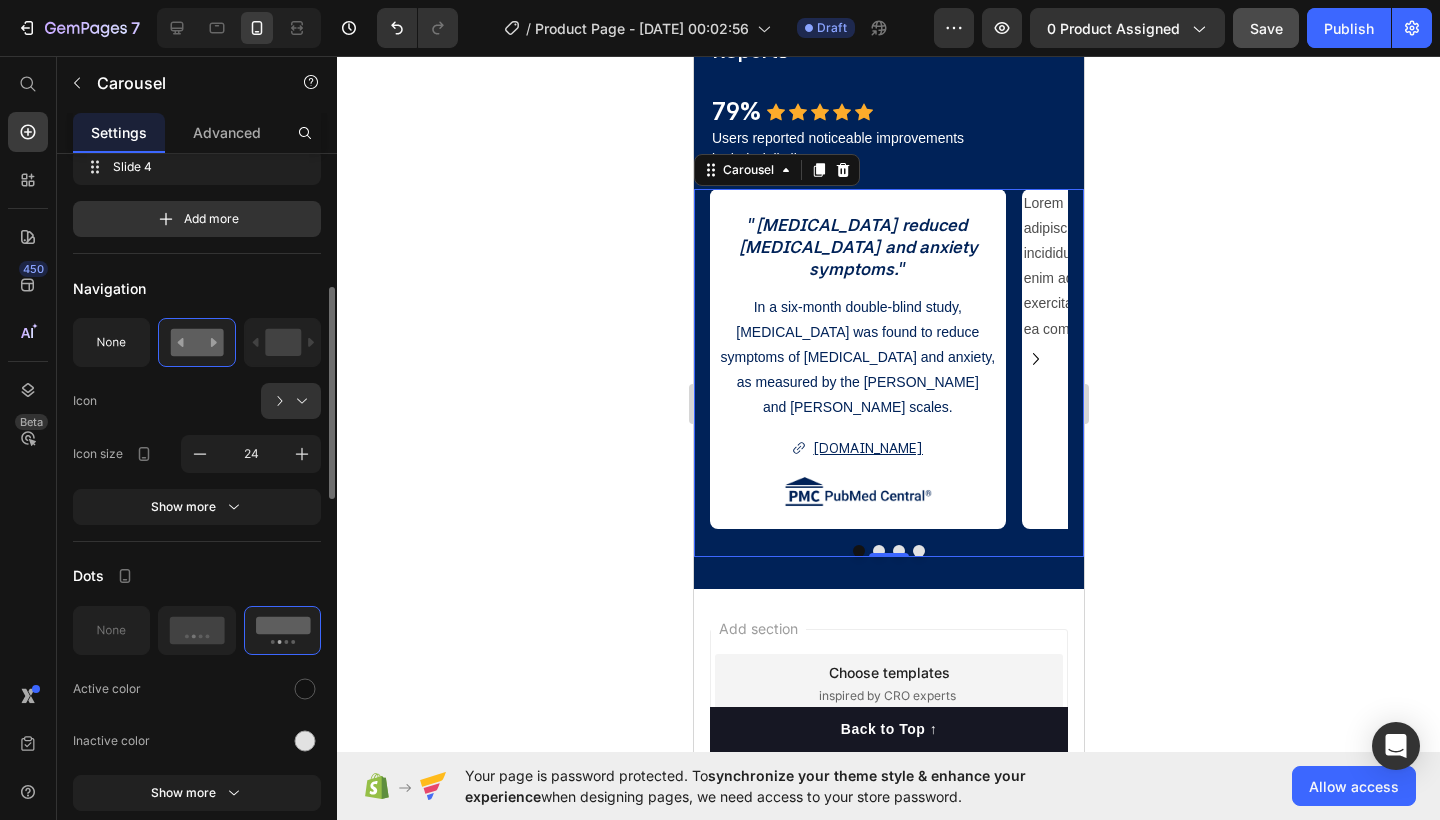 scroll, scrollTop: 638, scrollLeft: 0, axis: vertical 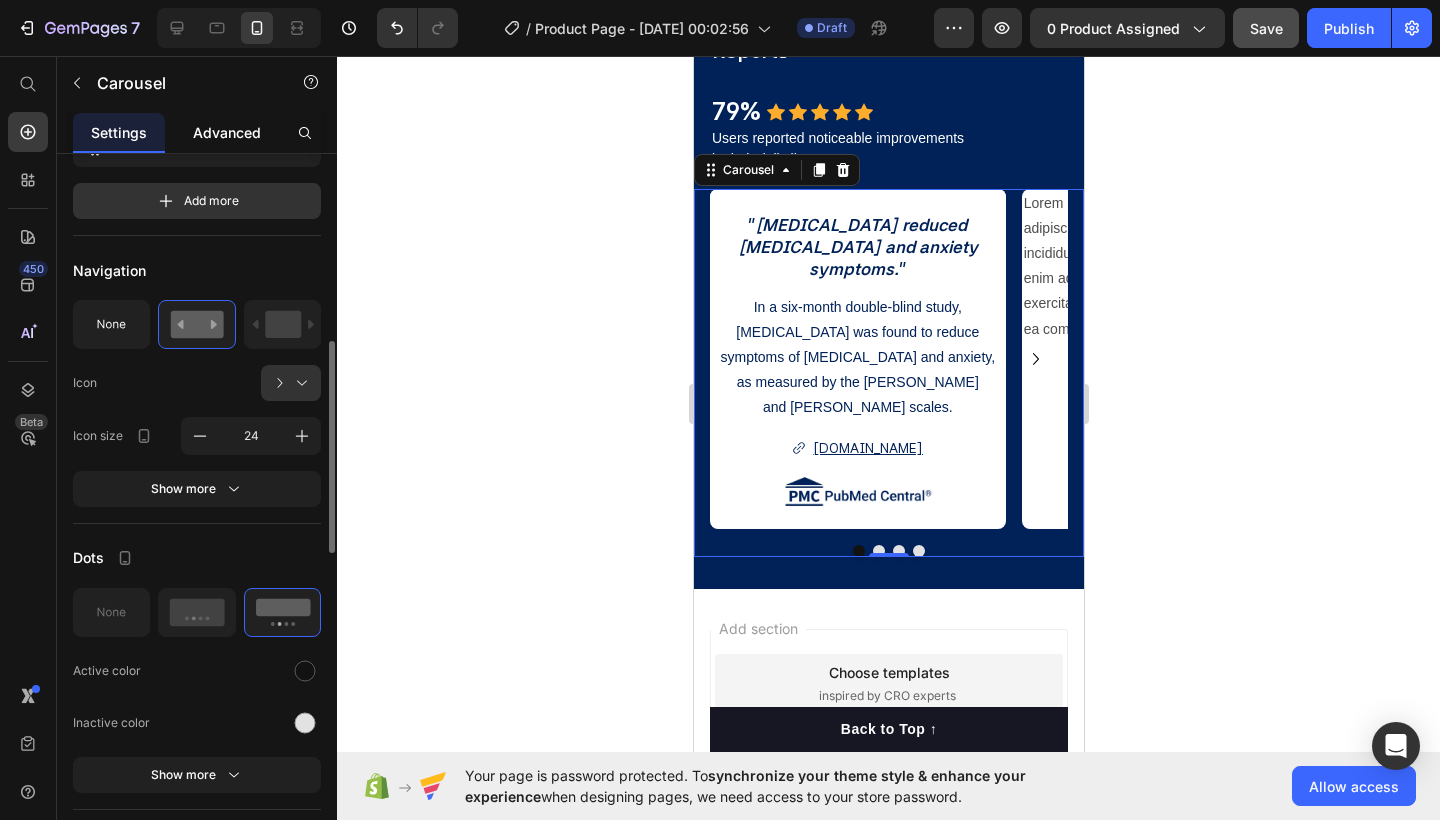 click on "Advanced" 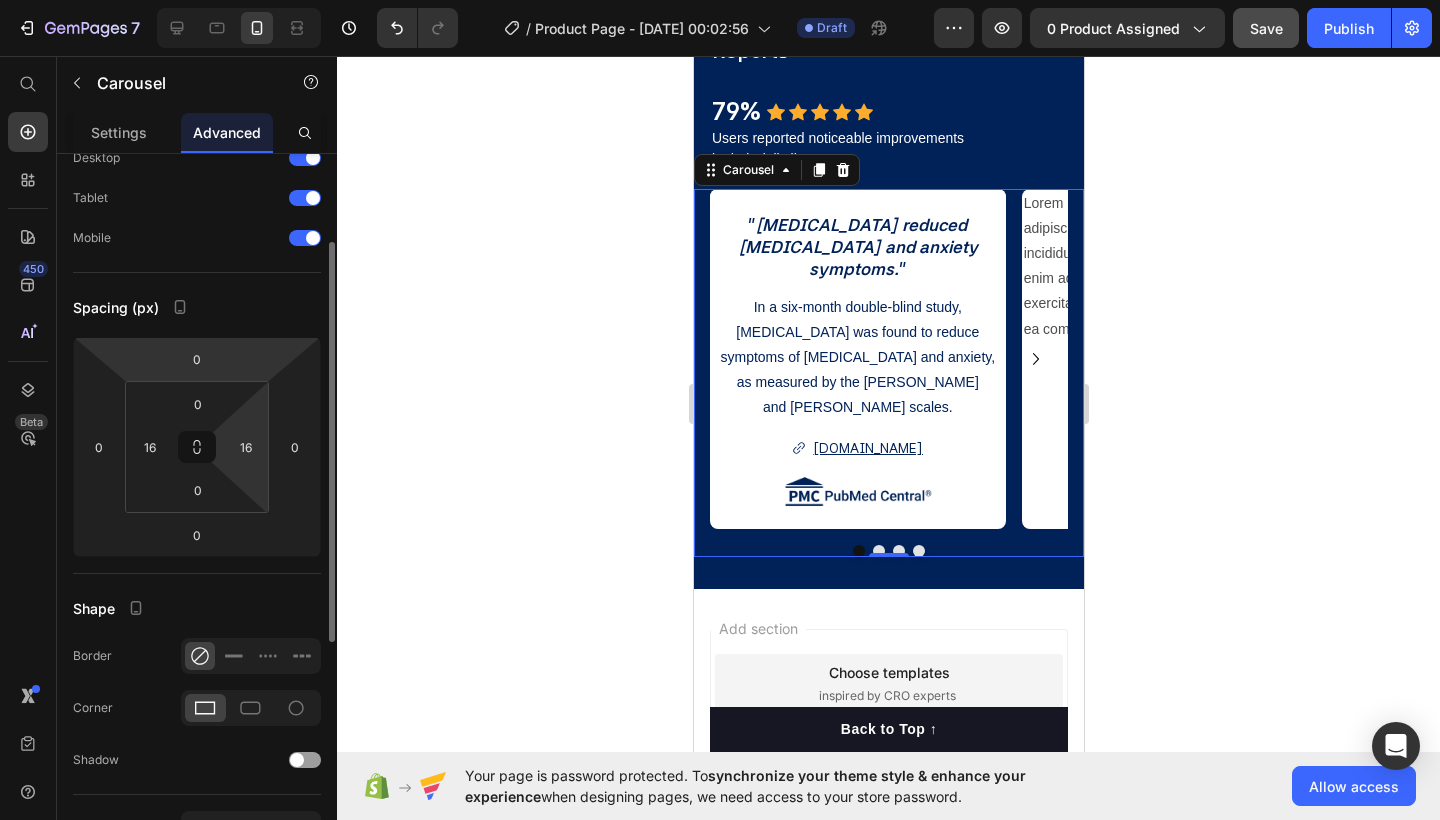 scroll, scrollTop: 107, scrollLeft: 0, axis: vertical 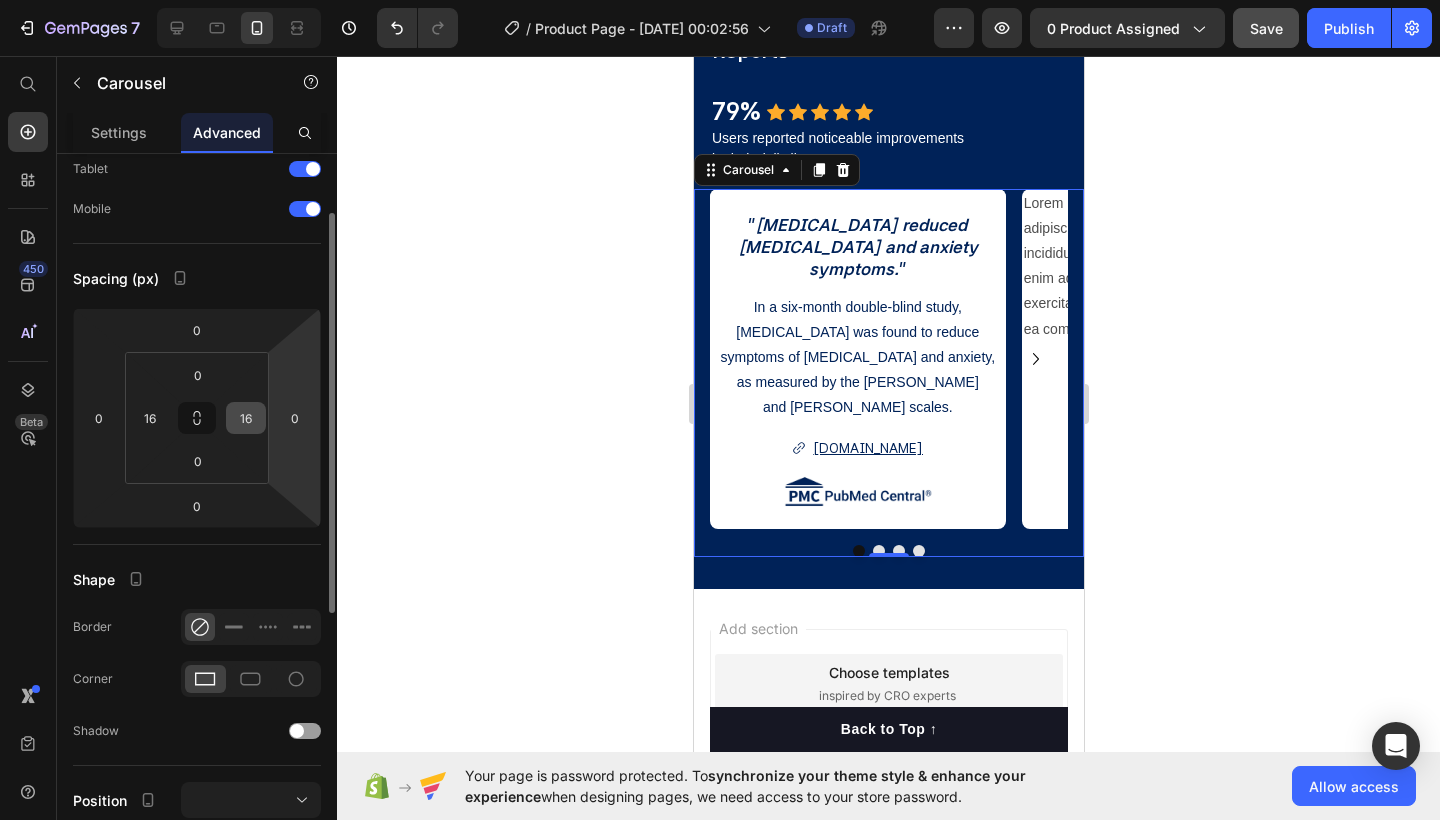 click on "16" at bounding box center (246, 418) 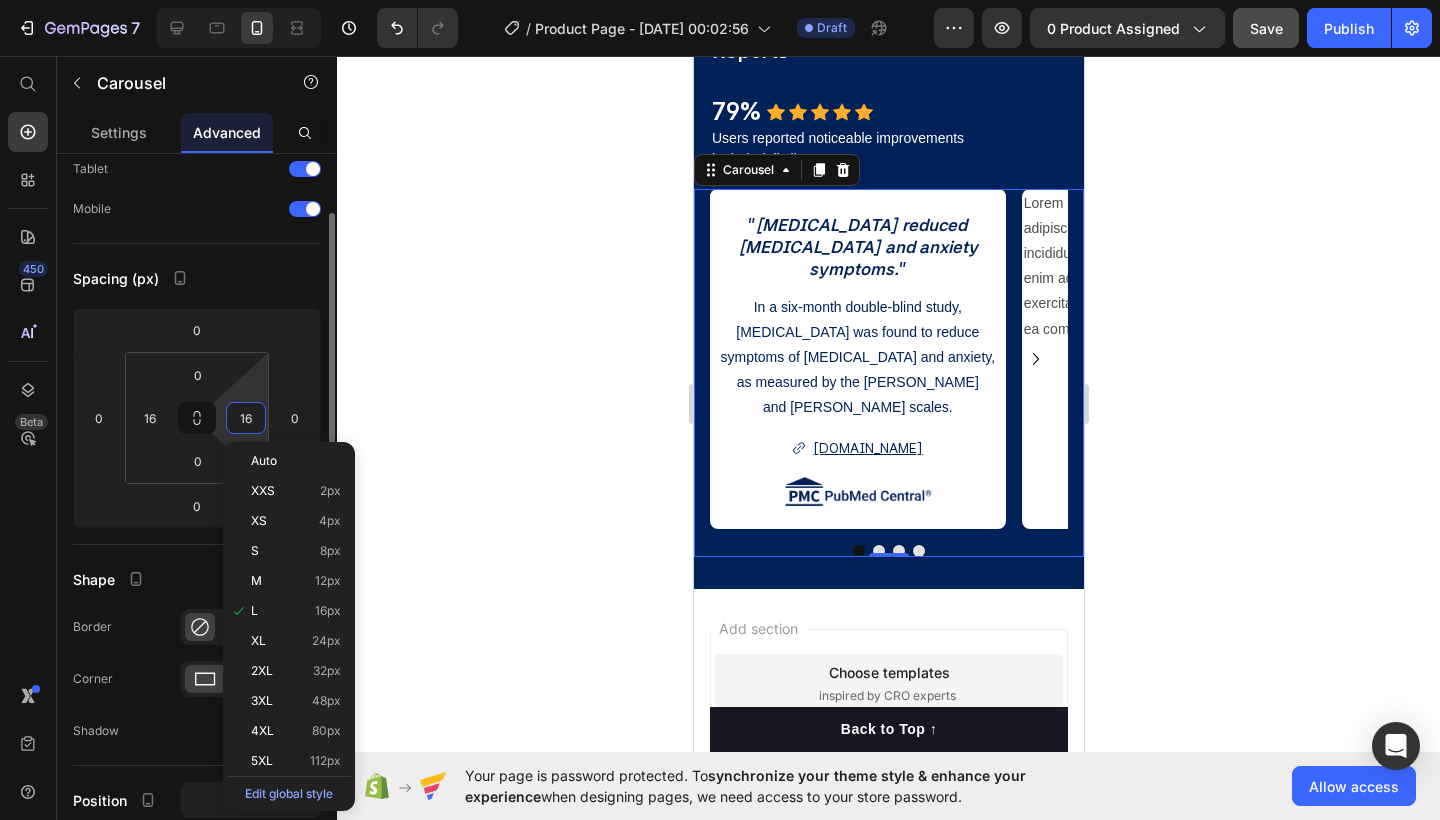 click on "16" at bounding box center (246, 418) 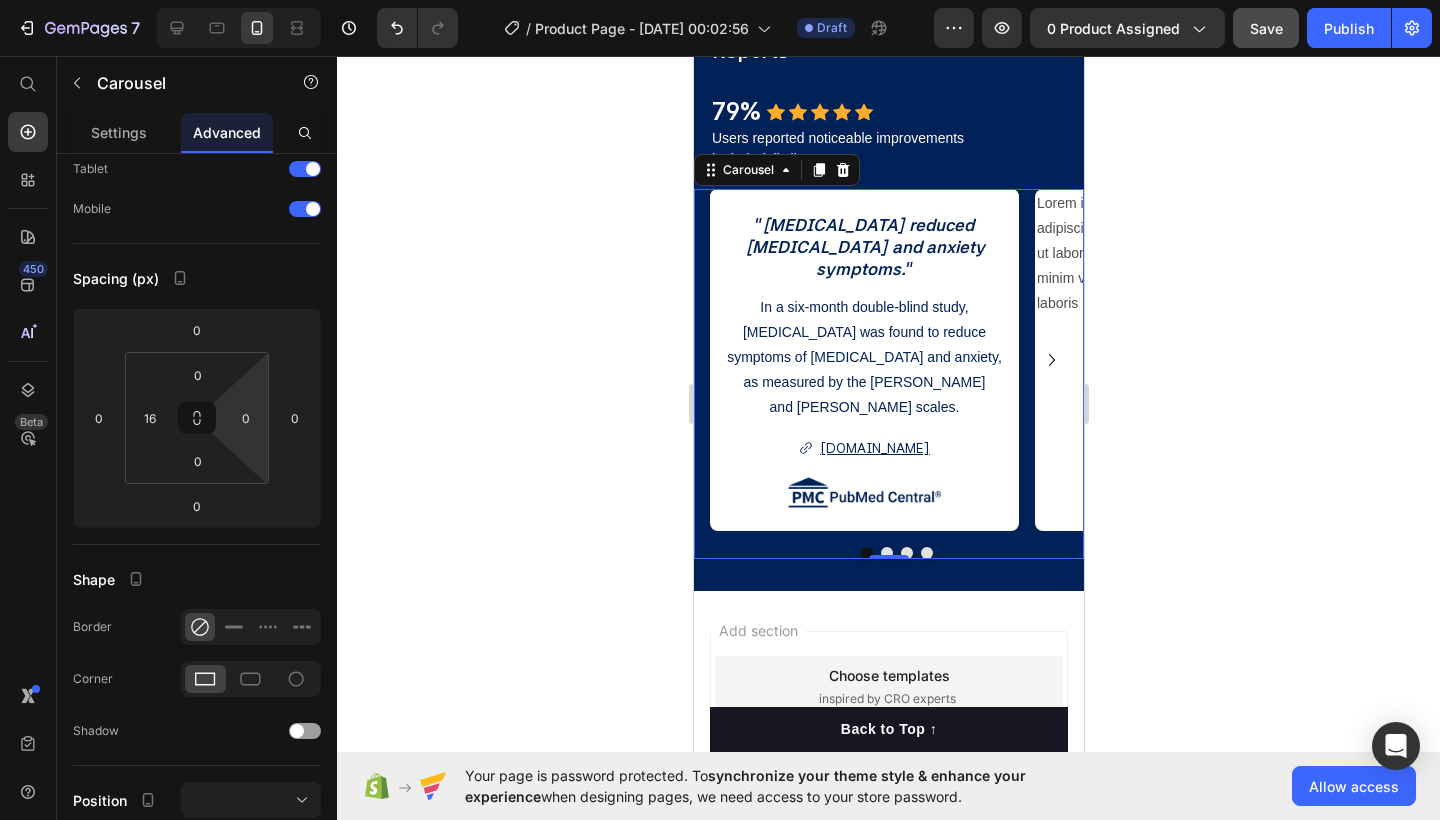 click 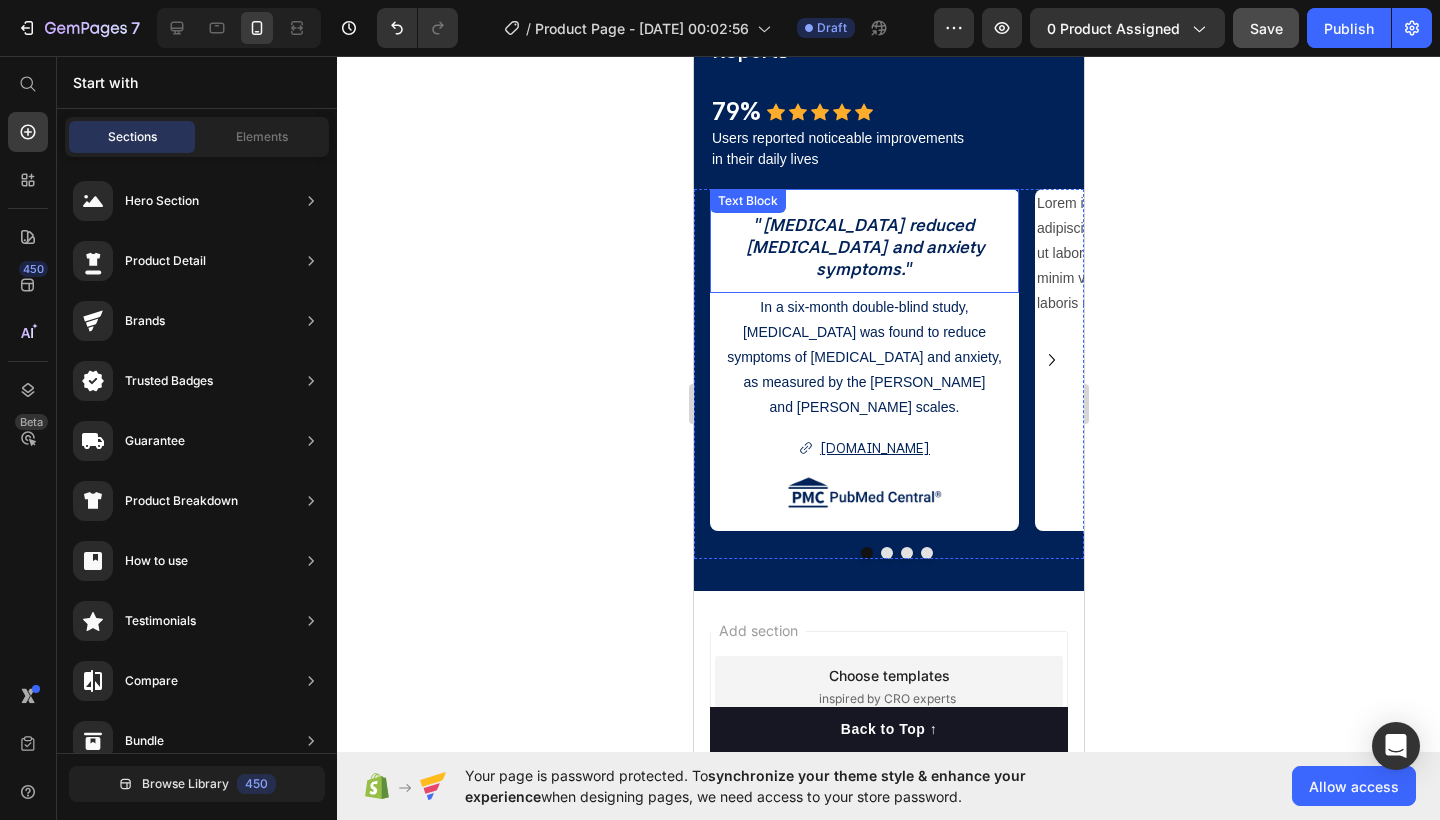 scroll, scrollTop: 2038, scrollLeft: 0, axis: vertical 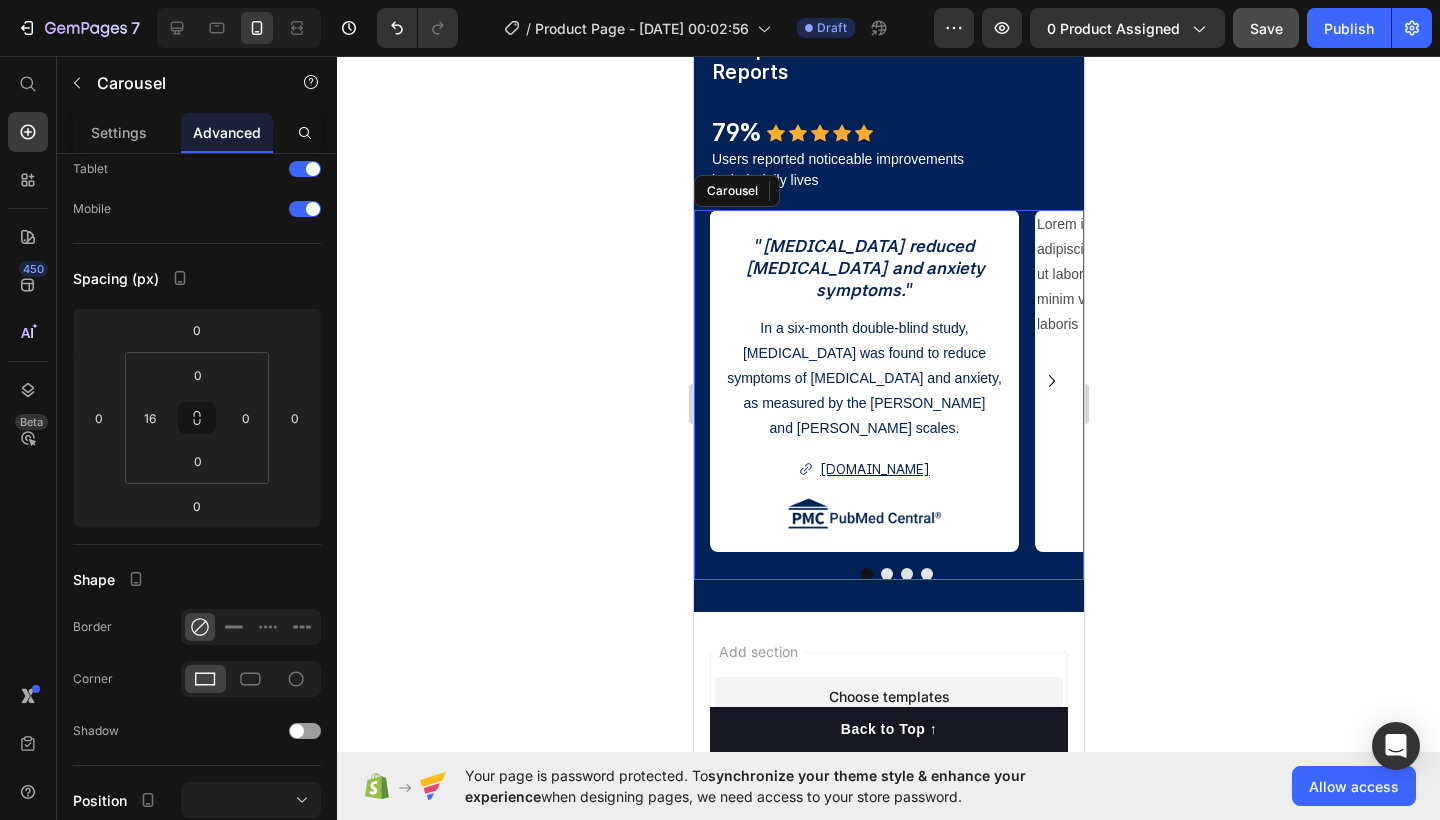 click on "" [MEDICAL_DATA] reduced  [MEDICAL_DATA] and anxiety  symptoms. " Text Block In a six-month double-blind study,  [MEDICAL_DATA] was found to reduce  symptoms of [MEDICAL_DATA] and anxiety,  as measured by the [PERSON_NAME]  and [PERSON_NAME] scales. Text Block
[DOMAIN_NAME] Button Image Lorem ipsum dolor sit amet, consectetur adipiscing elit, sed do eiusmod tempor incididunt ut labore et dolore magna aliqua. Ut enim ad minim veniam, quis nostrud exercitation ullamco laboris nisi ut aliquip ex ea commodo consequat. Text Block
Drop element here
Drop element here" at bounding box center (896, 381) 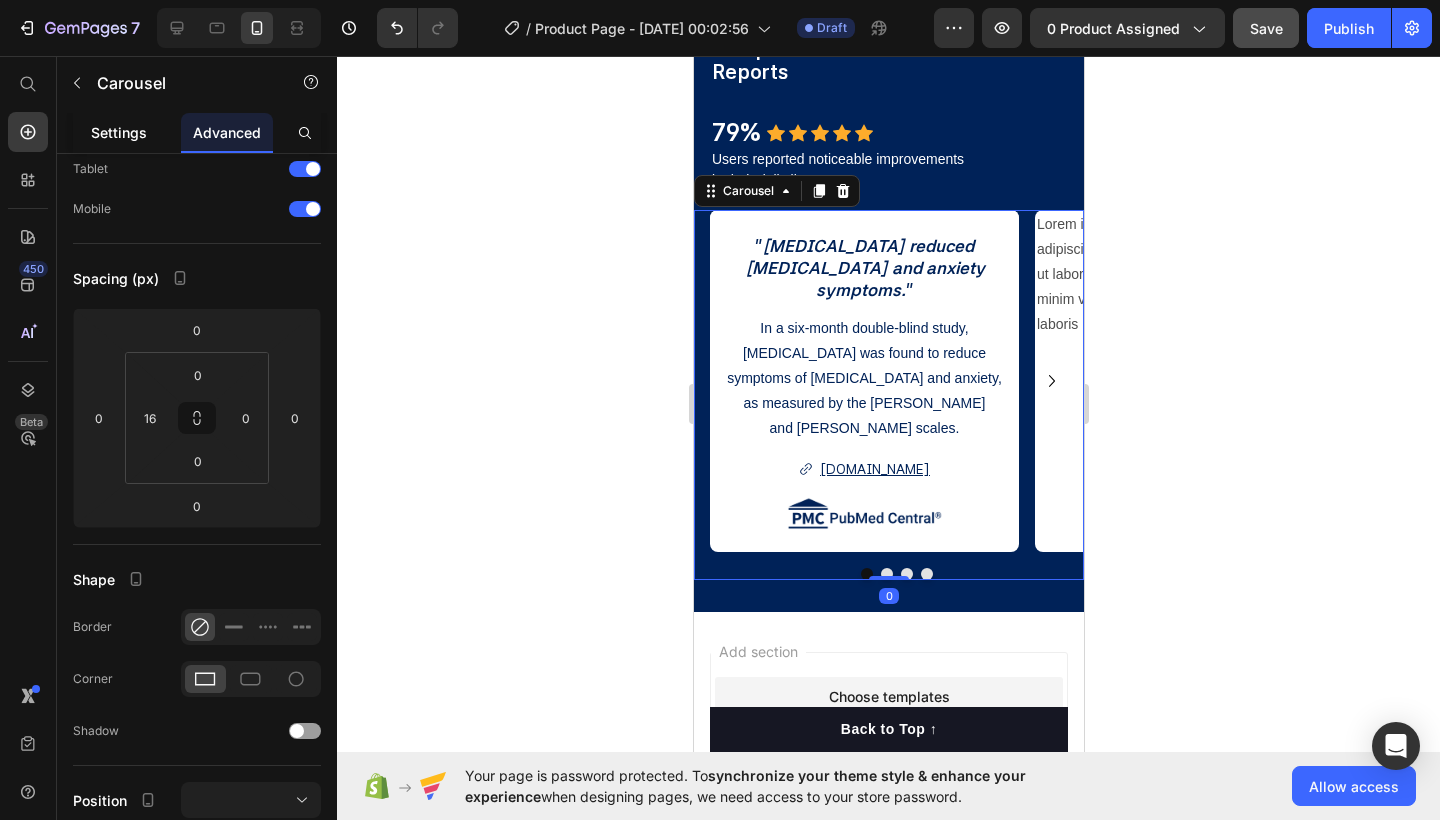 click on "Settings" at bounding box center [119, 132] 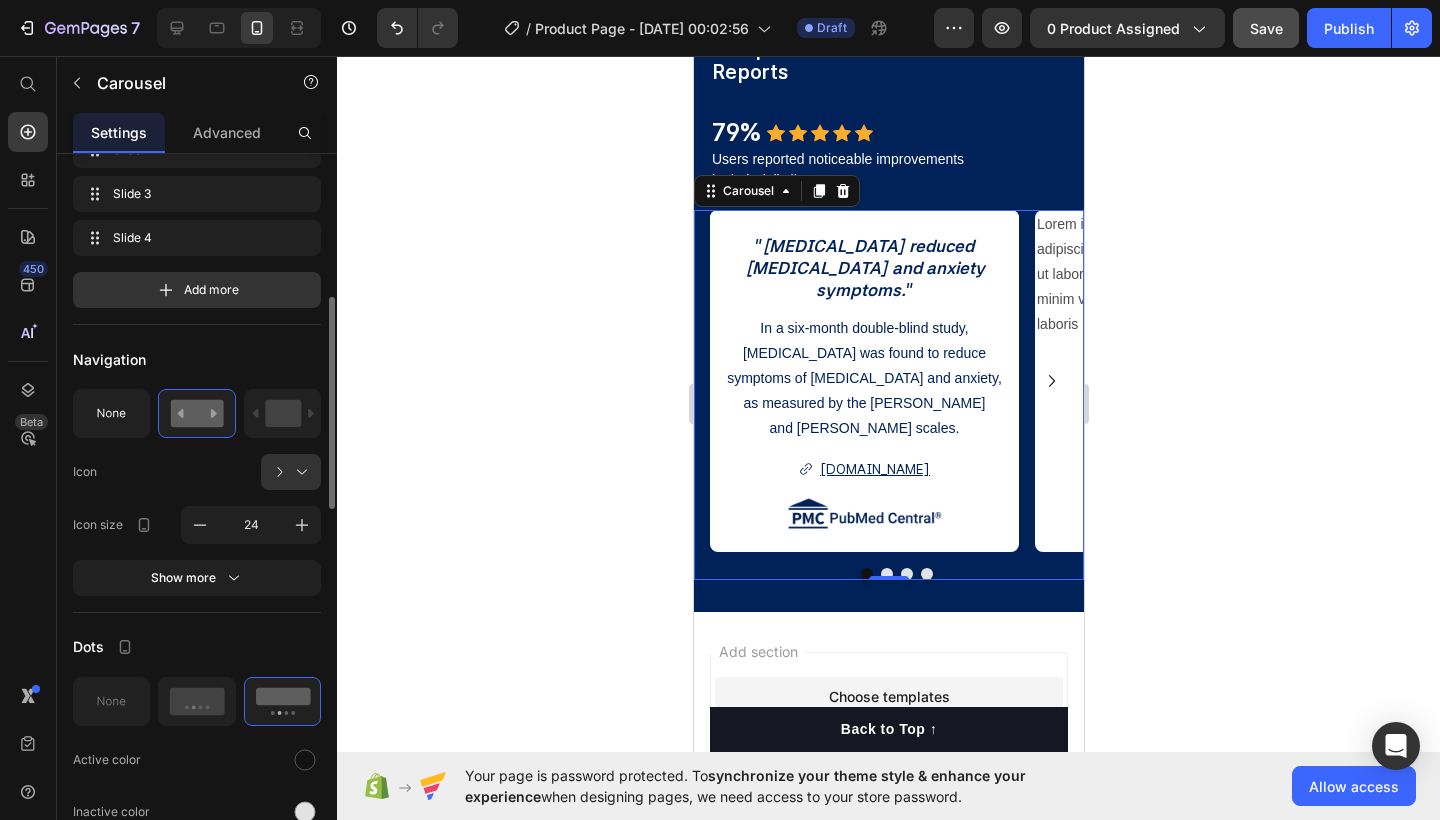scroll, scrollTop: 565, scrollLeft: 0, axis: vertical 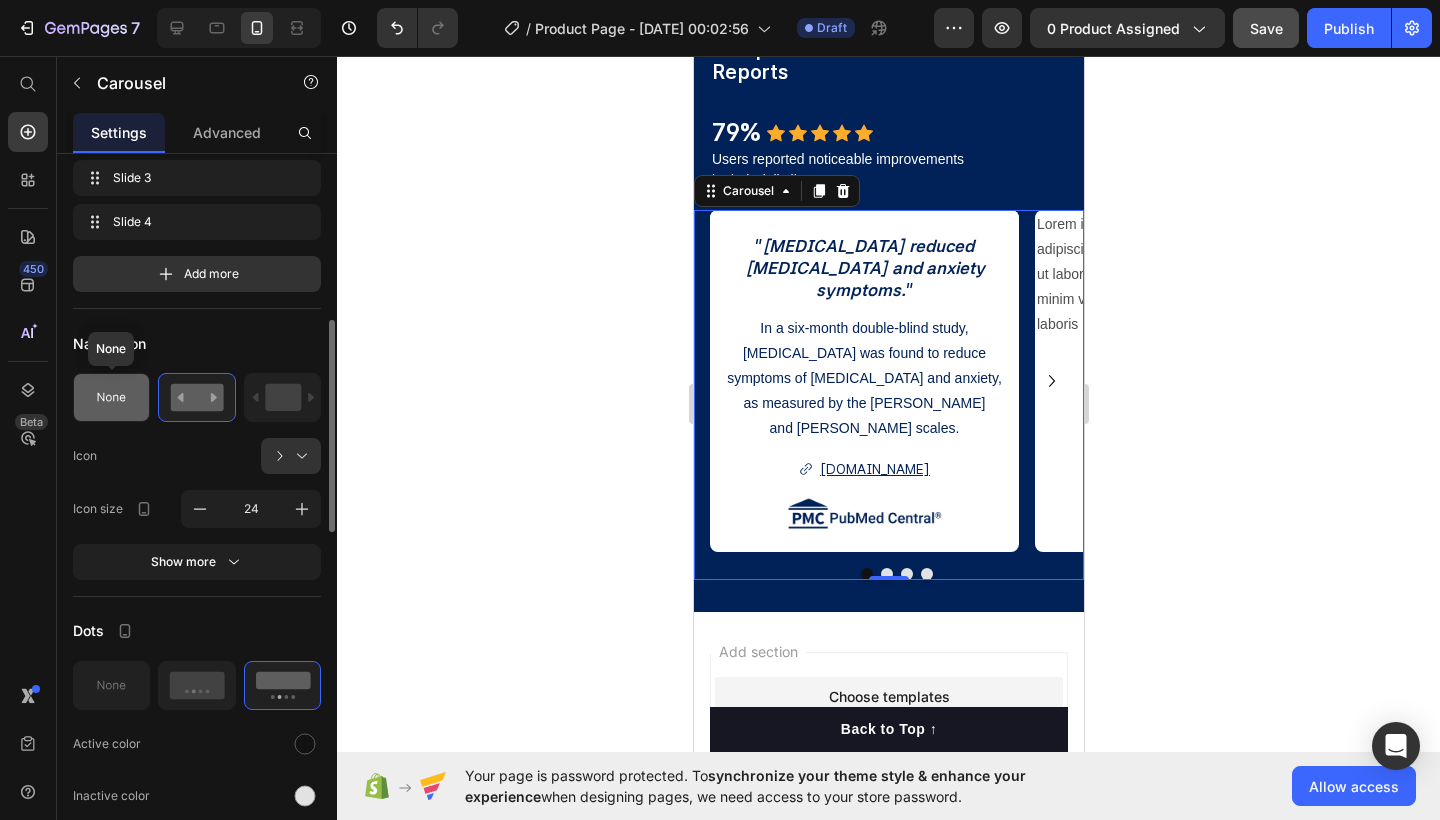 click 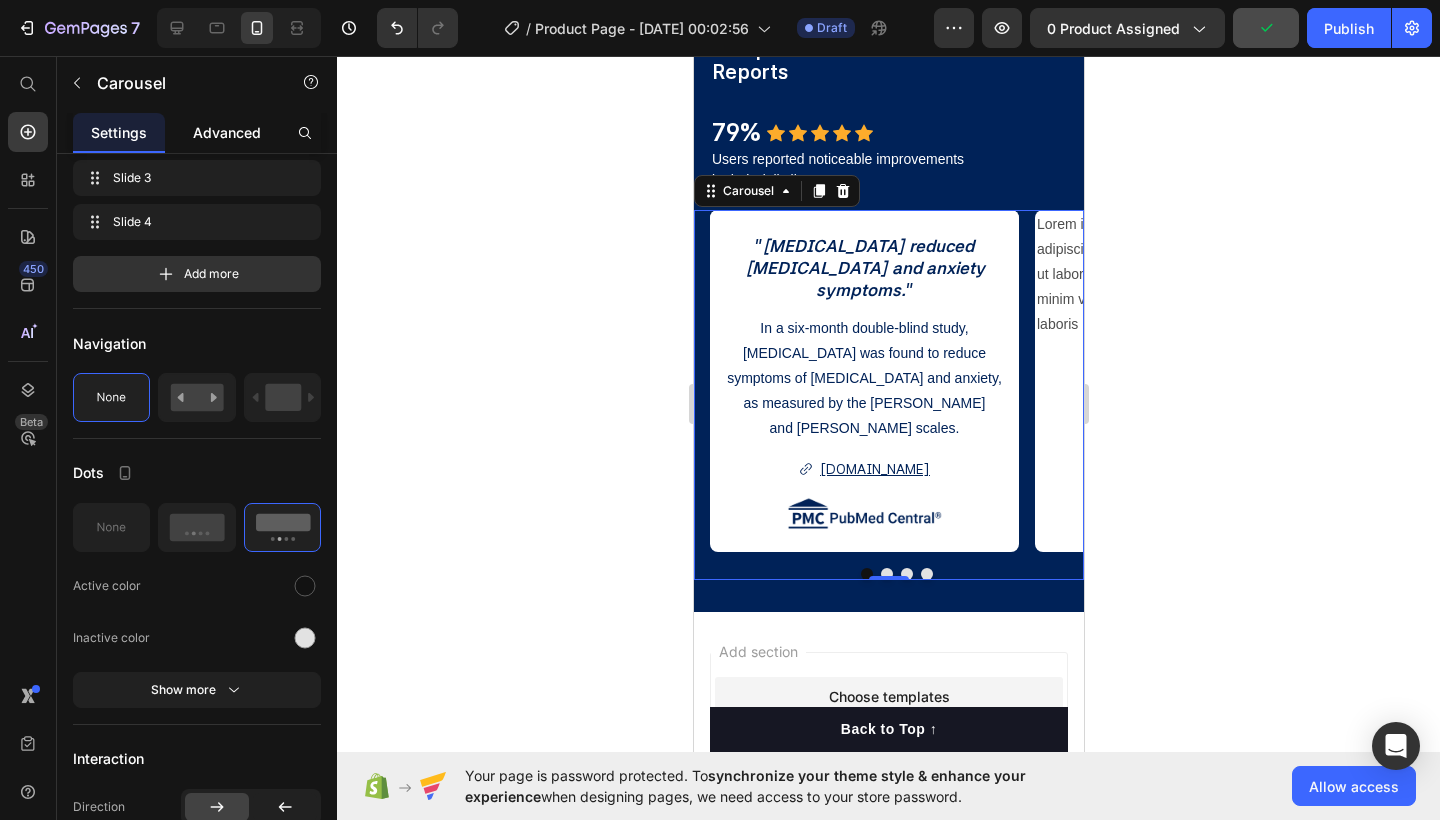 click on "Advanced" at bounding box center [227, 132] 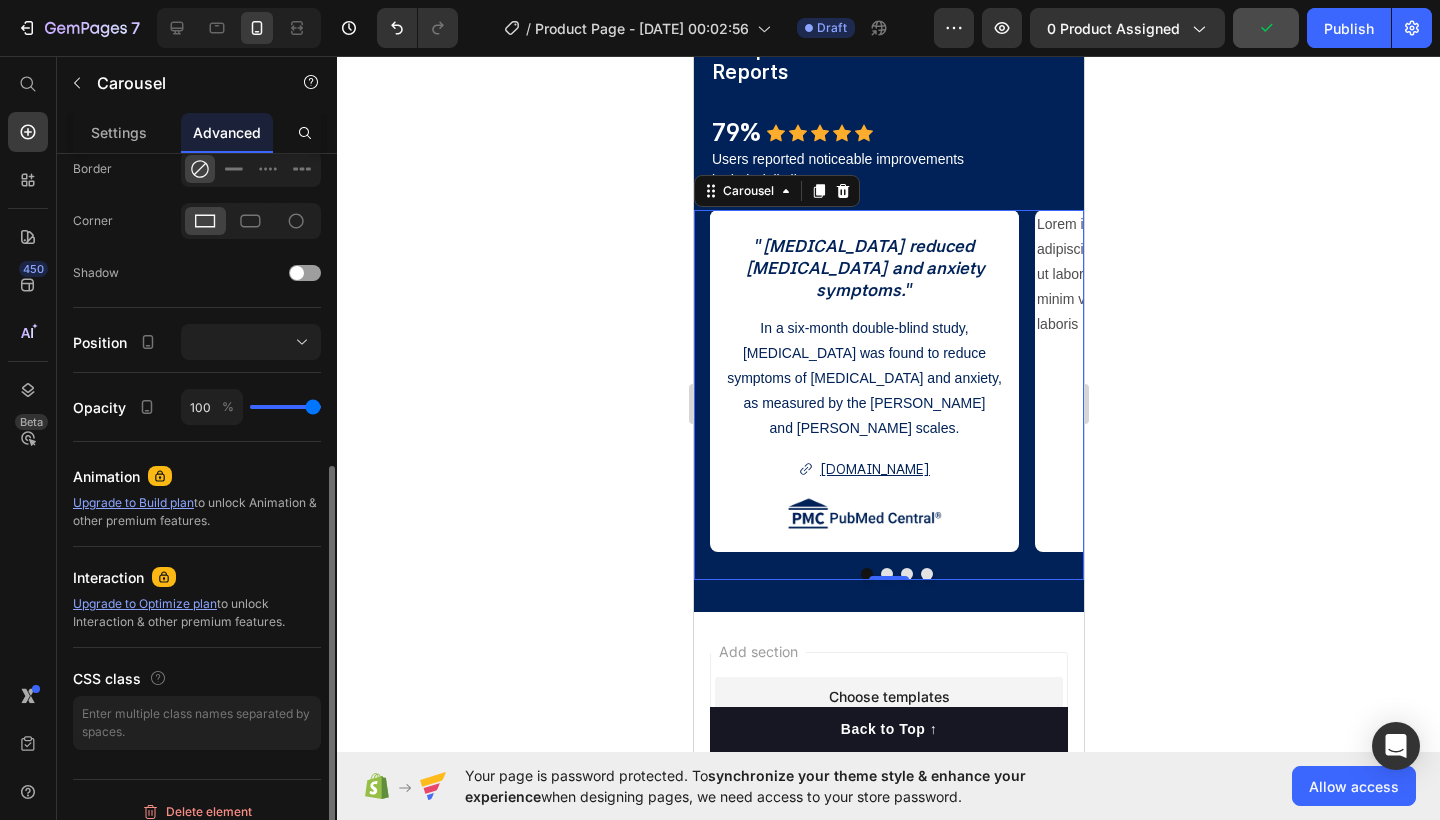 scroll, scrollTop: 0, scrollLeft: 0, axis: both 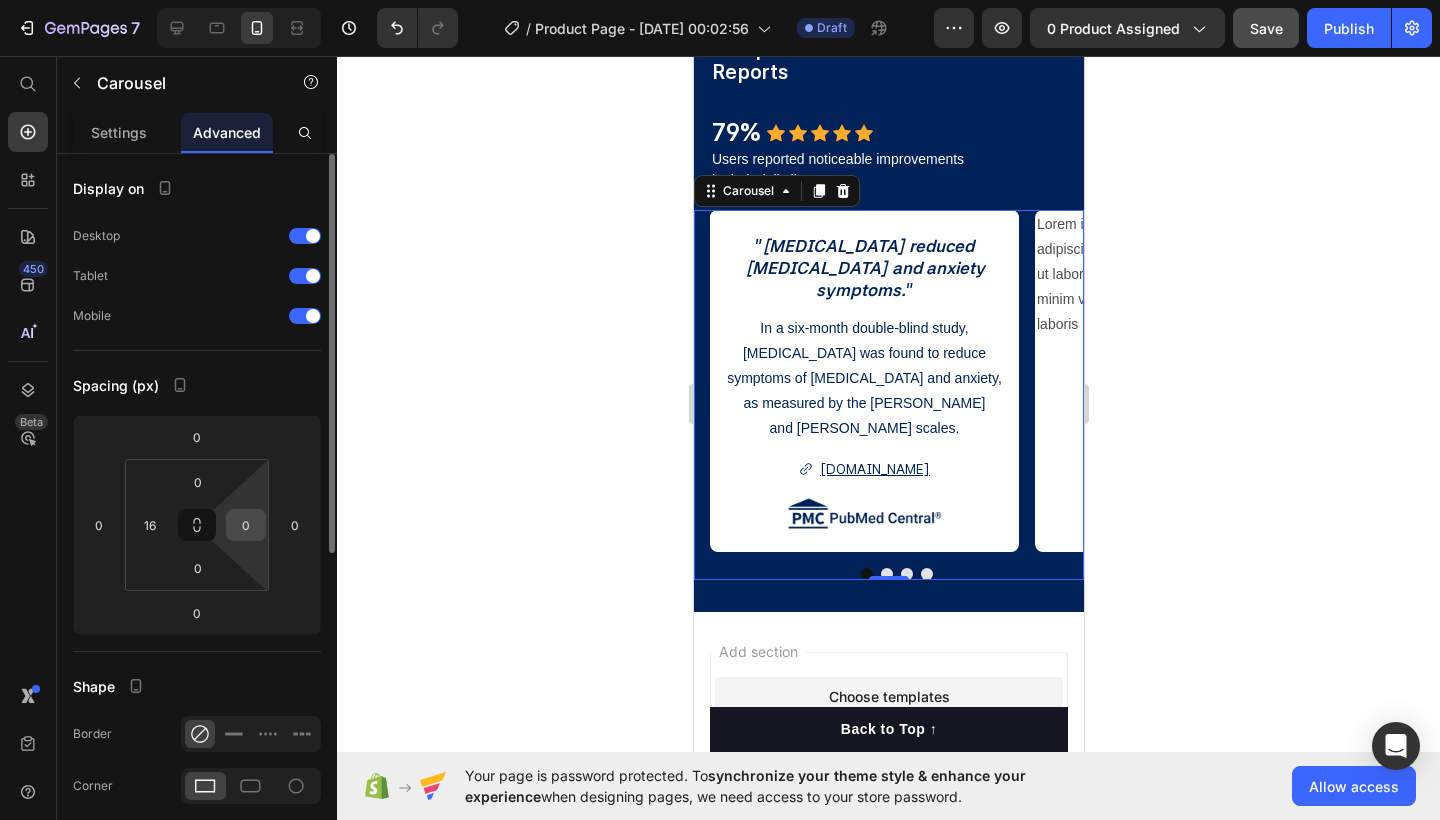 click on "0" at bounding box center (246, 525) 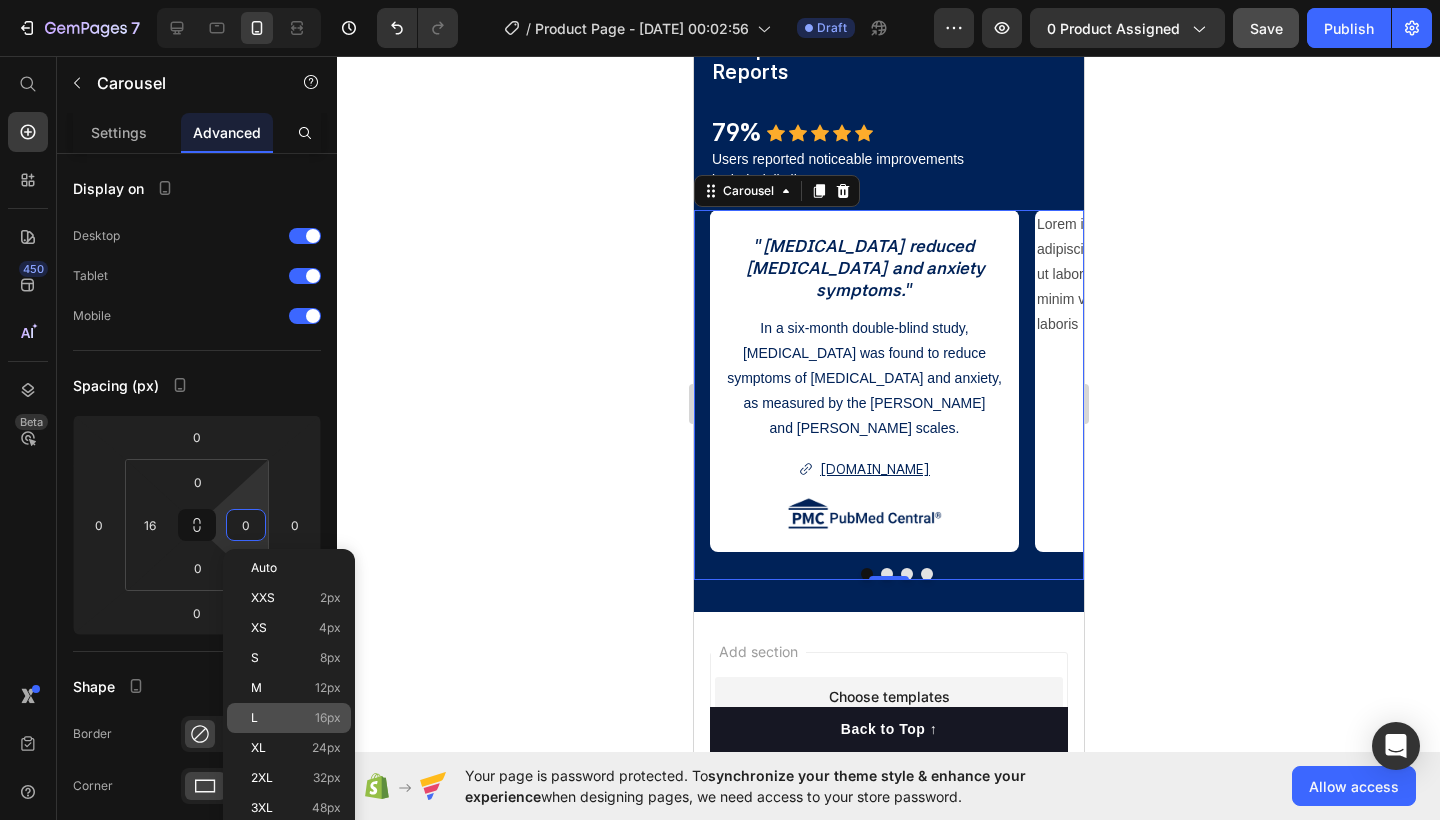 click on "L 16px" at bounding box center (296, 718) 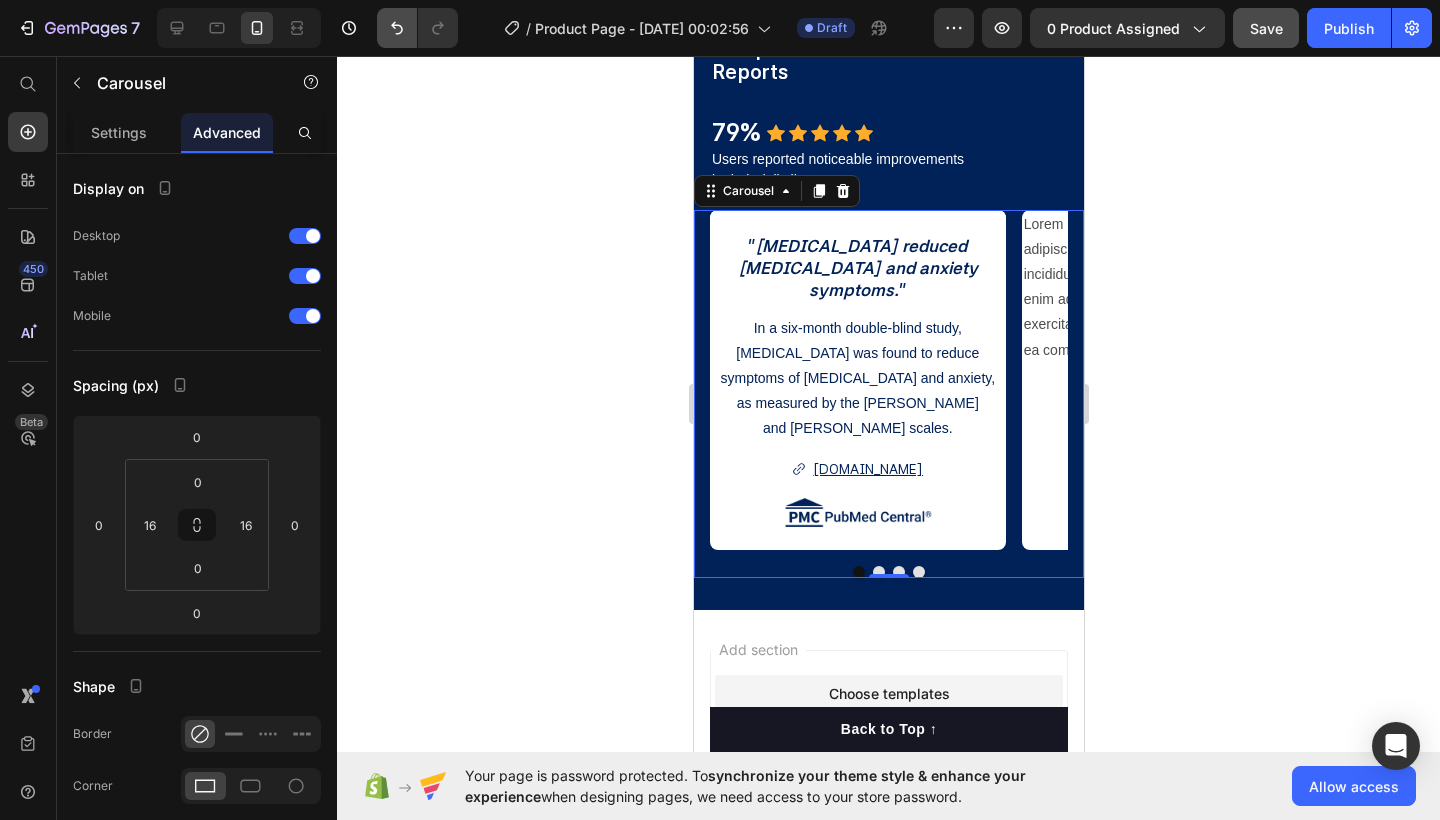 click 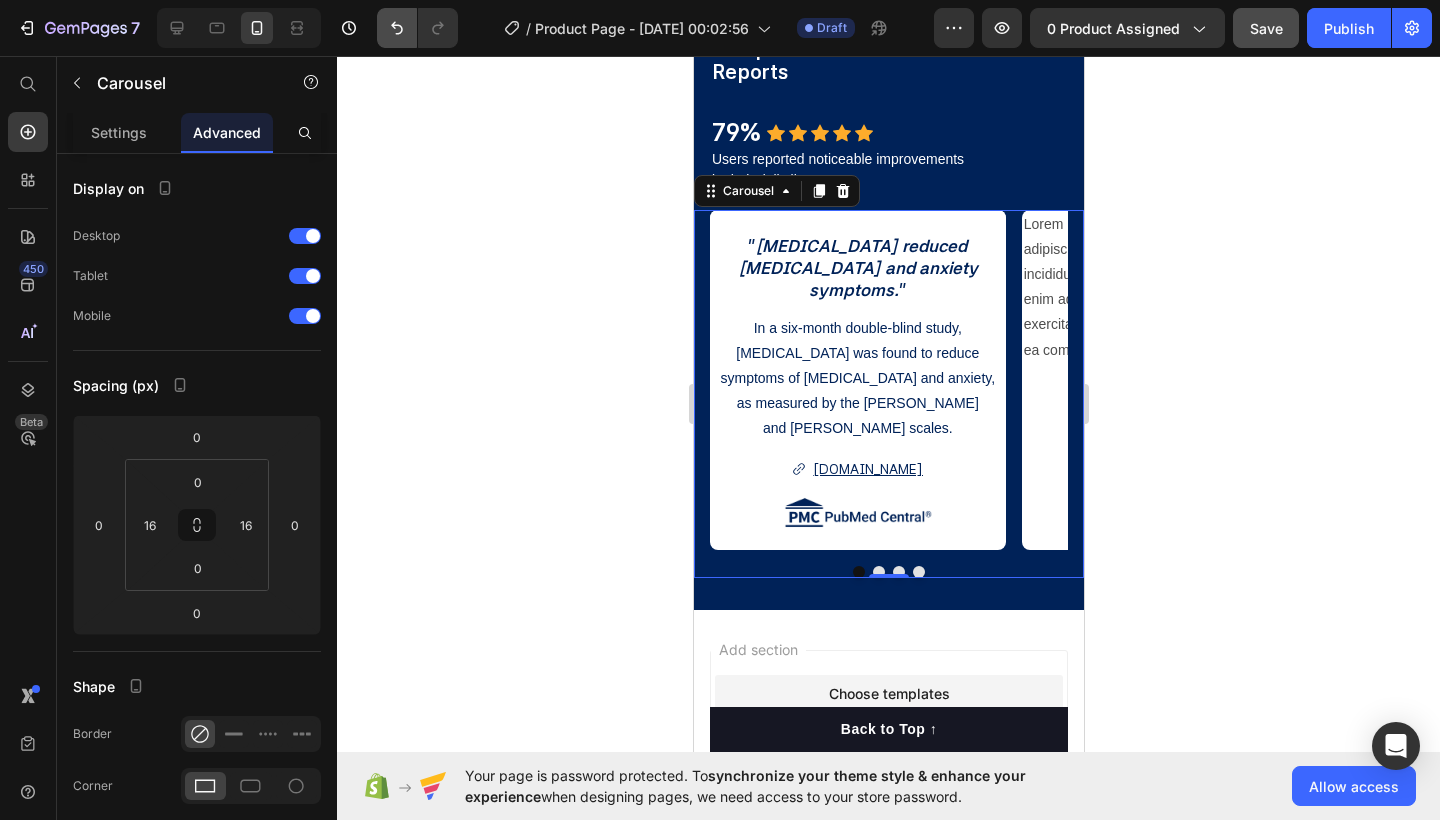 type on "0" 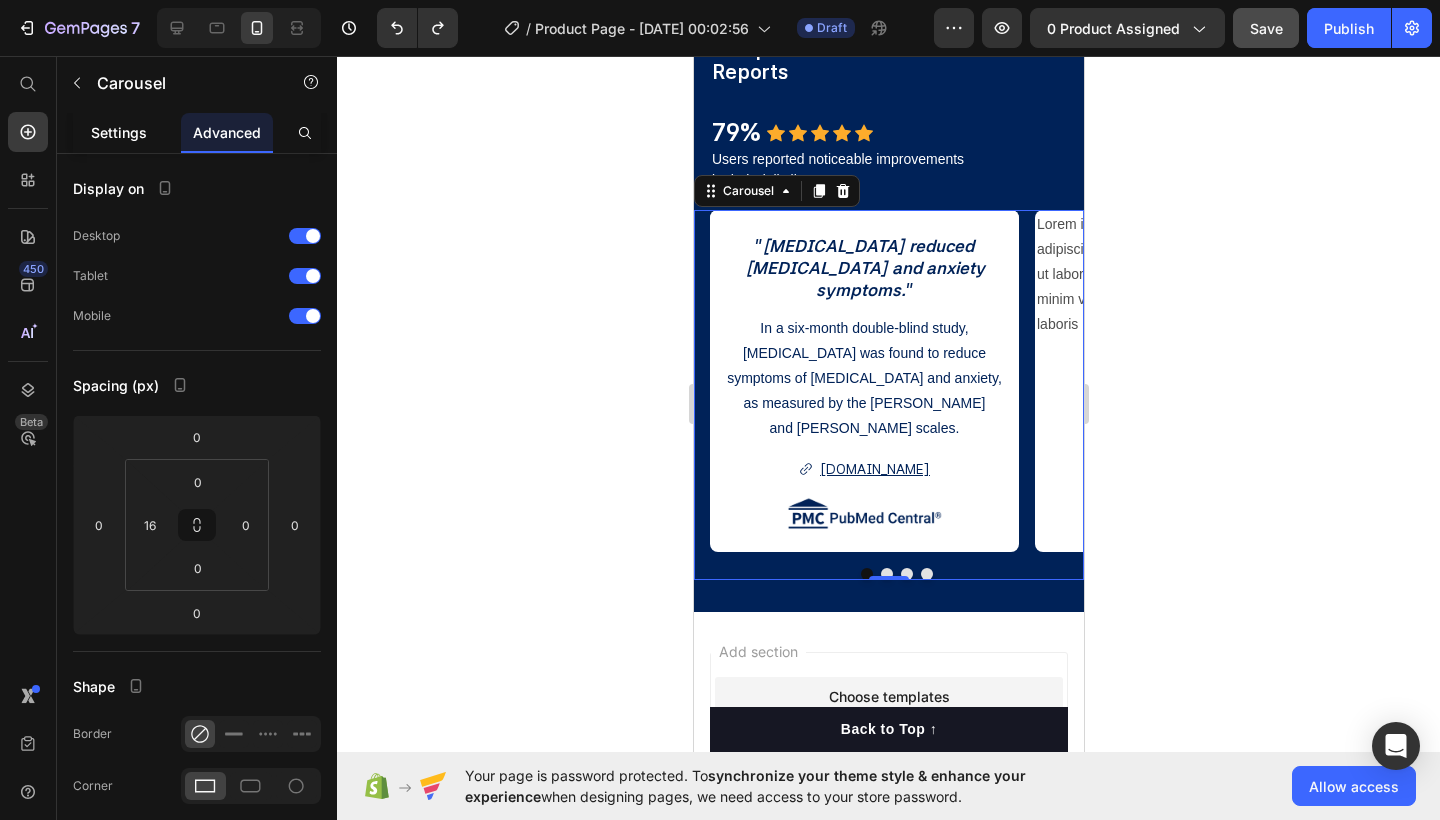 click on "Settings" 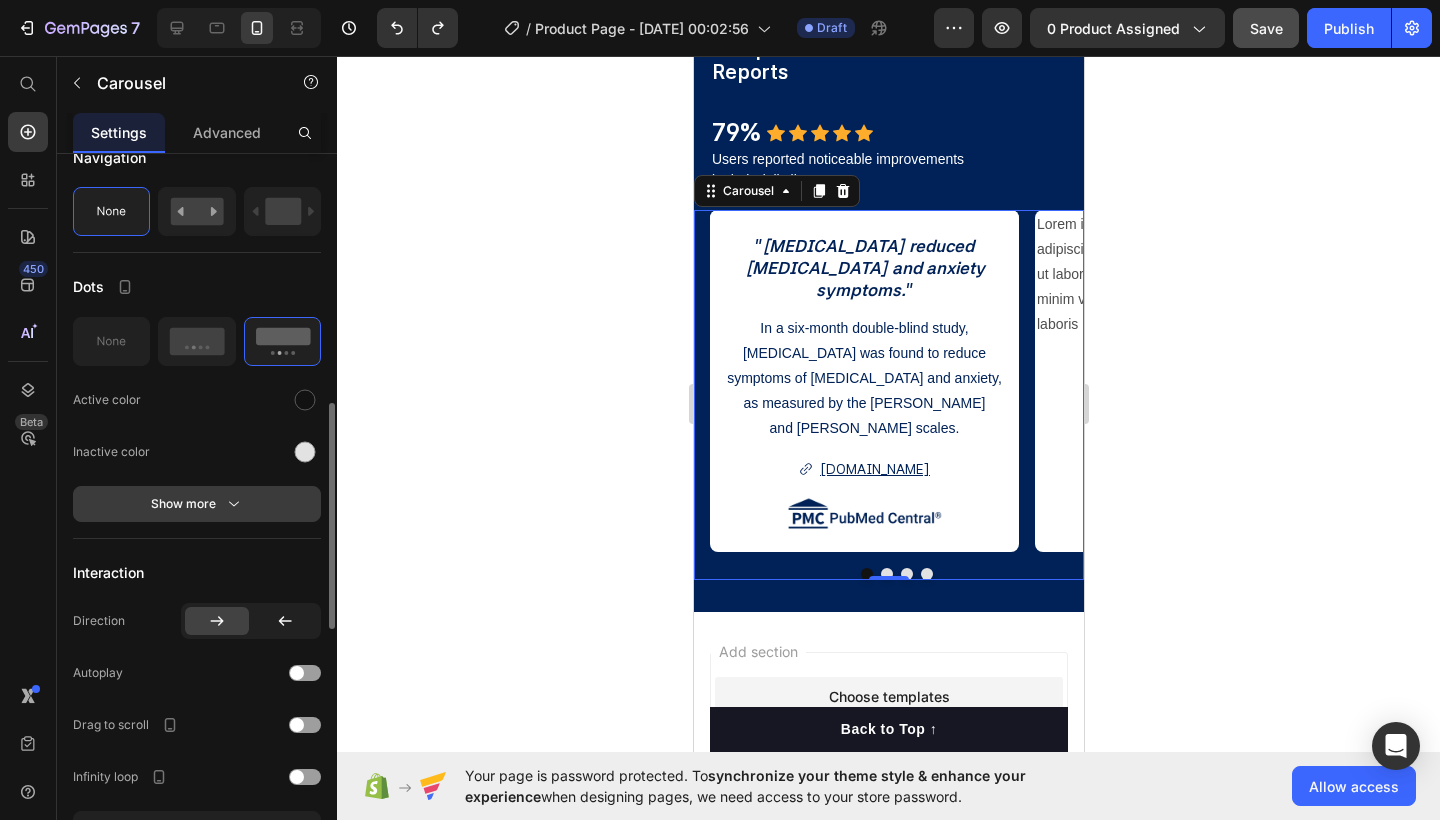 scroll, scrollTop: 767, scrollLeft: 0, axis: vertical 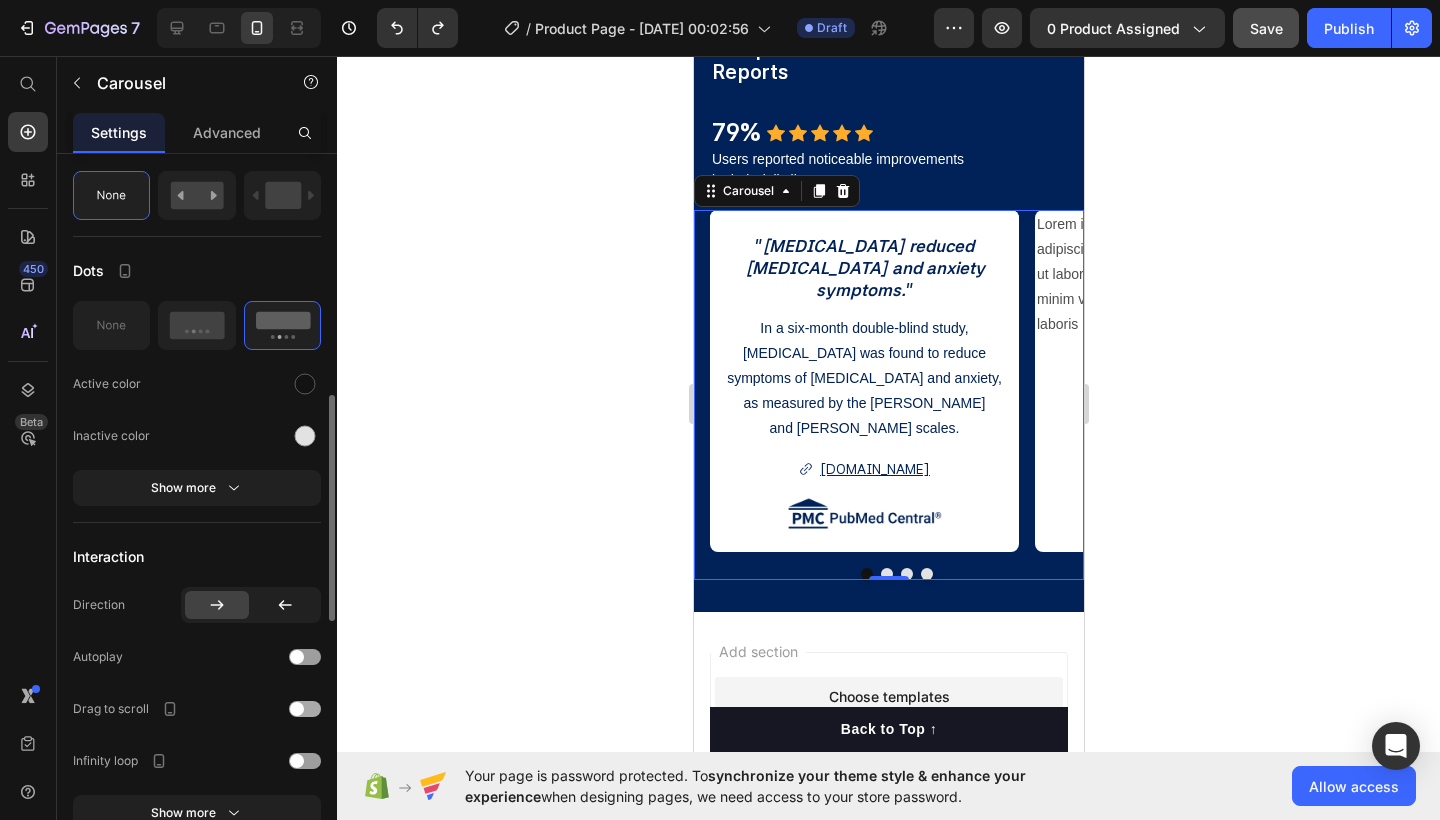click at bounding box center (297, 709) 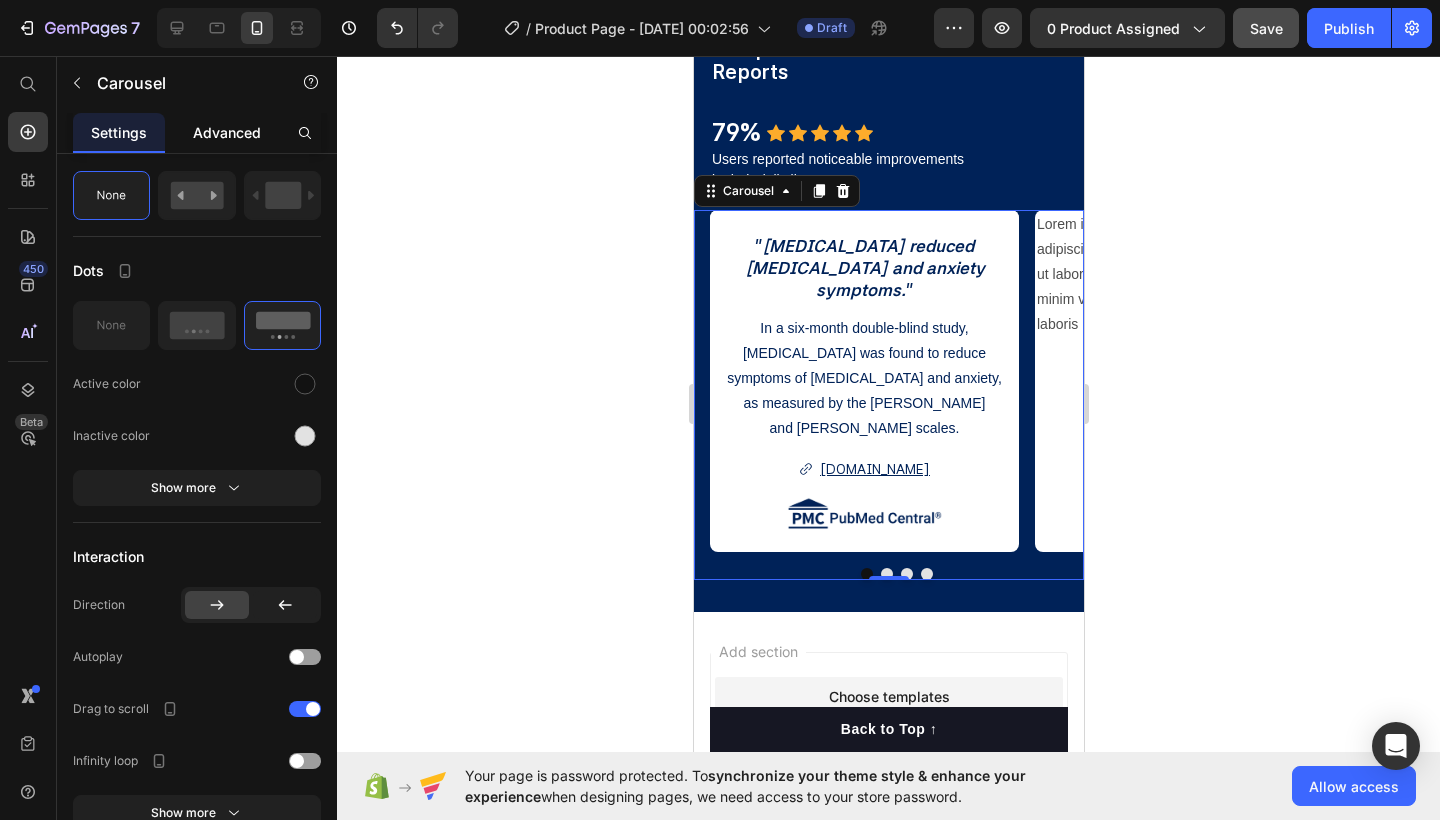 click on "Advanced" 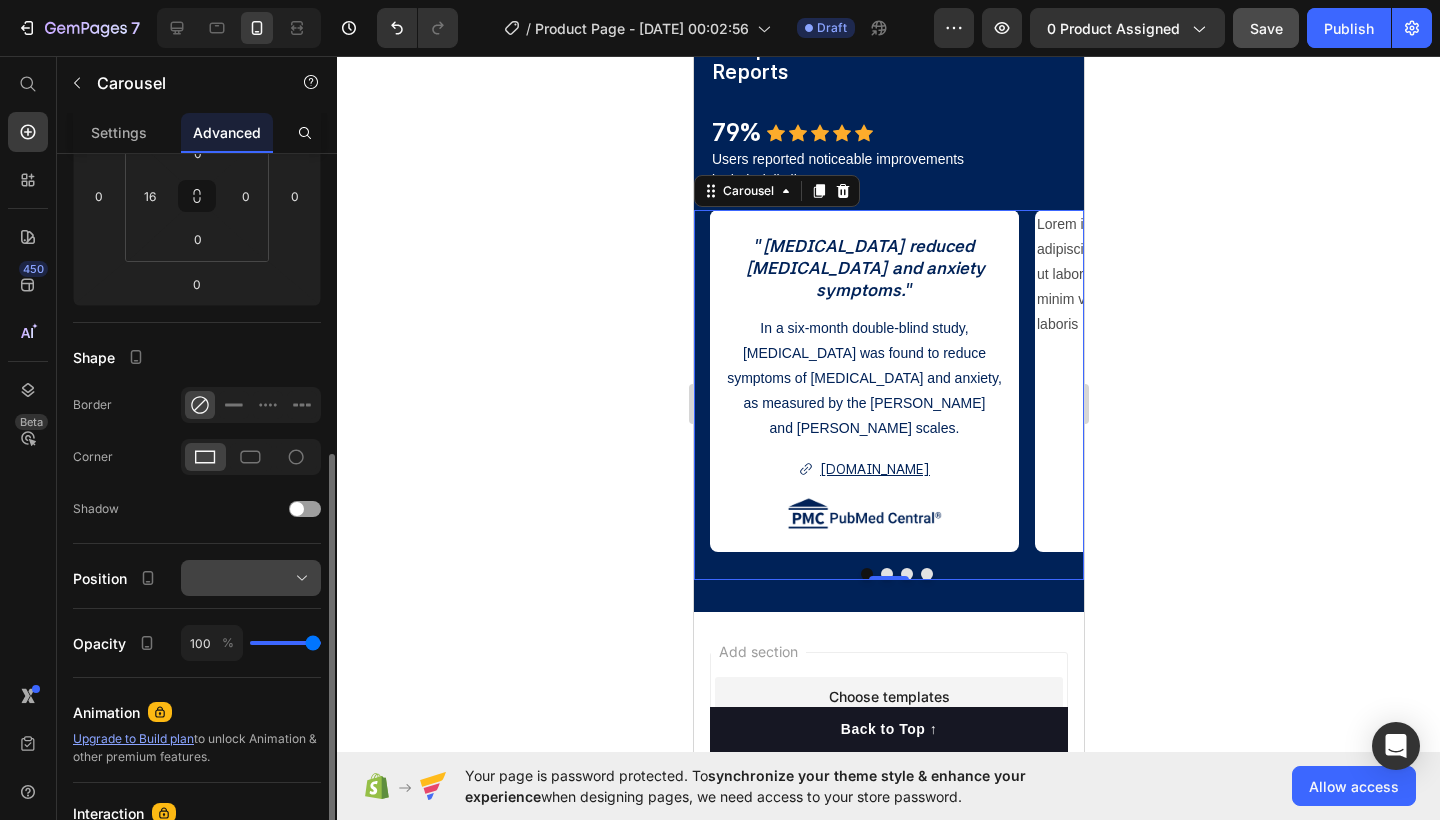 scroll, scrollTop: 199, scrollLeft: 0, axis: vertical 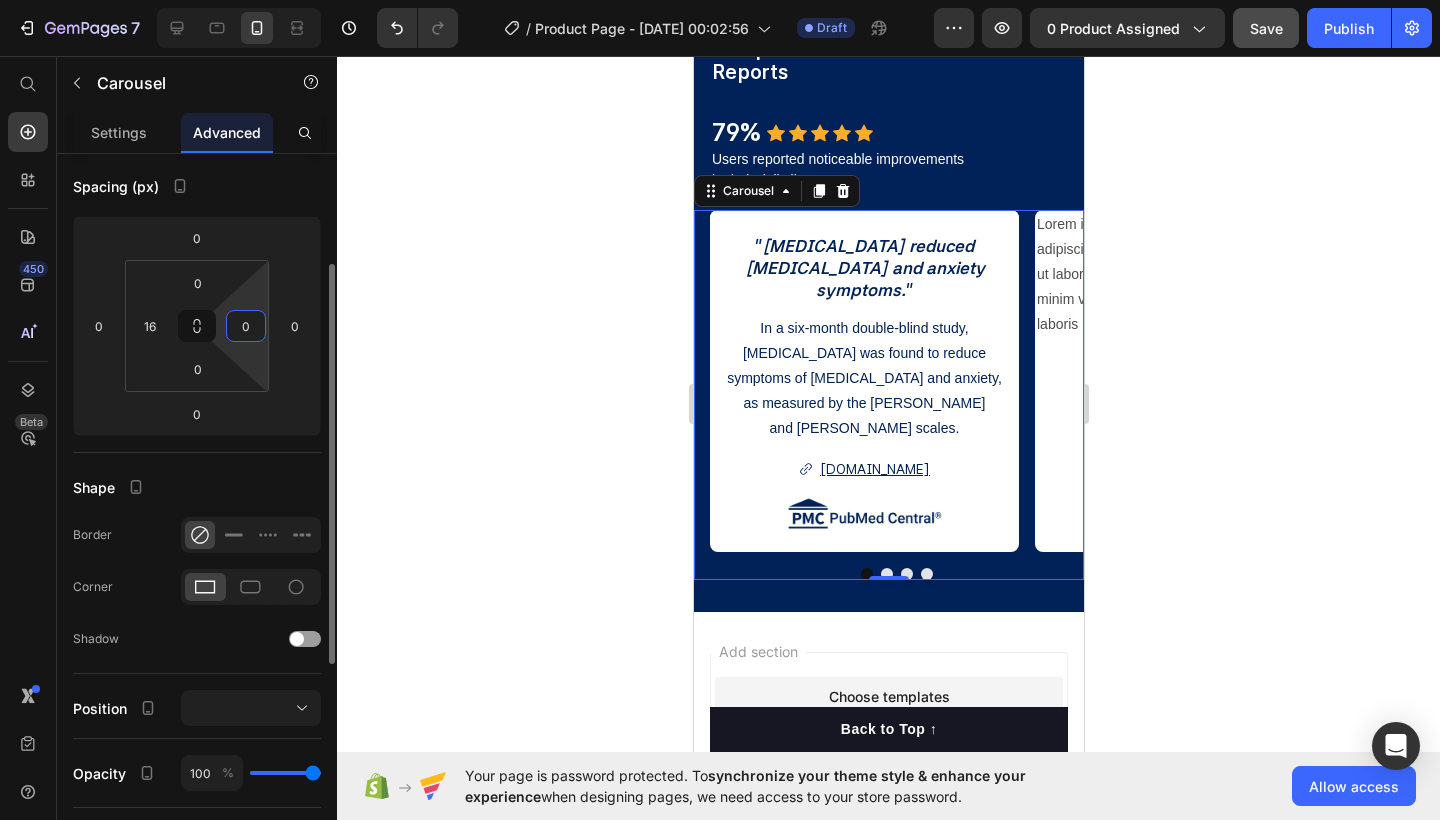 click on "0" at bounding box center [246, 326] 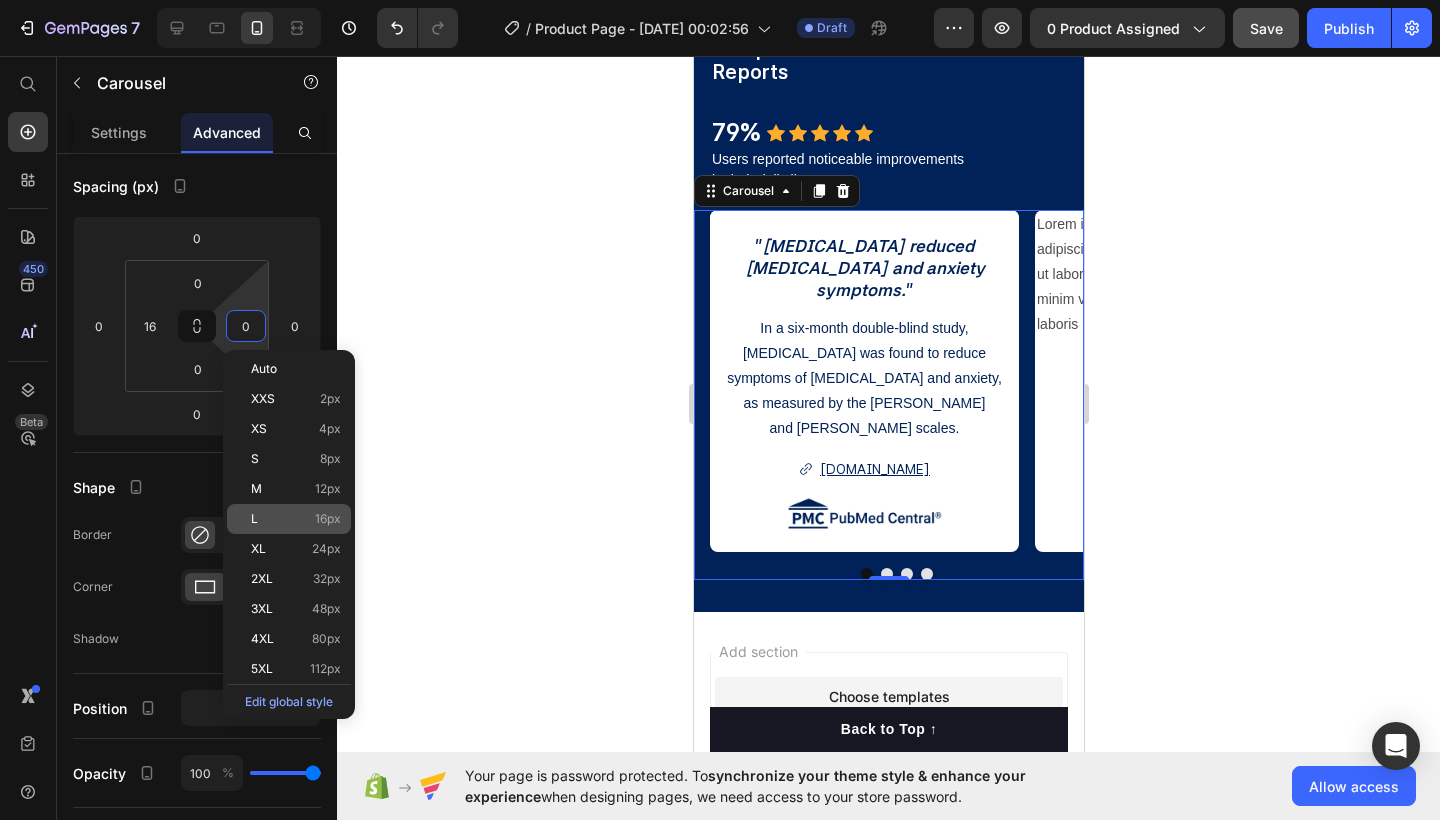 click on "L 16px" at bounding box center [296, 519] 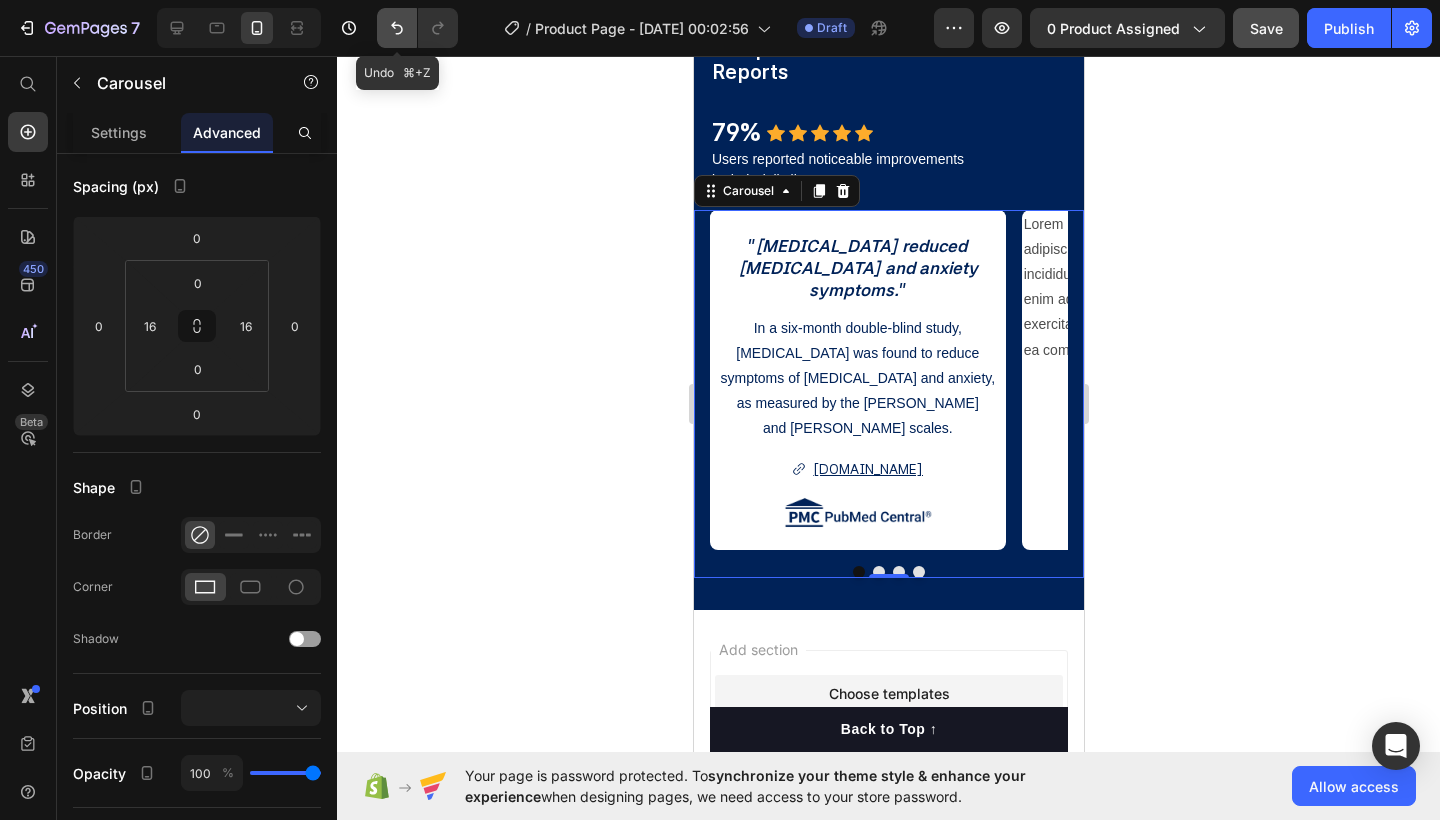 click 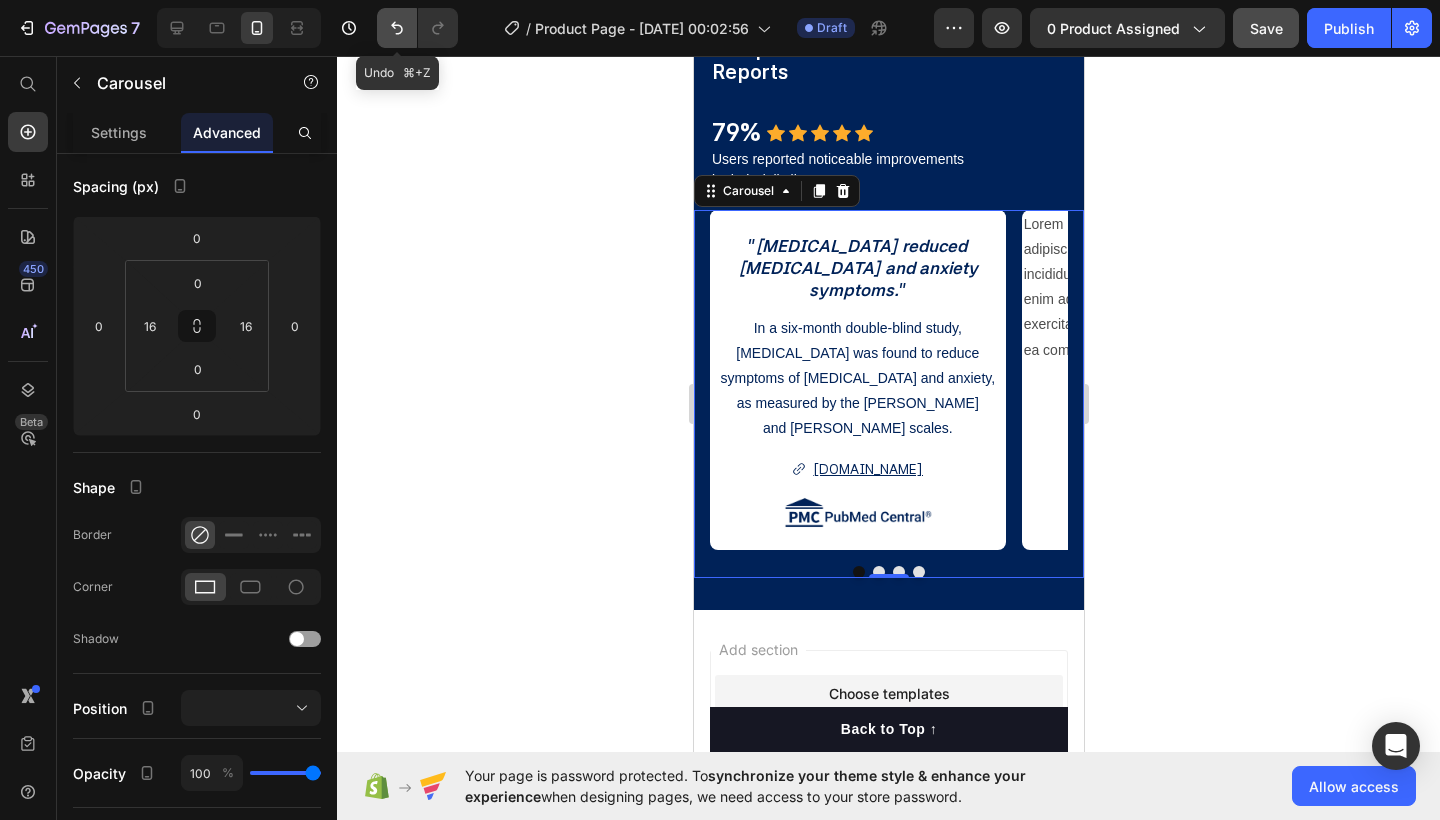 type on "0" 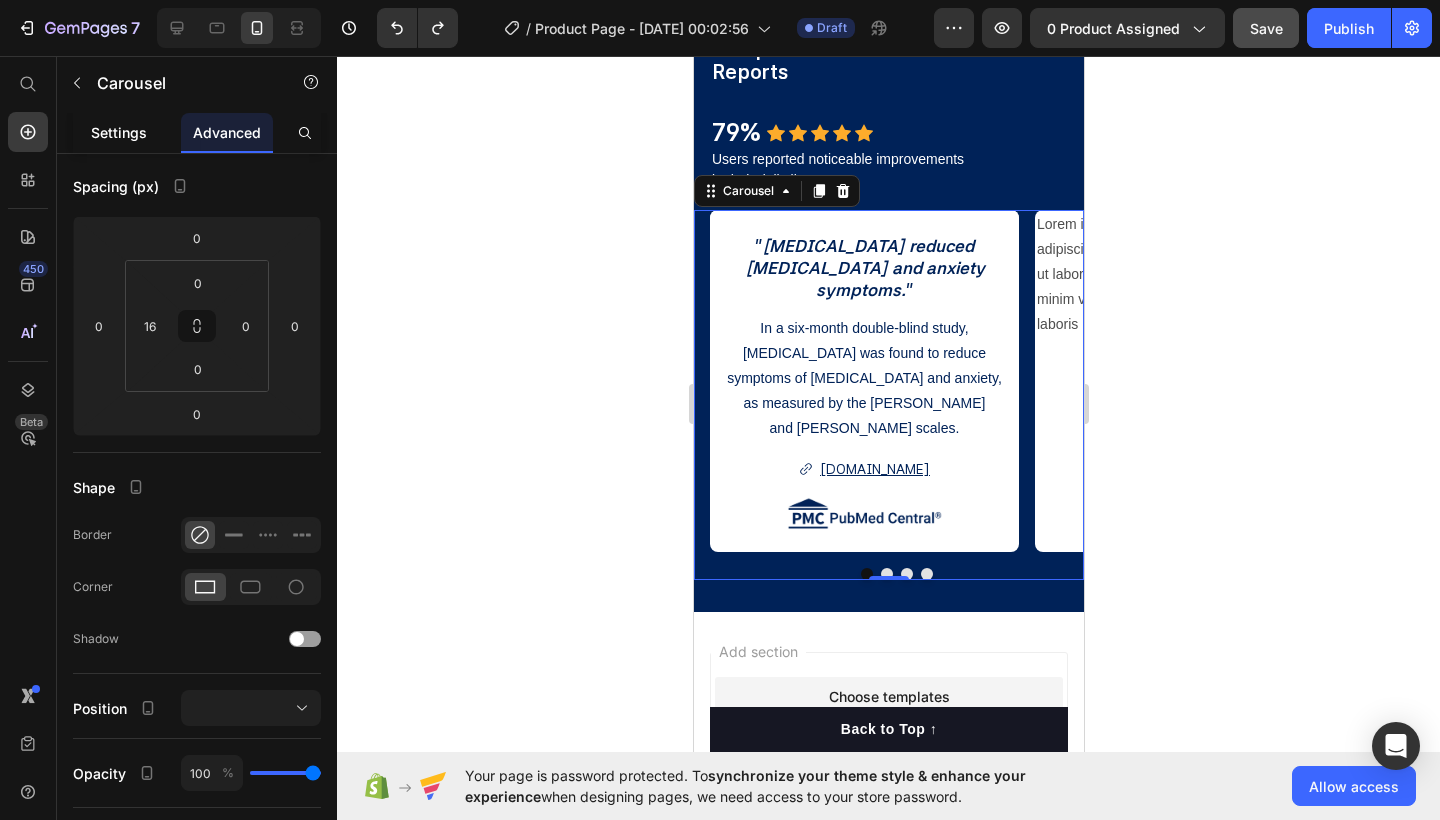 click on "Settings" at bounding box center [119, 132] 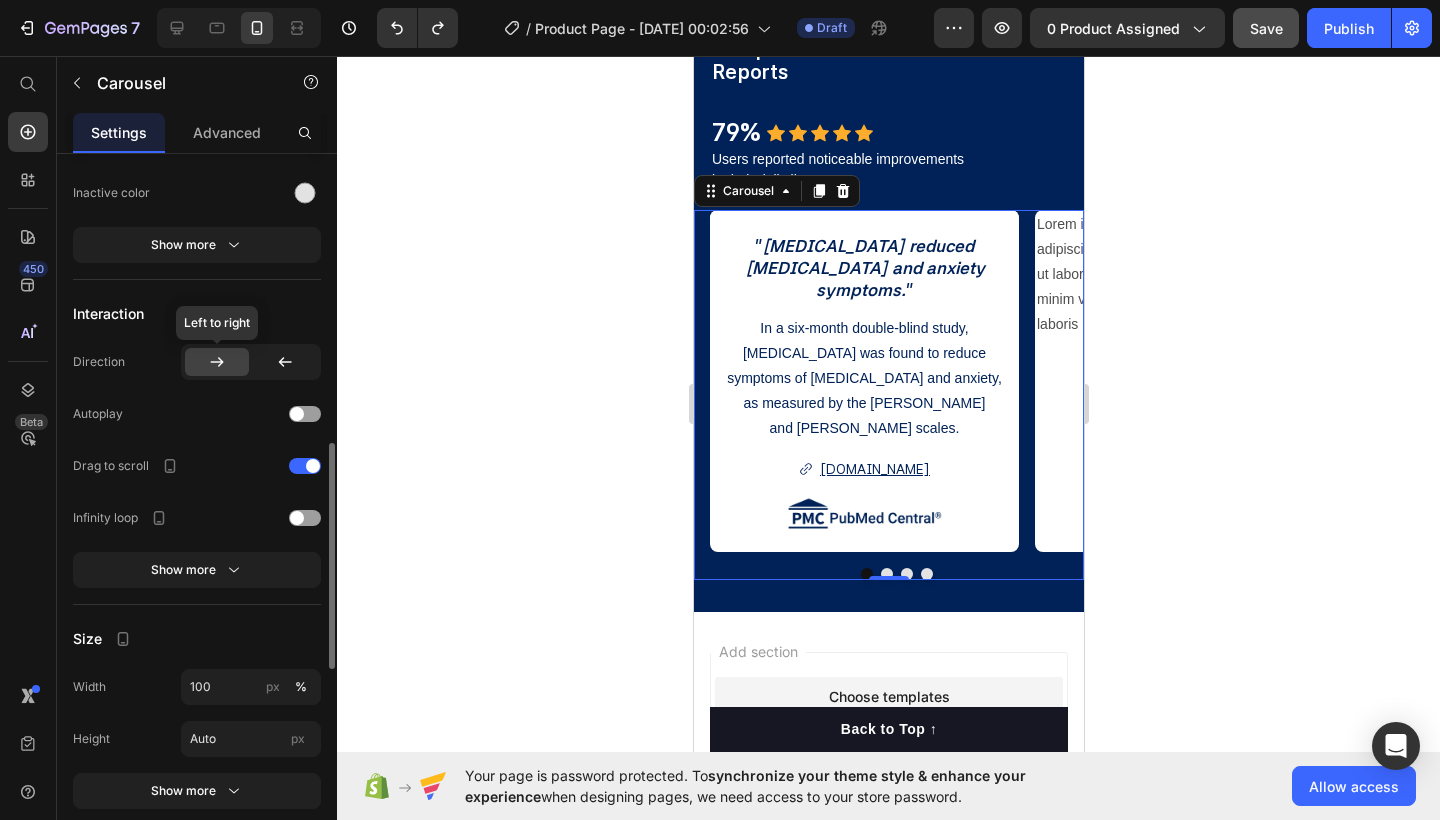 scroll, scrollTop: 1093, scrollLeft: 0, axis: vertical 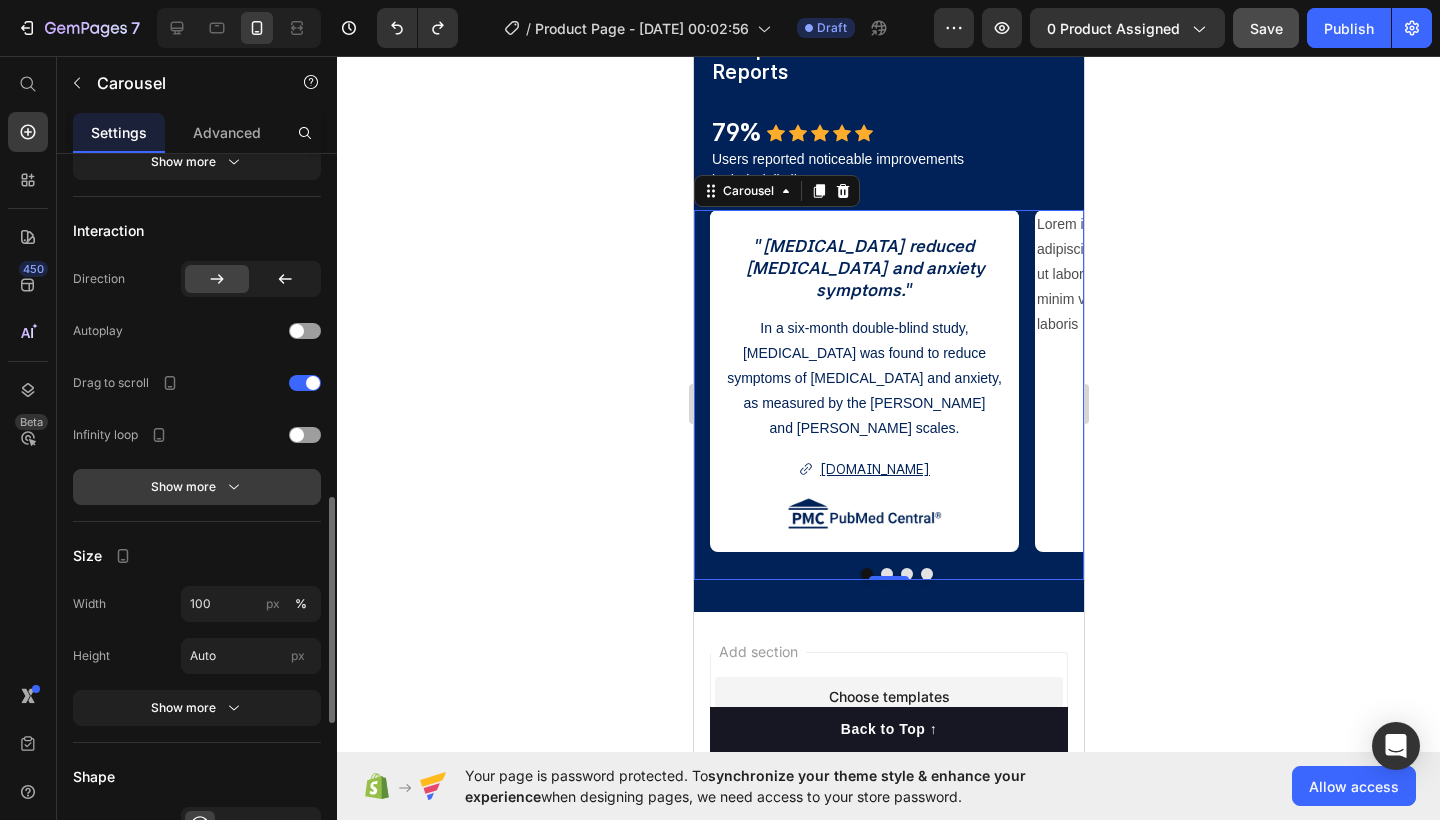 click on "Show more" at bounding box center [197, 487] 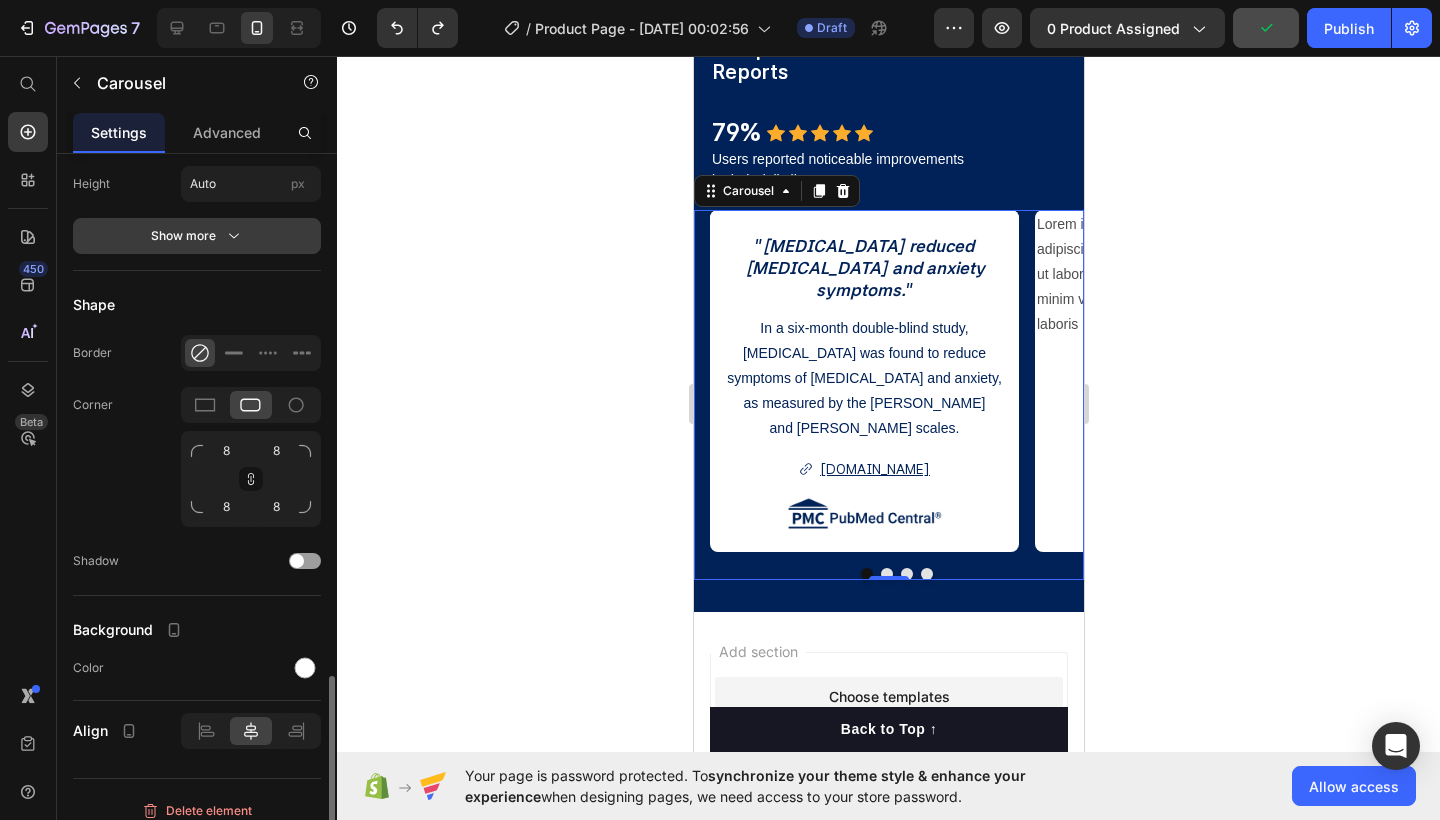 scroll, scrollTop: 1685, scrollLeft: 0, axis: vertical 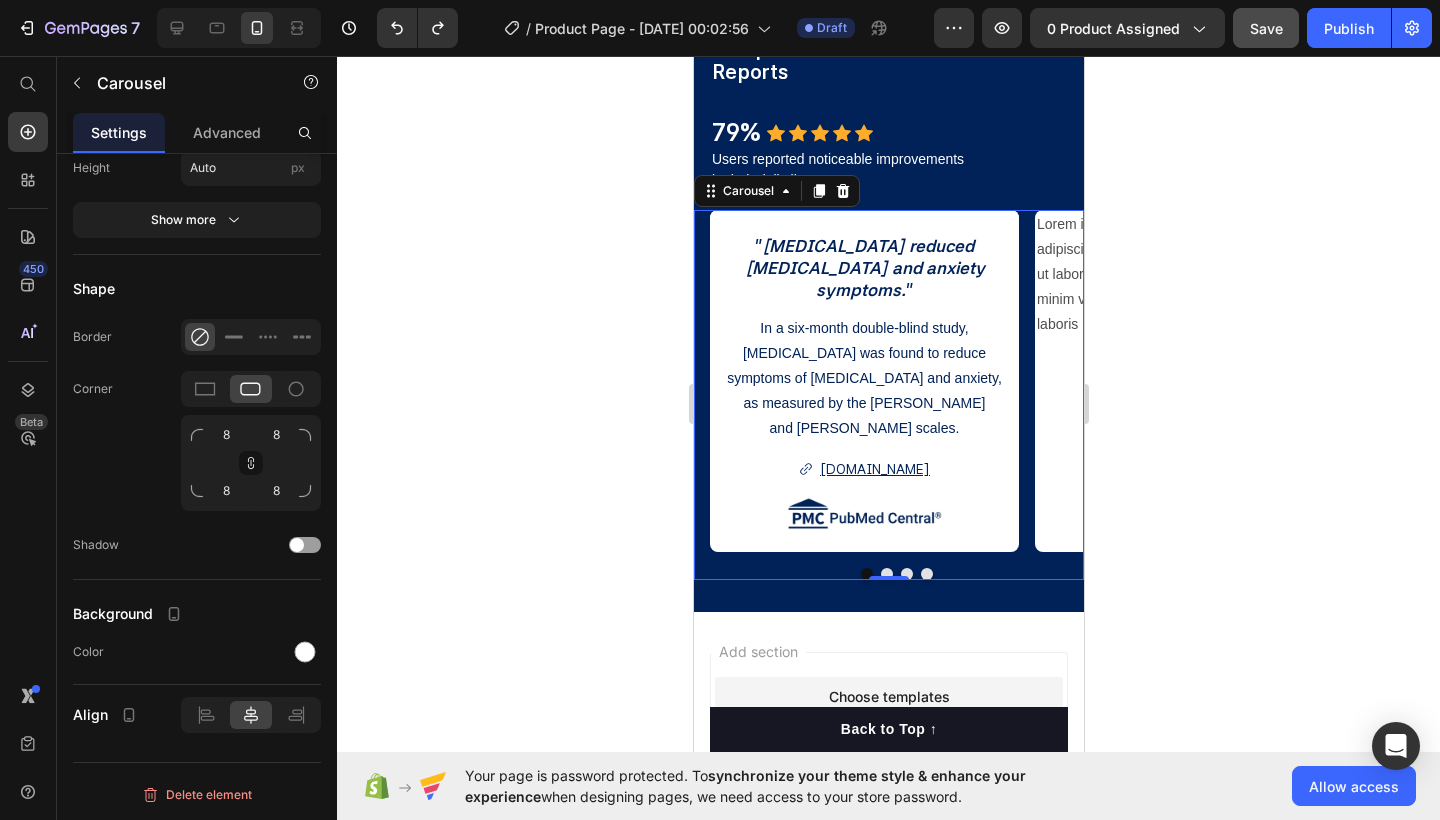 click 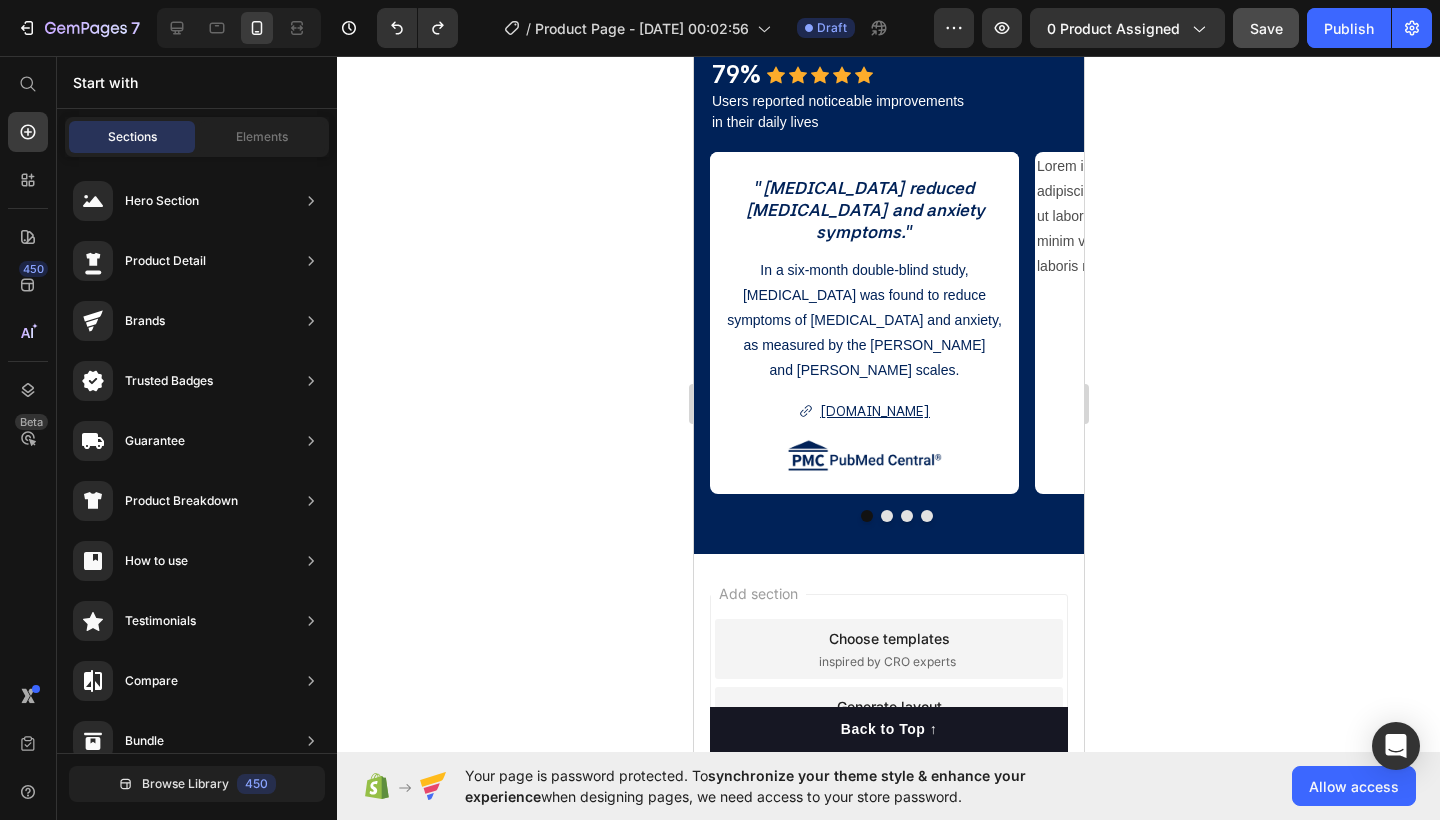 scroll, scrollTop: 2049, scrollLeft: 0, axis: vertical 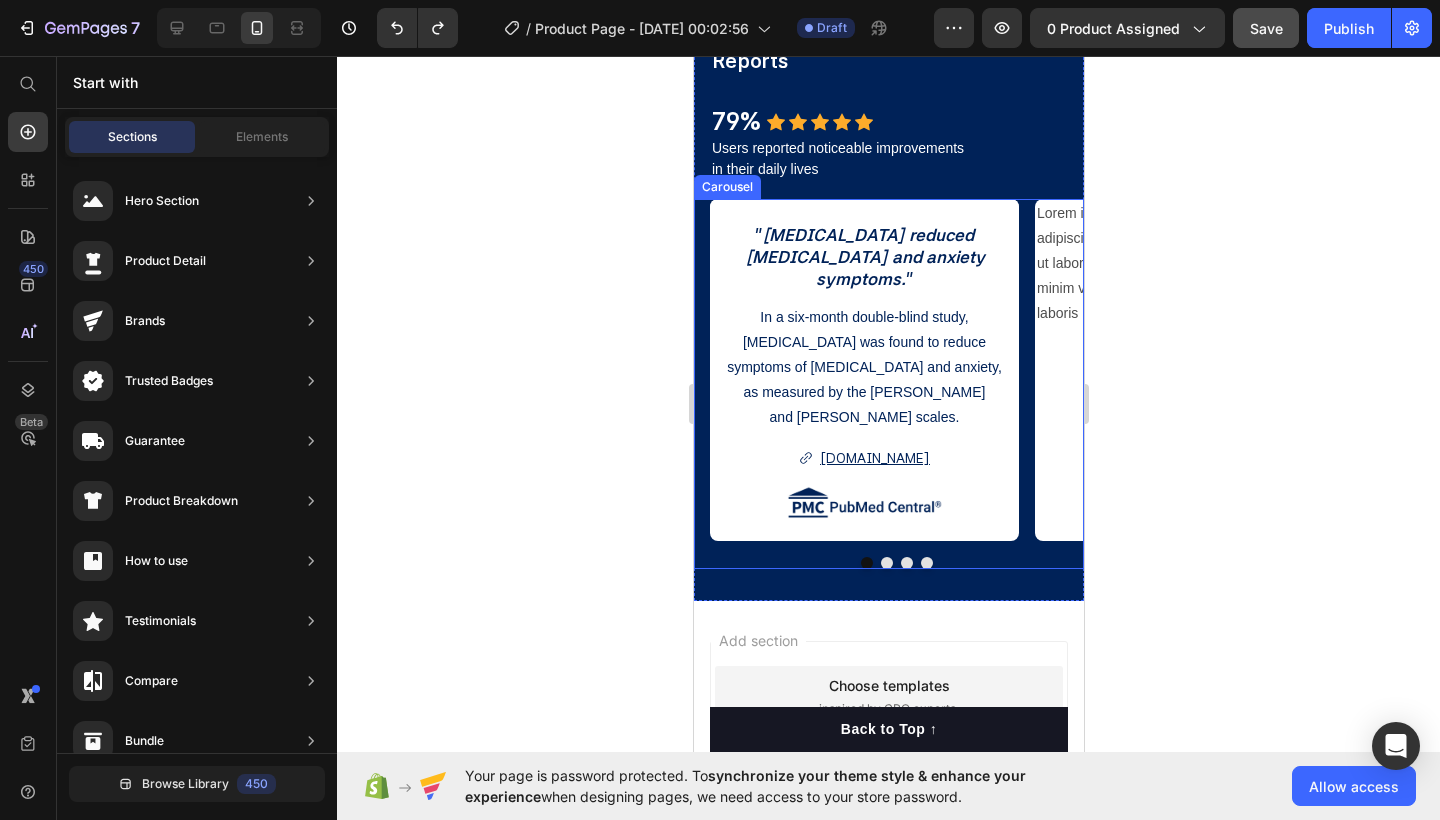 click 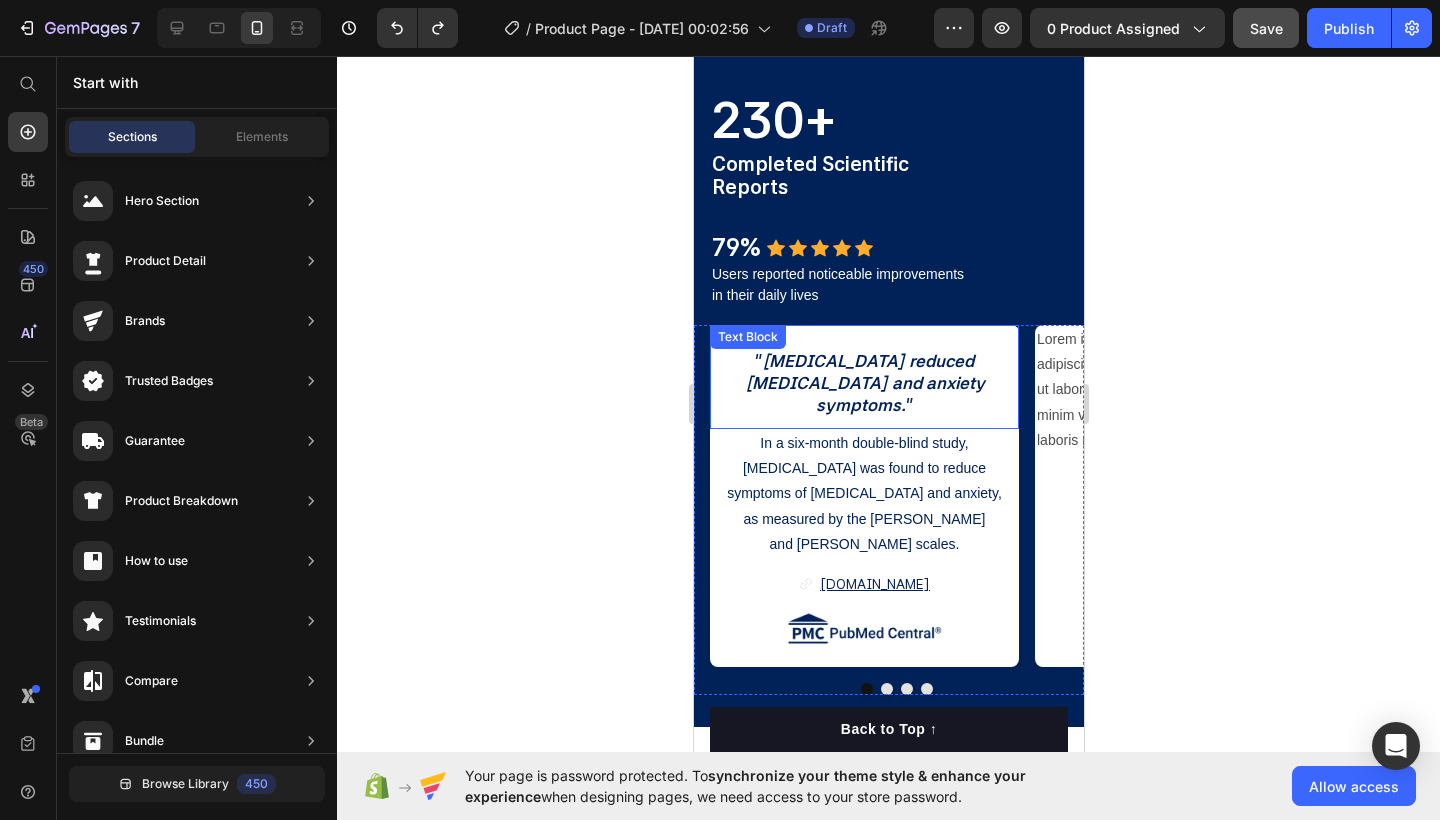 scroll, scrollTop: 1954, scrollLeft: 0, axis: vertical 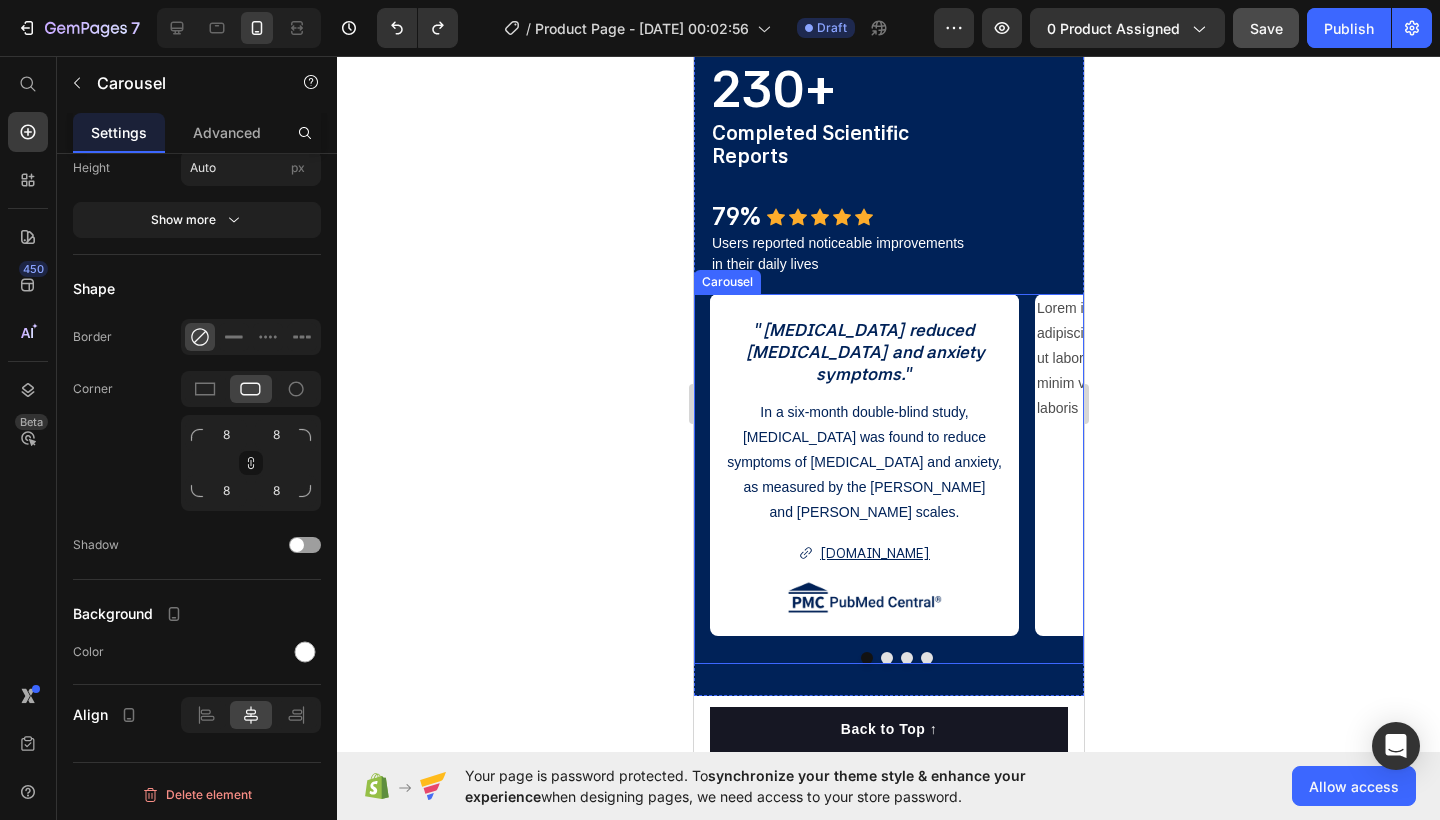 click on "Lorem ipsum dolor sit amet, consectetur adipiscing elit, sed do eiusmod tempor incididunt ut labore et dolore magna aliqua. Ut enim ad minim veniam, quis nostrud exercitation ullamco laboris nisi ut aliquip ex ea commodo consequat. Text Block" at bounding box center (1188, 465) 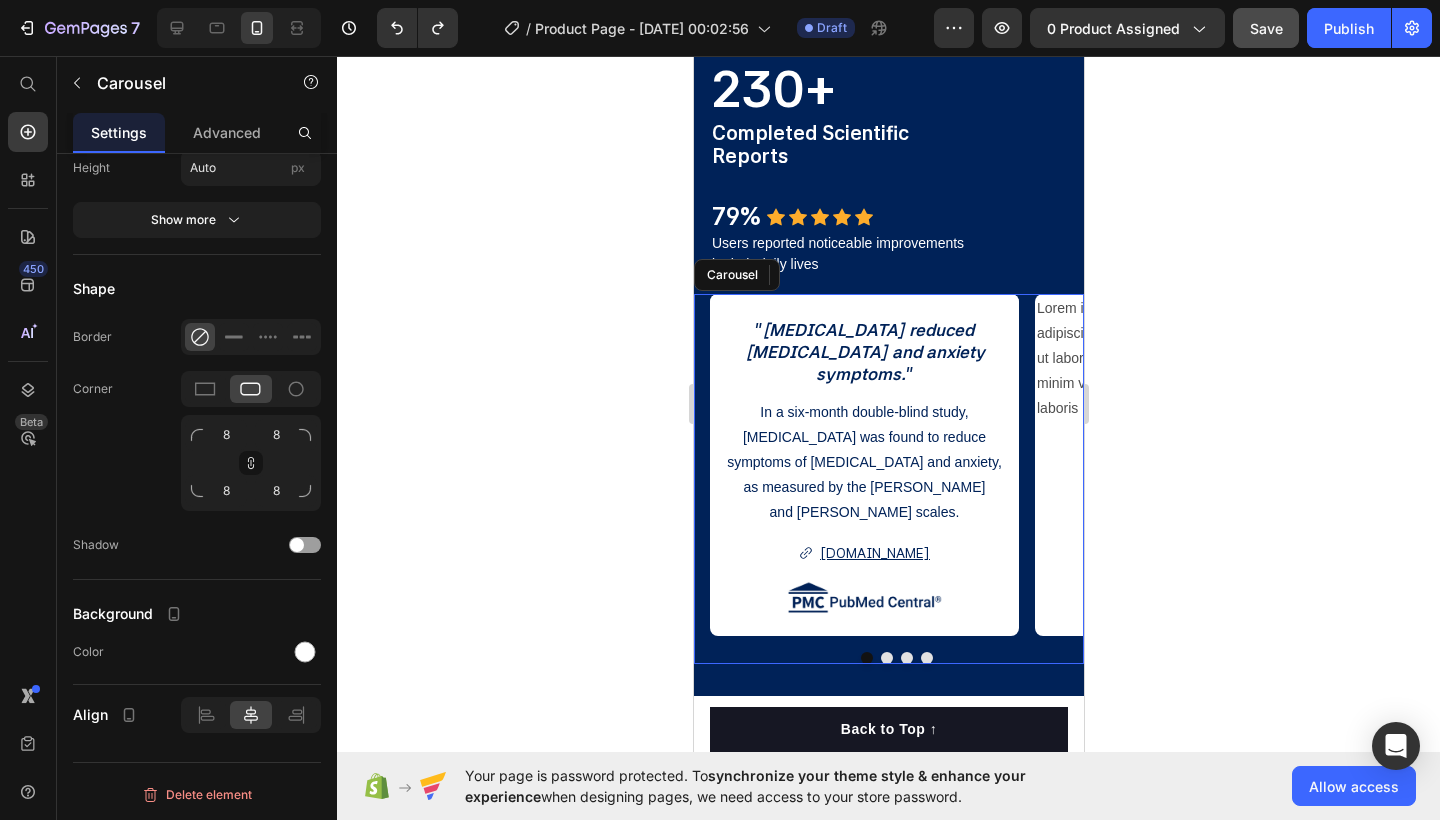 scroll, scrollTop: 1581, scrollLeft: 0, axis: vertical 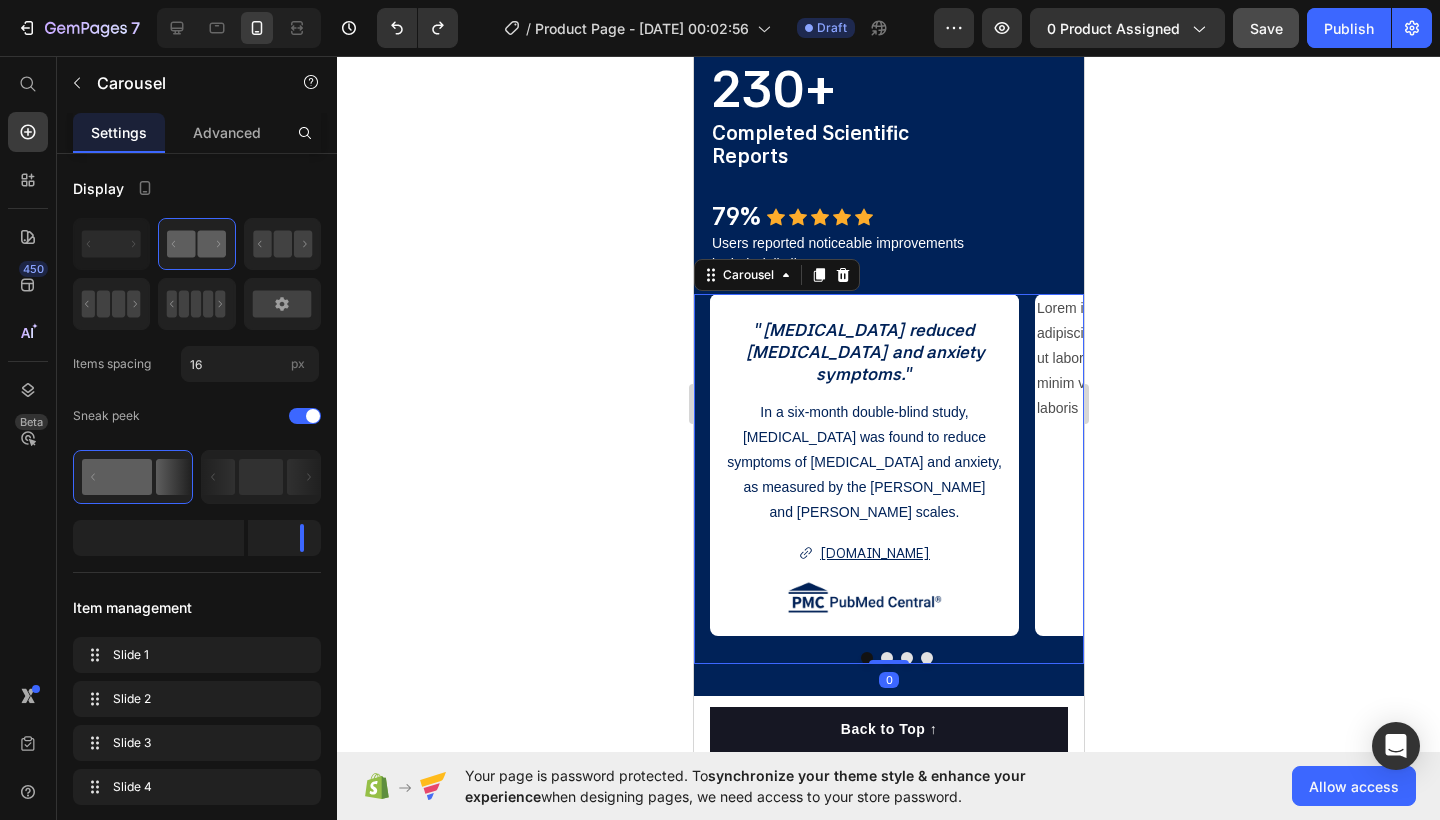 click at bounding box center (886, 658) 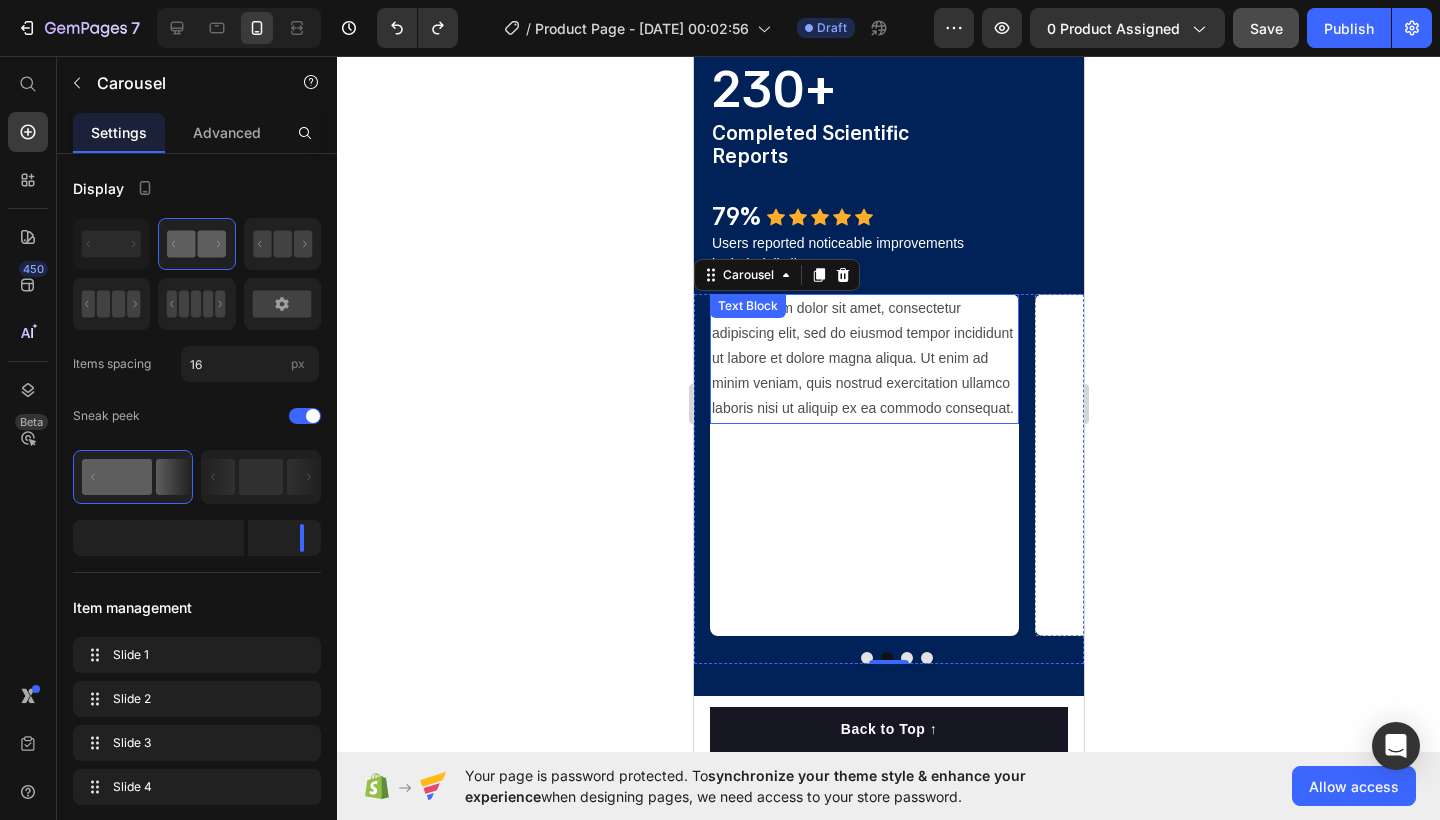 click on "Lorem ipsum dolor sit amet, consectetur adipiscing elit, sed do eiusmod tempor incididunt ut labore et dolore magna aliqua. Ut enim ad minim veniam, quis nostrud exercitation ullamco laboris nisi ut aliquip ex ea commodo consequat." at bounding box center [863, 359] 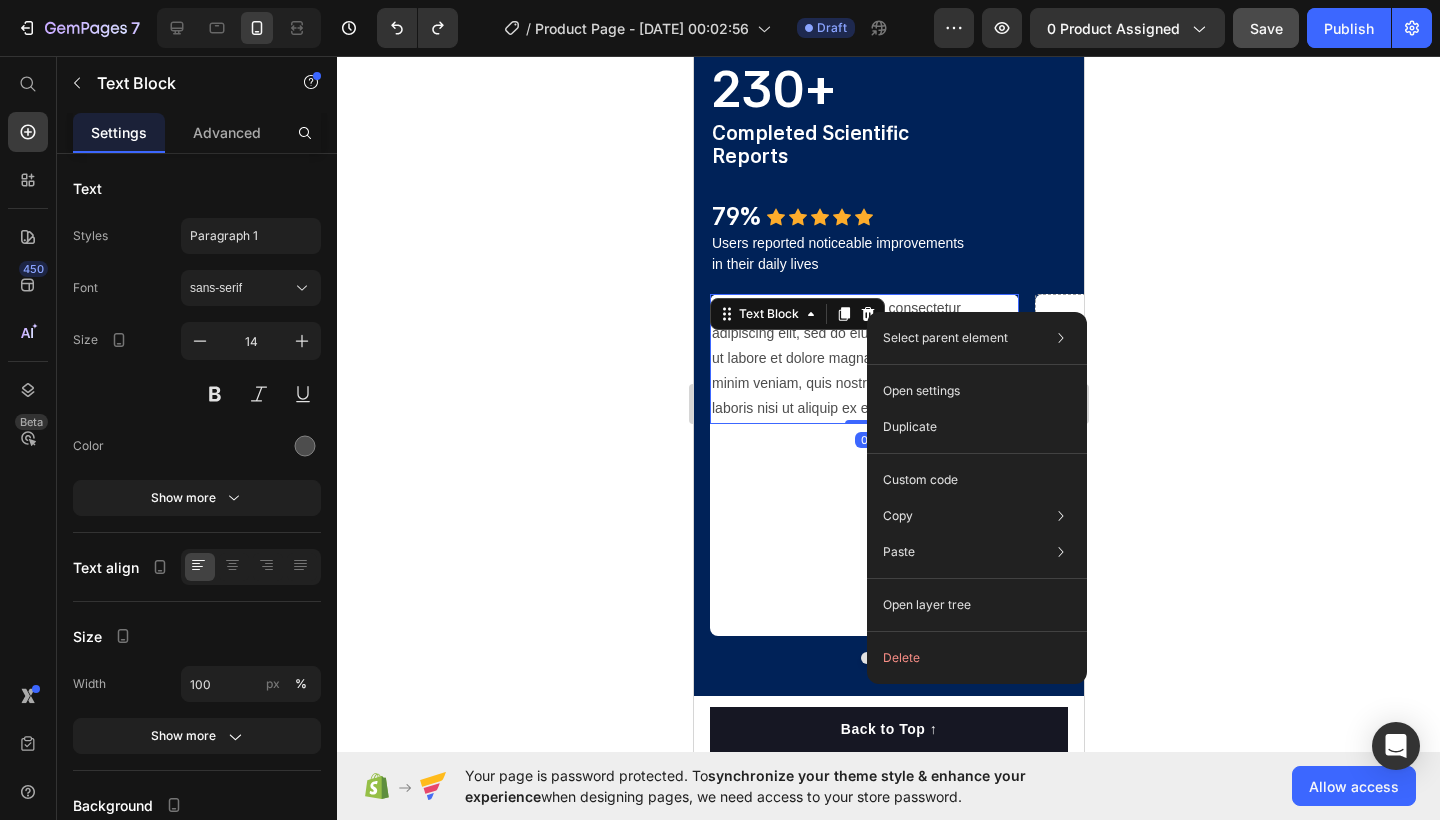 click on "Select parent element Section Carousel Text Block Open settings Duplicate Custom code Copy Copy element  Cmd + C Copy style  Copy class  .g8exe9uw6A Paste Paste element  Cmd + V Paste style  Cmd + Shift + V  Please allow access tp clipboard to paste content from other pages  Allow Access Open layer tree  Delete" 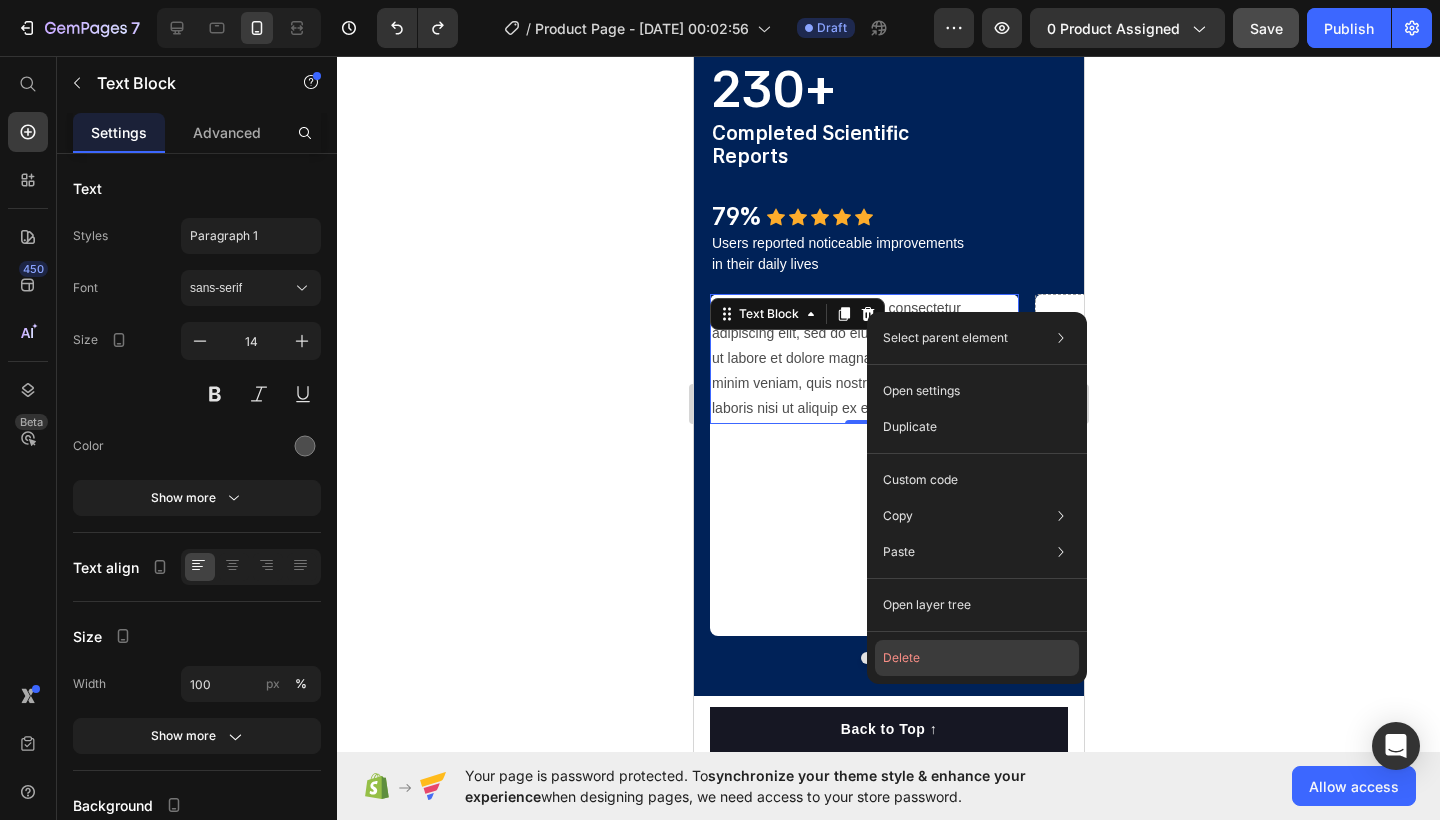 click on "Delete" 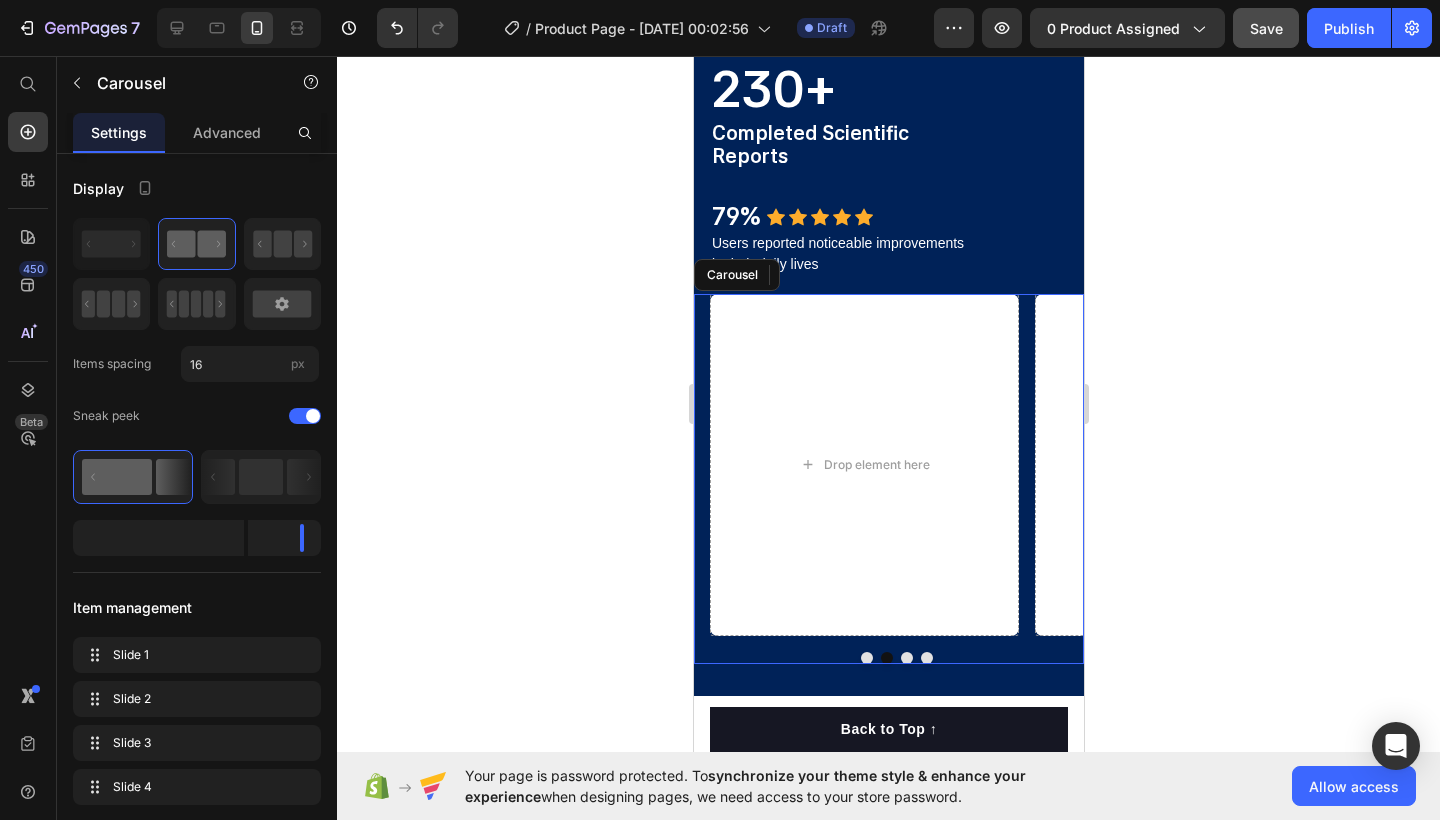 click at bounding box center (866, 658) 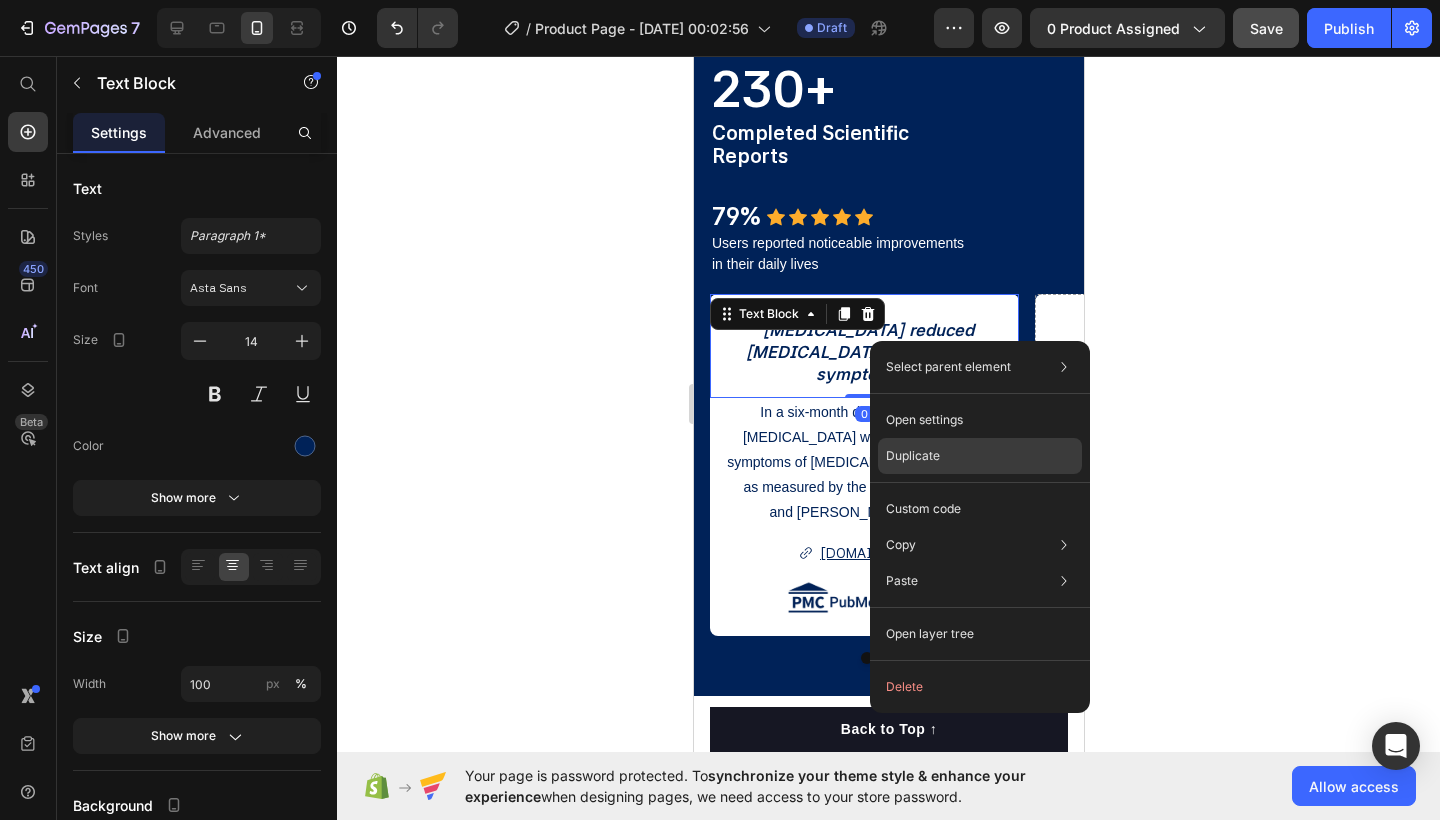 click on "Duplicate" at bounding box center (913, 456) 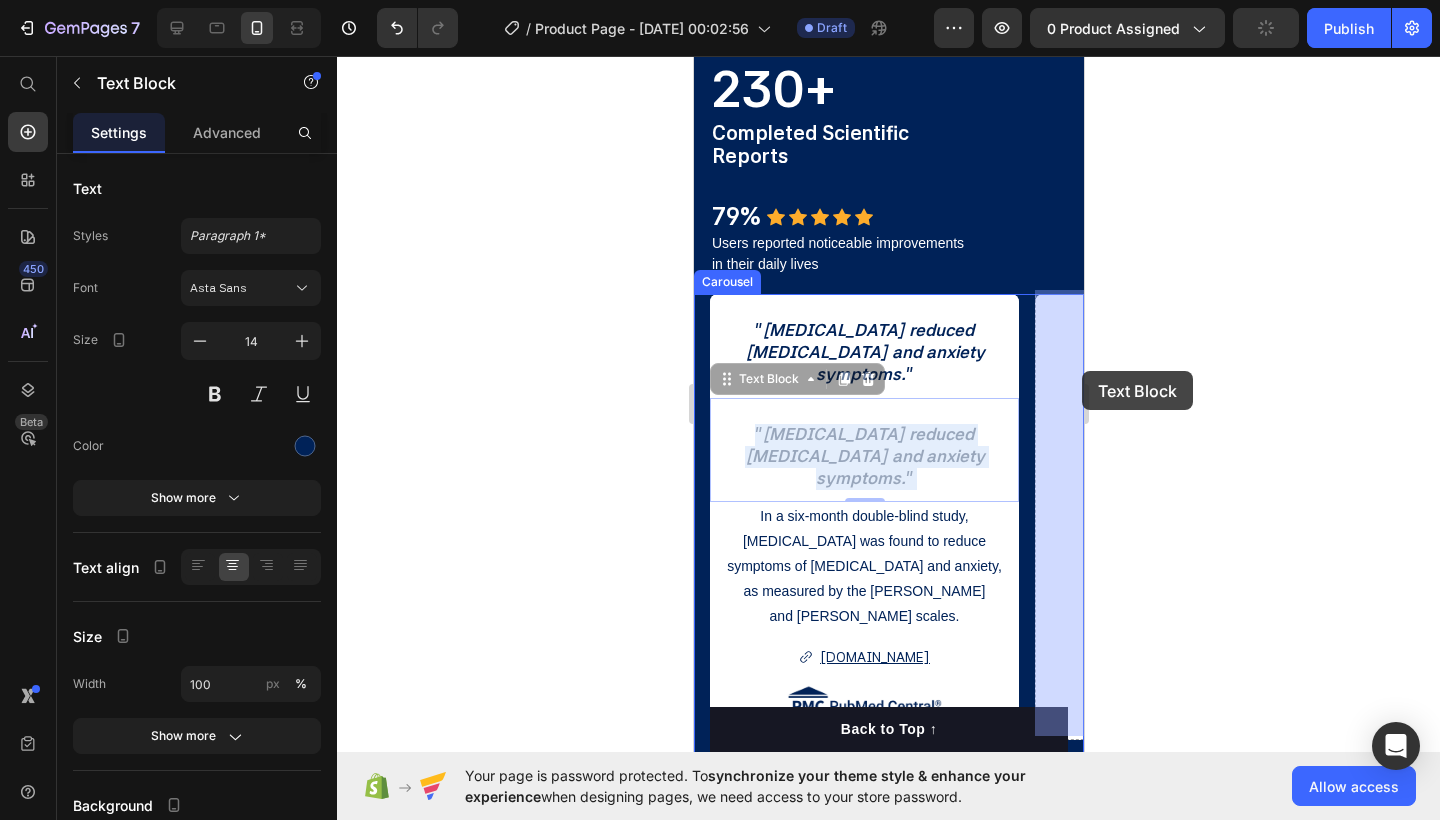 drag, startPoint x: 951, startPoint y: 416, endPoint x: 1081, endPoint y: 371, distance: 137.56816 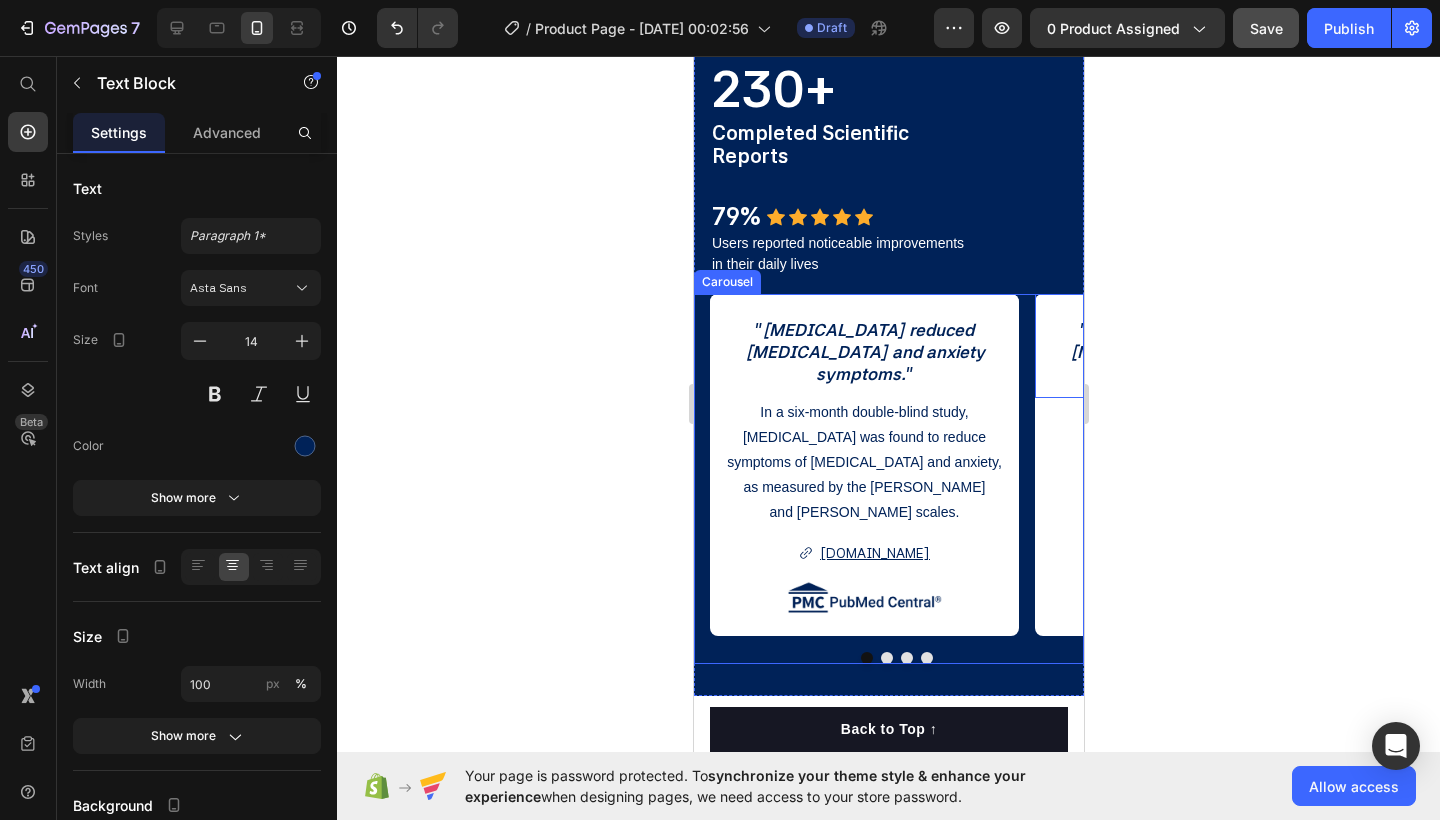 click at bounding box center (886, 658) 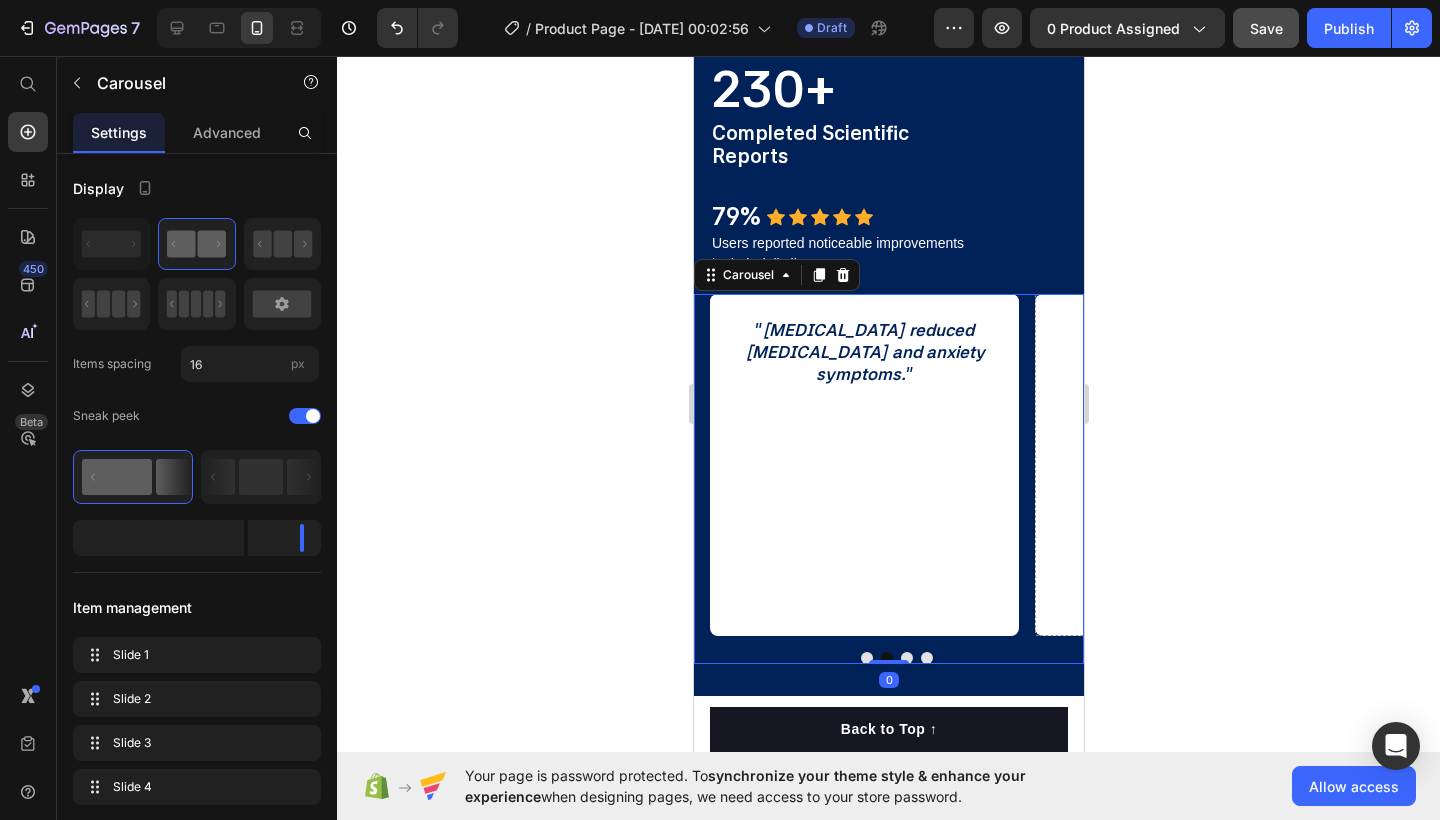 click at bounding box center [866, 658] 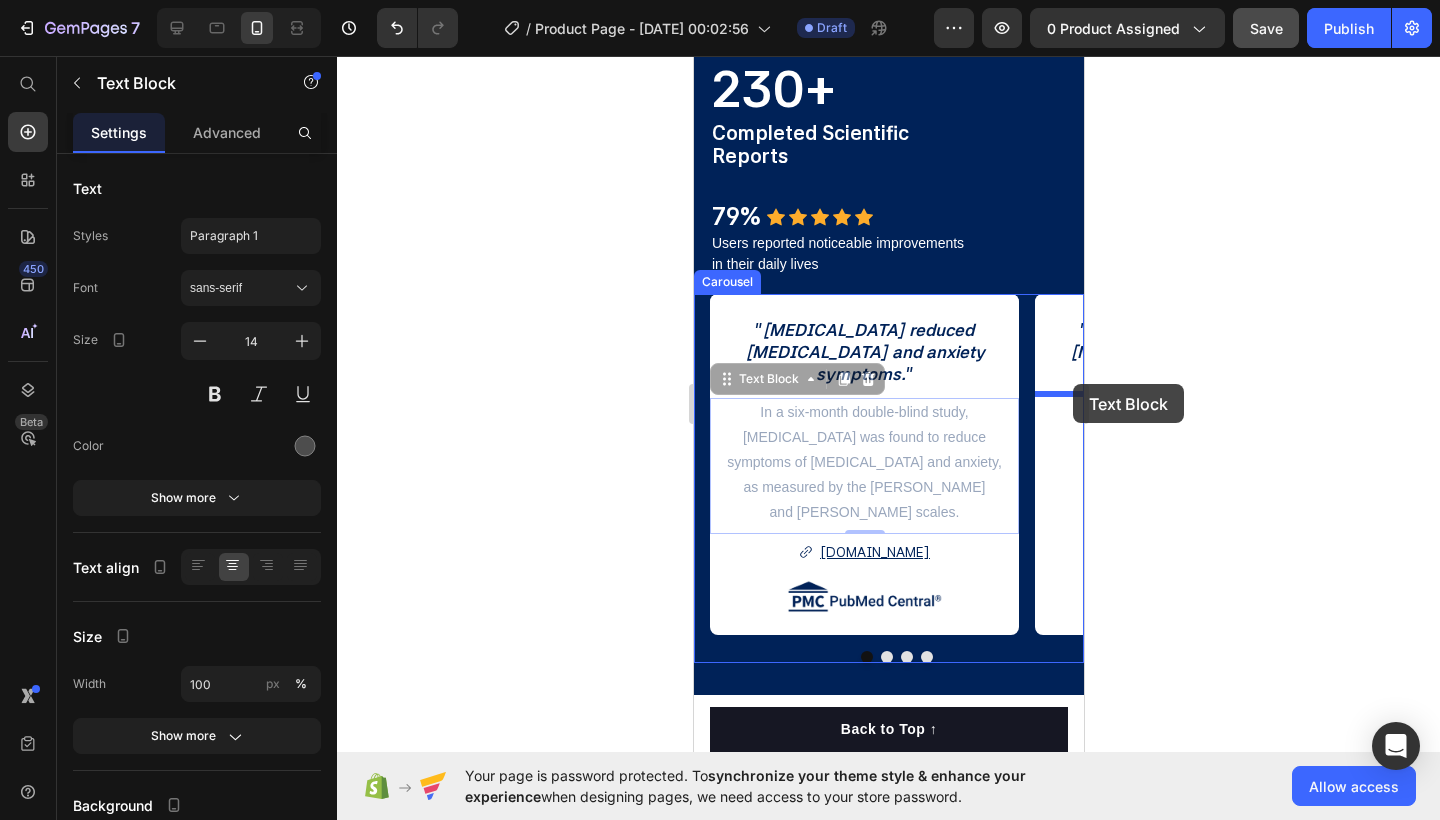 drag, startPoint x: 857, startPoint y: 419, endPoint x: 1072, endPoint y: 384, distance: 217.83022 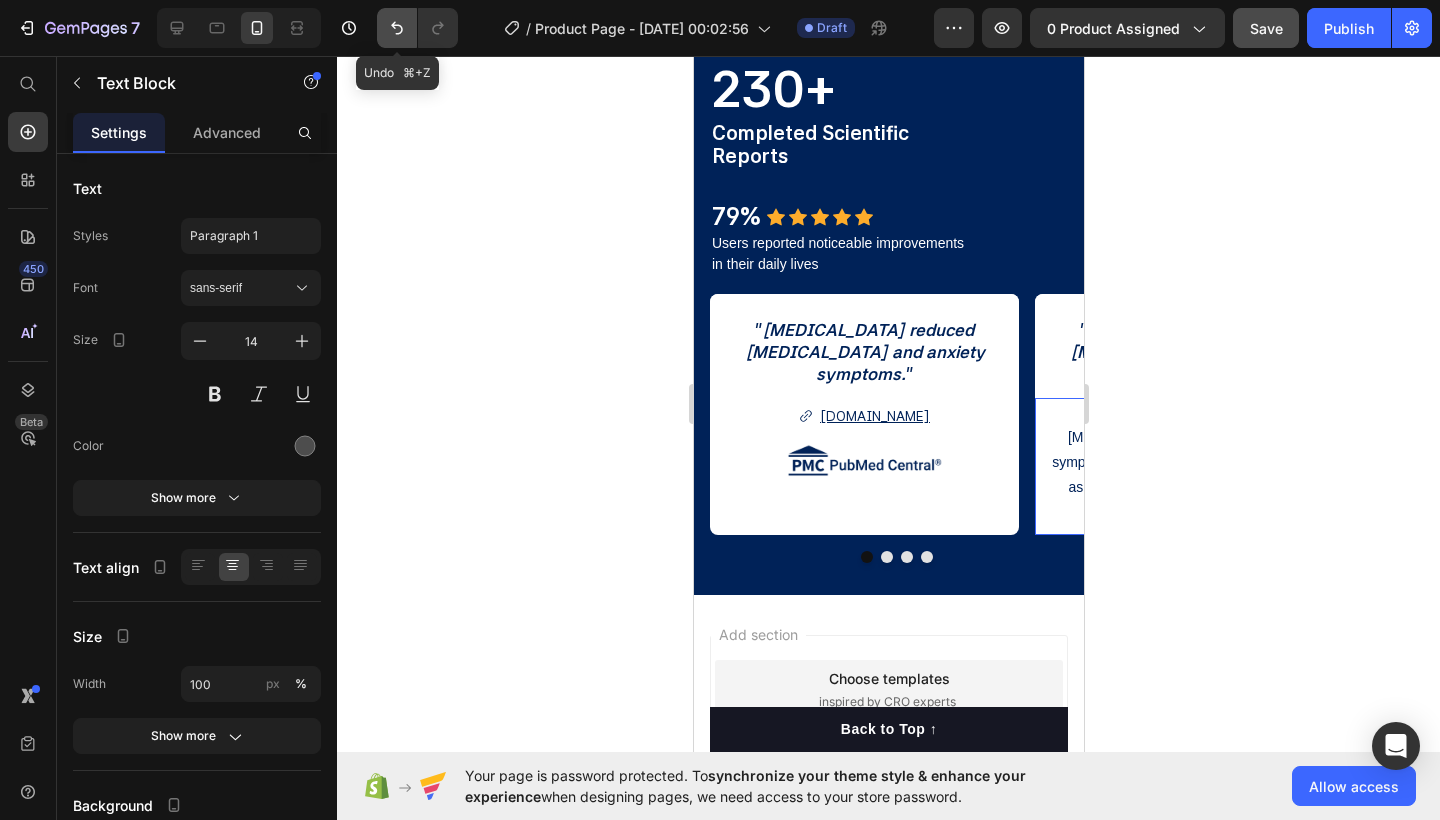 click 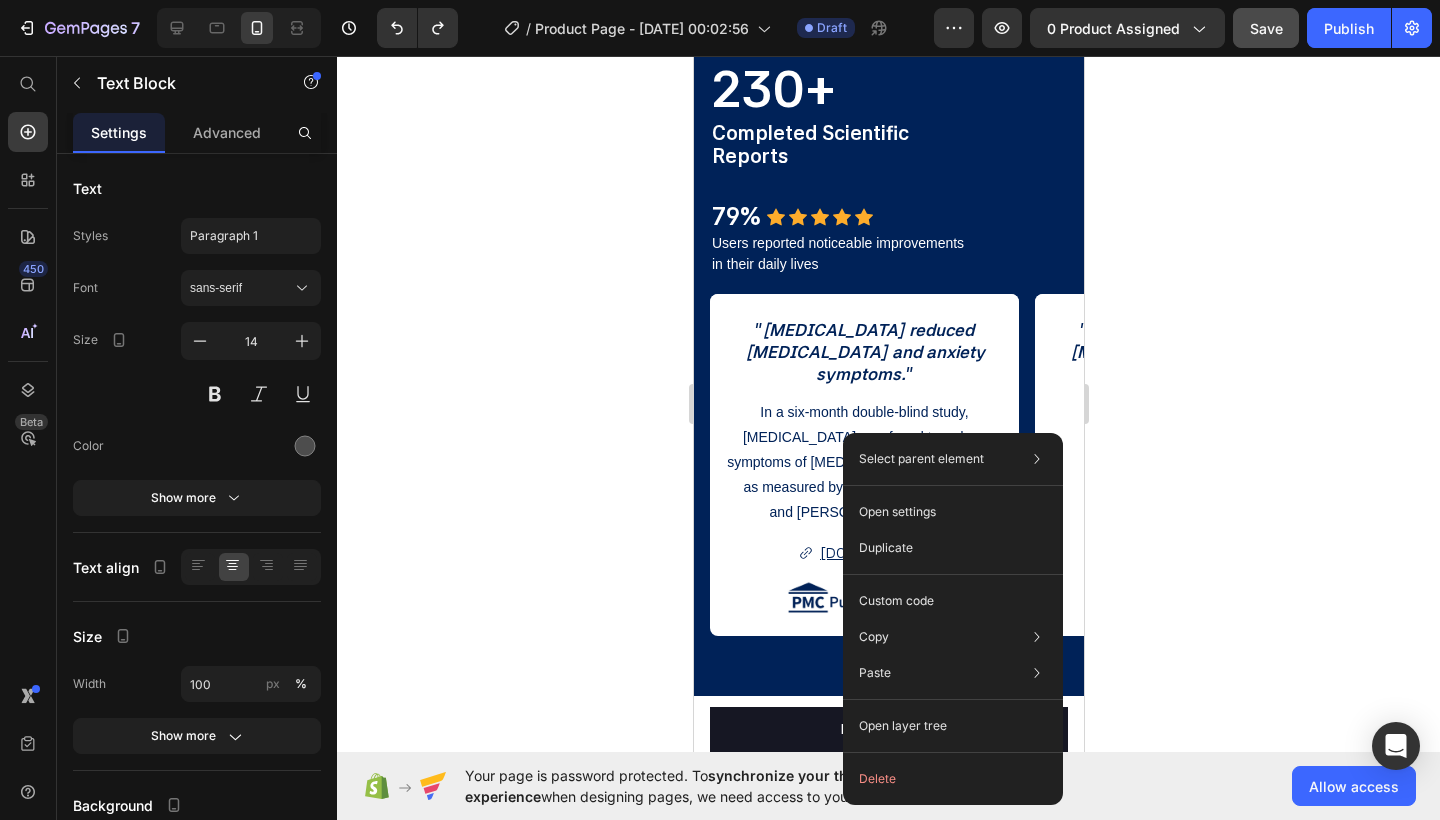 click on "[MEDICAL_DATA] was found to reduce" at bounding box center [863, 437] 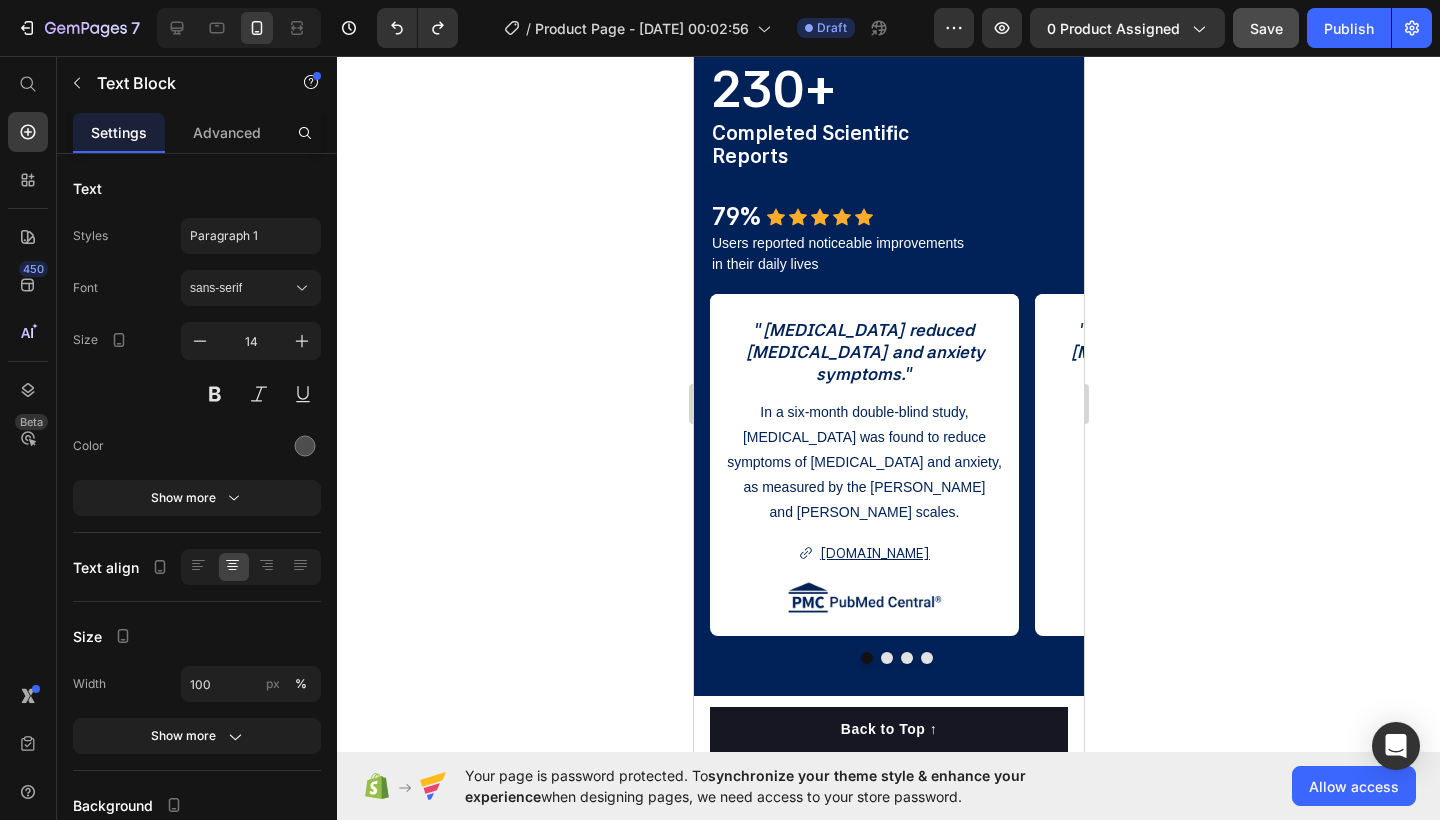 click on "In a six-month double-blind study," at bounding box center (863, 412) 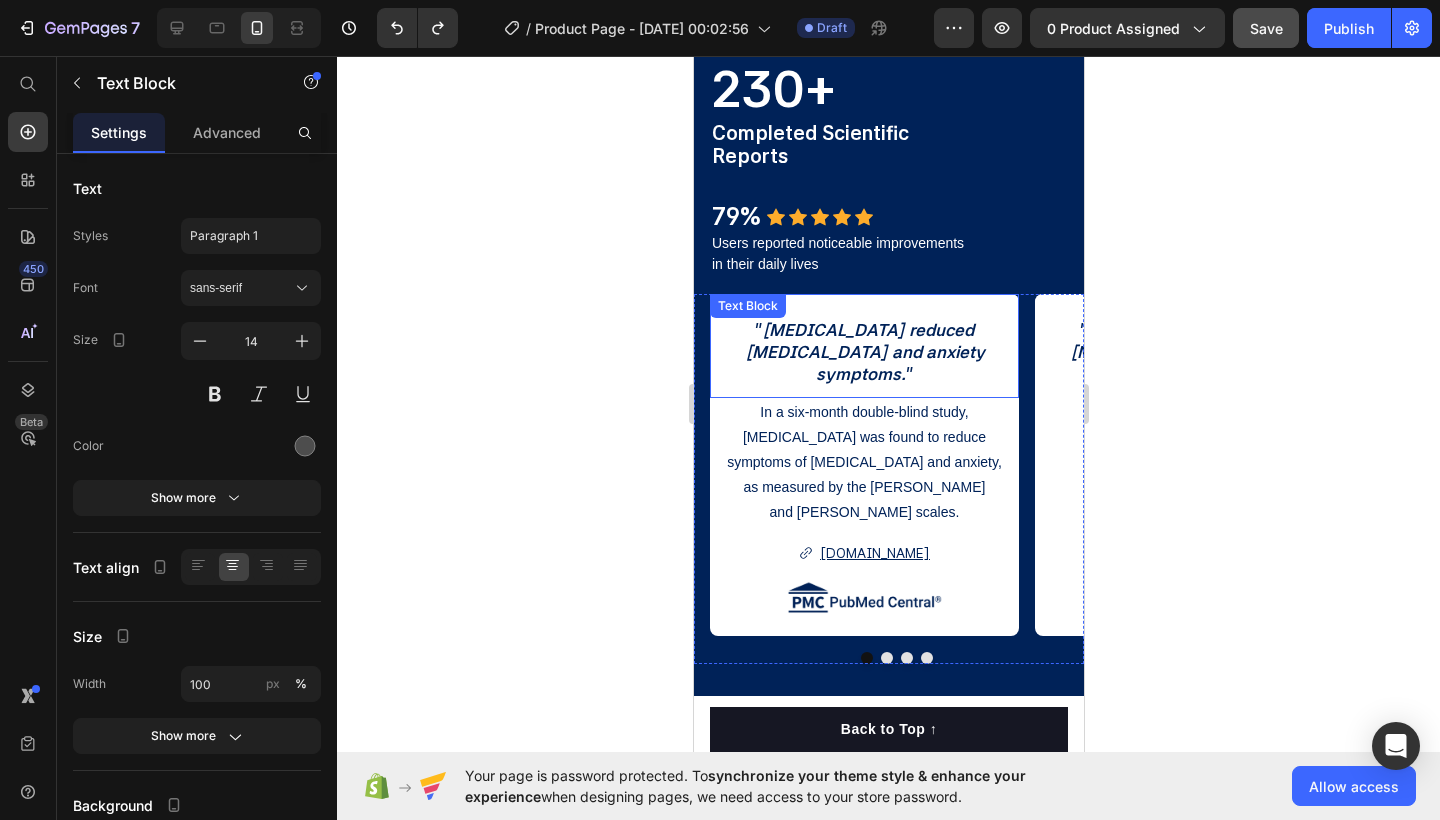 click on "[MEDICAL_DATA] and anxiety" at bounding box center (863, 353) 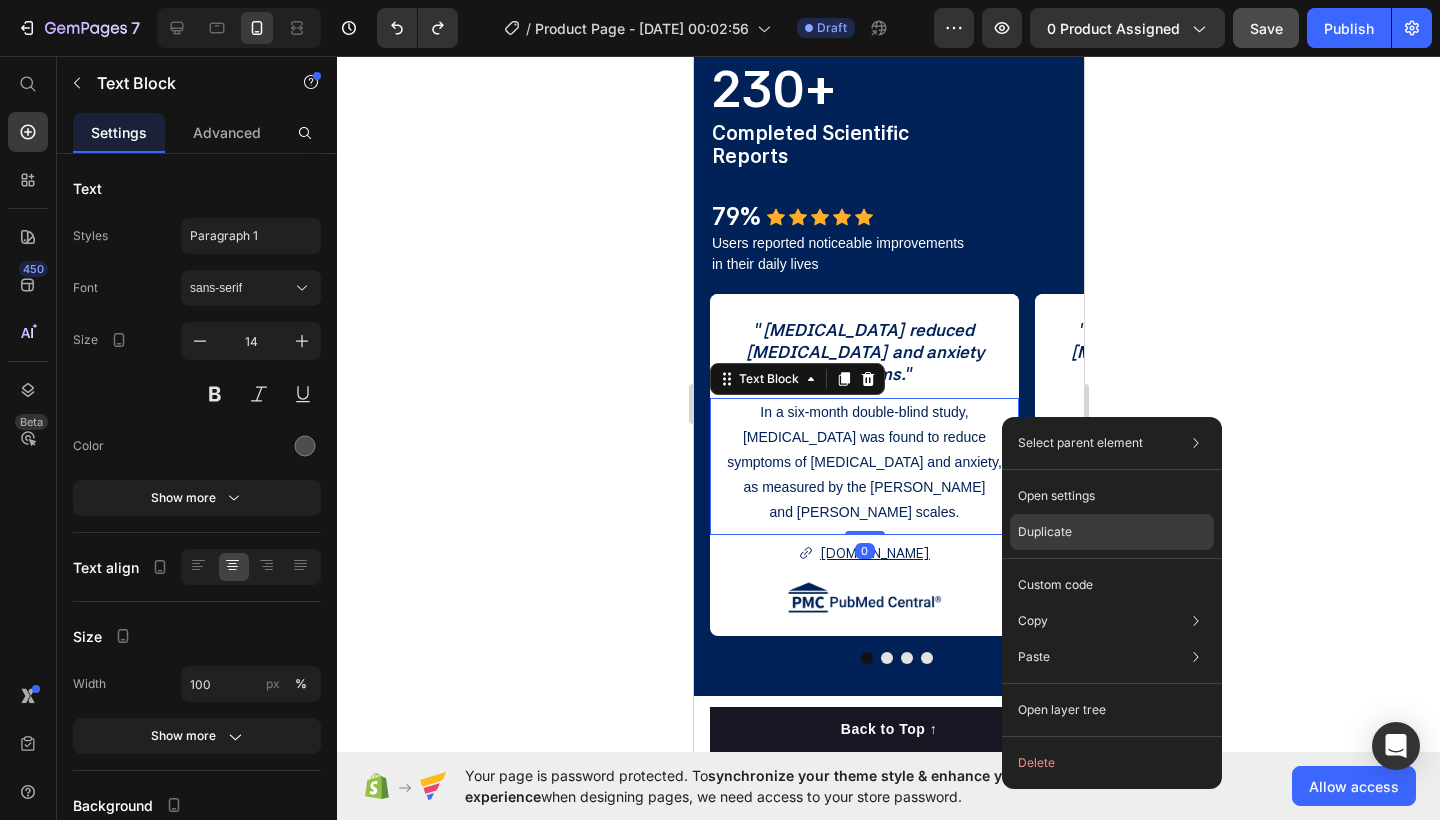 click on "Duplicate" at bounding box center [1045, 532] 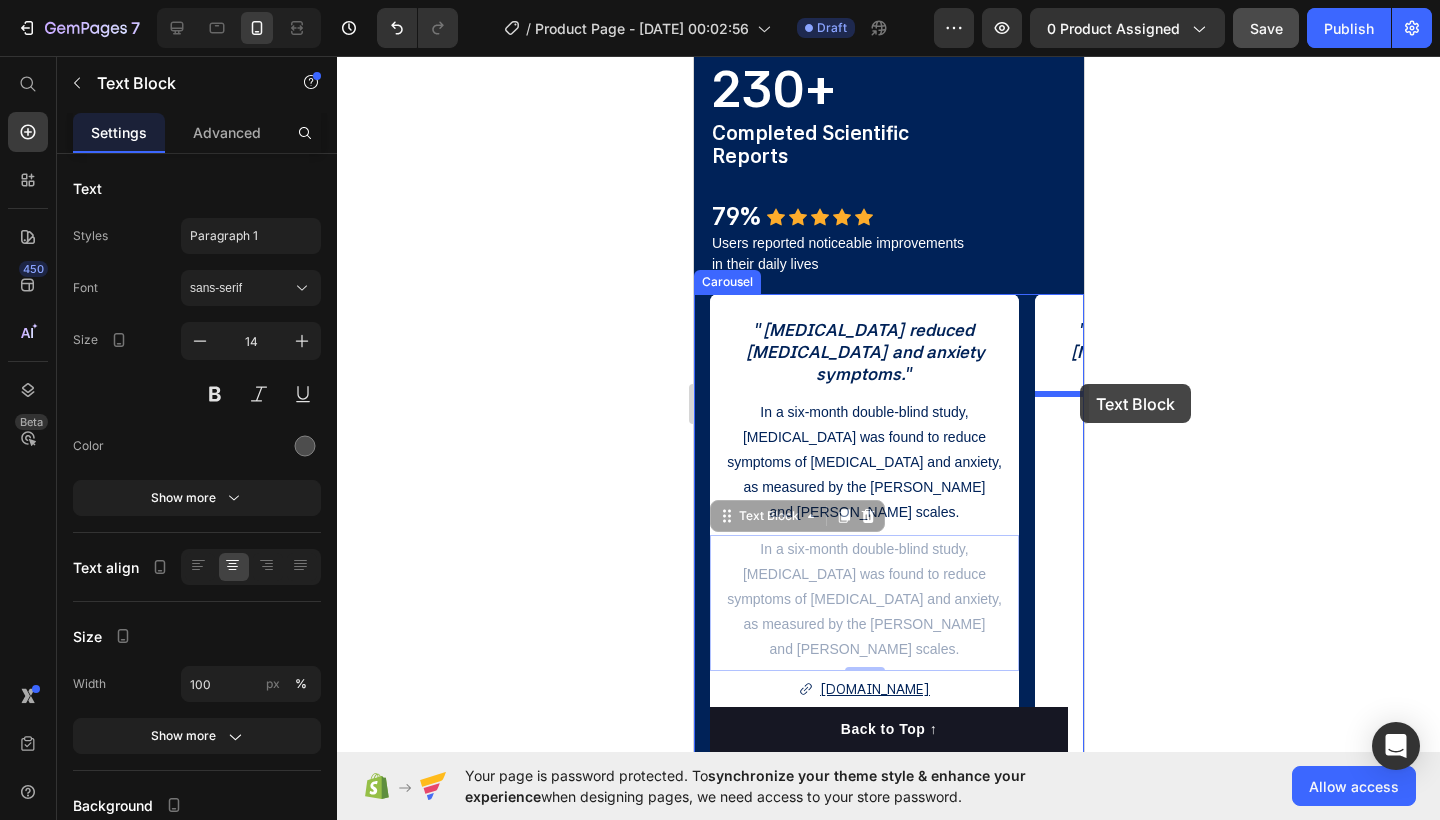 drag, startPoint x: 994, startPoint y: 549, endPoint x: 1078, endPoint y: 384, distance: 185.15129 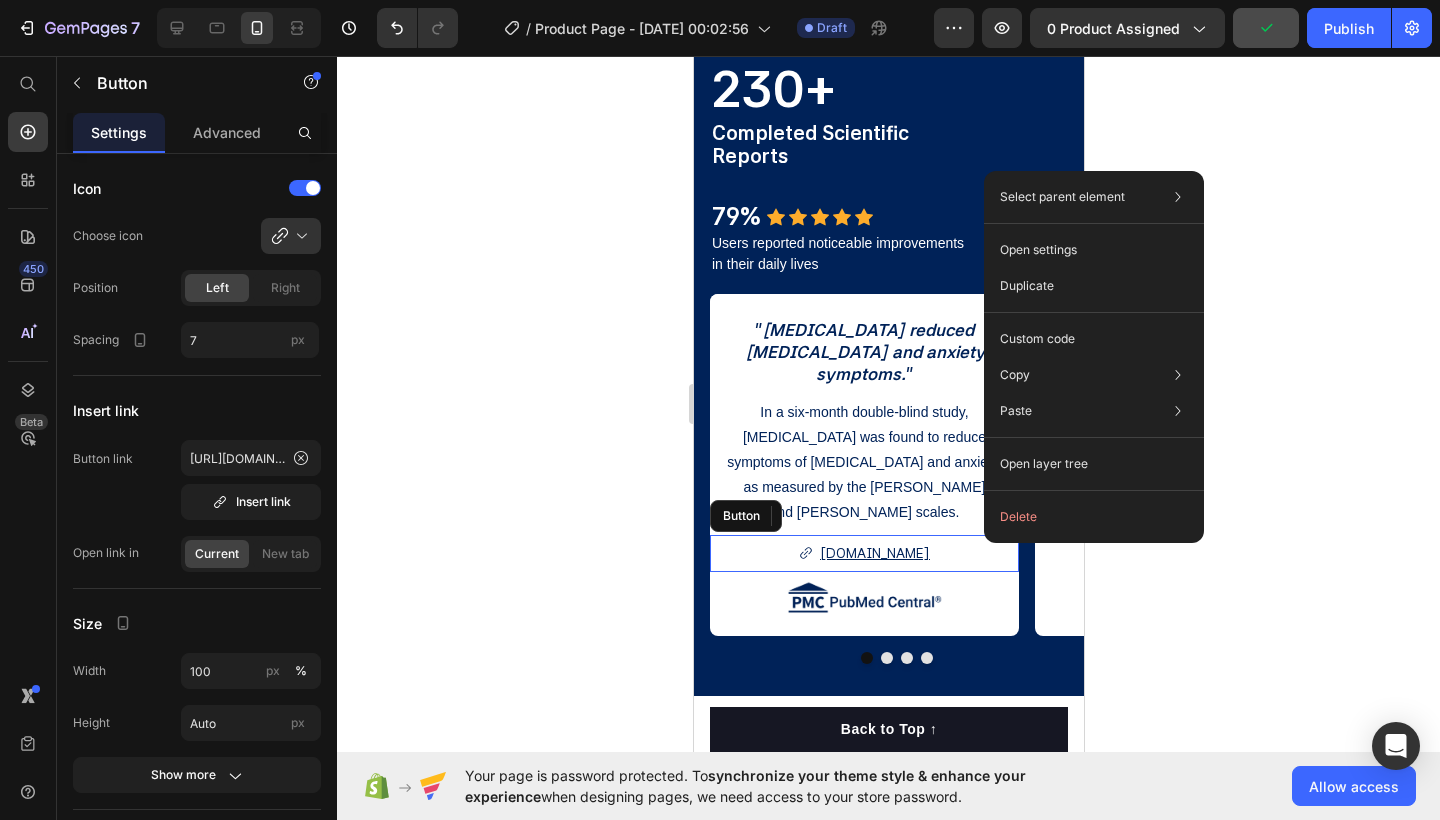 drag, startPoint x: 984, startPoint y: 543, endPoint x: 1708, endPoint y: 556, distance: 724.1167 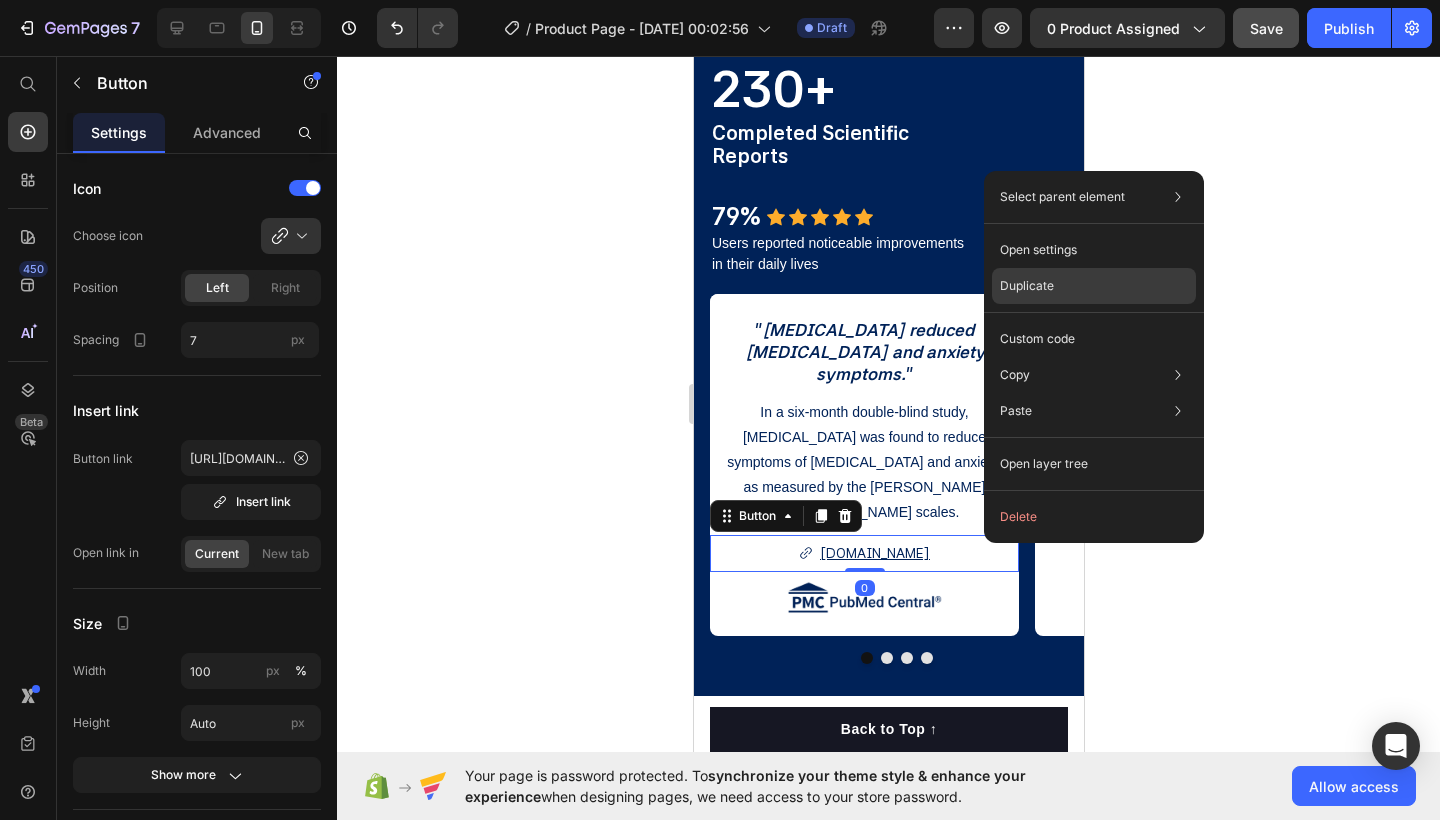 click on "Duplicate" at bounding box center (1027, 286) 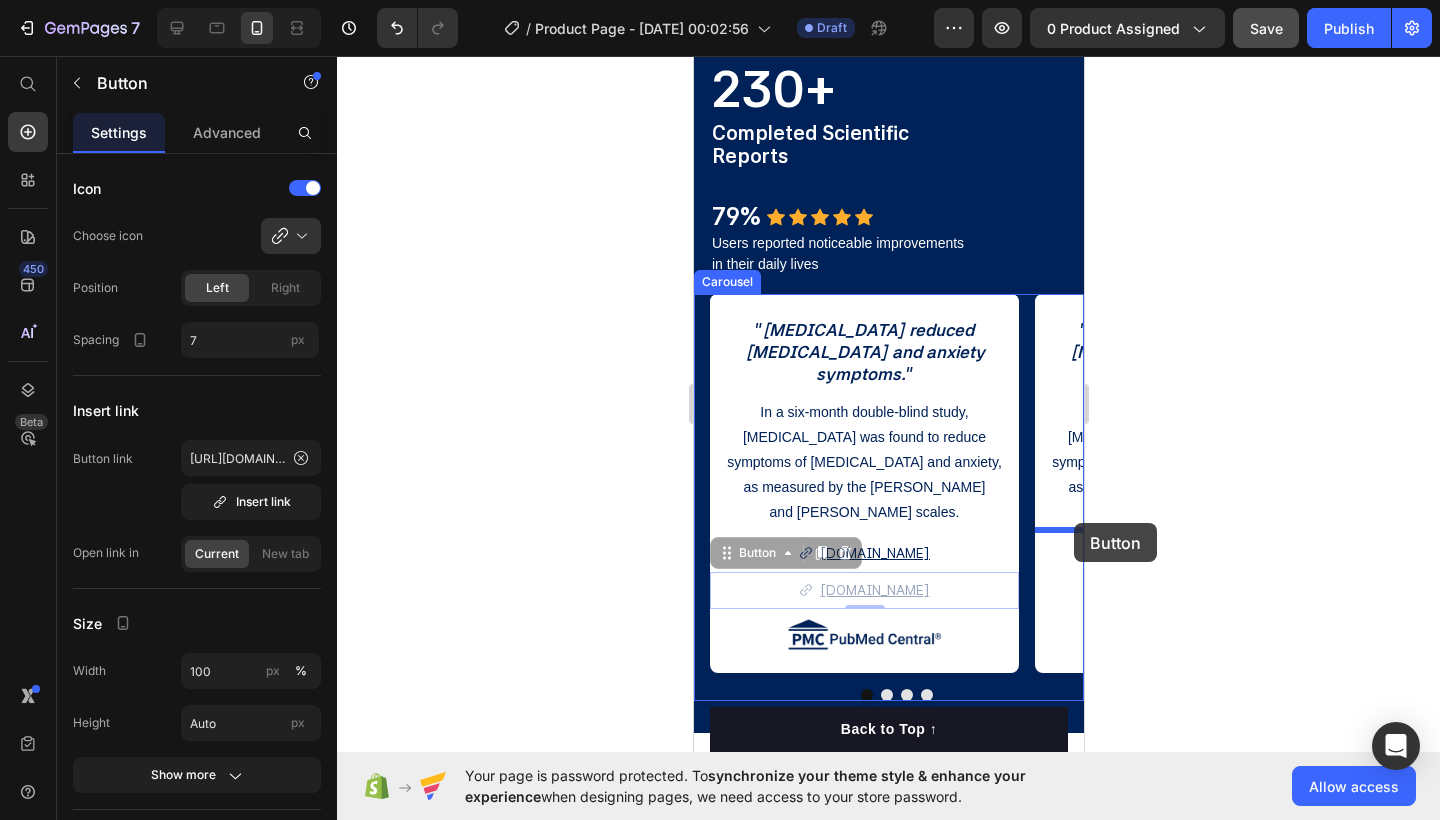 drag, startPoint x: 994, startPoint y: 579, endPoint x: 1073, endPoint y: 523, distance: 96.83491 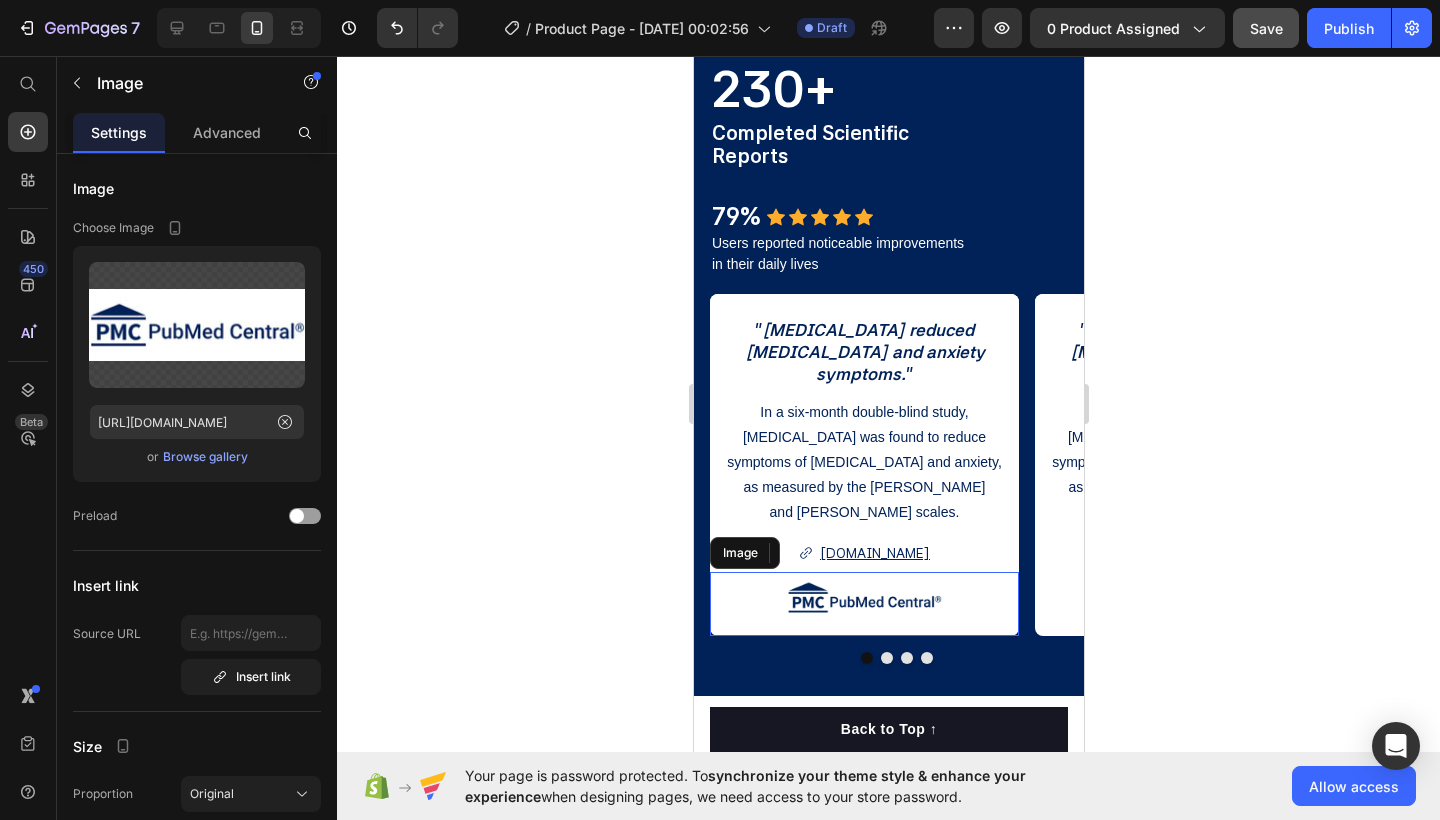 click at bounding box center (863, 604) 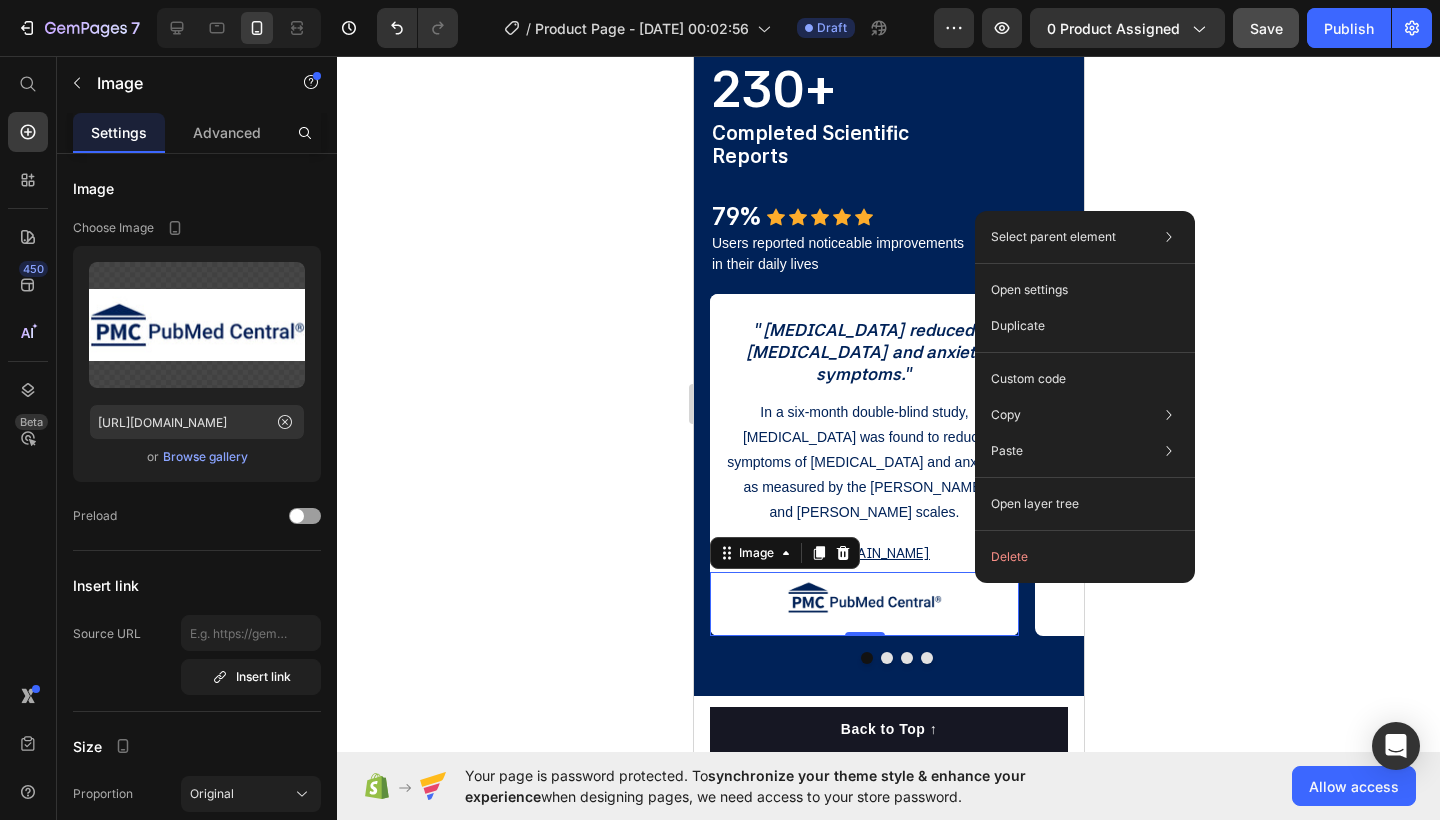 drag, startPoint x: 975, startPoint y: 583, endPoint x: 1668, endPoint y: 636, distance: 695.02374 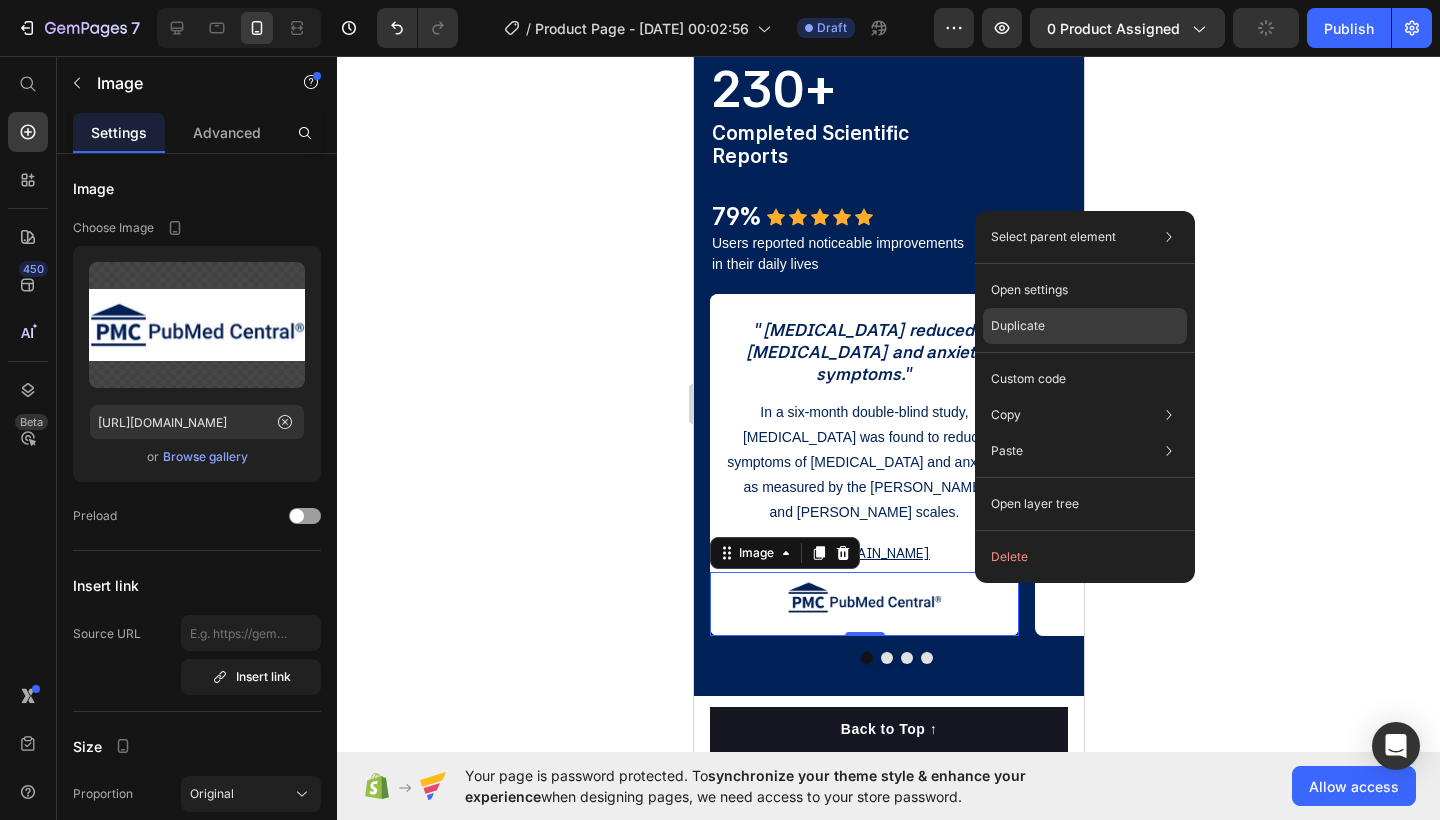click on "Duplicate" 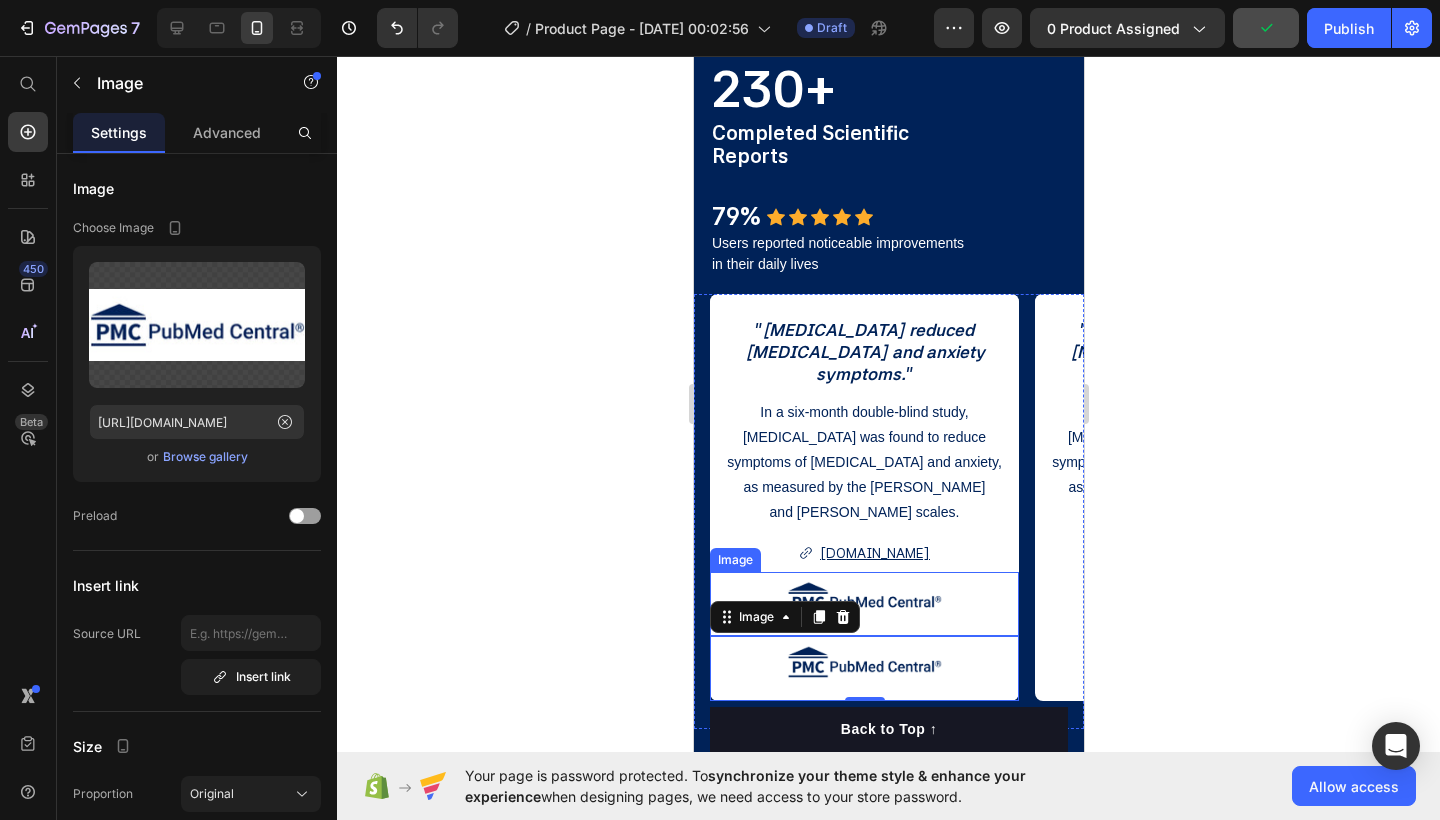 click at bounding box center [863, 604] 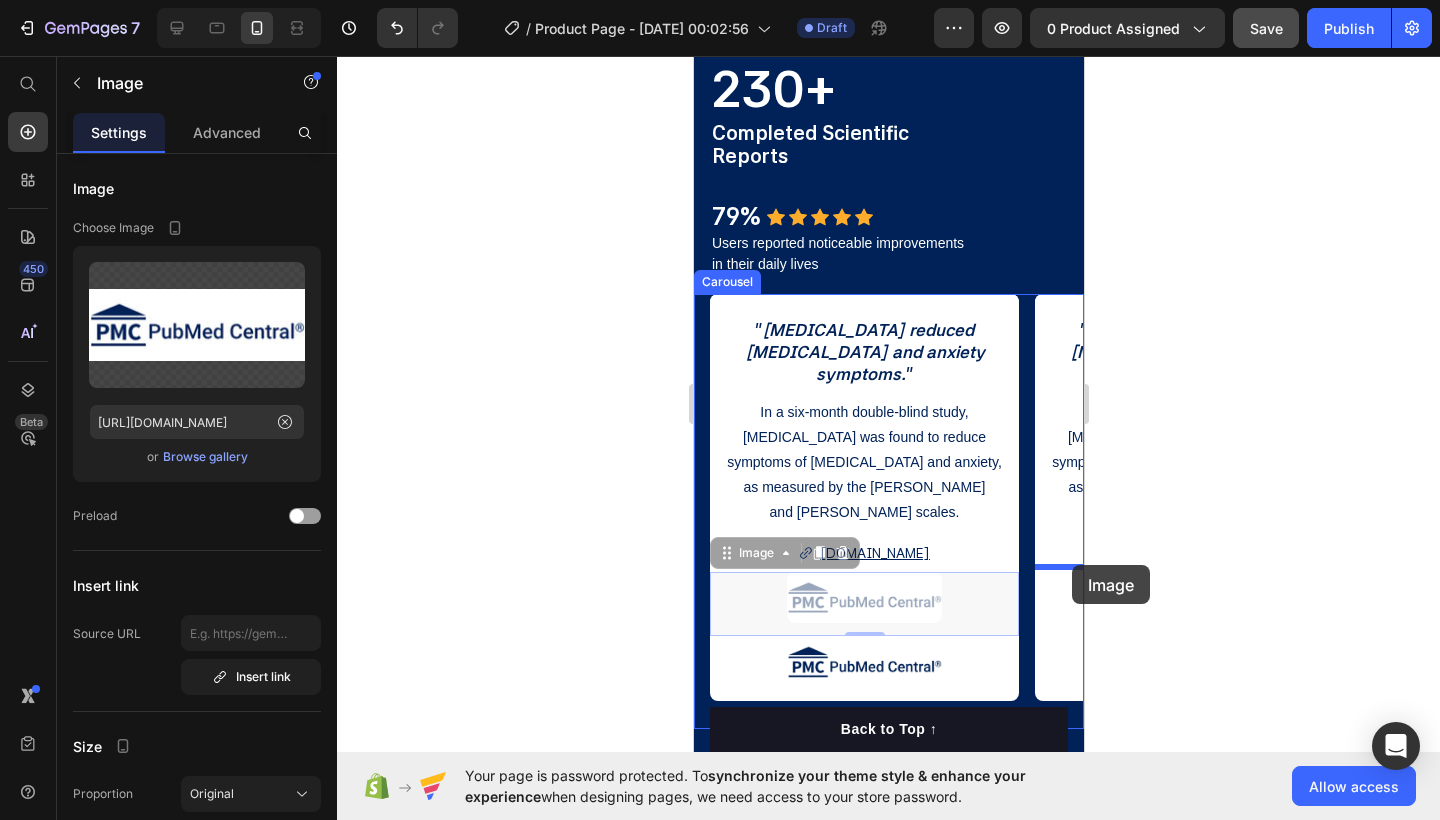 drag, startPoint x: 988, startPoint y: 595, endPoint x: 1071, endPoint y: 565, distance: 88.25531 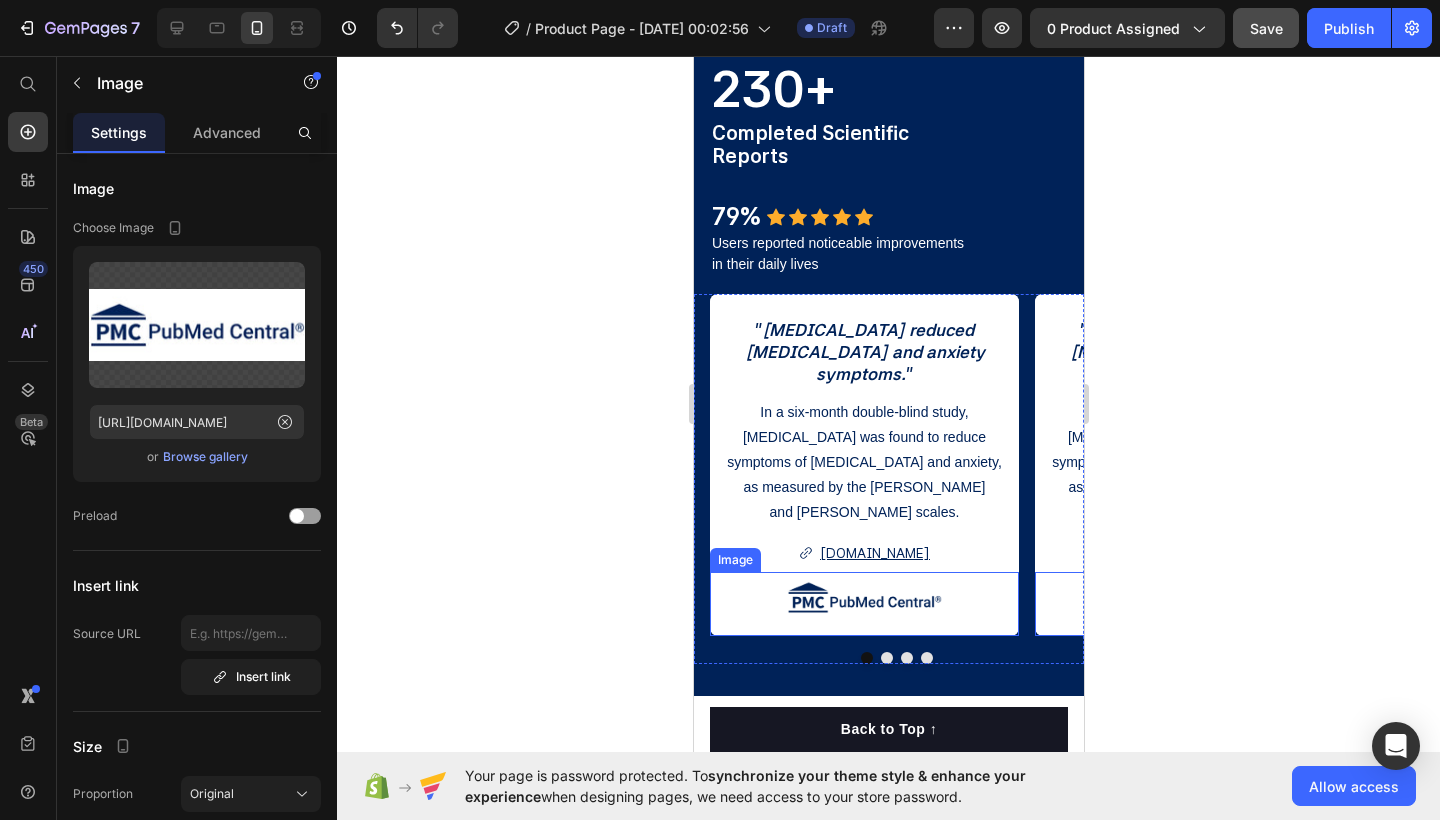 click at bounding box center (863, 604) 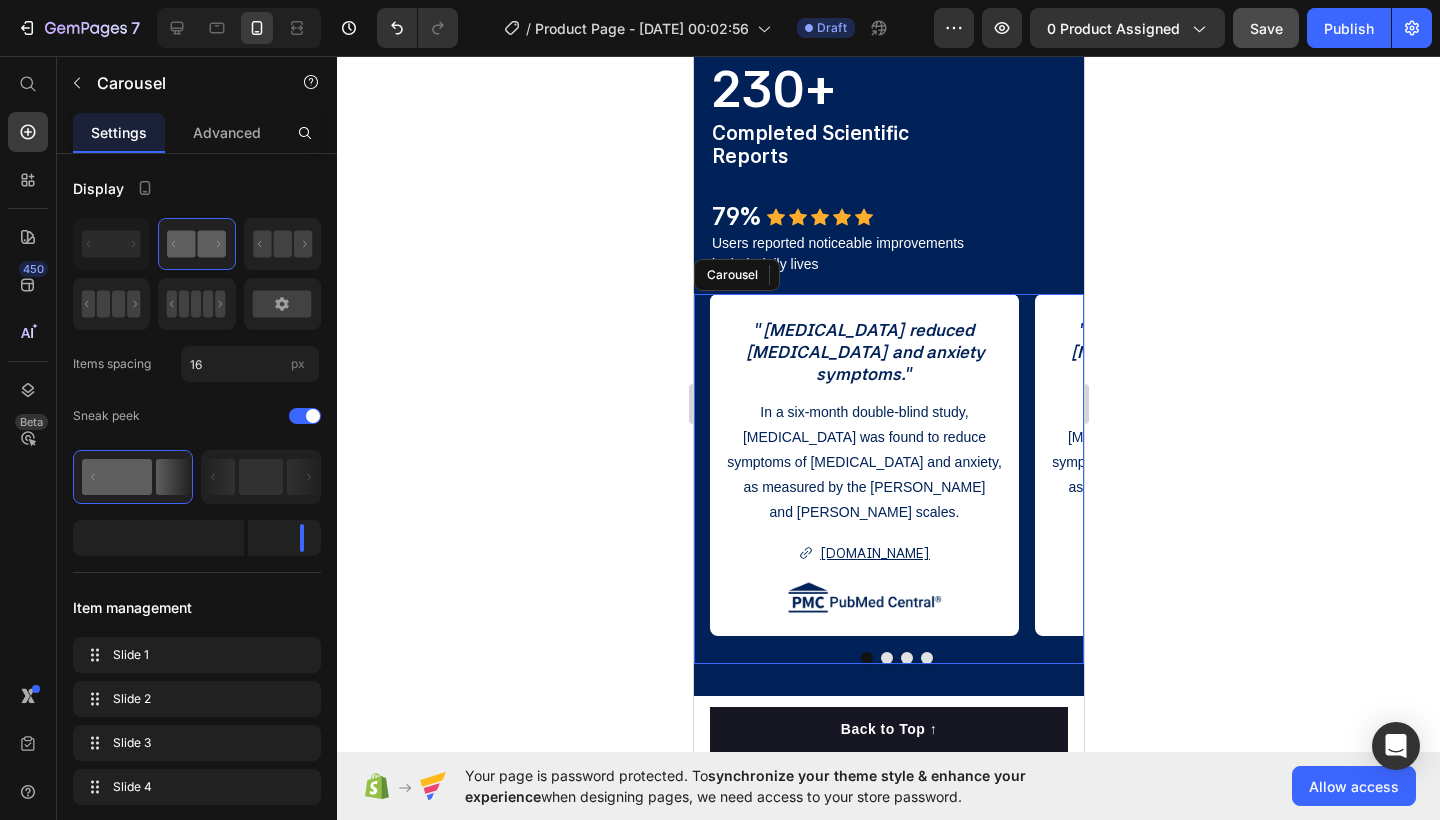 click at bounding box center (886, 658) 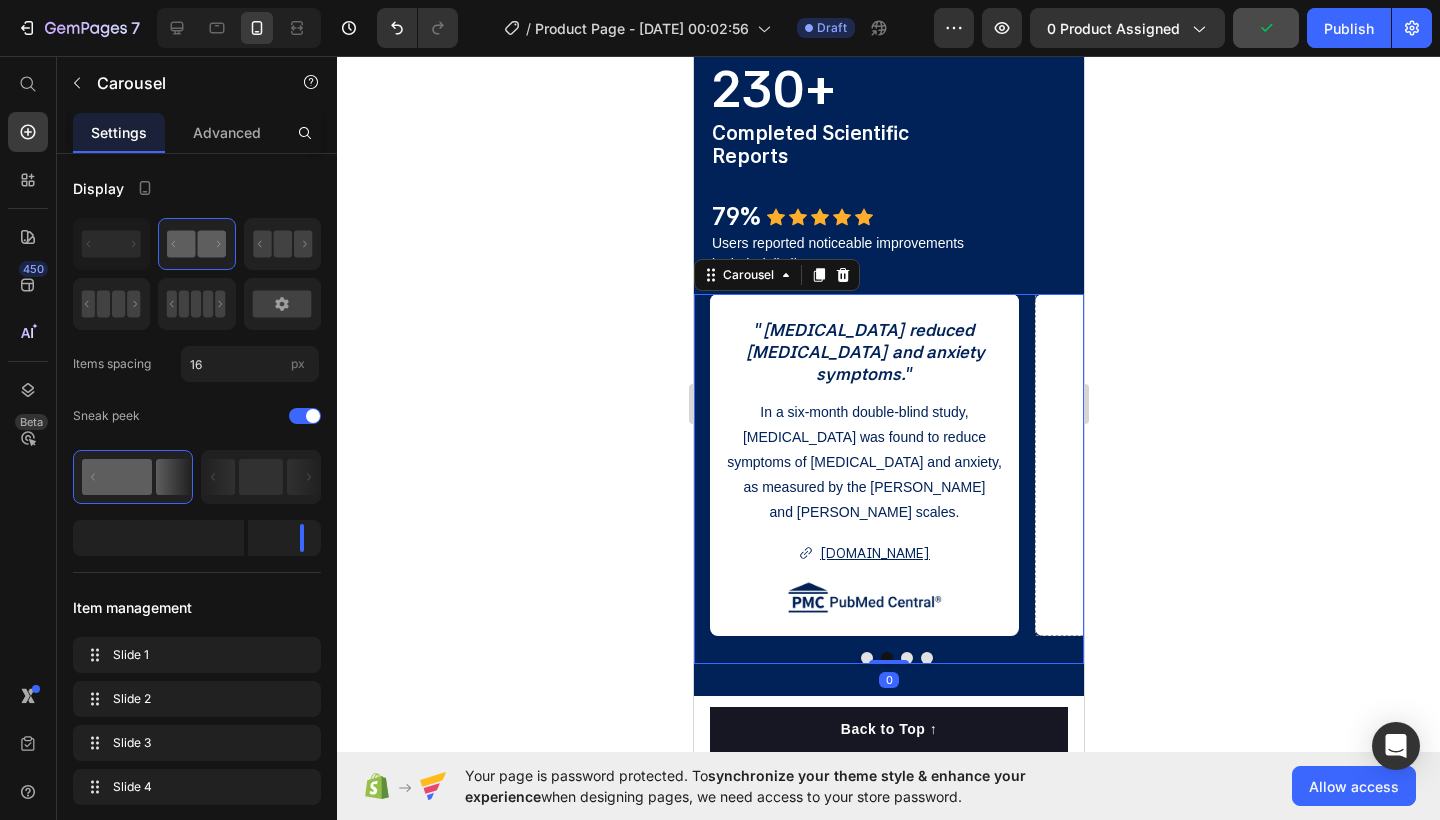 click at bounding box center (866, 658) 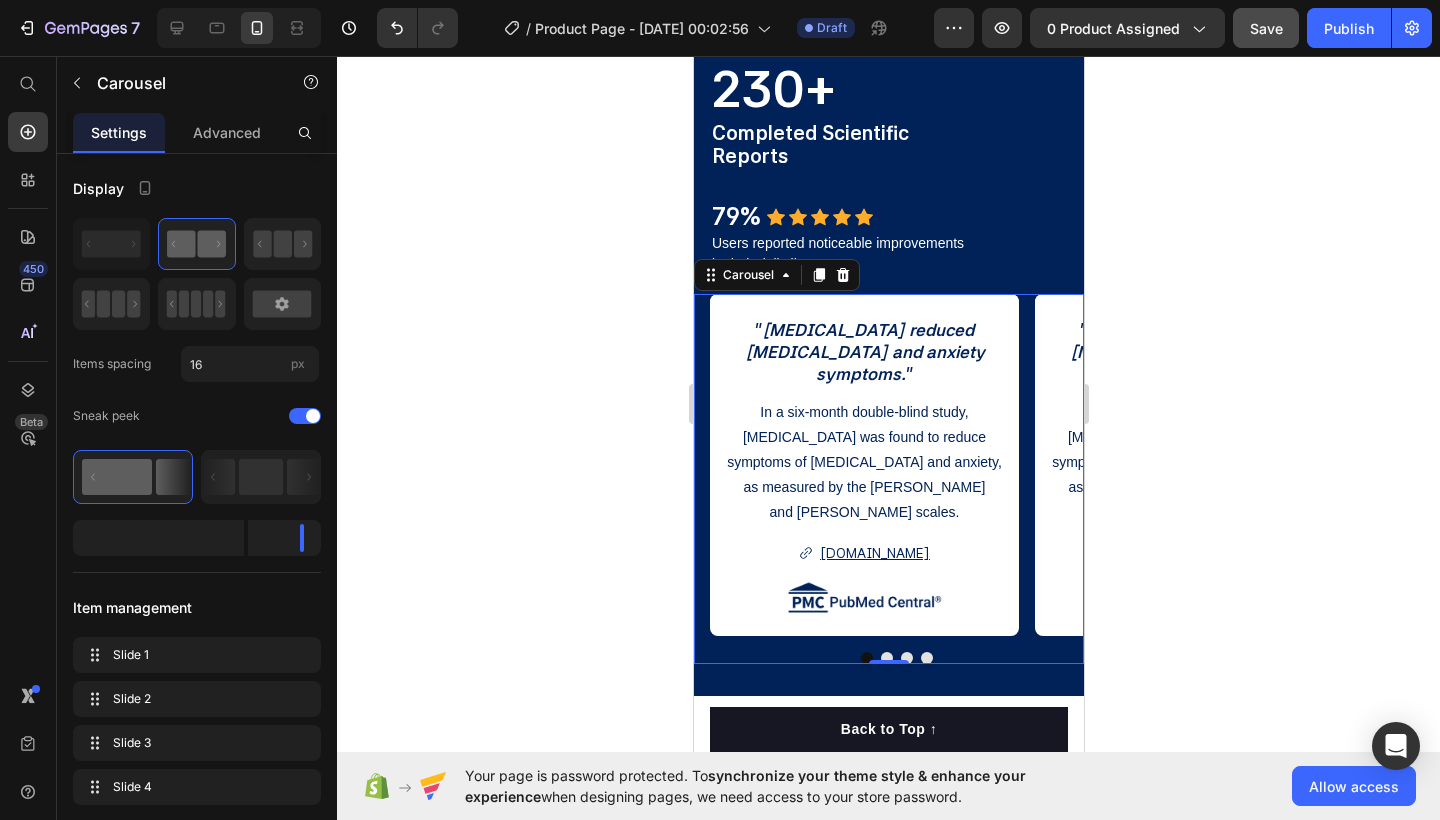 click at bounding box center (886, 658) 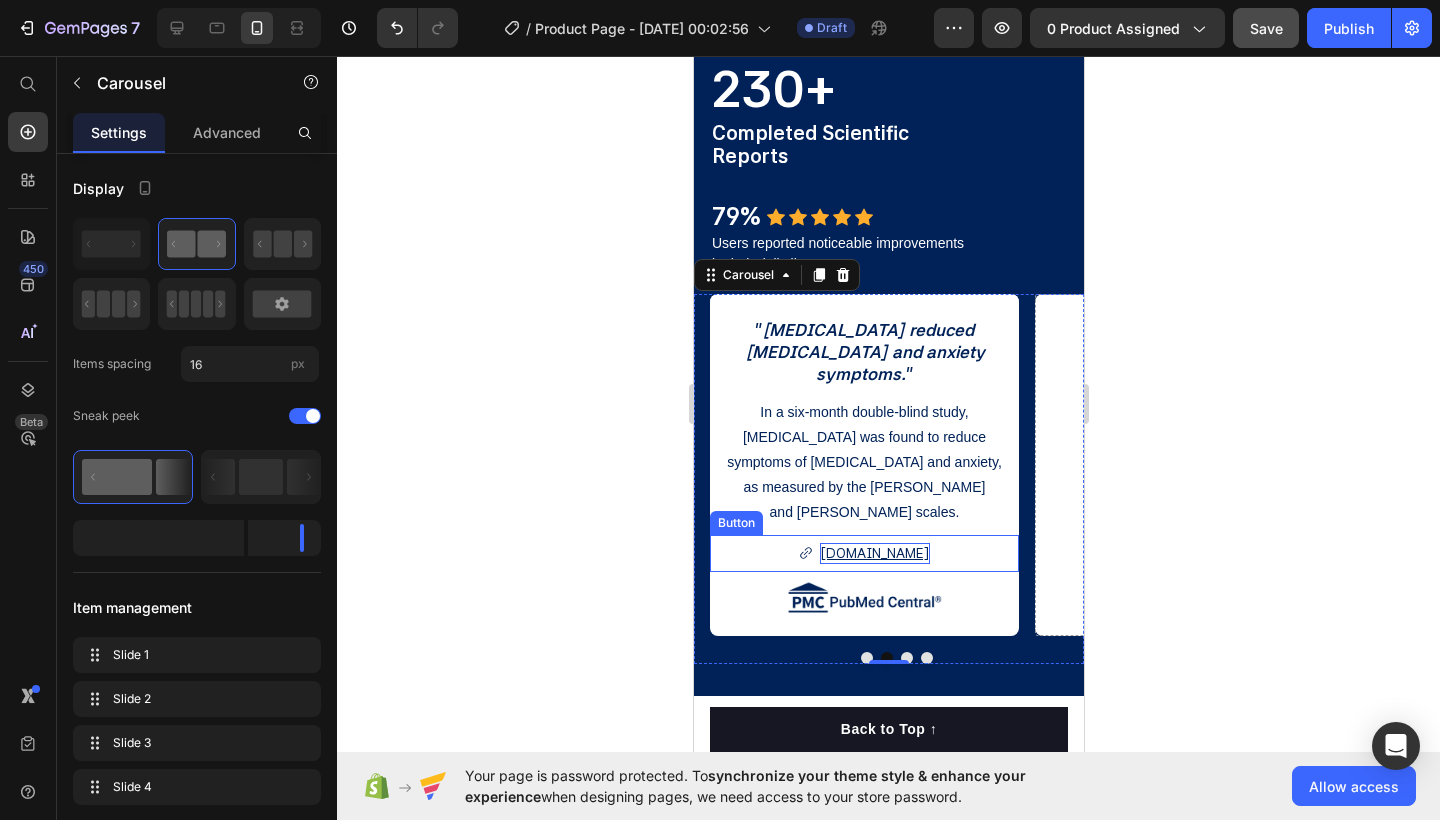 click on "[DOMAIN_NAME]" at bounding box center (874, 553) 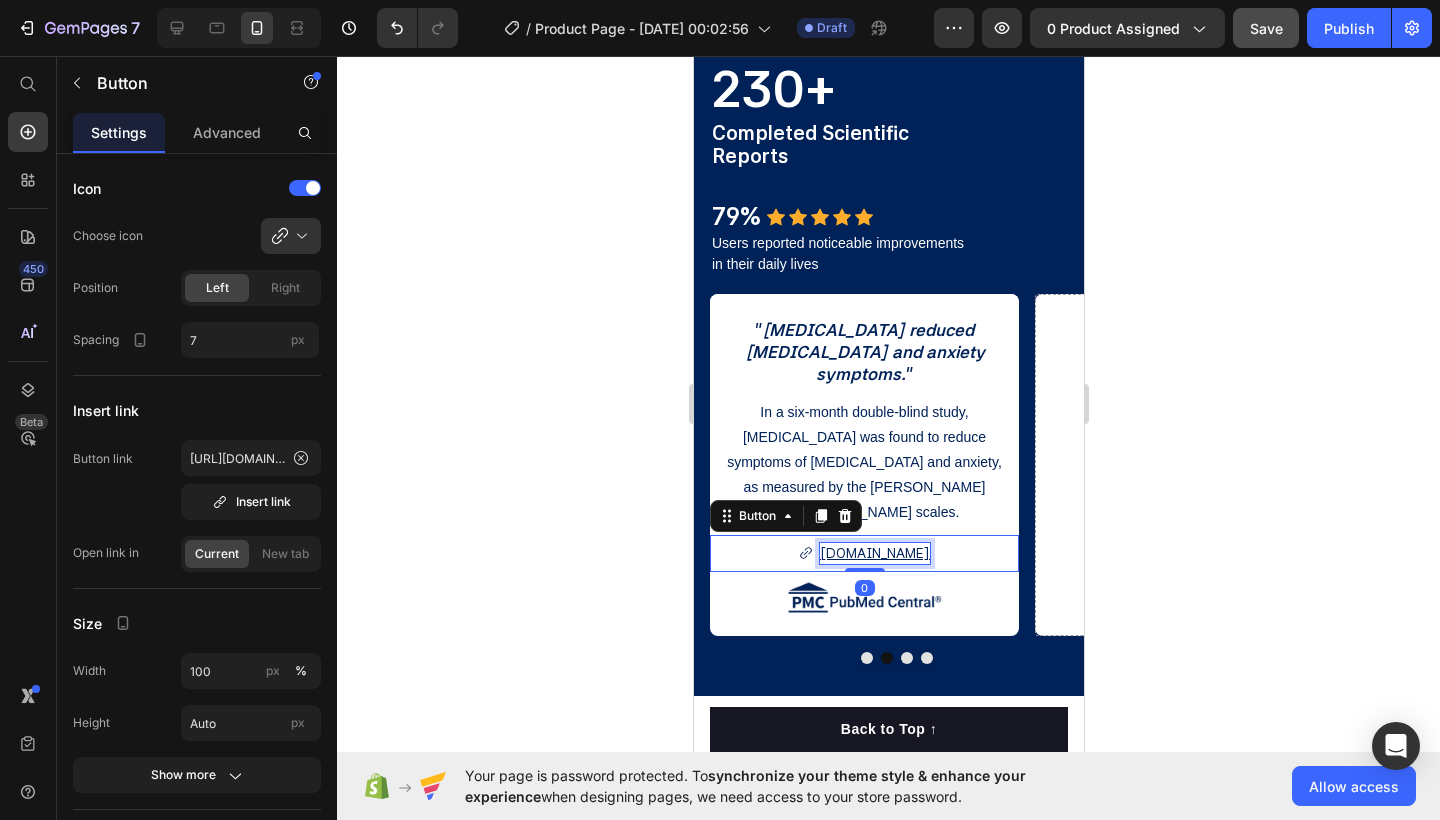 click on "[DOMAIN_NAME]" at bounding box center [874, 553] 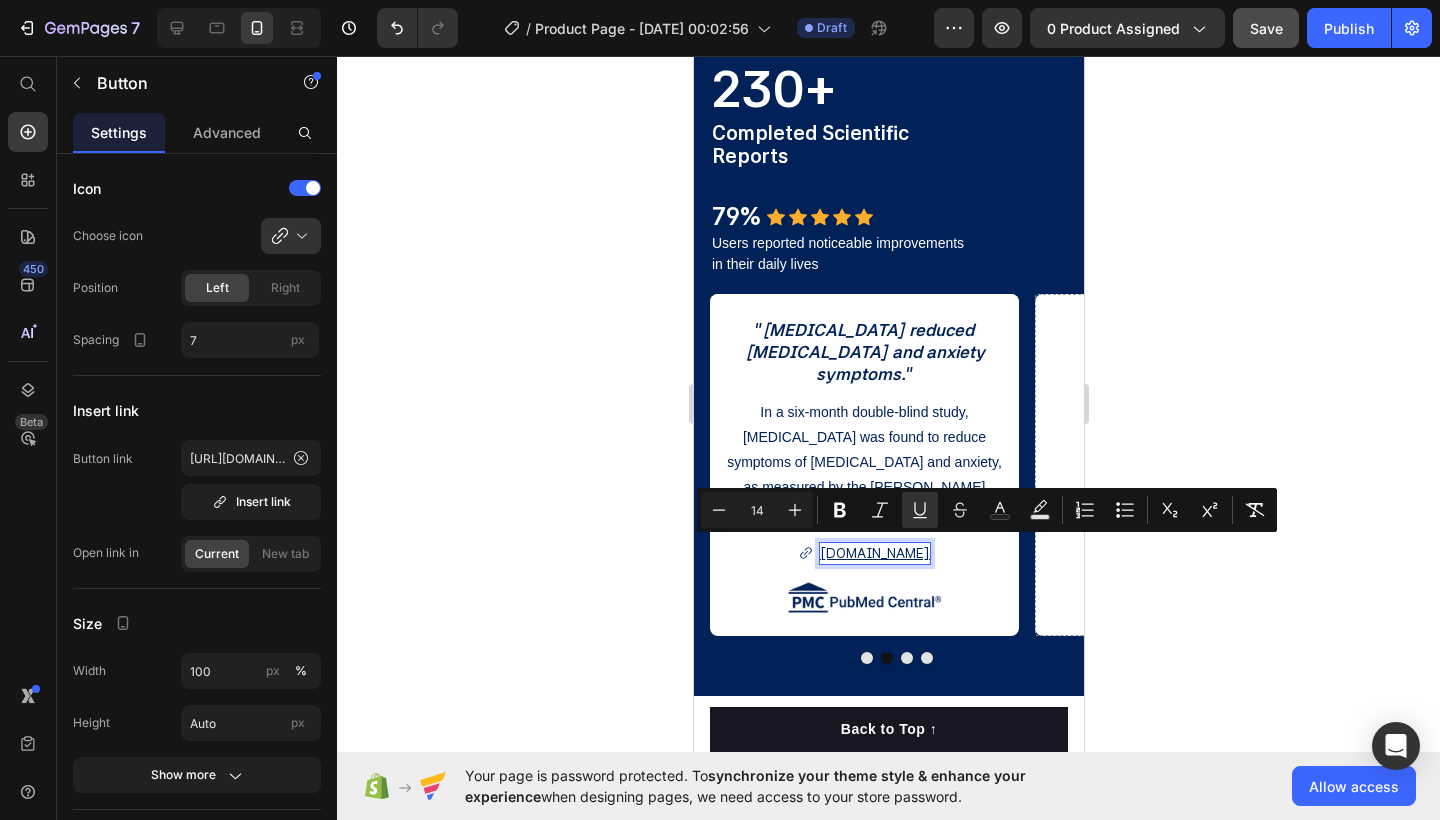 click 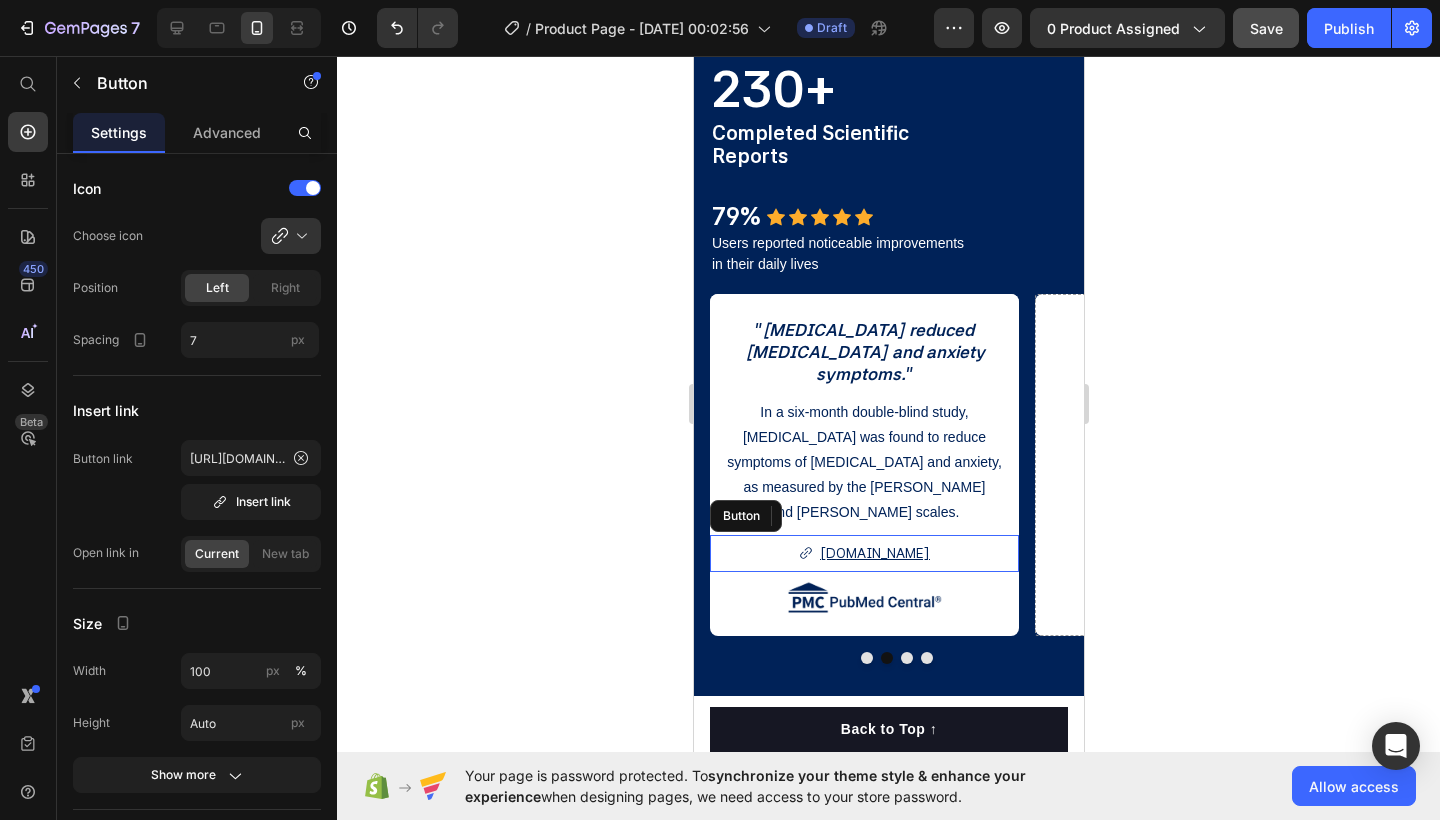 drag, startPoint x: 813, startPoint y: 541, endPoint x: 788, endPoint y: 546, distance: 25.495098 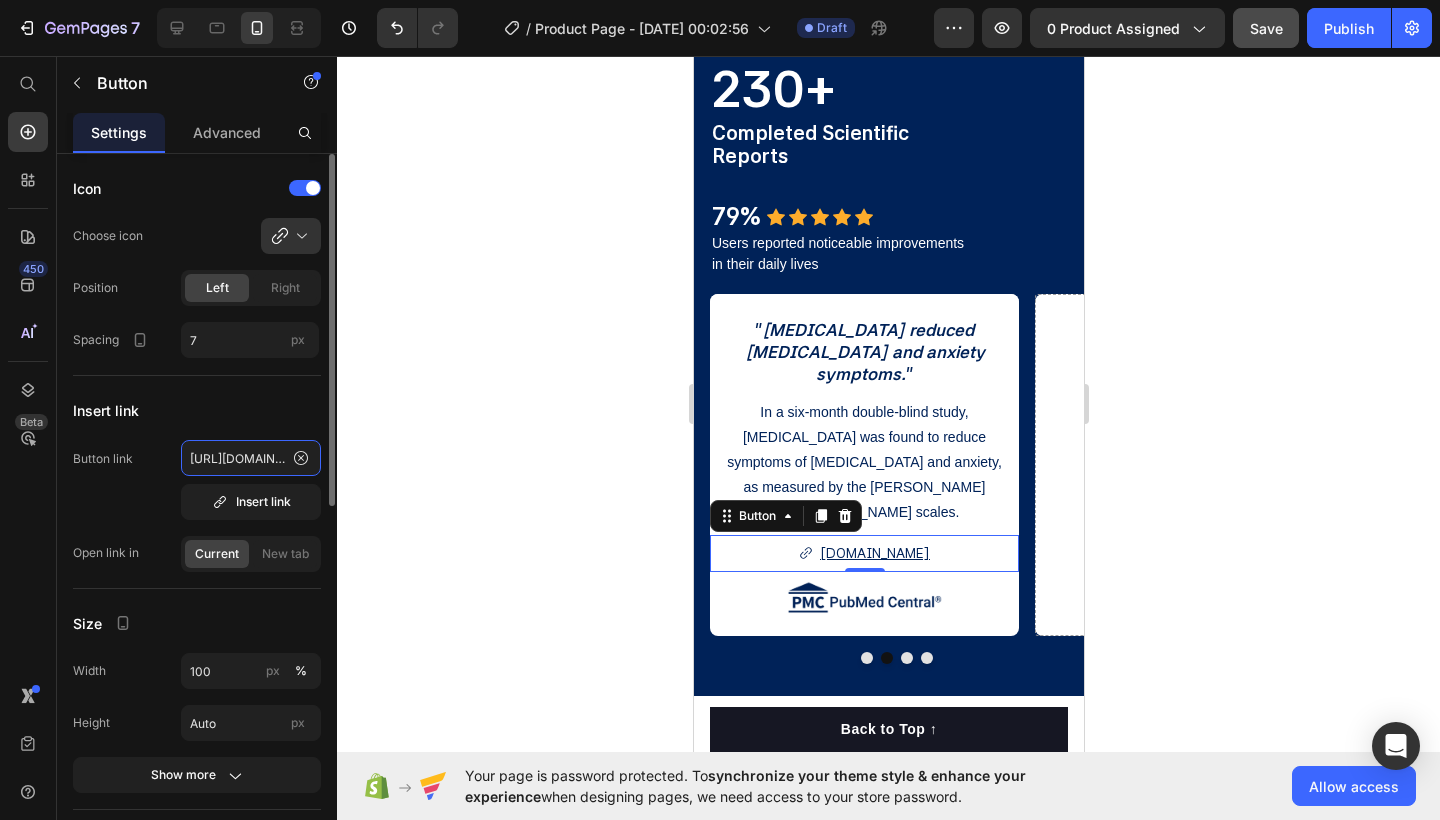 click on "[URL][DOMAIN_NAME]" 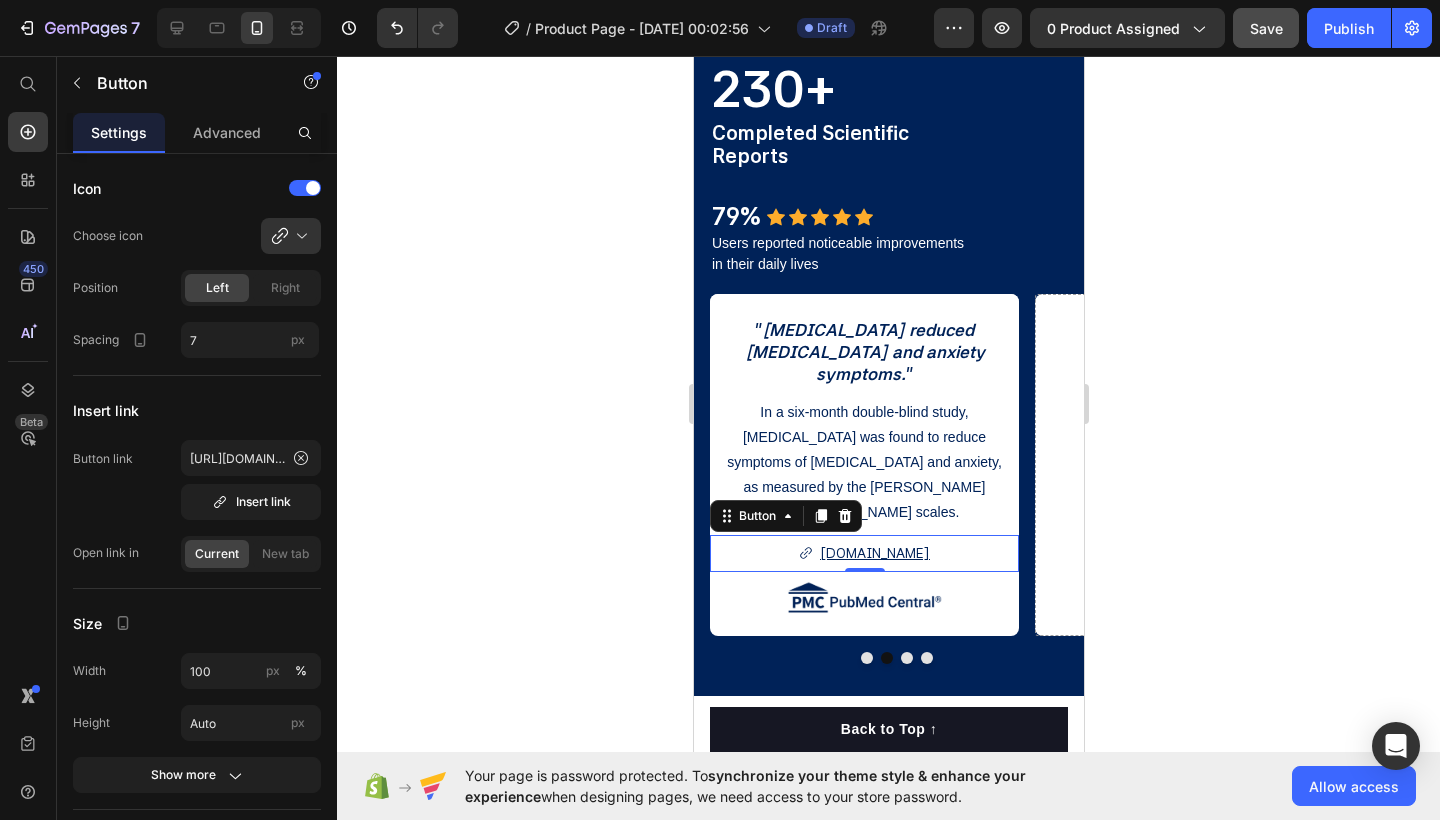click 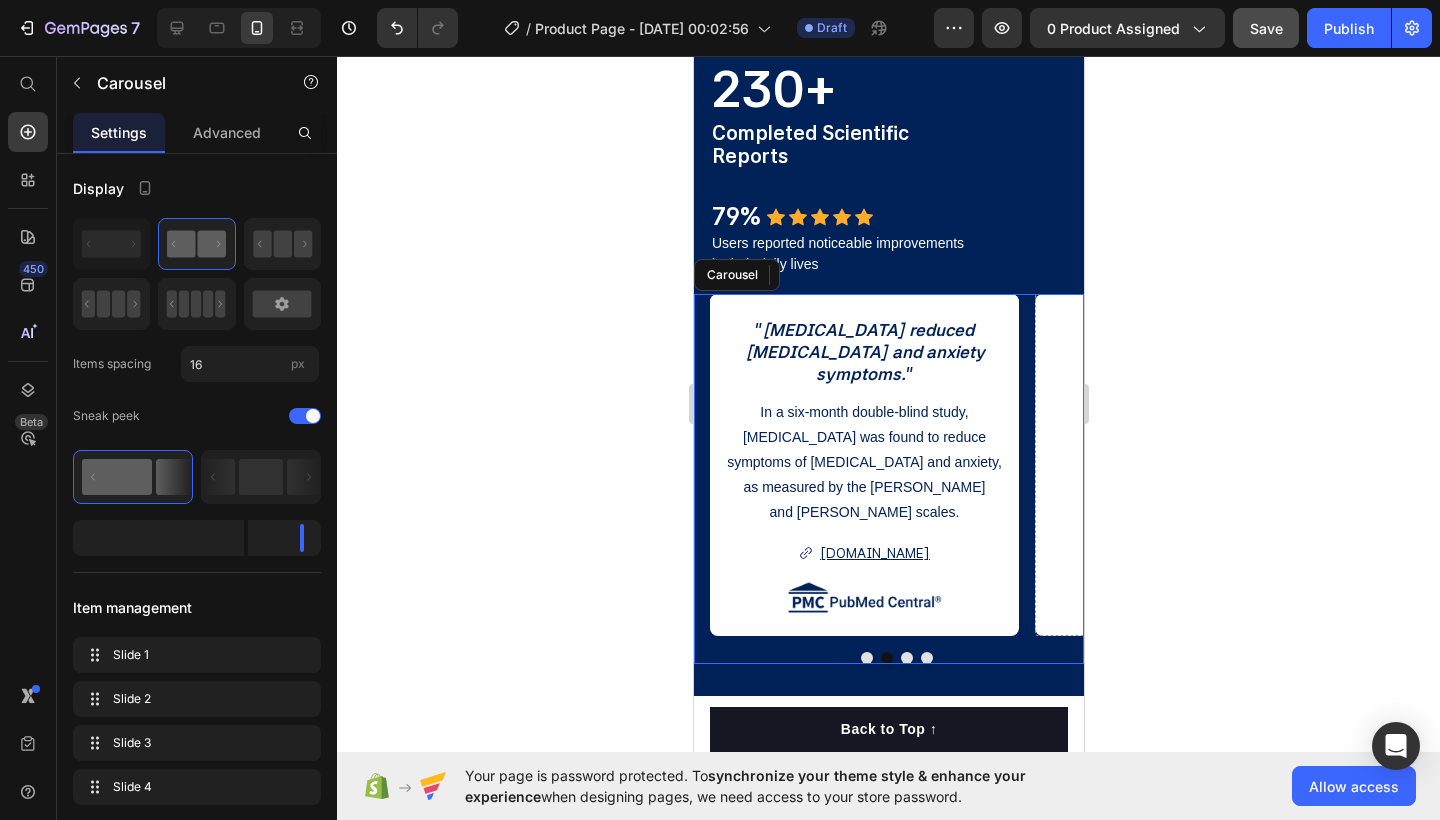 click at bounding box center [896, 658] 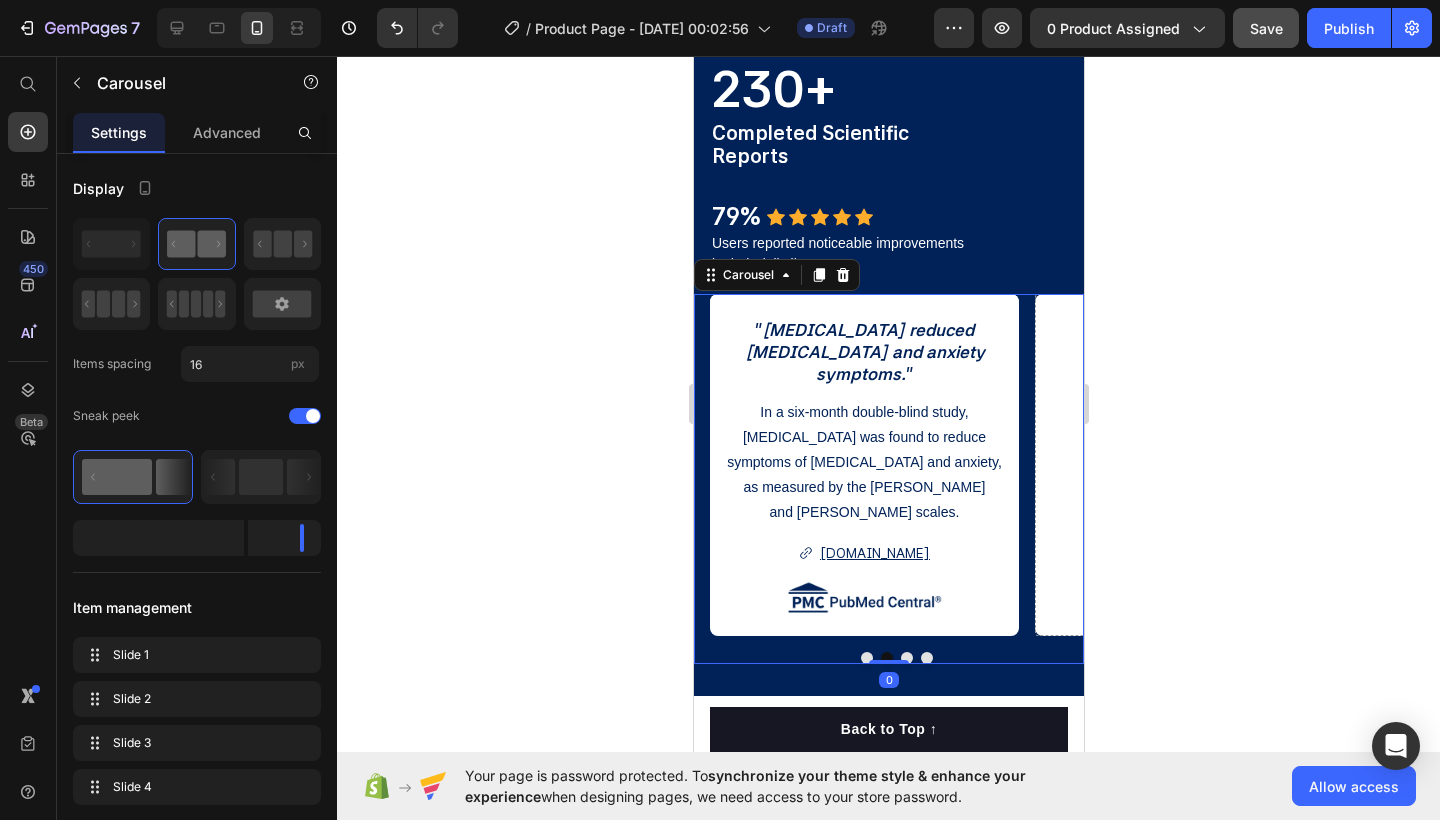 click at bounding box center [866, 658] 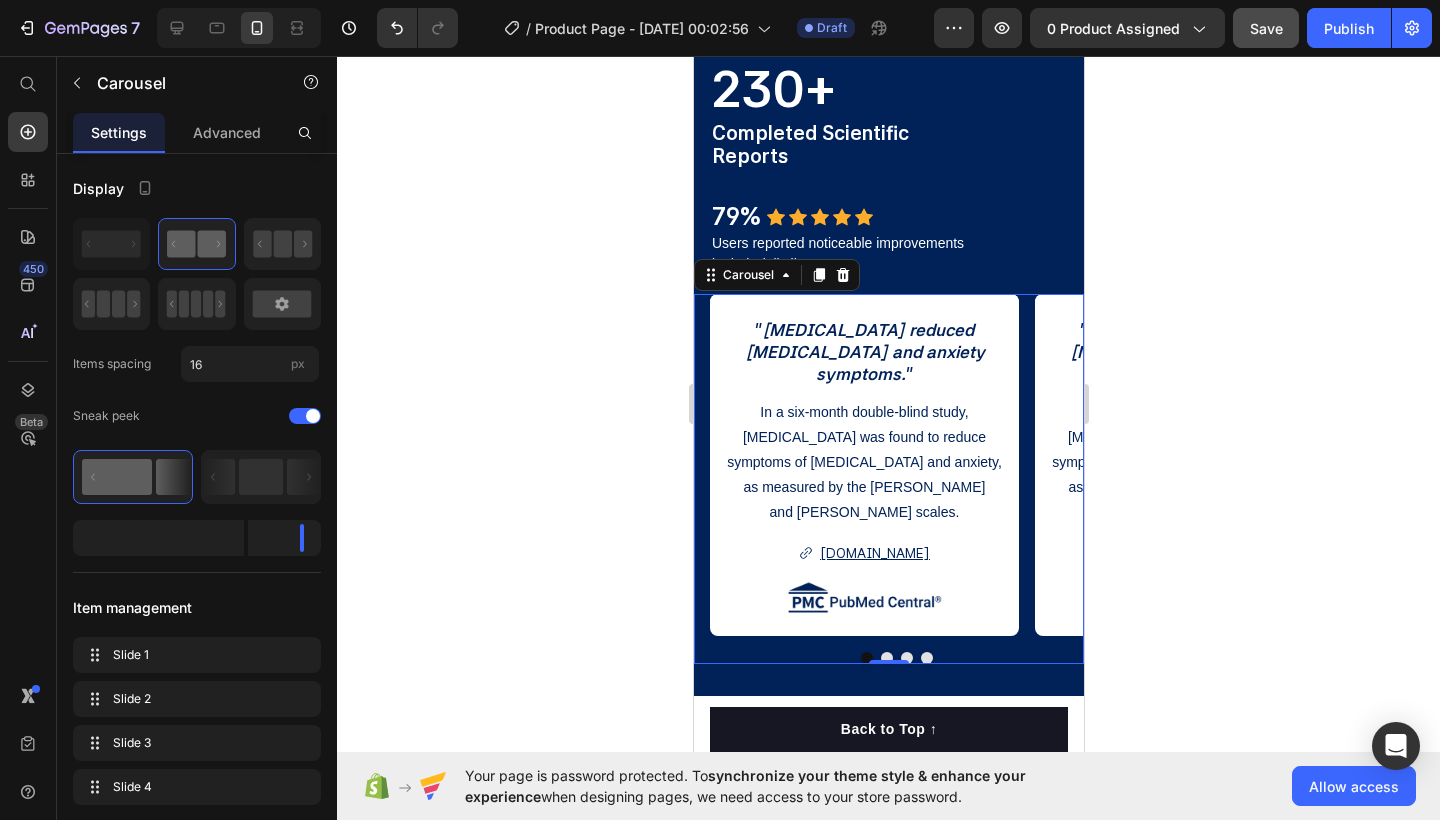 click 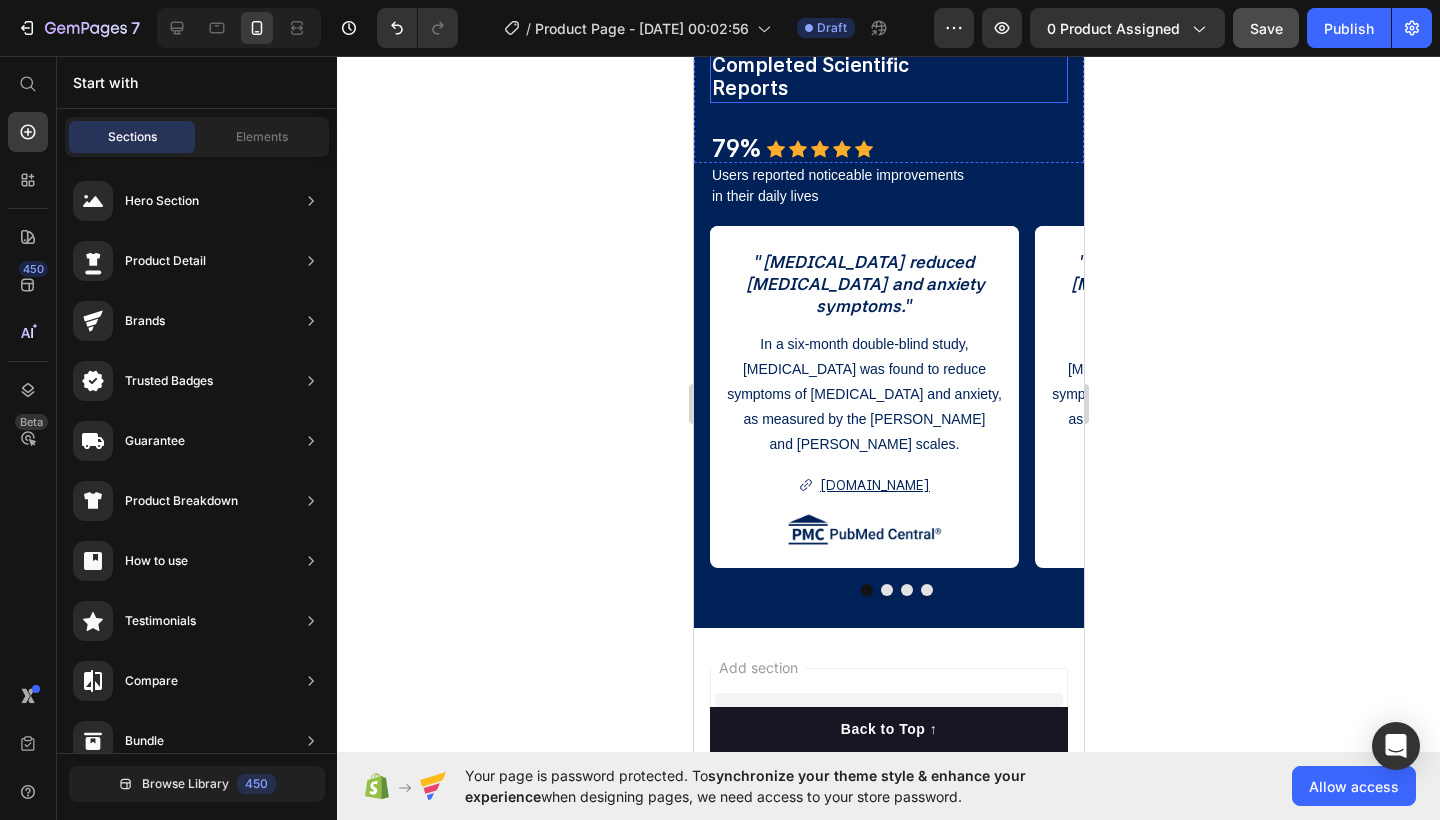 scroll, scrollTop: 2023, scrollLeft: 0, axis: vertical 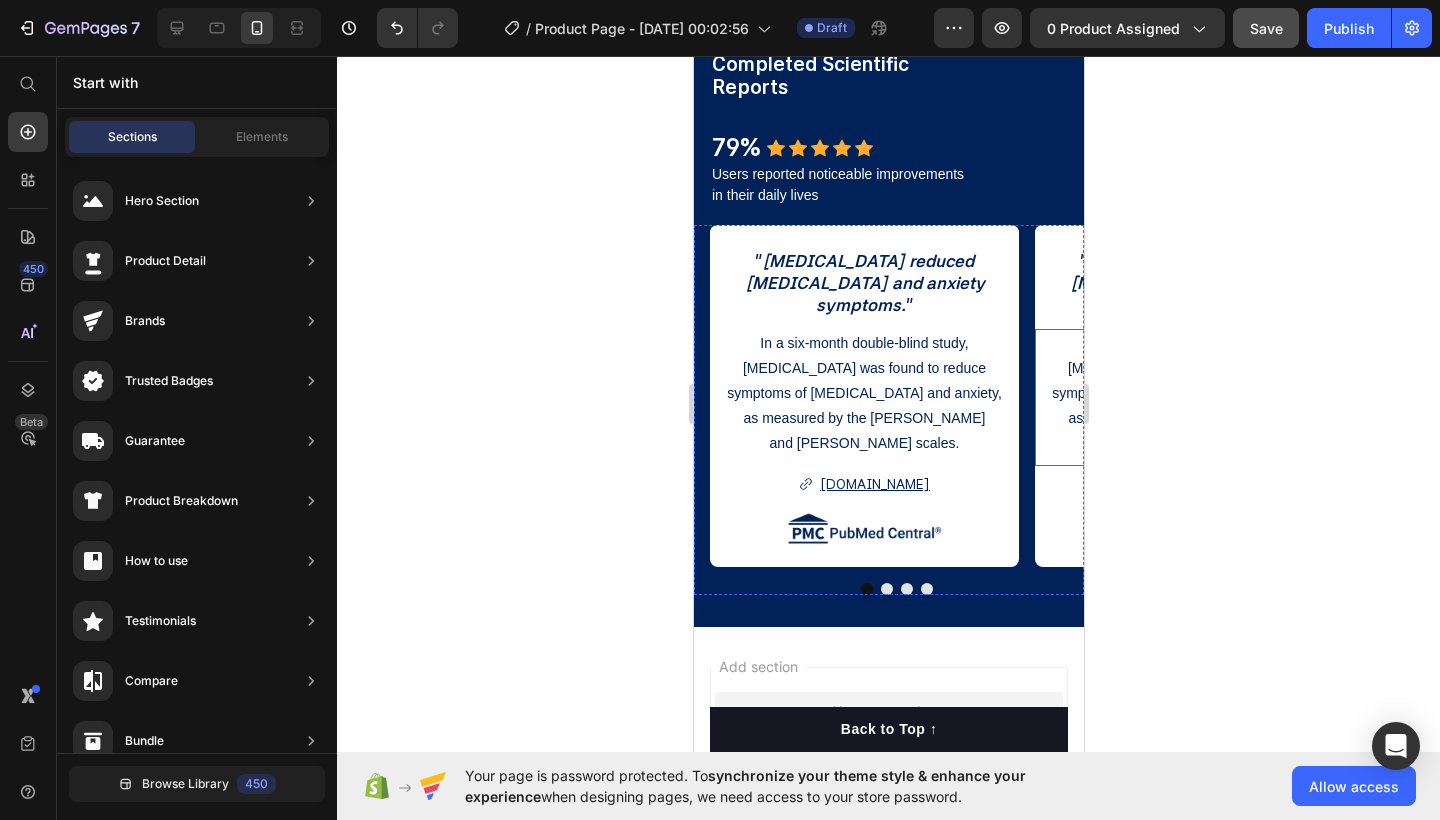 click 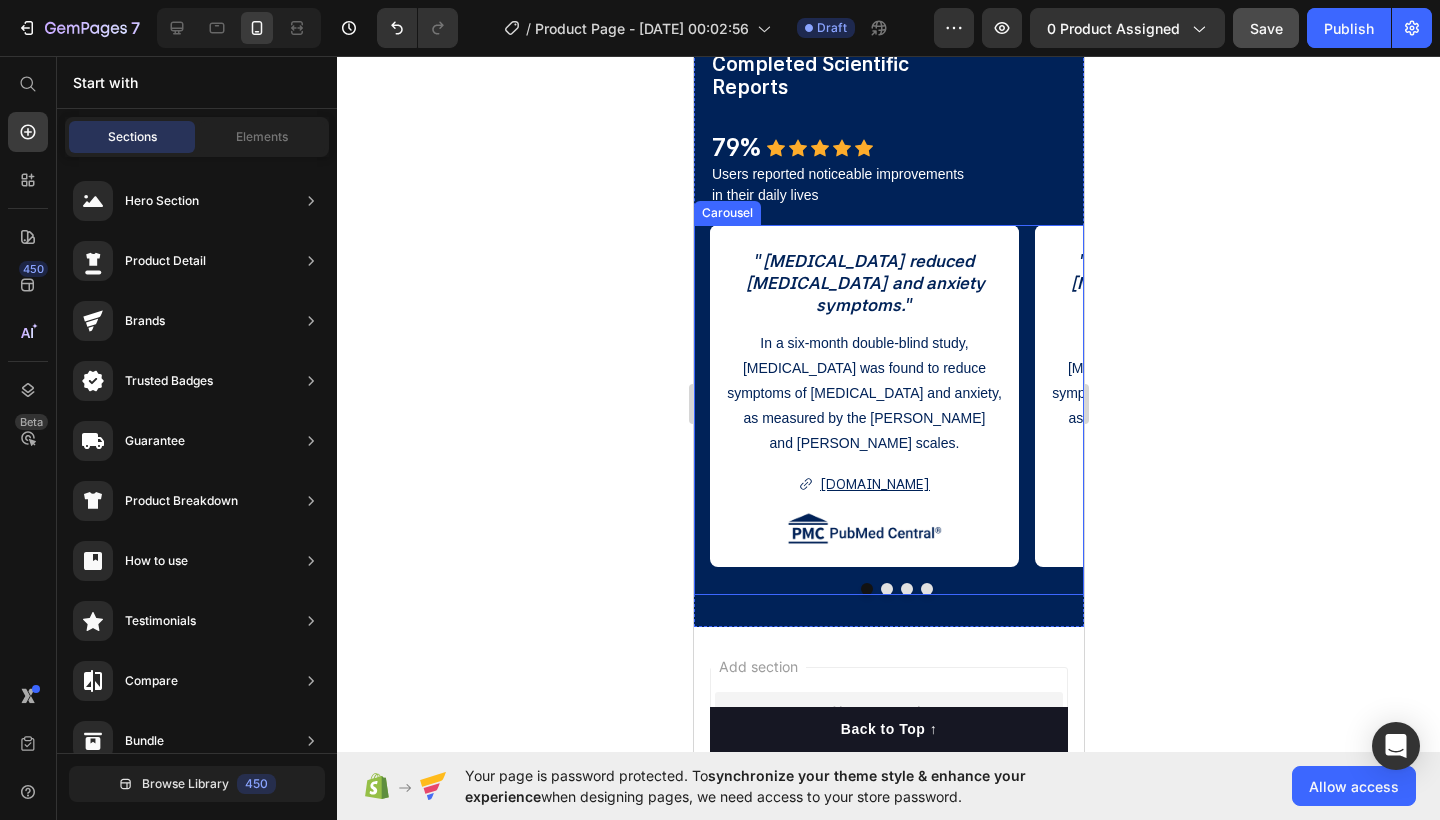 click at bounding box center (886, 589) 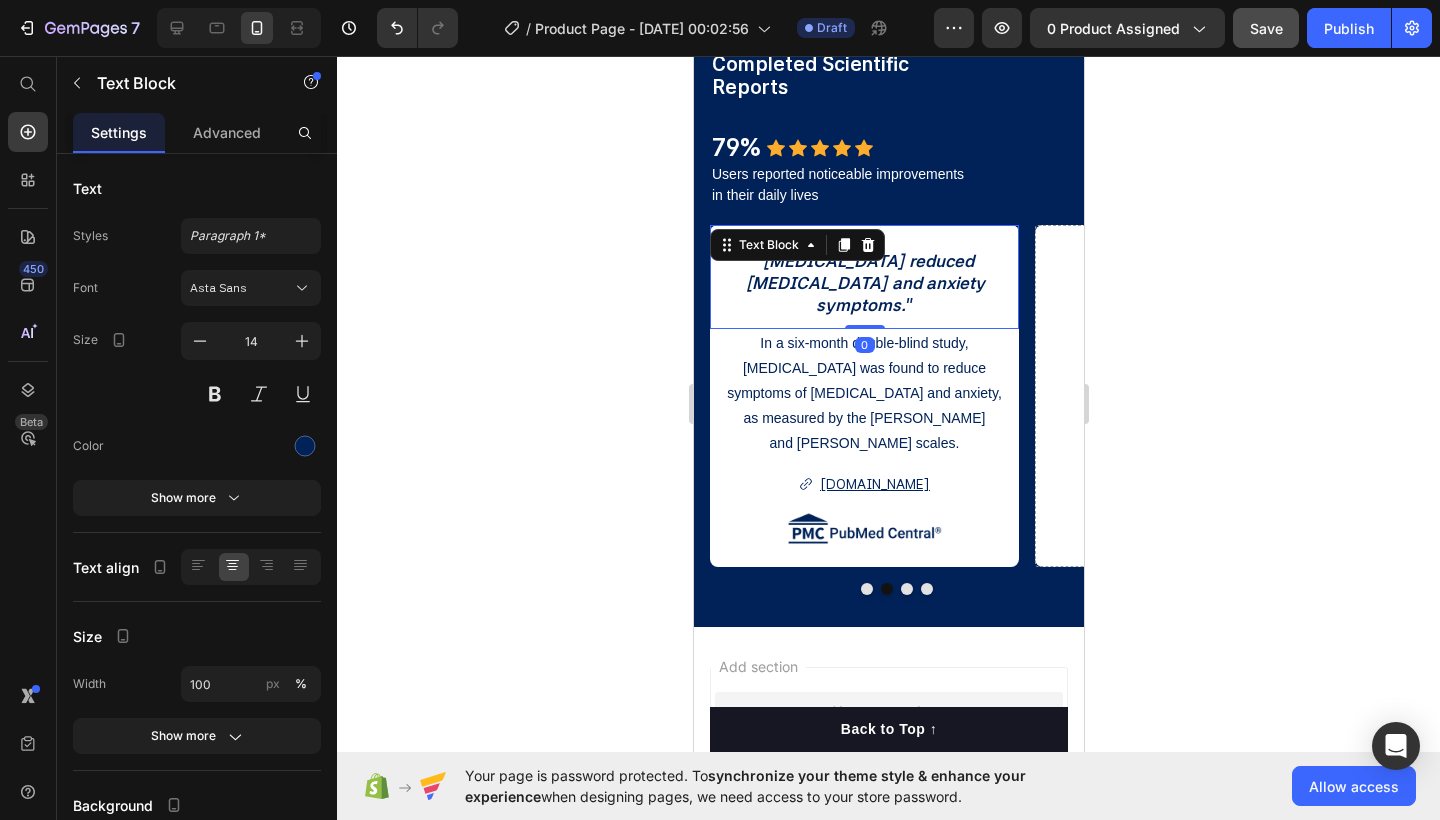 click on "symptoms." at bounding box center (860, 305) 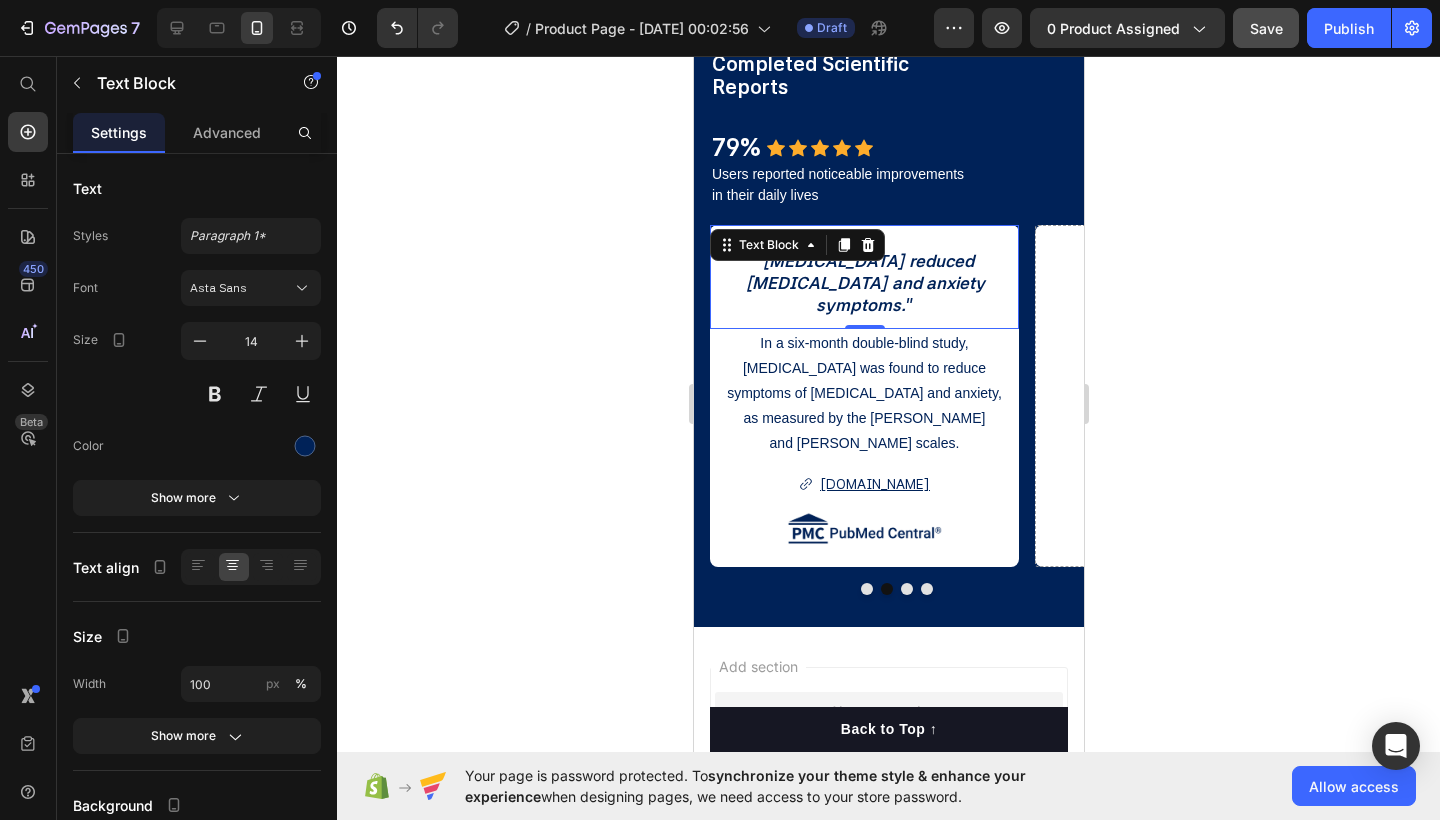 click on "symptoms." at bounding box center [860, 305] 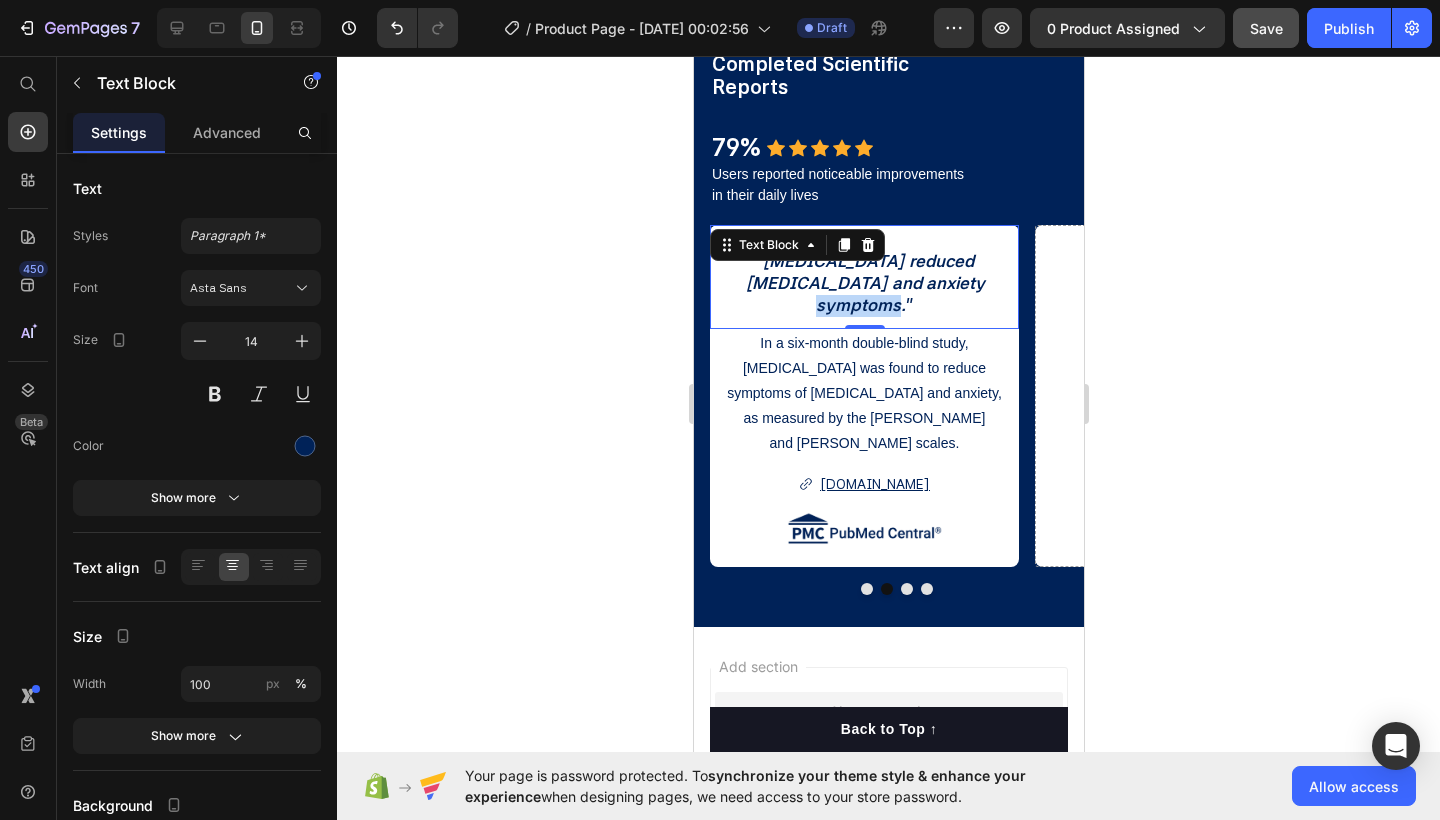 click on "symptoms." at bounding box center [860, 305] 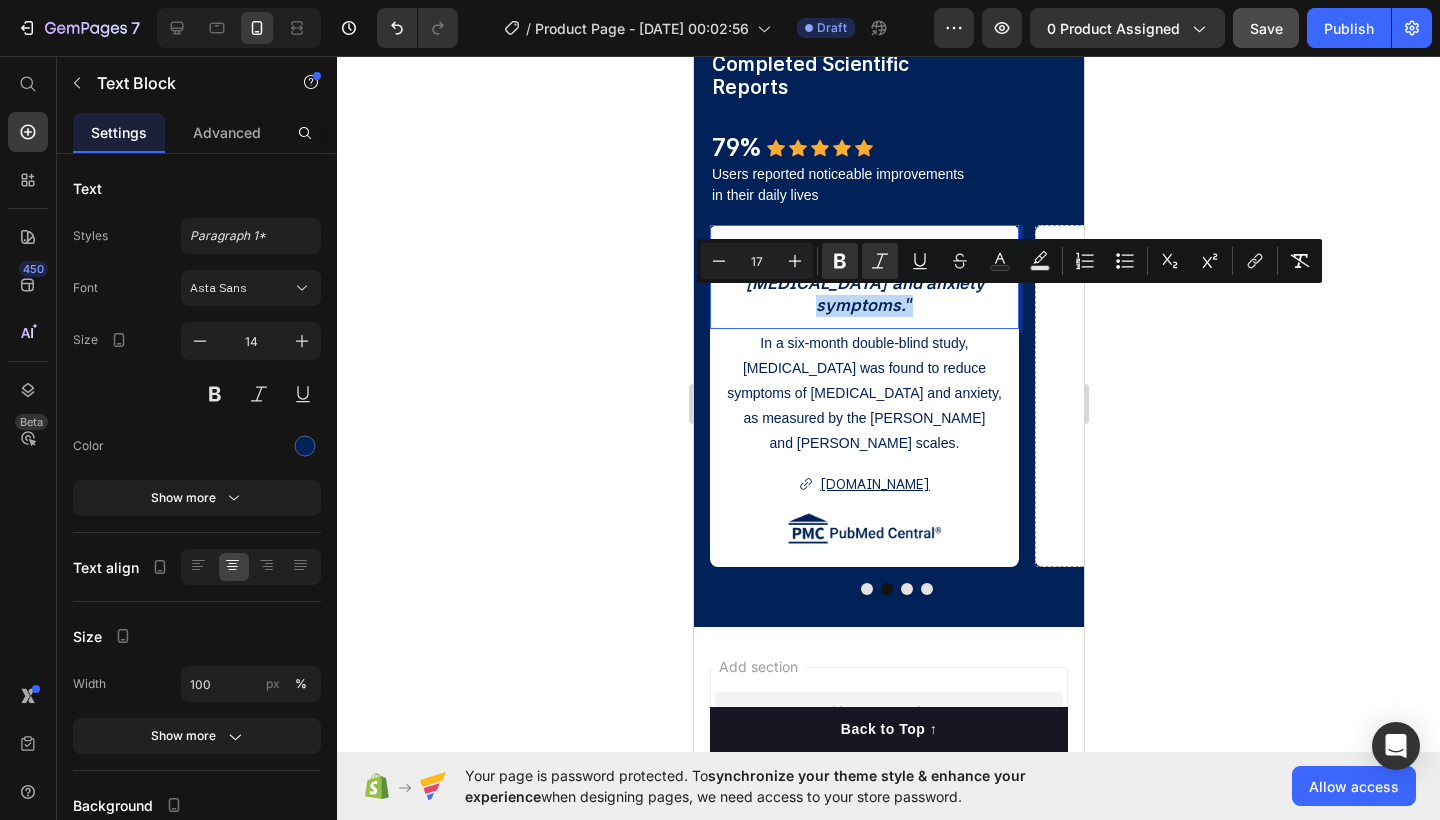 click on "symptoms. "" at bounding box center [863, 306] 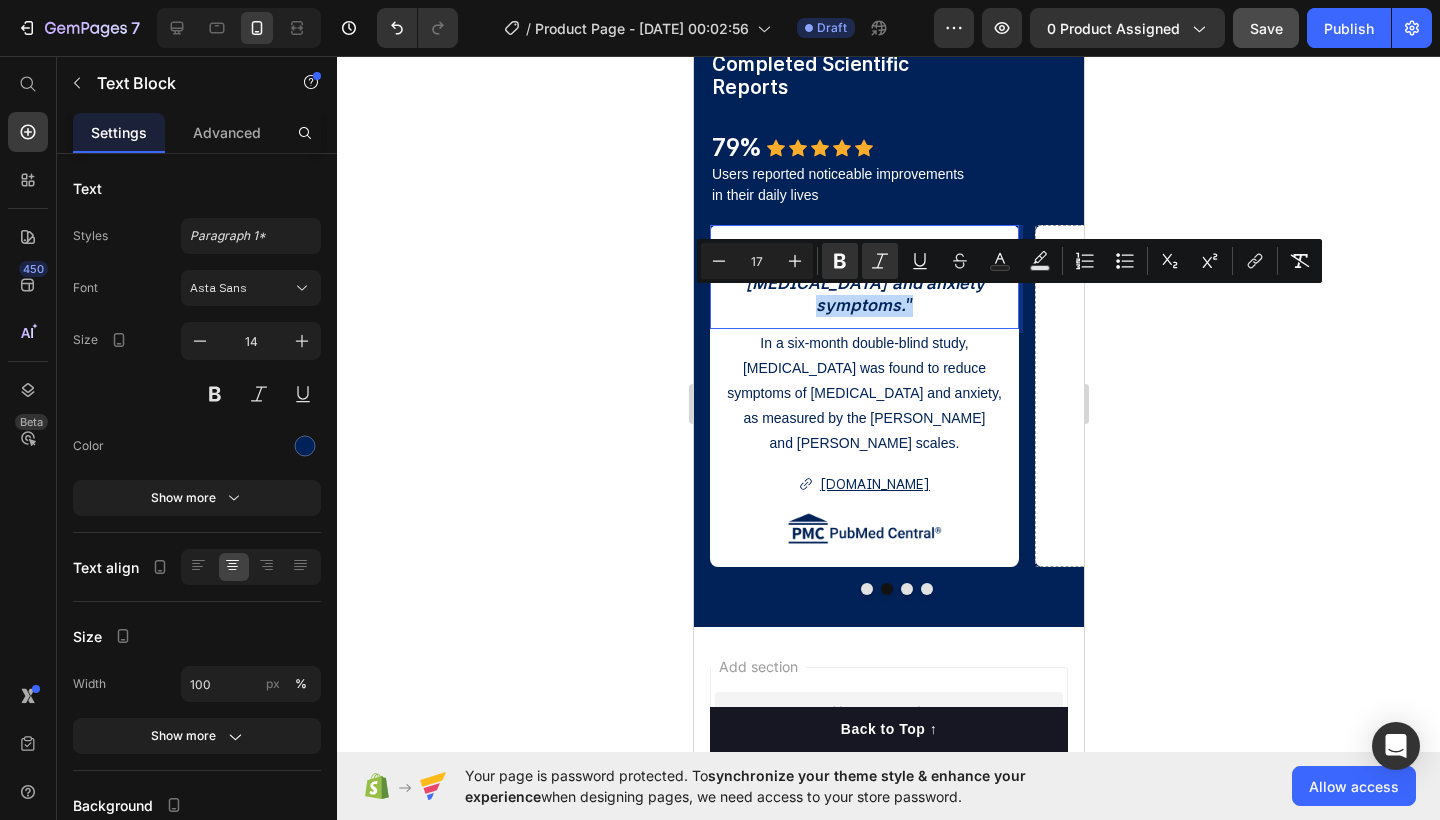 click on "symptoms. "" at bounding box center (863, 306) 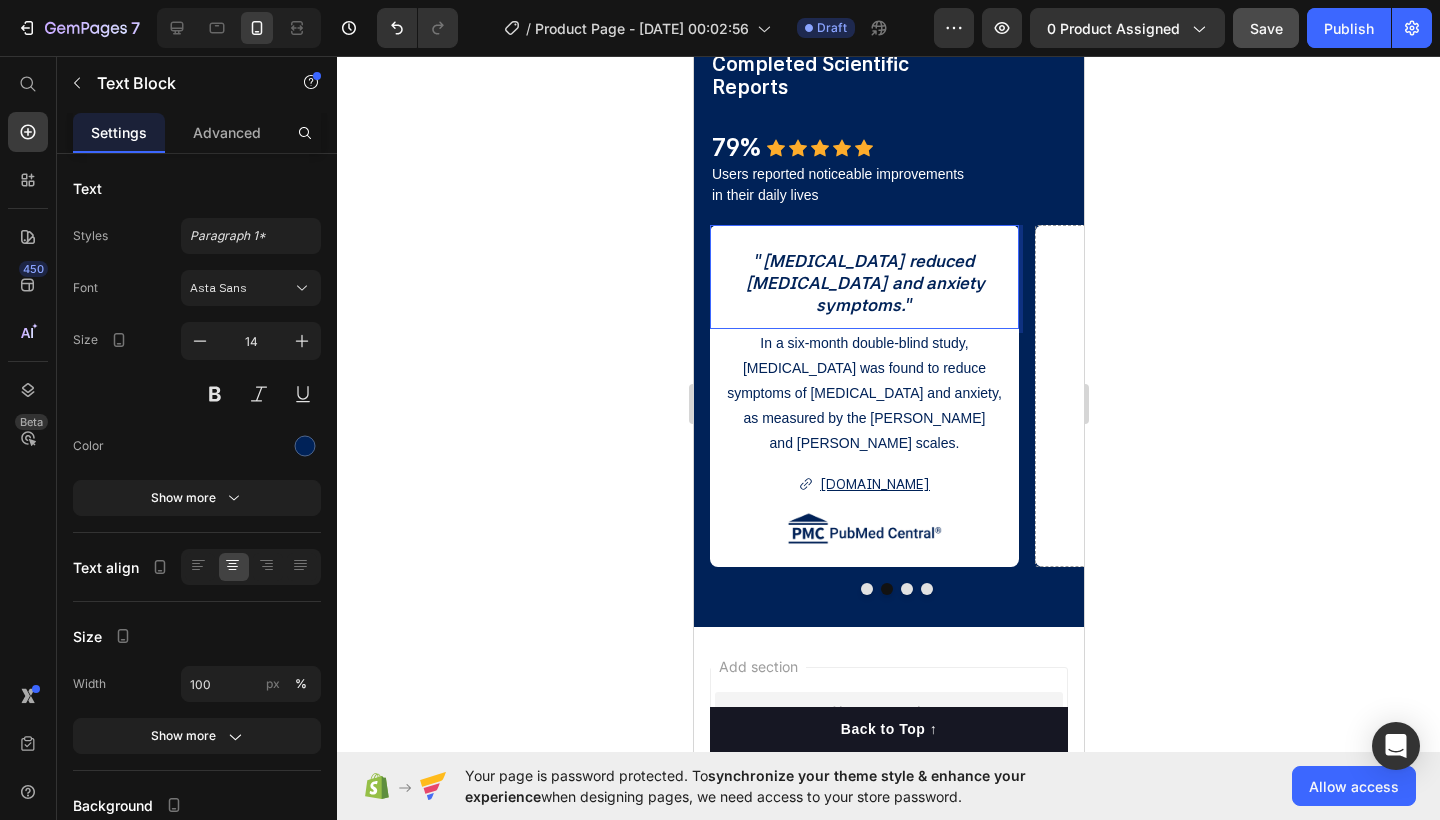 click on "[MEDICAL_DATA] reduced" at bounding box center [867, 261] 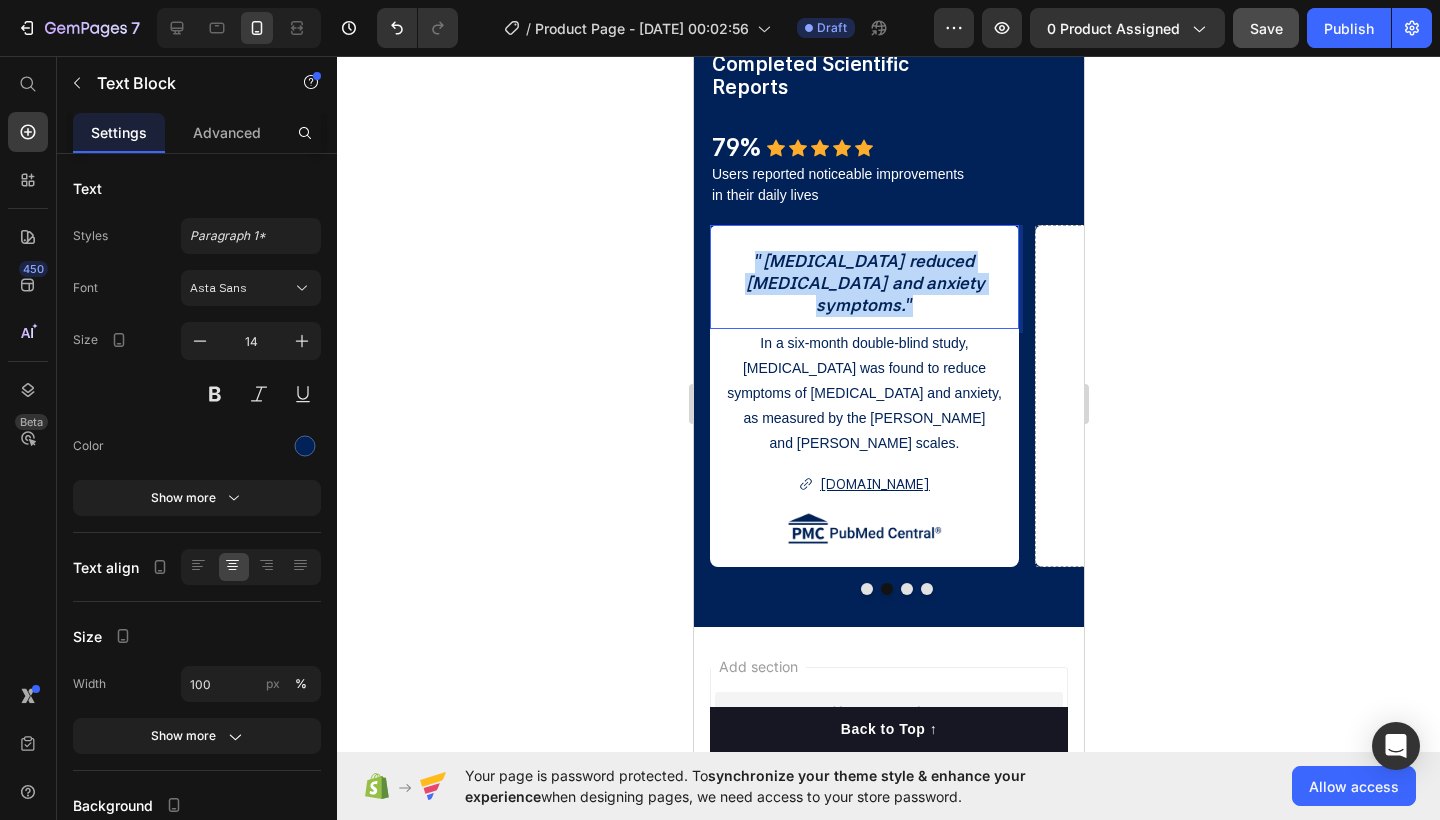 drag, startPoint x: 764, startPoint y: 254, endPoint x: 910, endPoint y: 300, distance: 153.07515 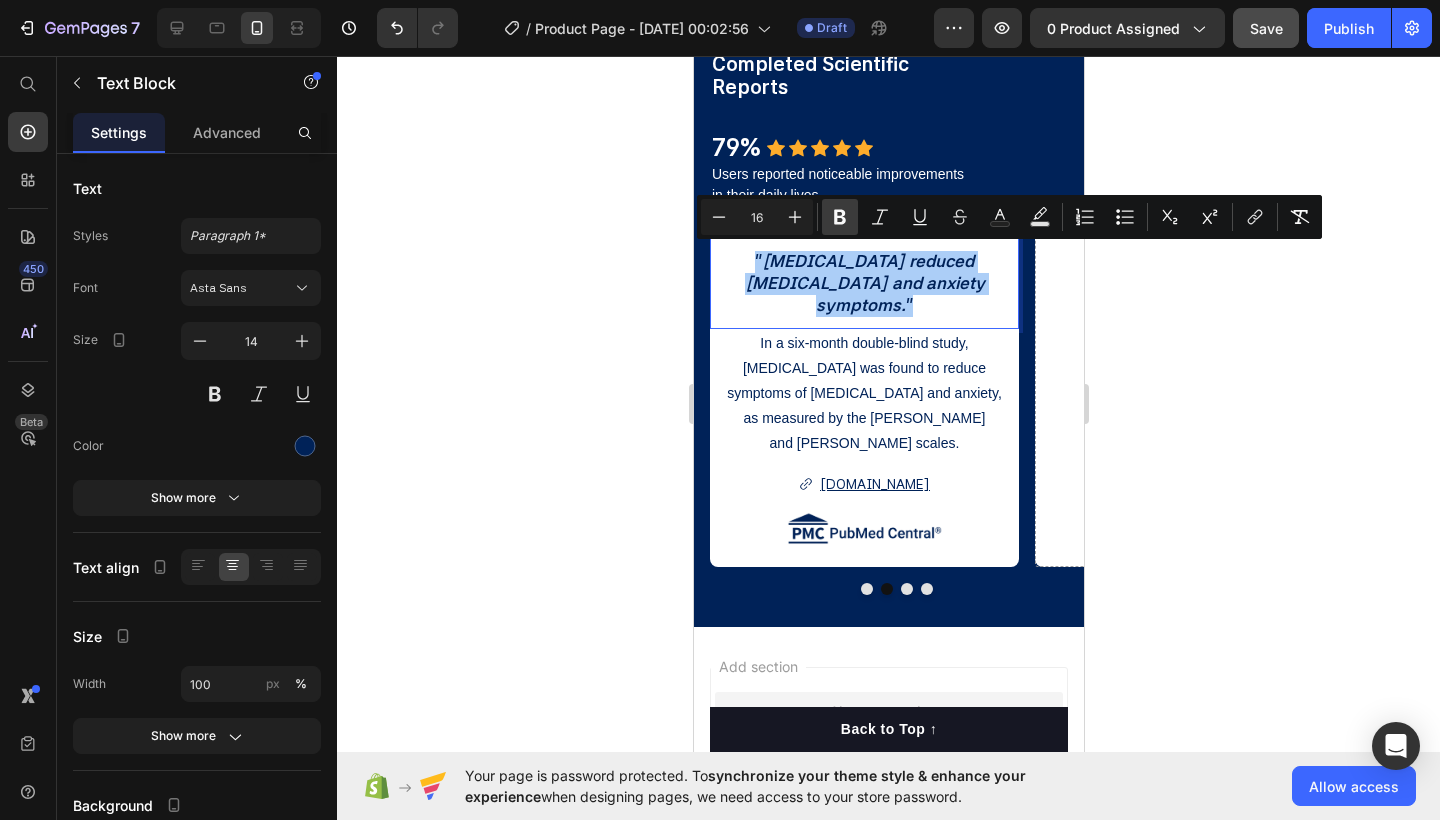 click 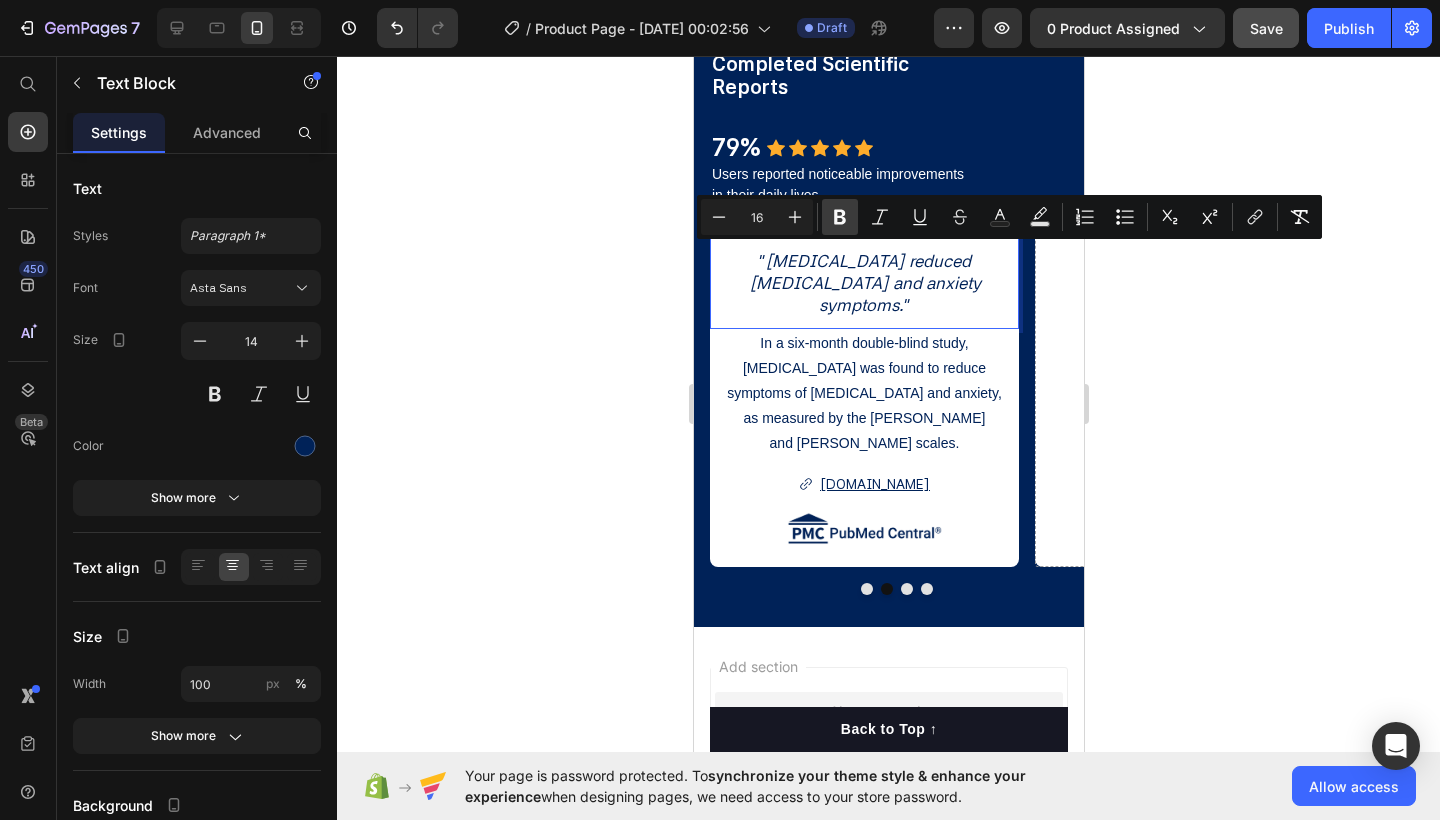 click 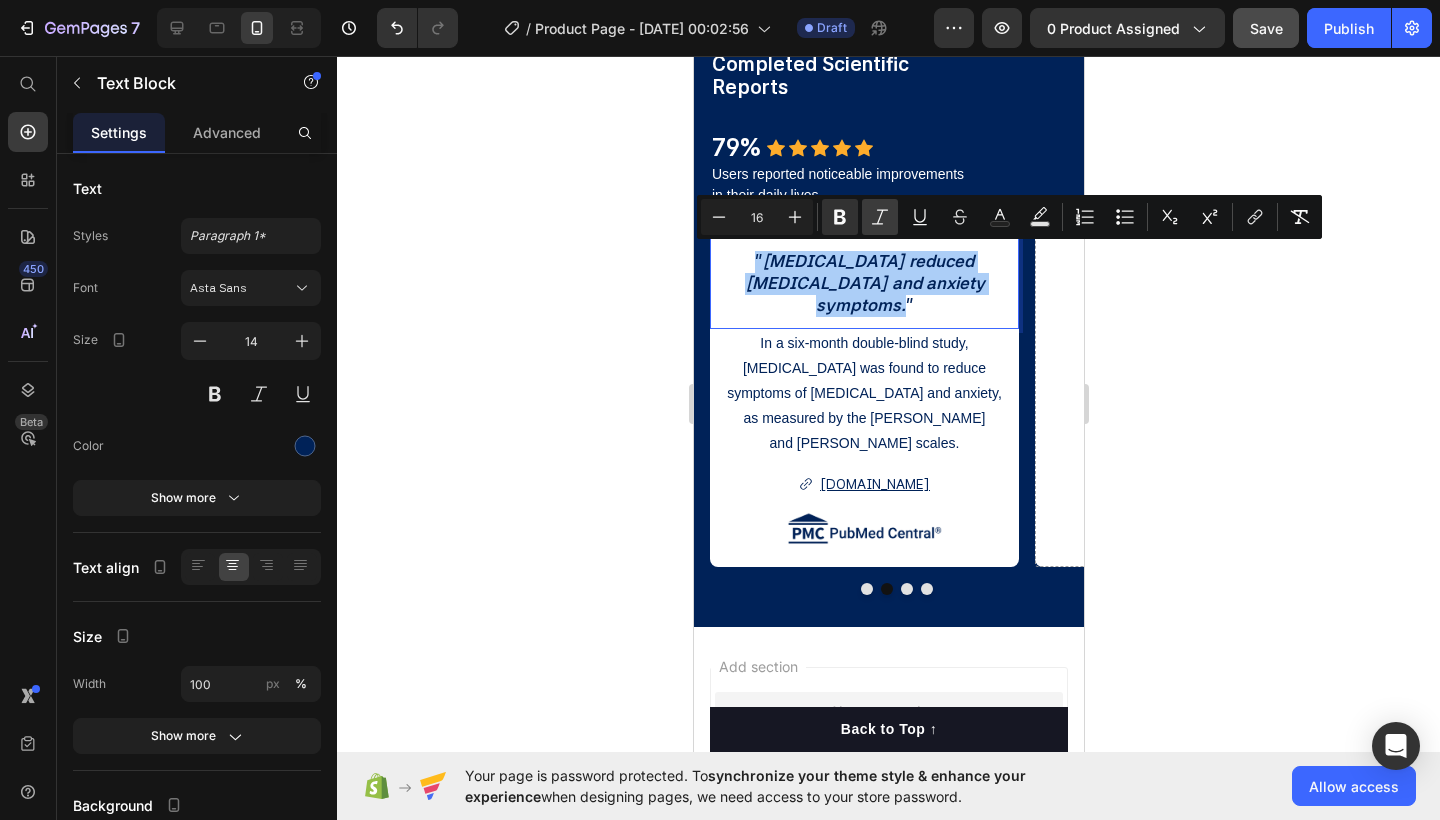 click 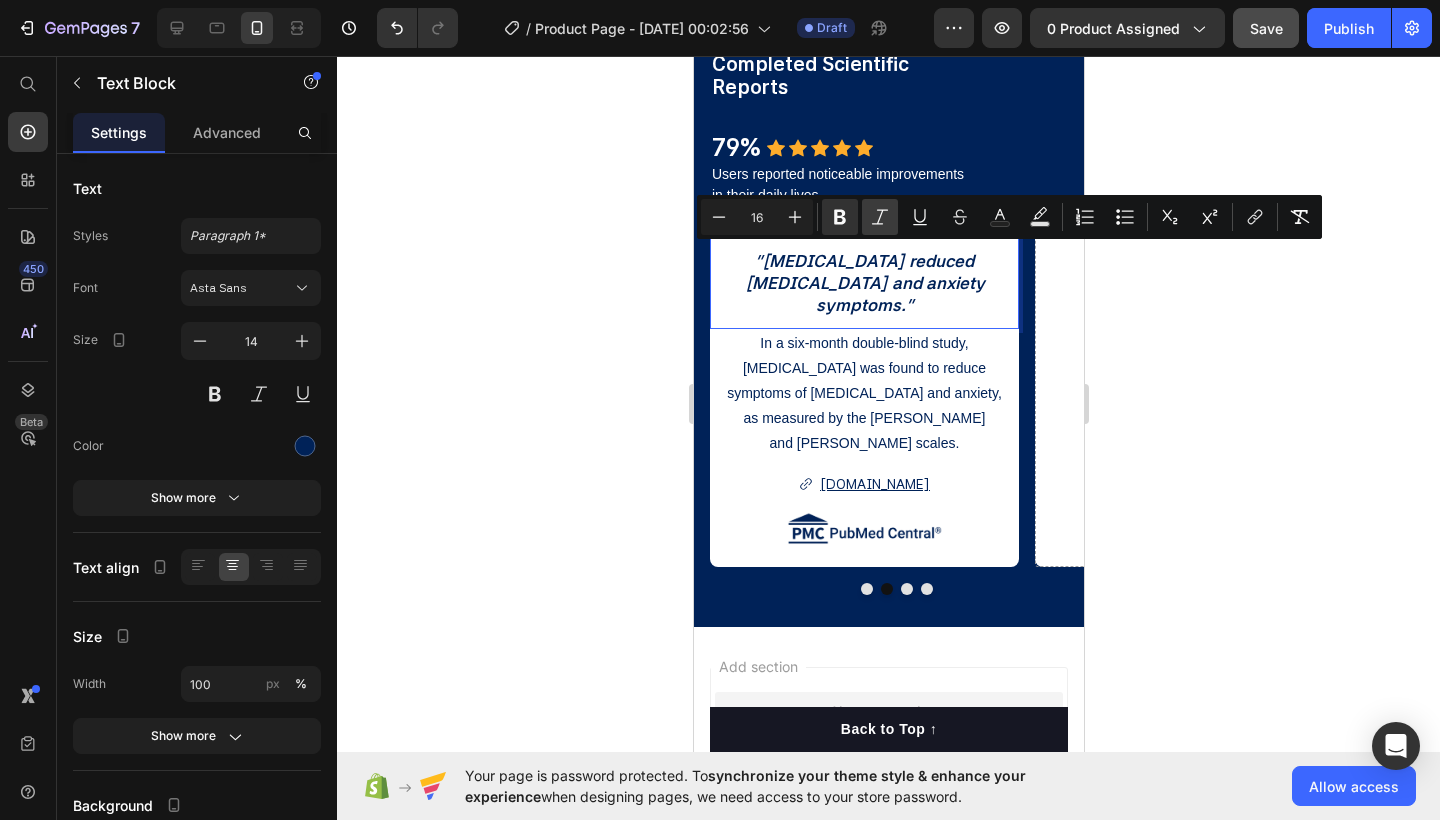 click 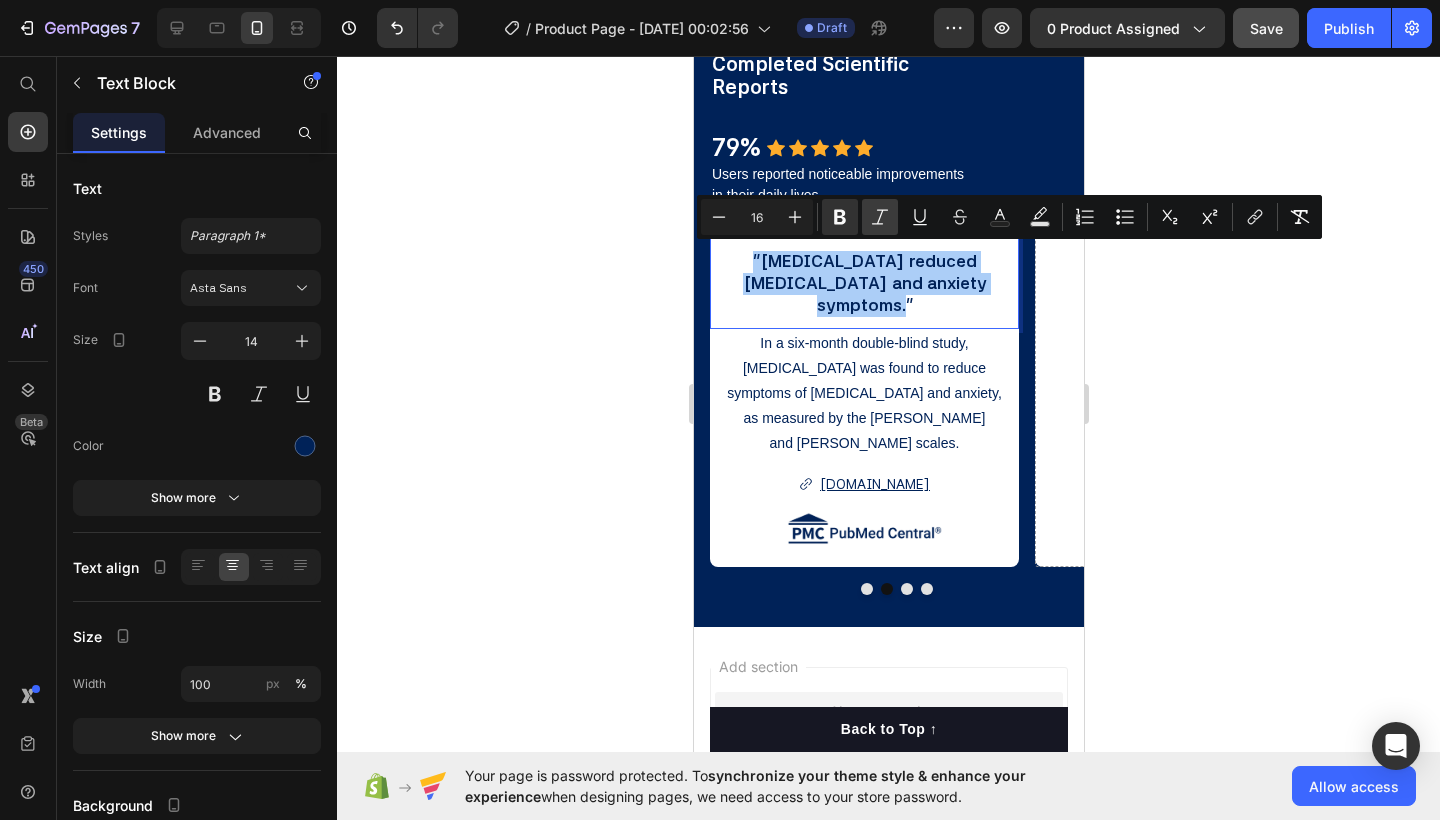 click 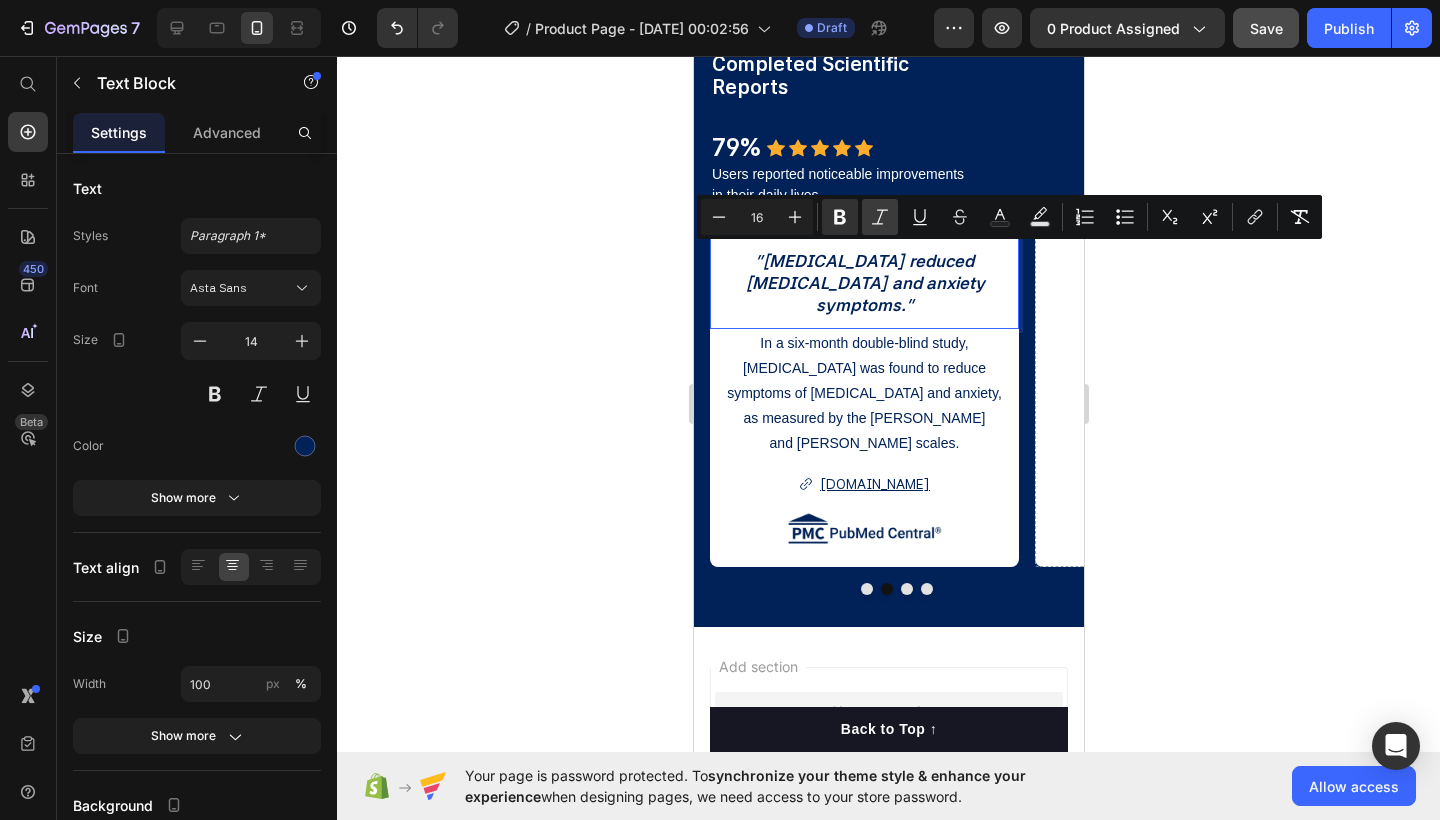 click 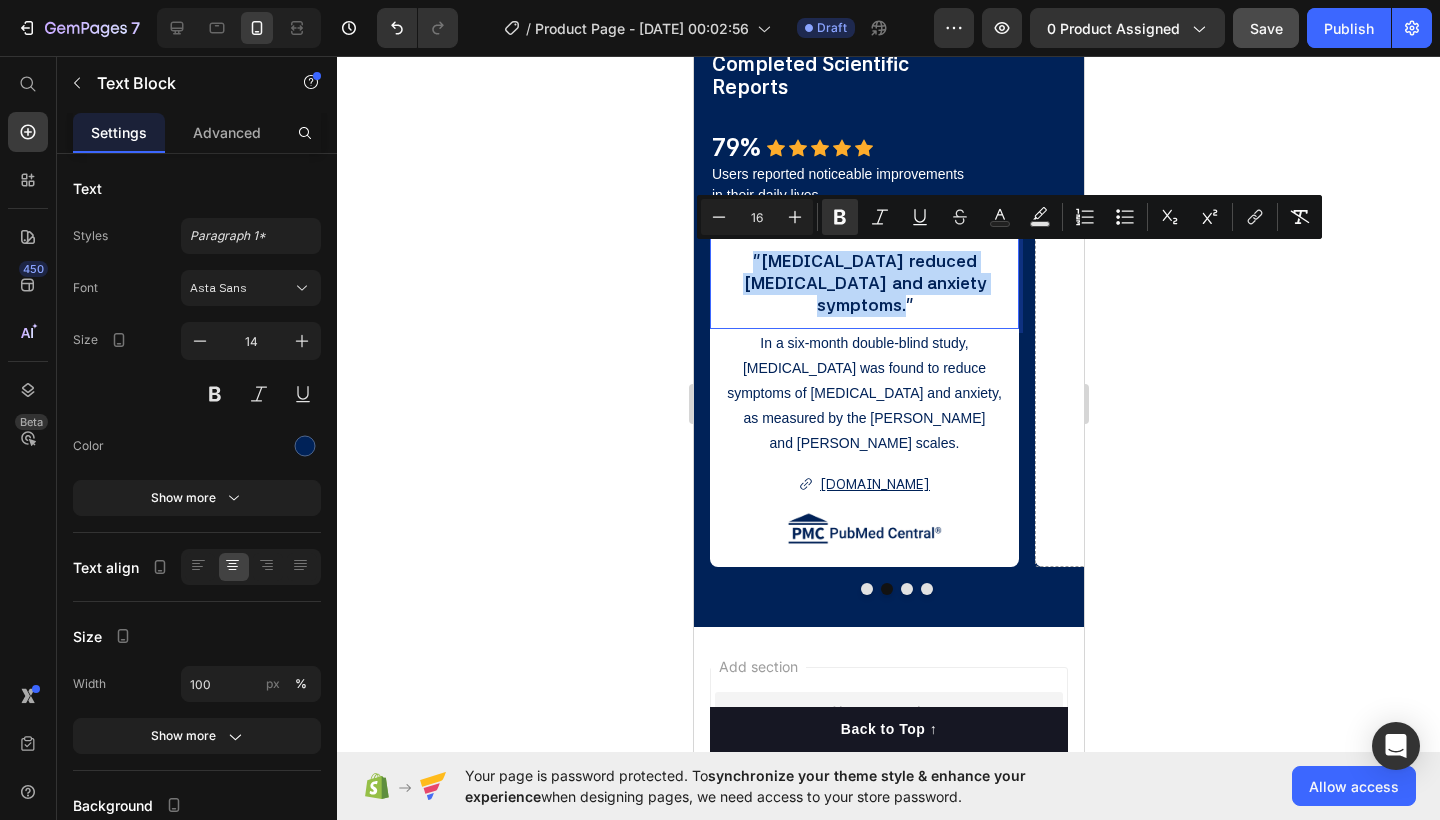 click on """ at bounding box center [907, 305] 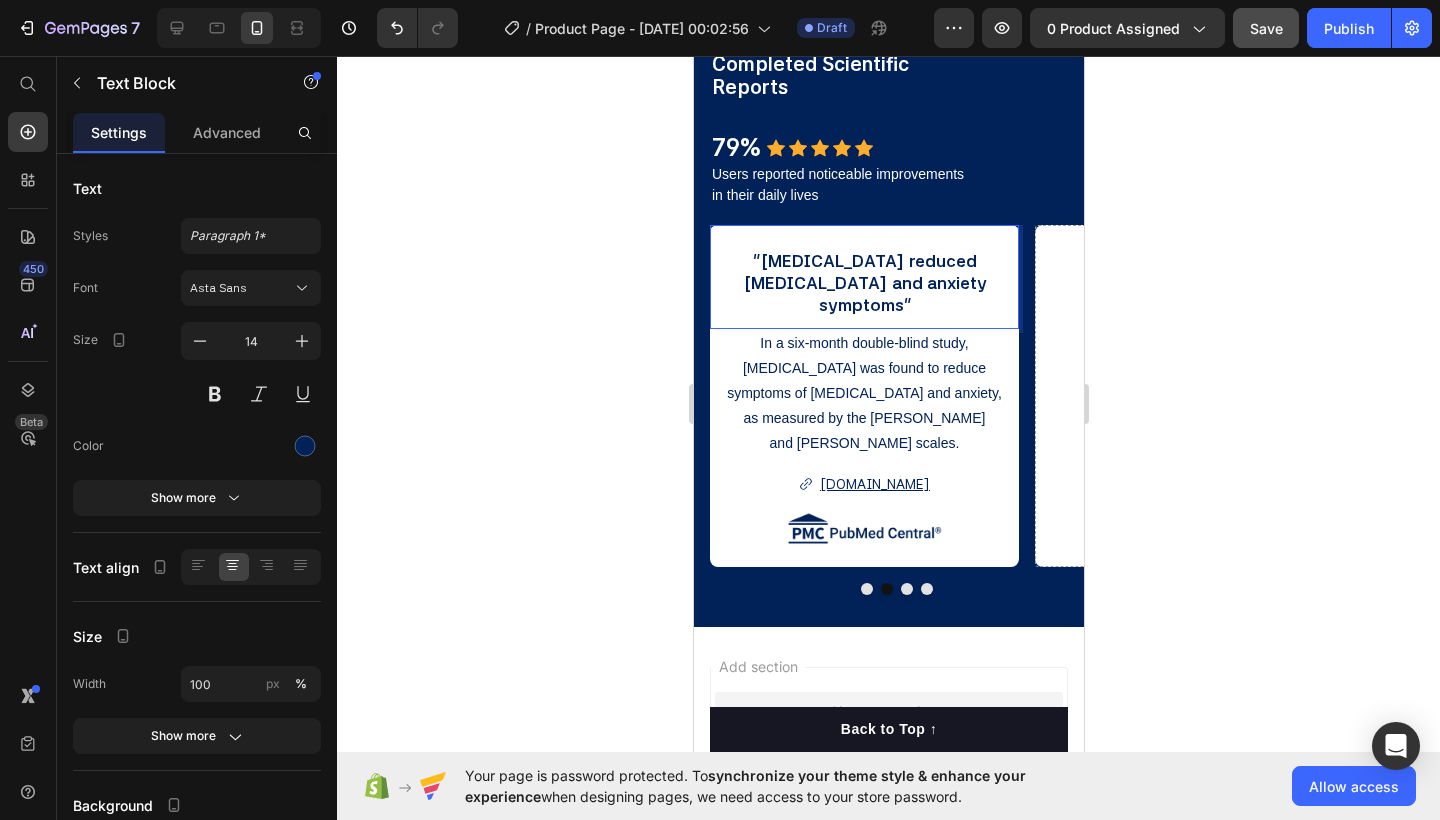 click 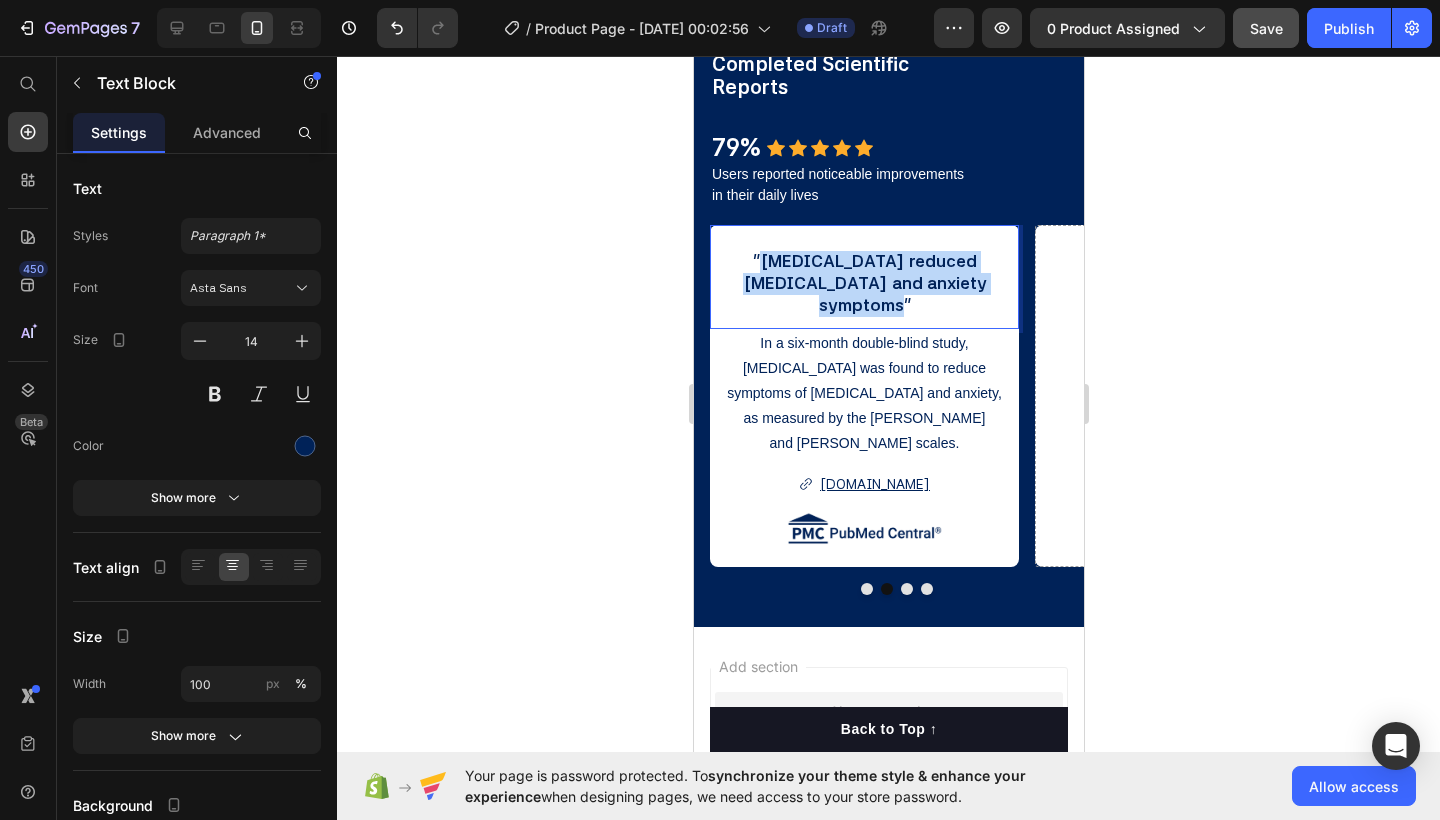 drag, startPoint x: 770, startPoint y: 258, endPoint x: 904, endPoint y: 303, distance: 141.35417 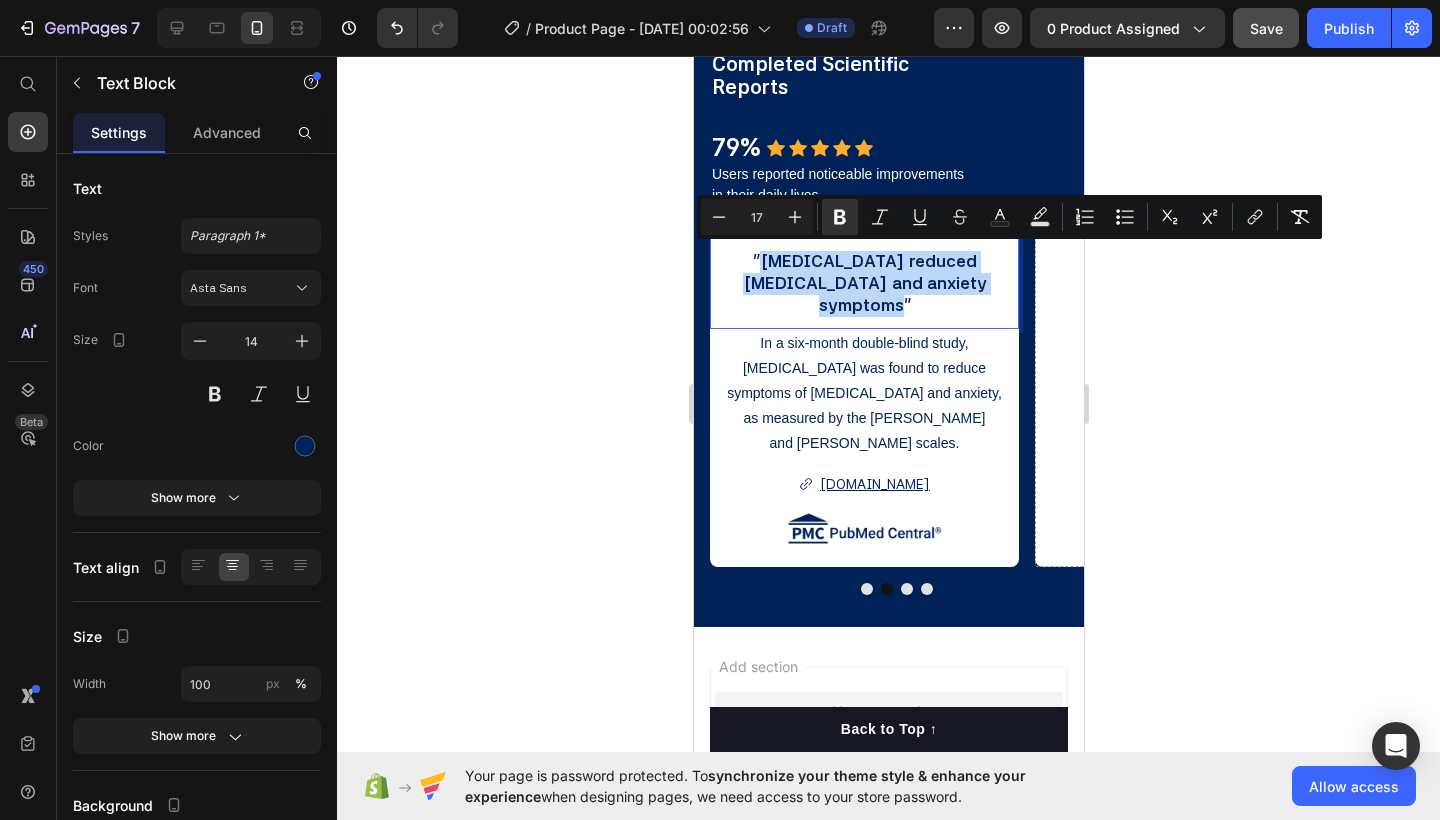 copy on "[MEDICAL_DATA] reduced  [MEDICAL_DATA] and anxiety  symptoms" 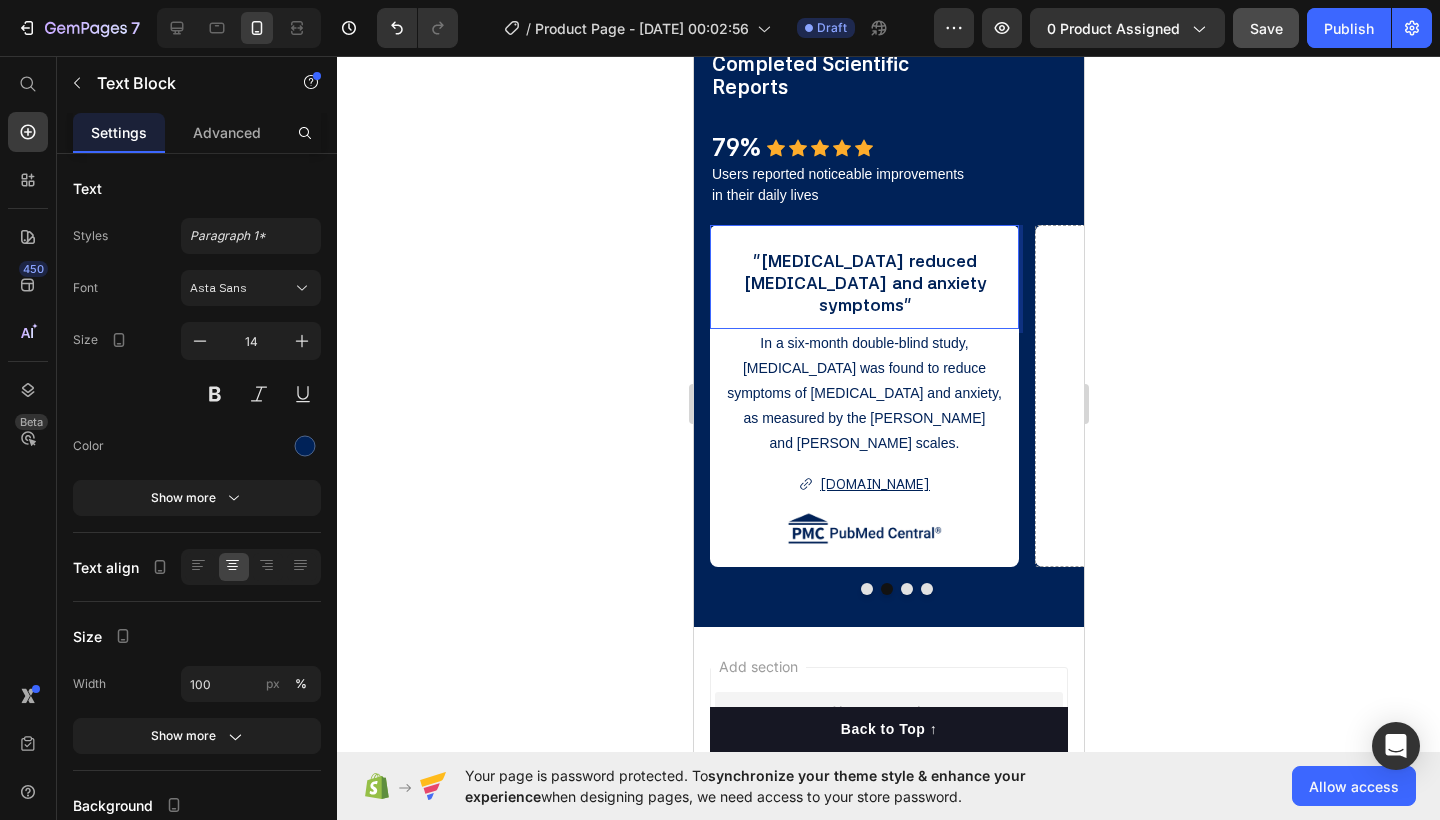 click on "[MEDICAL_DATA] reduced" at bounding box center [866, 261] 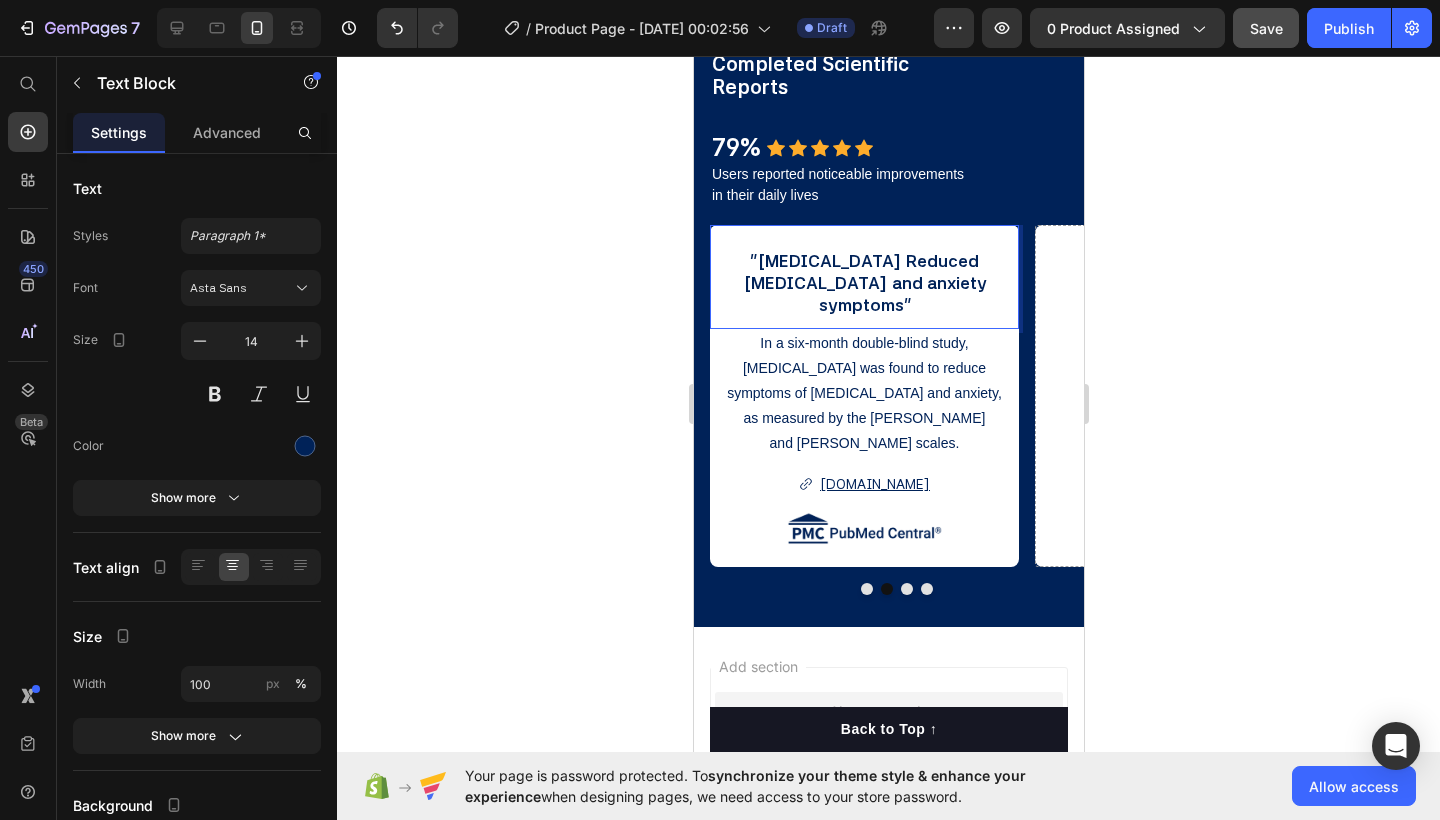 click on "[MEDICAL_DATA] and anxiety" at bounding box center [863, 283] 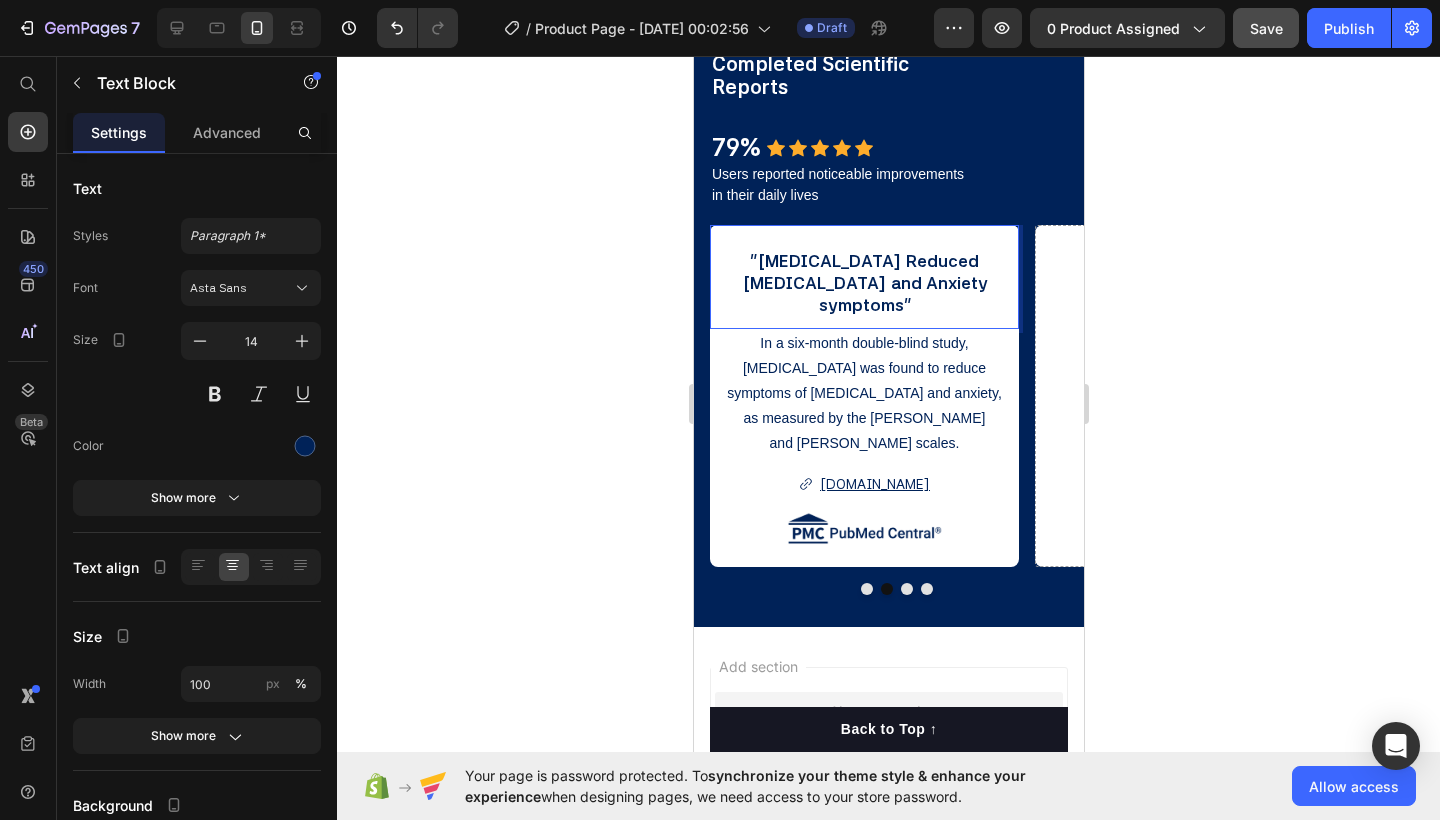 click on "symptoms" at bounding box center (859, 305) 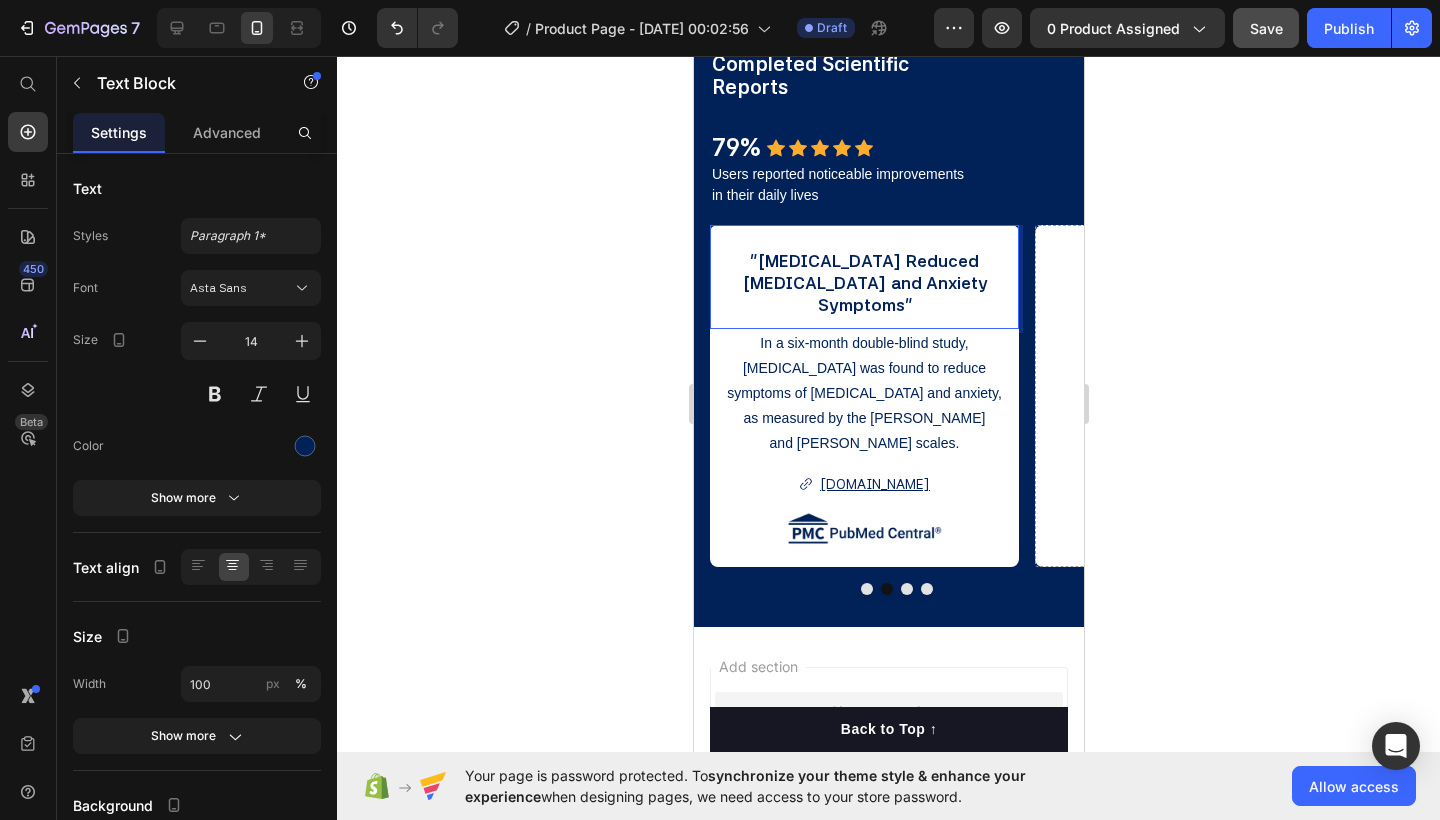 click 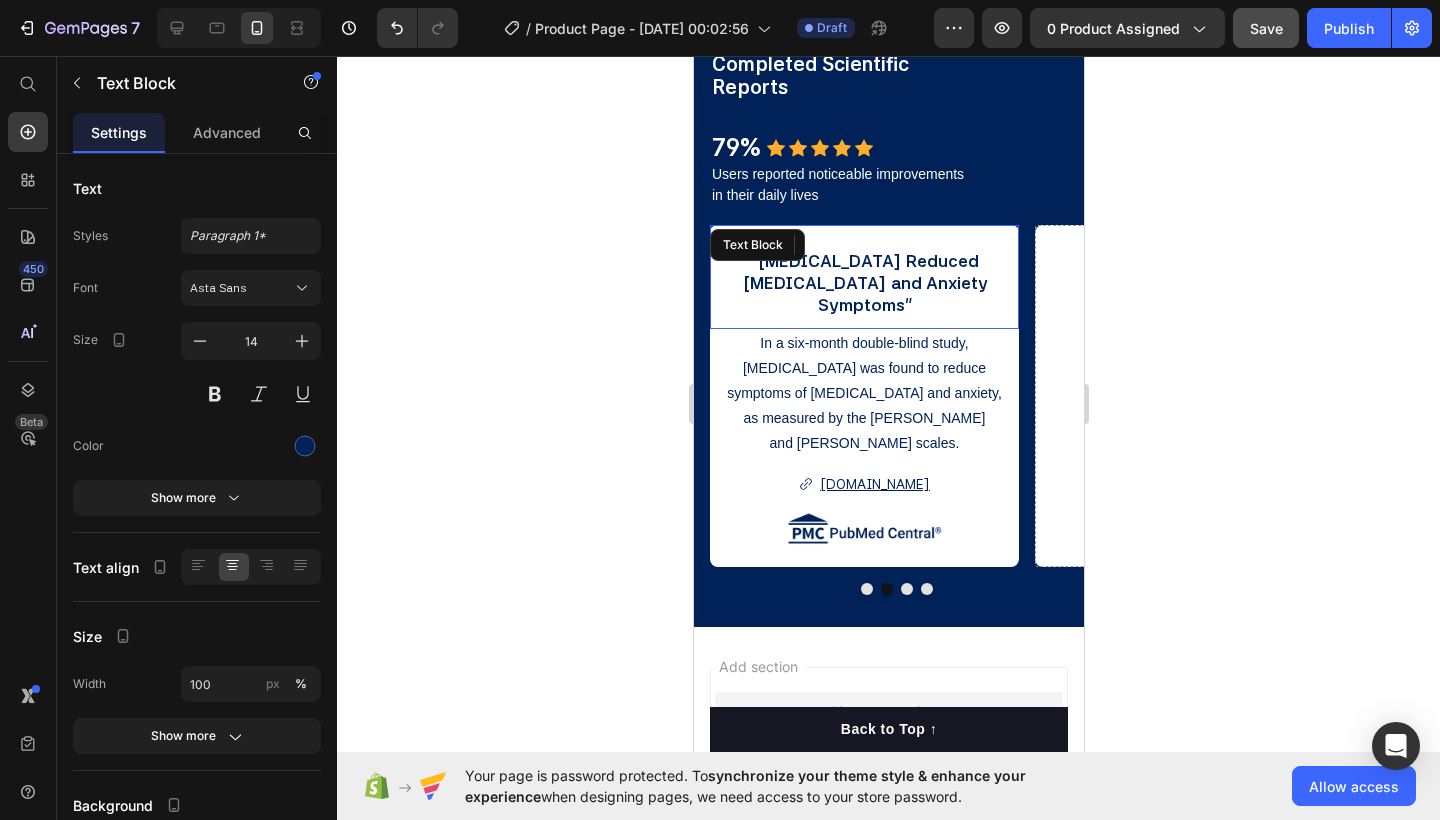 click on "[MEDICAL_DATA] and Anxiety" at bounding box center [863, 283] 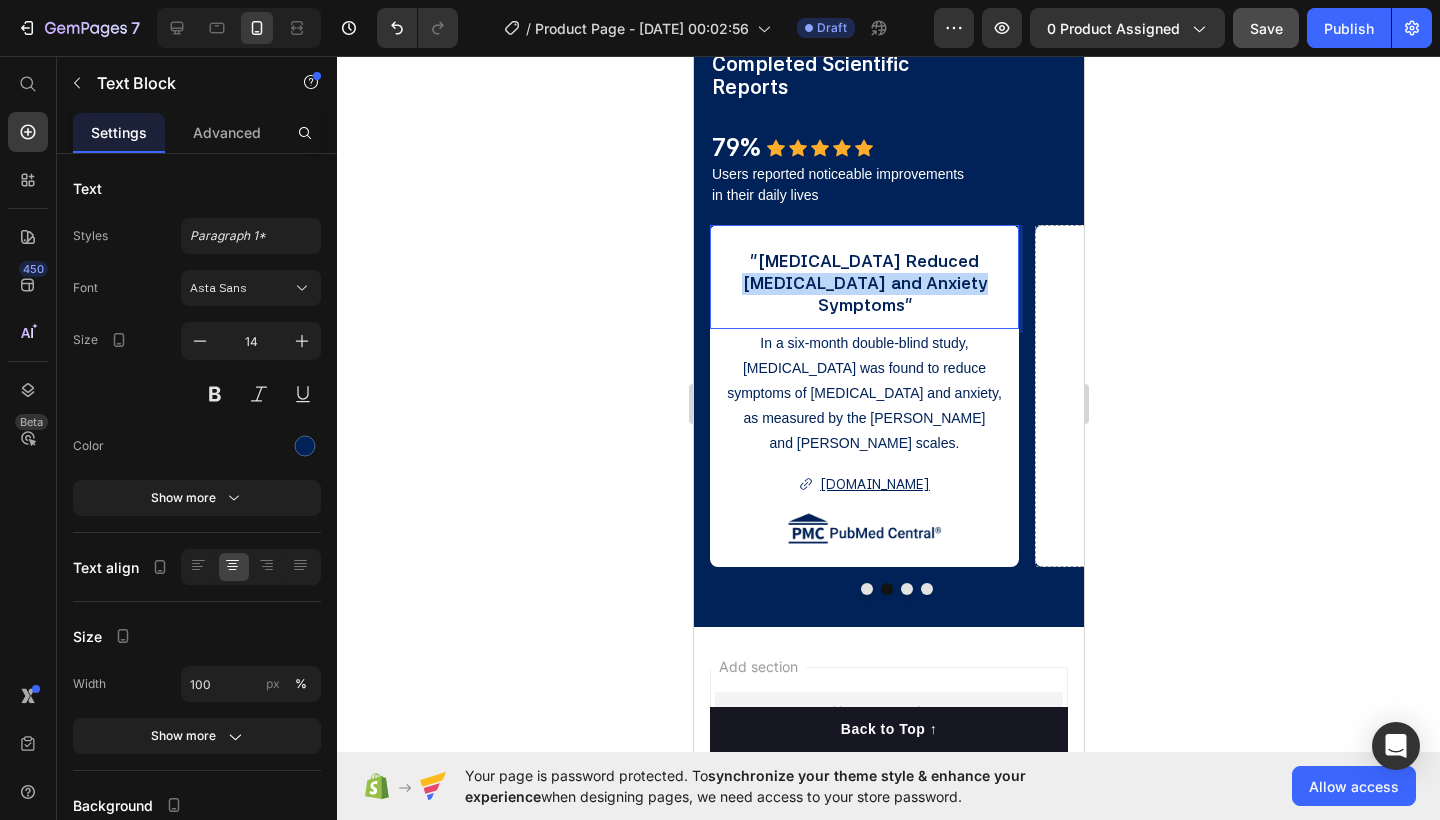 click on "[MEDICAL_DATA] and Anxiety" at bounding box center [863, 283] 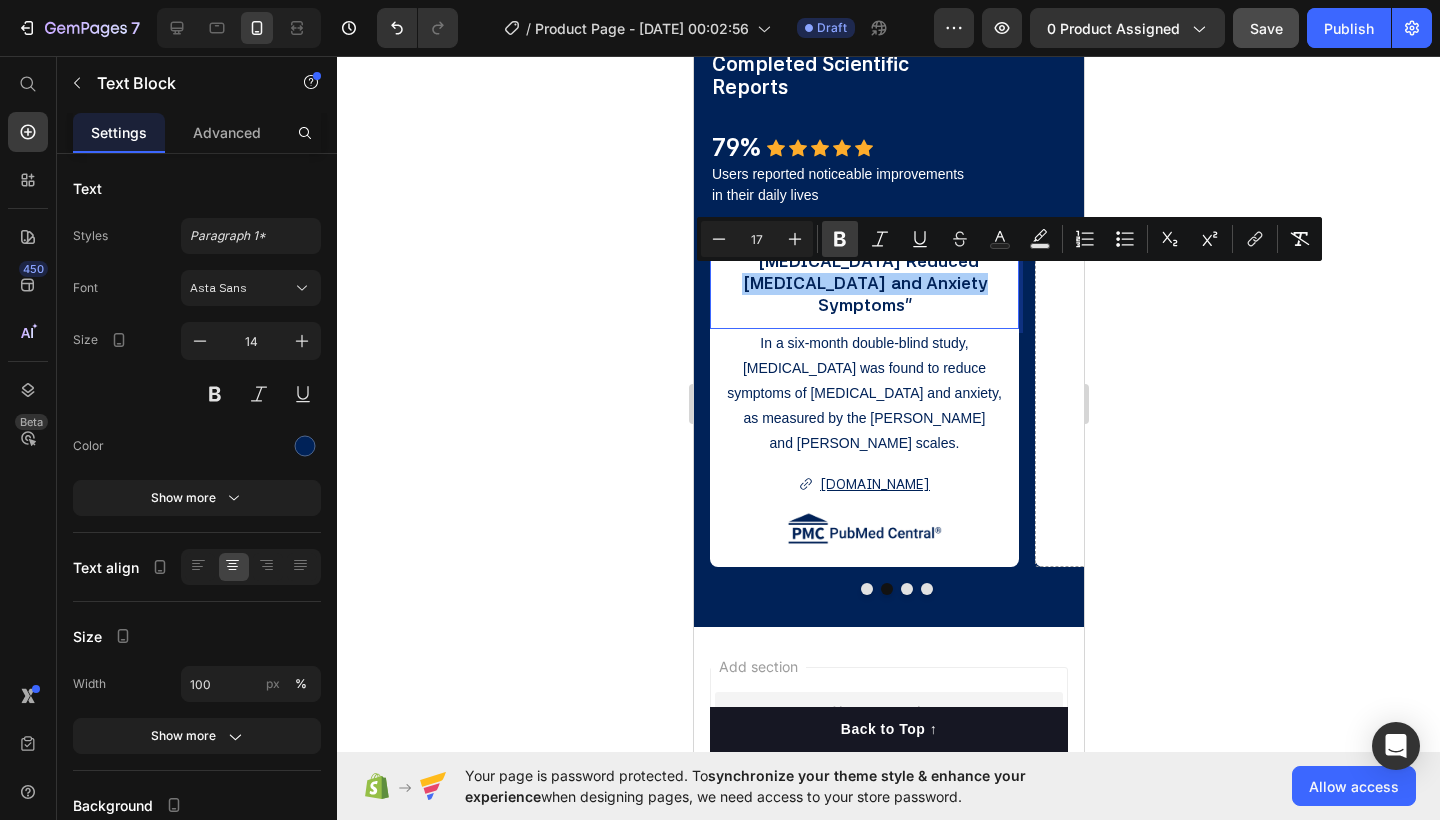click 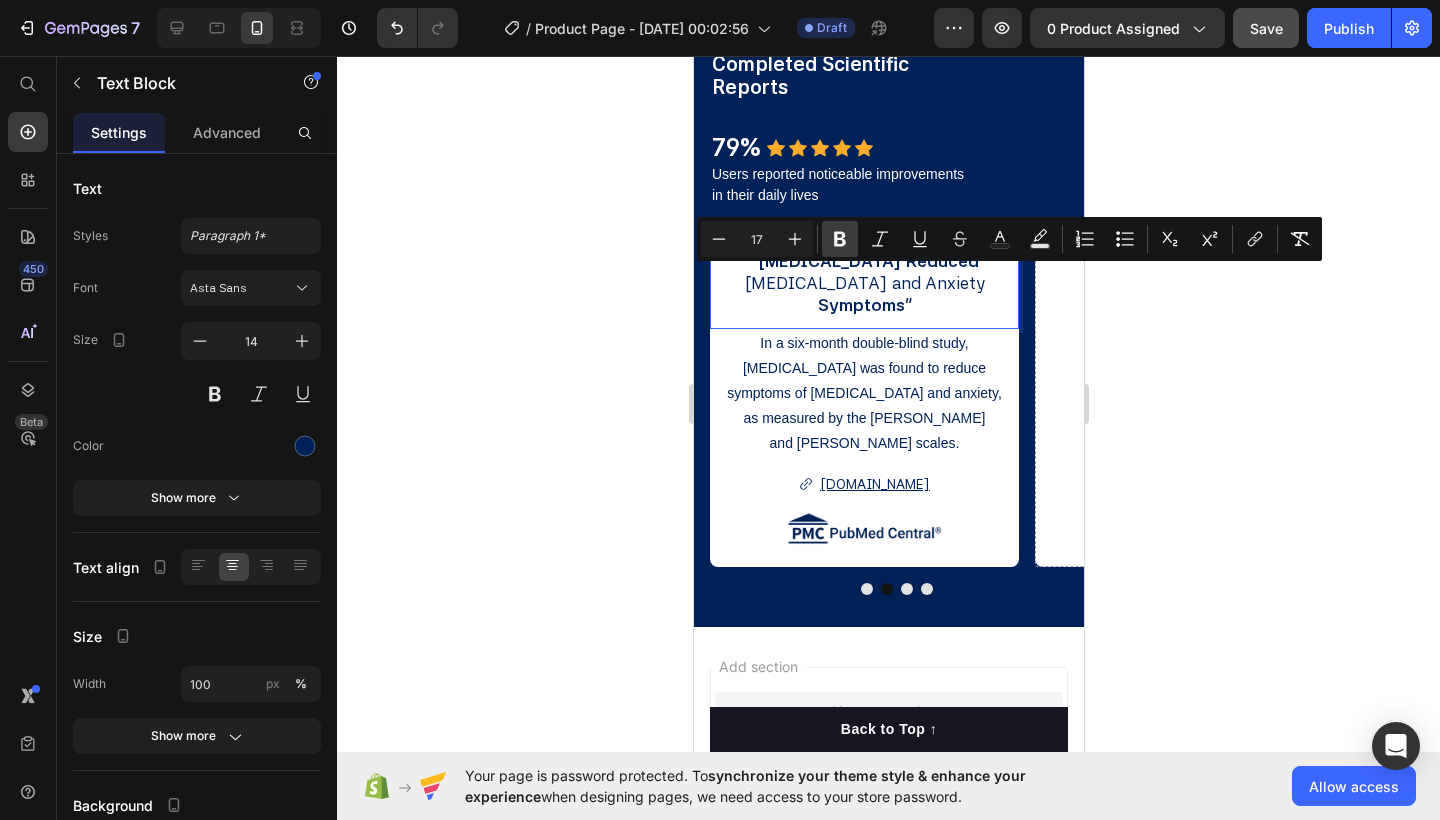 click 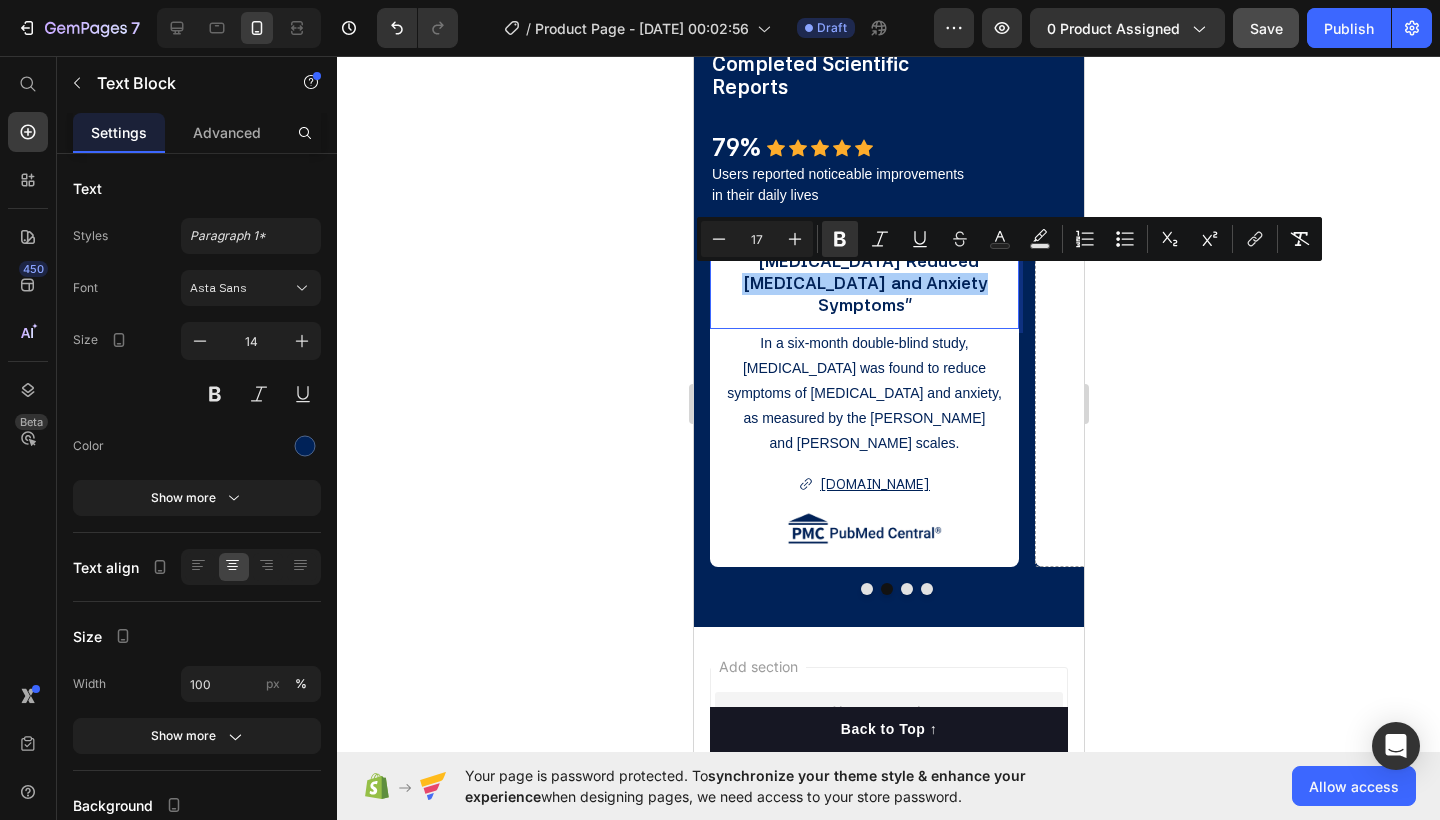 click 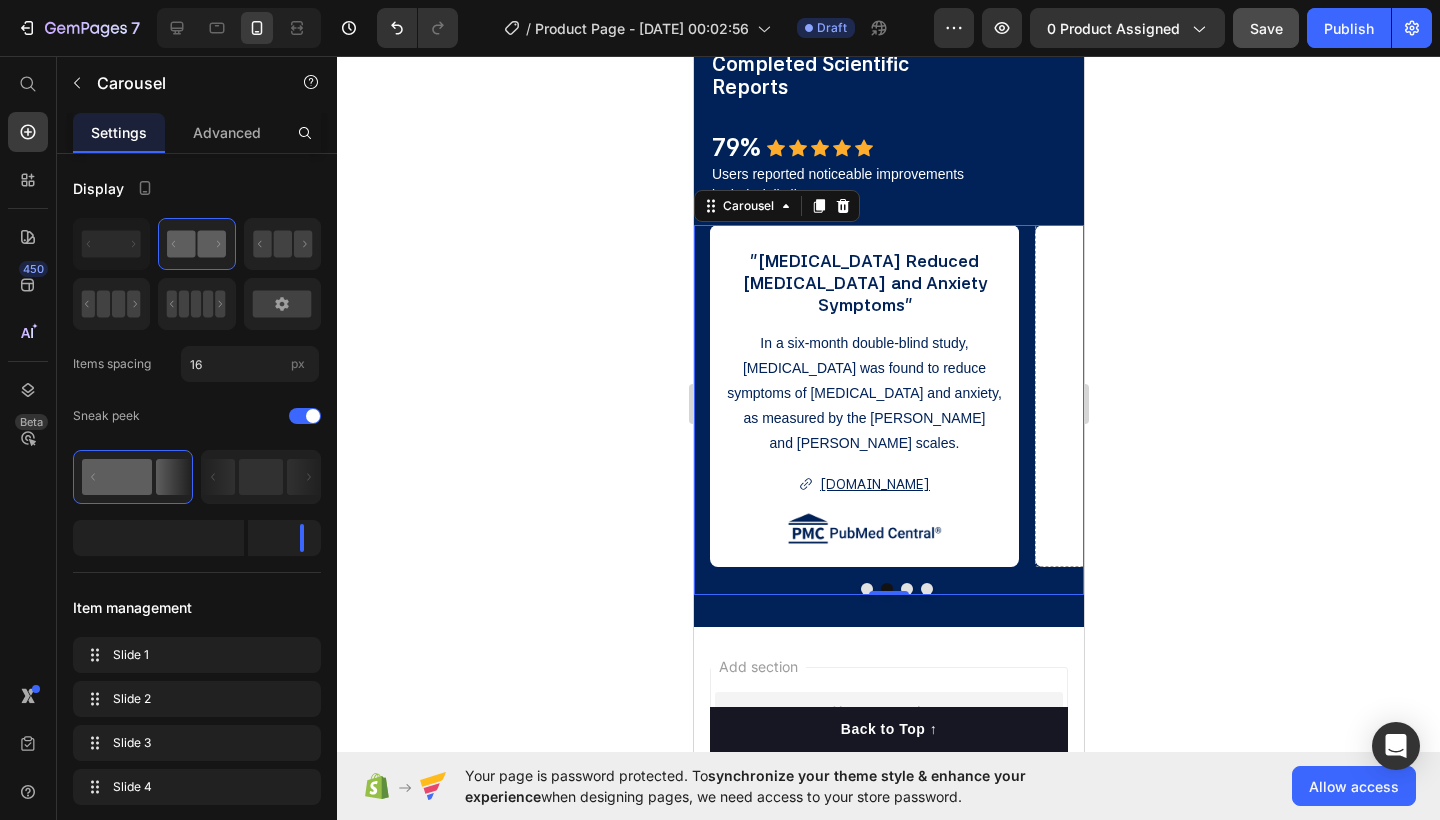 click at bounding box center [866, 589] 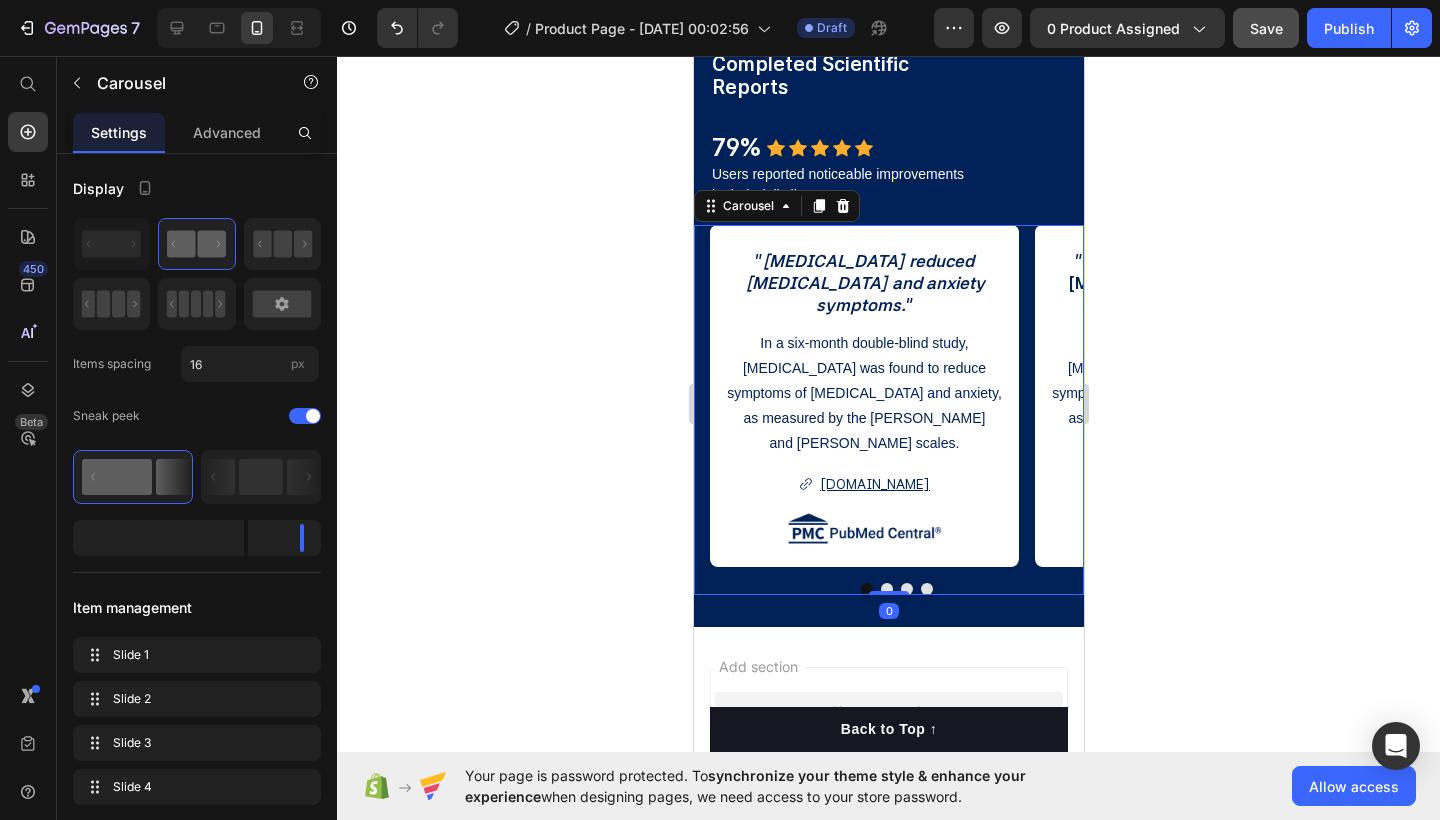 click at bounding box center [886, 589] 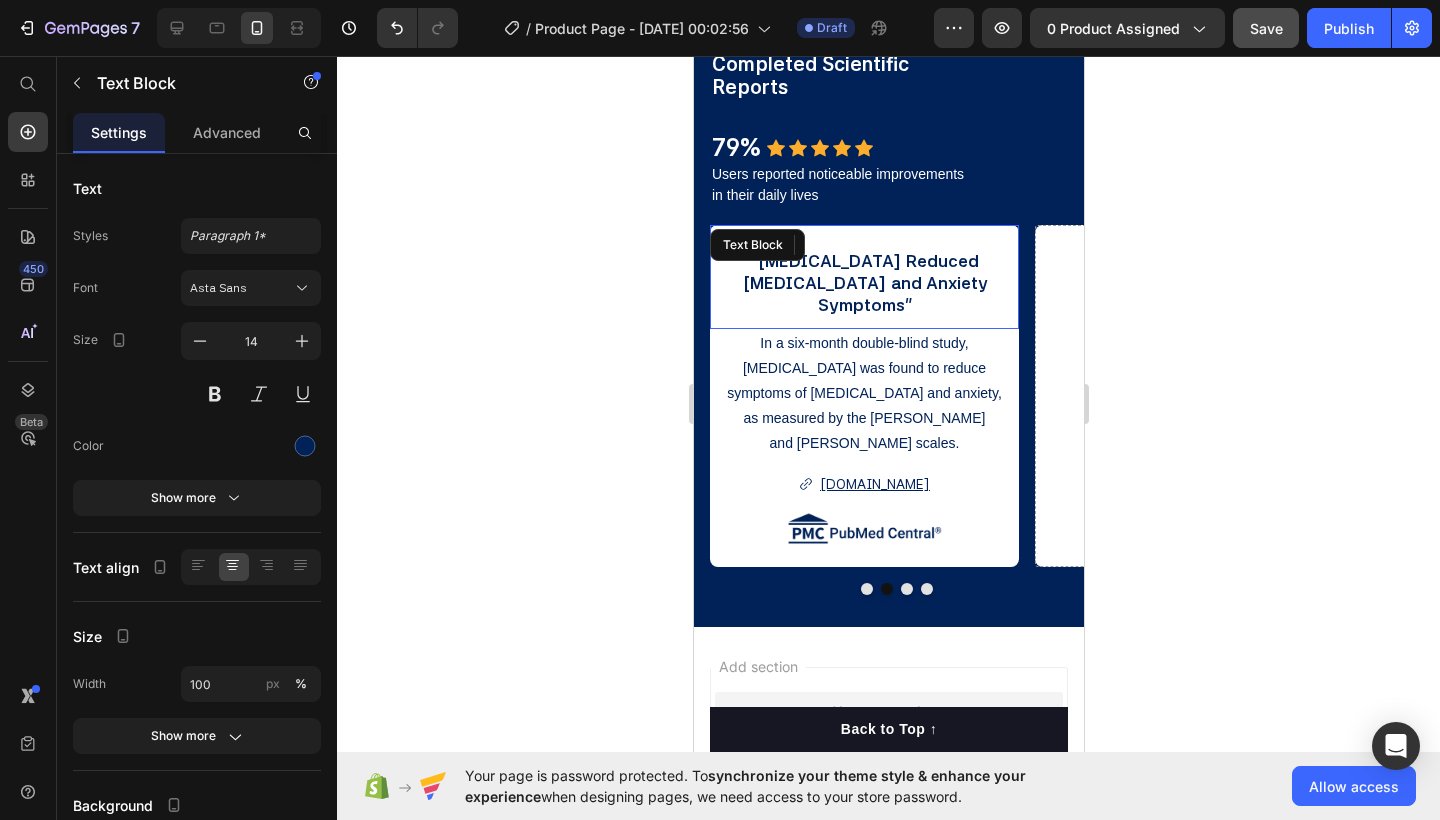 click on "" [MEDICAL_DATA] Reduced" at bounding box center [863, 262] 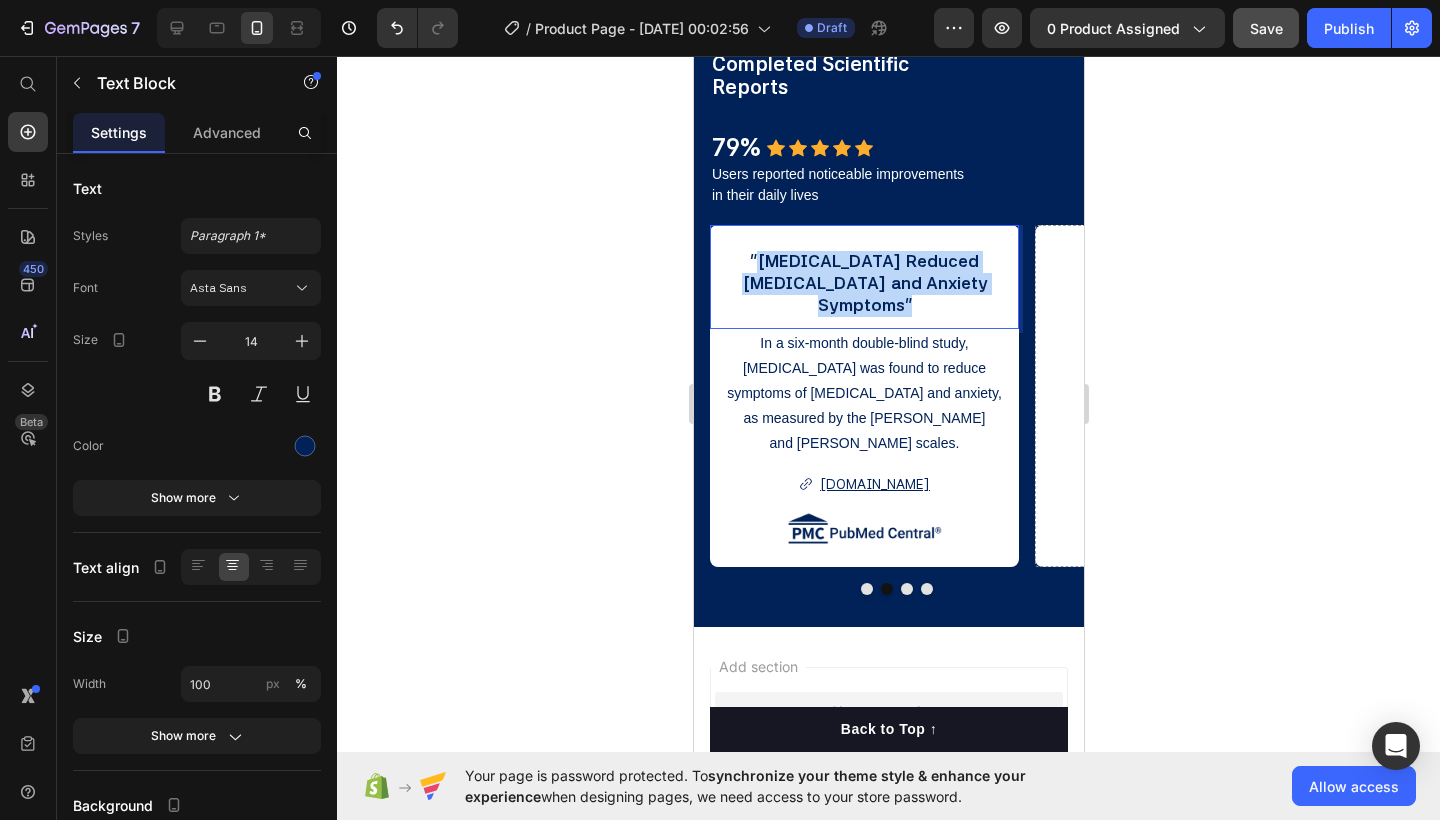drag, startPoint x: 768, startPoint y: 260, endPoint x: 908, endPoint y: 305, distance: 147.05441 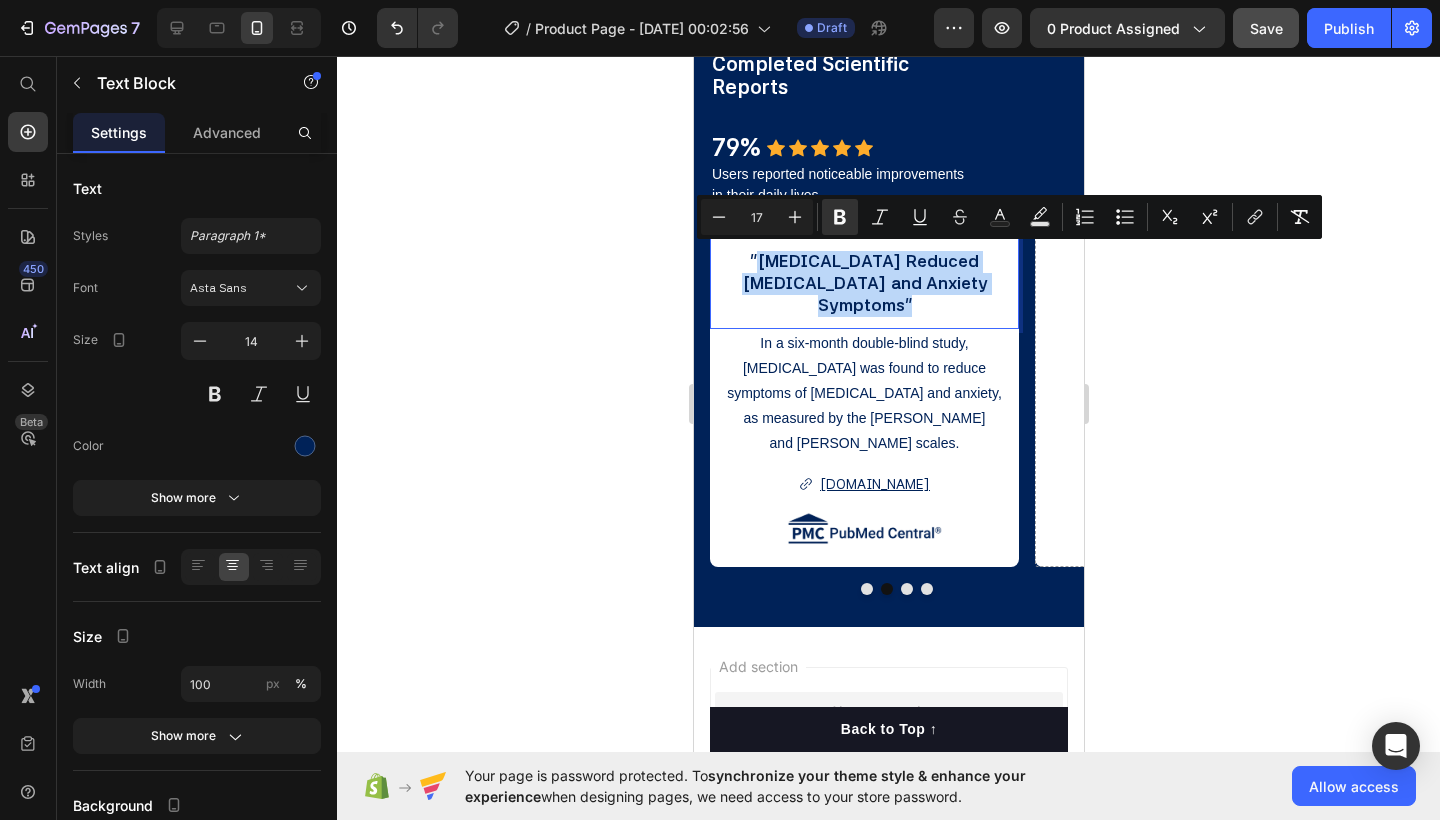 click on """ at bounding box center [906, 305] 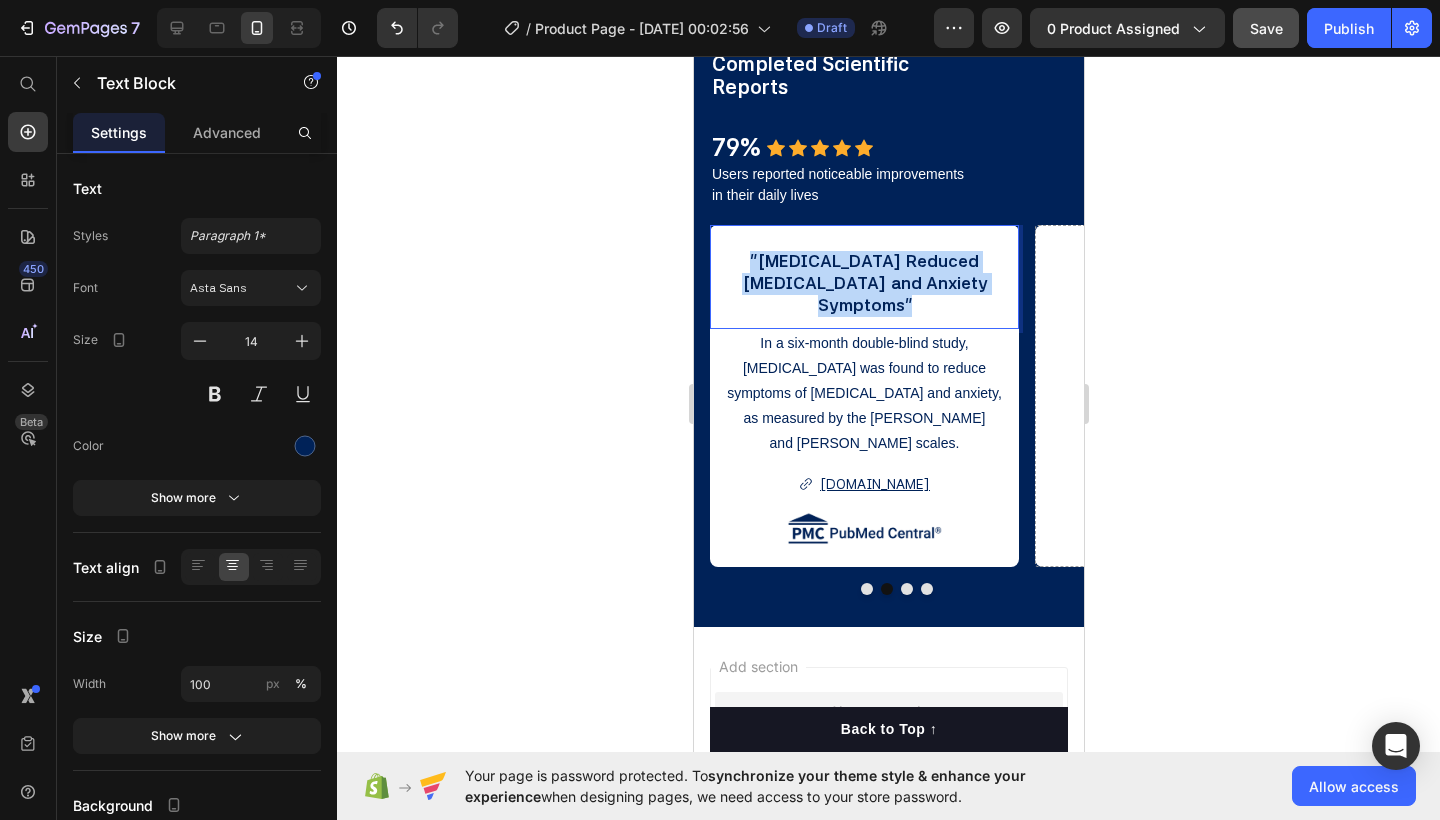 drag, startPoint x: 752, startPoint y: 253, endPoint x: 943, endPoint y: 298, distance: 196.22946 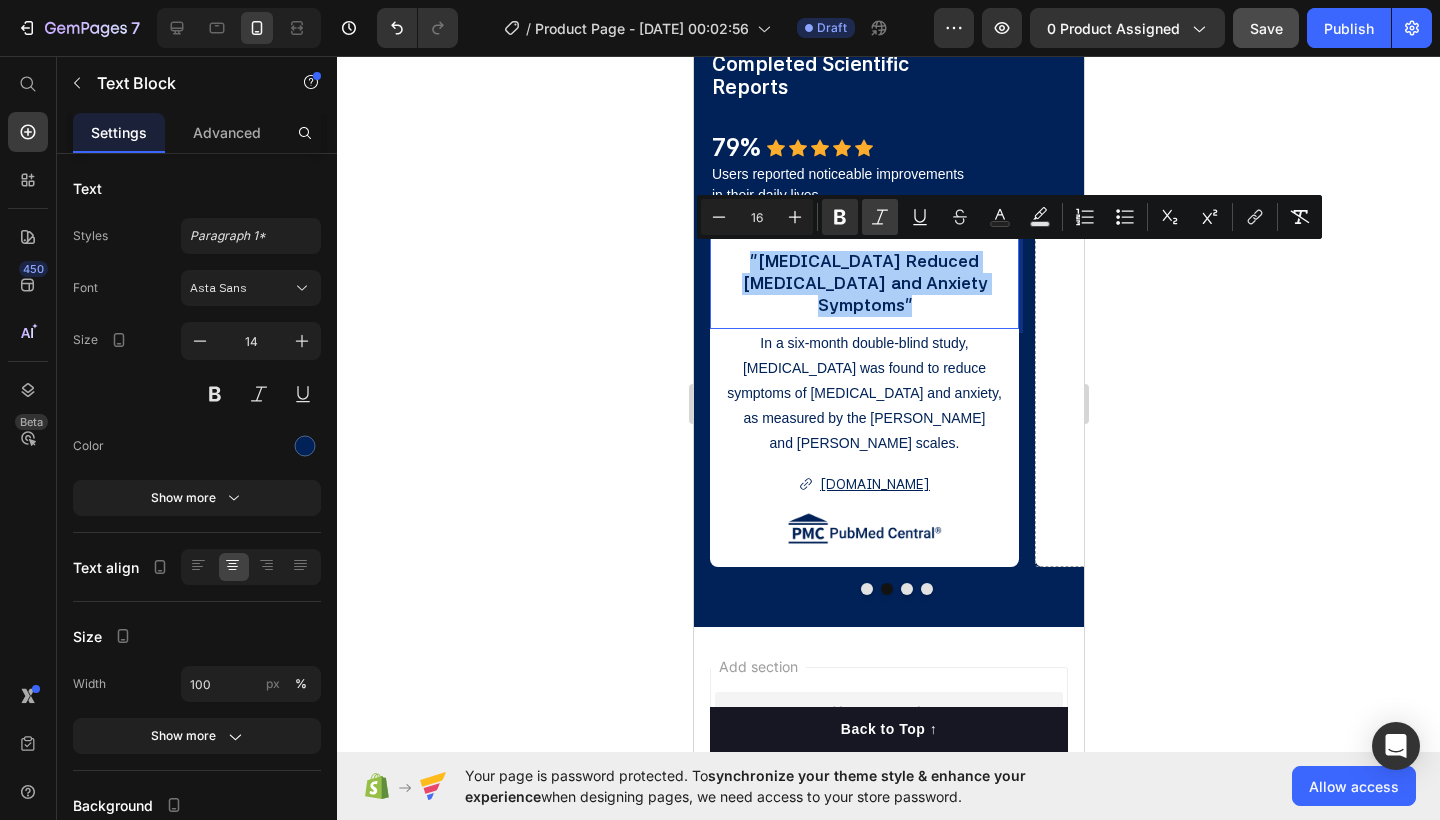 click 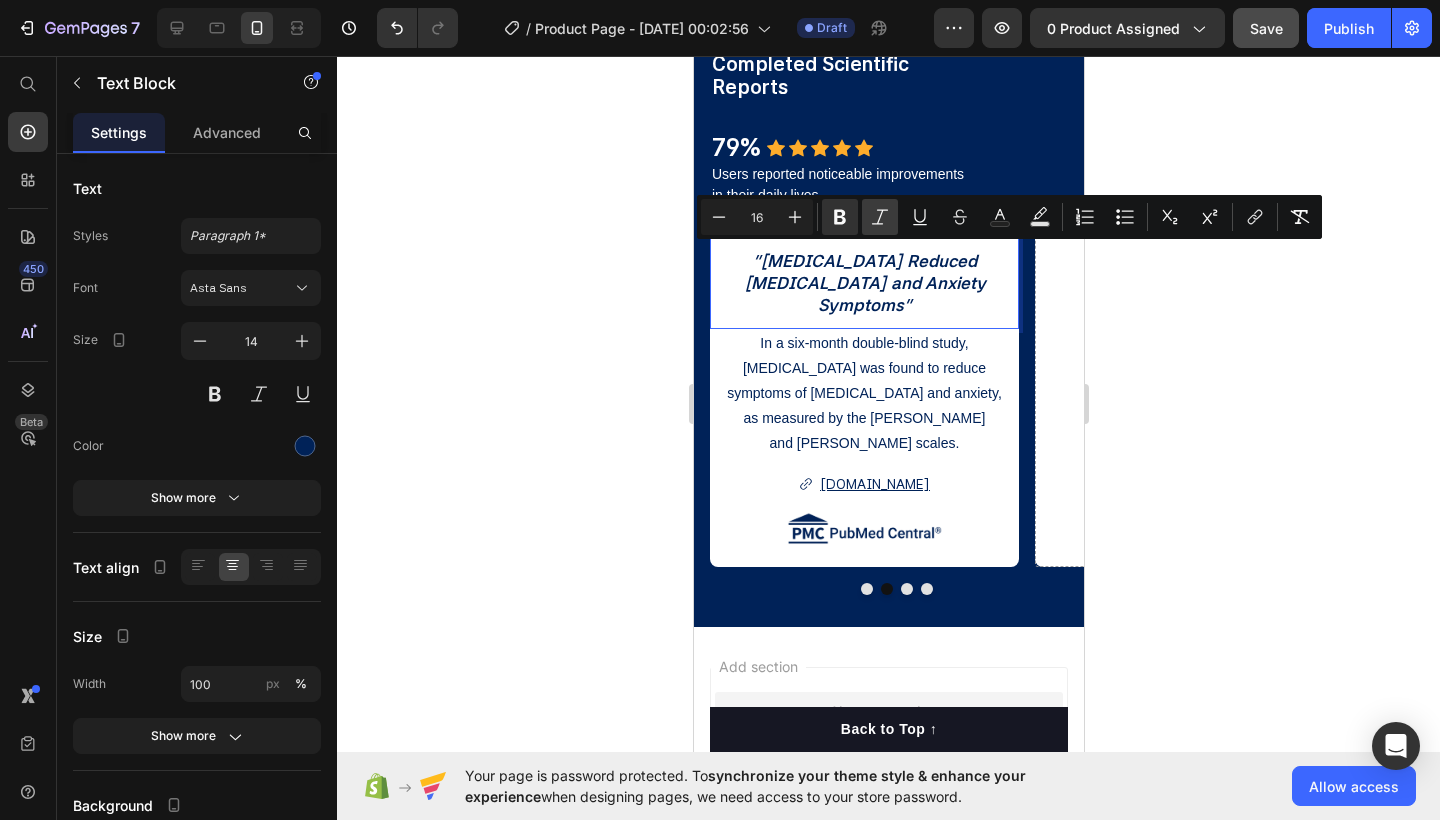 click 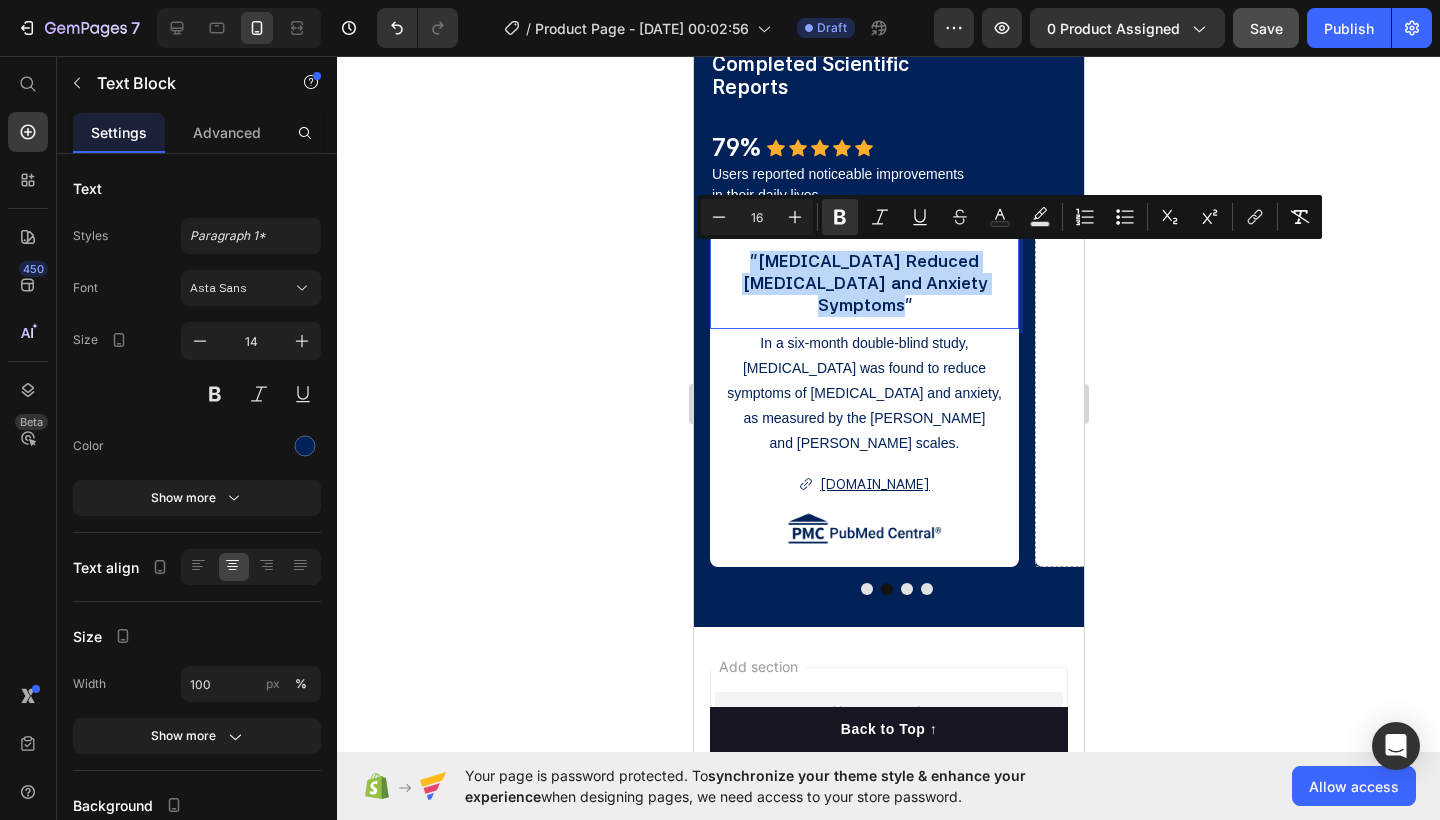 type on "17" 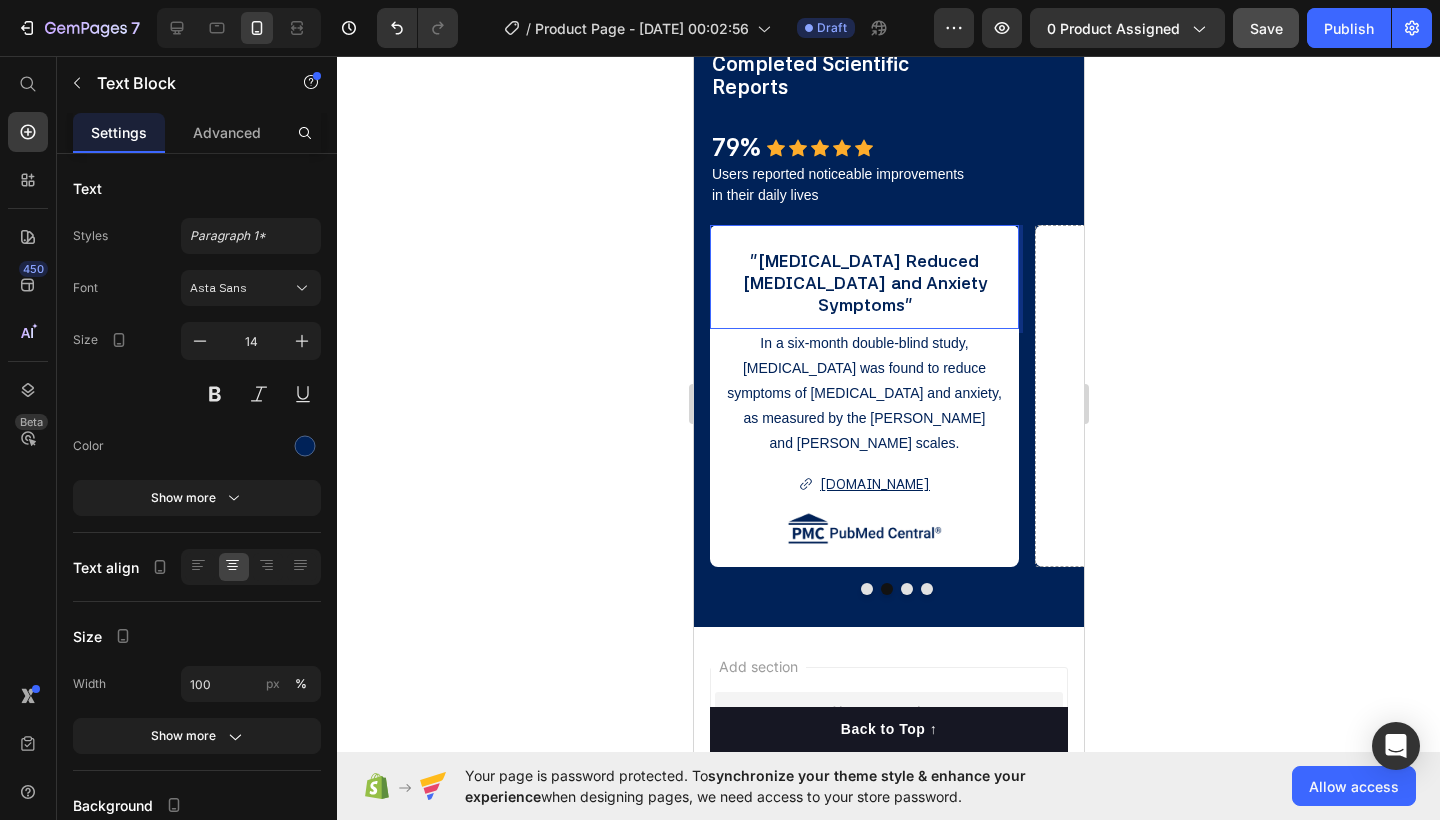 click on "Symptoms "" at bounding box center (863, 306) 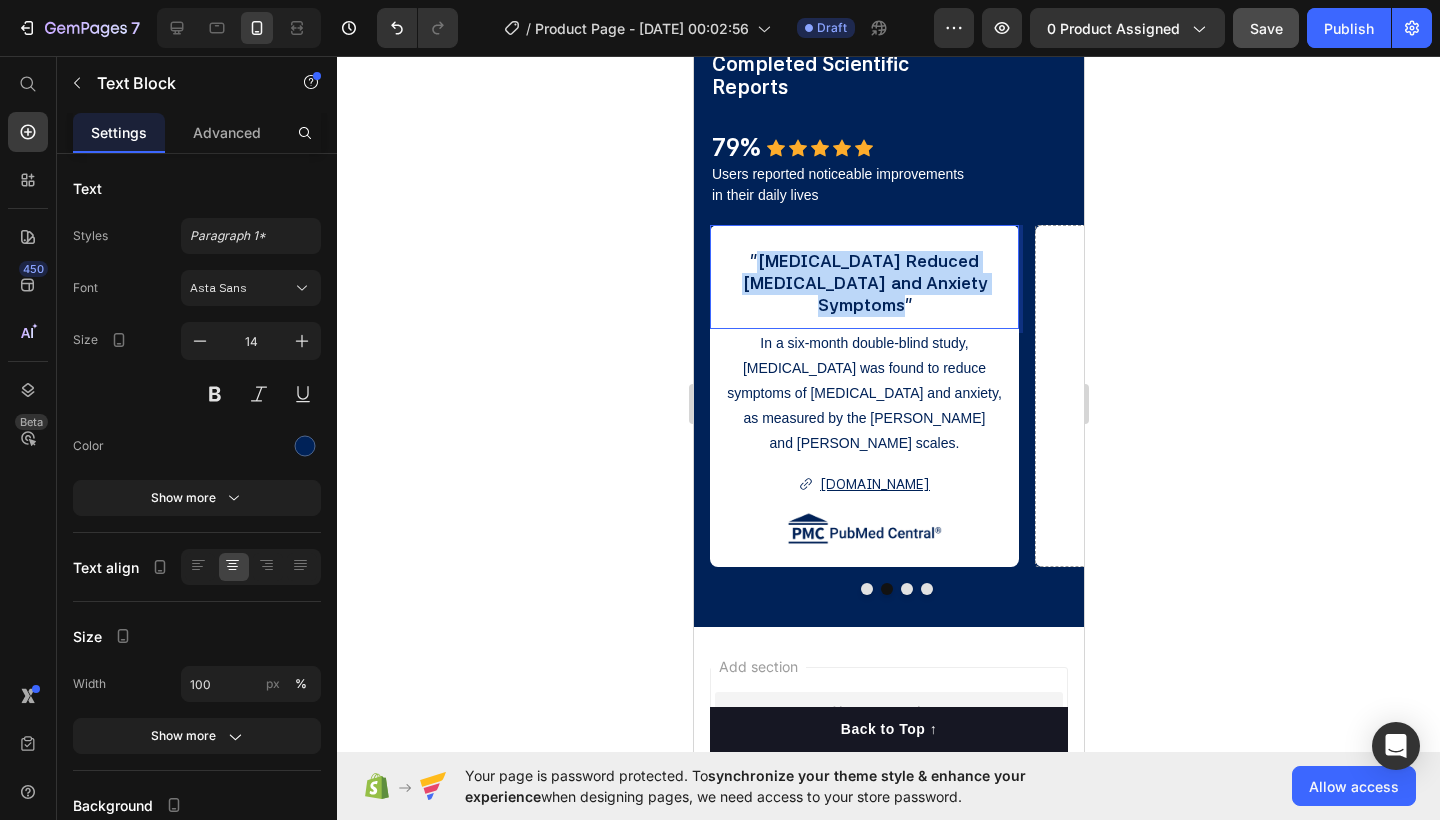drag, startPoint x: 768, startPoint y: 252, endPoint x: 899, endPoint y: 302, distance: 140.21768 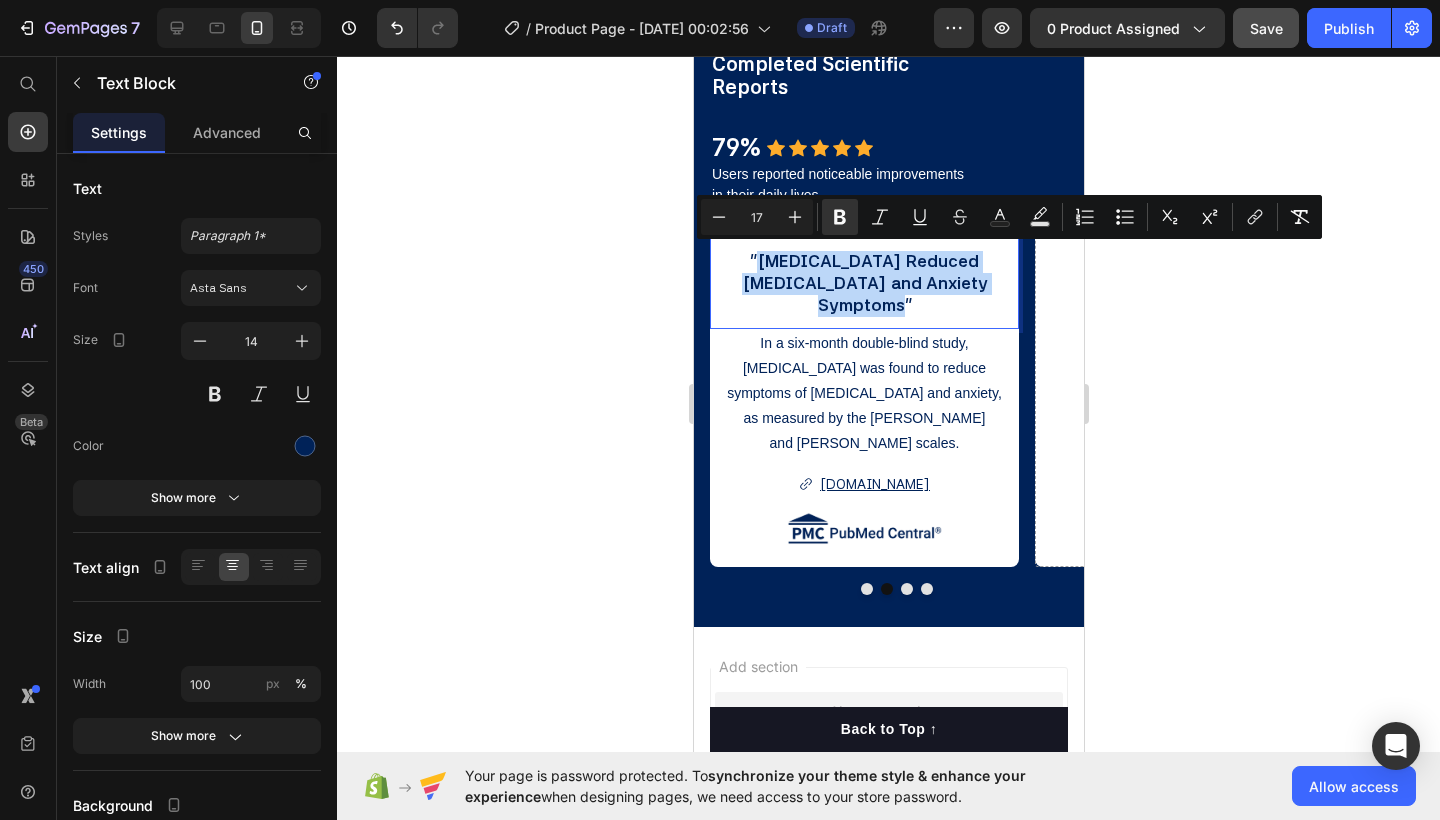 type 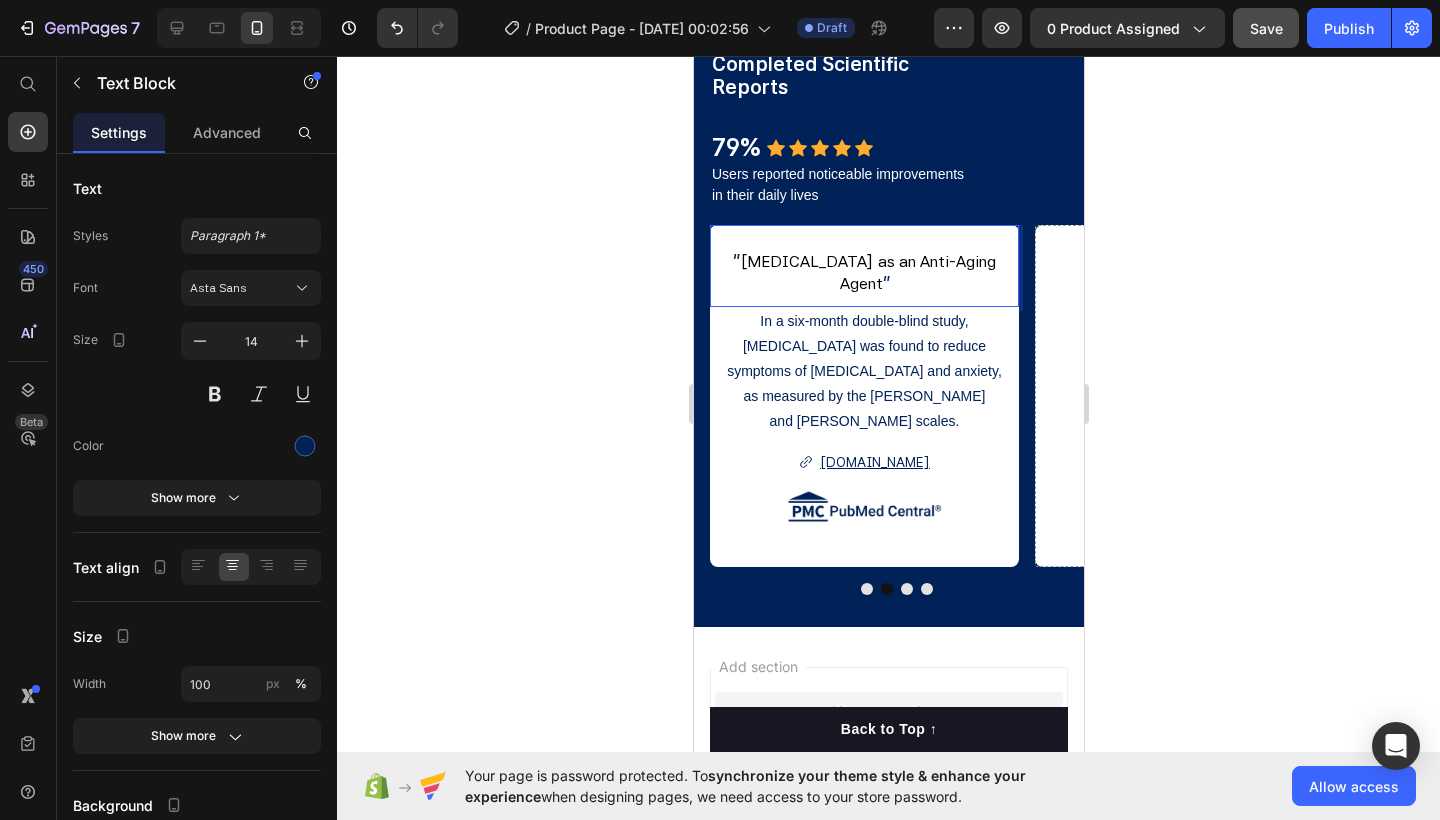 click on "[MEDICAL_DATA] as an Anti-Aging Agent" at bounding box center (867, 272) 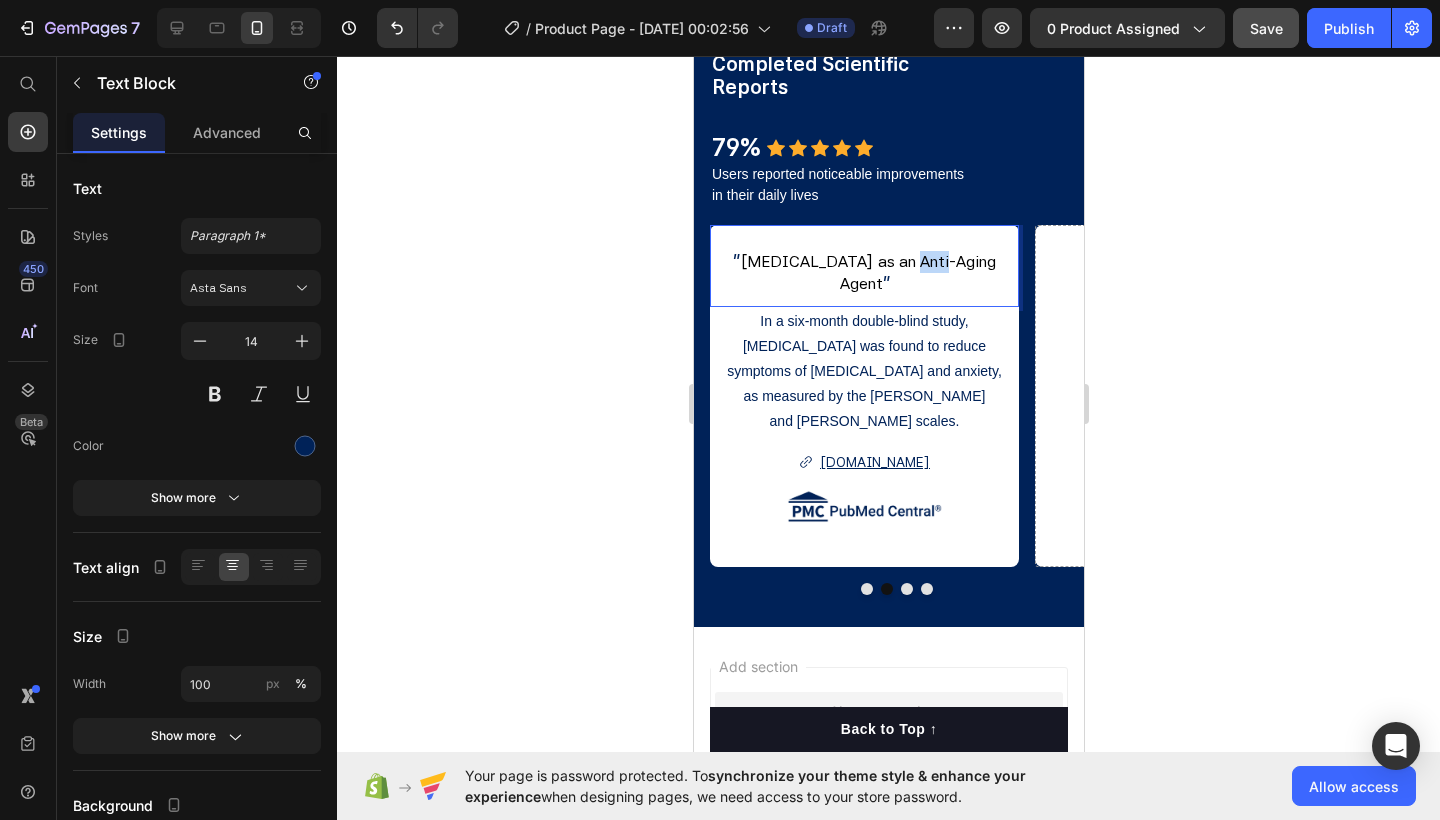 click on "[MEDICAL_DATA] as an Anti-Aging Agent" at bounding box center [867, 272] 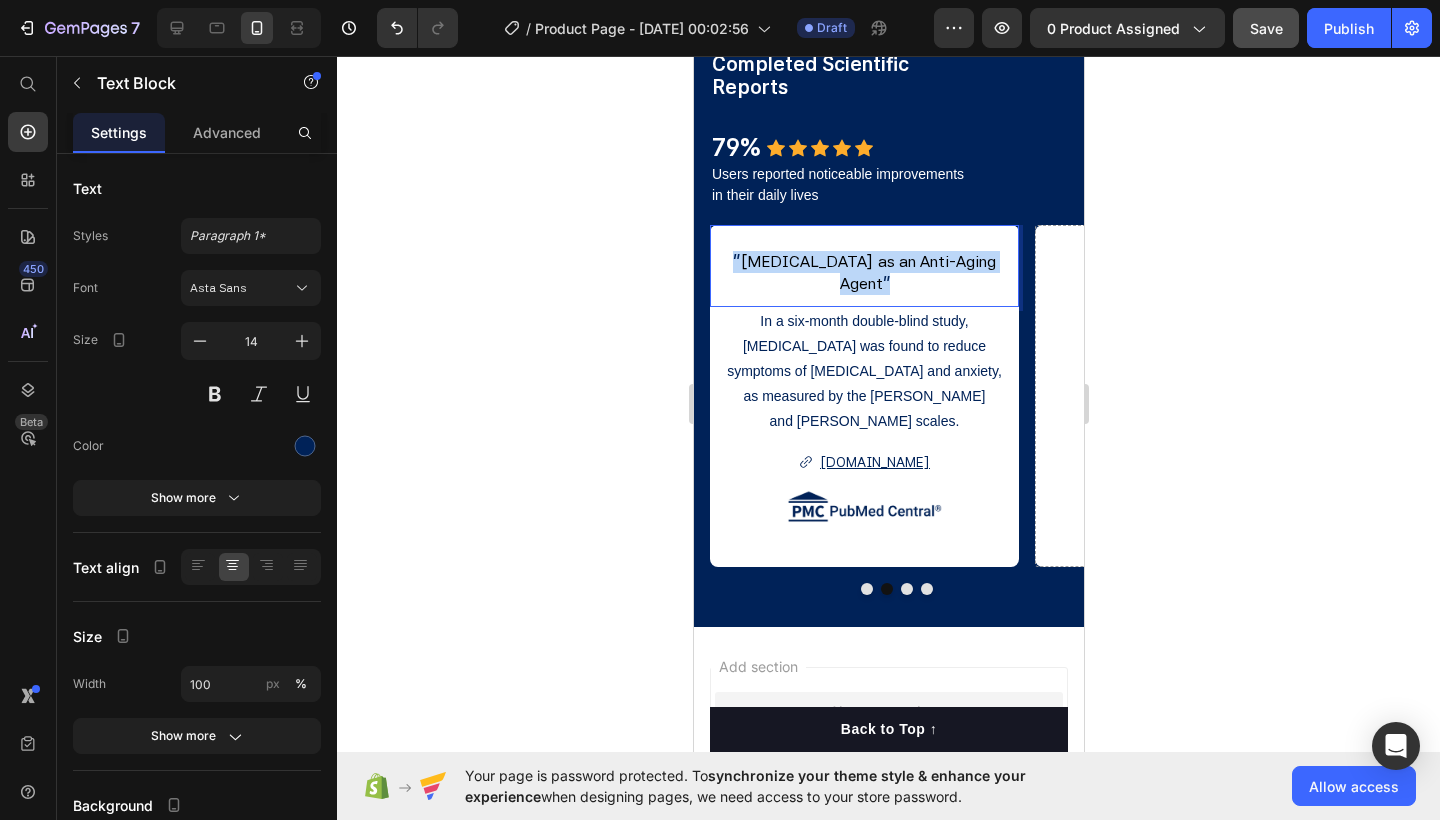 click on "[MEDICAL_DATA] as an Anti-Aging Agent" at bounding box center [867, 272] 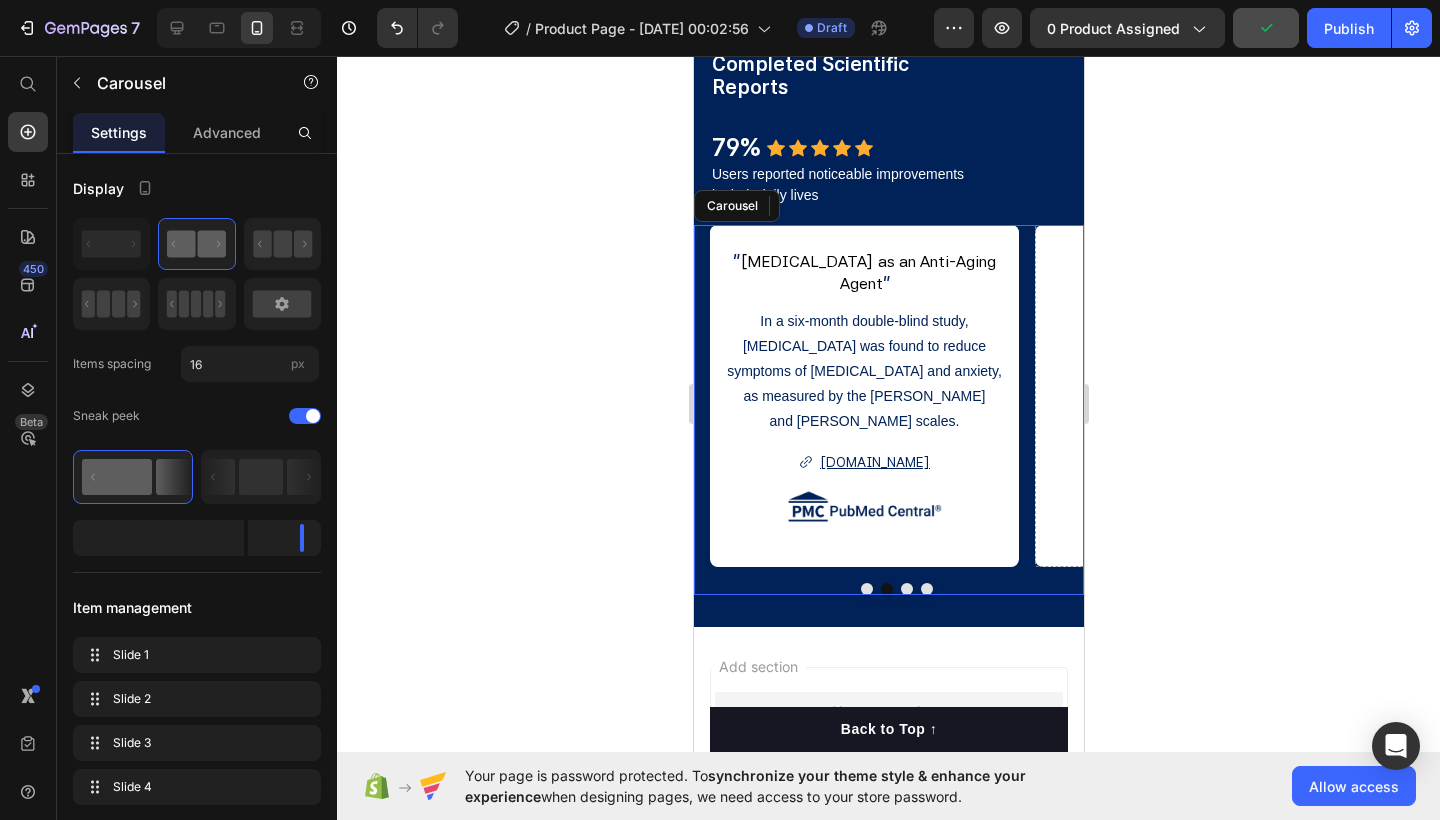 click at bounding box center [866, 589] 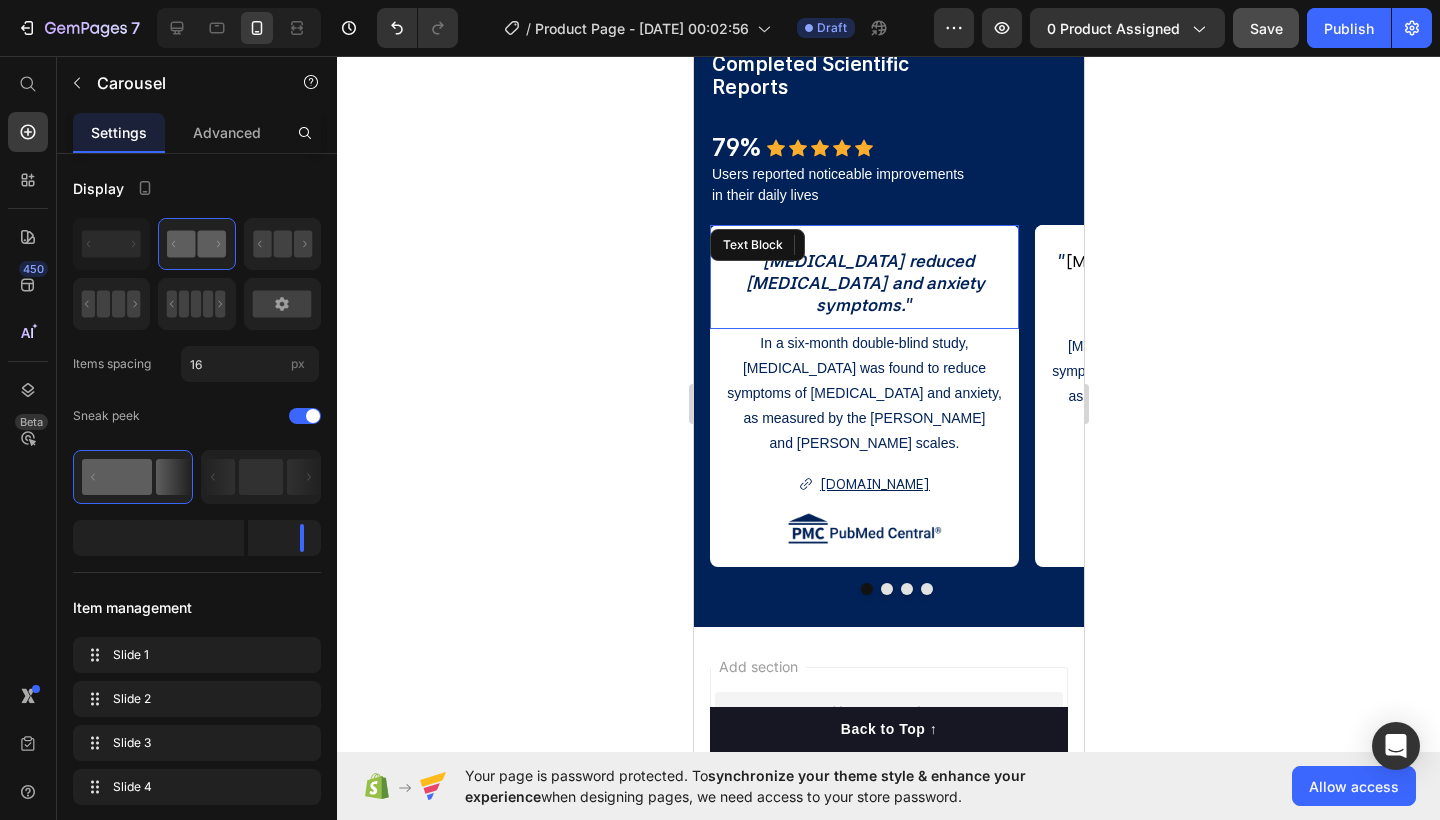 click on "symptoms." at bounding box center (860, 305) 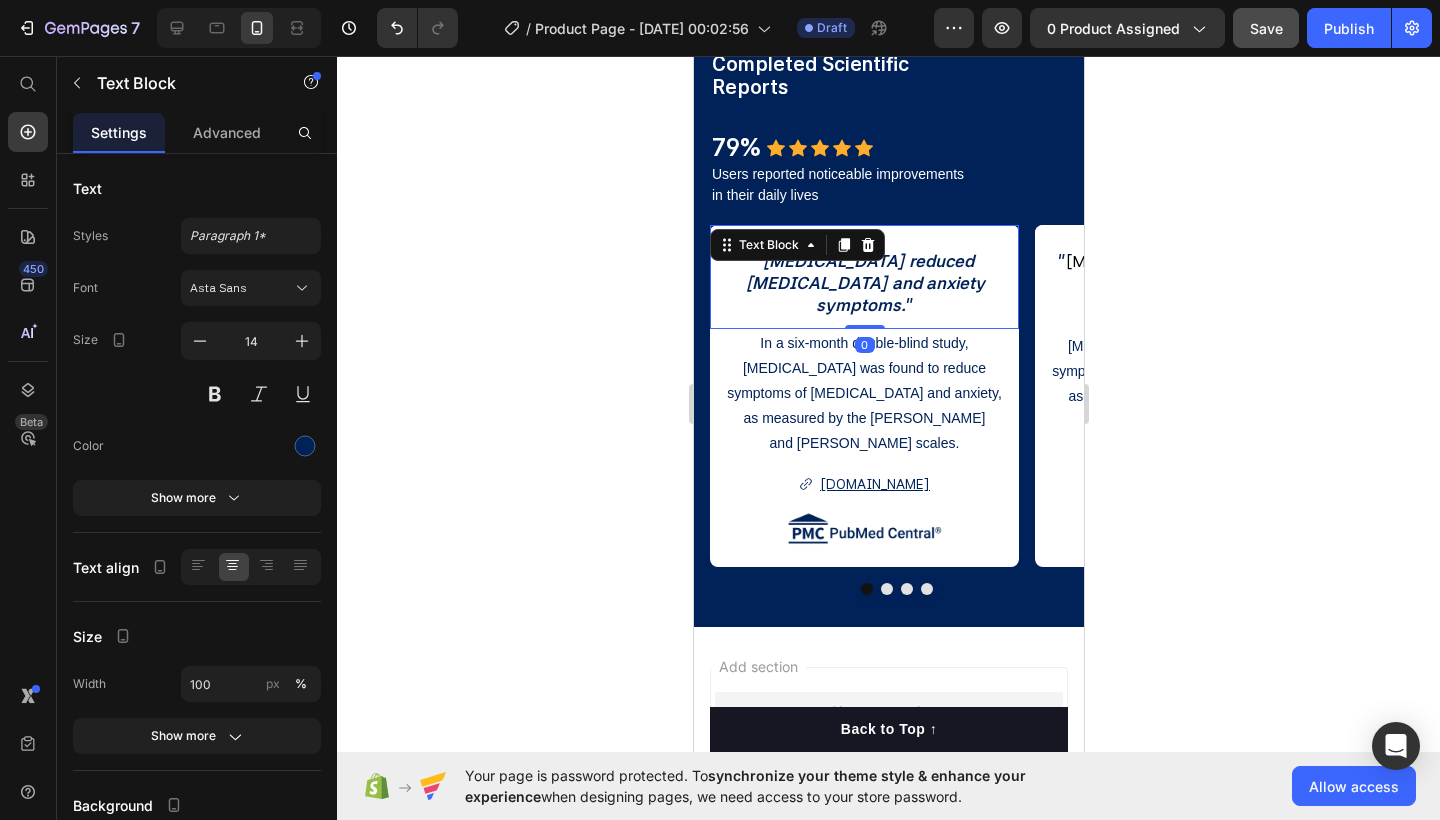 click on "[MEDICAL_DATA] and anxiety" at bounding box center [864, 283] 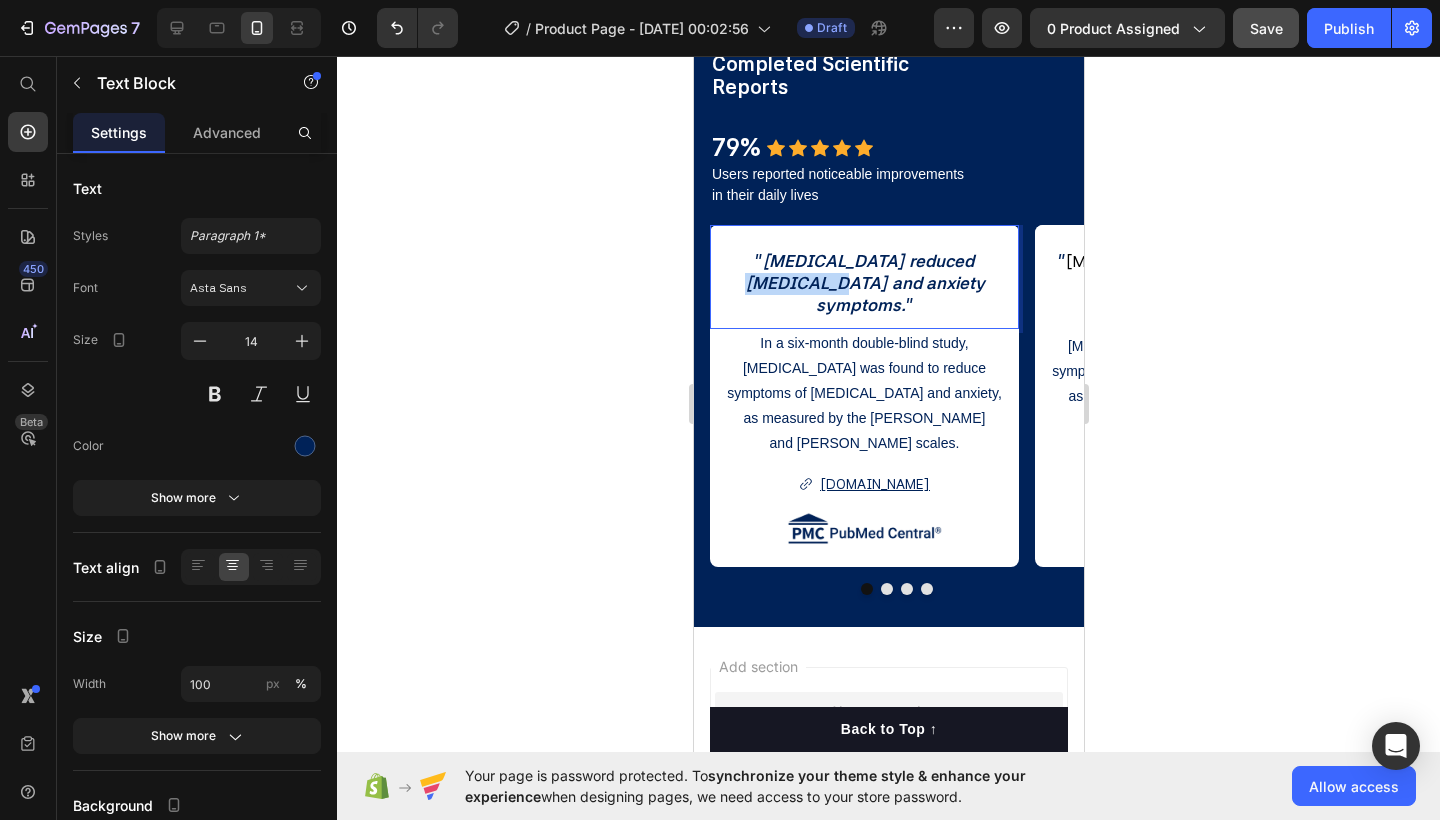 click on "[MEDICAL_DATA] and anxiety" at bounding box center [864, 283] 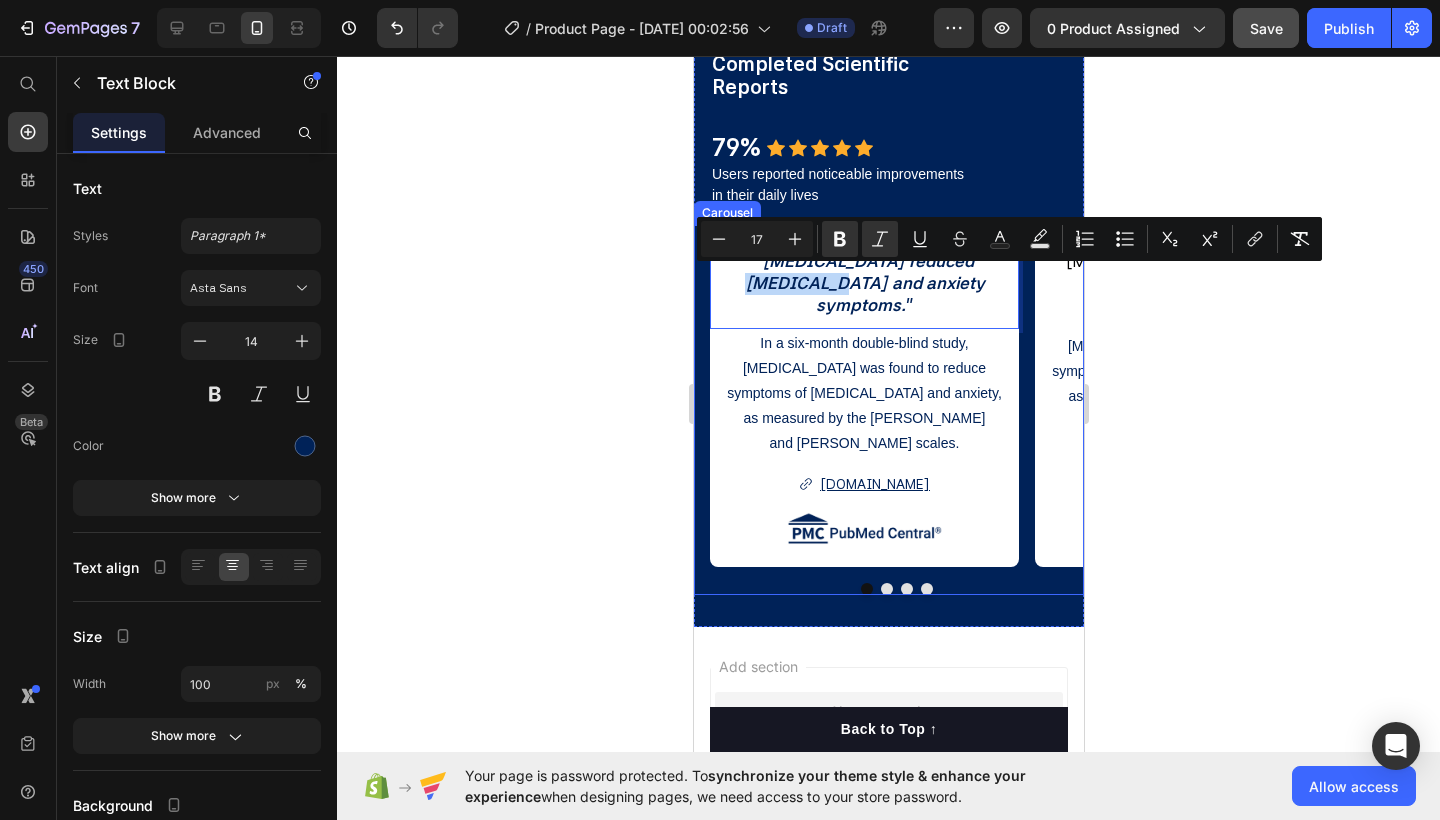click at bounding box center (886, 589) 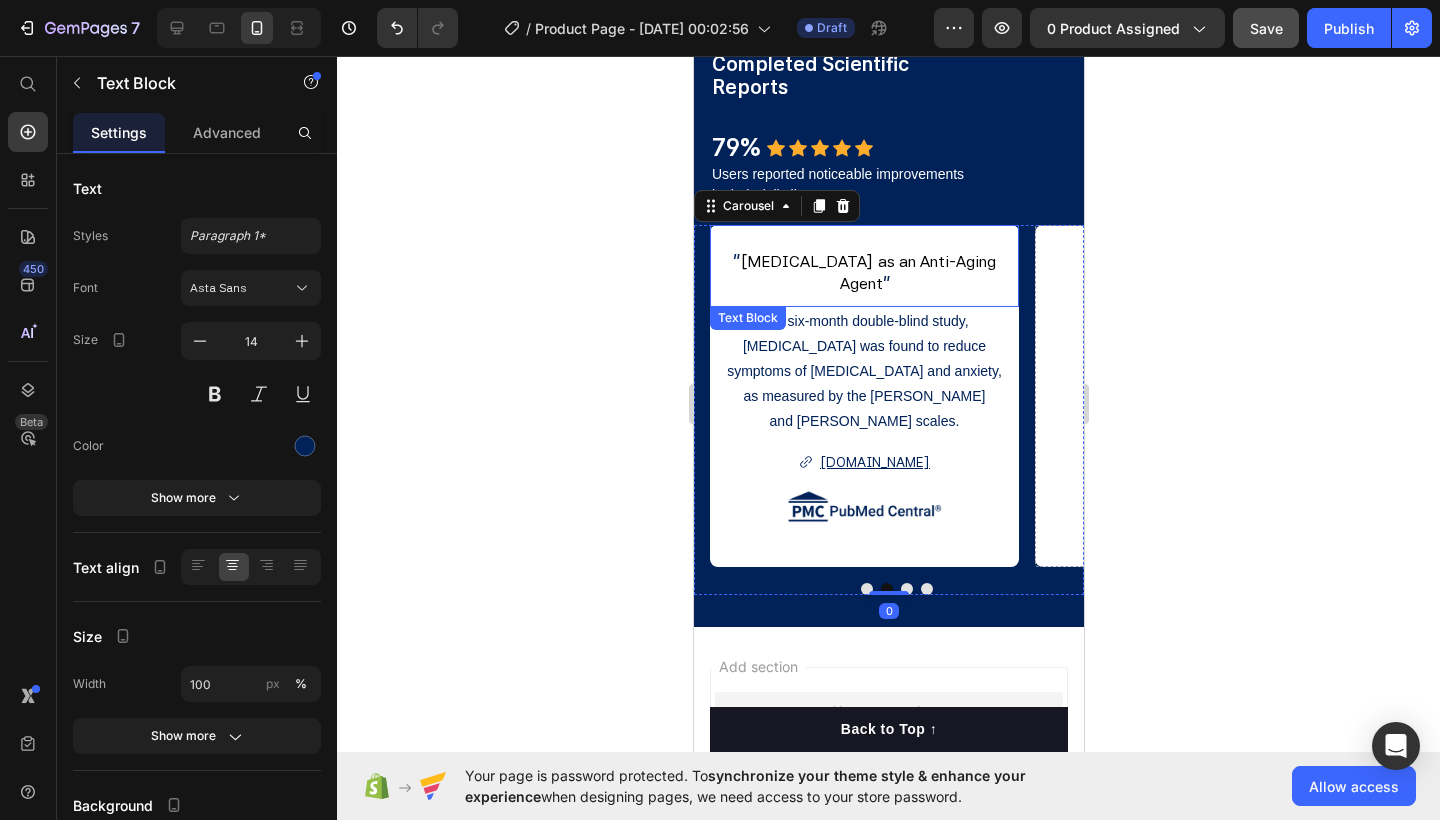 click on "[MEDICAL_DATA] as an Anti-Aging Agent" at bounding box center (867, 272) 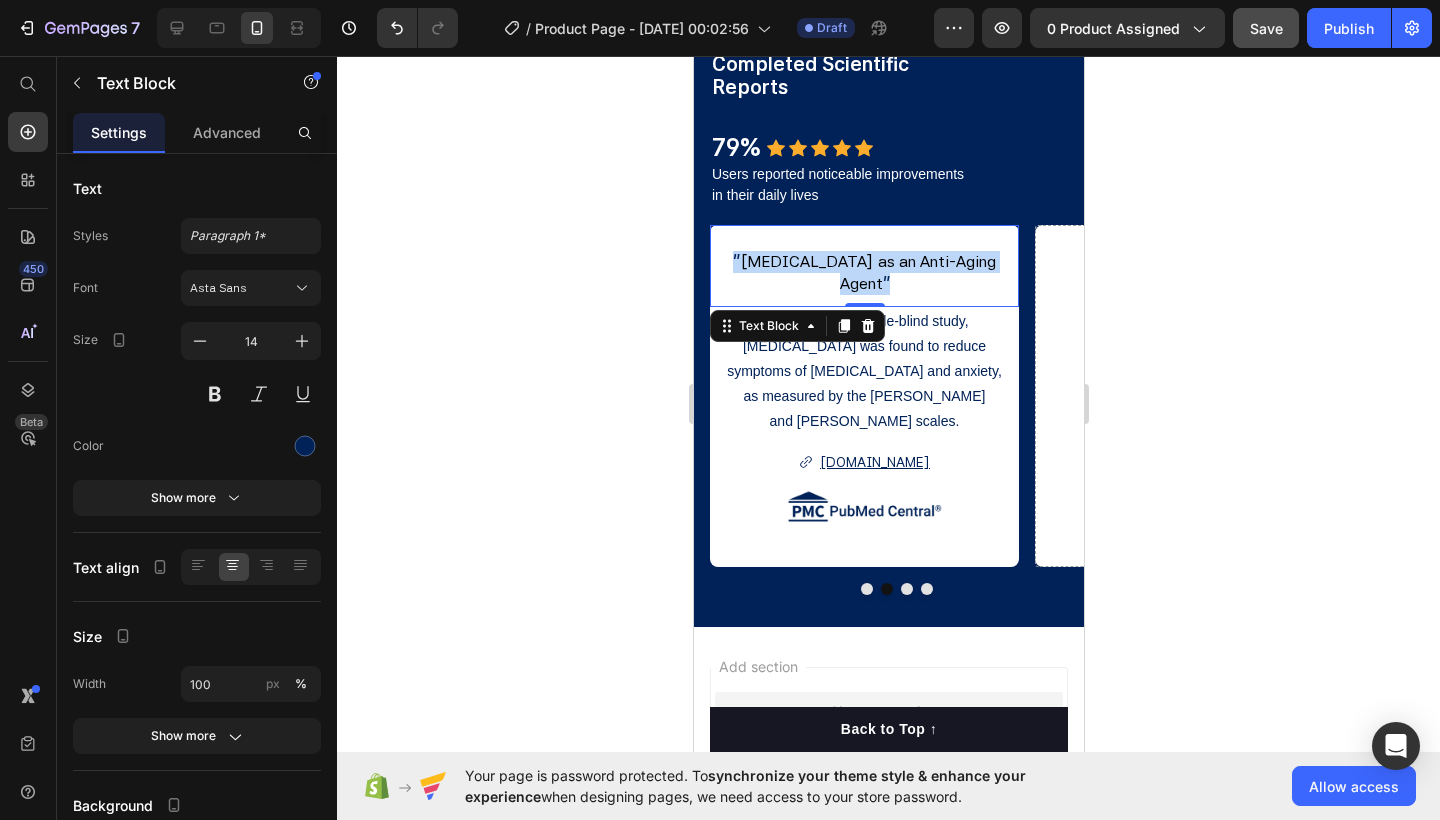click on "[MEDICAL_DATA] as an Anti-Aging Agent" at bounding box center (867, 272) 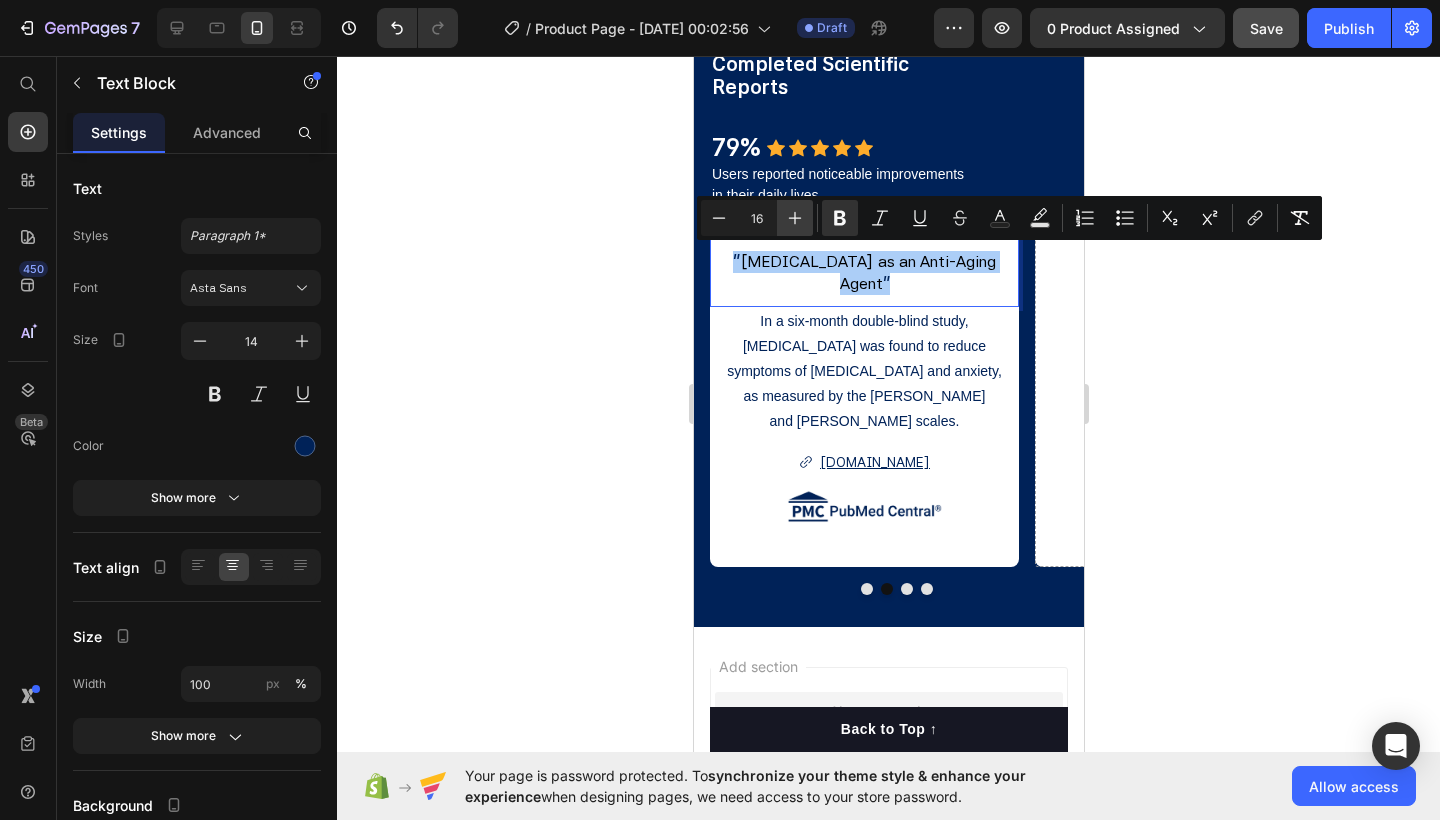 click 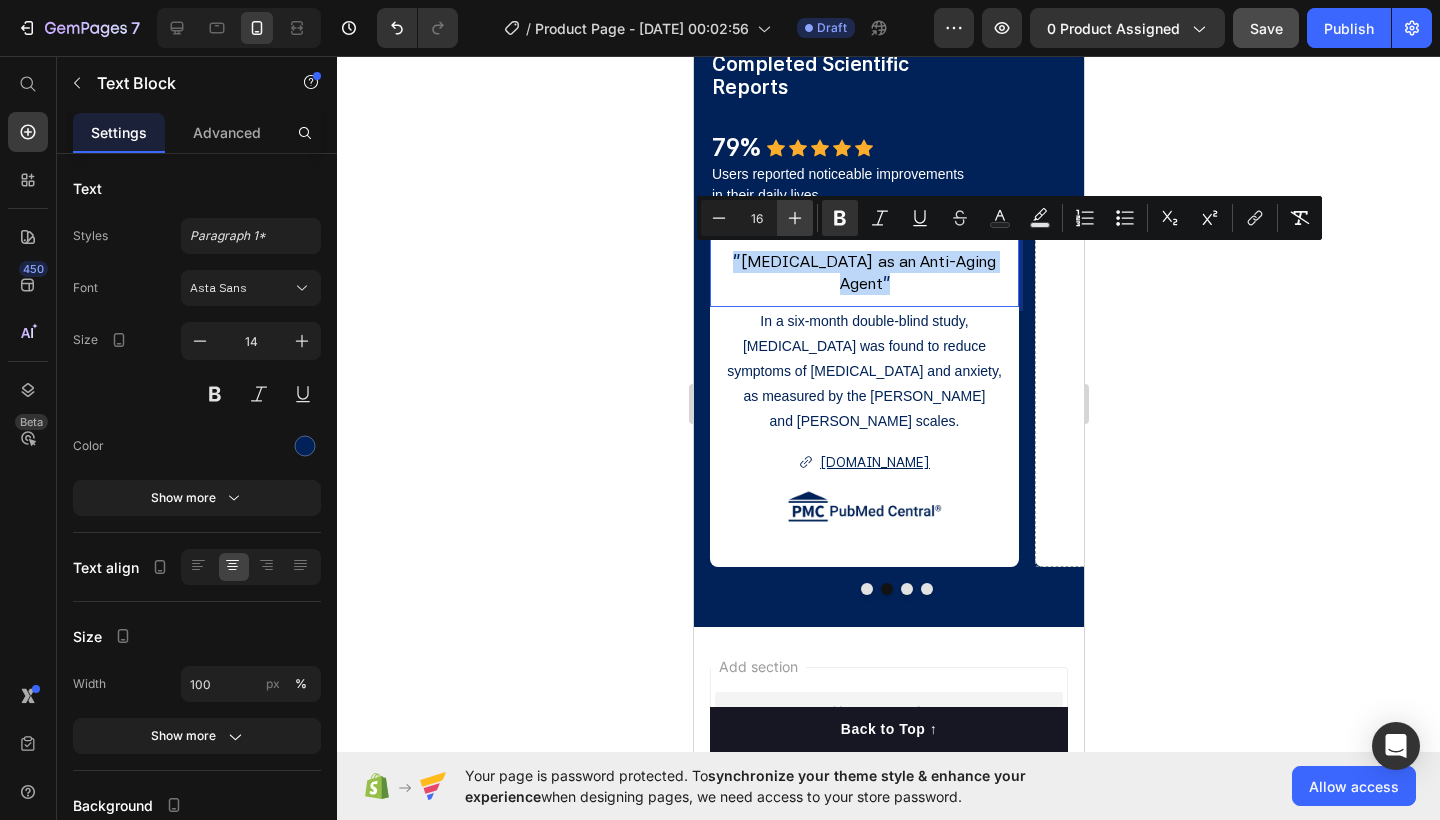 type on "17" 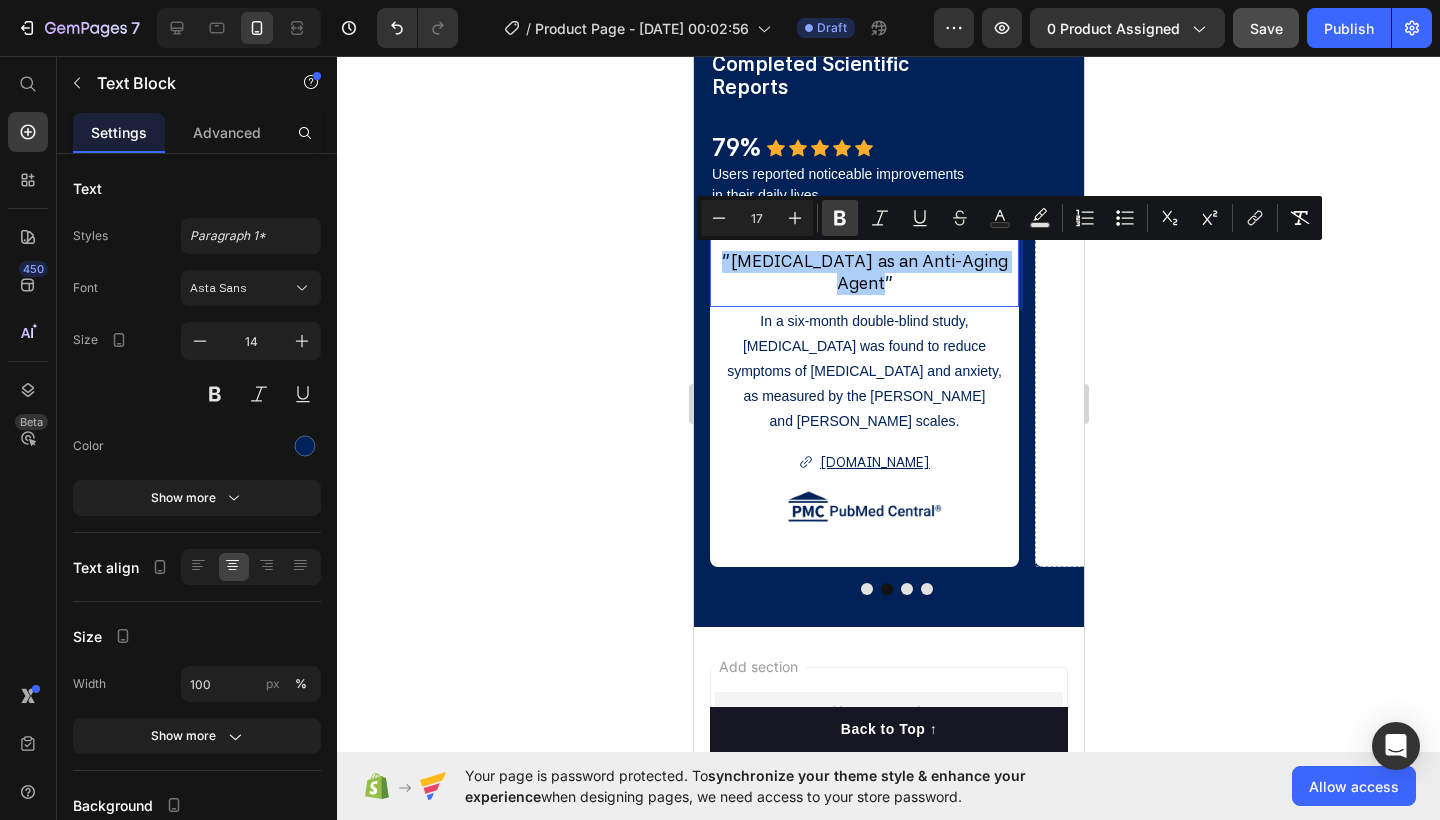click 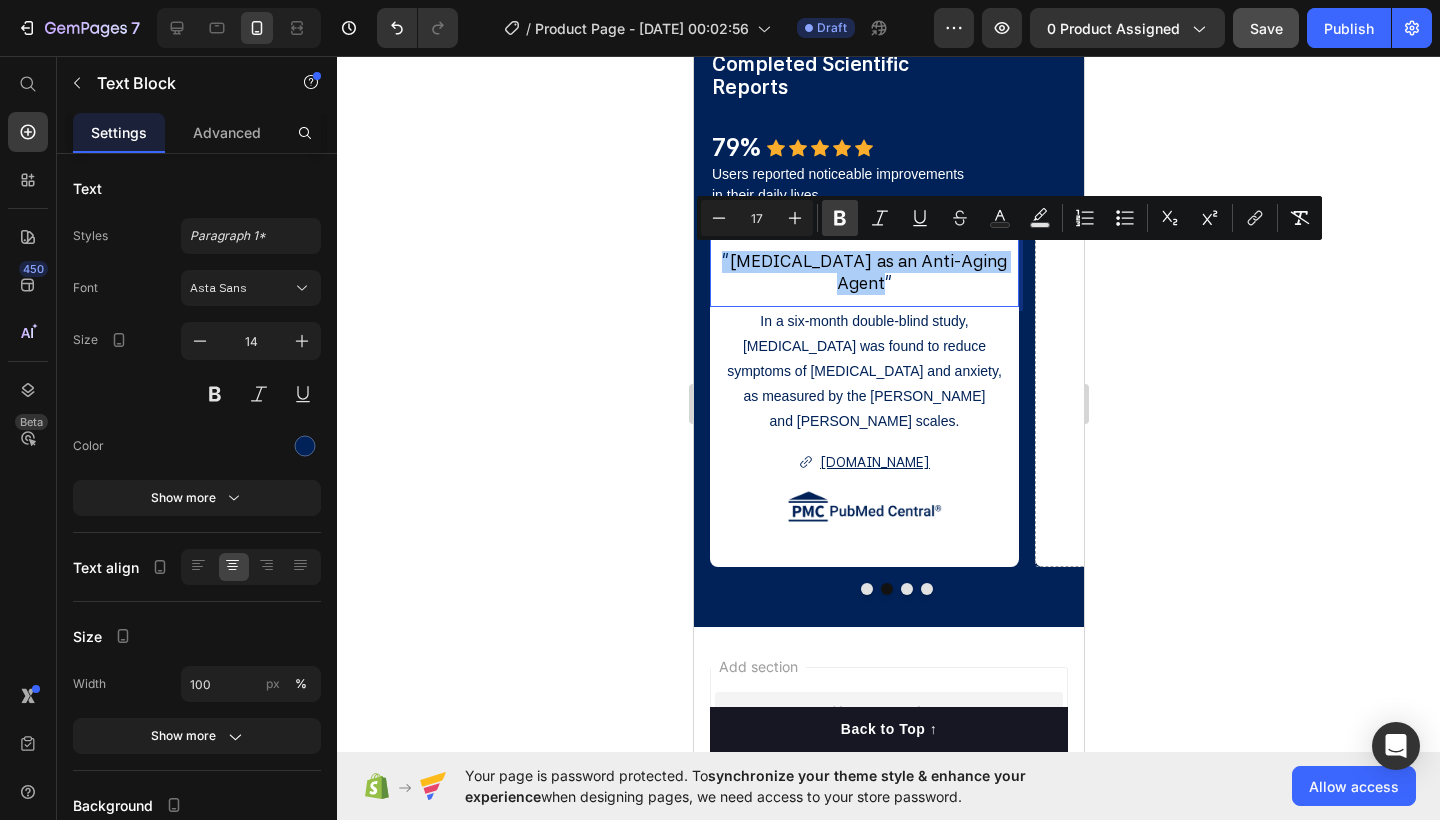 click 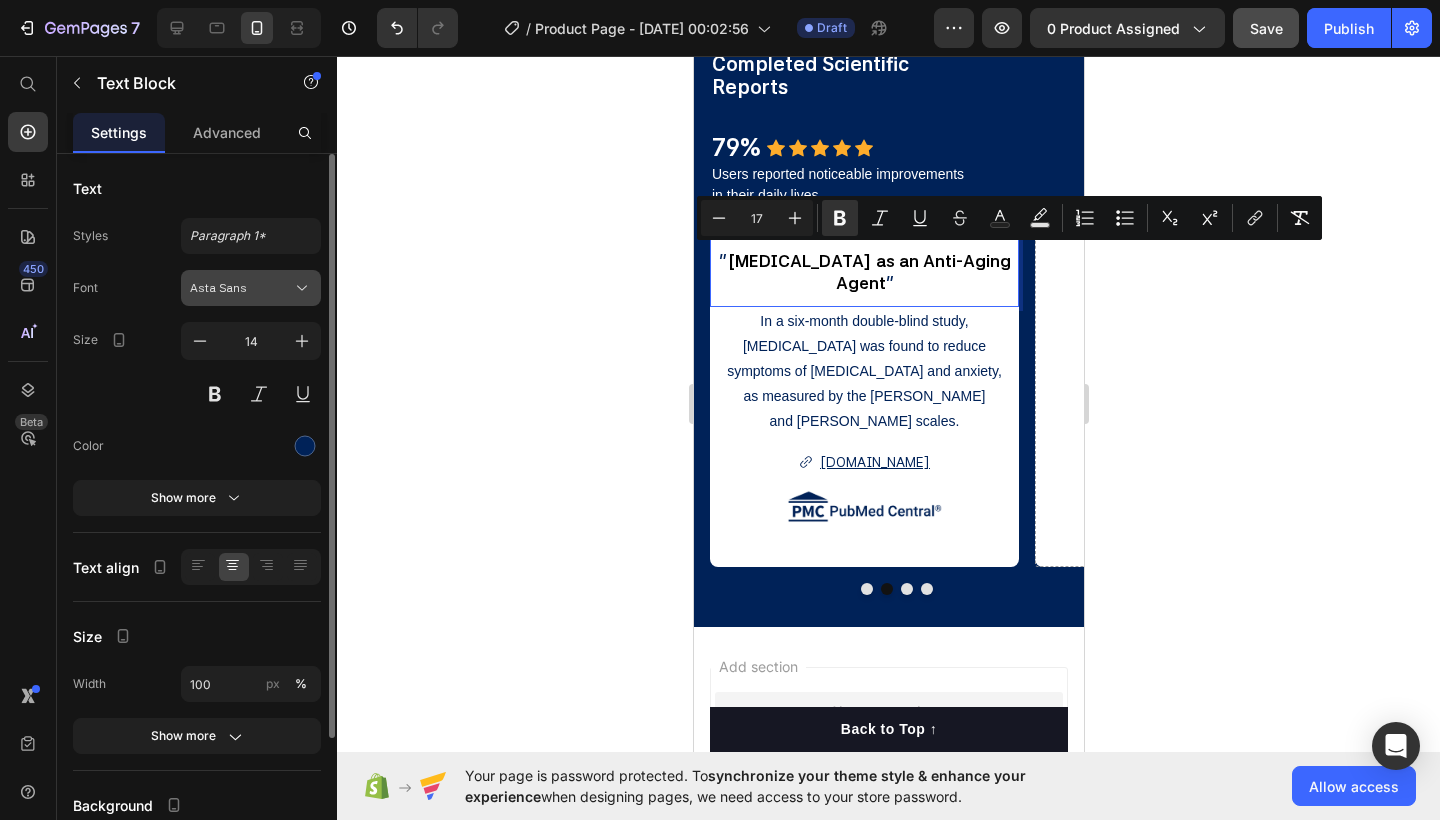 click on "Asta Sans" at bounding box center (241, 288) 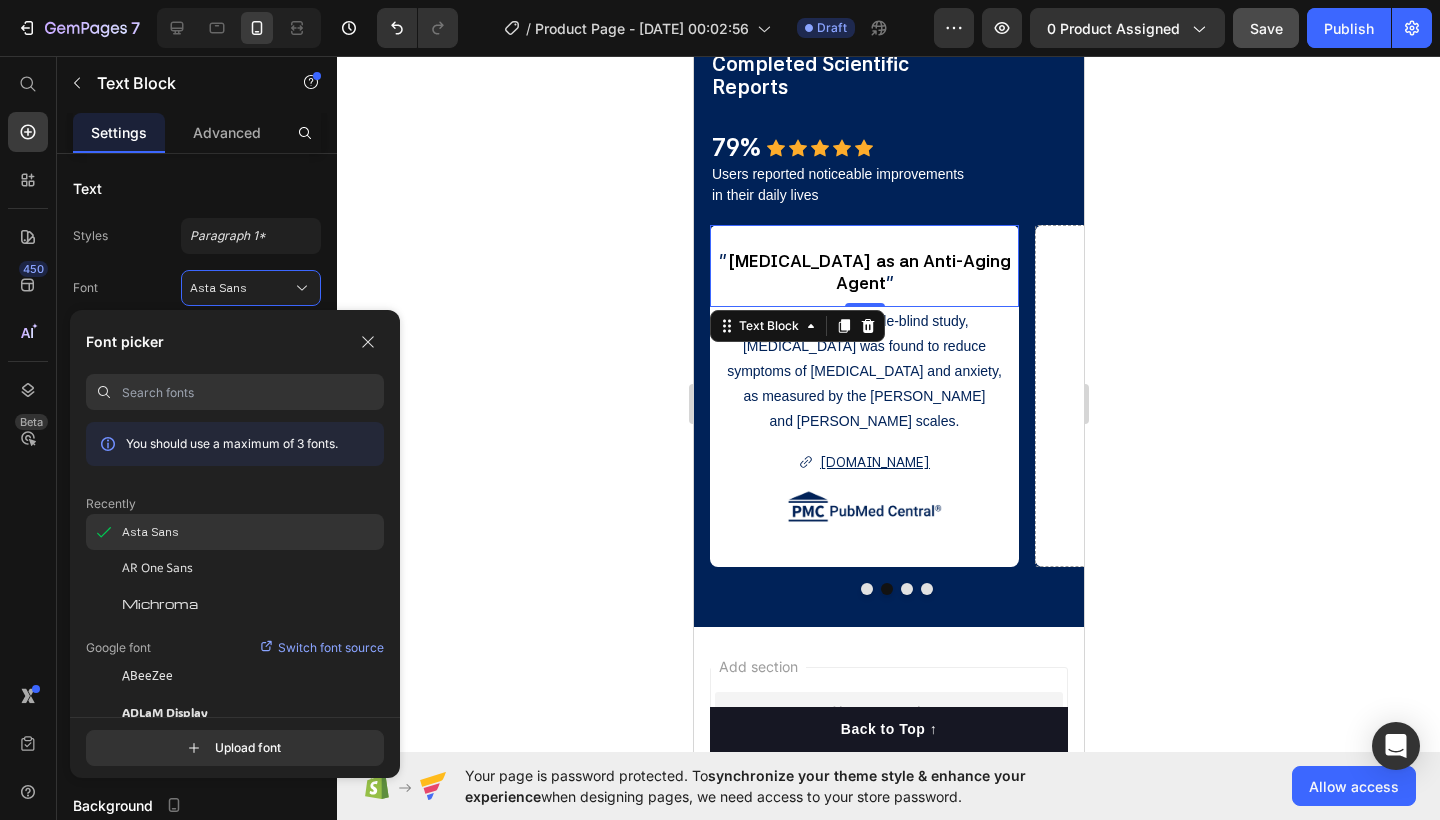 click on "Asta Sans" 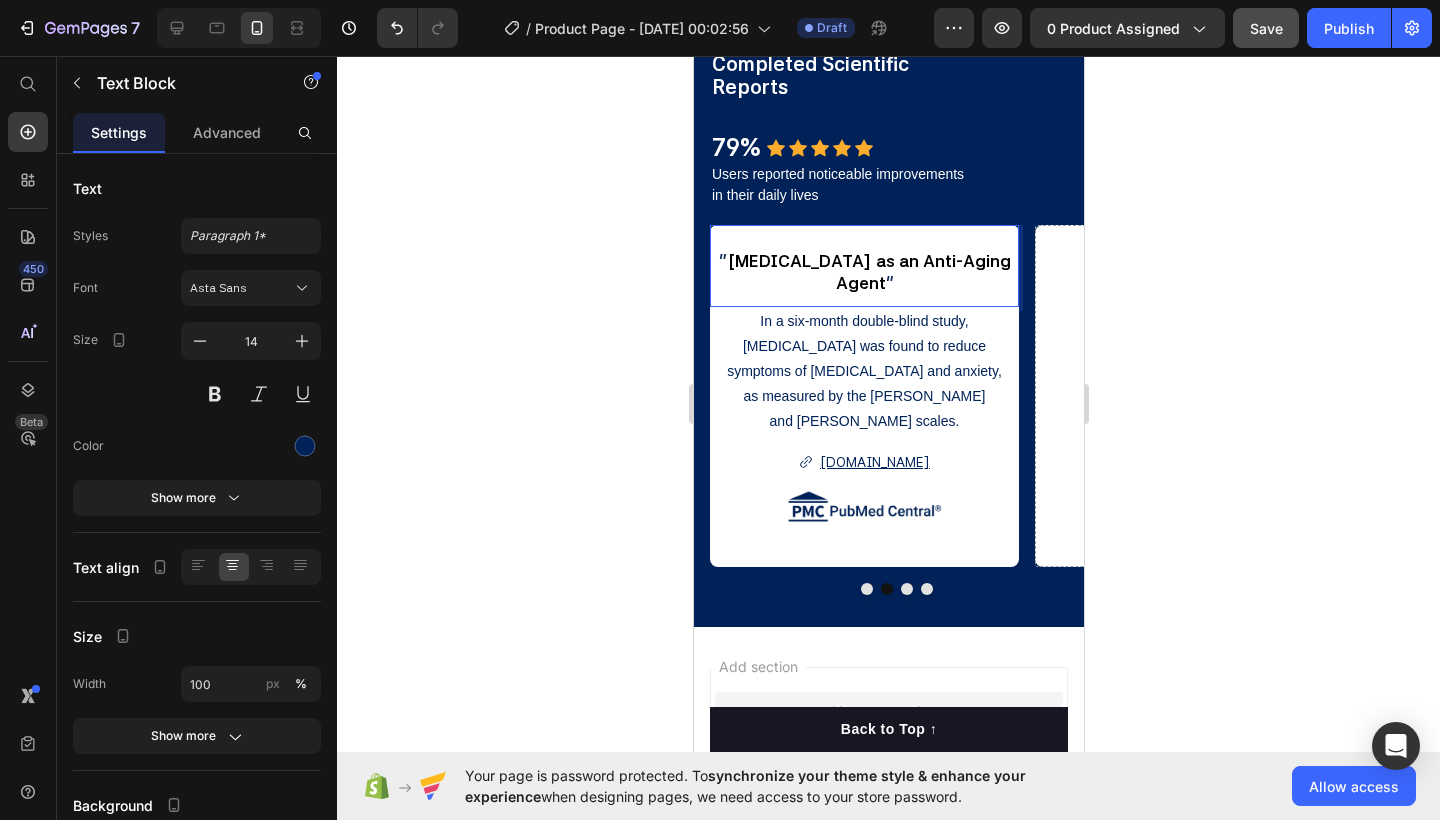 click on "[MEDICAL_DATA] as an Anti-Aging Agent" at bounding box center [867, 272] 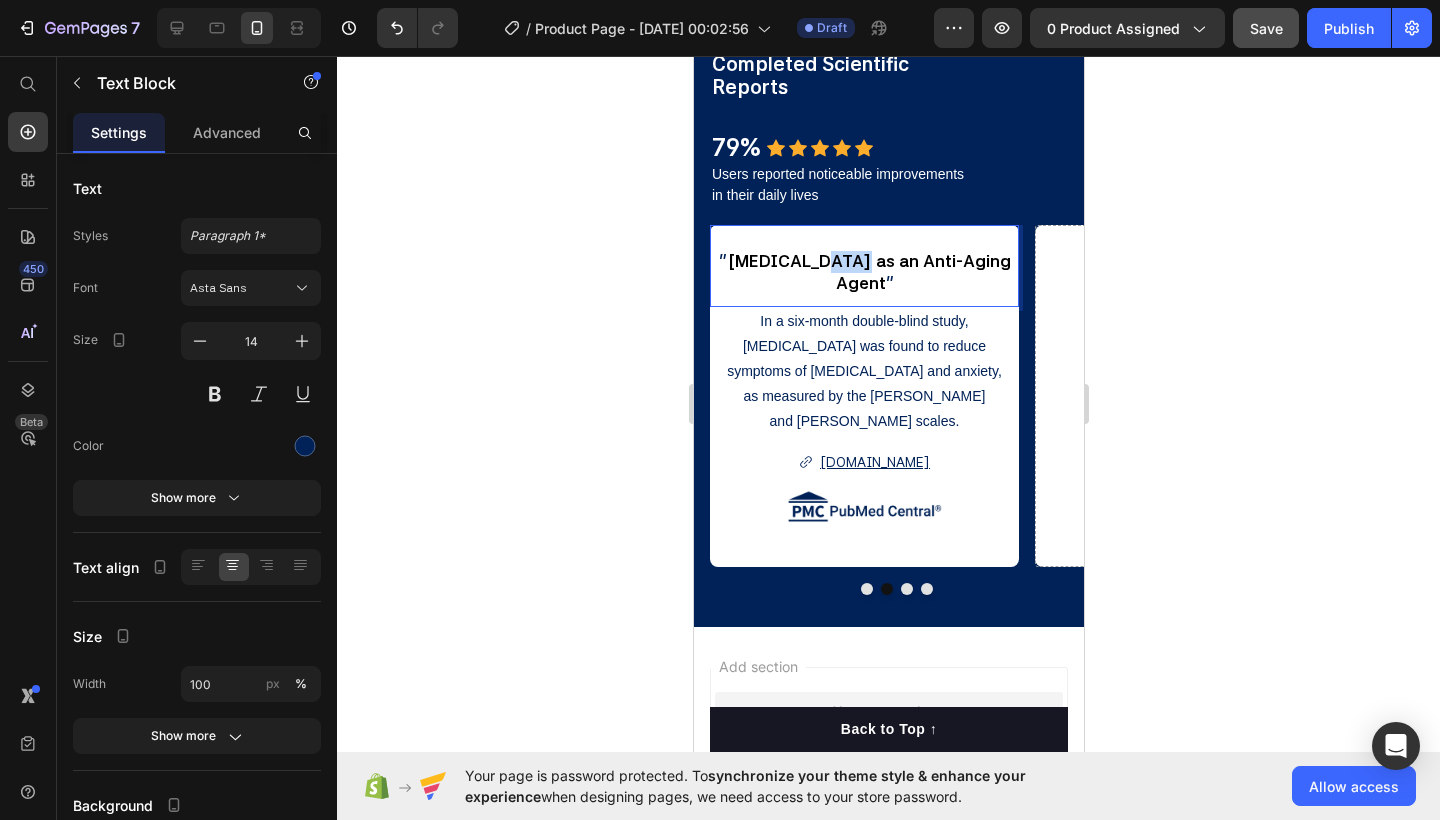 click on "[MEDICAL_DATA] as an Anti-Aging Agent" at bounding box center [867, 272] 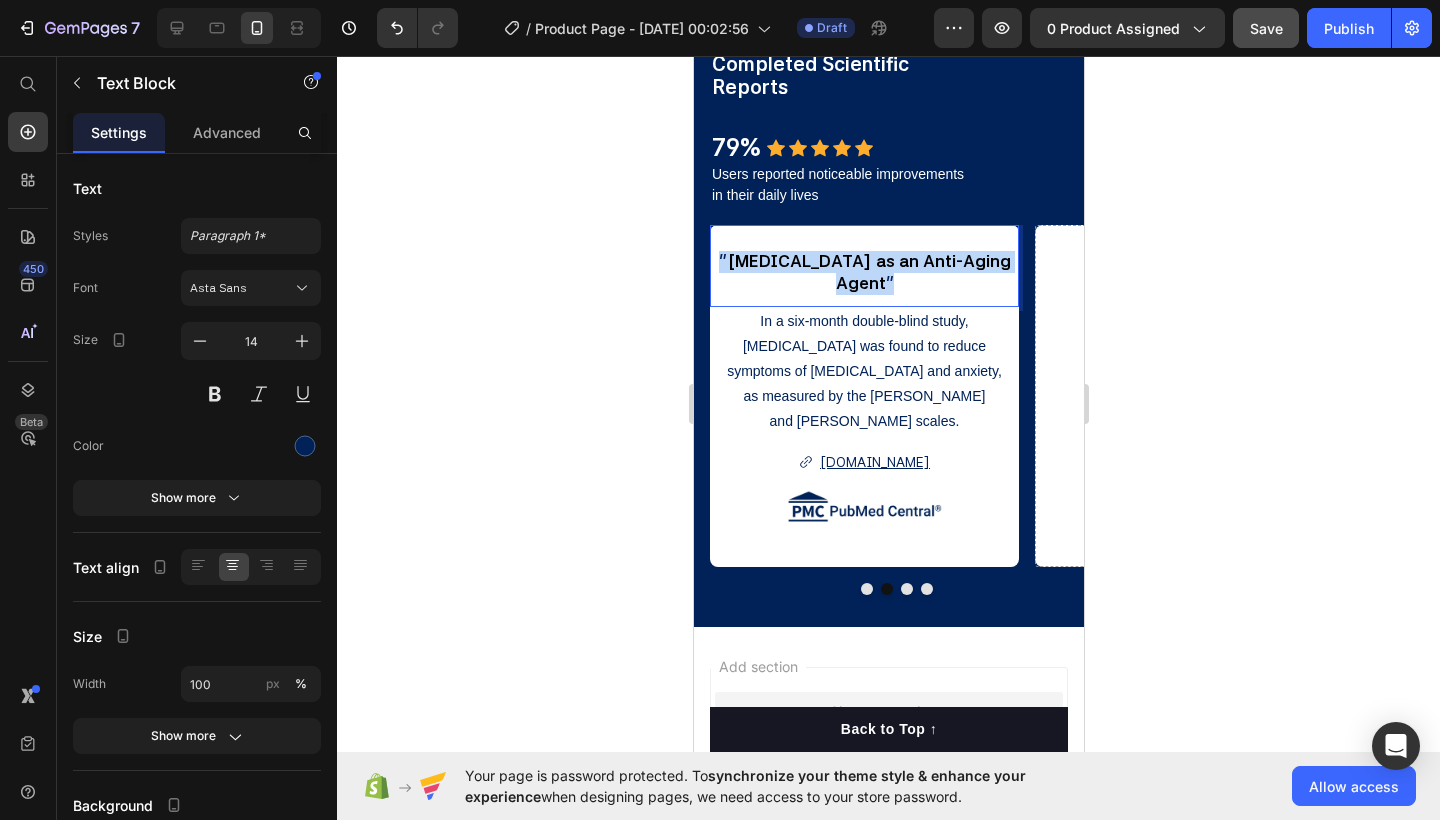 click on "[MEDICAL_DATA] as an Anti-Aging Agent" at bounding box center (867, 272) 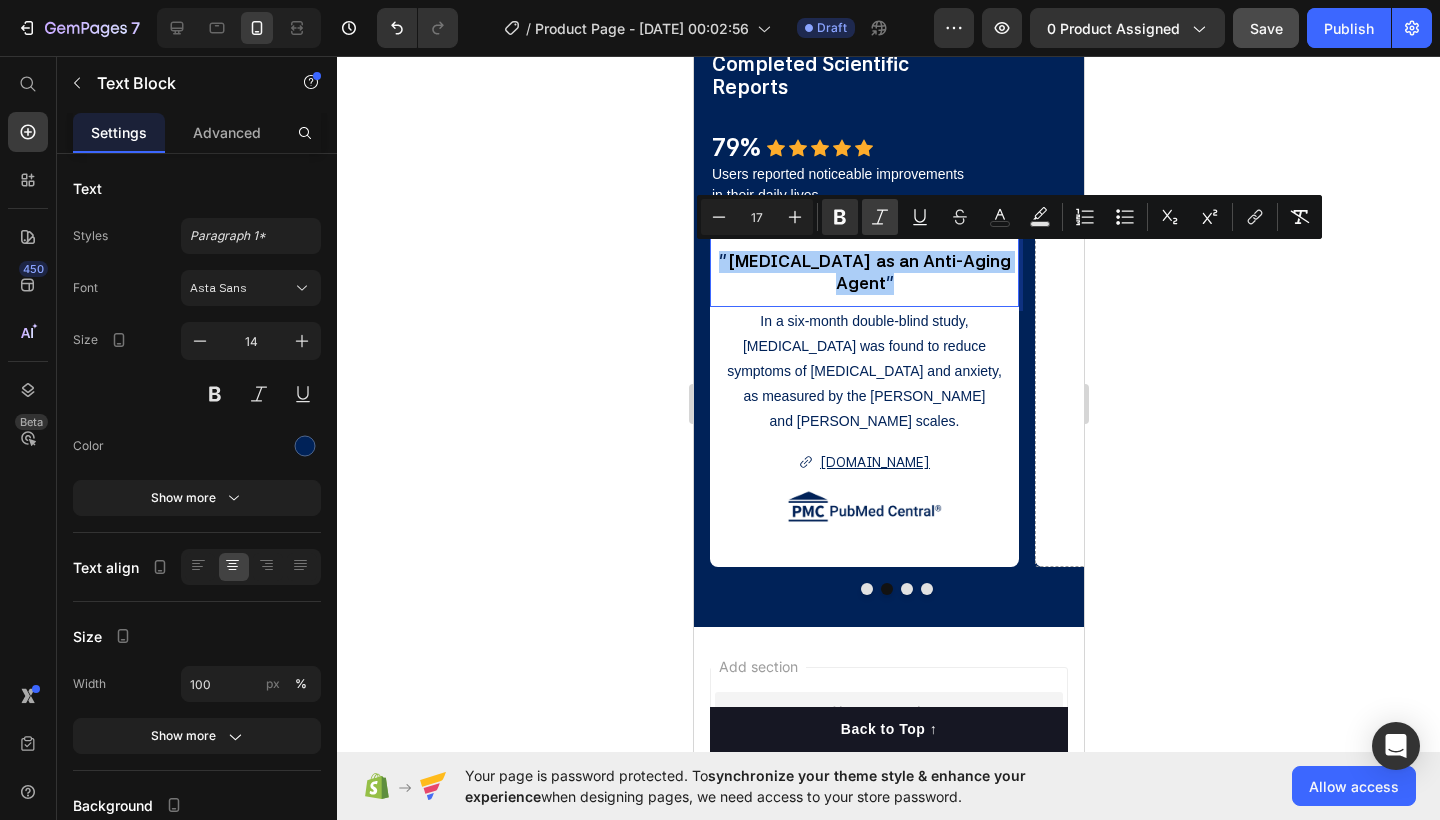 click on "Italic" at bounding box center (880, 217) 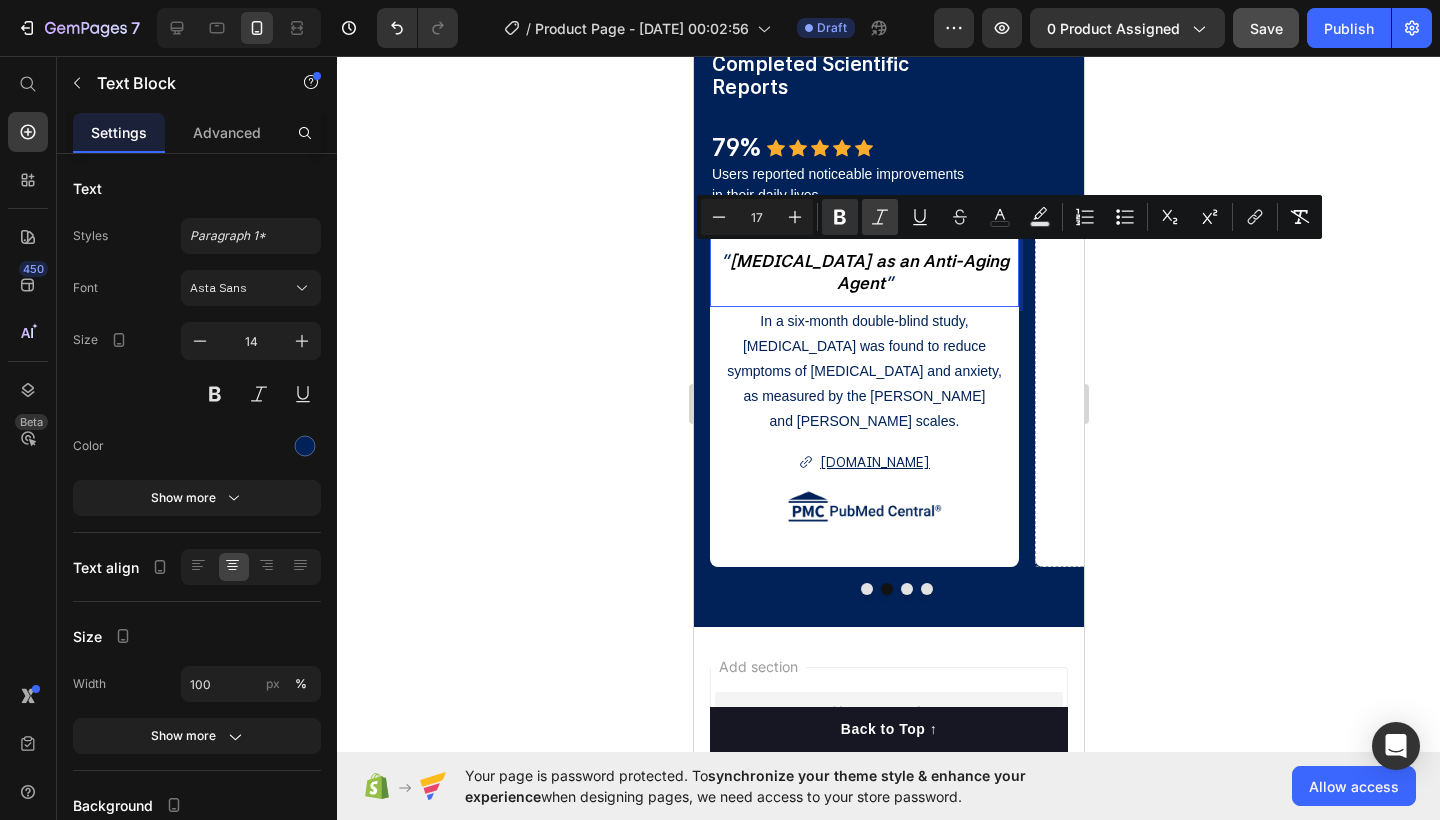 click on "Italic" at bounding box center [880, 217] 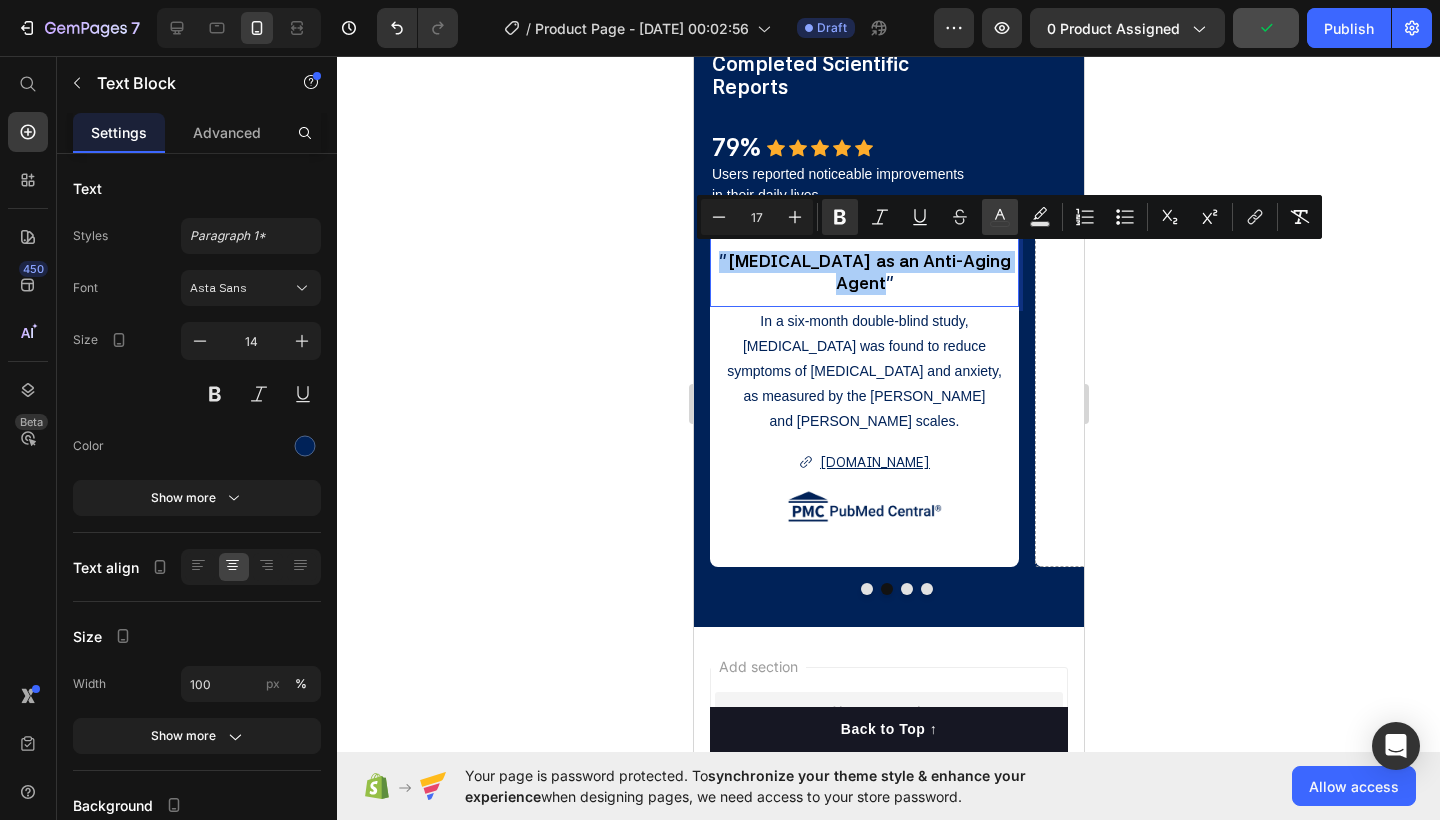 click 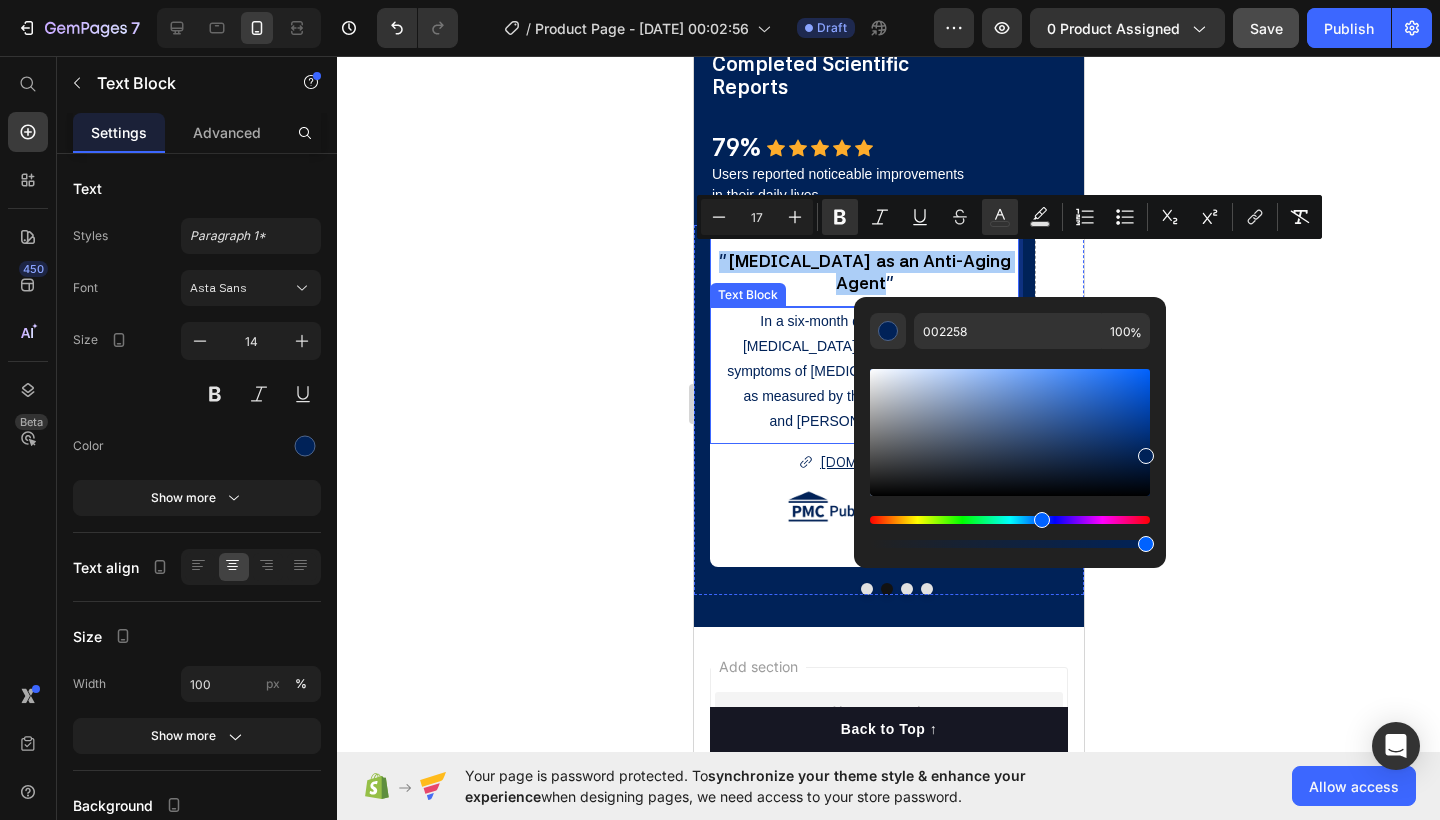 click 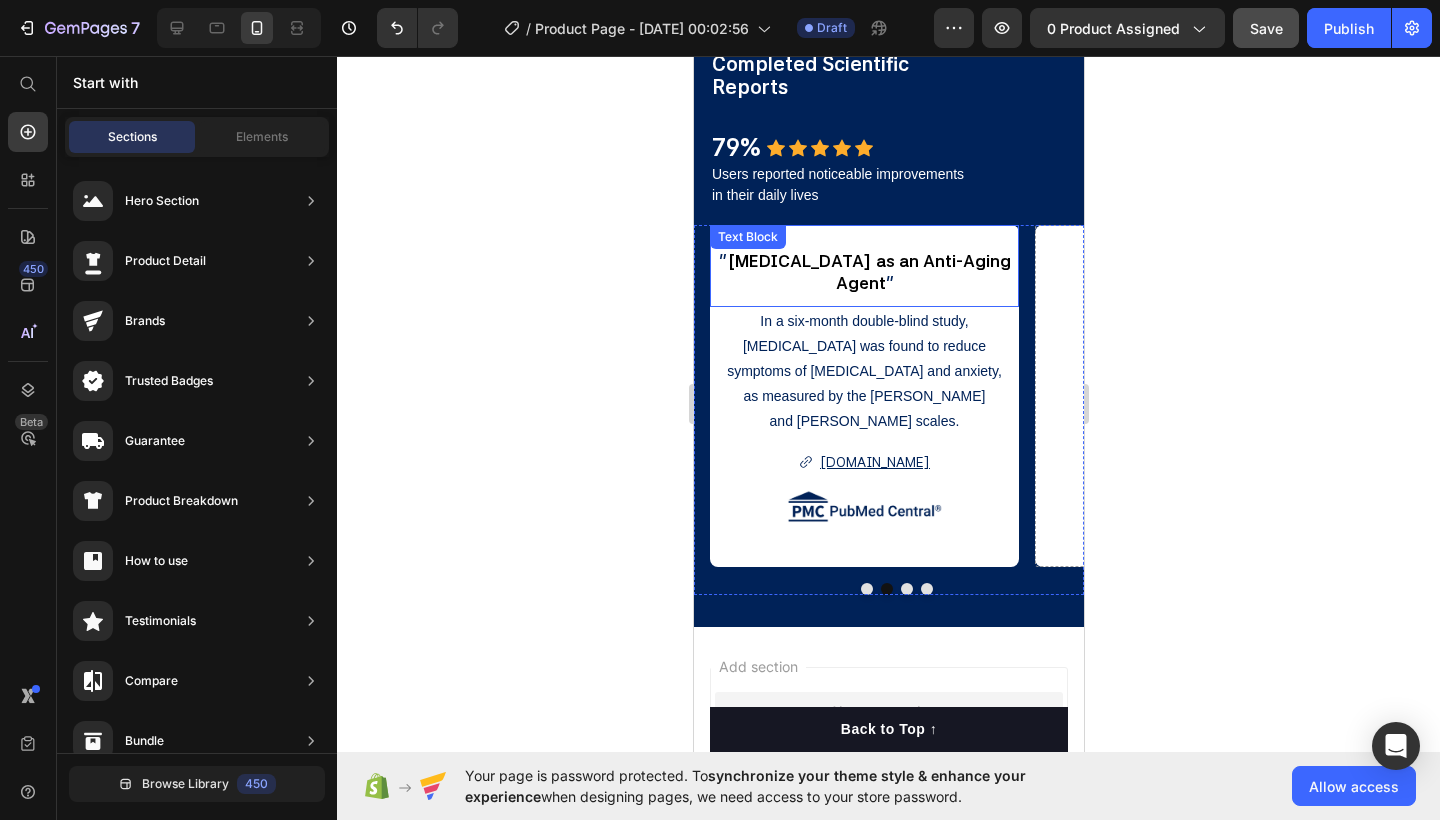 click on "" [MEDICAL_DATA] as an Anti-Aging Agent "" at bounding box center [863, 273] 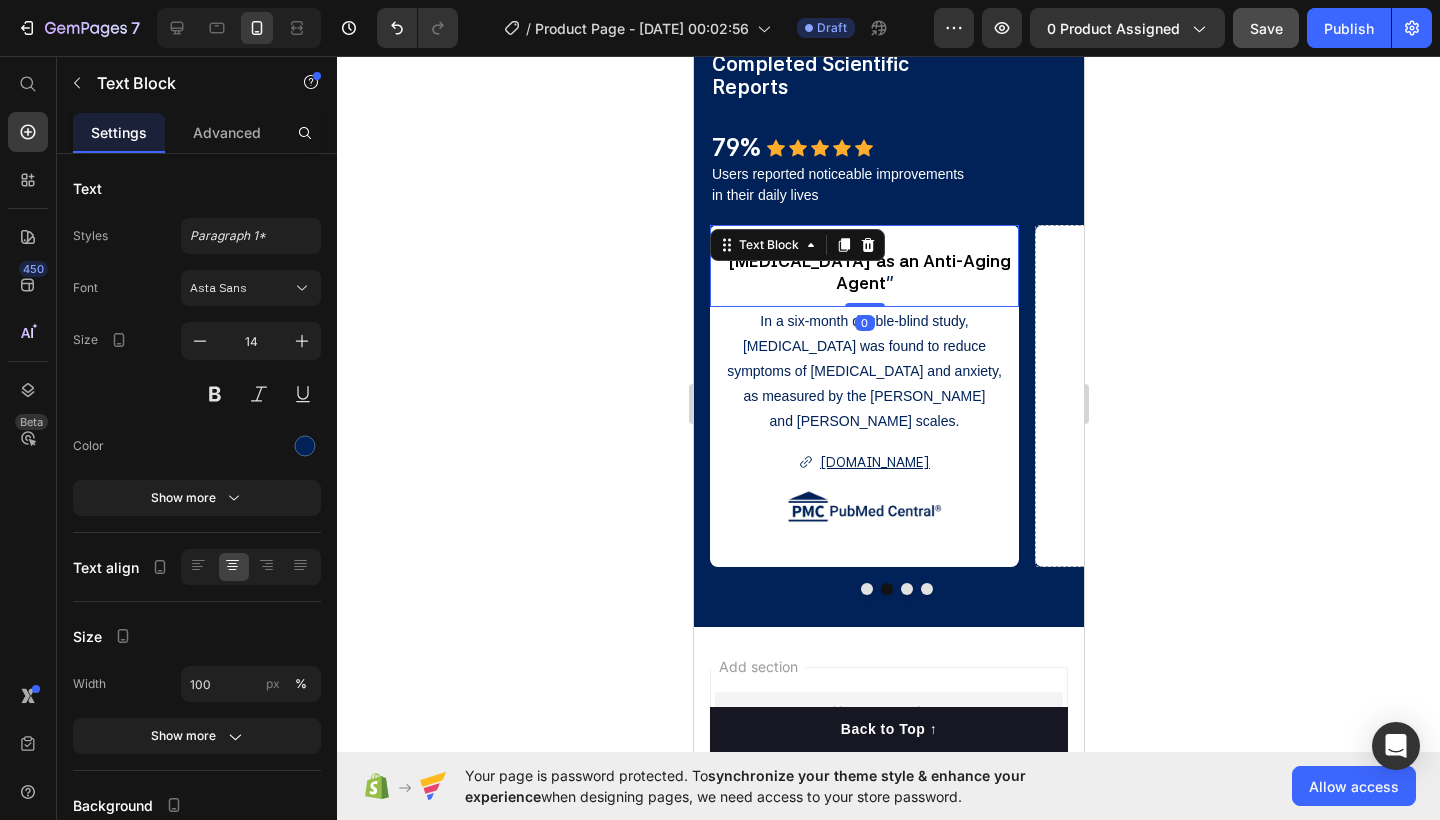 click on "" [MEDICAL_DATA] as an Anti-Aging Agent "" at bounding box center [863, 273] 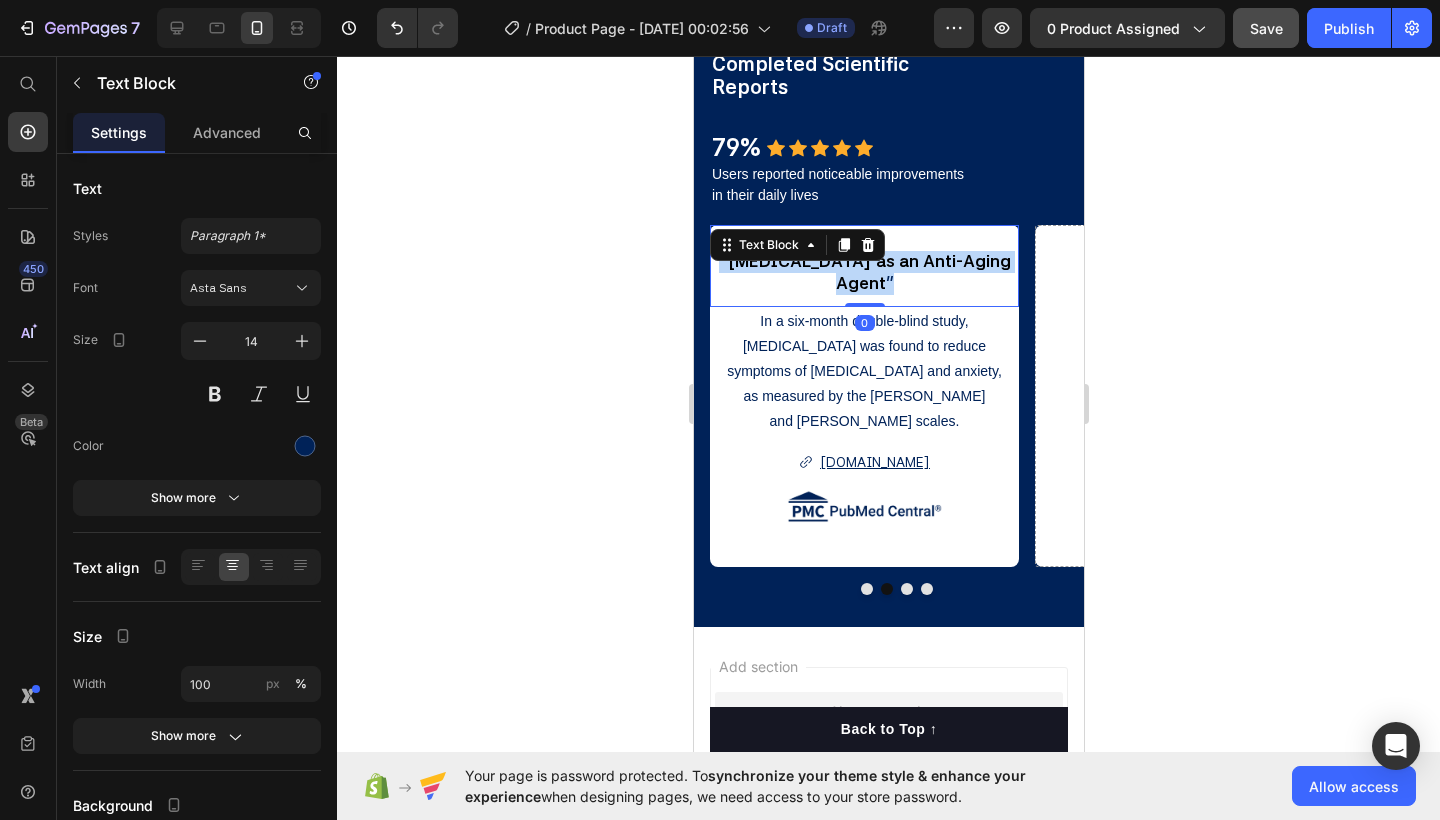 click on "" [MEDICAL_DATA] as an Anti-Aging Agent "" at bounding box center (863, 273) 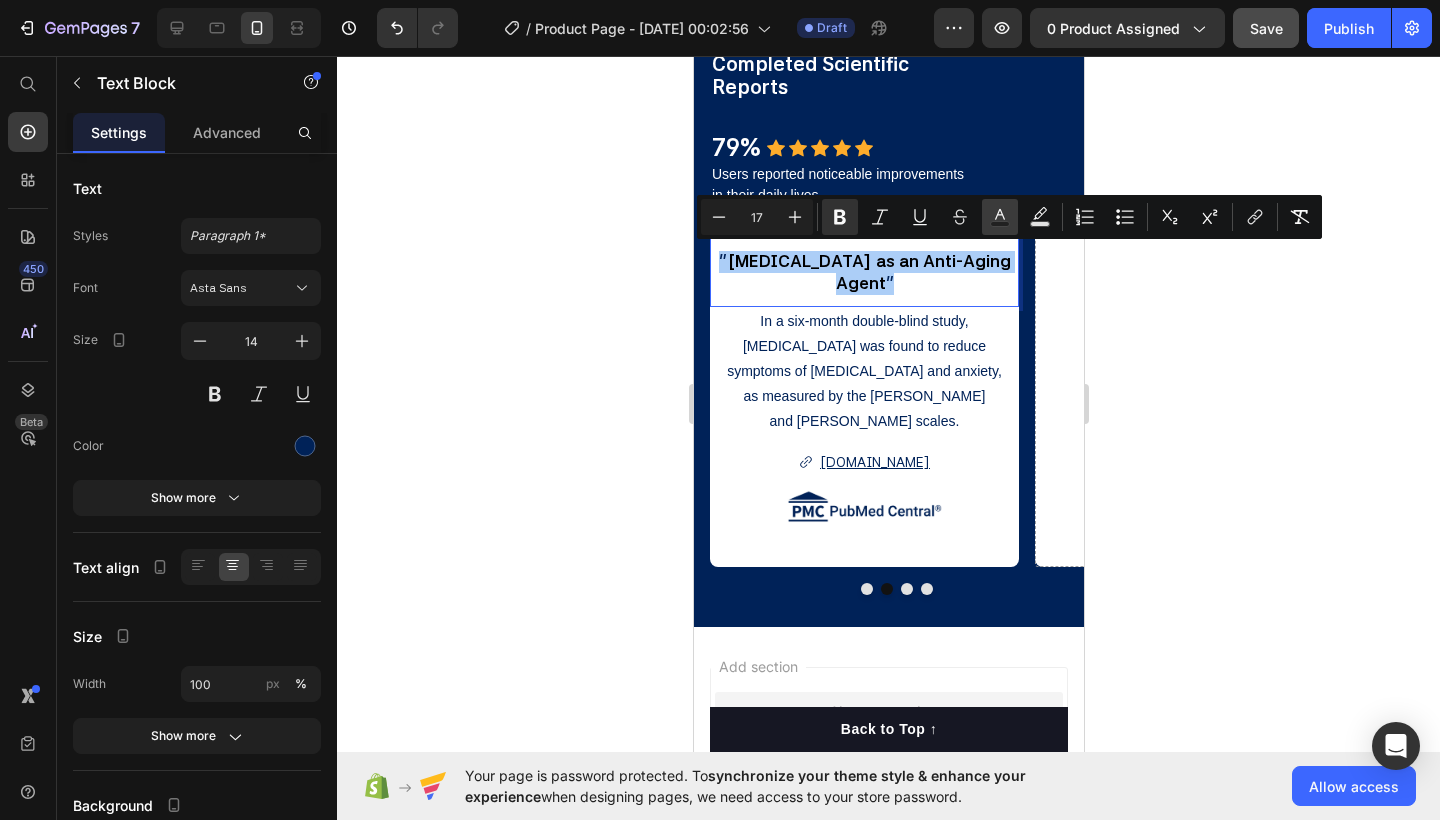 click 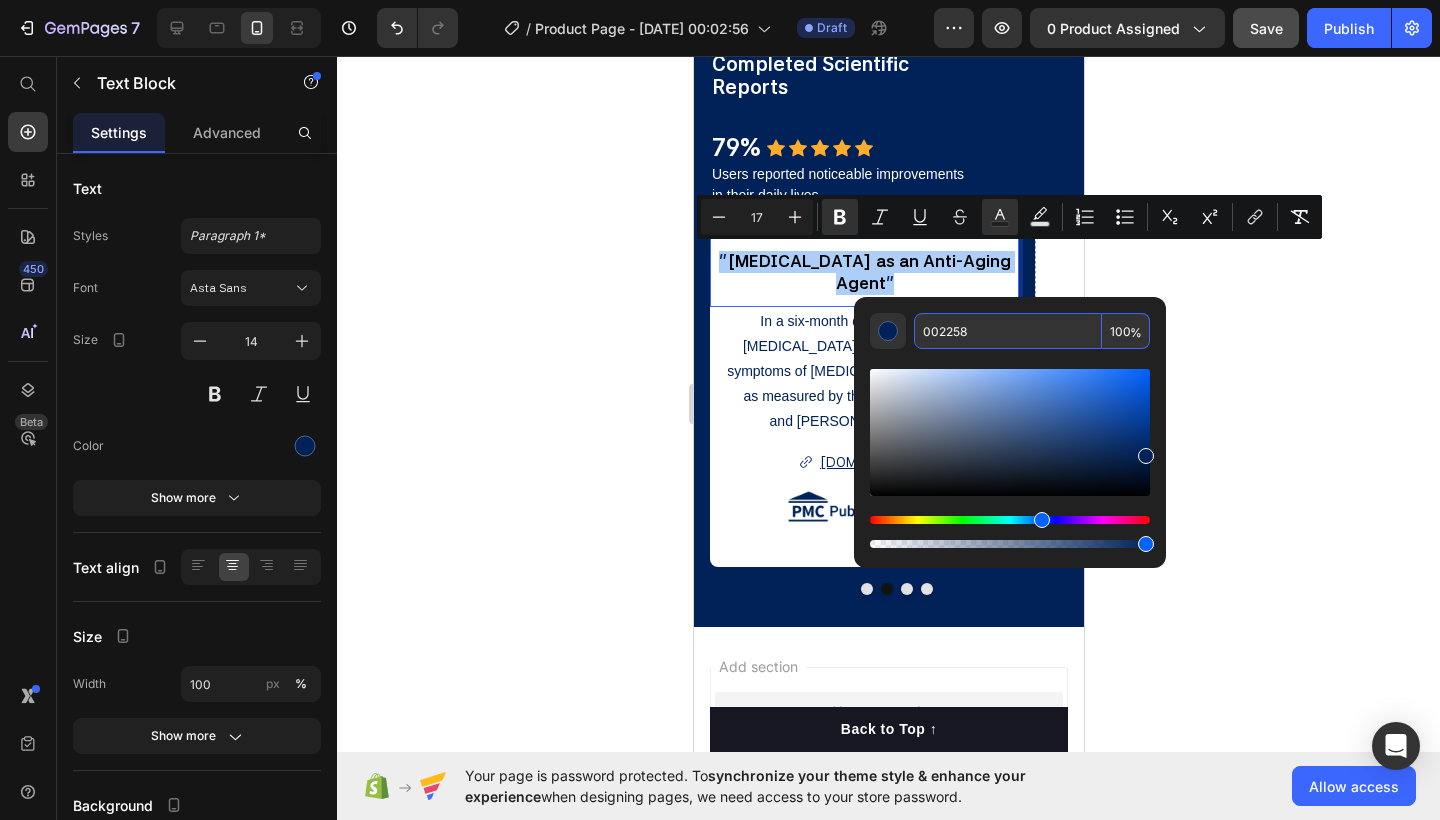 click on "002258" at bounding box center [1008, 331] 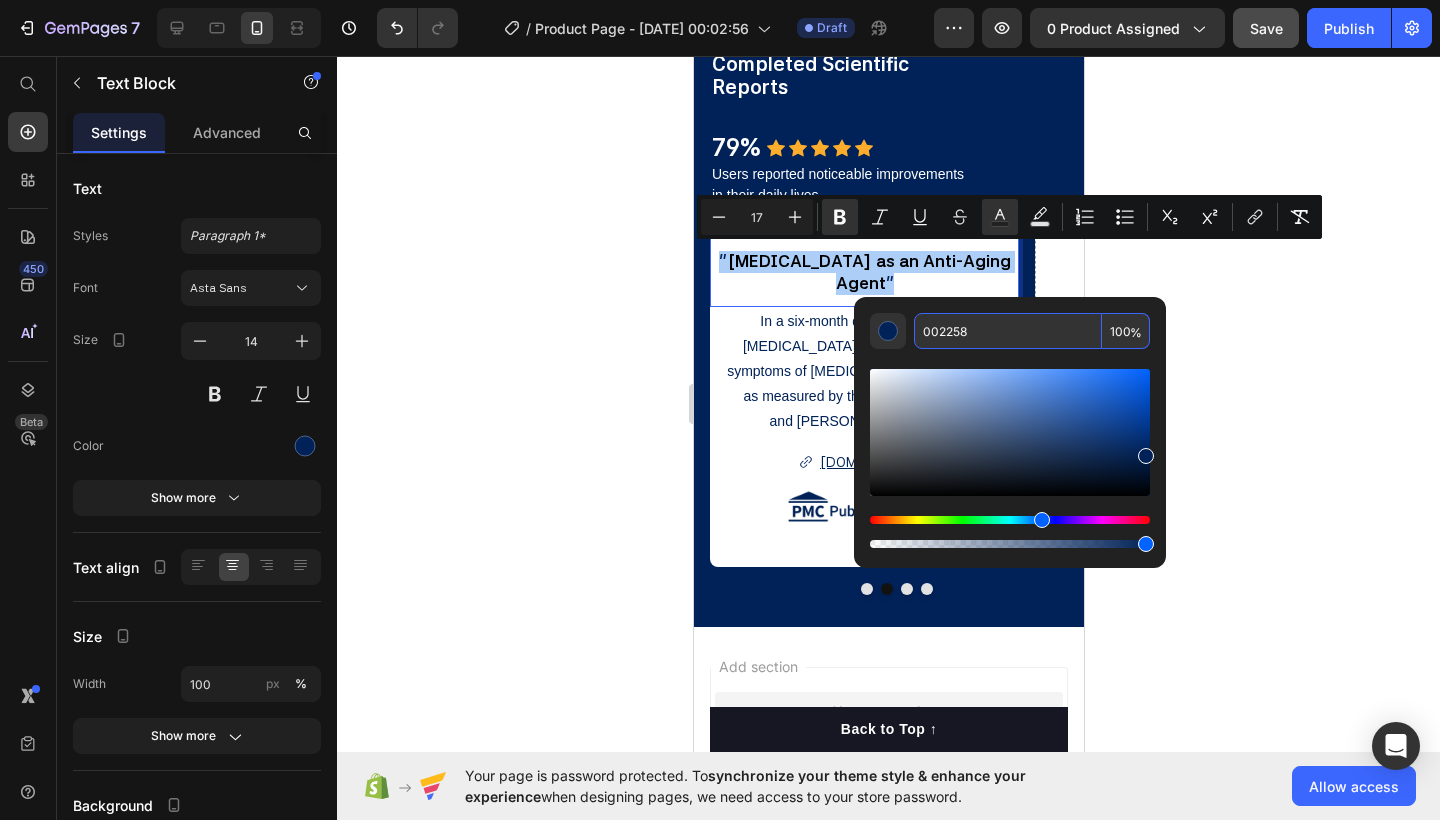 click 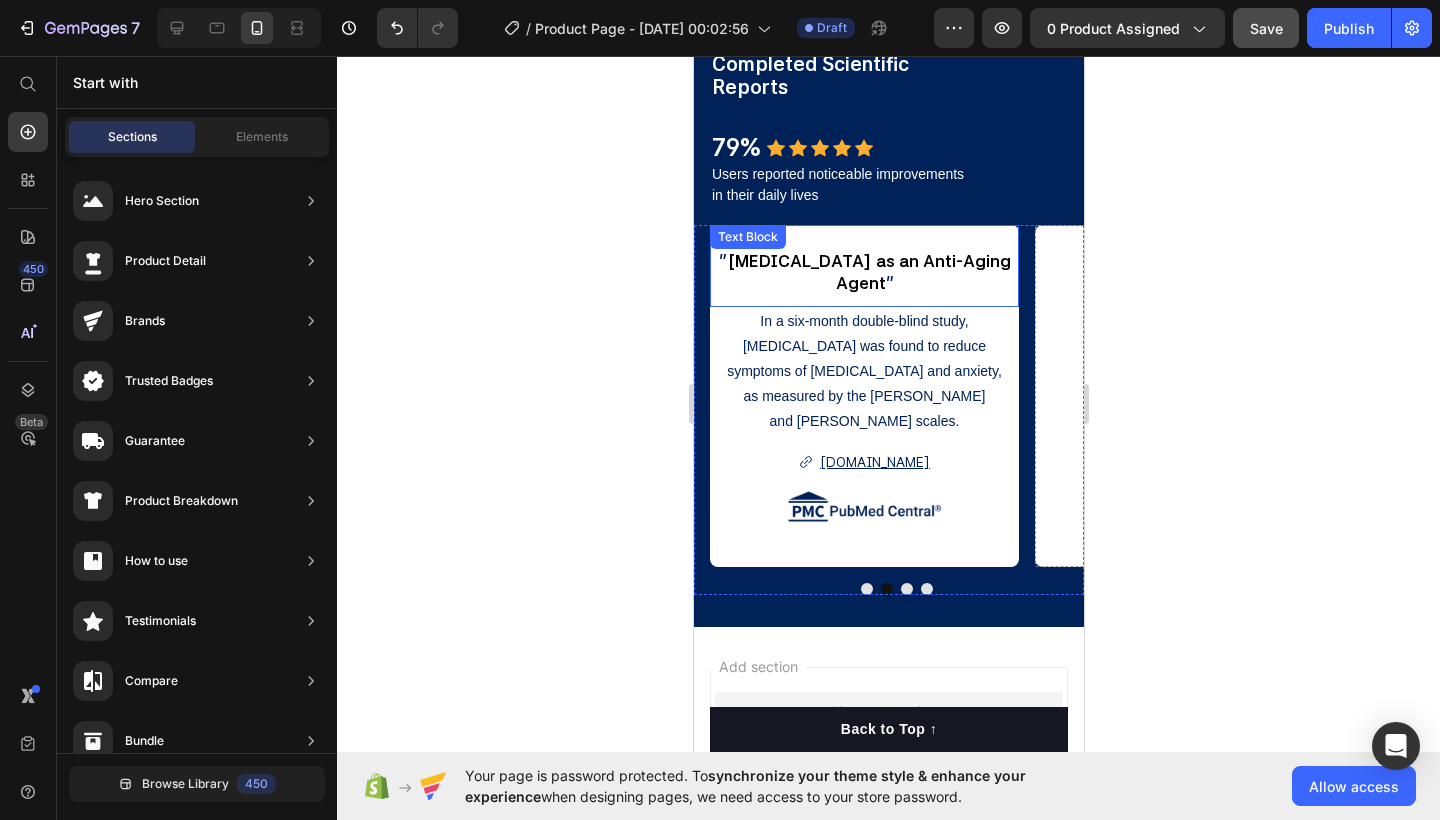 click on "[MEDICAL_DATA] as an Anti-Aging Agent" at bounding box center (867, 272) 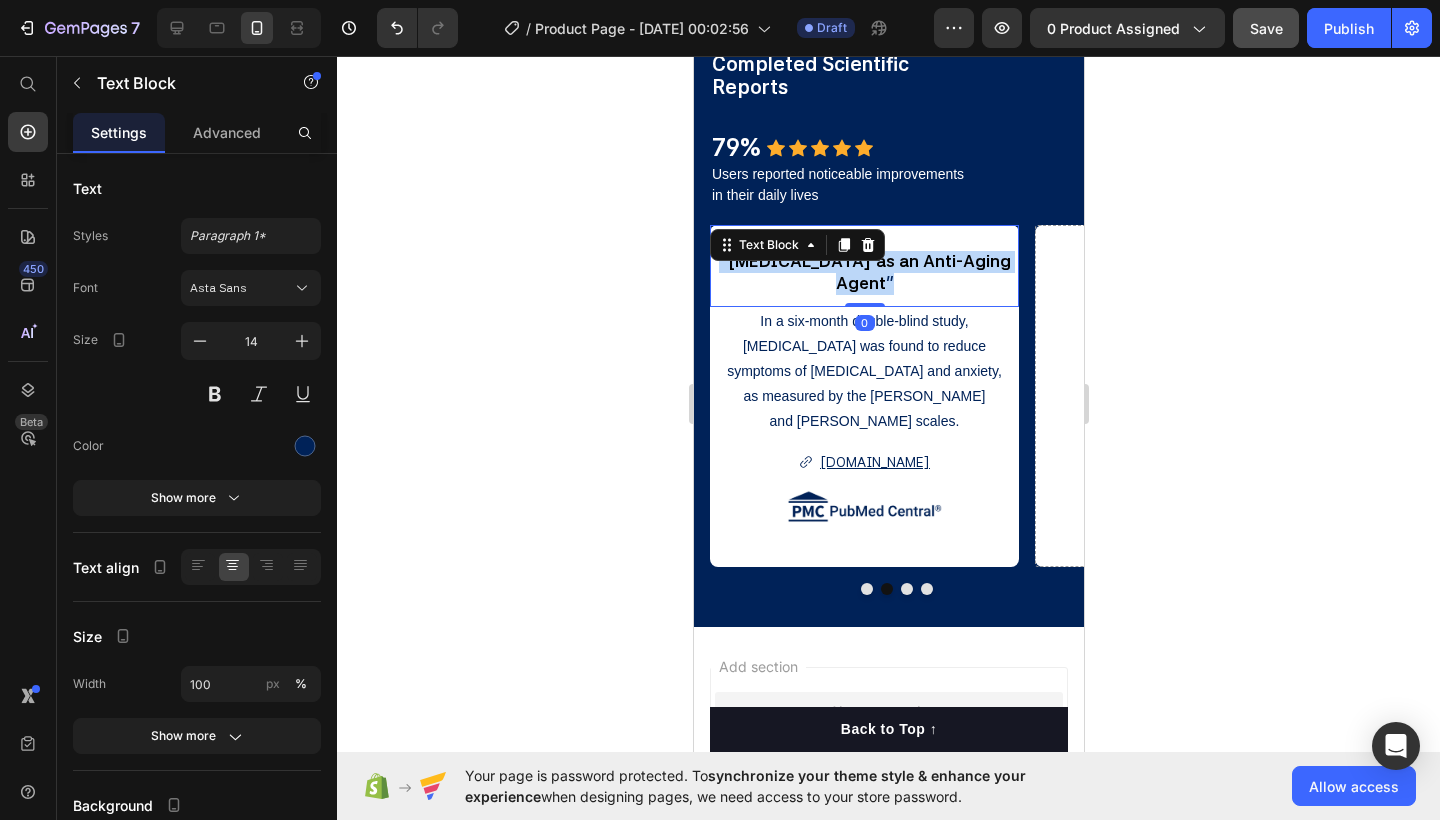 click on "[MEDICAL_DATA] as an Anti-Aging Agent" at bounding box center [867, 272] 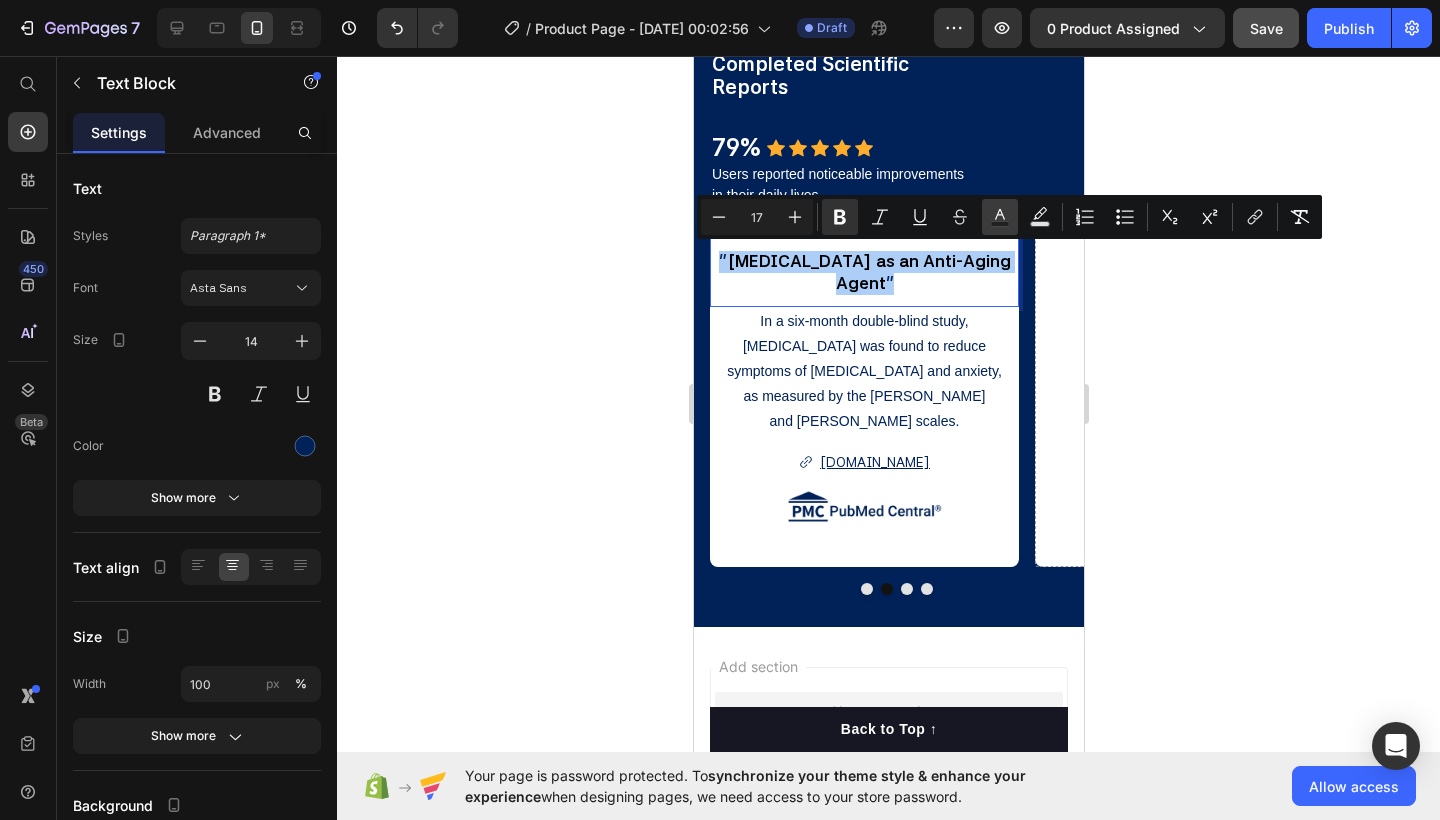 click 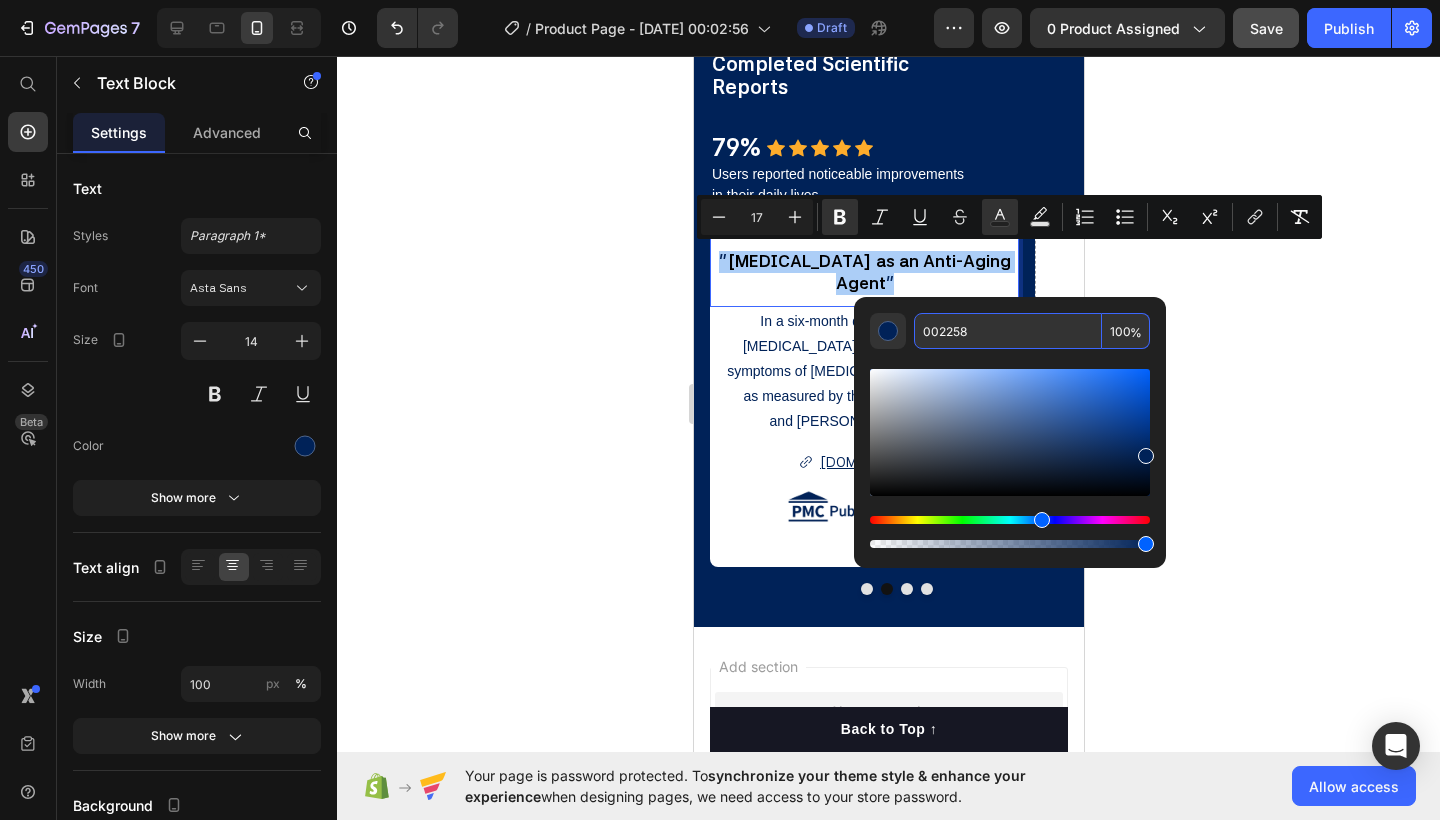 click on "002258" at bounding box center [1008, 331] 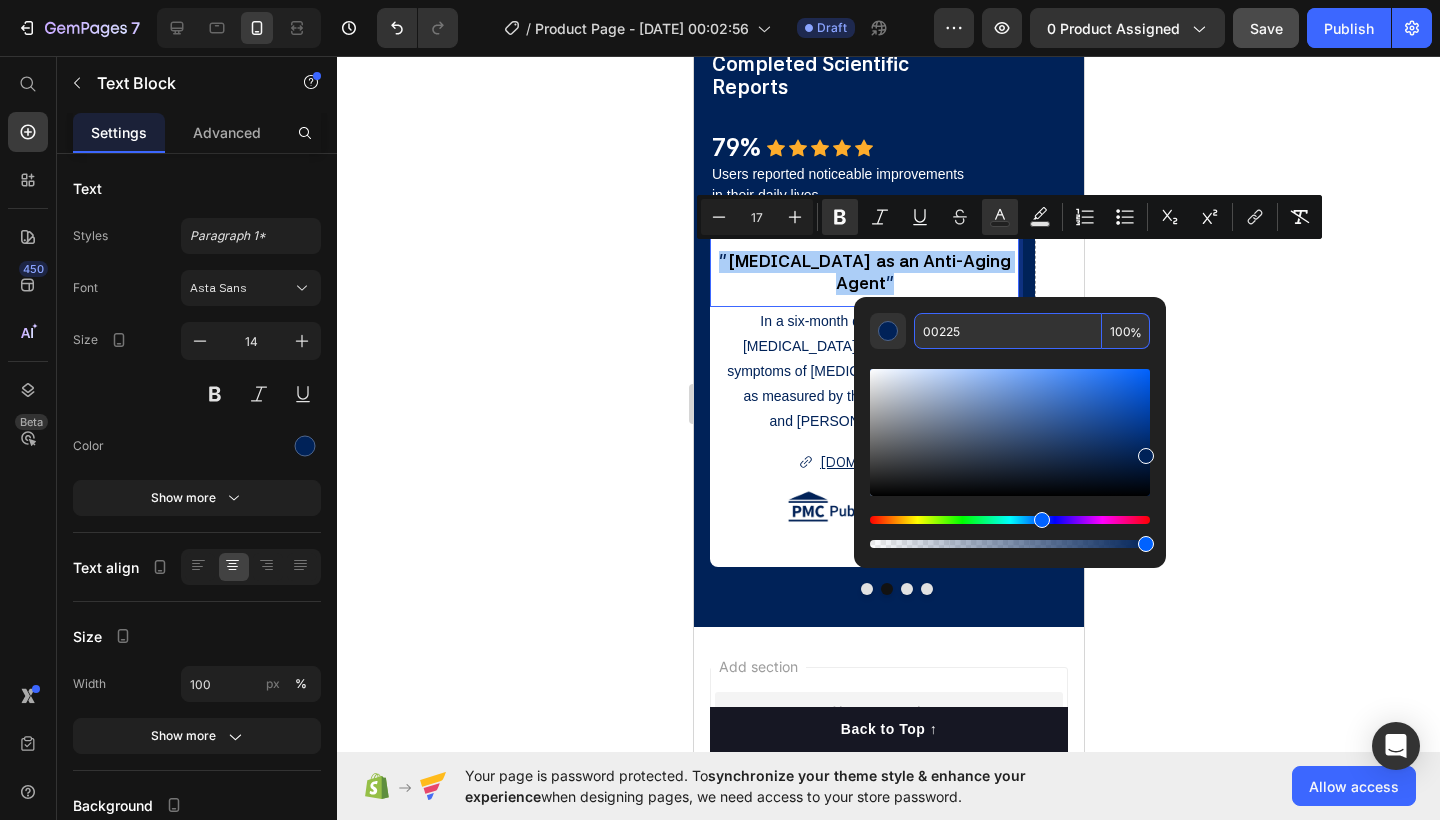 type on "002258" 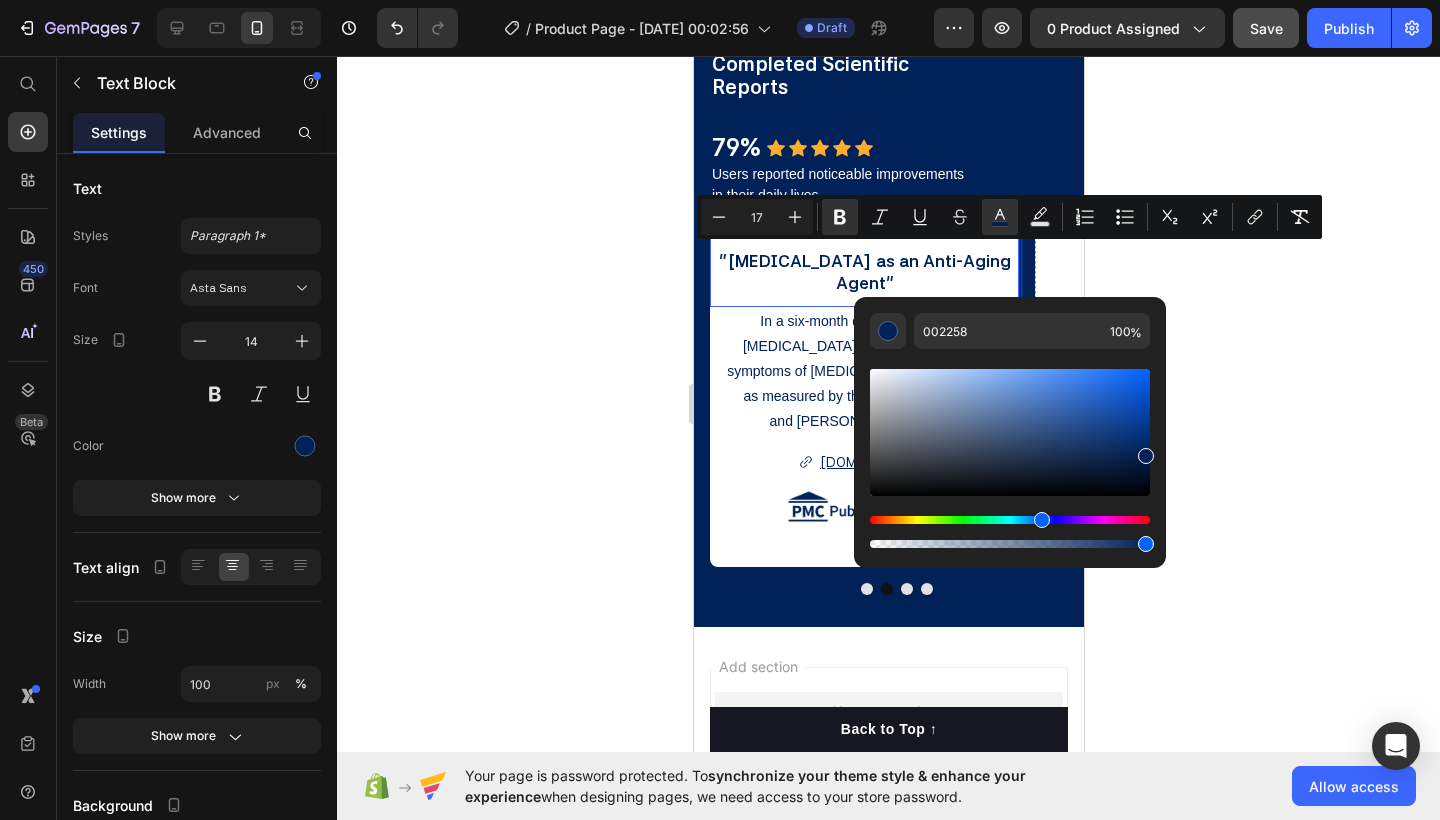 click 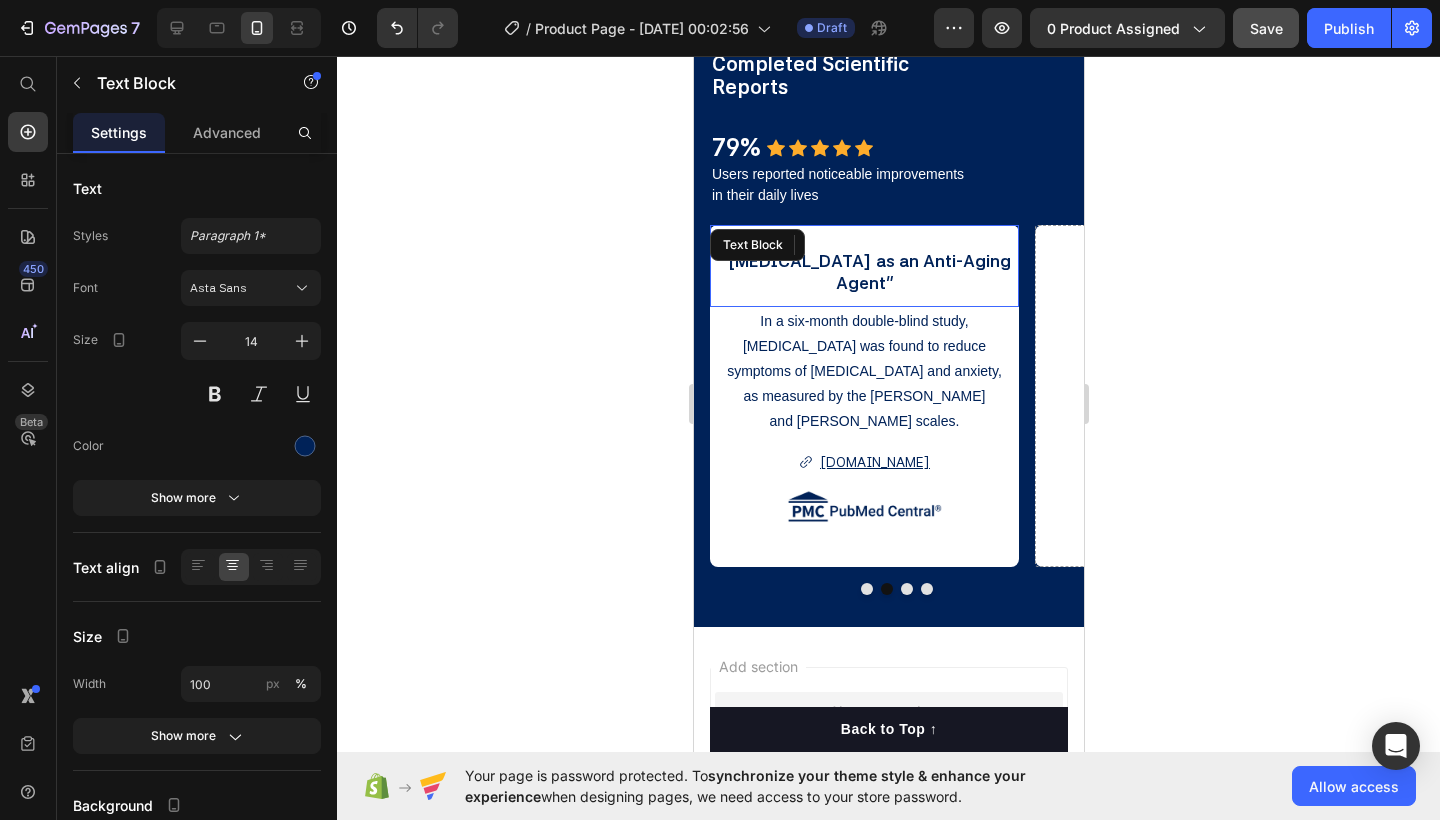 click on ""[MEDICAL_DATA] as an Anti-Aging Agent"" at bounding box center [863, 272] 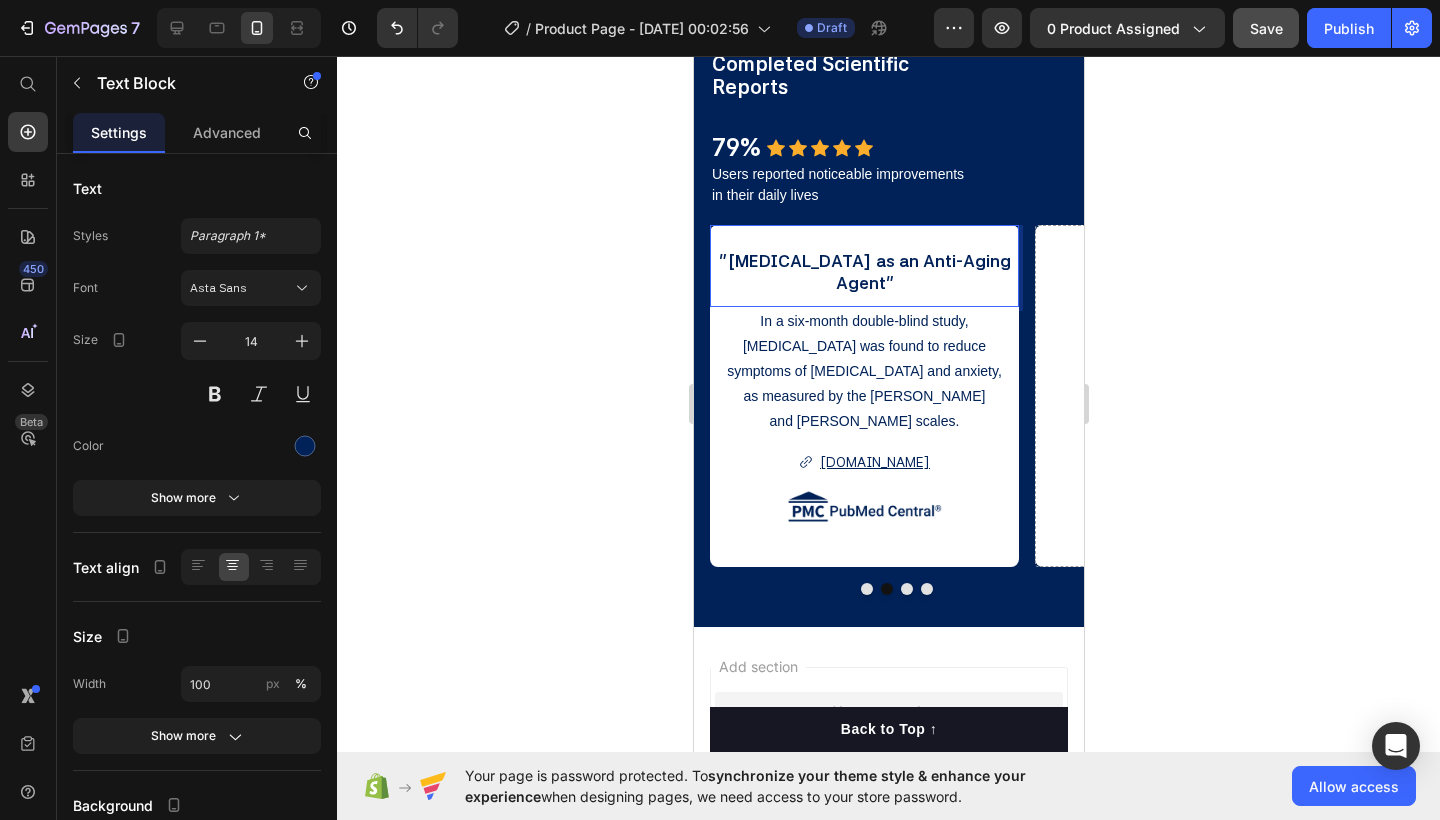 click on ""[MEDICAL_DATA] as an Anti-Aging Agent"" at bounding box center [863, 272] 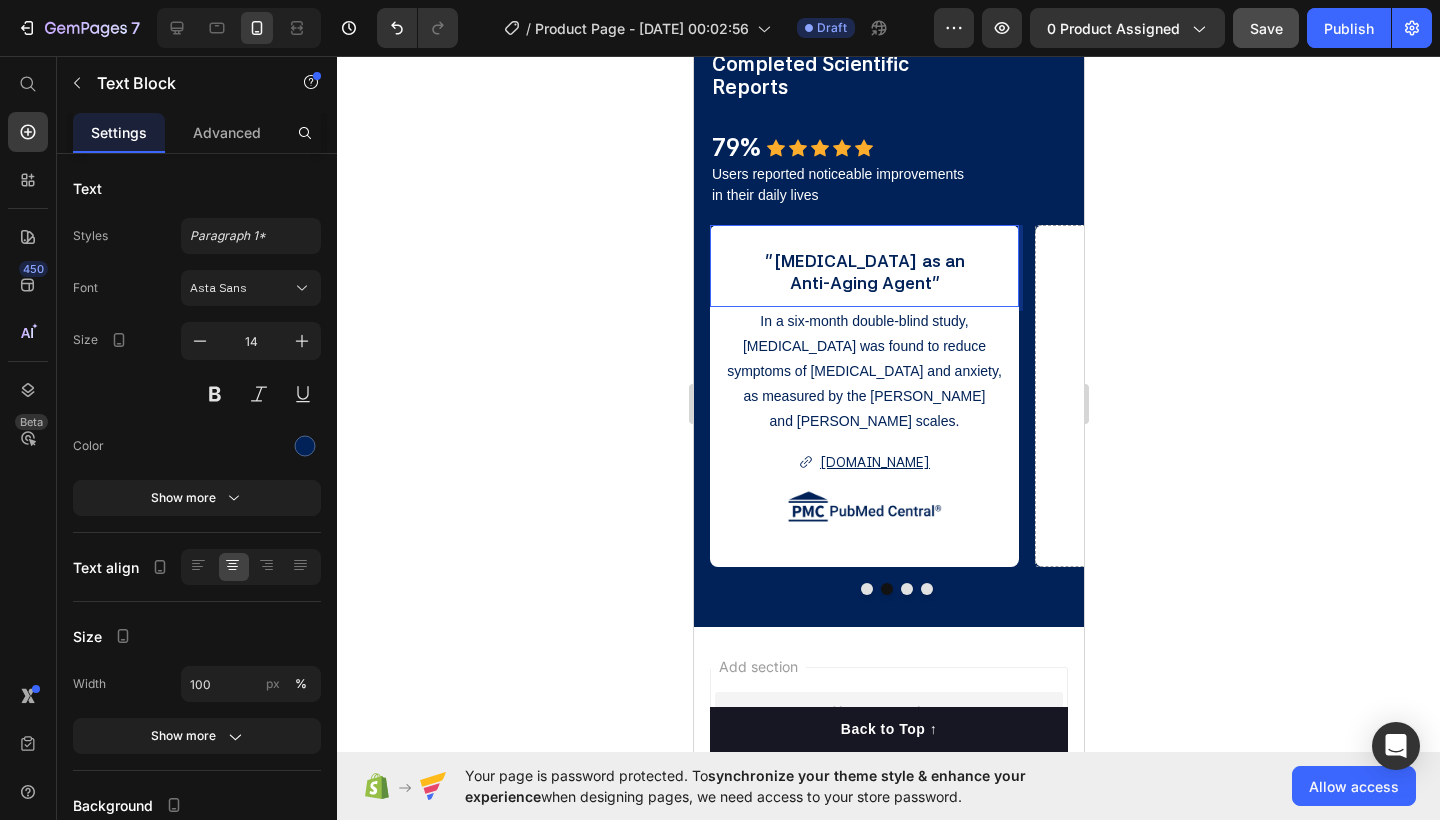 click 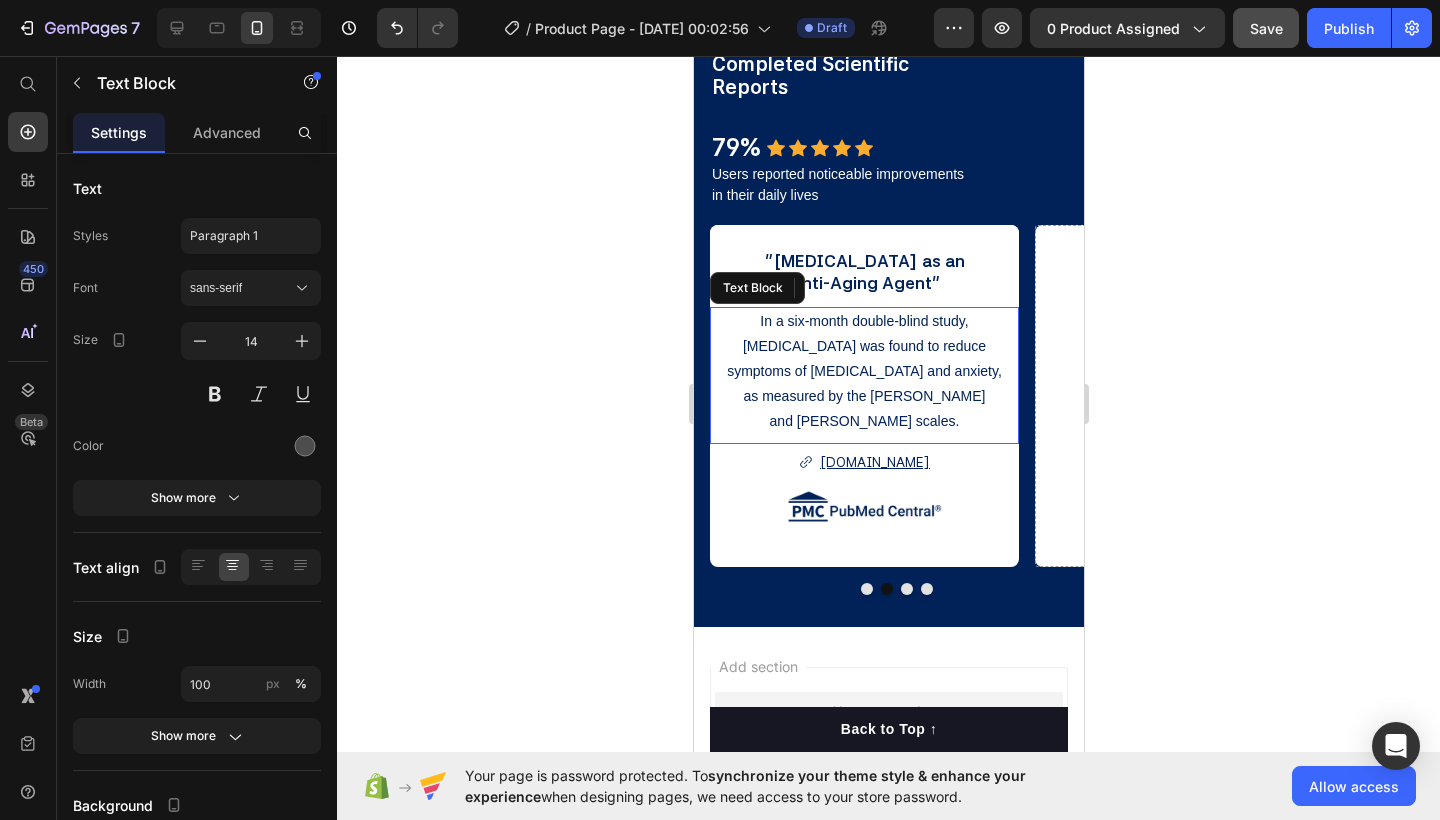 click on "In a six-month double-blind study," at bounding box center (863, 321) 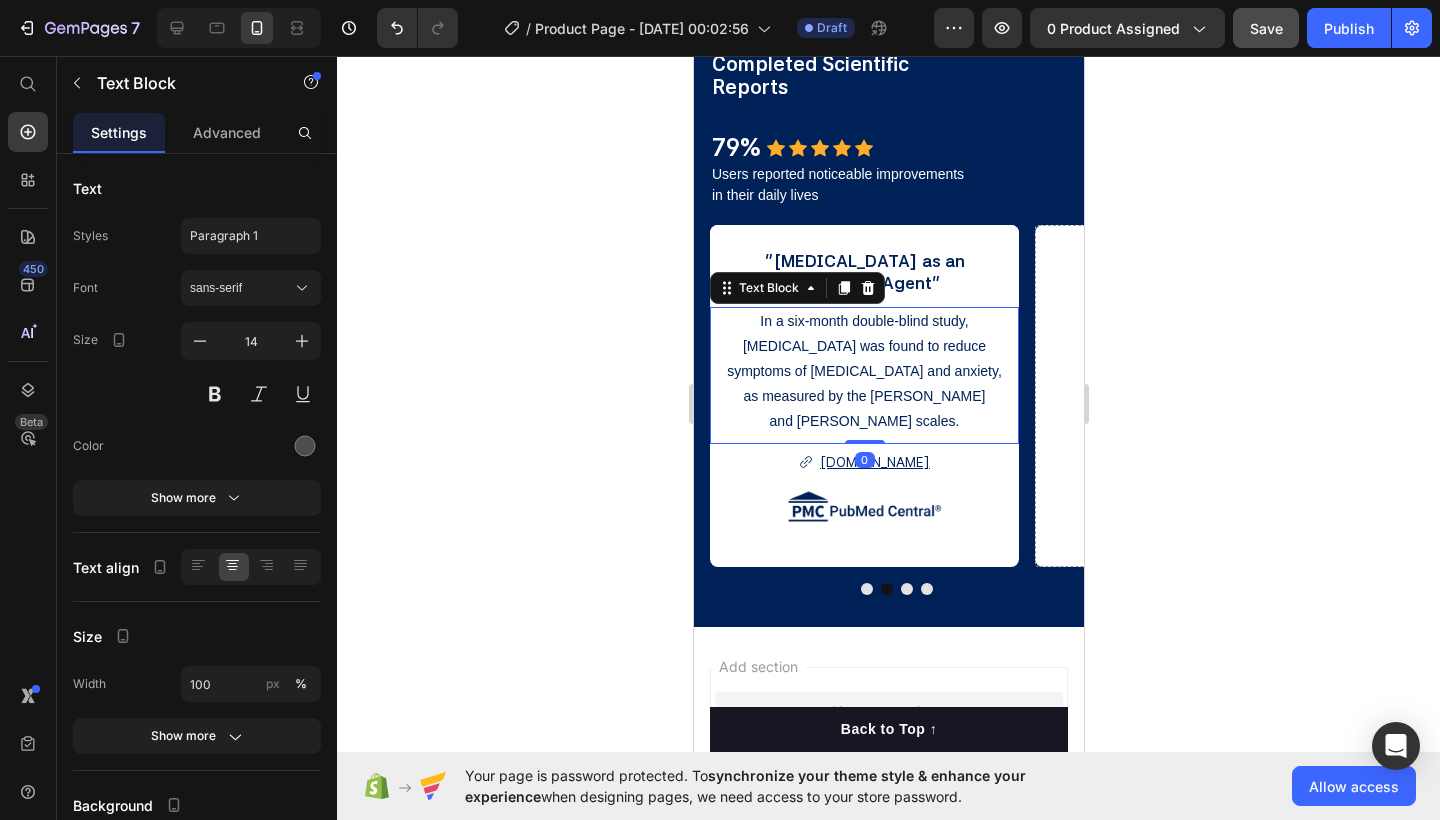 click on "In a six-month double-blind study," at bounding box center (863, 321) 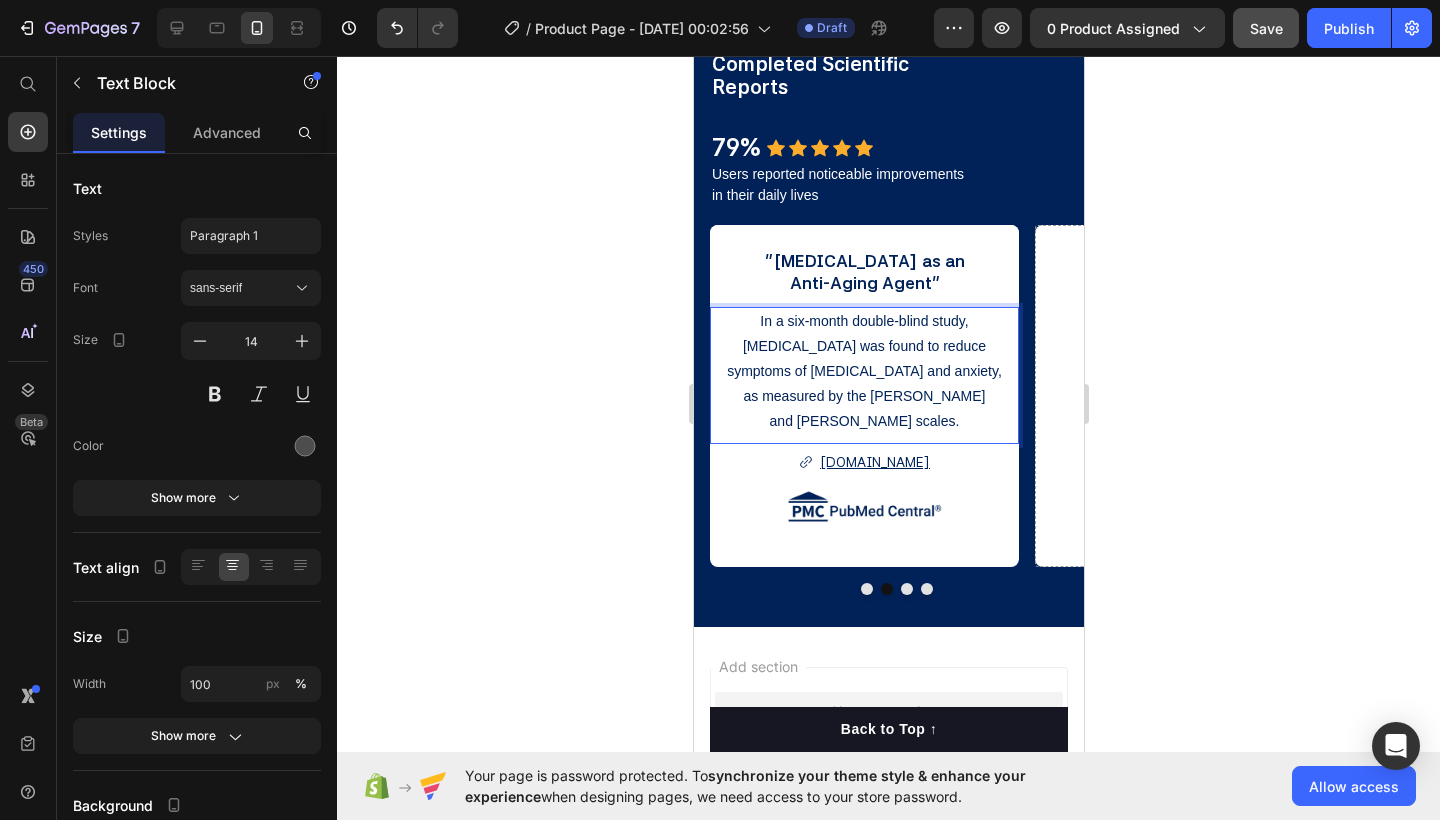 click on "In a six-month double-blind study," at bounding box center (863, 321) 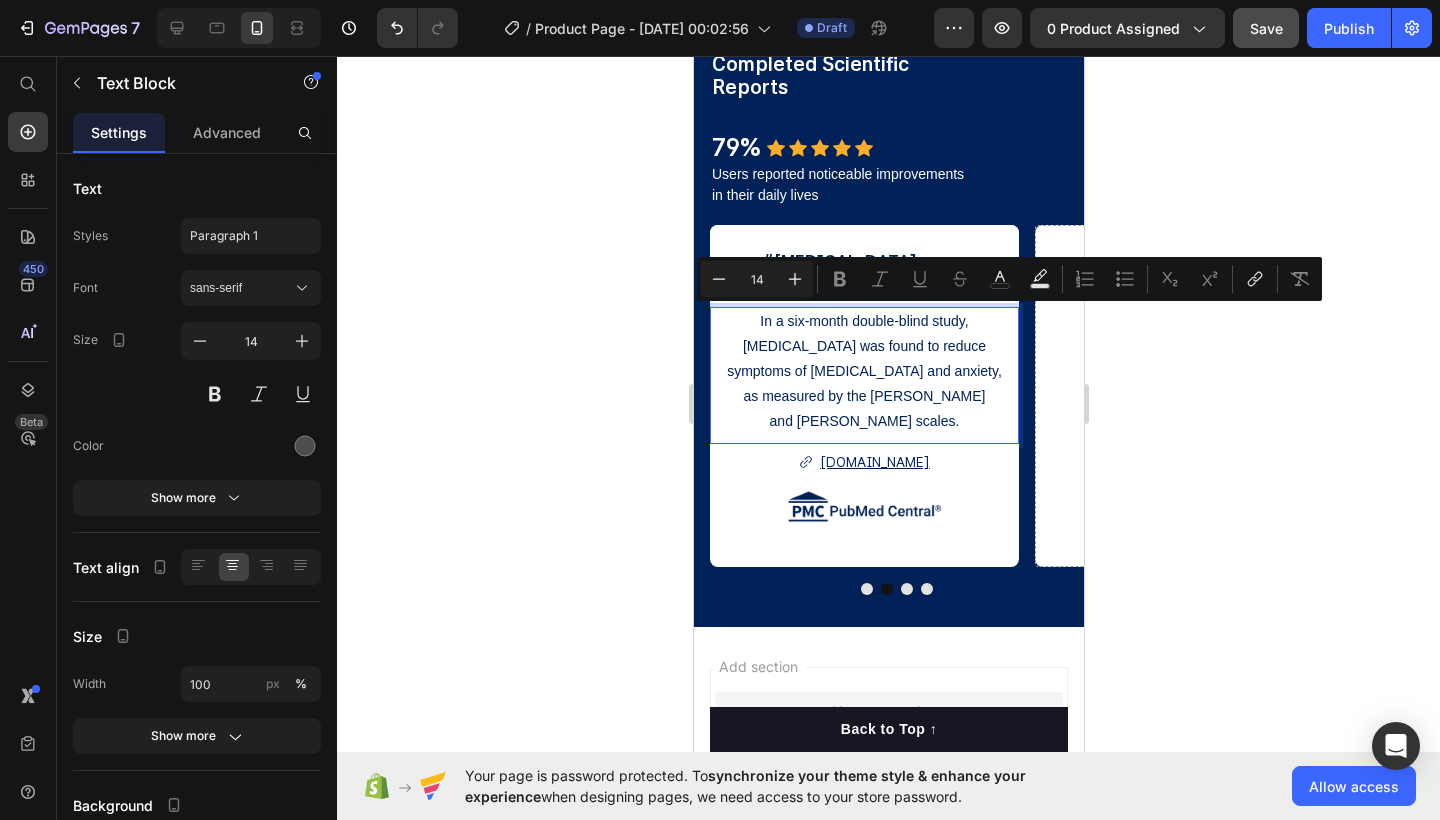 click on "In a six-month double-blind study," at bounding box center (863, 321) 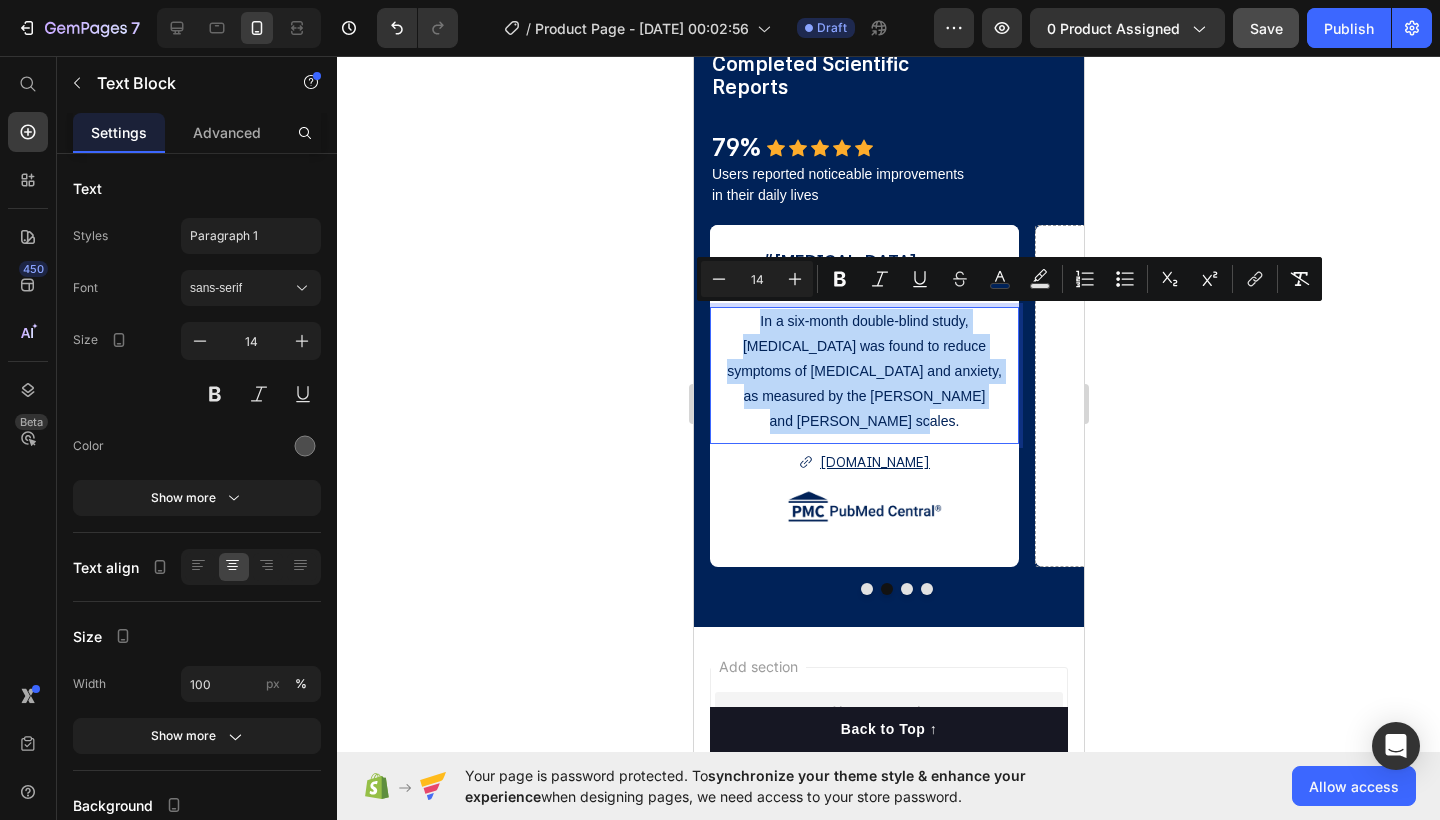 drag, startPoint x: 755, startPoint y: 315, endPoint x: 952, endPoint y: 410, distance: 218.70985 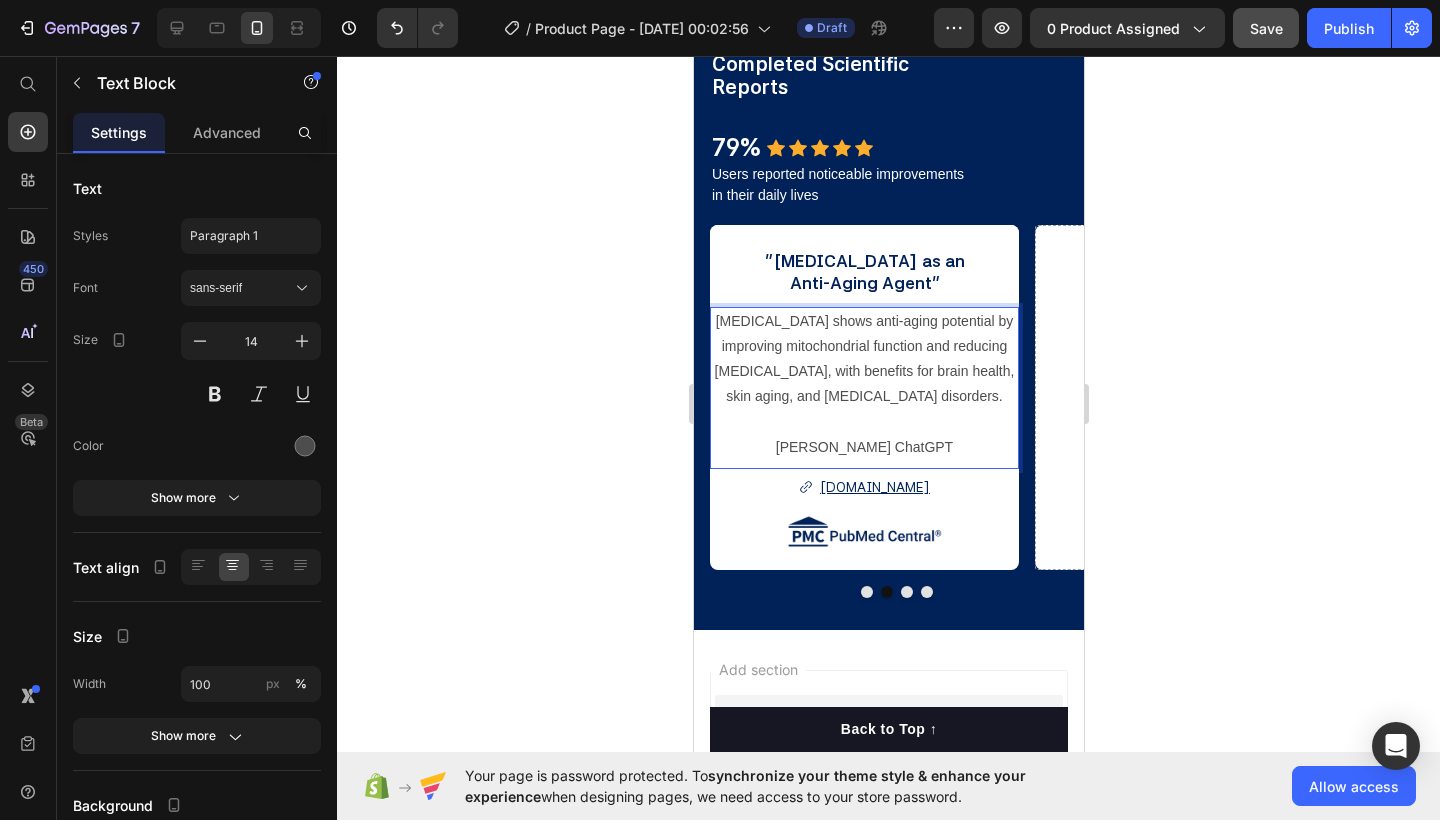click on "[PERSON_NAME] ChatGPT" at bounding box center (863, 447) 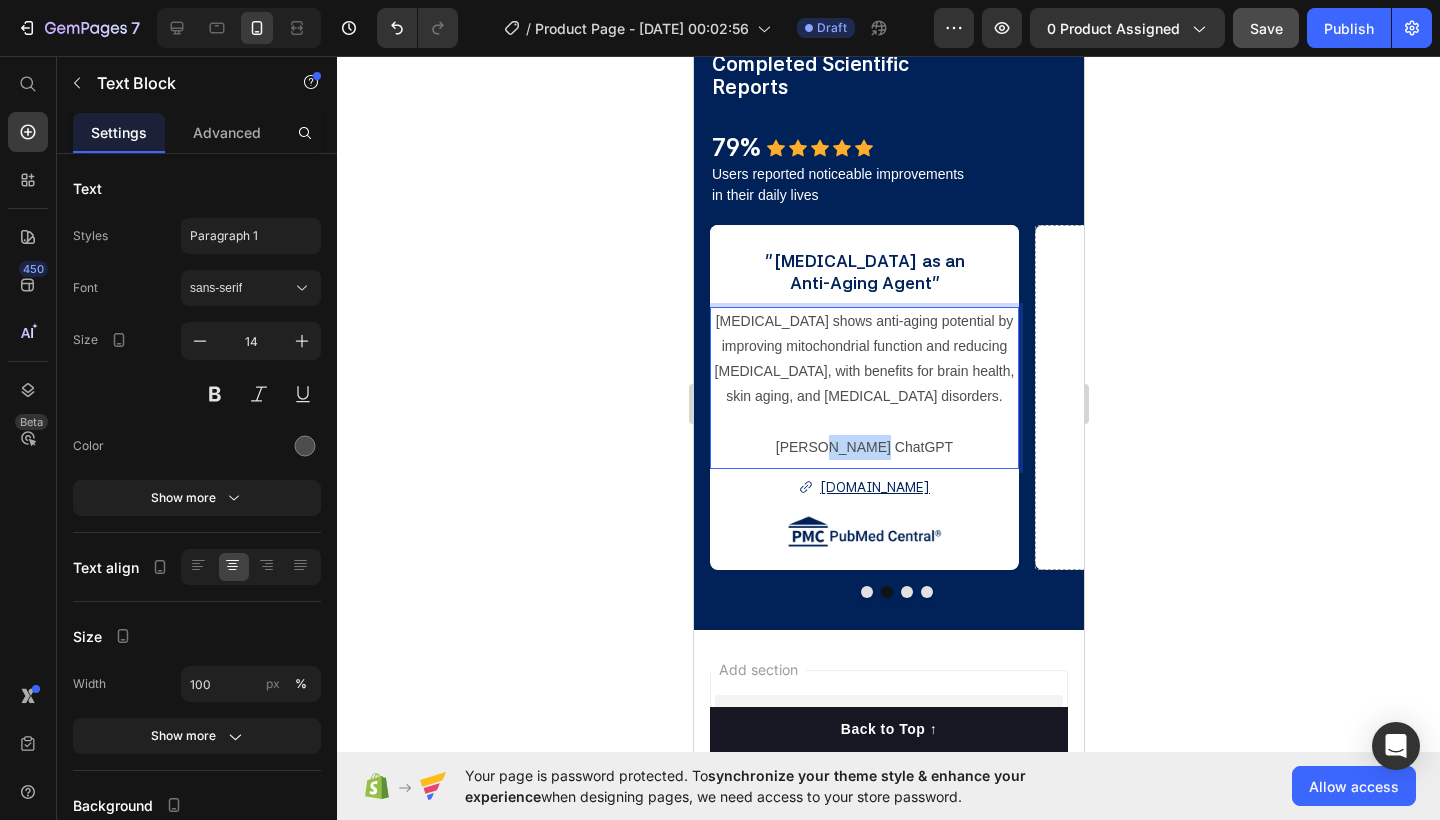 click on "[PERSON_NAME] ChatGPT" at bounding box center (863, 447) 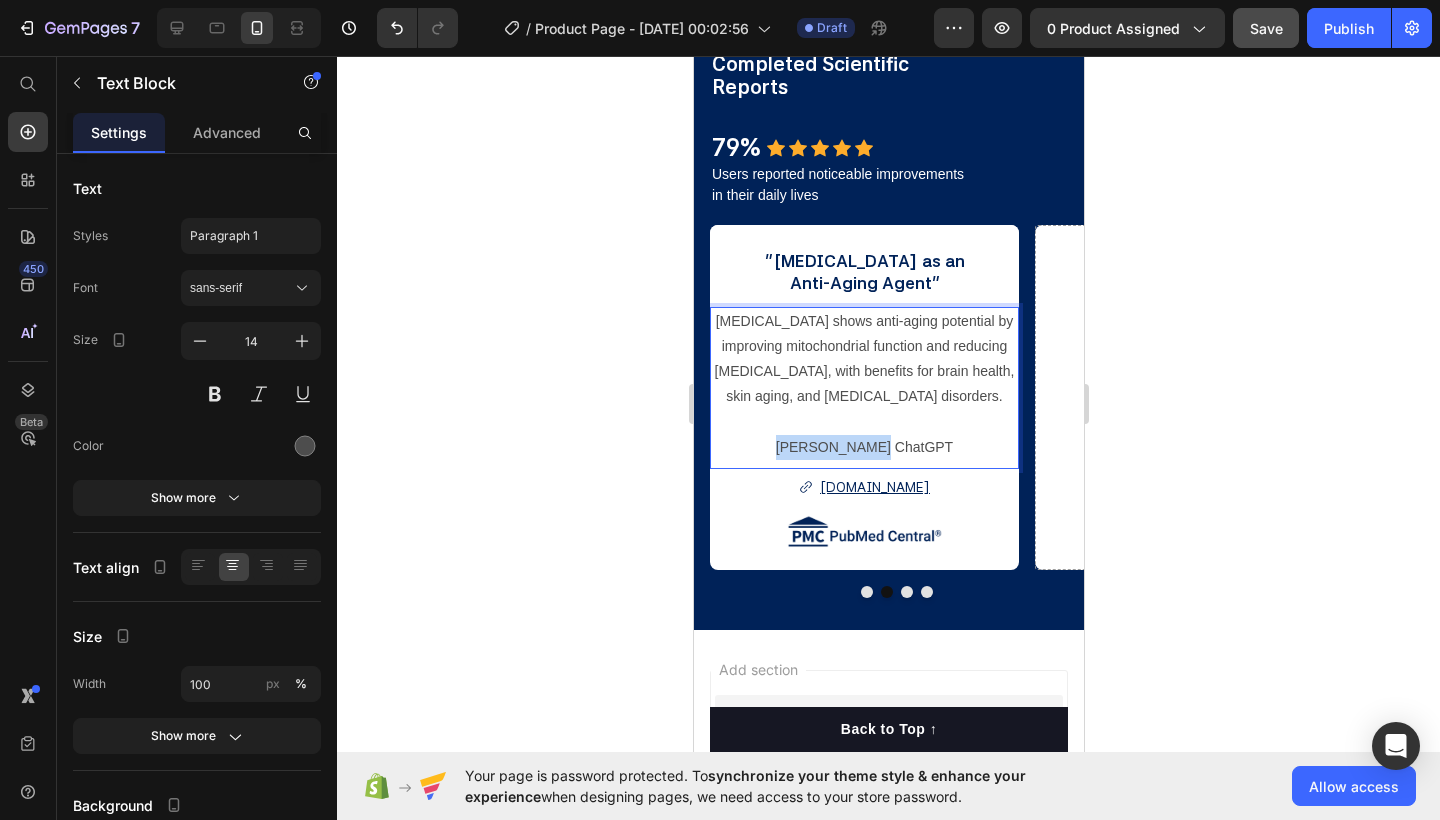 click on "[PERSON_NAME] ChatGPT" at bounding box center (863, 447) 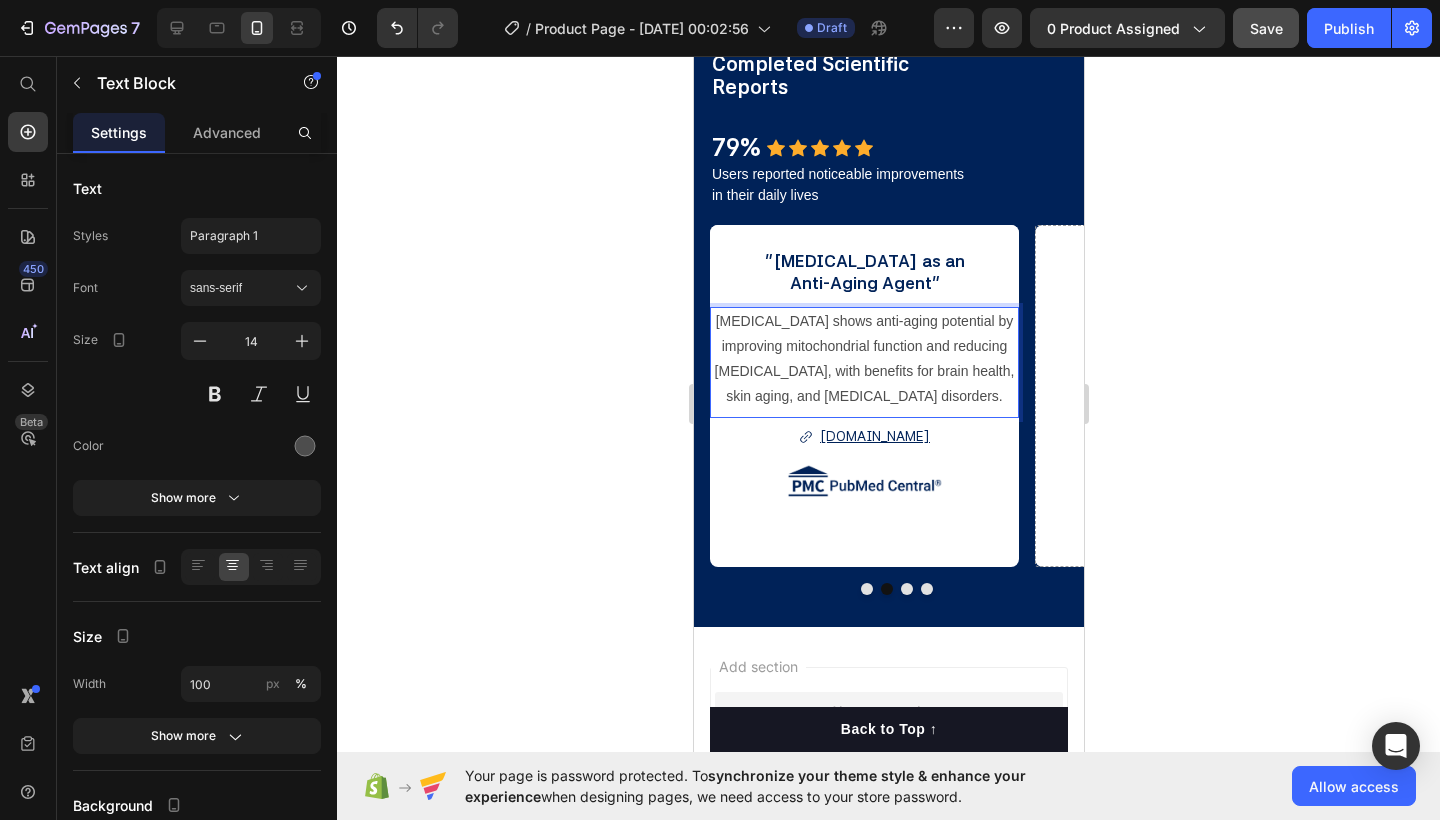 click on "[MEDICAL_DATA] shows anti-aging potential by improving mitochondrial function and reducing [MEDICAL_DATA], with benefits for brain health, skin aging, and [MEDICAL_DATA] disorders." at bounding box center (863, 359) 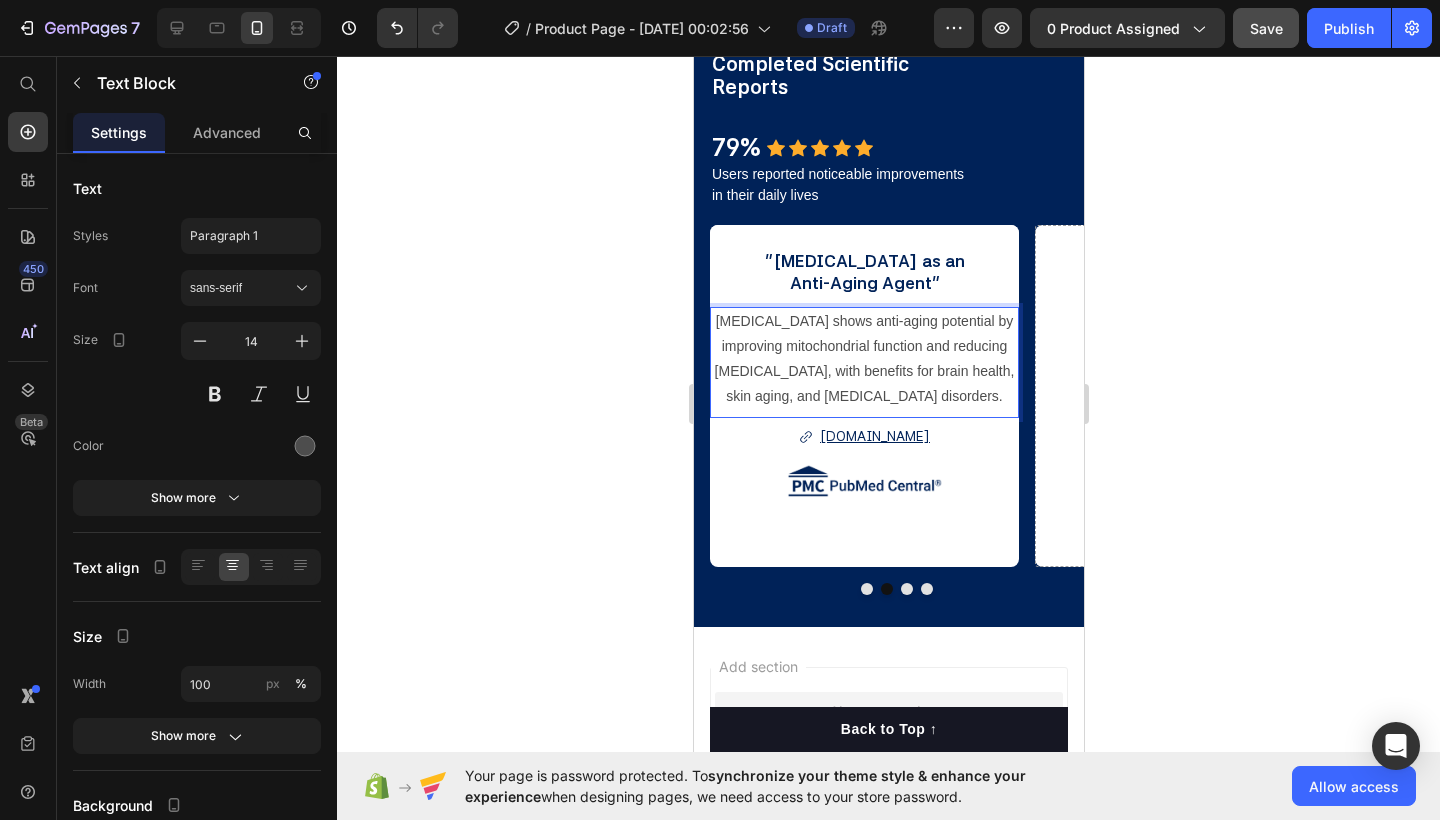 click on "[MEDICAL_DATA] shows anti-aging potential by improving mitochondrial function and reducing [MEDICAL_DATA], with benefits for brain health, skin aging, and [MEDICAL_DATA] disorders." at bounding box center (863, 359) 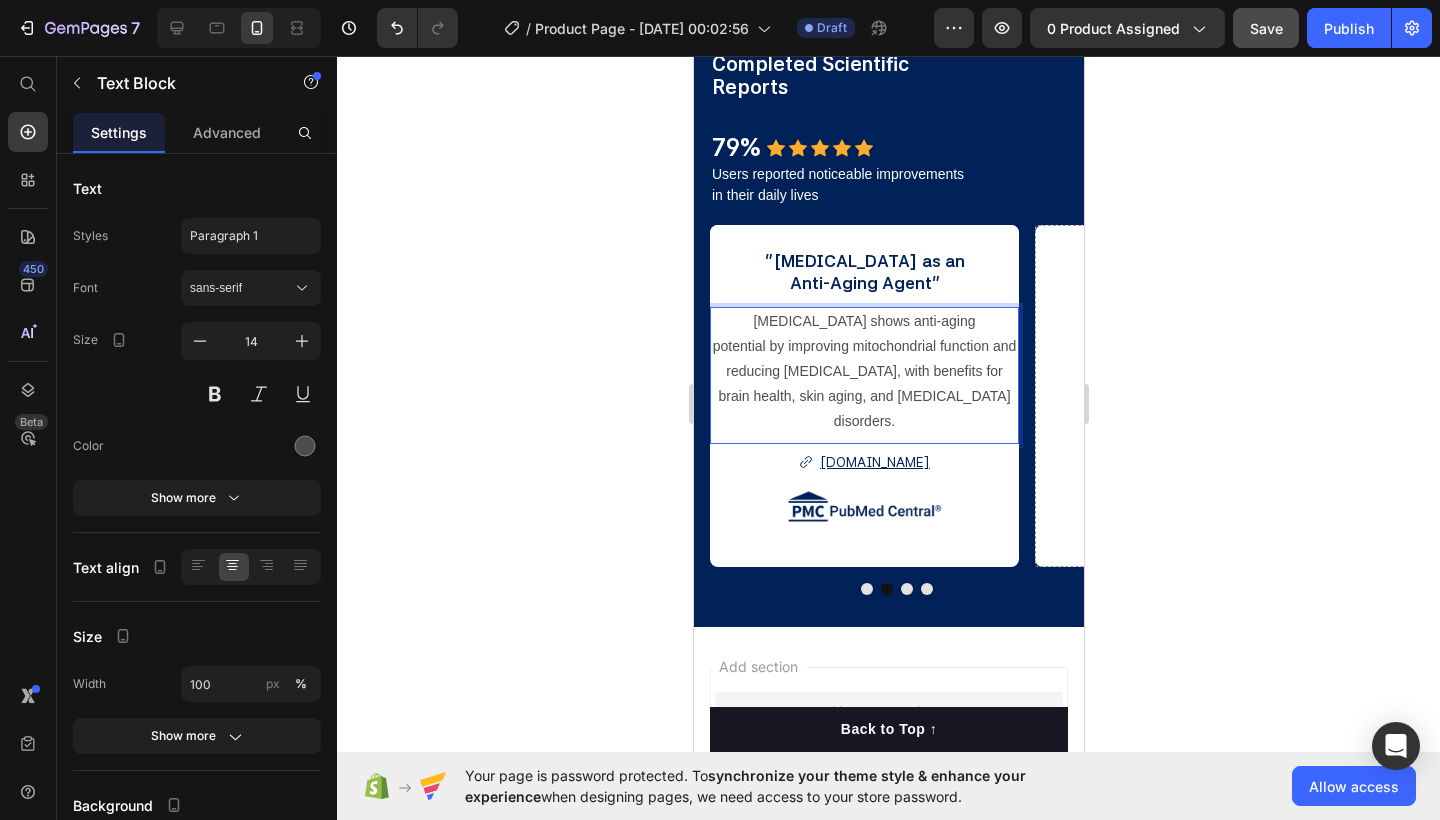 click on "potential by improving mitochondrial function and reducing [MEDICAL_DATA], with benefits for brain health, skin aging, and [MEDICAL_DATA] disorders." at bounding box center (863, 384) 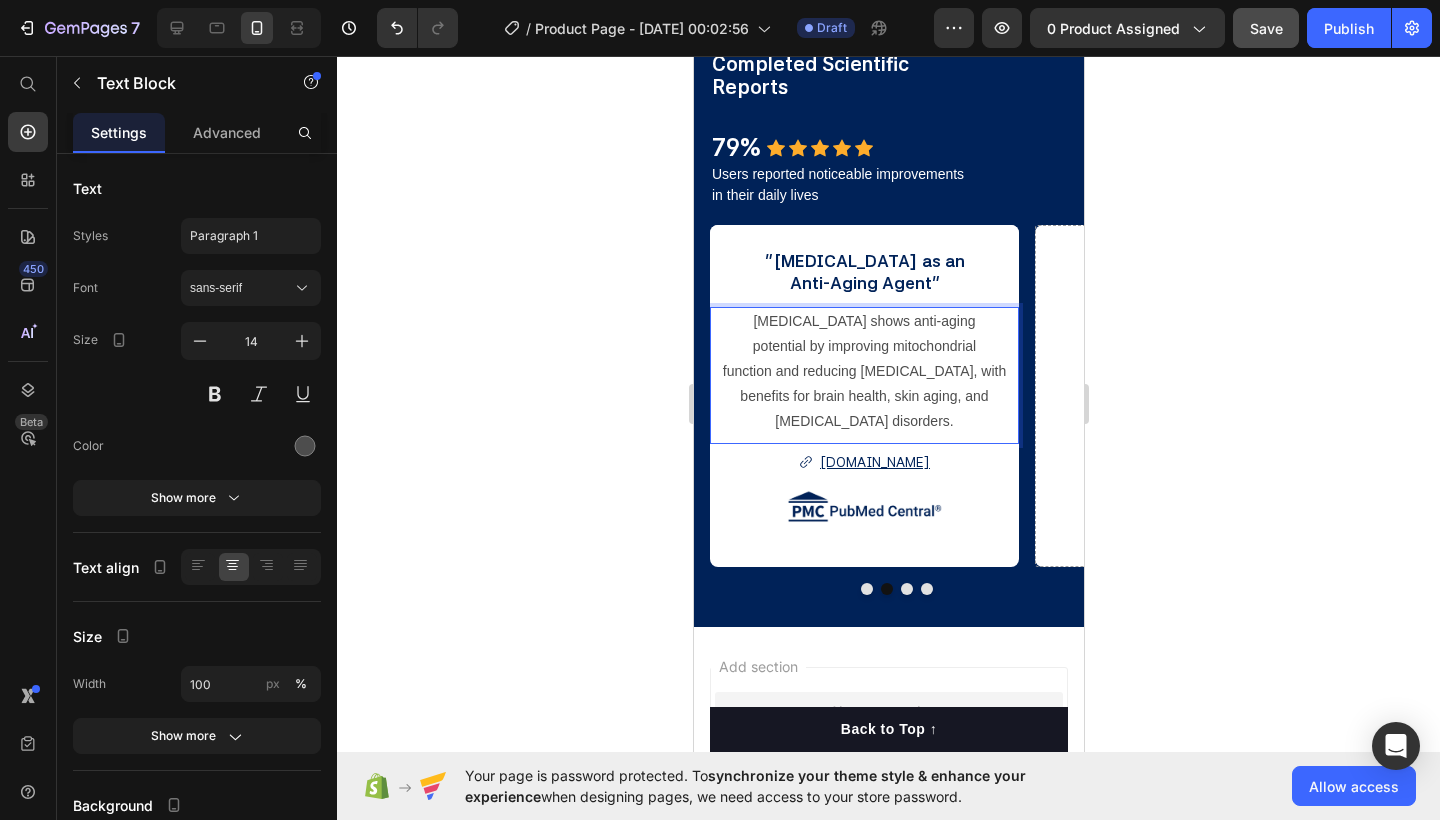 click on "function and reducing [MEDICAL_DATA], with benefits for brain health, skin aging, and [MEDICAL_DATA] disorders." at bounding box center [863, 397] 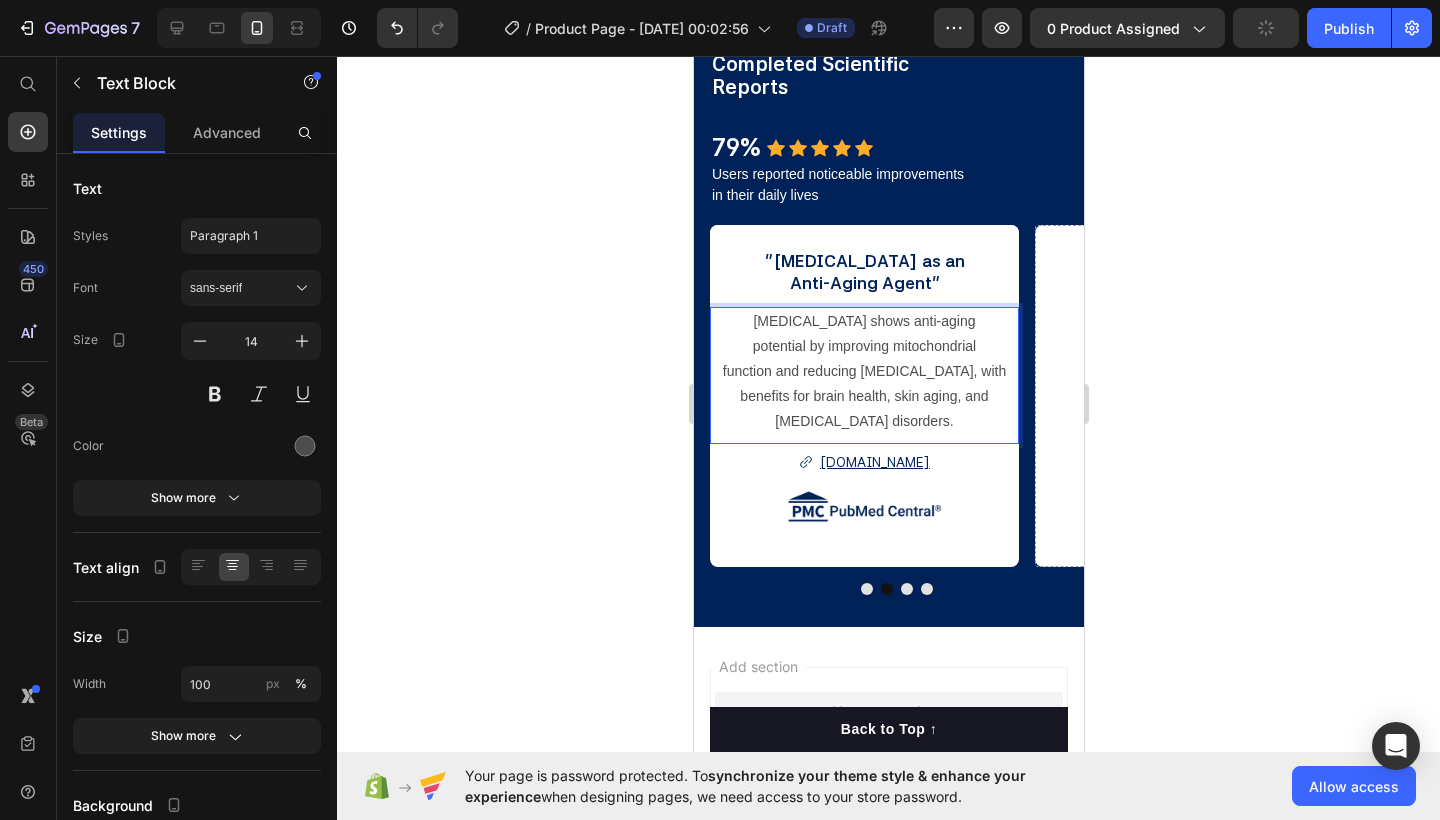 click on "function and reducing [MEDICAL_DATA], with benefits for brain health, skin aging, and [MEDICAL_DATA] disorders." at bounding box center (863, 397) 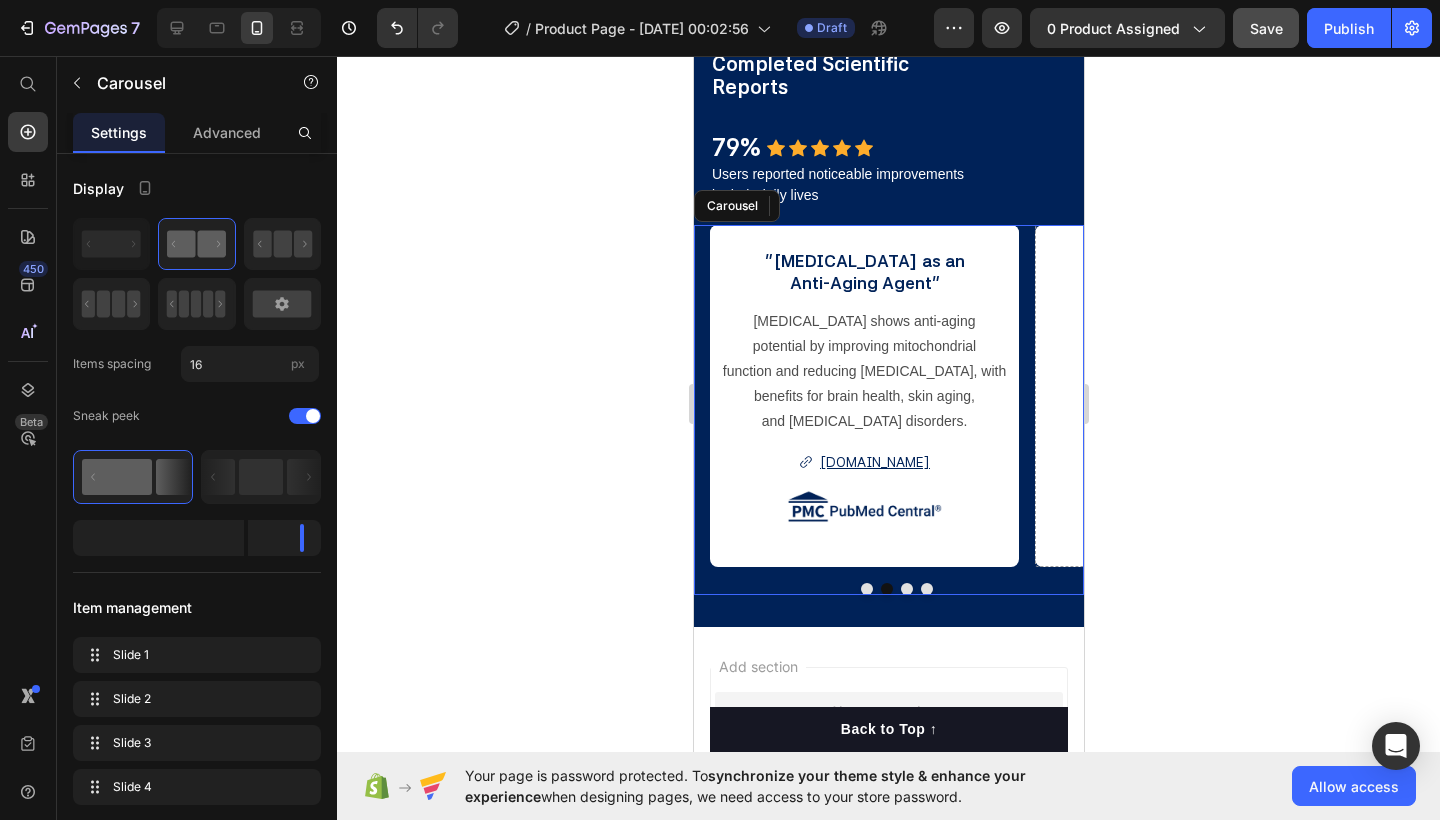click at bounding box center [866, 589] 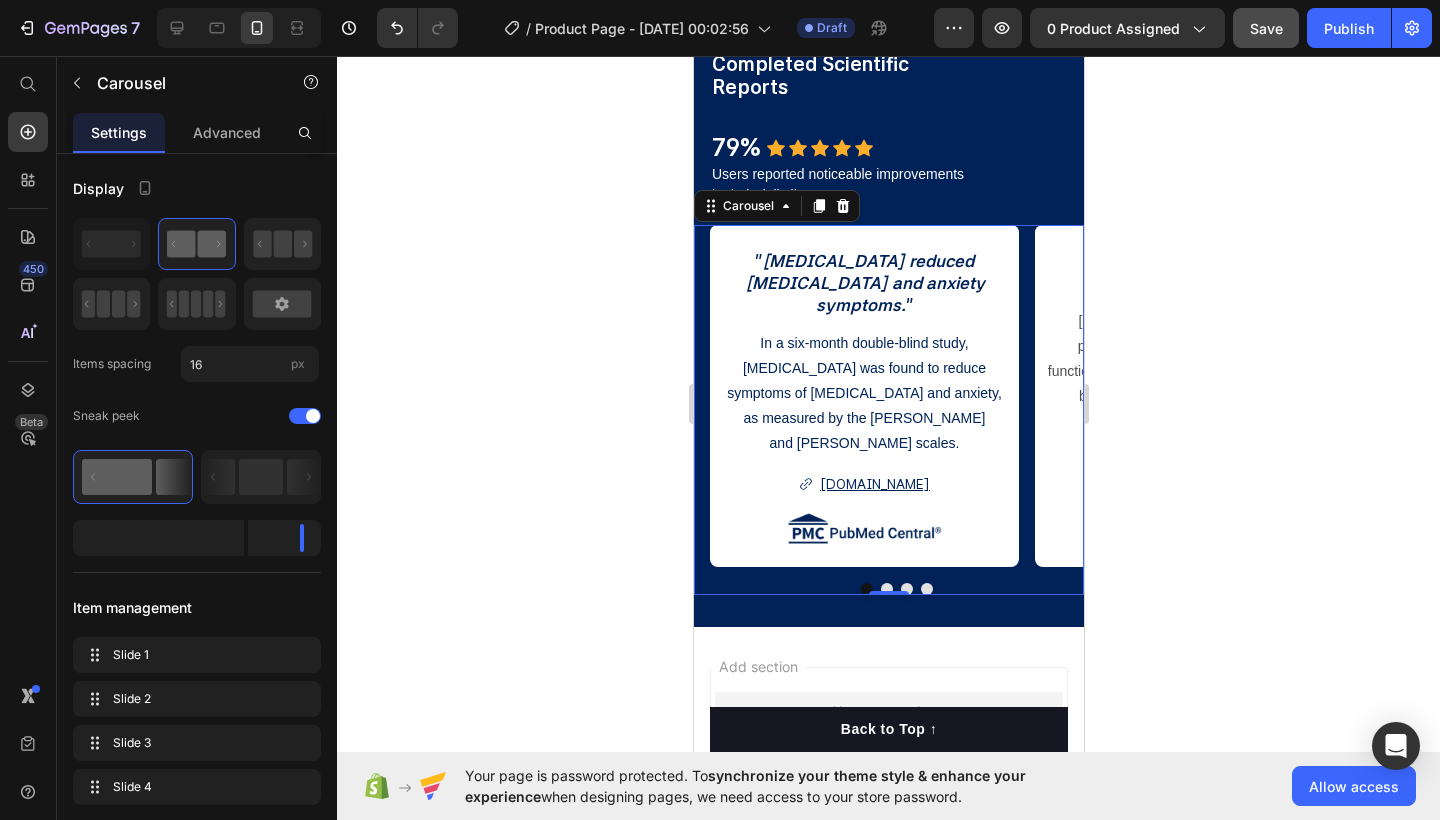 click at bounding box center (886, 589) 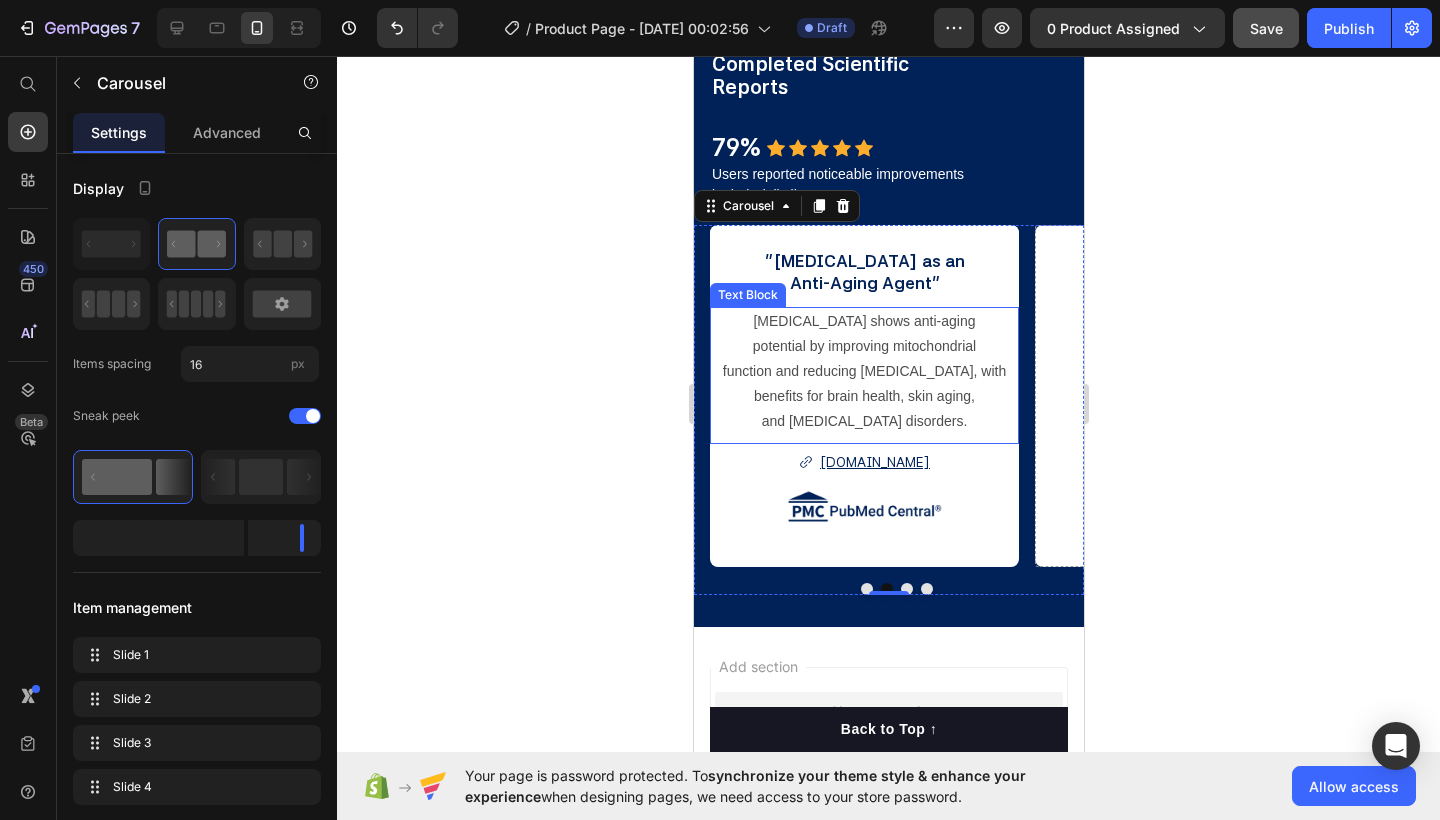 click on "potential by improving mitochondrial" at bounding box center (863, 346) 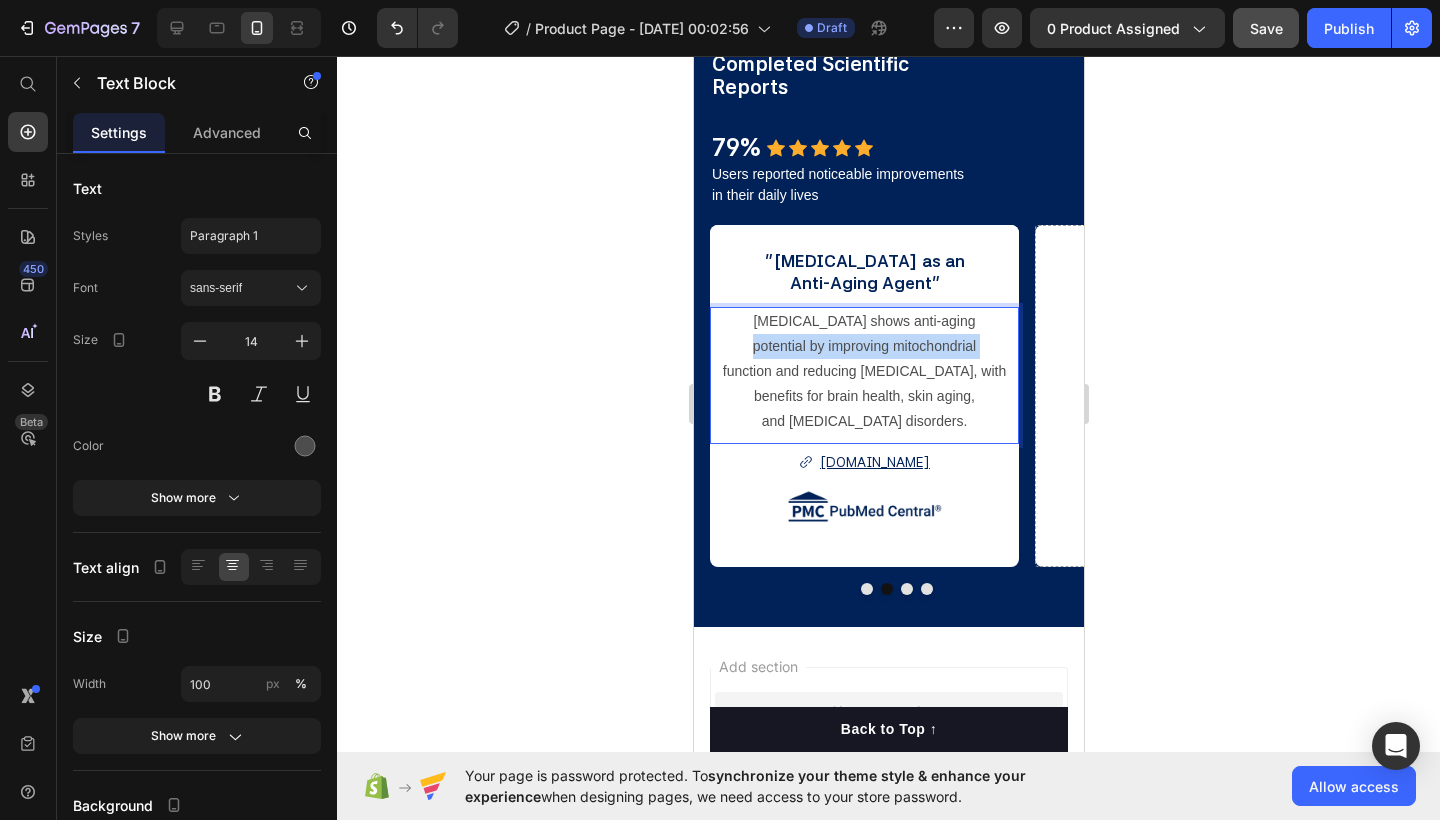 click on "potential by improving mitochondrial" at bounding box center (863, 346) 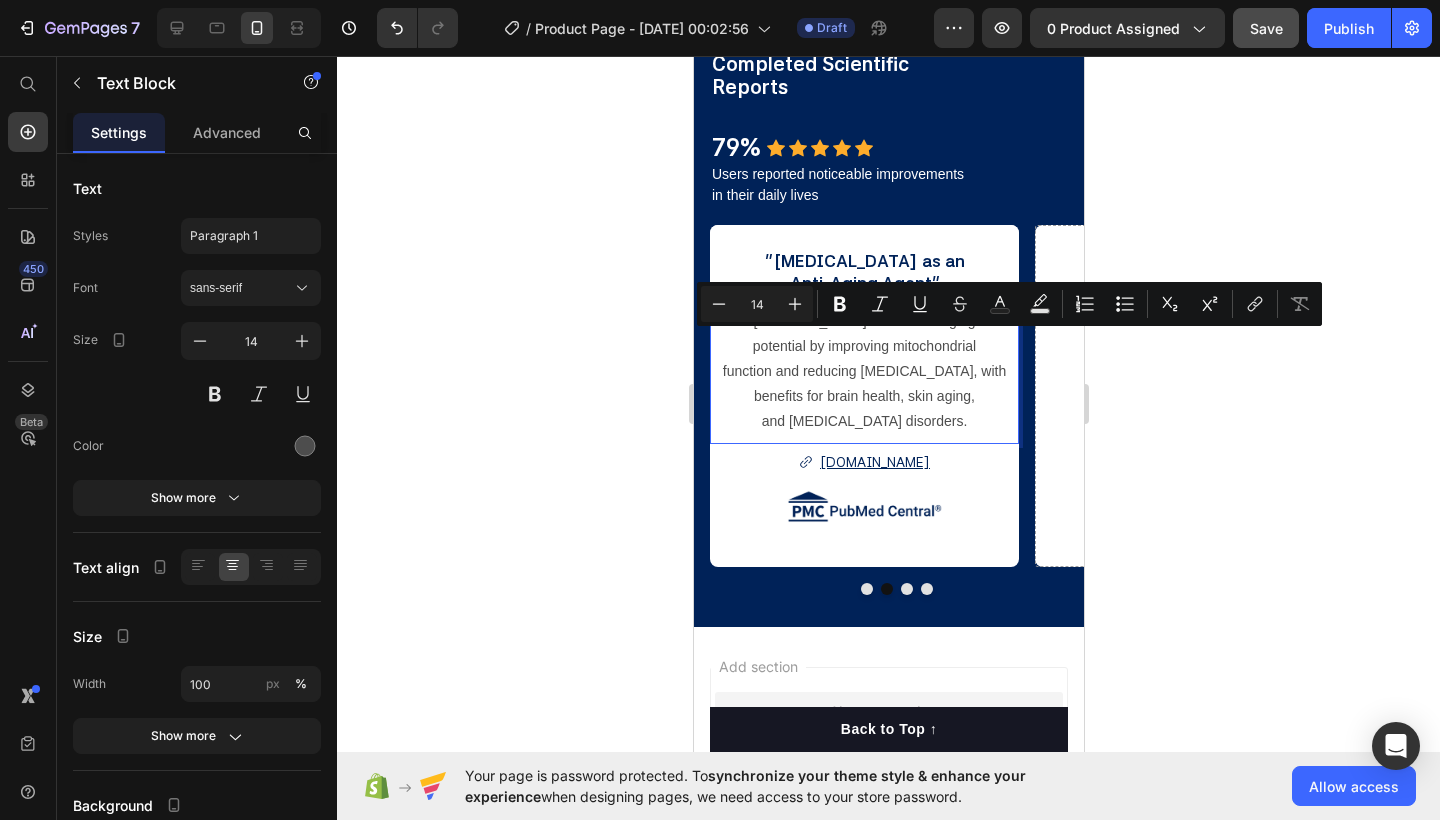 click on "function and reducing [MEDICAL_DATA], with benefits for brain health, skin aging," at bounding box center [863, 384] 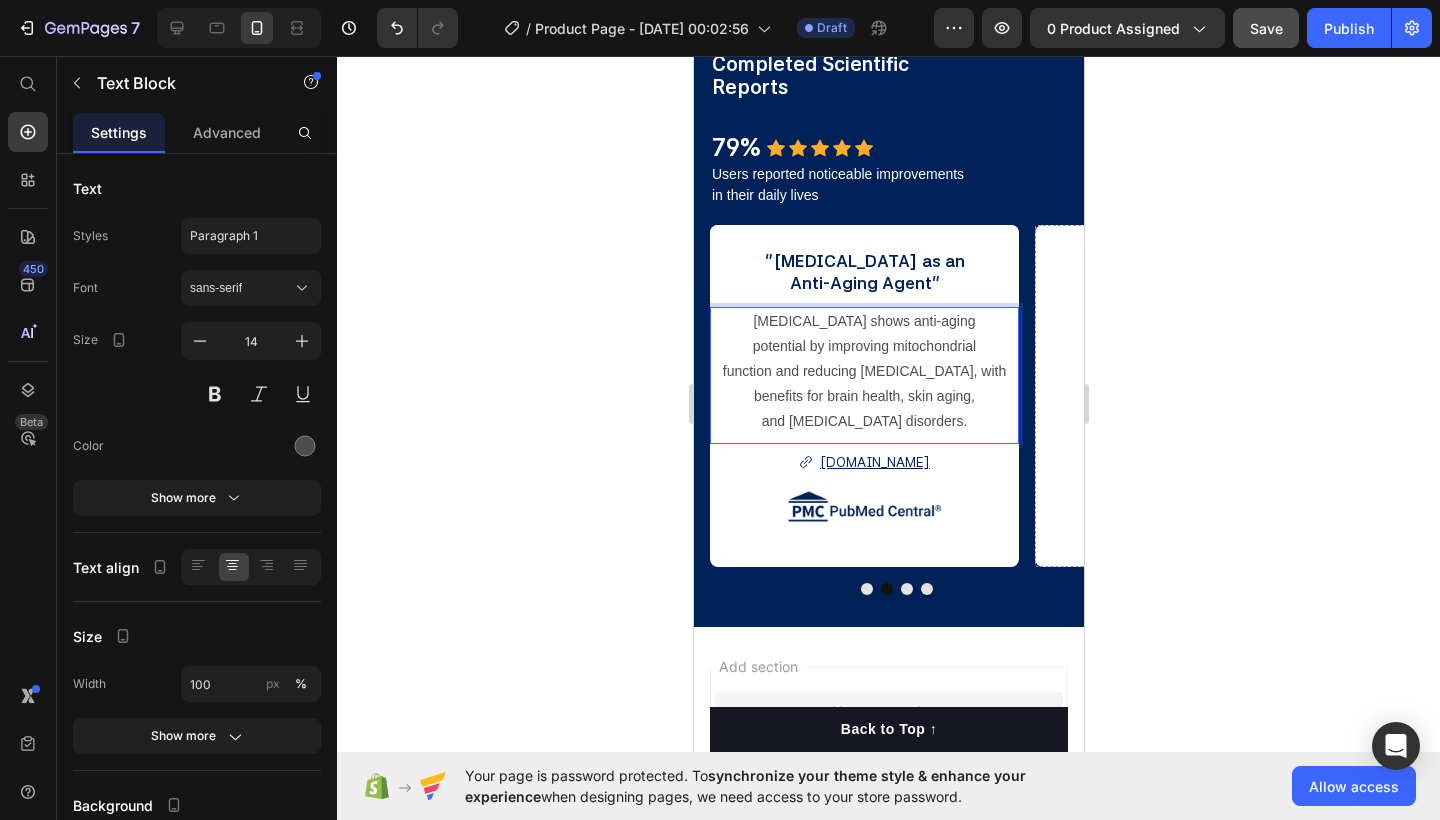 drag, startPoint x: 764, startPoint y: 315, endPoint x: 990, endPoint y: 417, distance: 247.95161 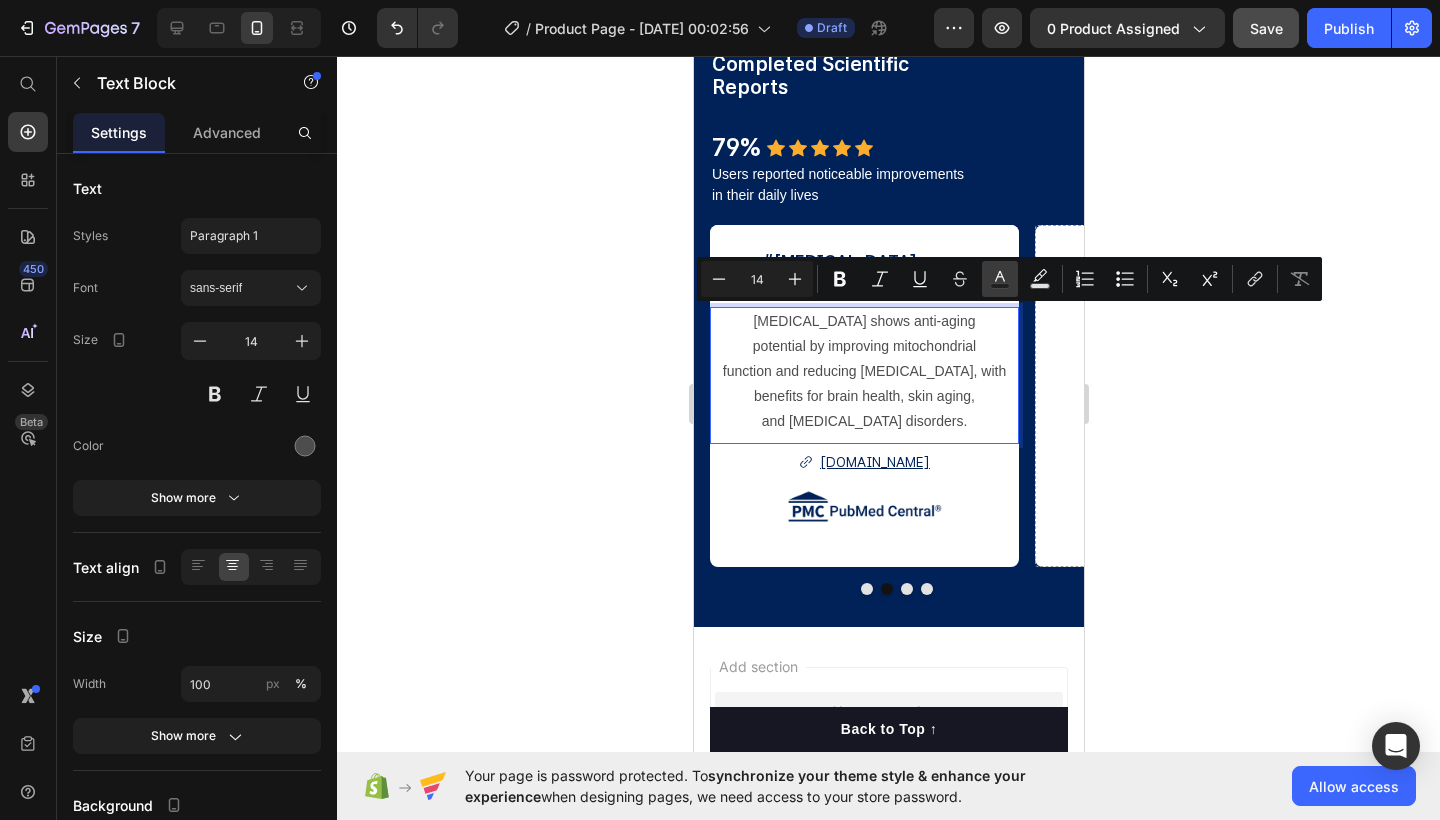 click 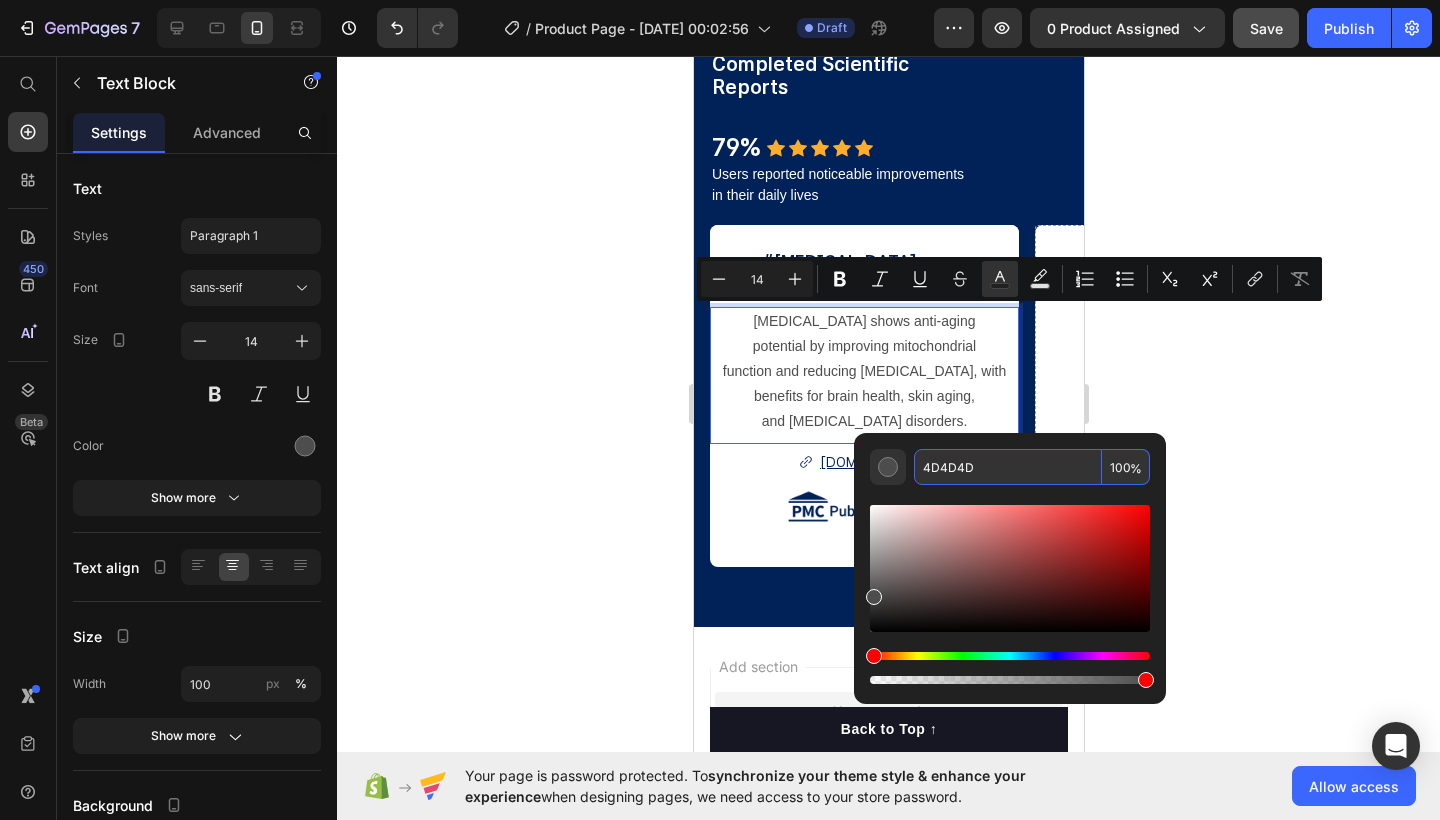 click on "4D4D4D" at bounding box center [1008, 467] 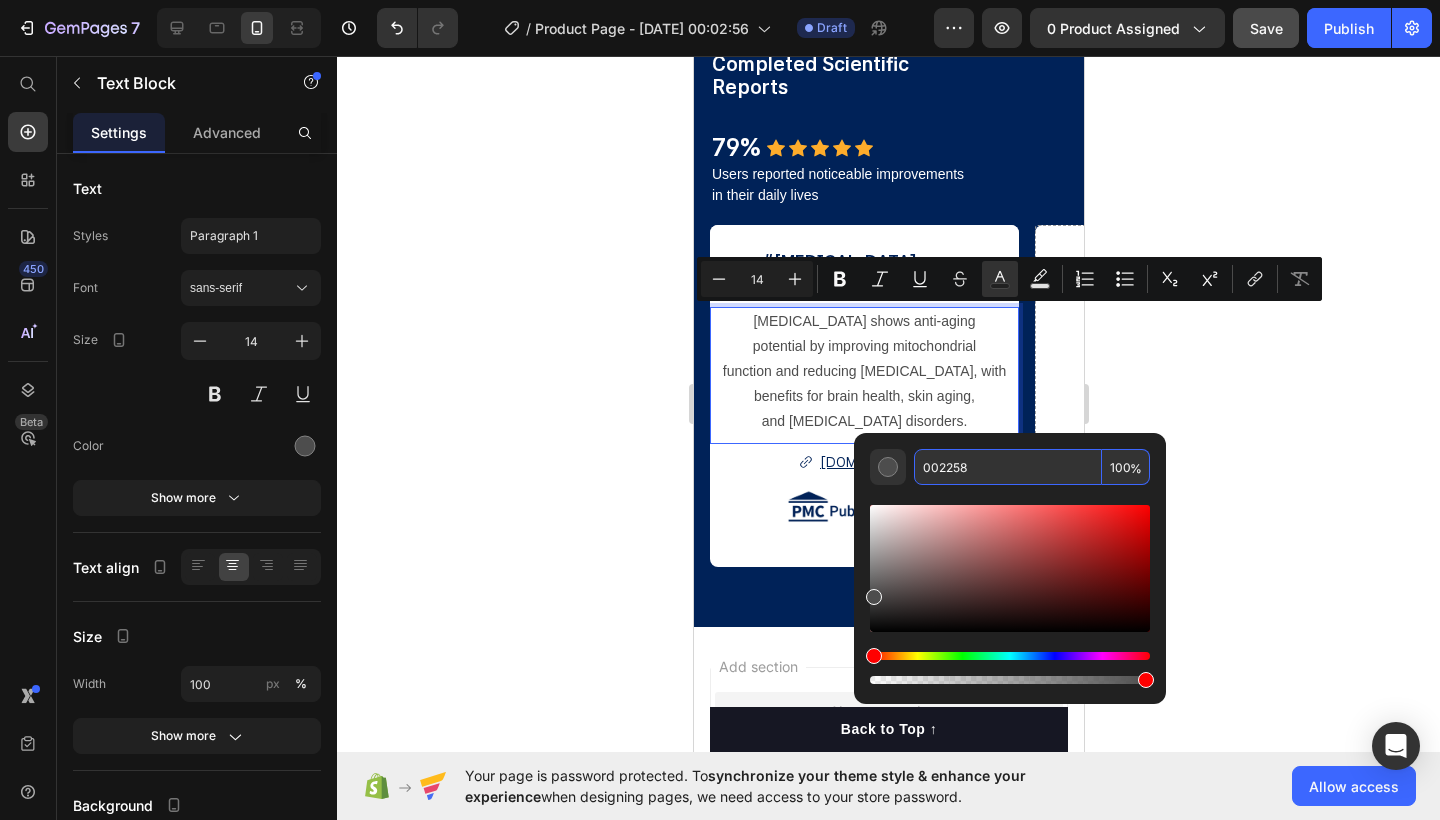type on "002258" 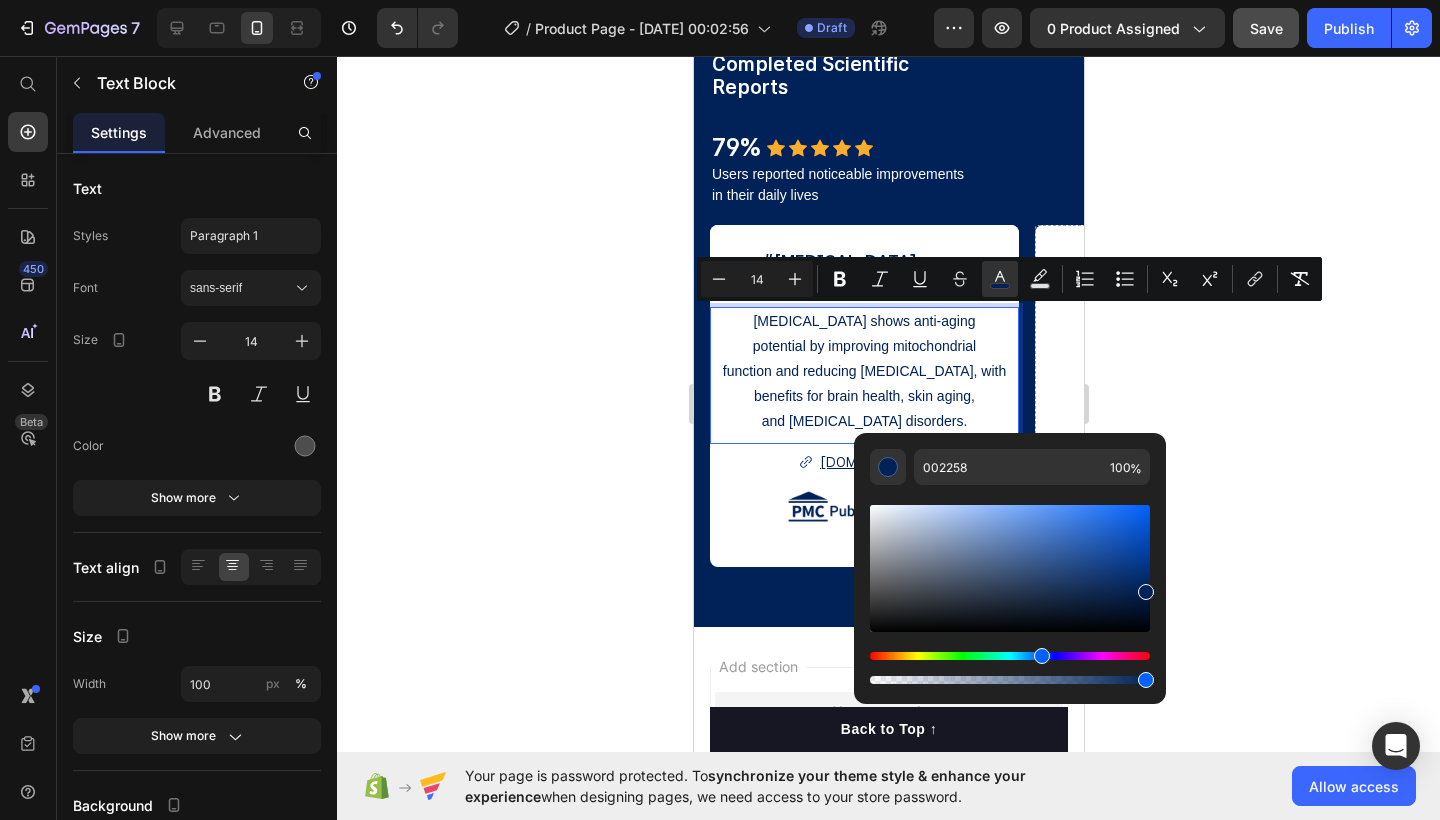 click 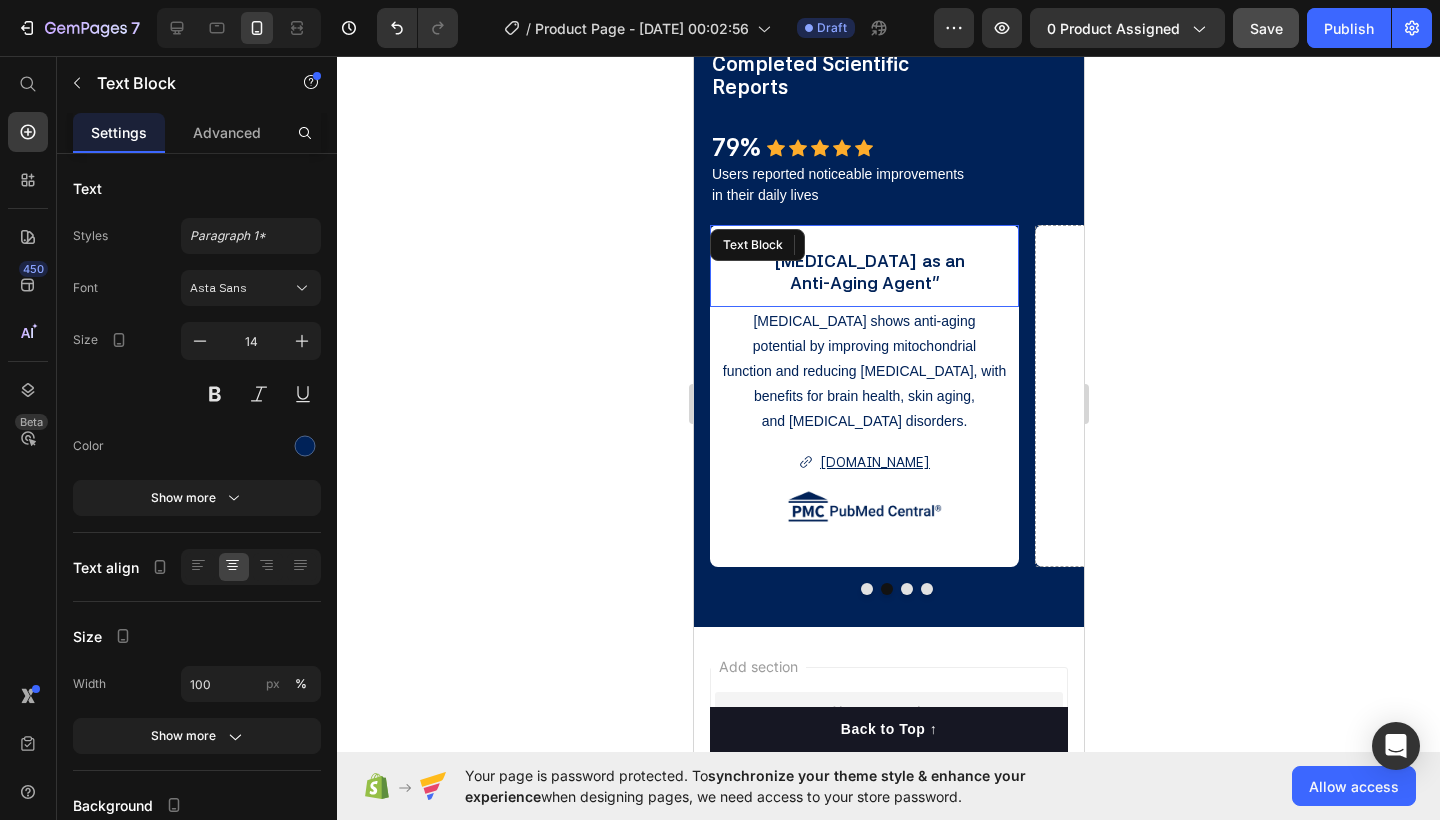 click on "Anti-Aging Agent"" at bounding box center (863, 283) 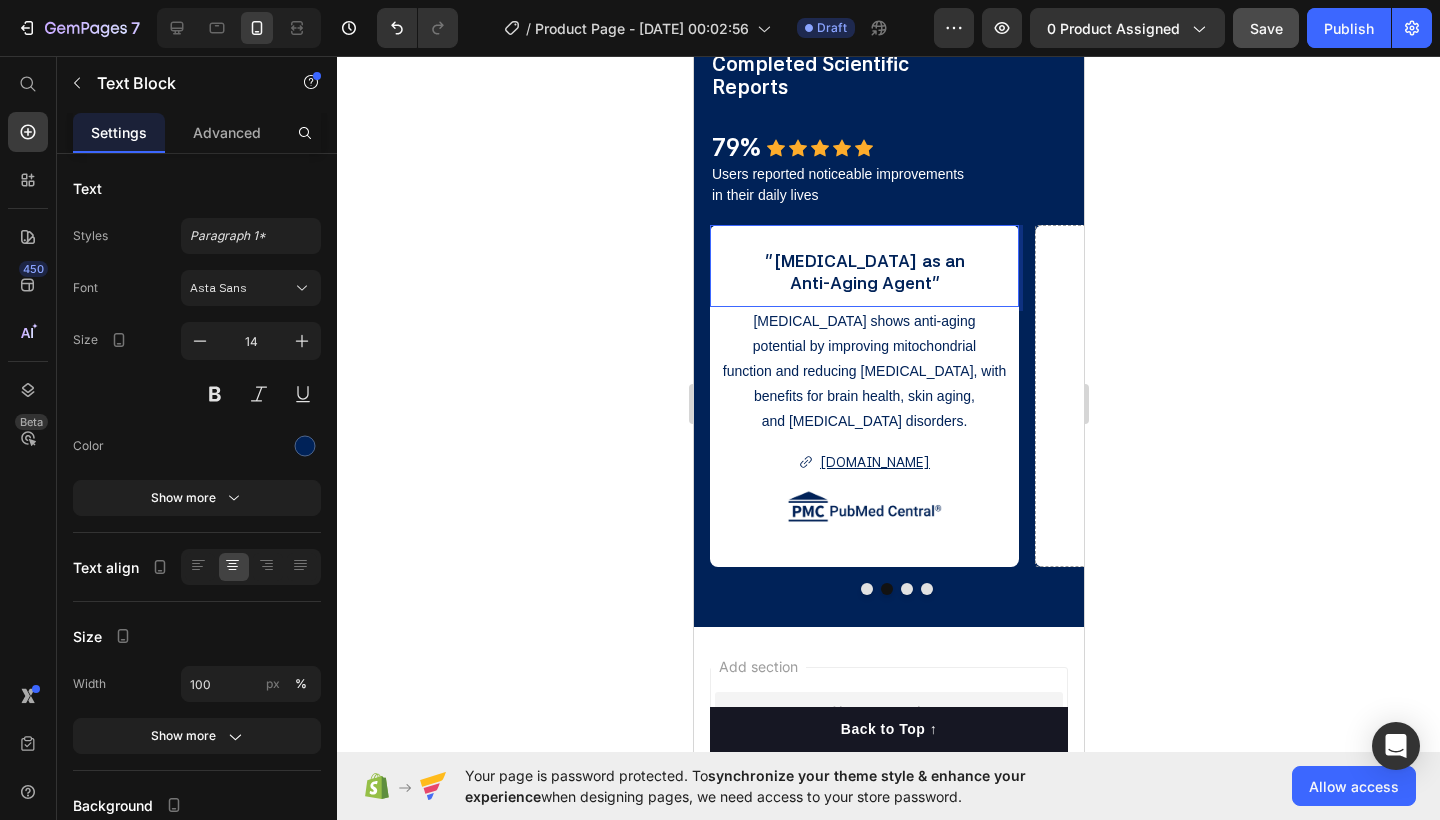 click on "Anti-Aging Agent"" at bounding box center (863, 283) 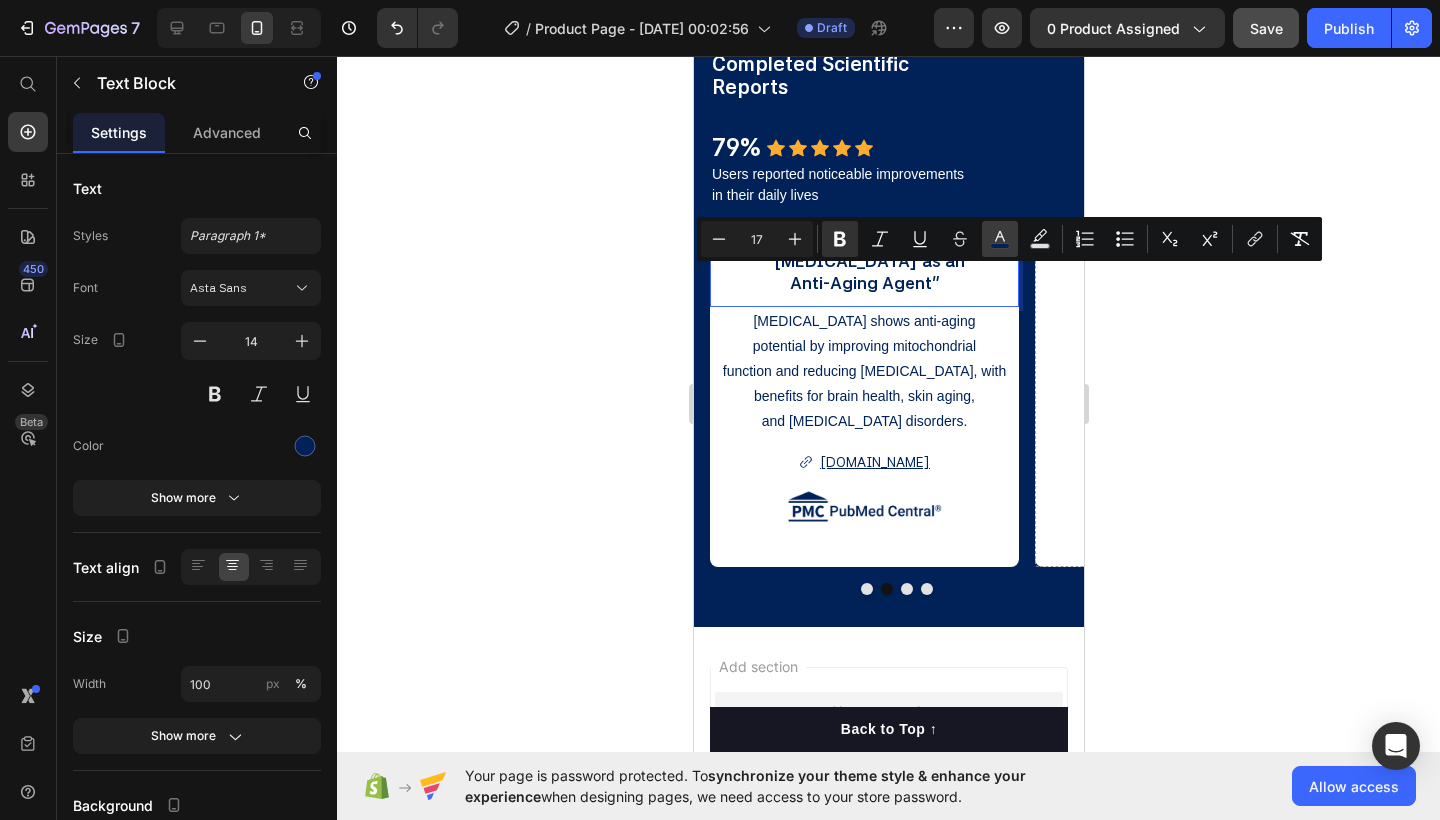 click 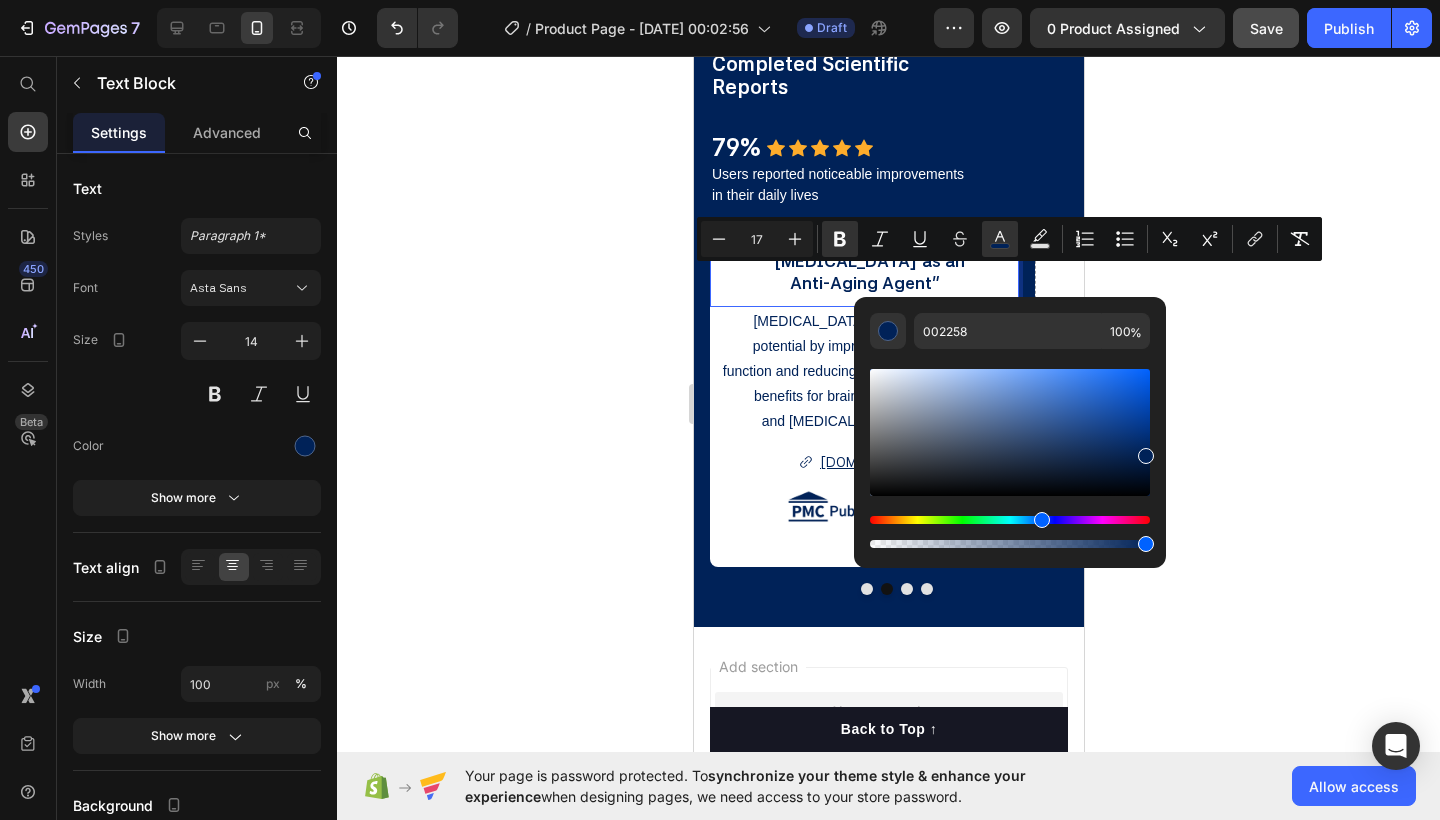 click 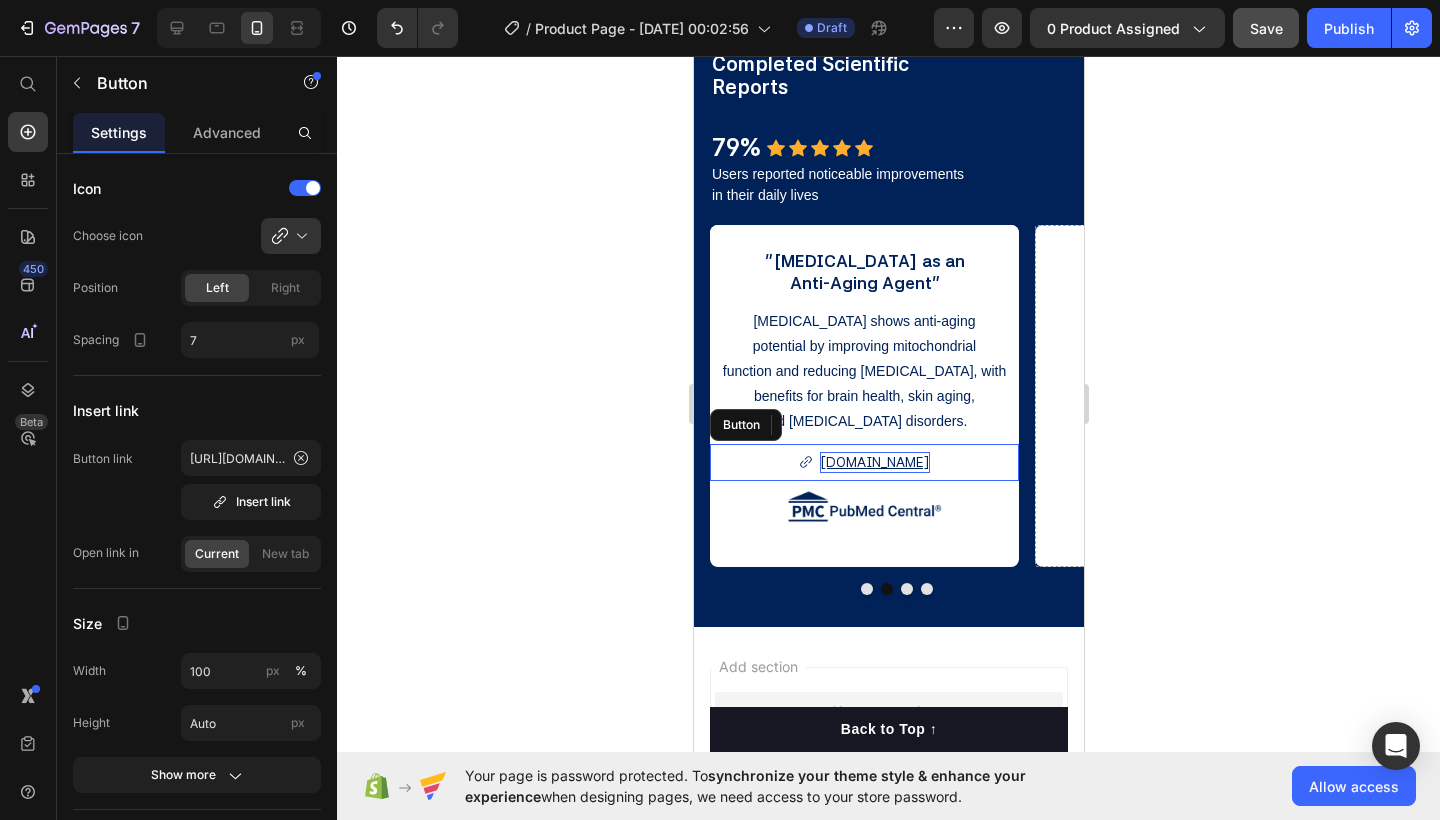 click on "[DOMAIN_NAME]" at bounding box center [874, 462] 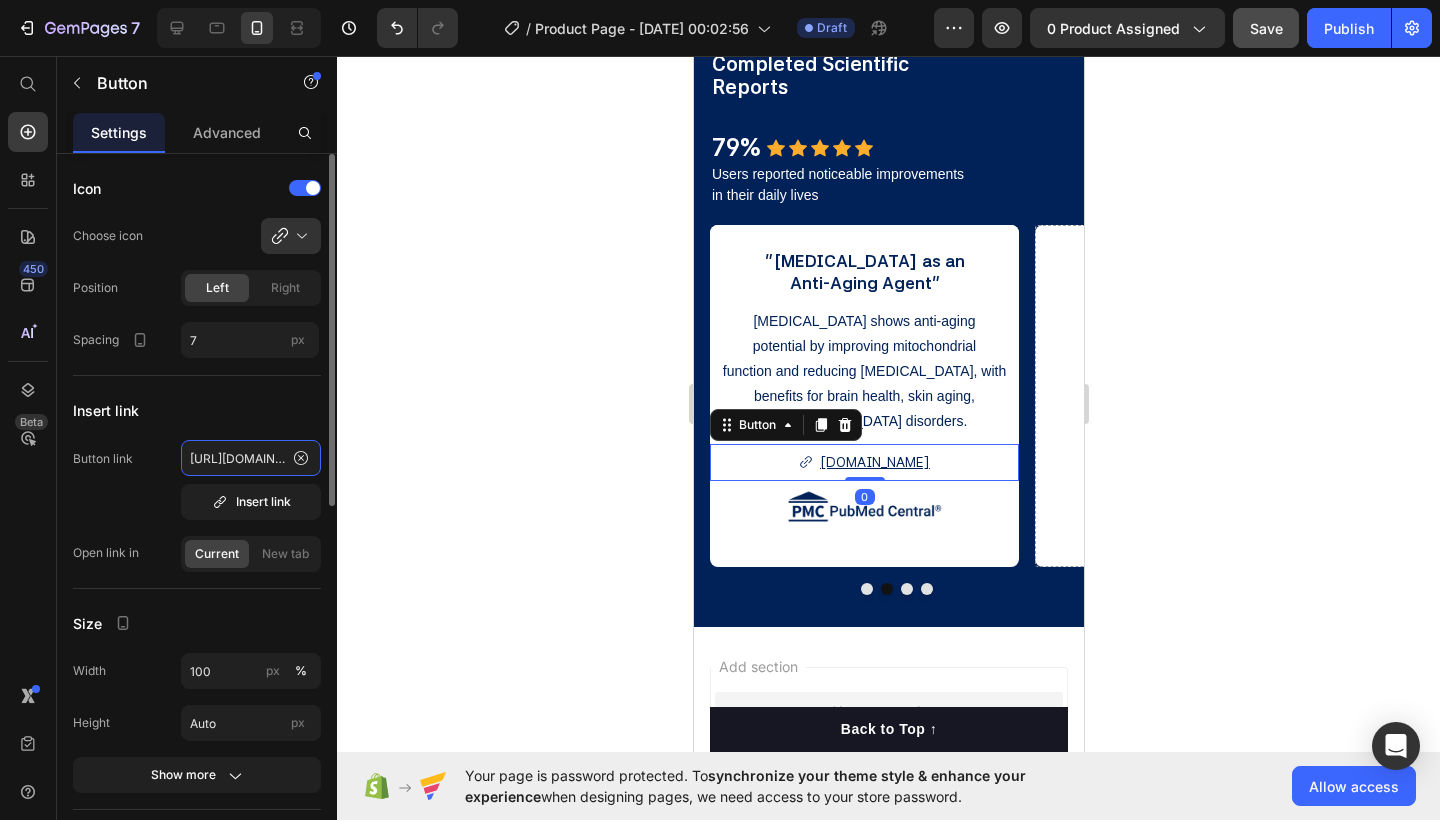 click on "[URL][DOMAIN_NAME]" 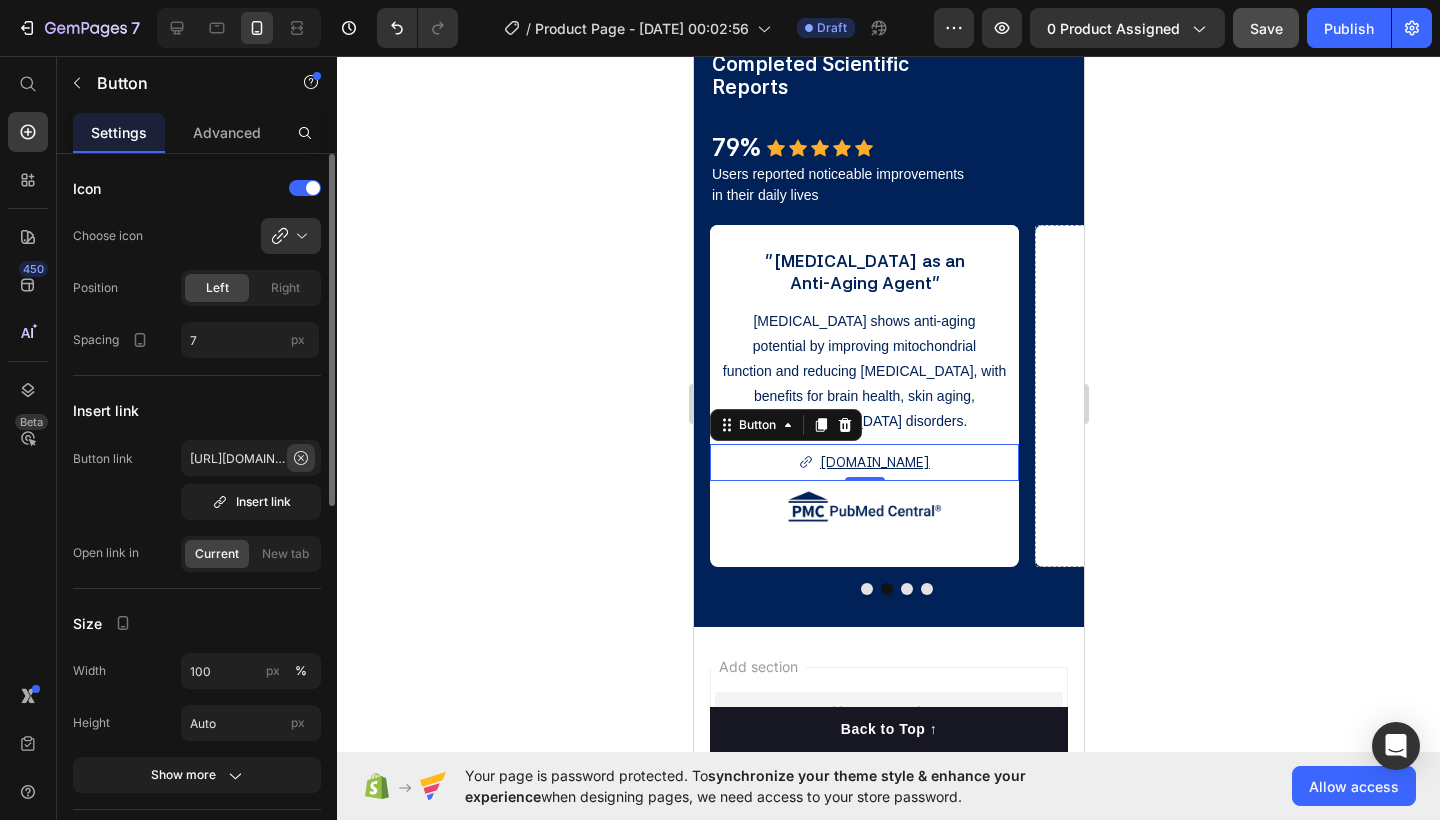 click 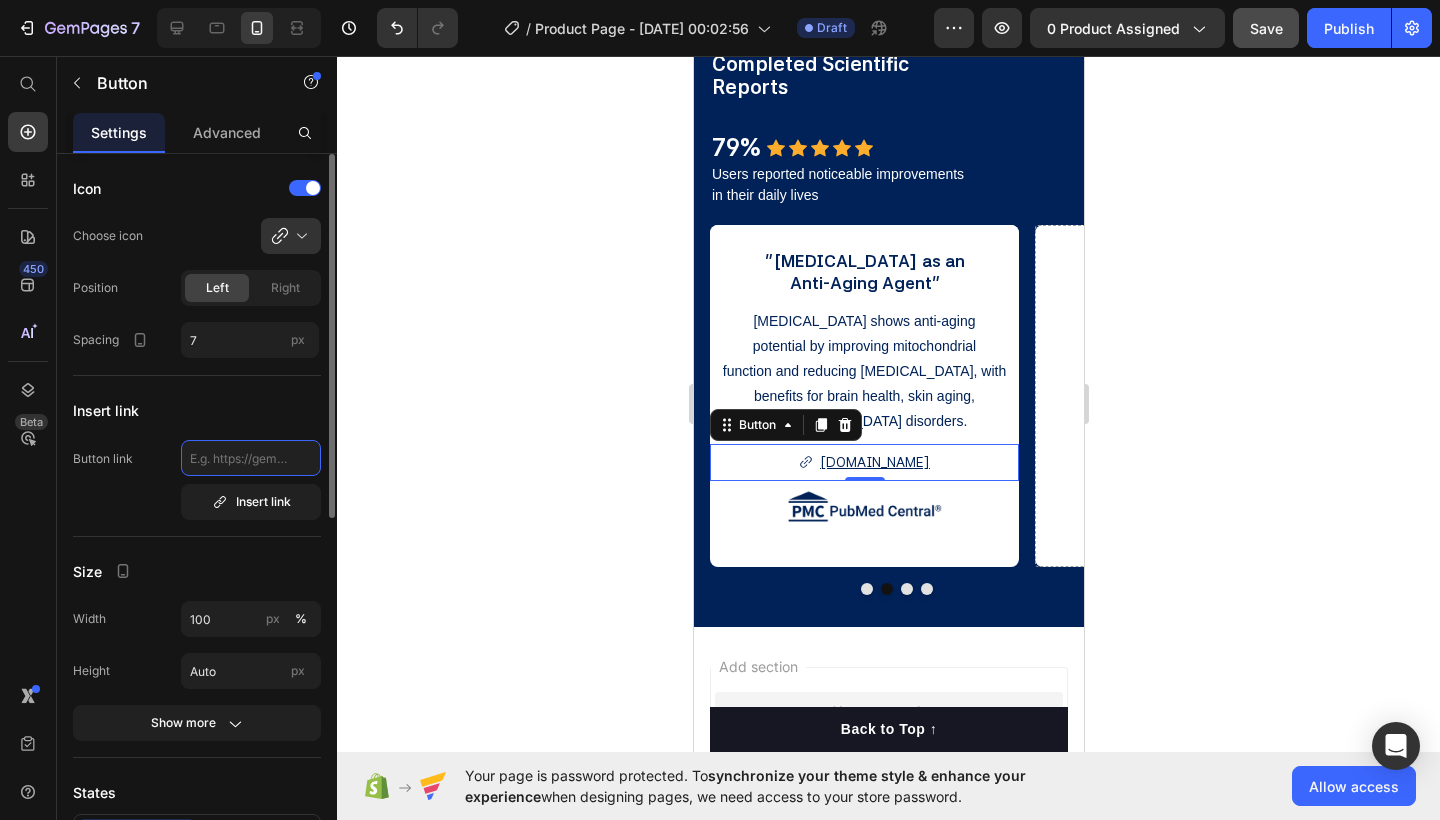 paste on "[URL][DOMAIN_NAME]" 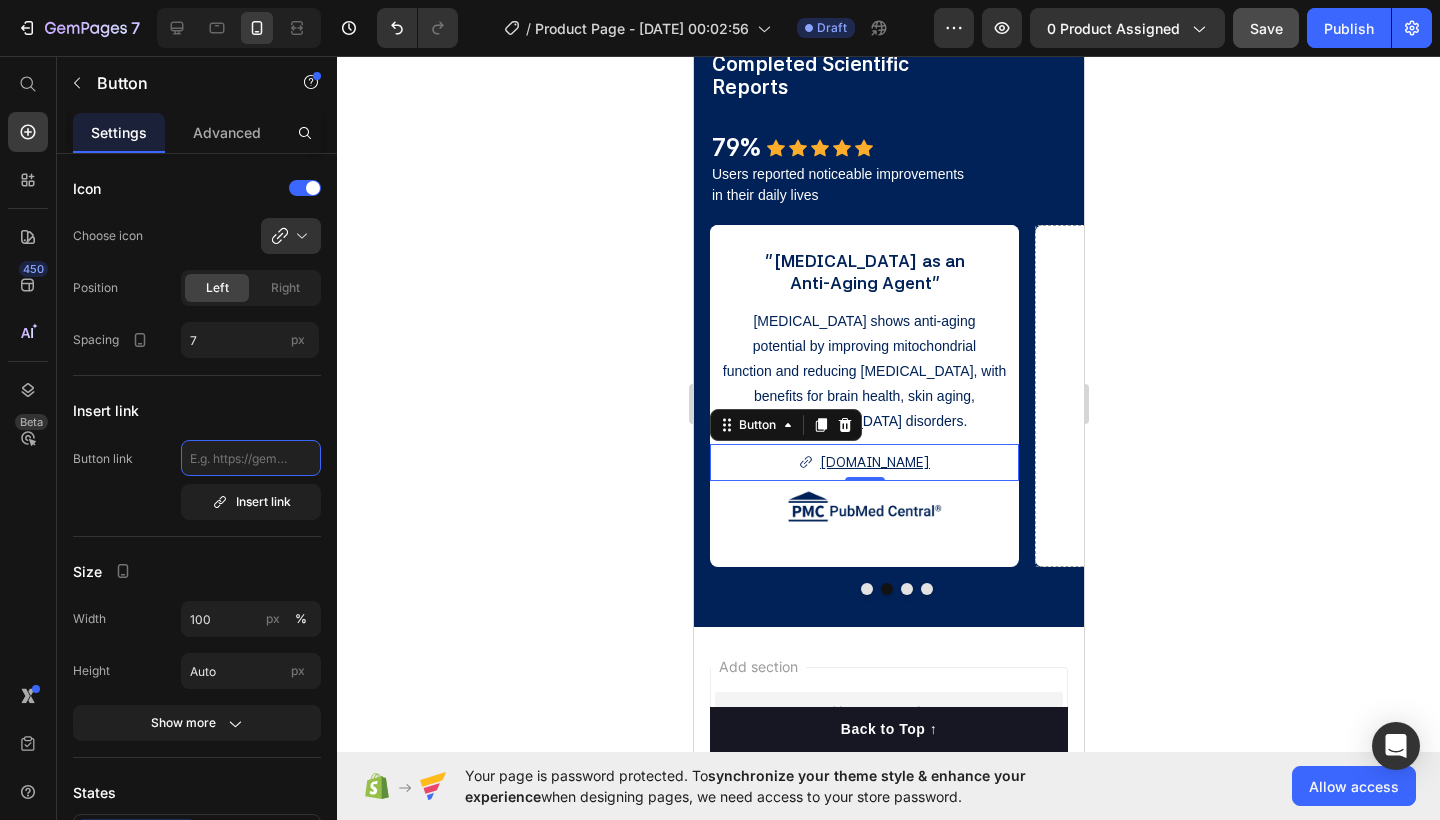 type on "[URL][DOMAIN_NAME]" 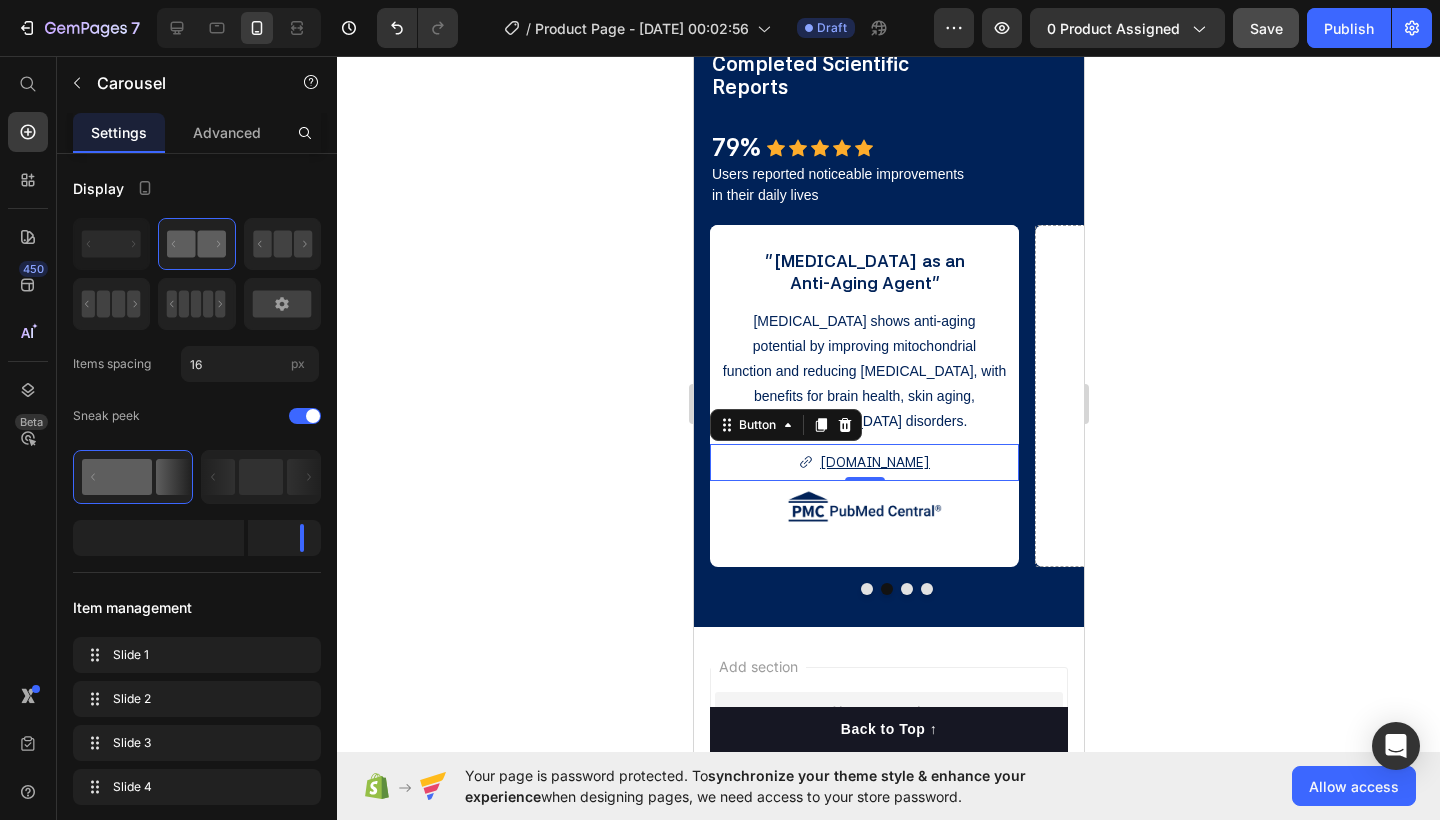 click at bounding box center [866, 589] 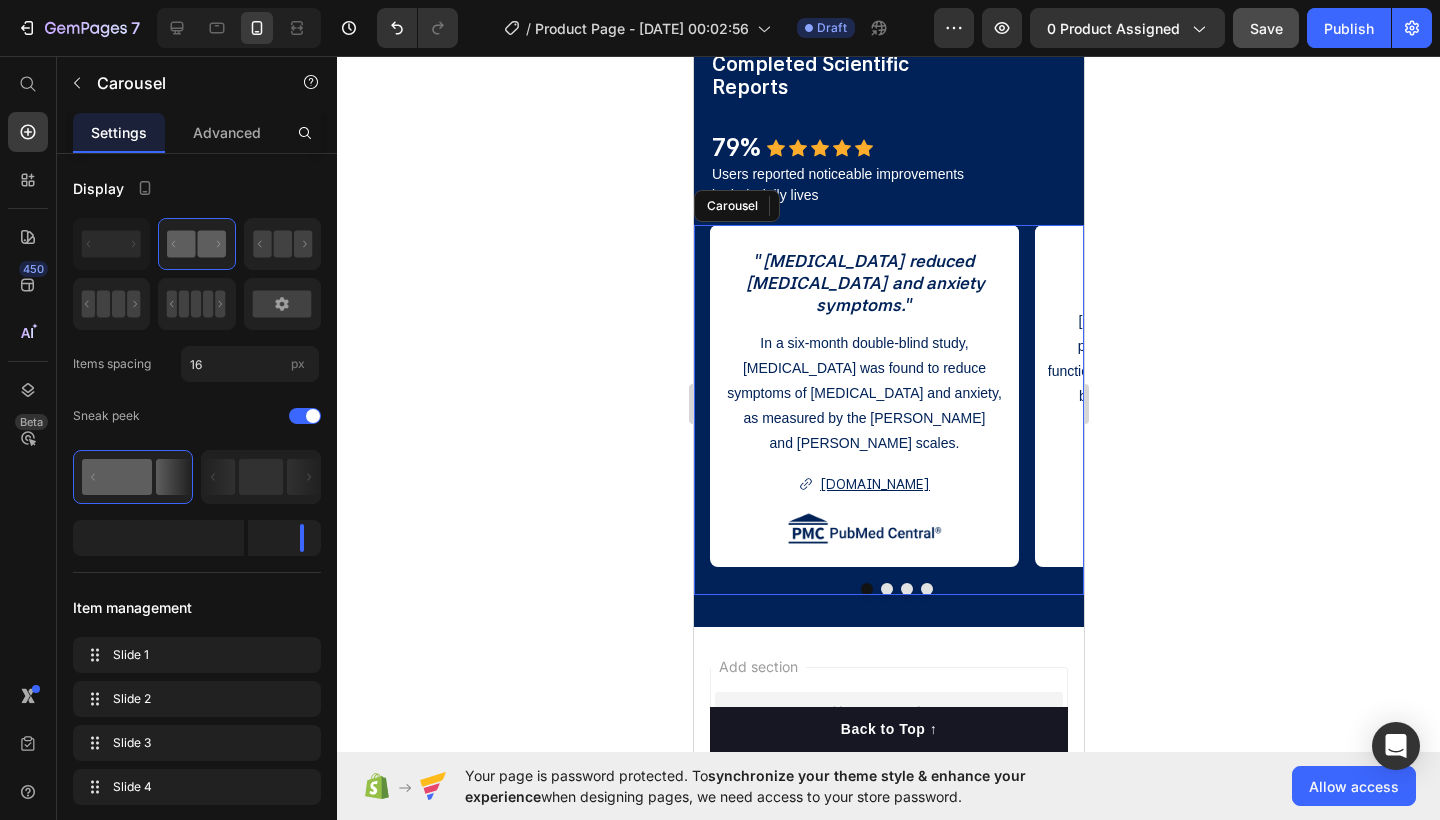 click at bounding box center [886, 589] 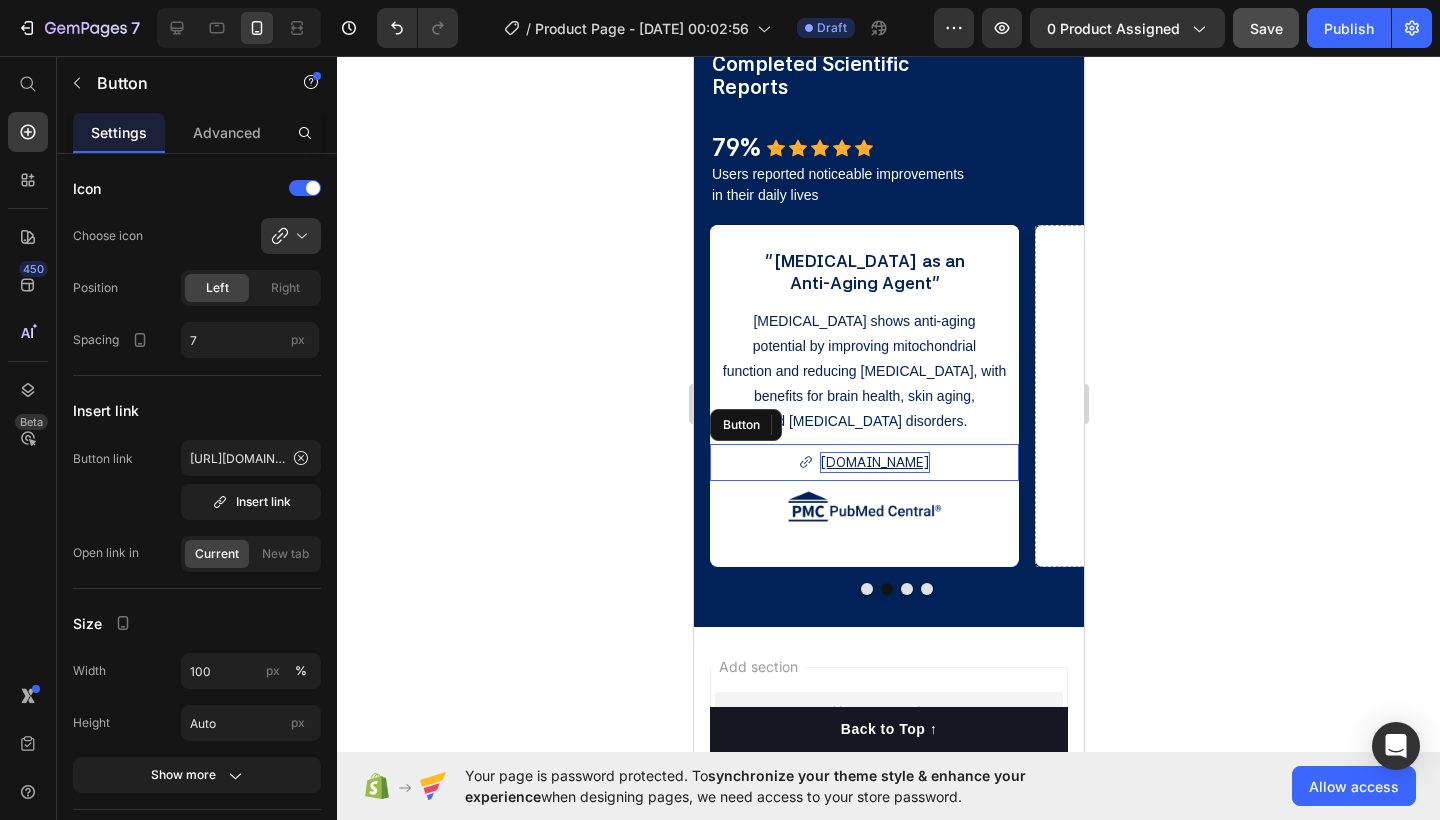 click on "[DOMAIN_NAME]" at bounding box center (874, 462) 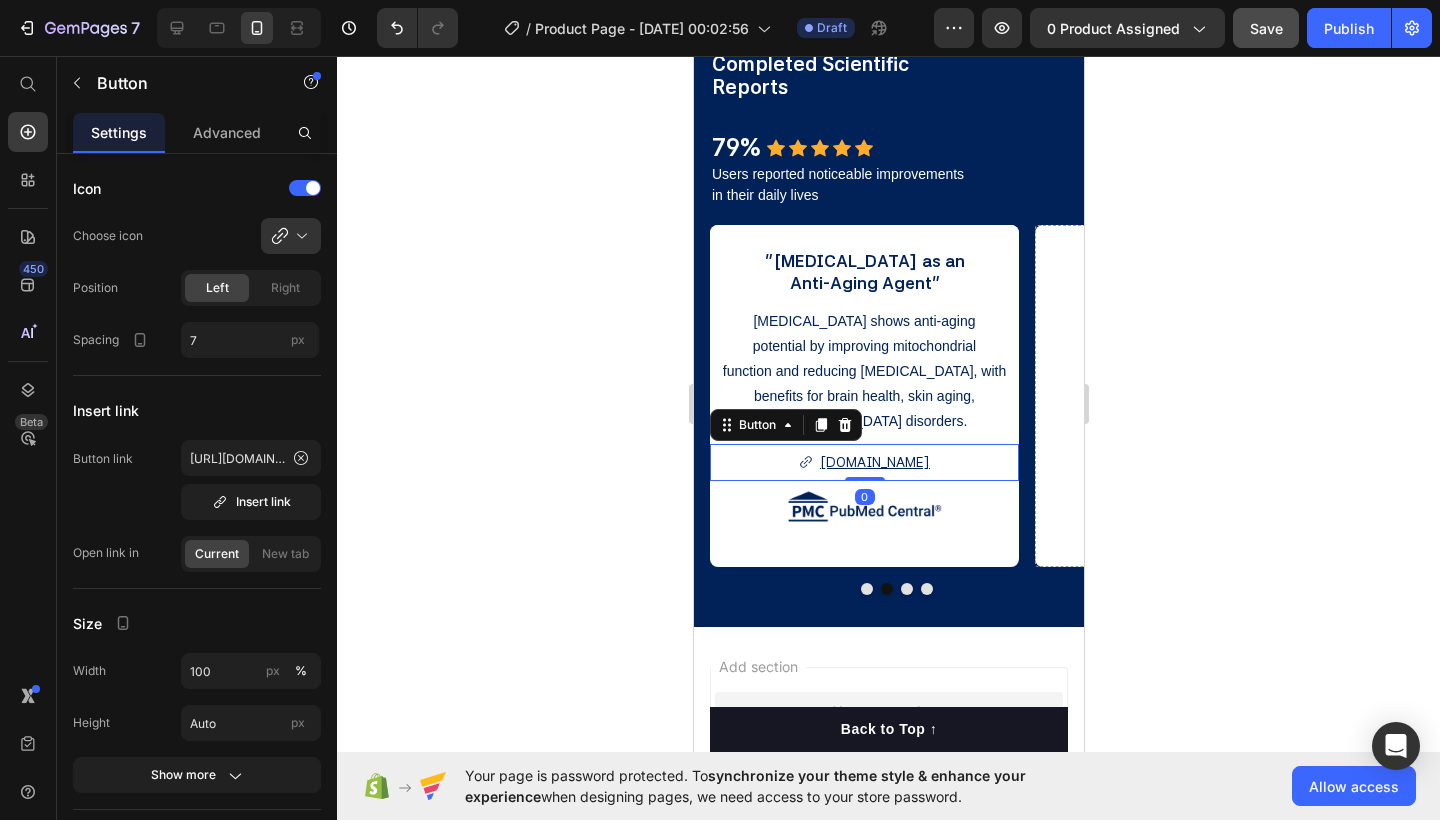 click 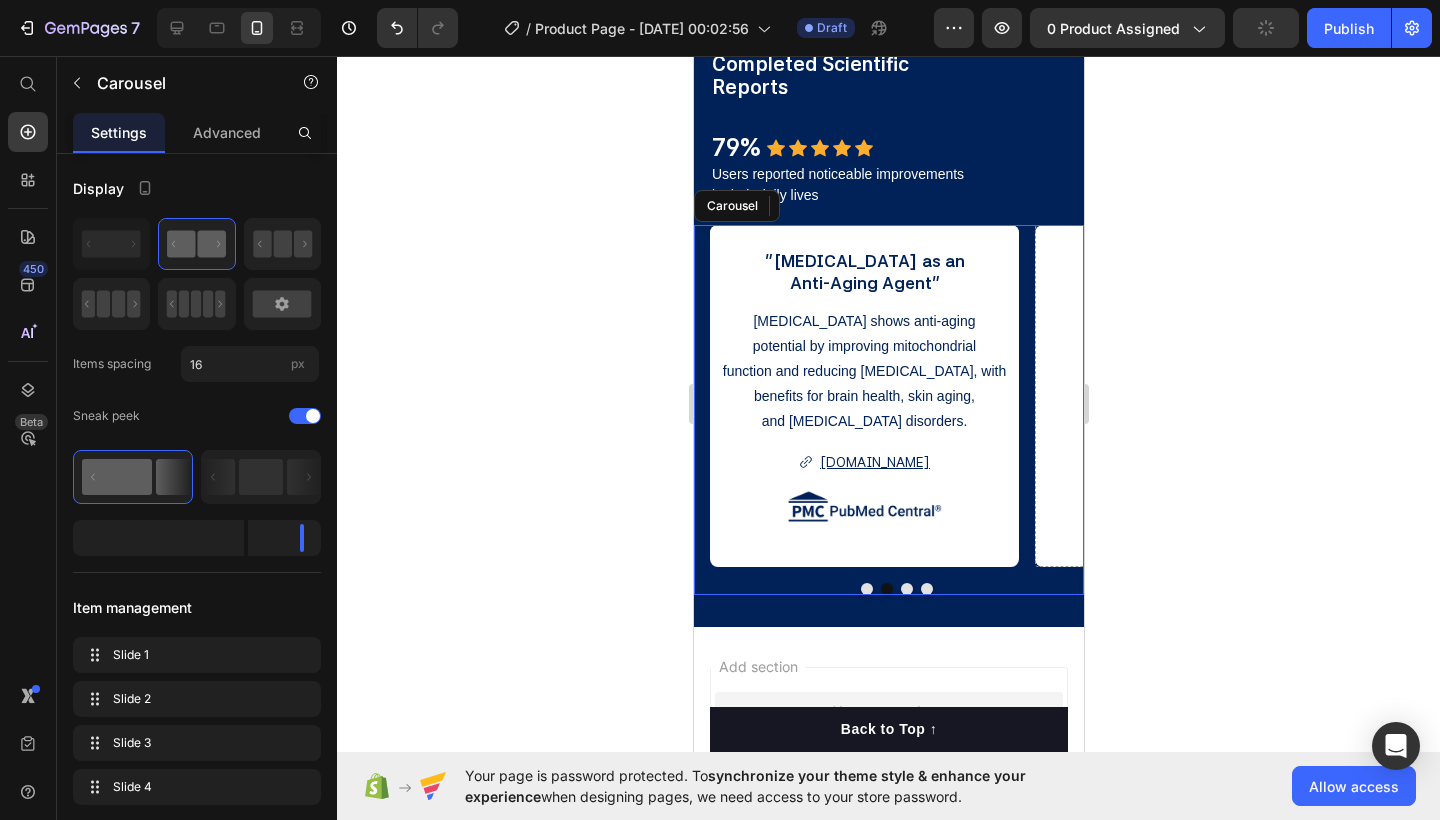 click at bounding box center [866, 589] 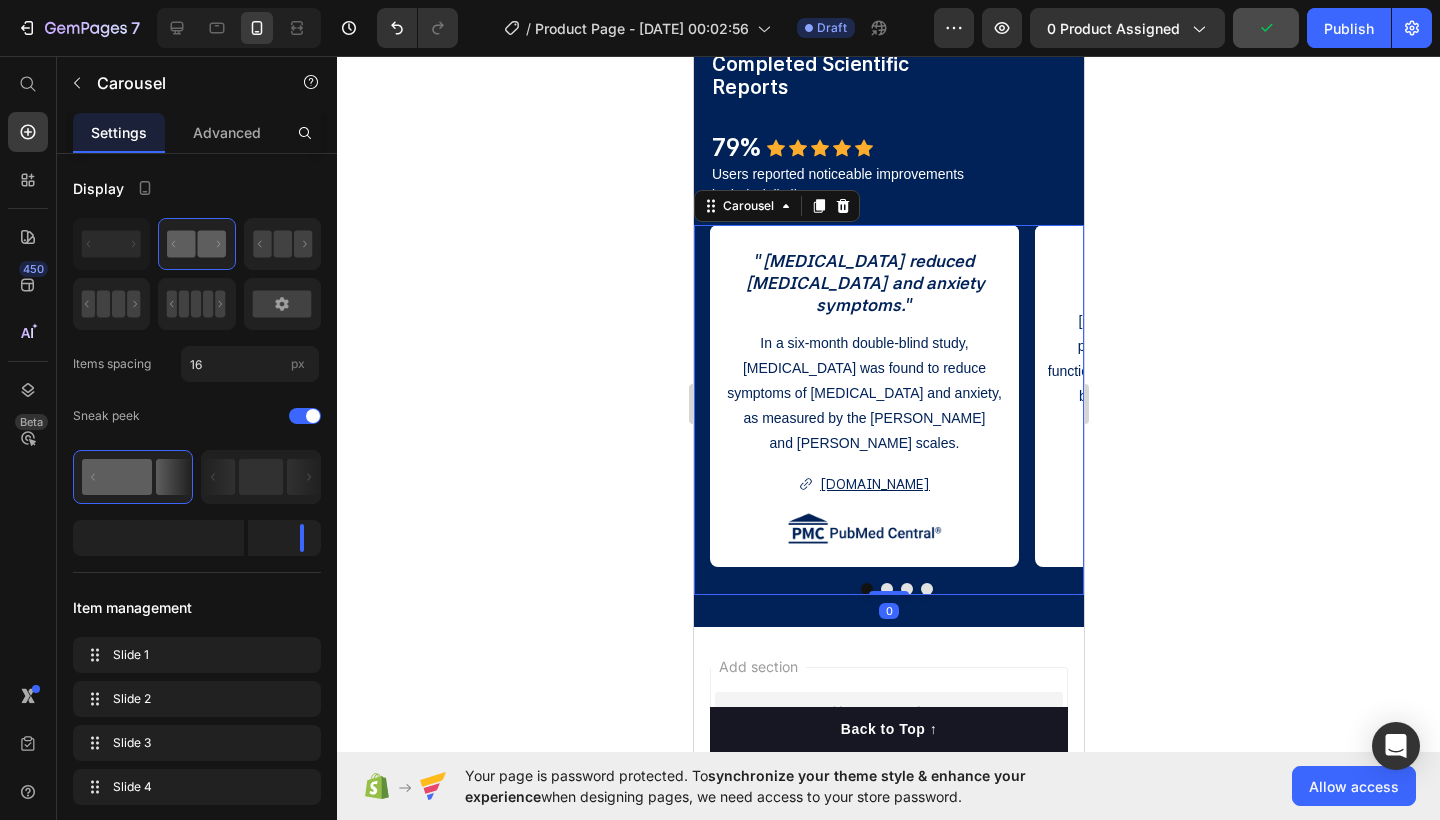 click at bounding box center [886, 589] 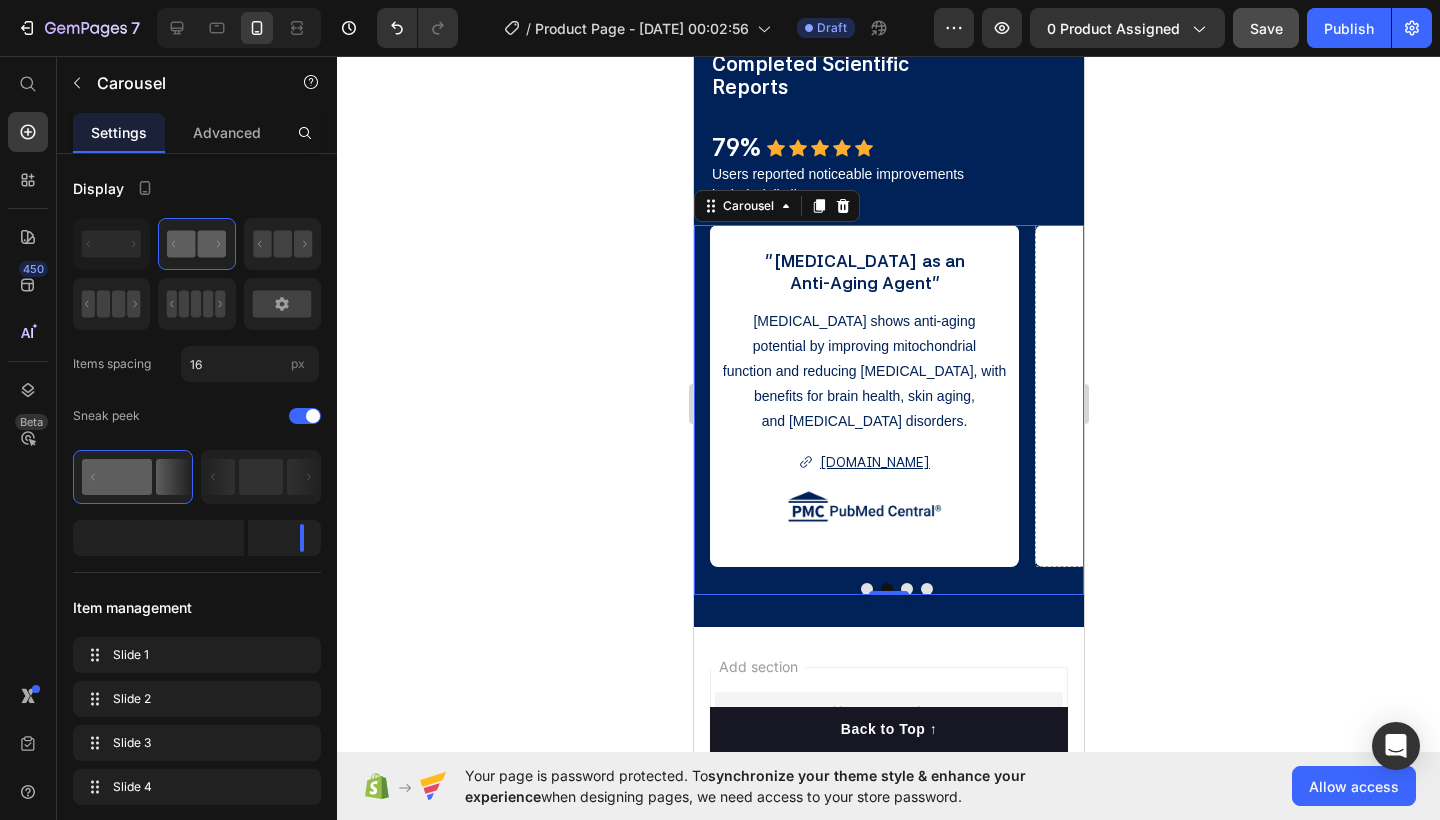 click at bounding box center (866, 589) 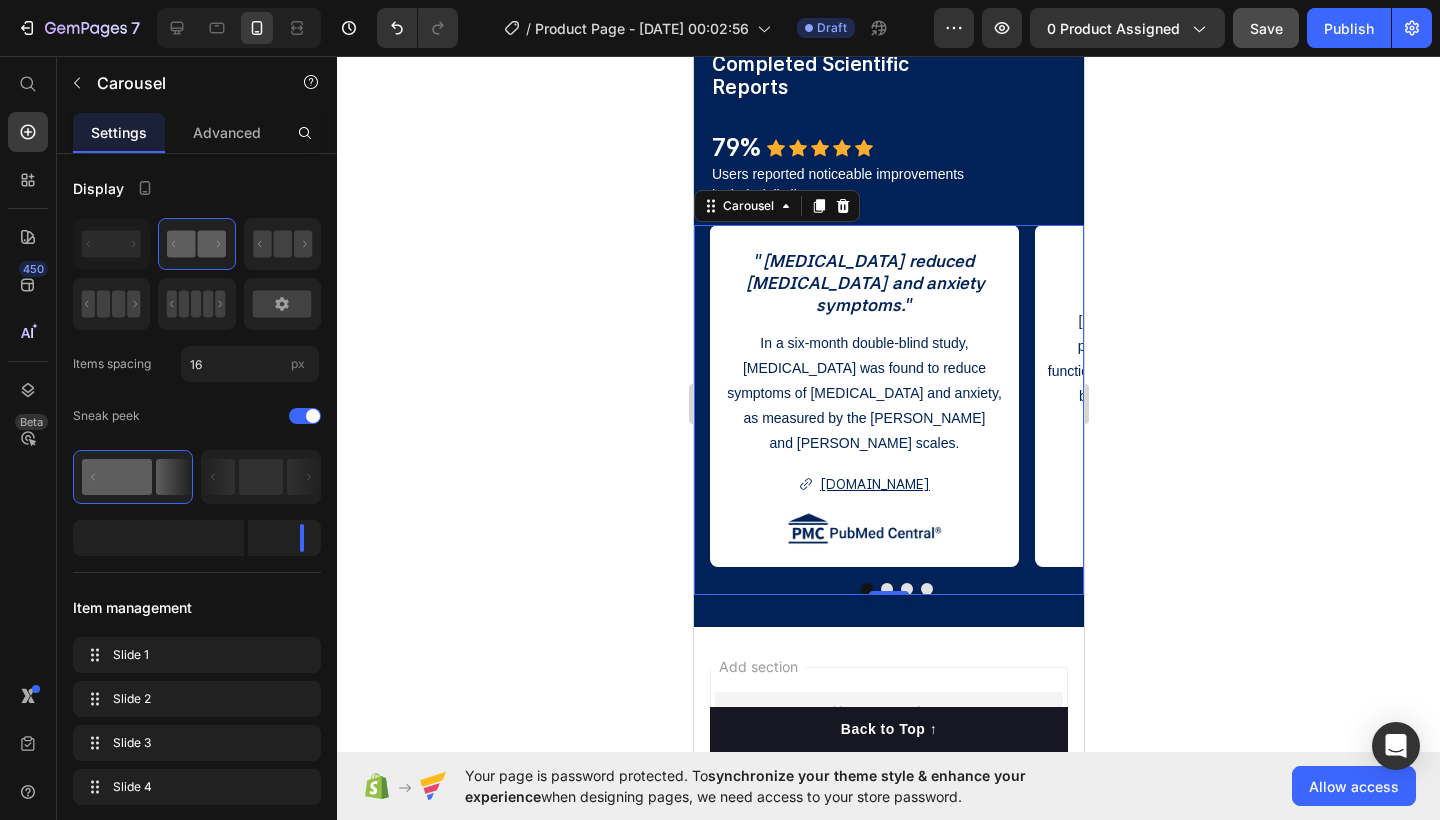 click at bounding box center (886, 589) 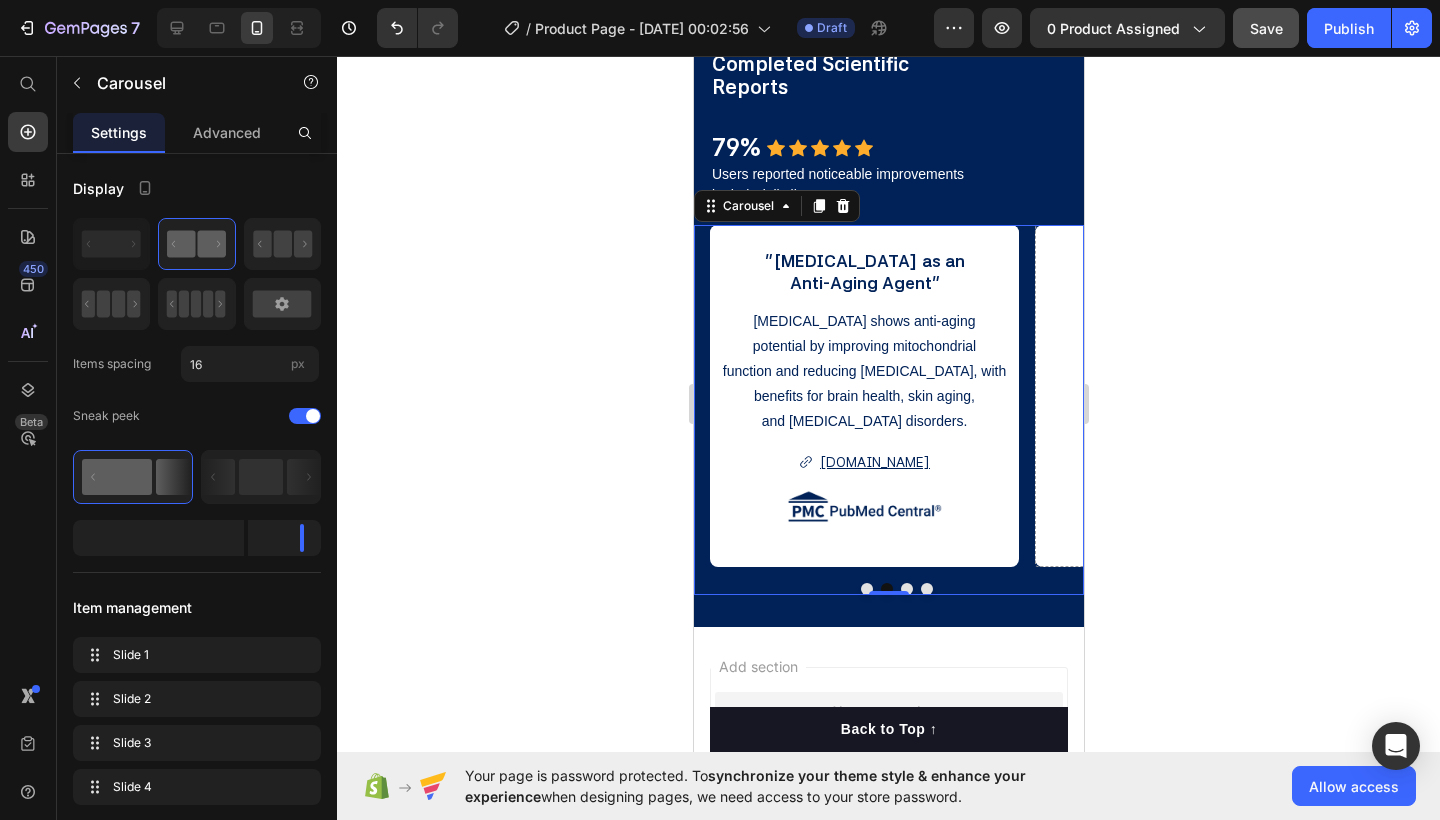 click at bounding box center (866, 589) 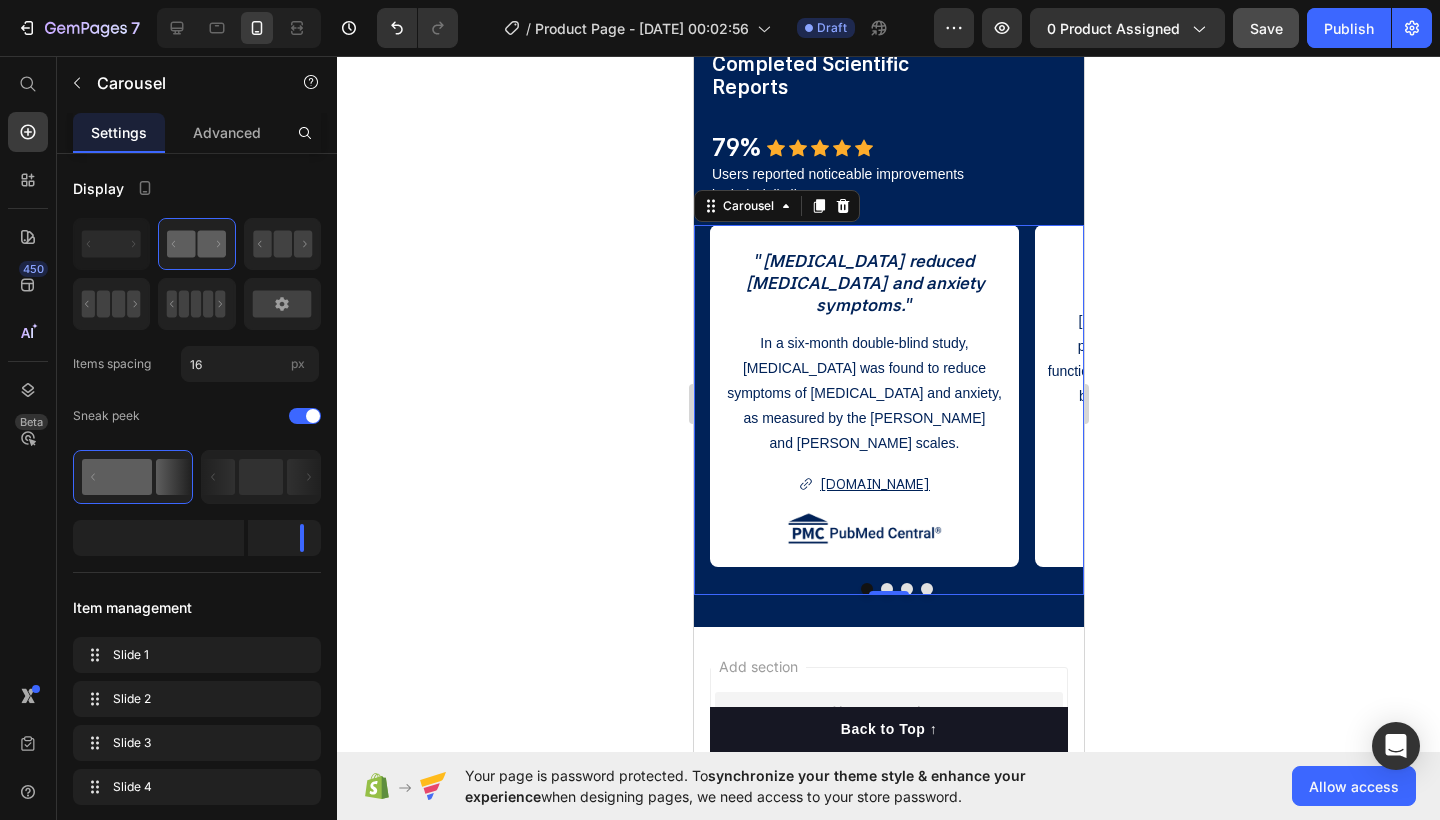 click at bounding box center (886, 589) 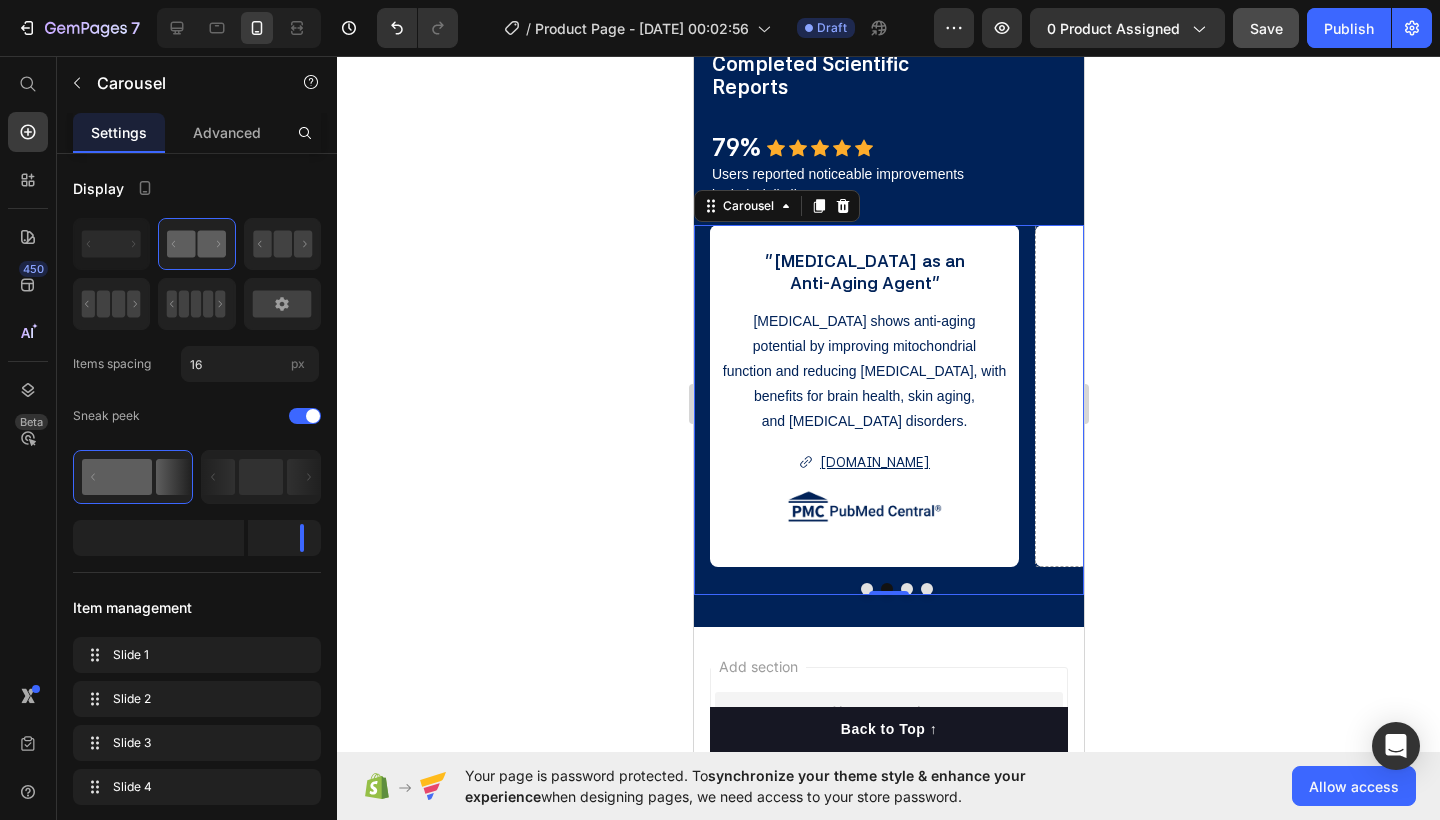 click 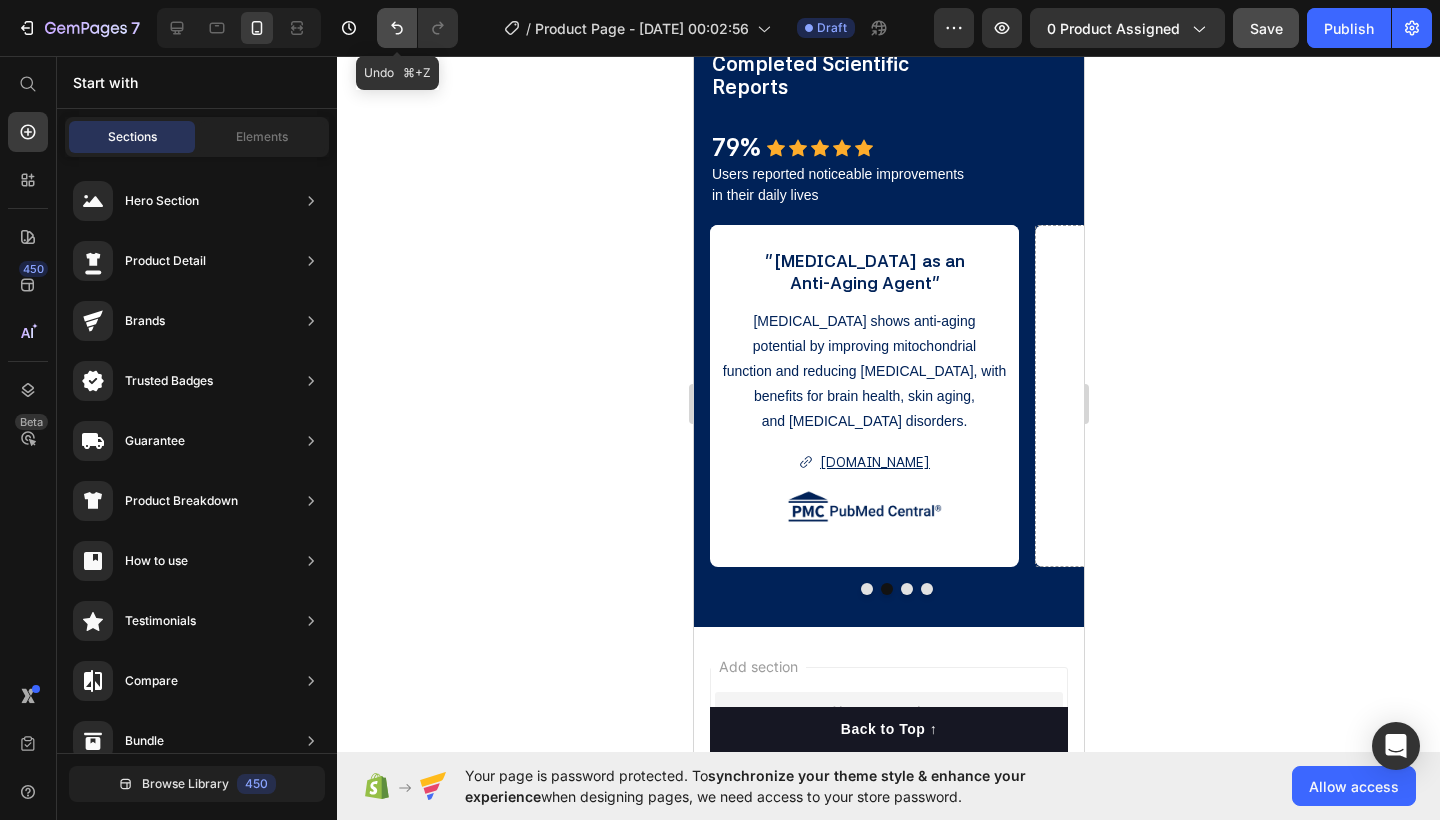 click 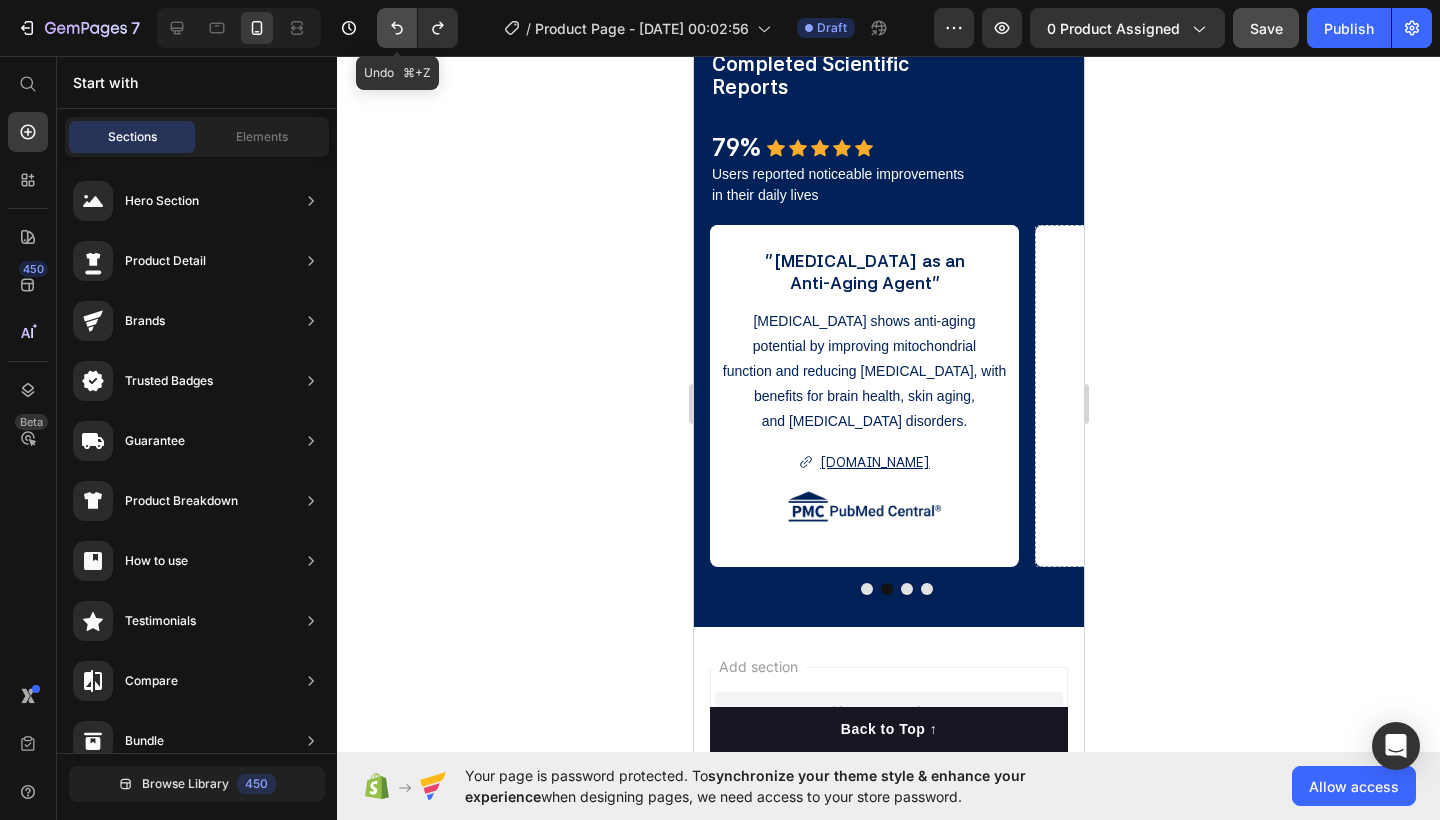 click 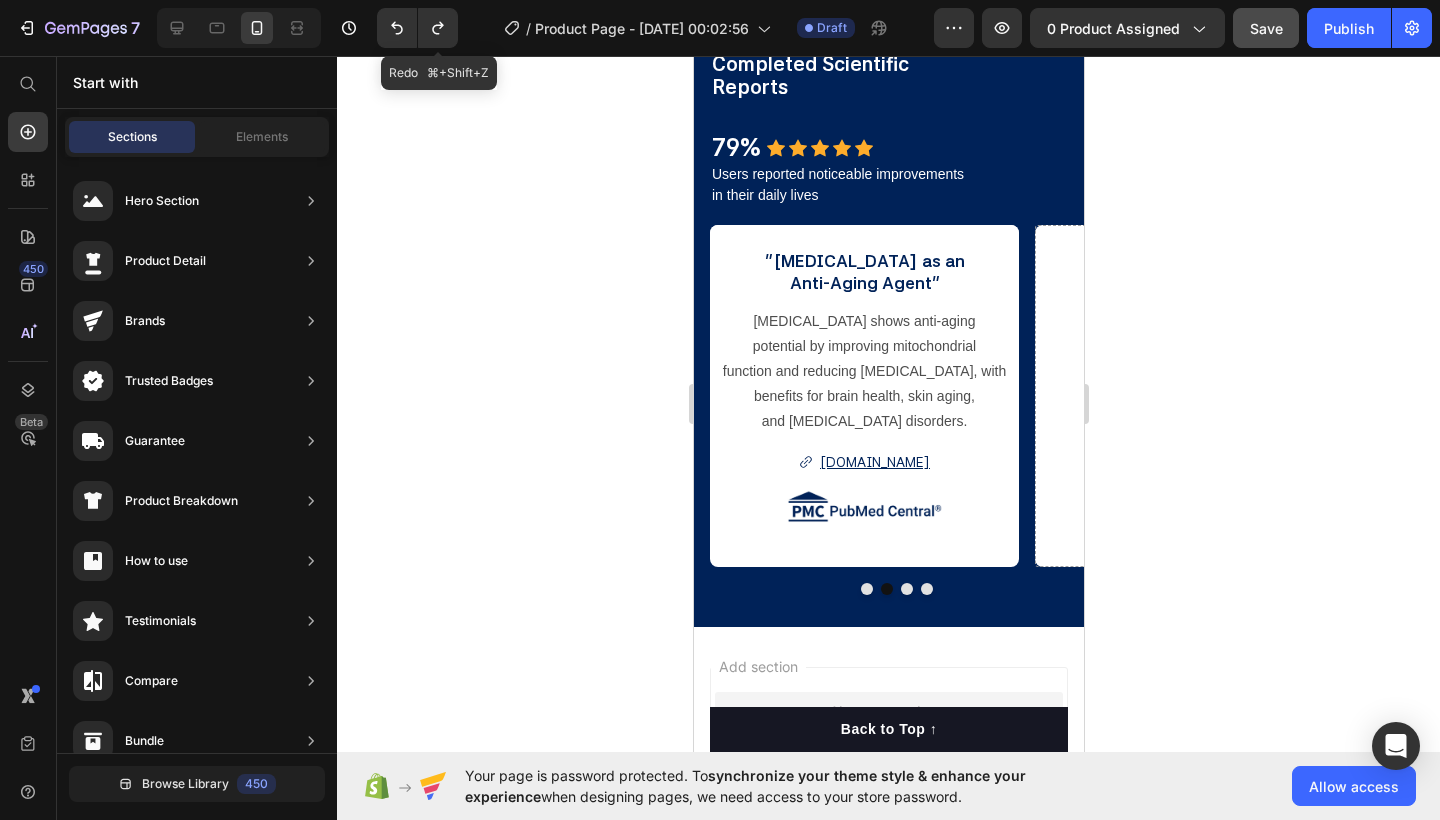 click on "/  Product Page - [DATE] 00:02:56 Draft" 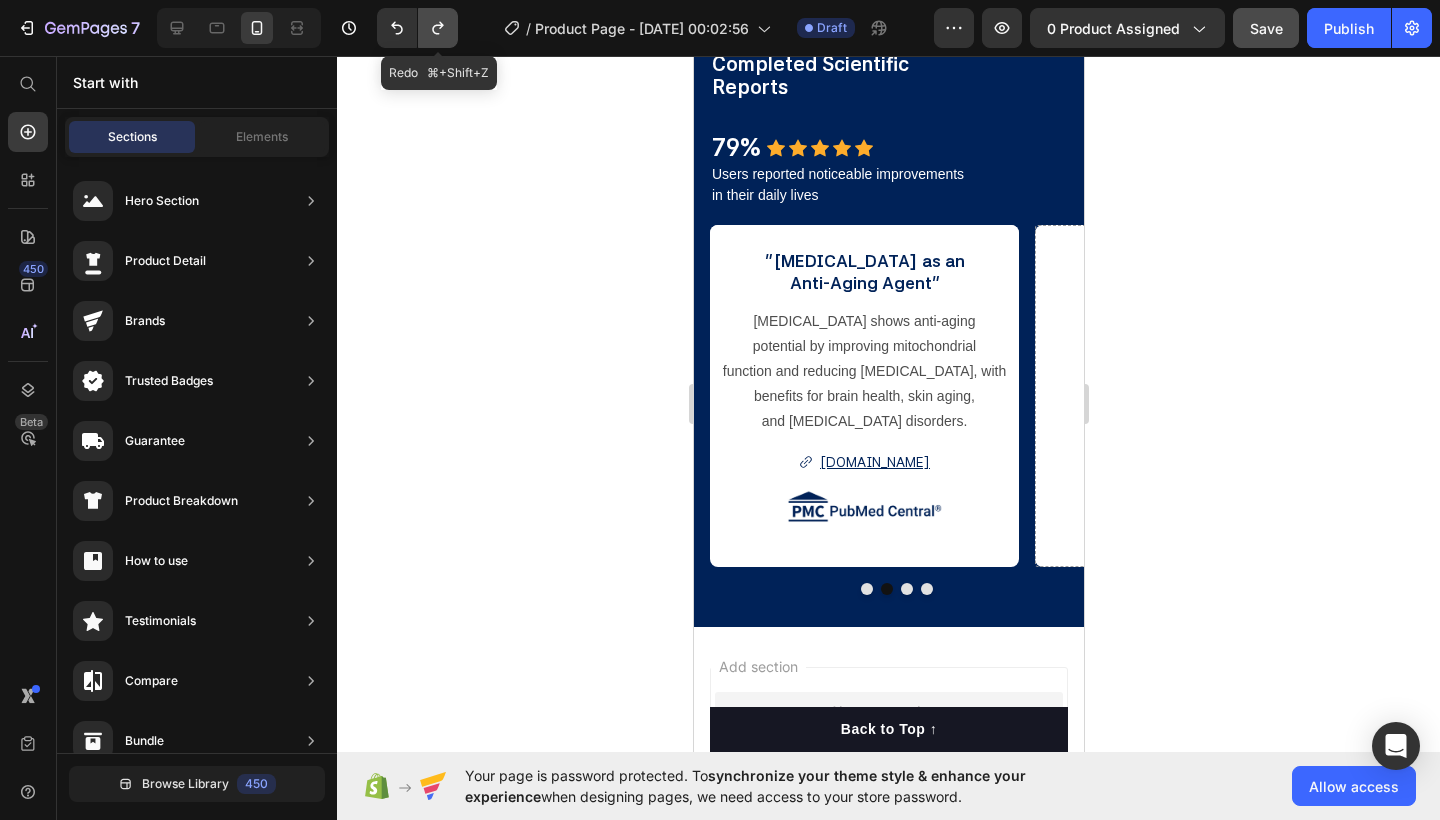 click 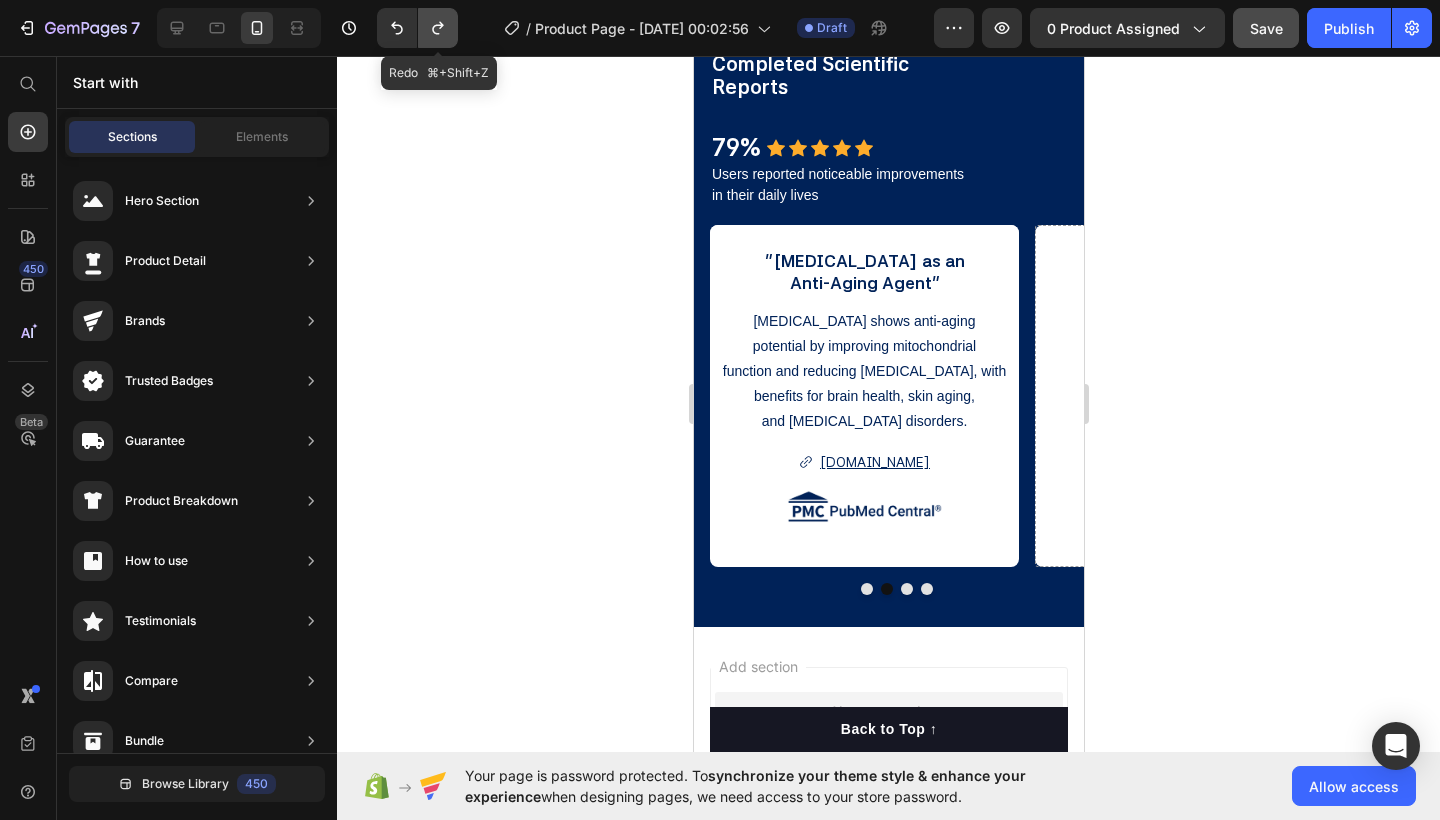 click 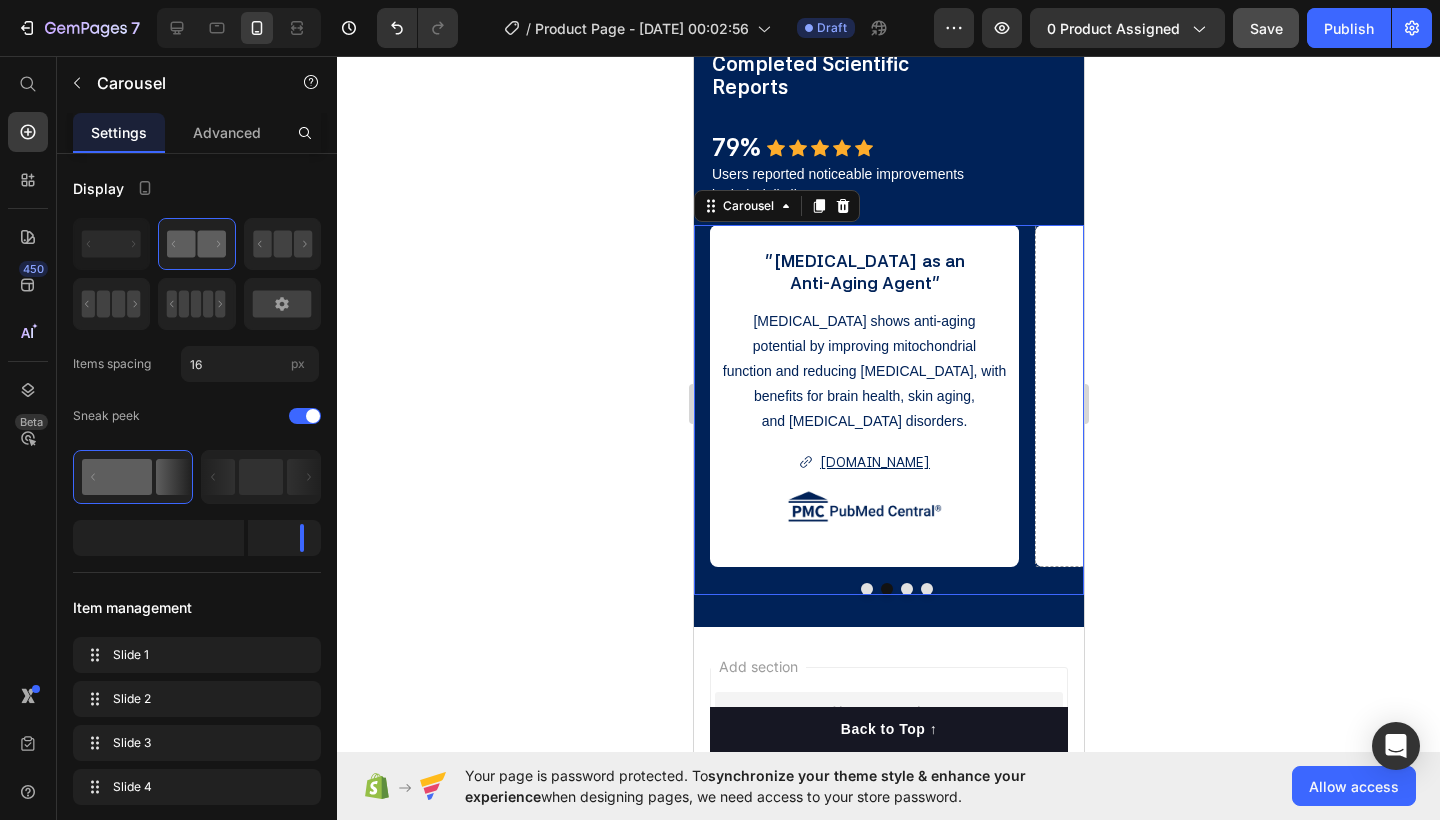 click at bounding box center [866, 589] 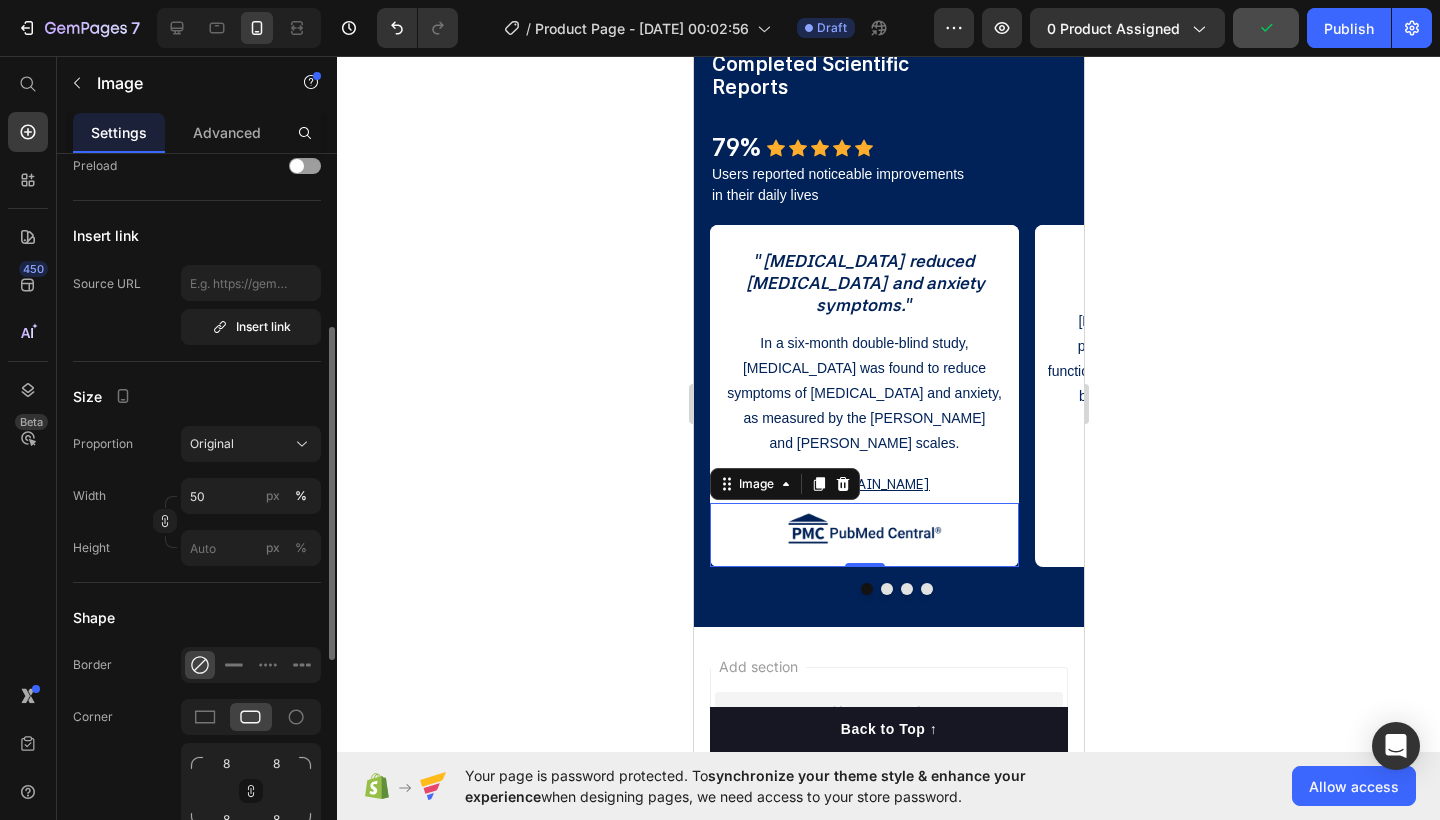 scroll, scrollTop: 280, scrollLeft: 0, axis: vertical 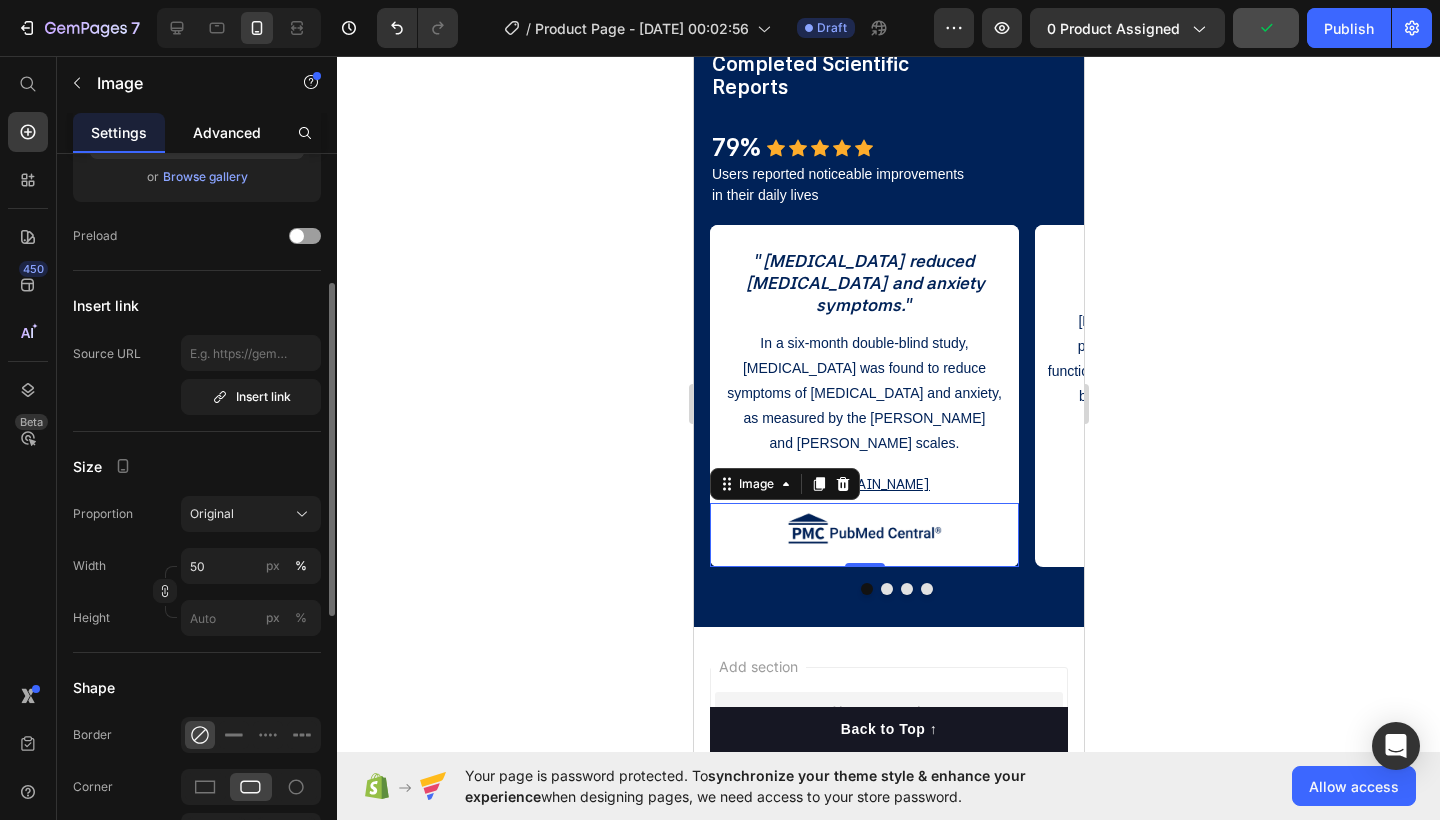 click on "Advanced" at bounding box center [227, 132] 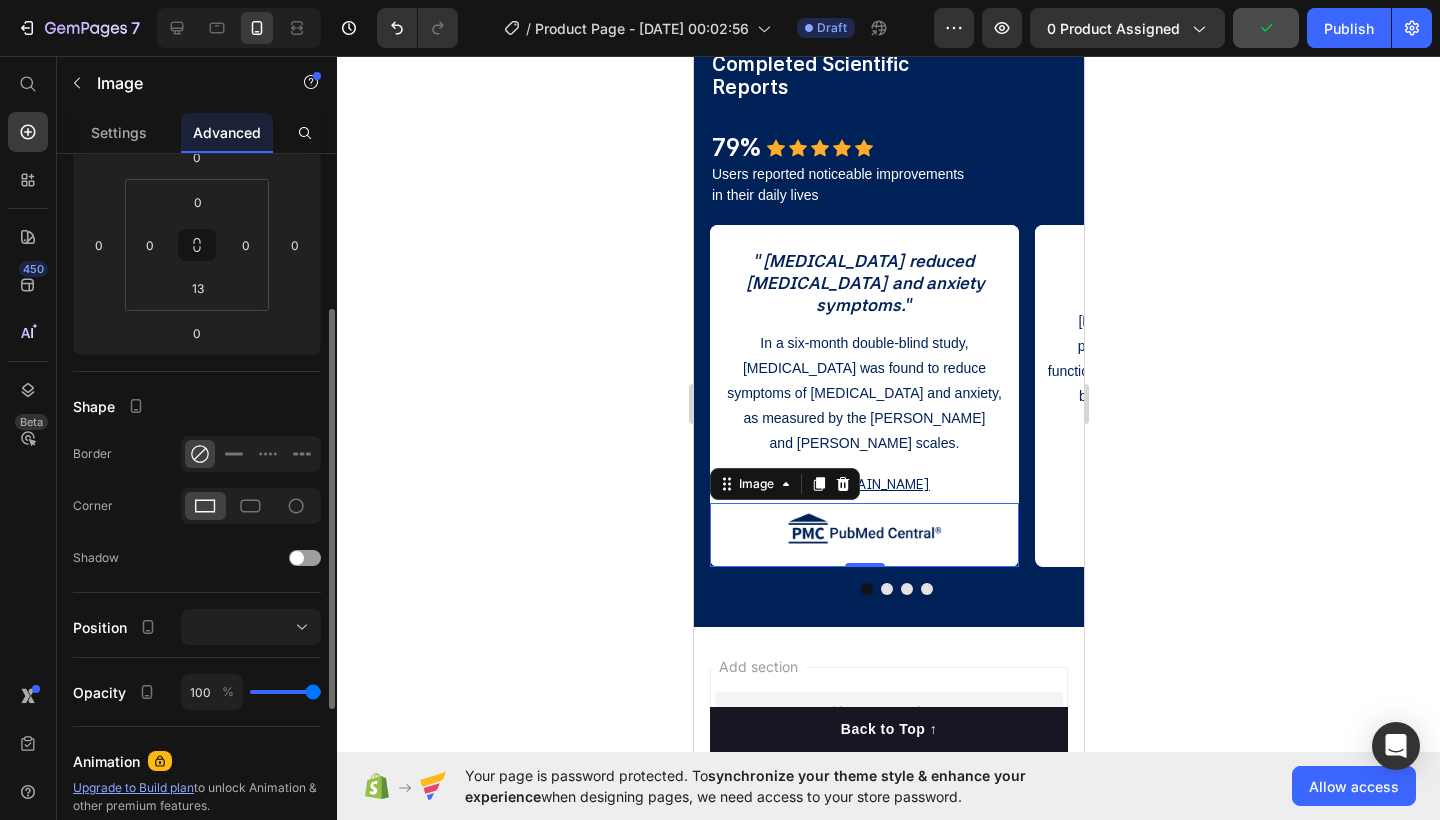 scroll, scrollTop: 0, scrollLeft: 0, axis: both 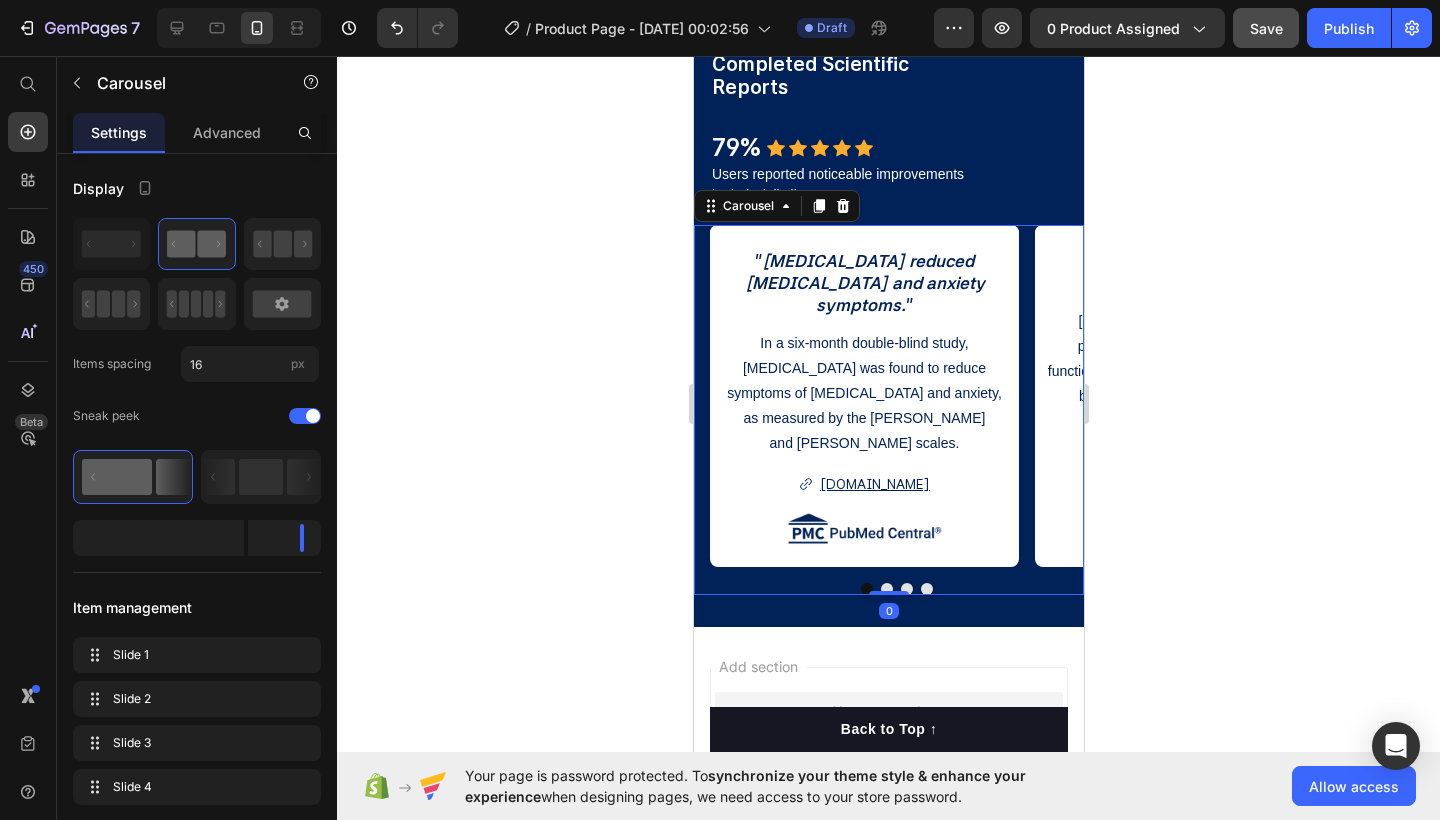 click at bounding box center (886, 589) 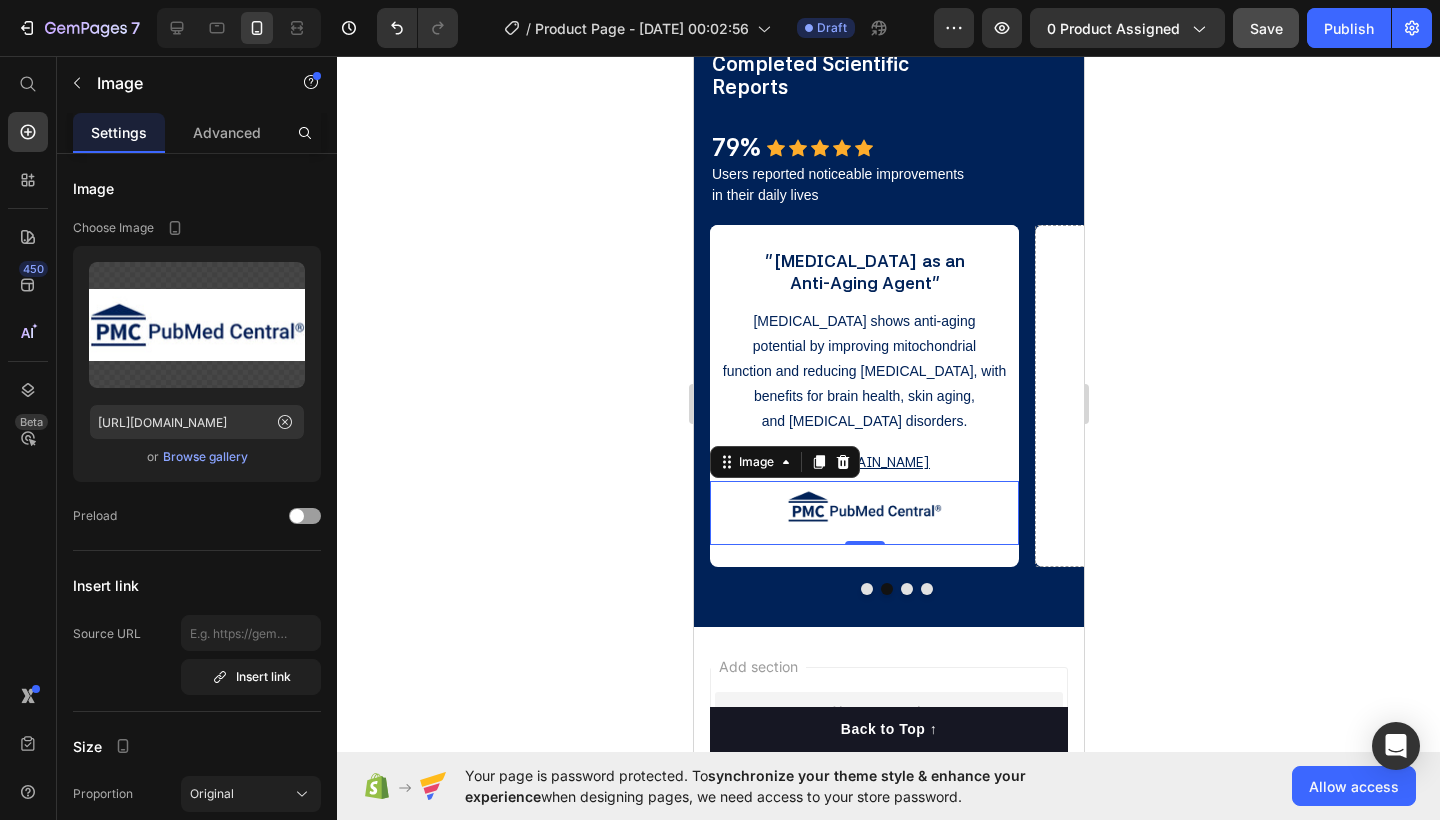 click at bounding box center (863, 513) 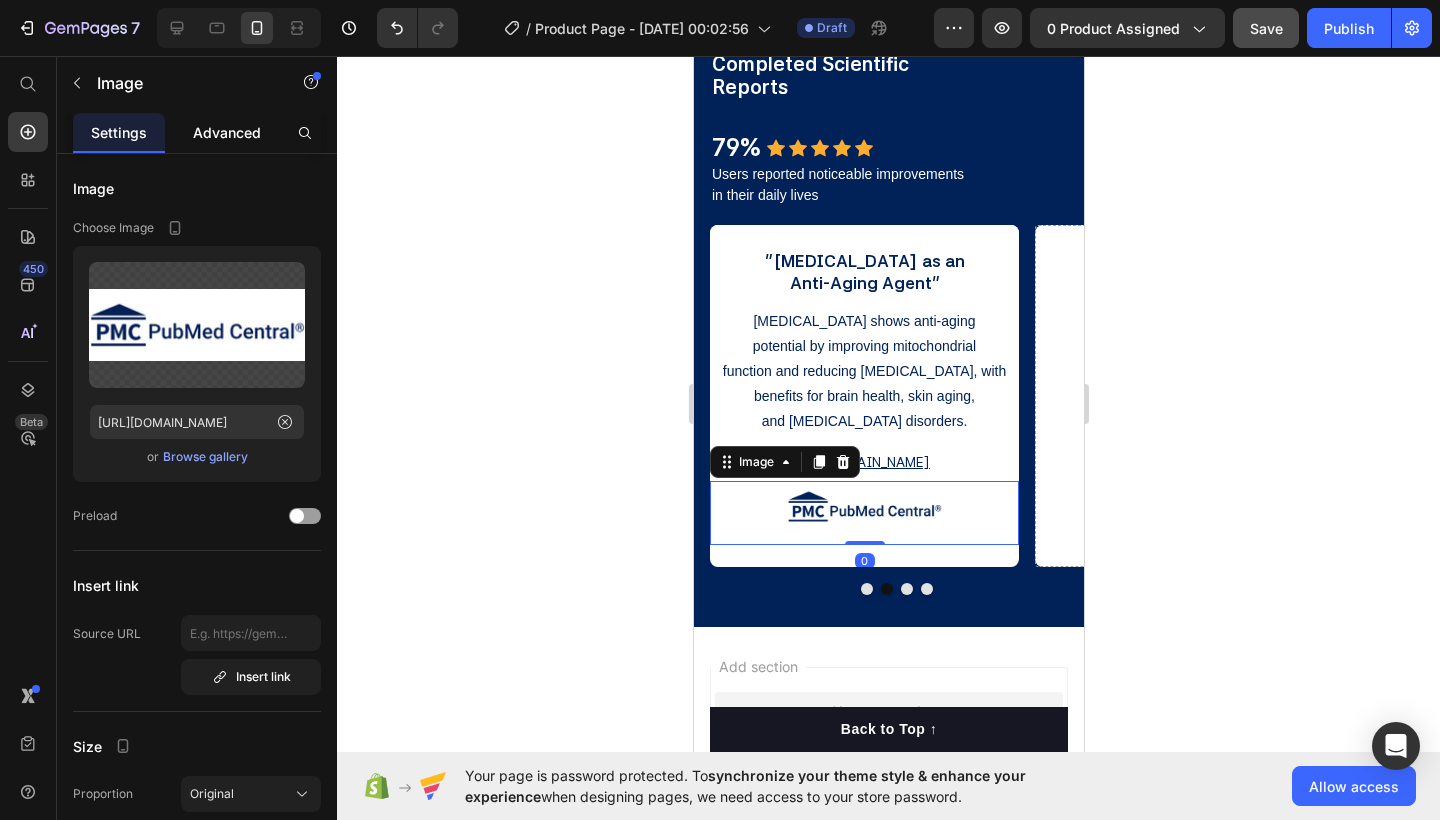 click on "Advanced" at bounding box center [227, 132] 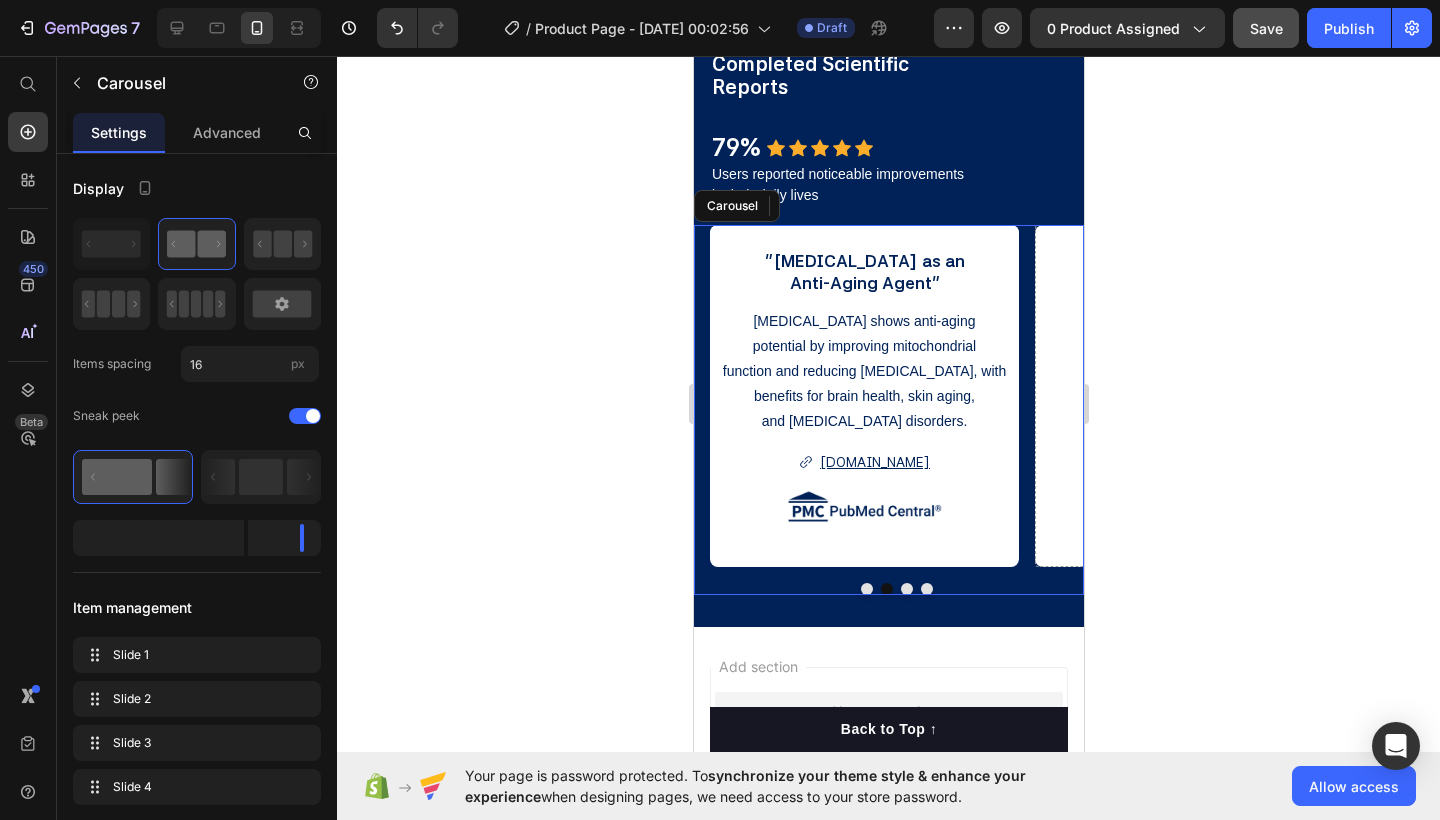 click on ""[MEDICAL_DATA] as an  Anti-Aging Agent" Text Block [MEDICAL_DATA] shows anti-aging  potential by improving mitochondrial  function and reducing [MEDICAL_DATA], with benefits for brain health, skin aging,  and [MEDICAL_DATA] disorders. Text Block
[DOMAIN_NAME] Button Image   0" at bounding box center (863, 396) 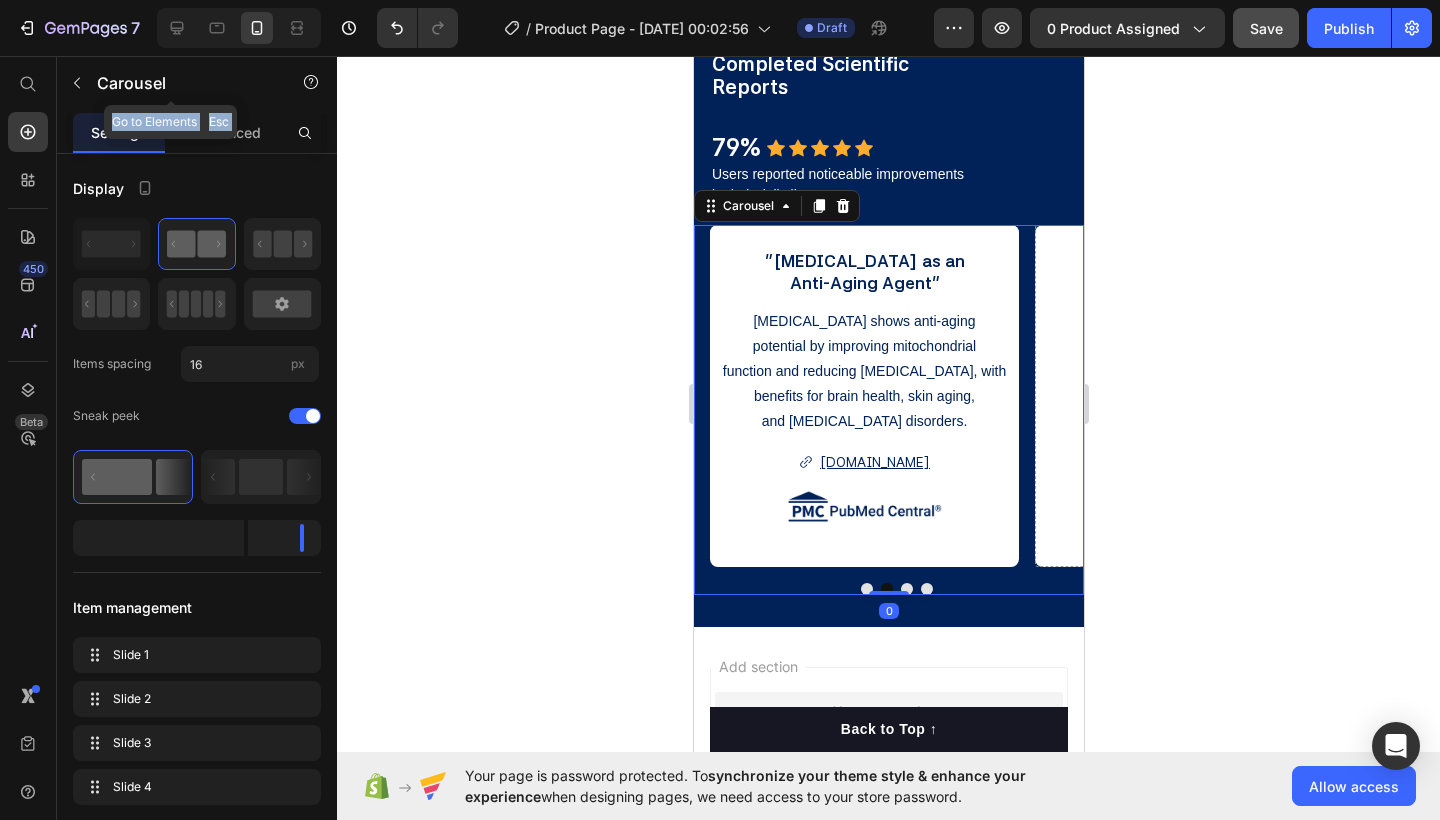 click on "Carousel Go to Elements Esc Settings Advanced Display Items spacing 16 px Sneak peek Item management Slide 1 Slide 1 Slide 2 Slide 2 Slide 3 Slide 3 Slide 4 Slide 4 Add more Navigation Dots Active color Inactive color Show more Interaction Direction
Autoplay Drag to scroll Infinity loop Show more Size Width 100 px % Height Auto px Show more Shape Border Corner 8 8 8 8 Shadow Background  Color  Align  Delete element" at bounding box center [197, 438] 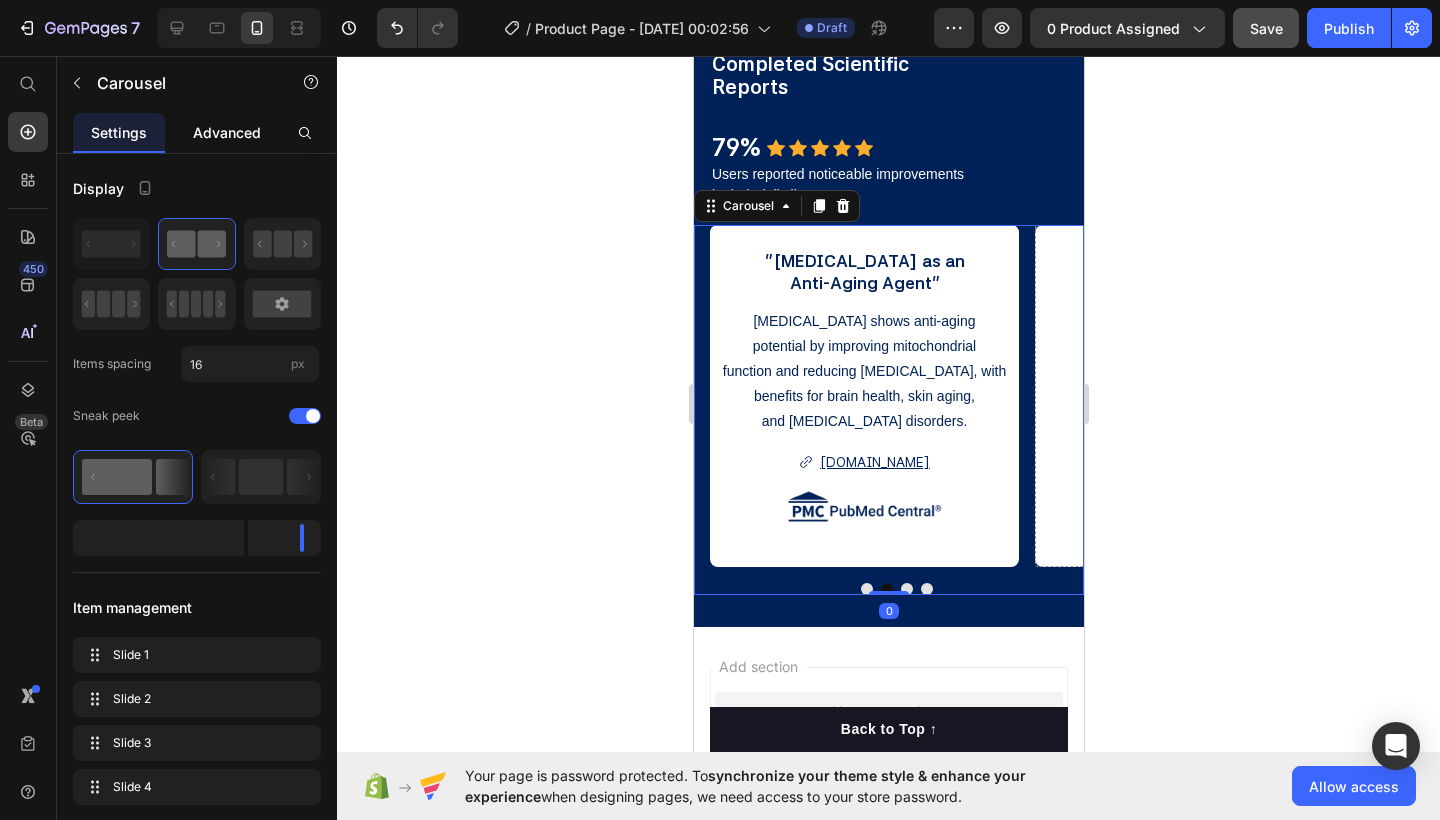 click on "Advanced" at bounding box center [227, 132] 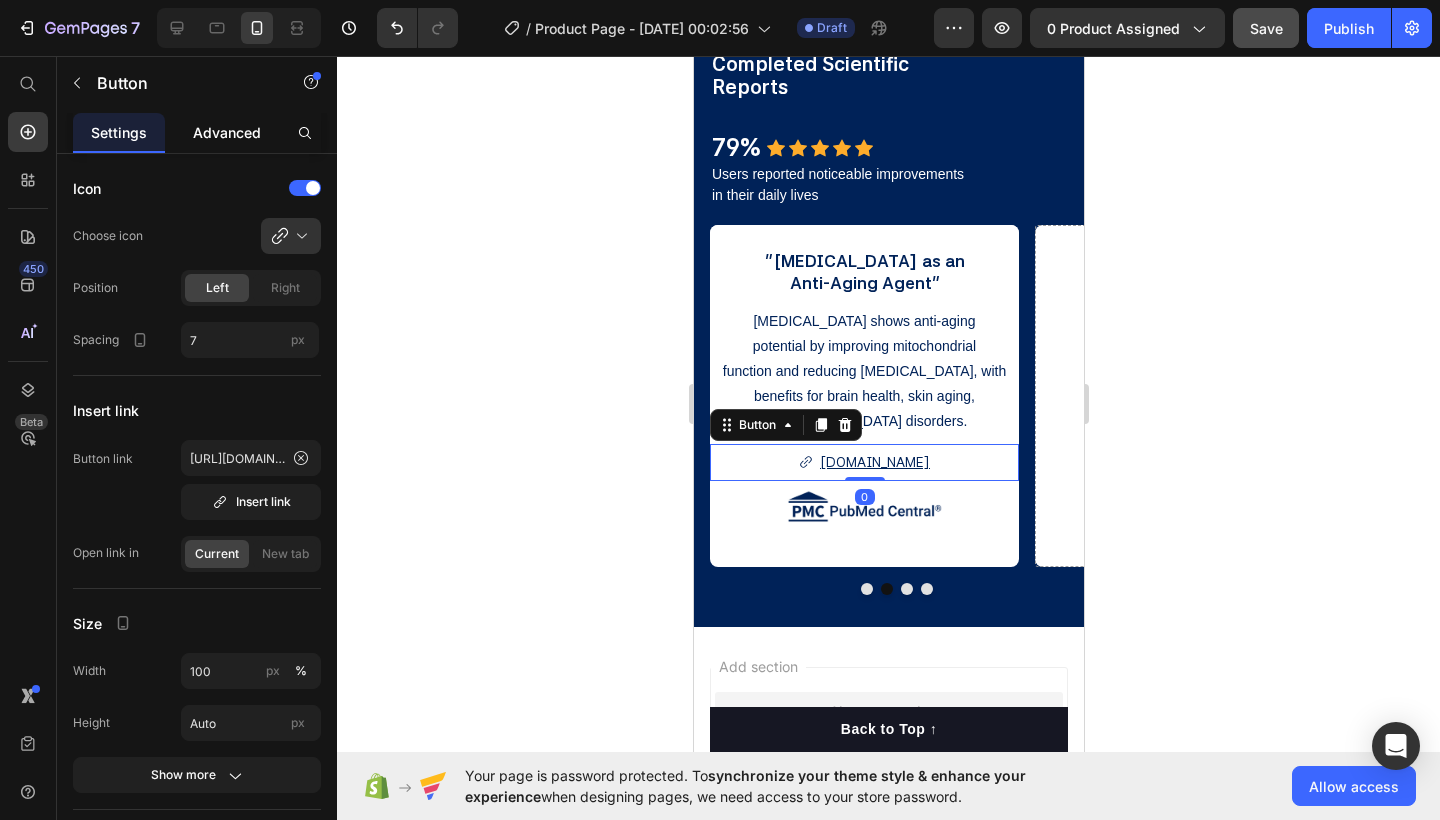 click on "Advanced" at bounding box center (227, 132) 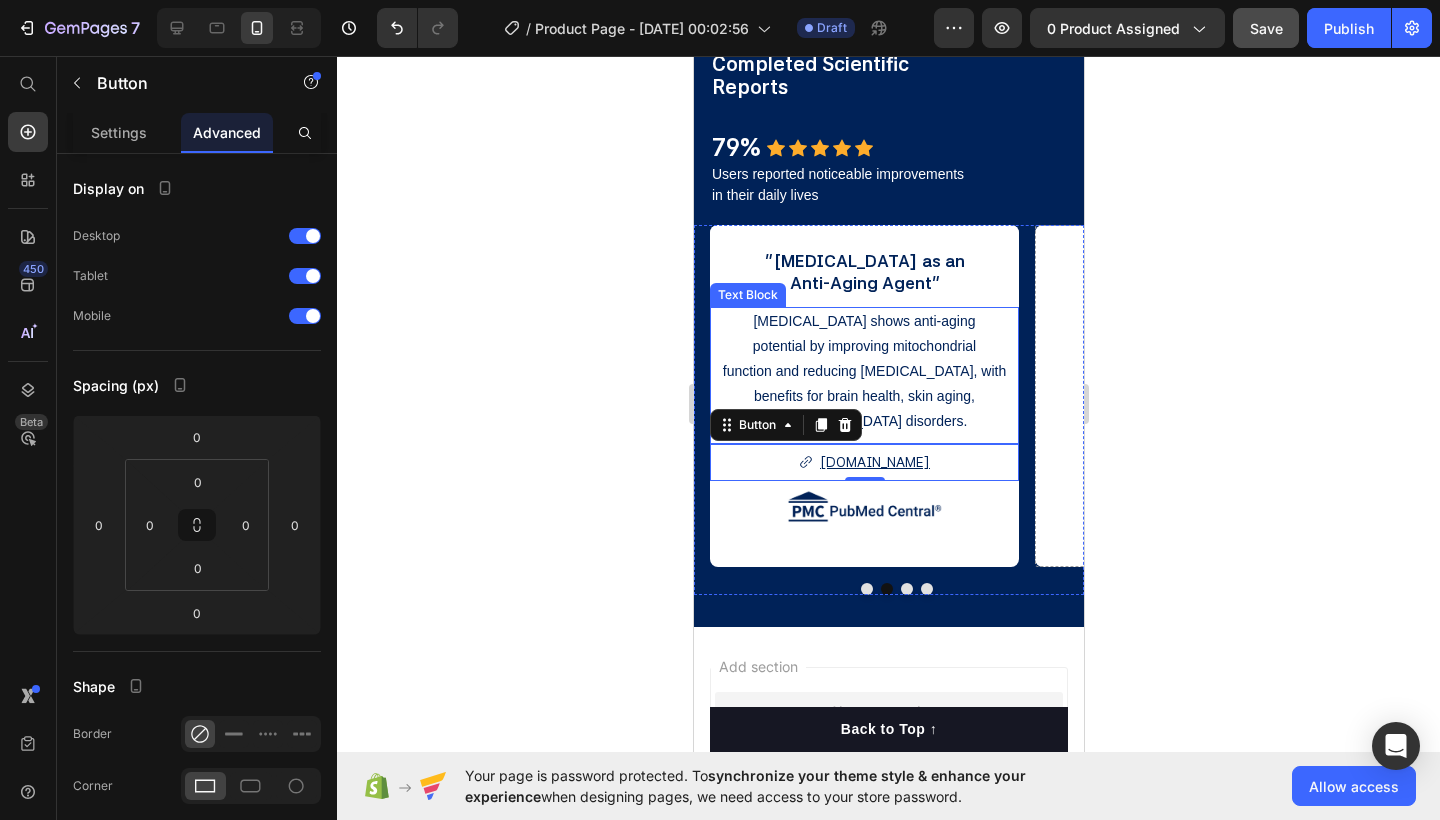 click on "function and reducing [MEDICAL_DATA], with benefits for brain health, skin aging," at bounding box center (863, 384) 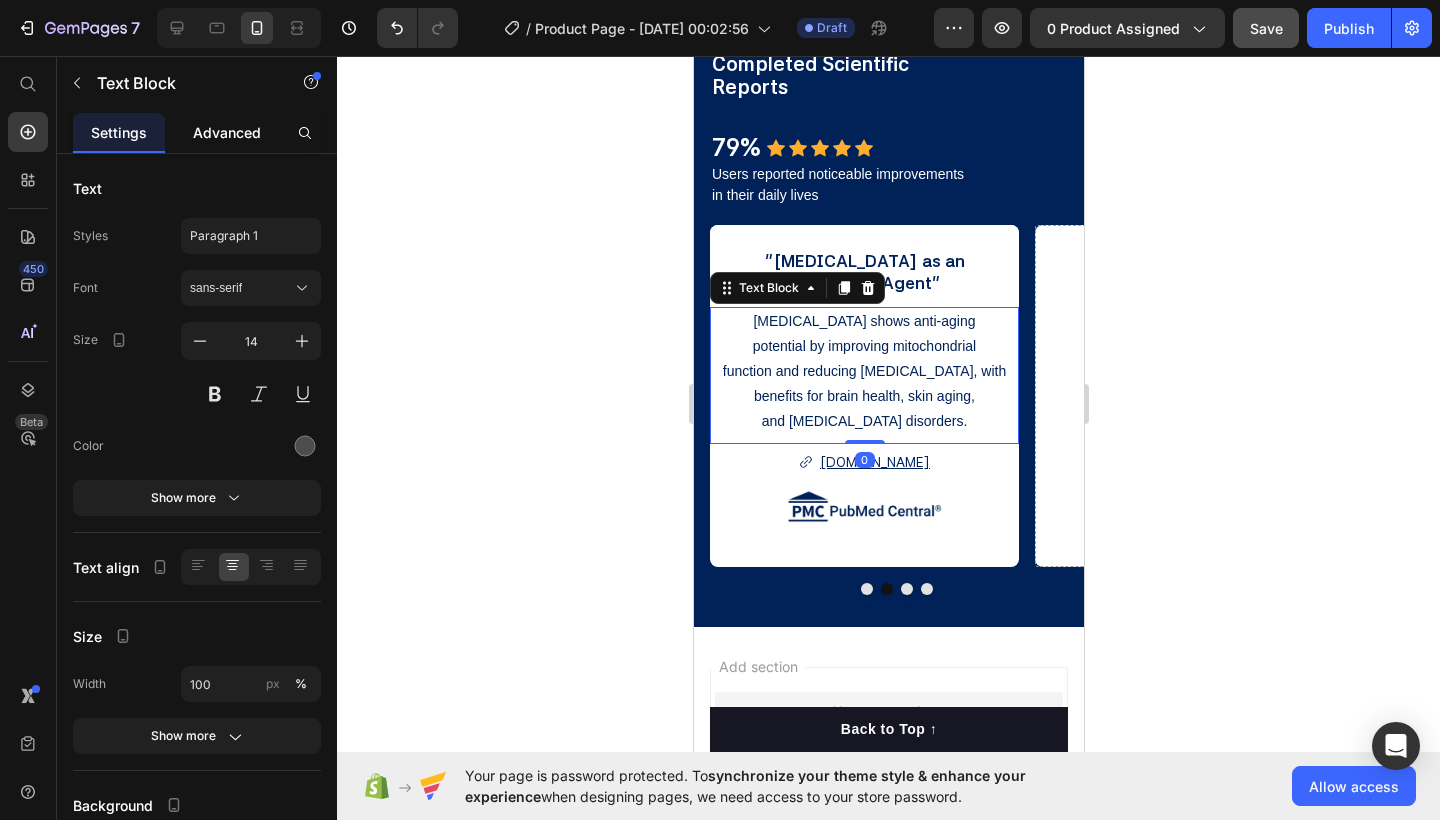 click on "Advanced" 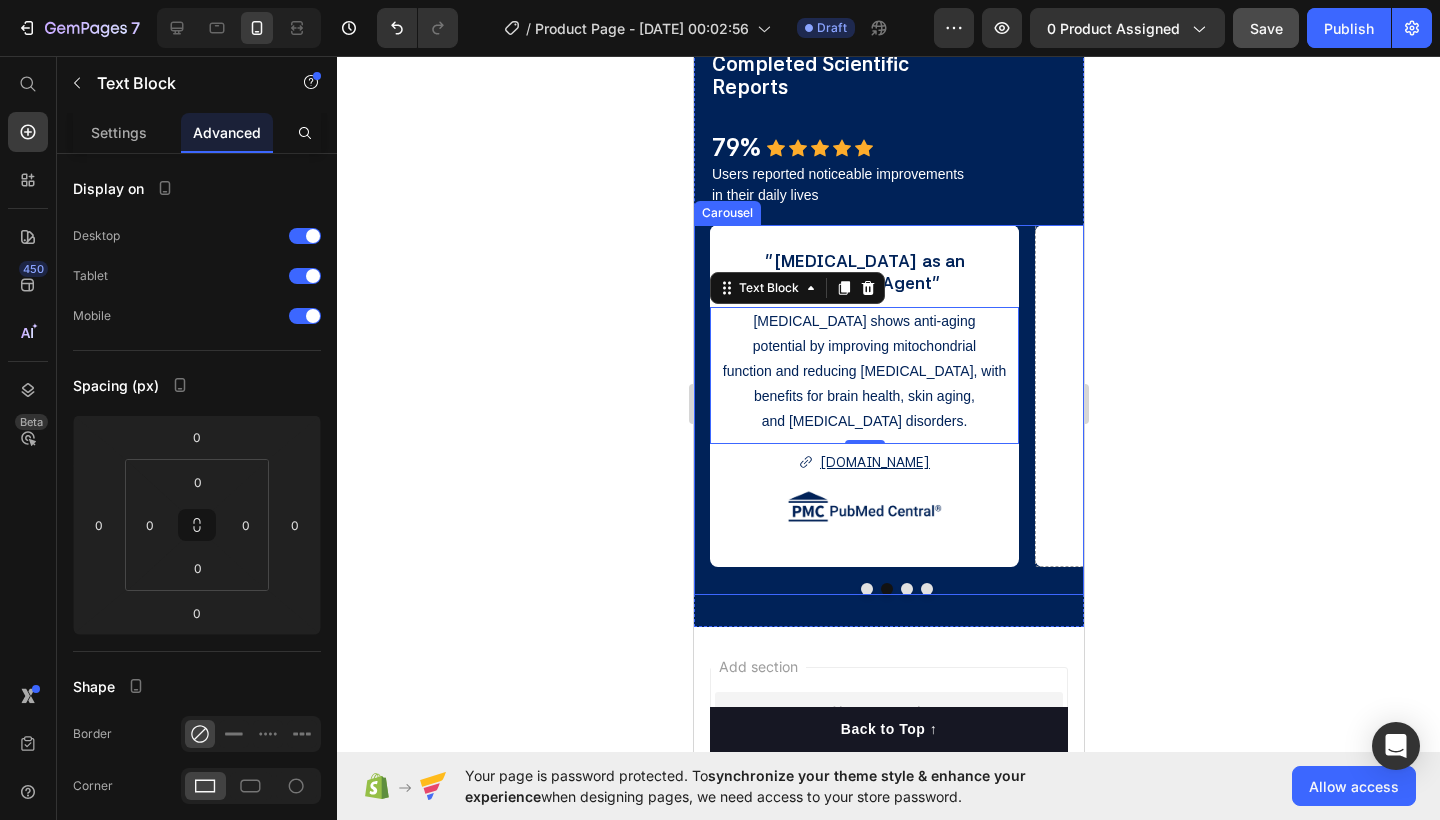 click at bounding box center [866, 589] 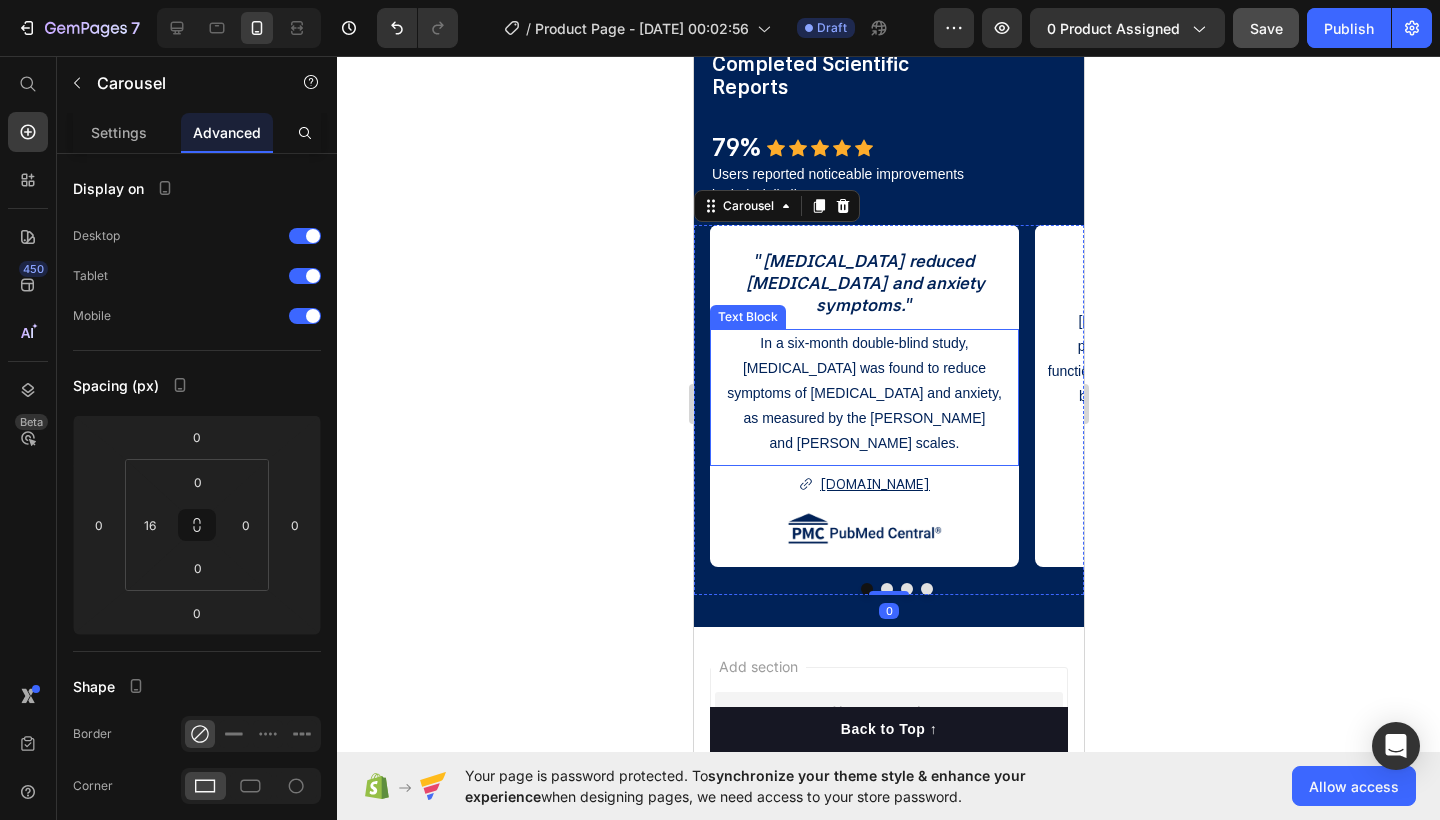 click on "symptoms of [MEDICAL_DATA] and anxiety," at bounding box center [863, 393] 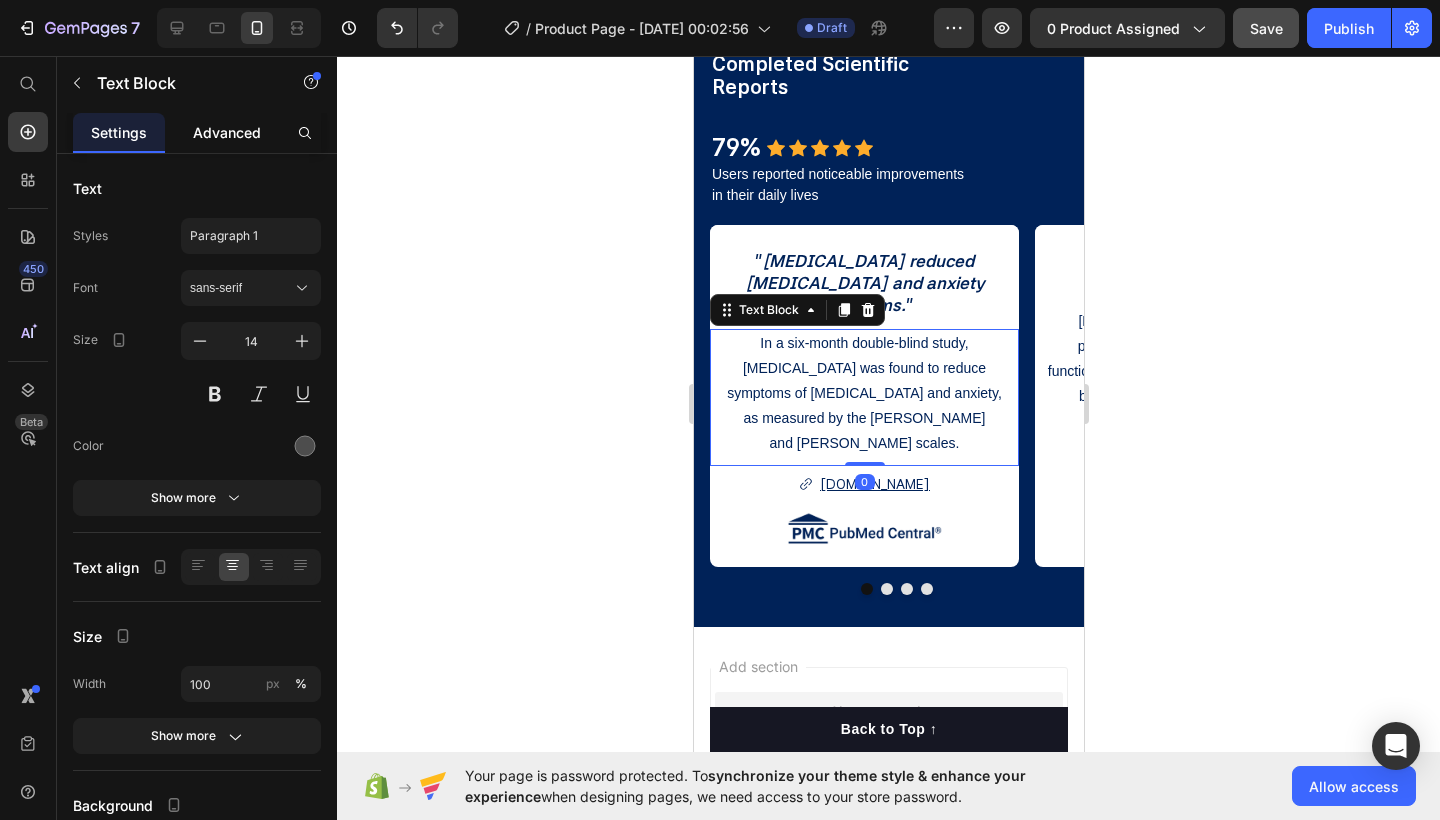 click on "Advanced" at bounding box center [227, 132] 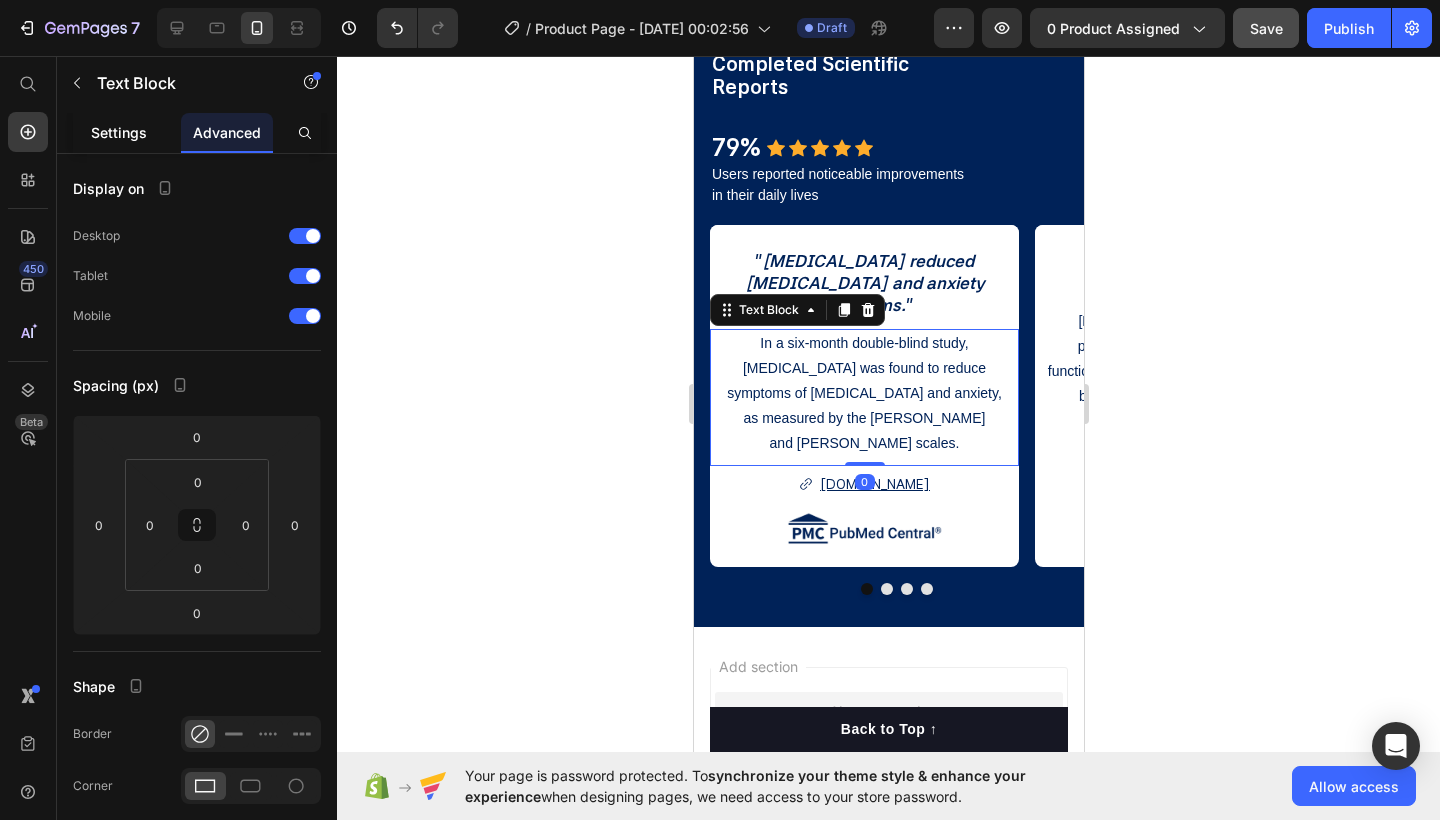 click on "Settings" at bounding box center [119, 132] 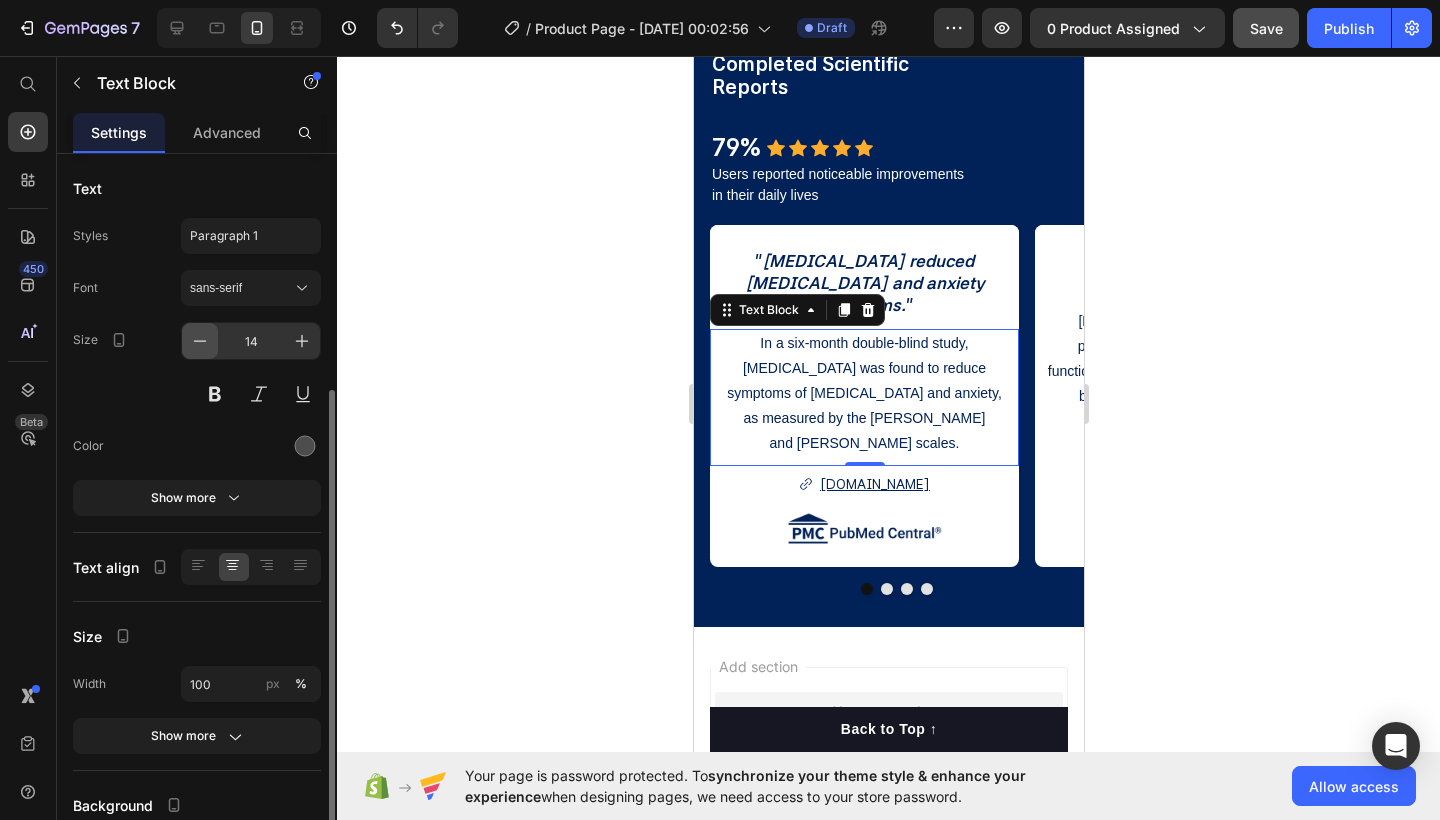 scroll, scrollTop: 172, scrollLeft: 0, axis: vertical 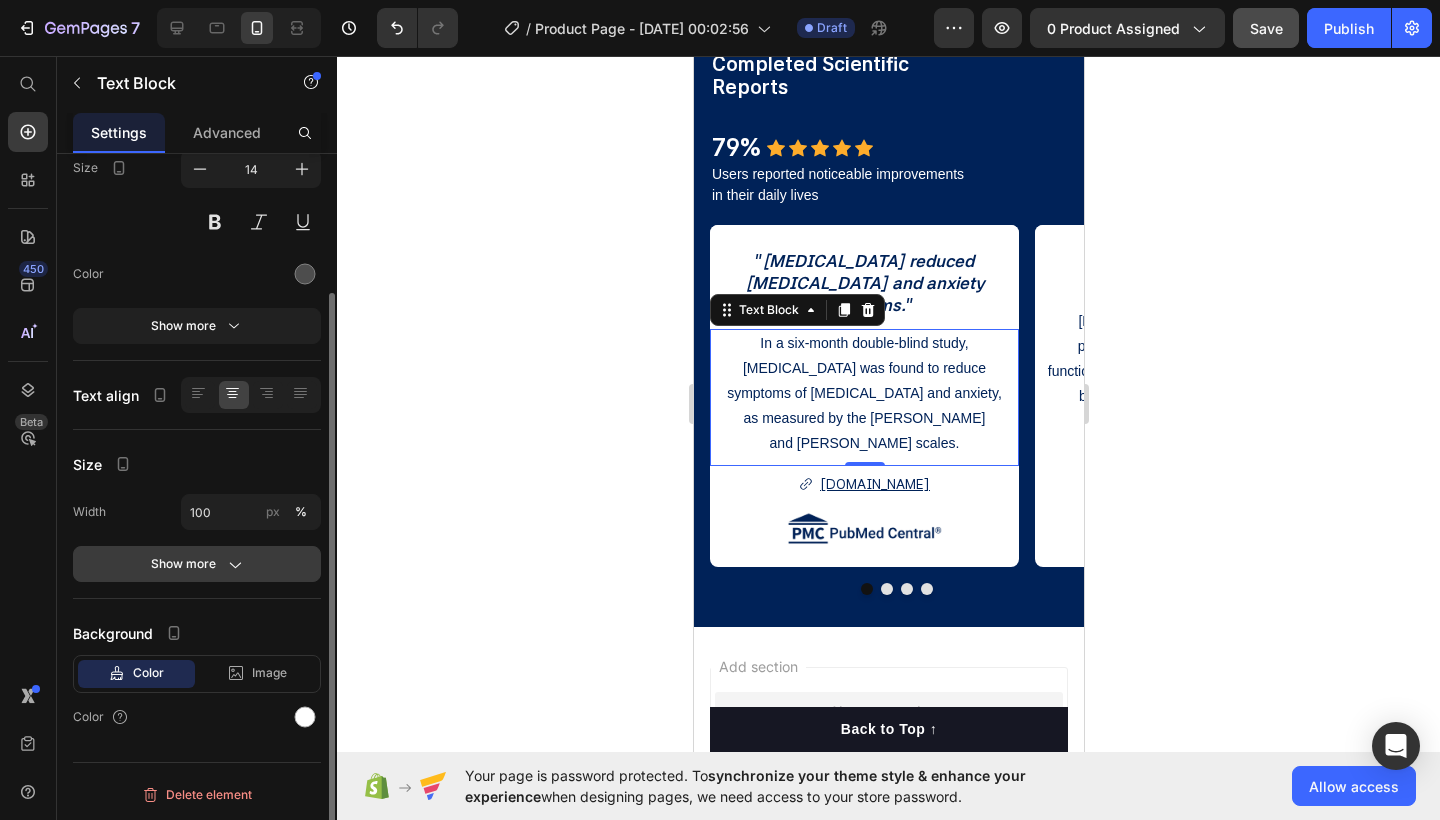 click on "Show more" at bounding box center [197, 564] 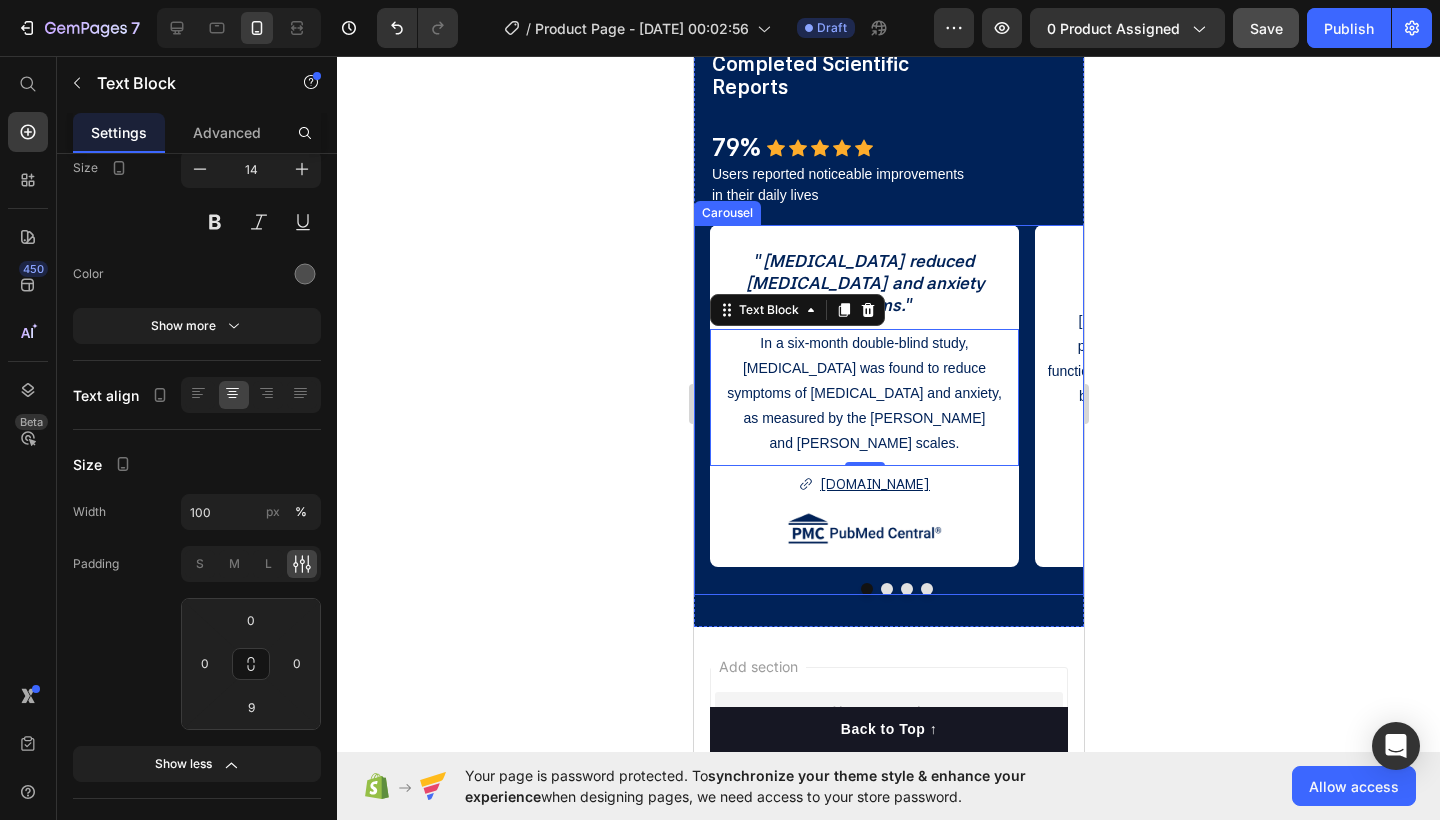click at bounding box center [886, 589] 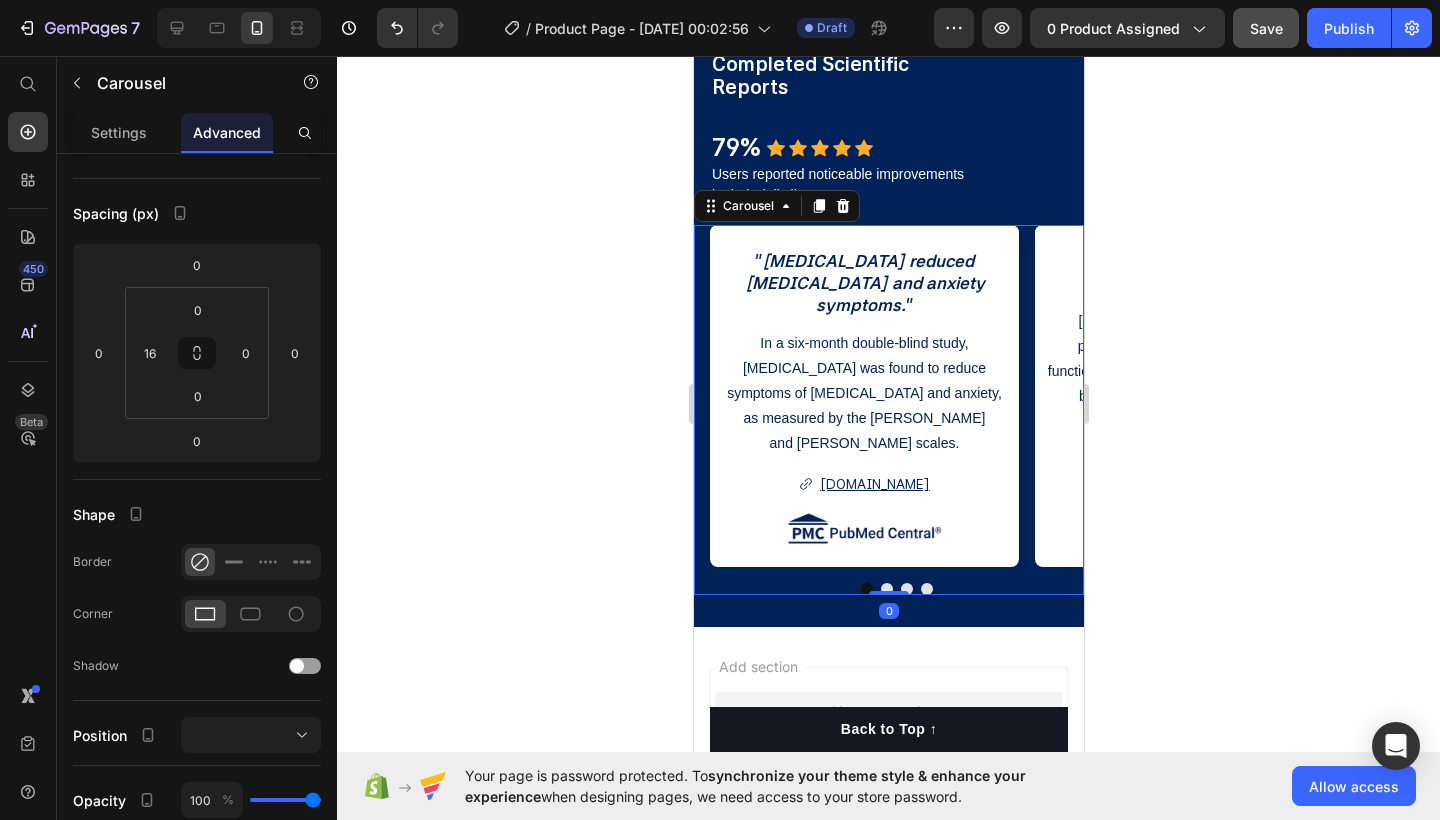 scroll, scrollTop: 0, scrollLeft: 0, axis: both 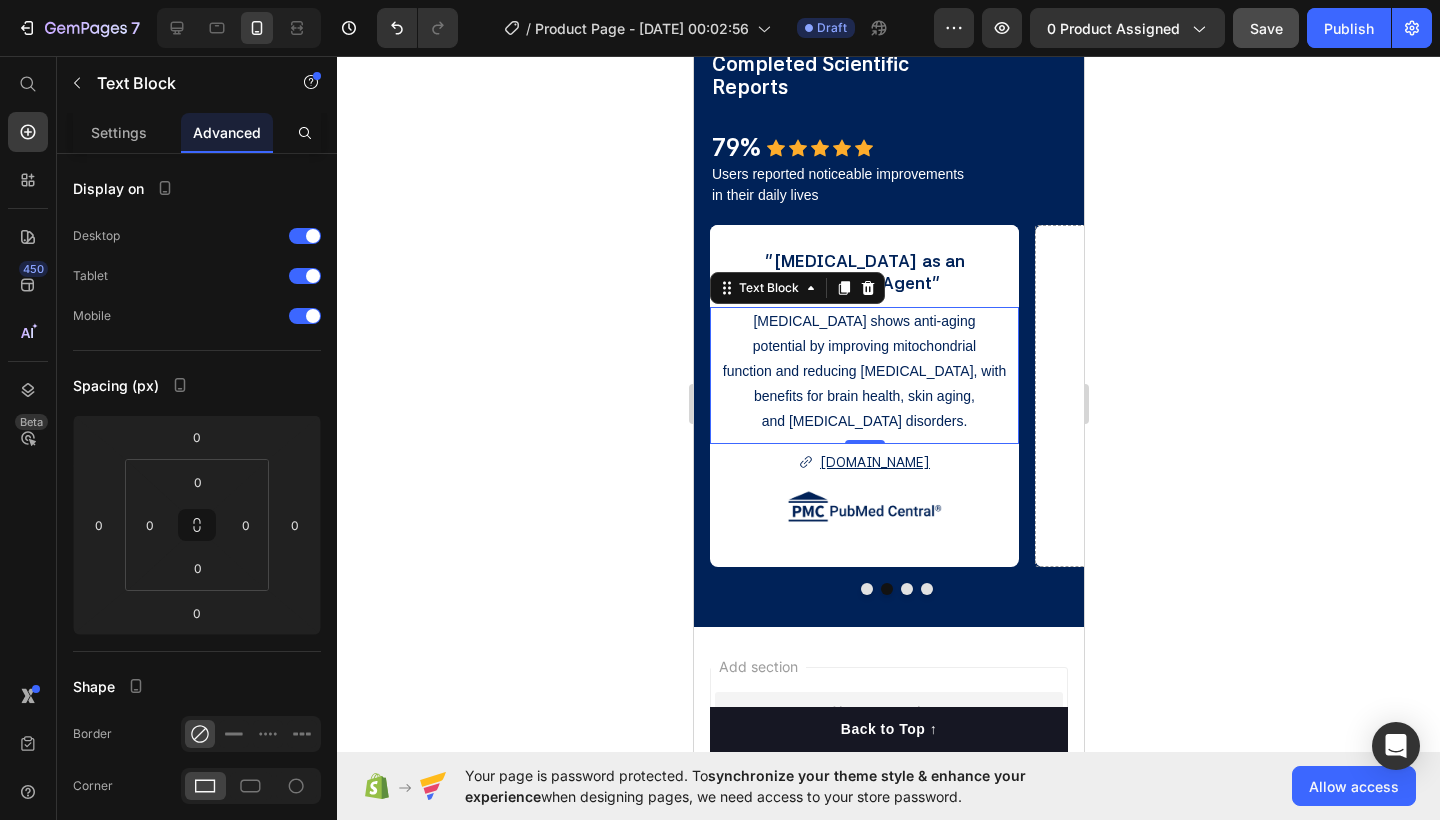 click on "function and reducing [MEDICAL_DATA], with benefits for brain health, skin aging," at bounding box center [863, 384] 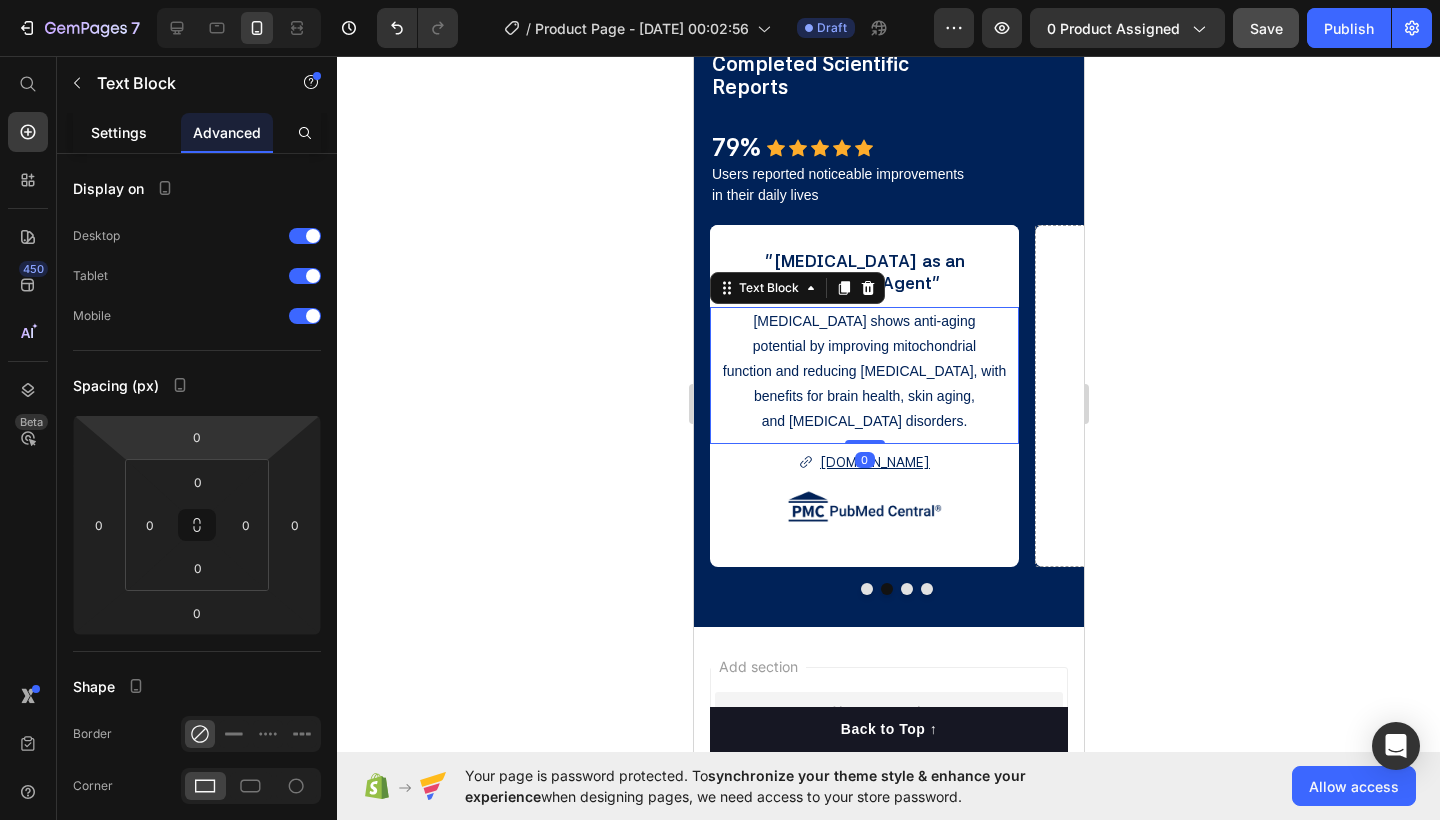 click on "Settings" 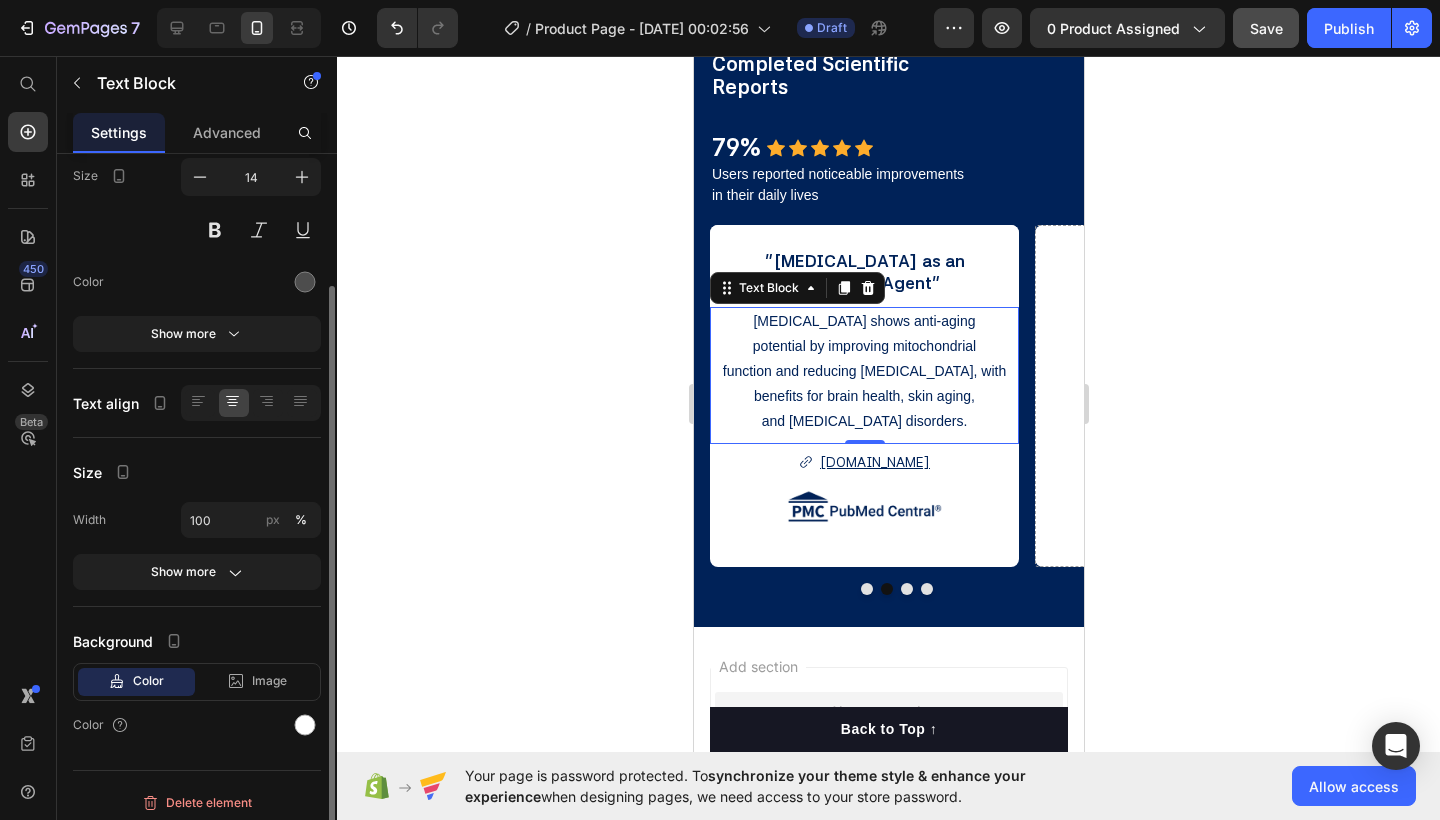 scroll, scrollTop: 172, scrollLeft: 0, axis: vertical 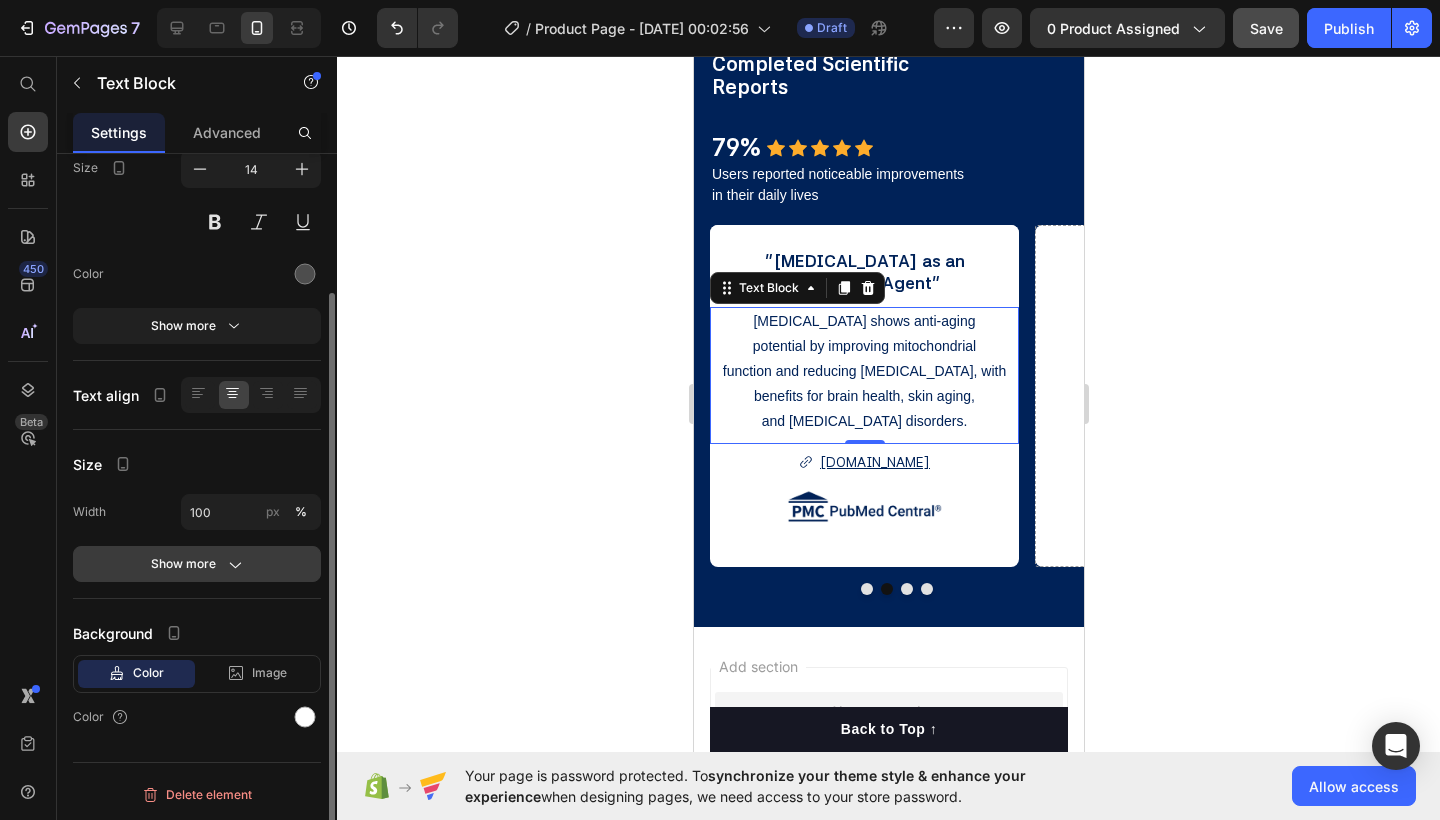 click on "Show more" 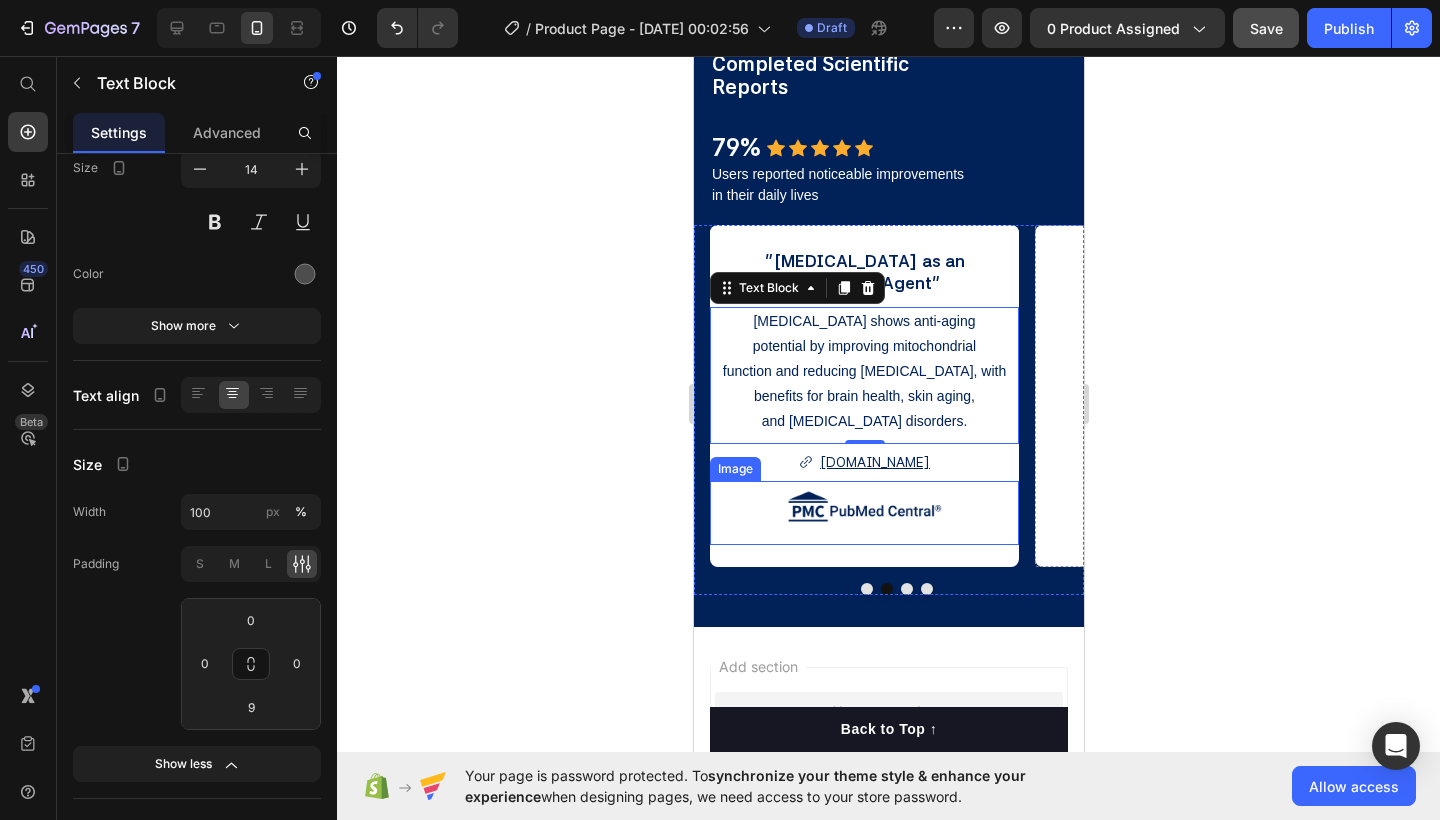 click at bounding box center (863, 513) 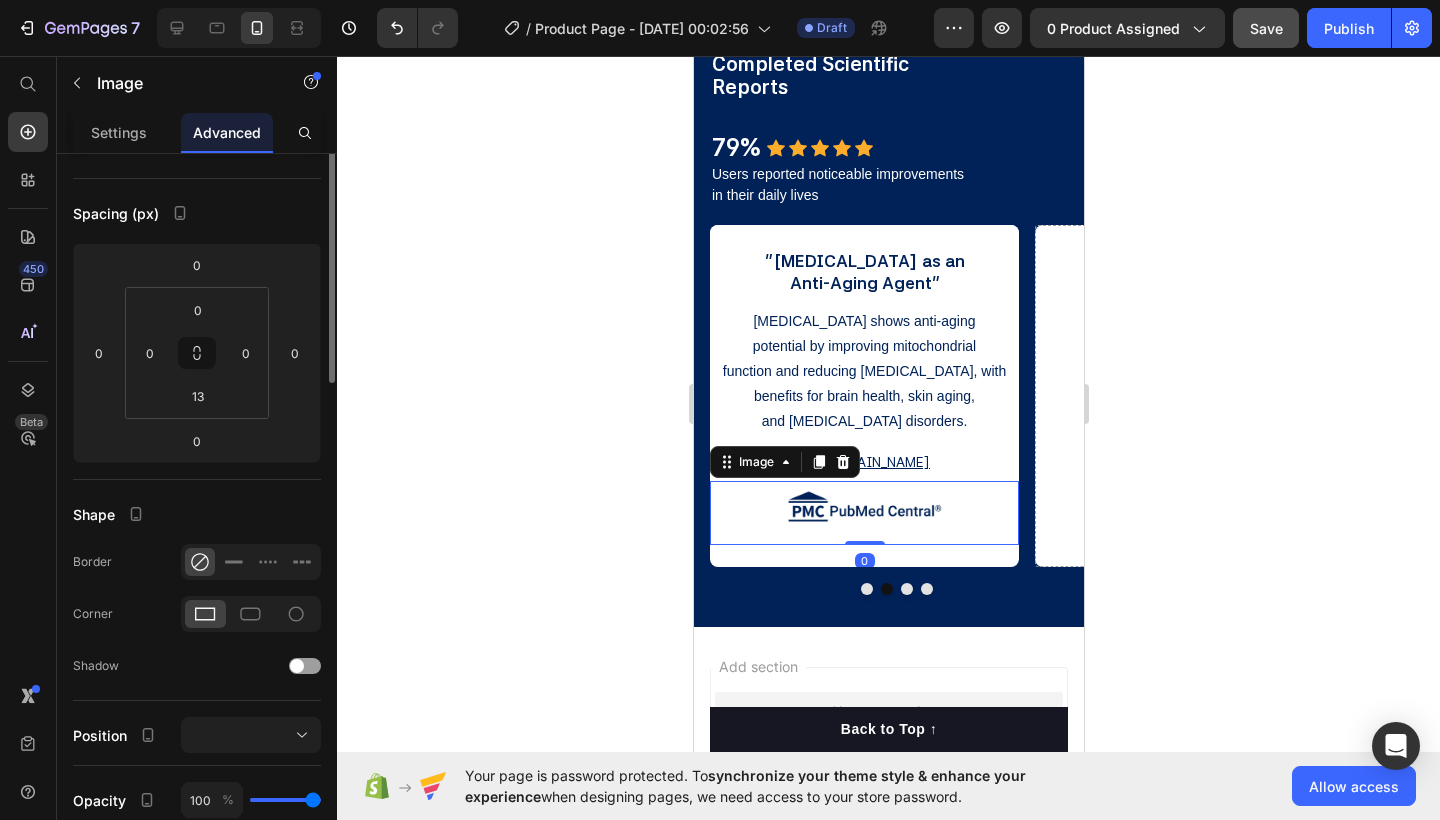 scroll, scrollTop: 0, scrollLeft: 0, axis: both 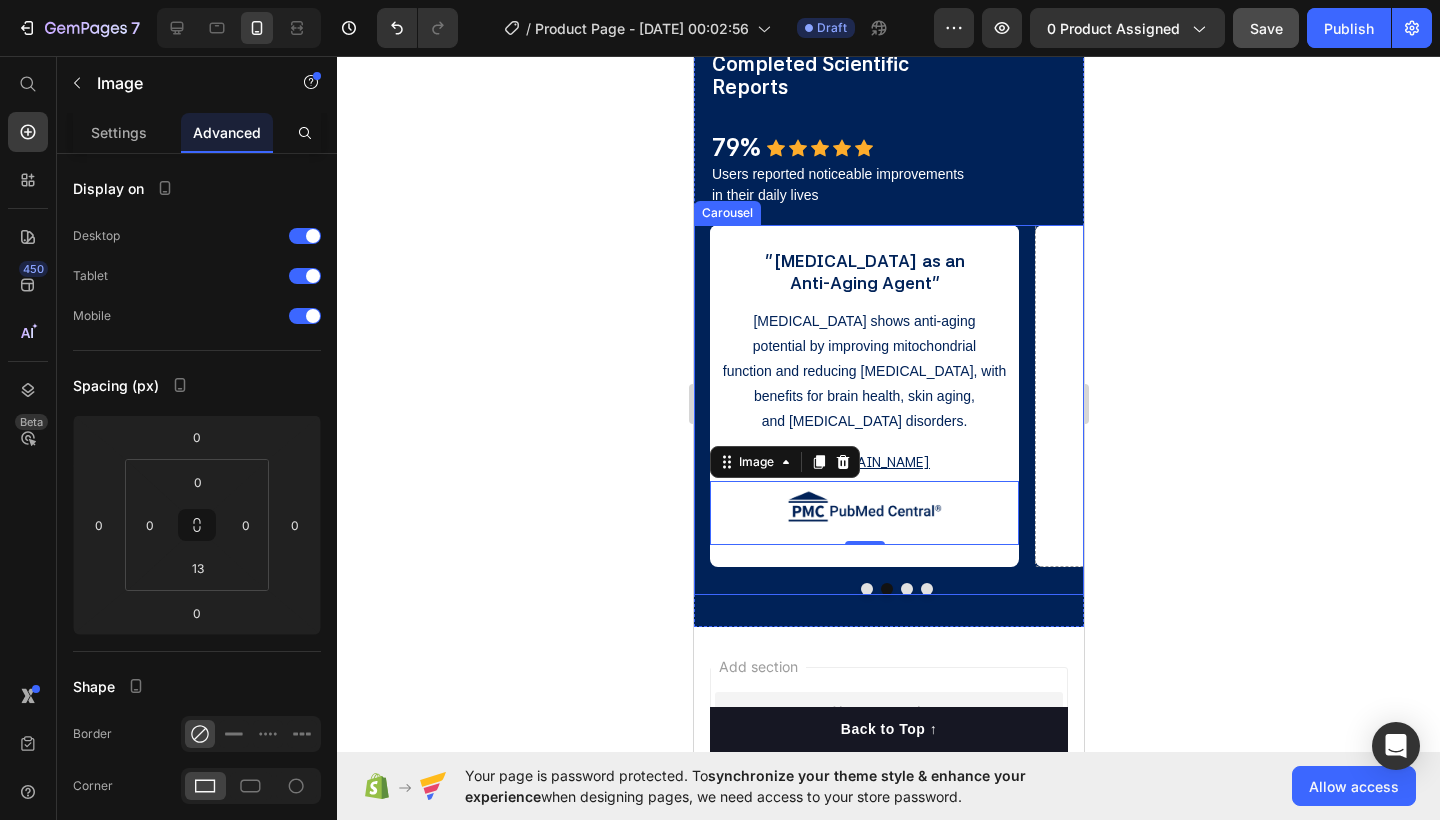 click at bounding box center [866, 589] 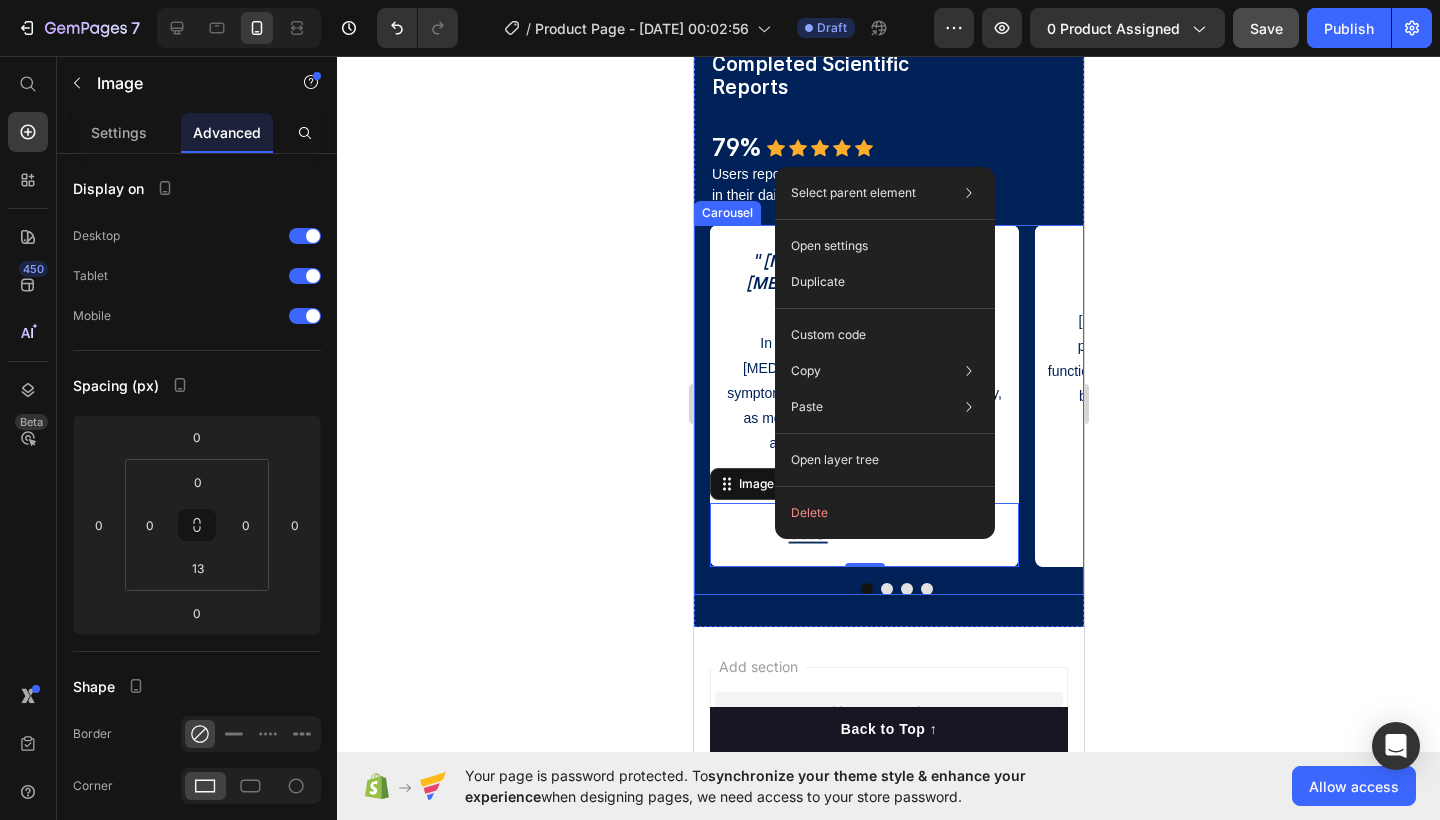 click 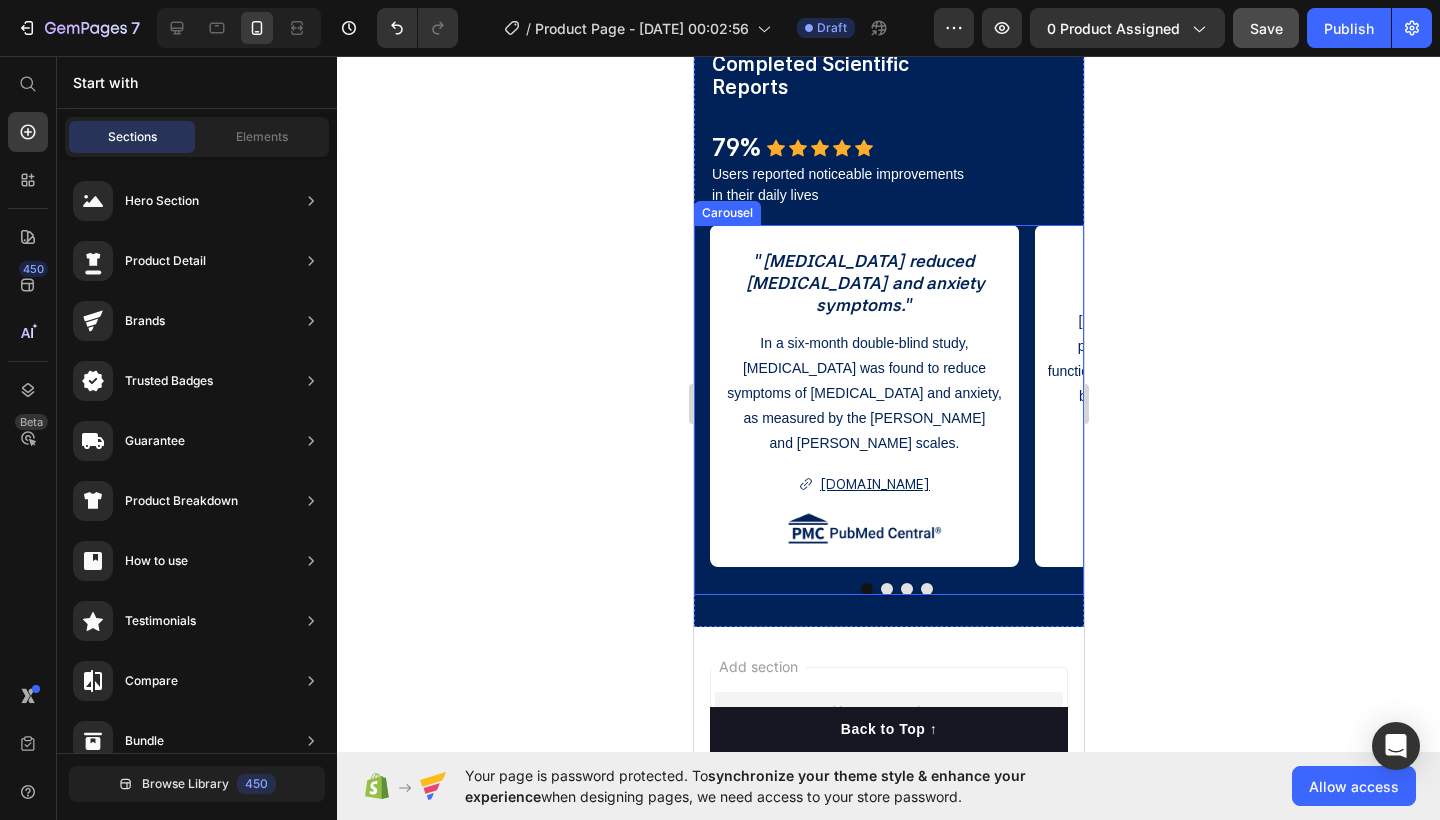 click on "" [MEDICAL_DATA] reduced  [MEDICAL_DATA] and anxiety  symptoms. " Text Block In a six-month double-blind study,  [MEDICAL_DATA] was found to reduce  symptoms of [MEDICAL_DATA] and anxiety,  as measured by the [PERSON_NAME]  and [PERSON_NAME] scales. Text Block
[DOMAIN_NAME] Button Image "[MEDICAL_DATA] as an  Anti-Aging Agent" Text Block [MEDICAL_DATA] shows anti-aging  potential by improving mitochondrial  function and reducing [MEDICAL_DATA], with benefits for brain health, skin aging,  and [MEDICAL_DATA] disorders. Text Block
[DOMAIN_NAME] Button Image
Drop element here
Drop element here Carousel" at bounding box center [888, 410] 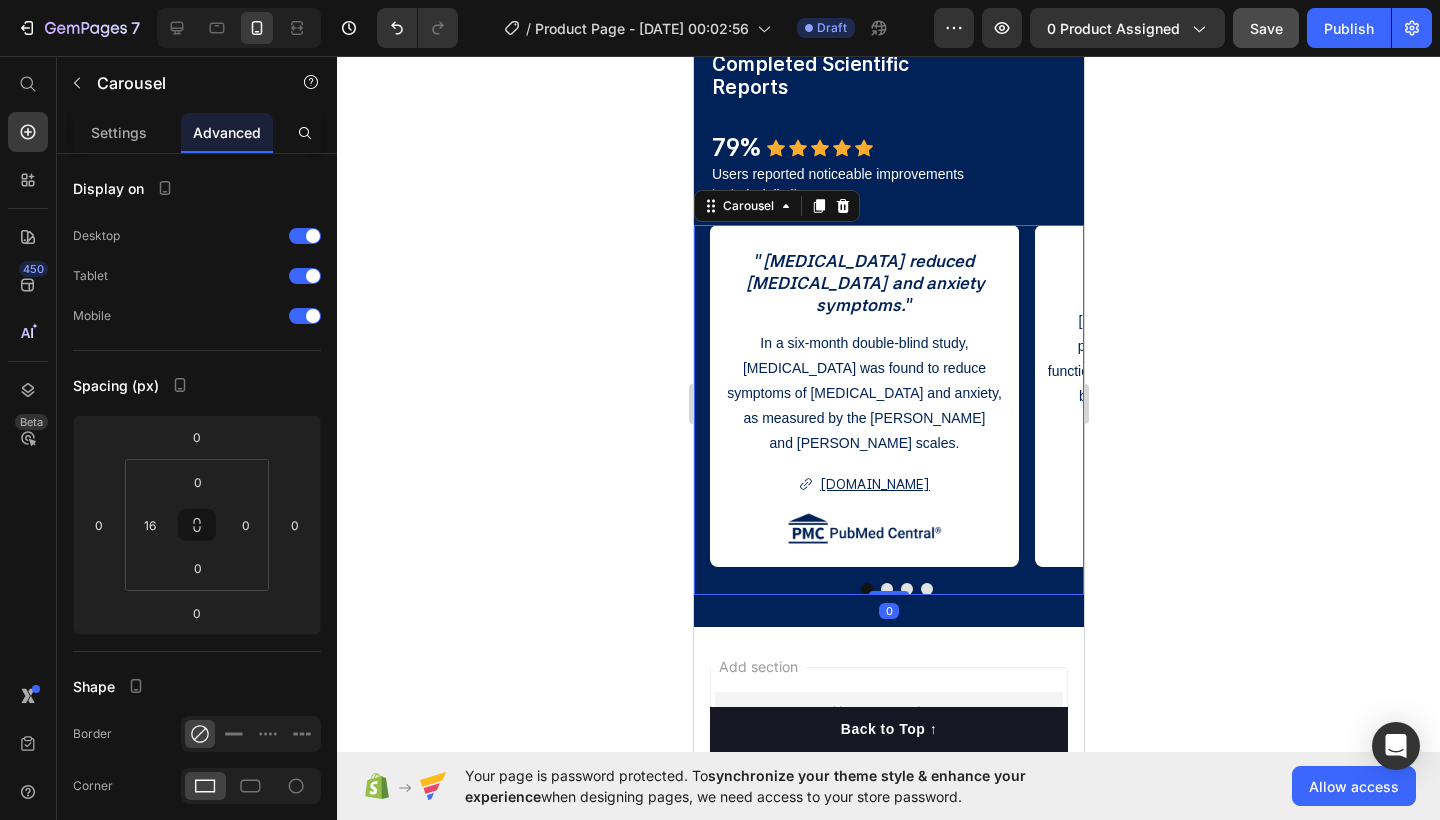 click at bounding box center [886, 589] 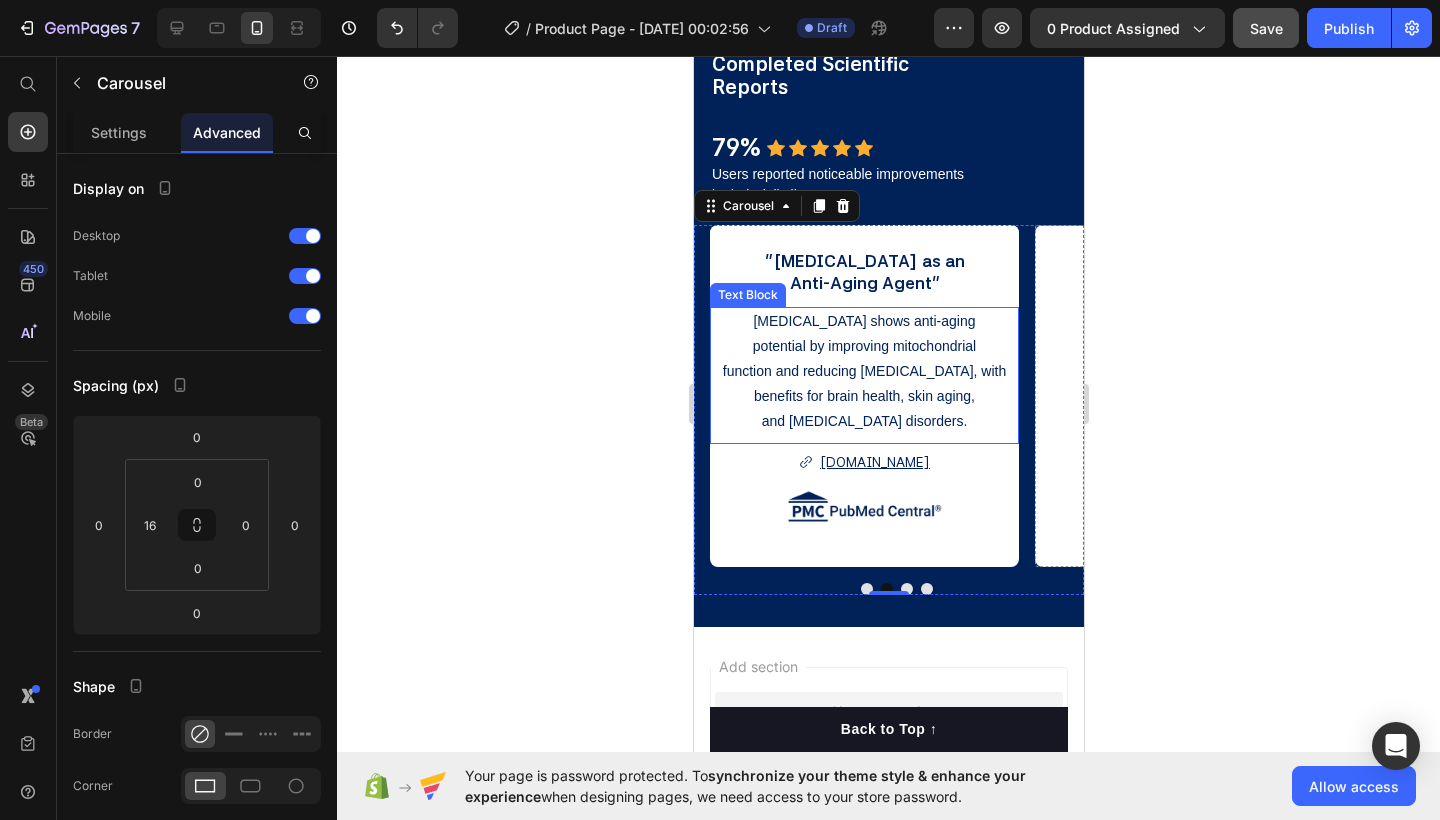click on "and [MEDICAL_DATA] disorders." at bounding box center [863, 421] 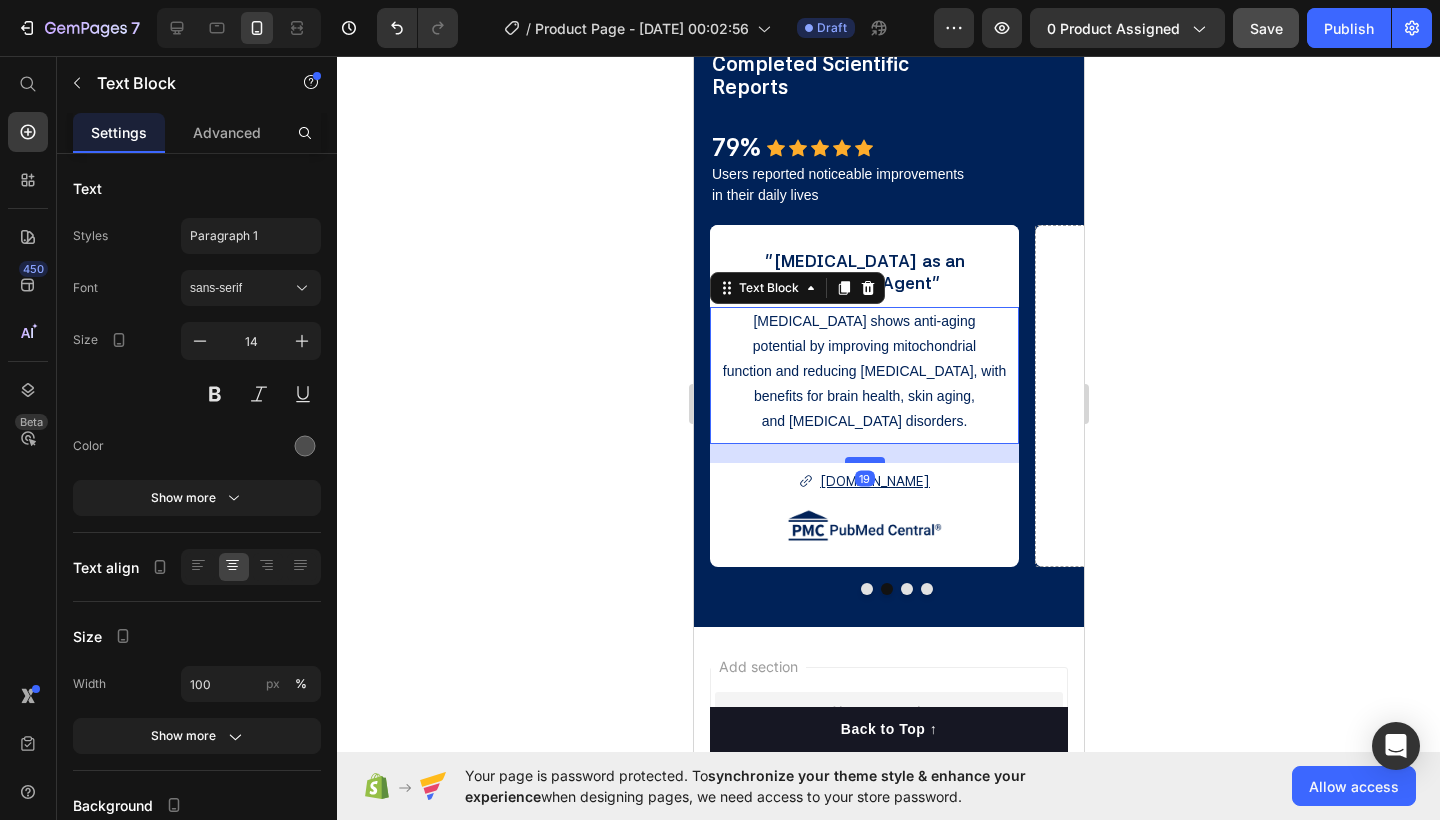 drag, startPoint x: 864, startPoint y: 438, endPoint x: 864, endPoint y: 457, distance: 19 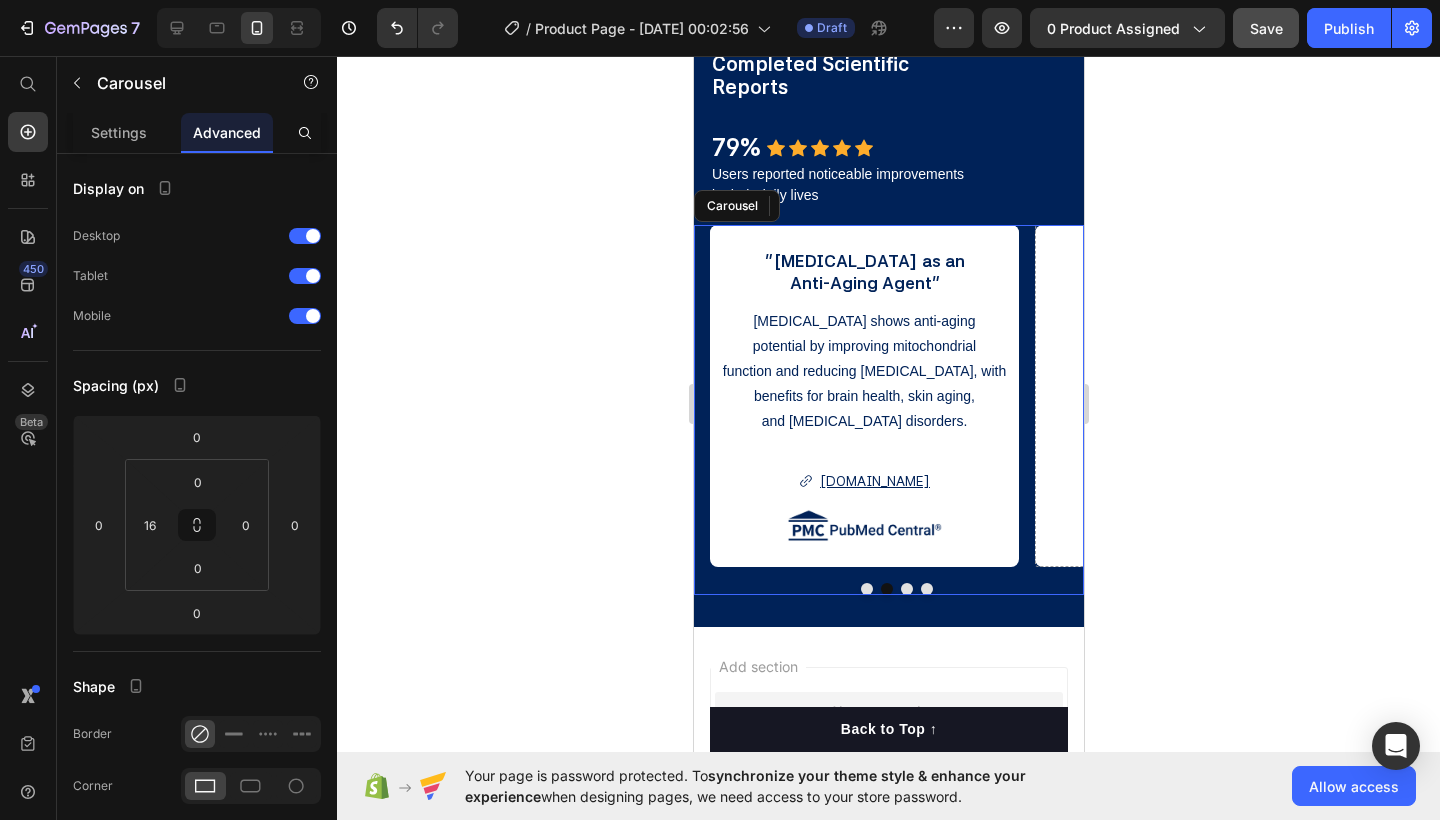 click at bounding box center (866, 589) 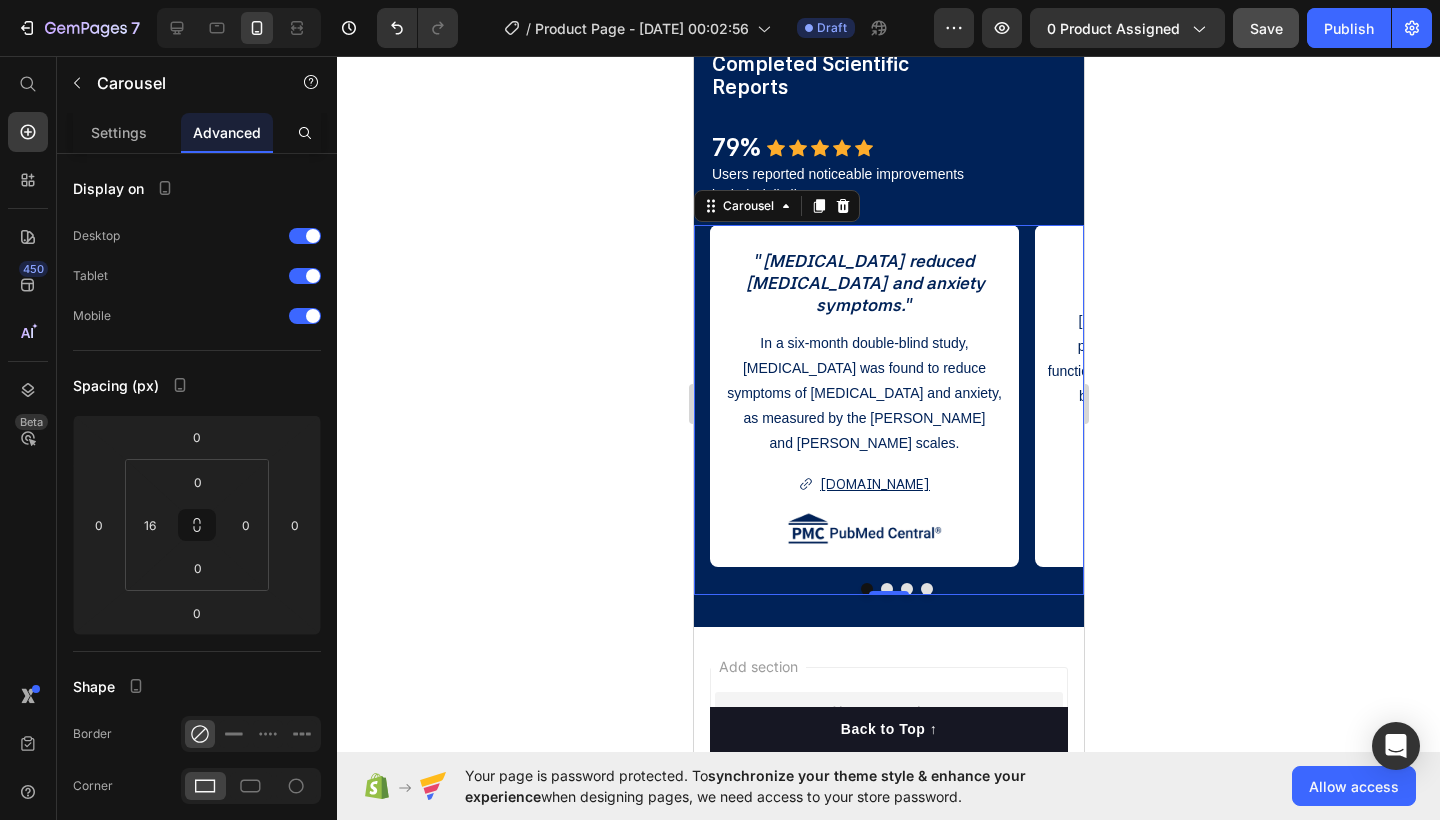 click at bounding box center [886, 589] 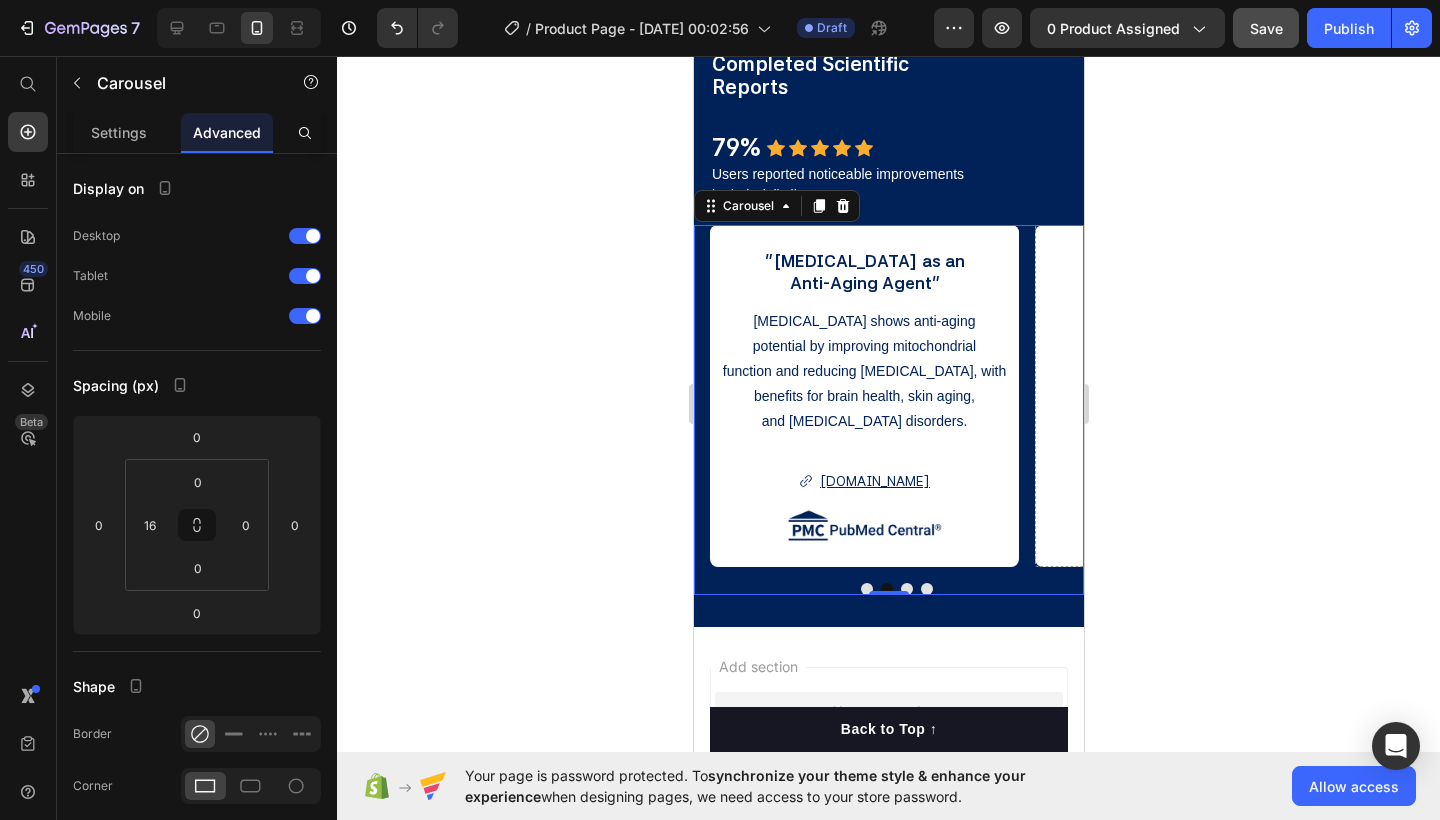 click at bounding box center (866, 589) 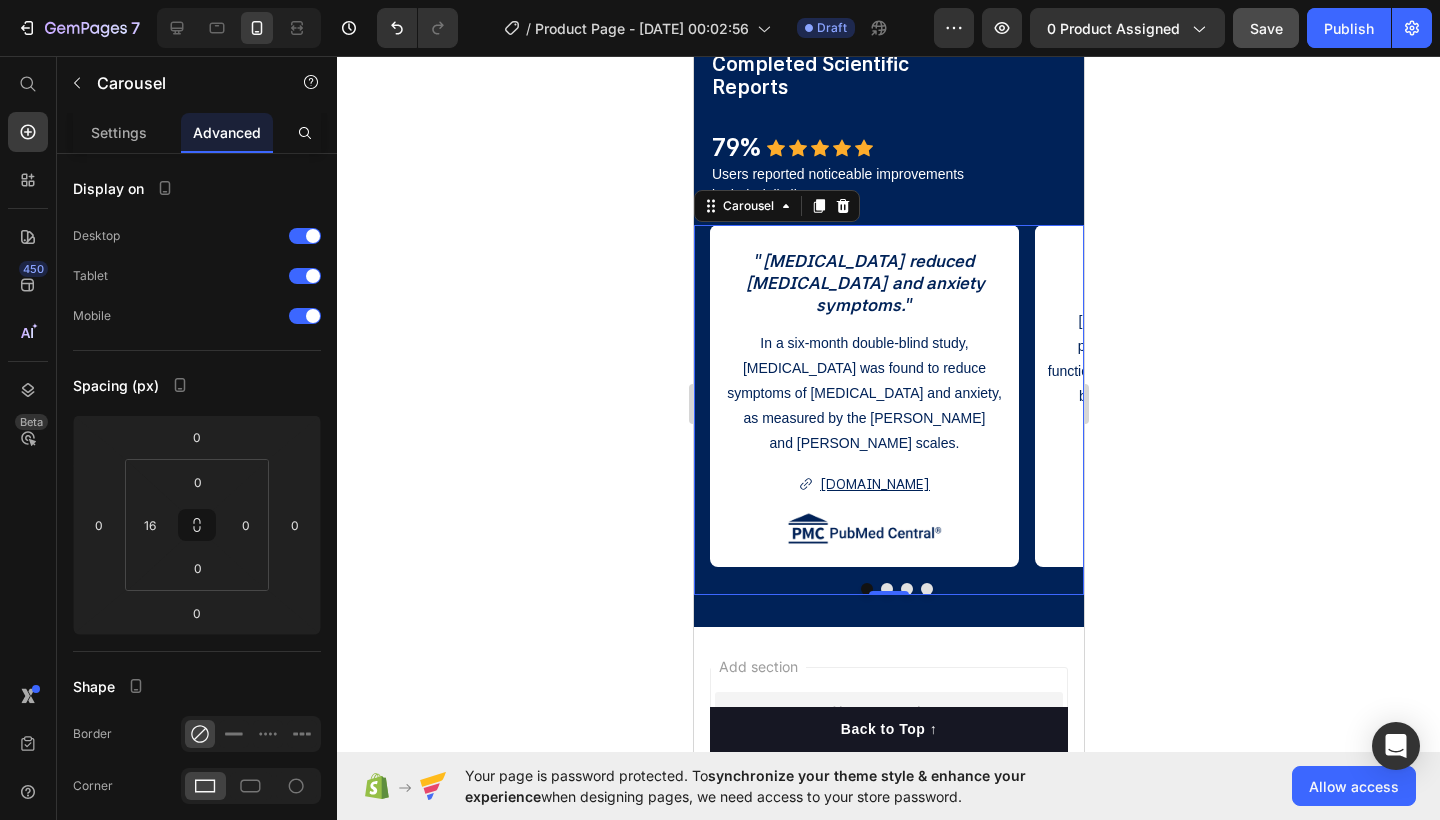 click at bounding box center [886, 589] 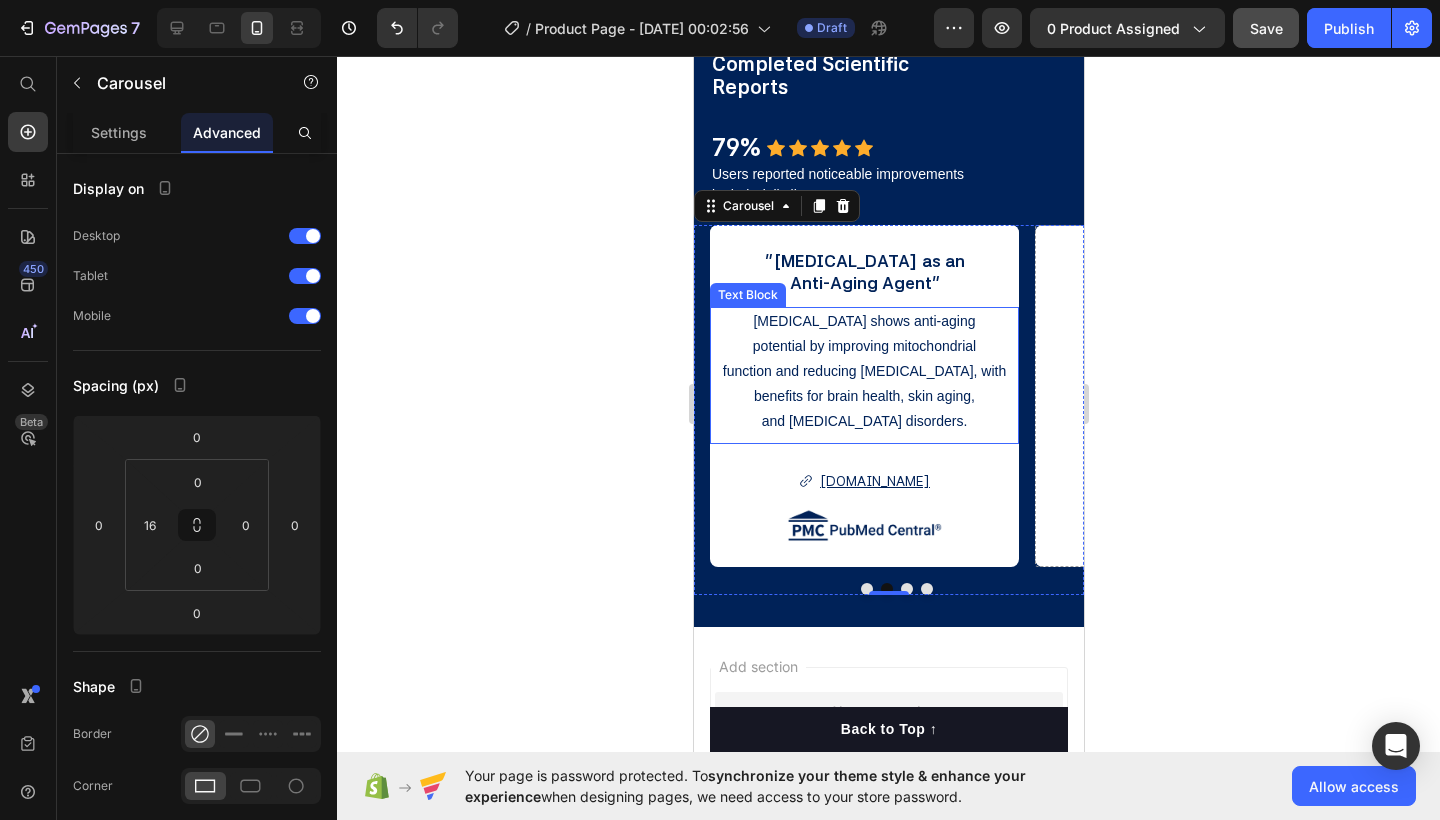 click on "and [MEDICAL_DATA] disorders." at bounding box center [863, 421] 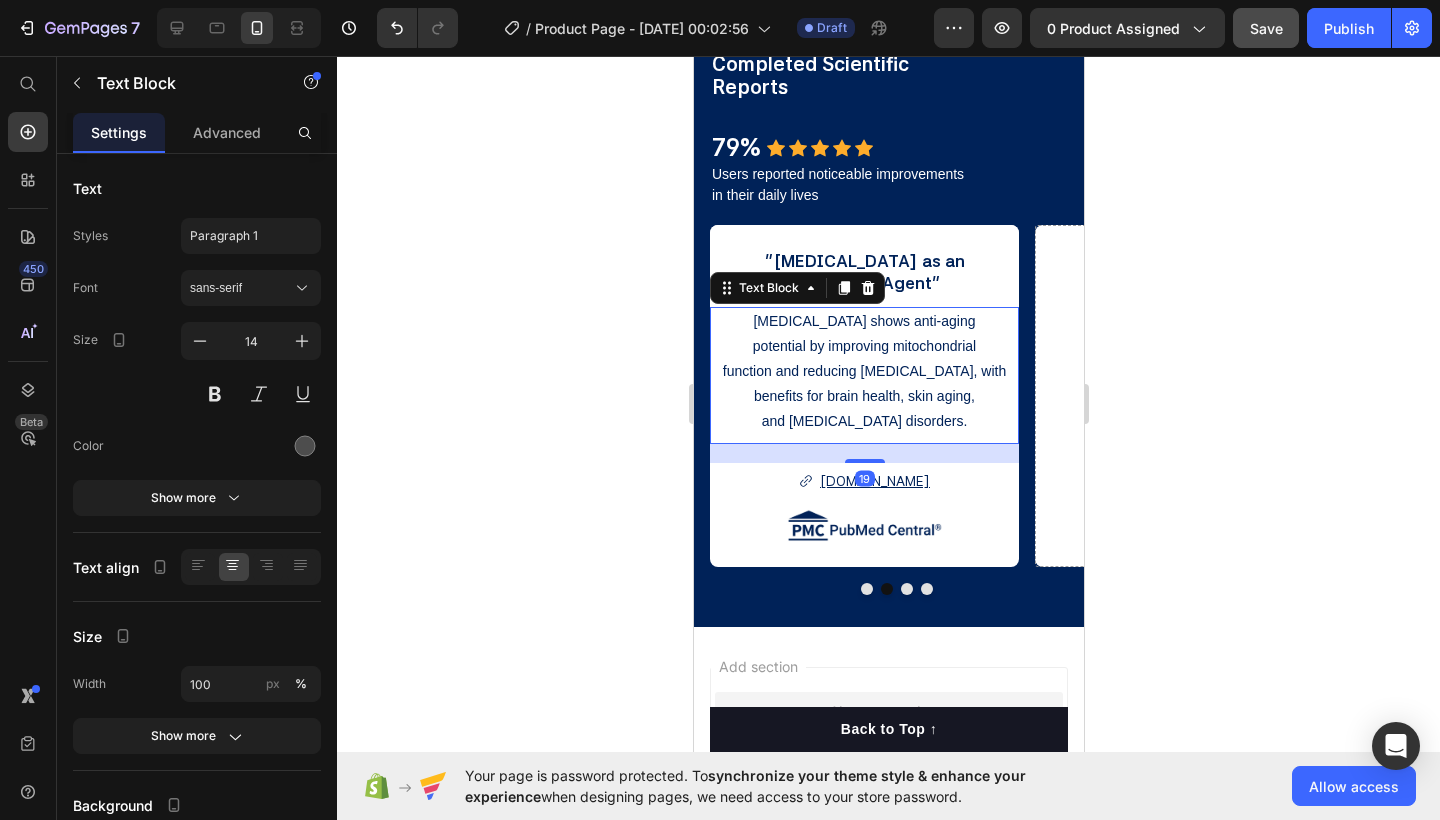 click on "19" at bounding box center [863, 453] 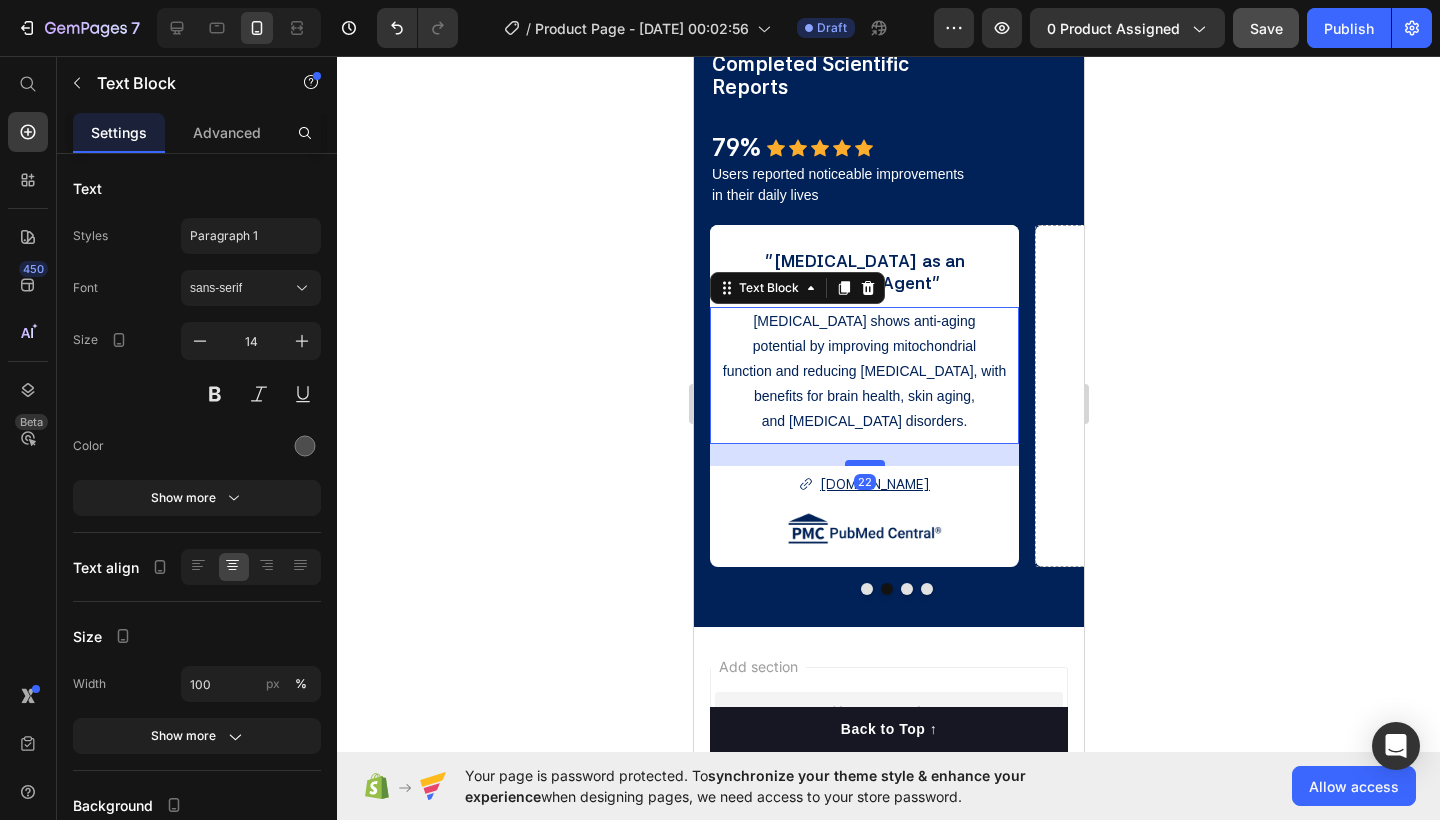 click at bounding box center (863, 463) 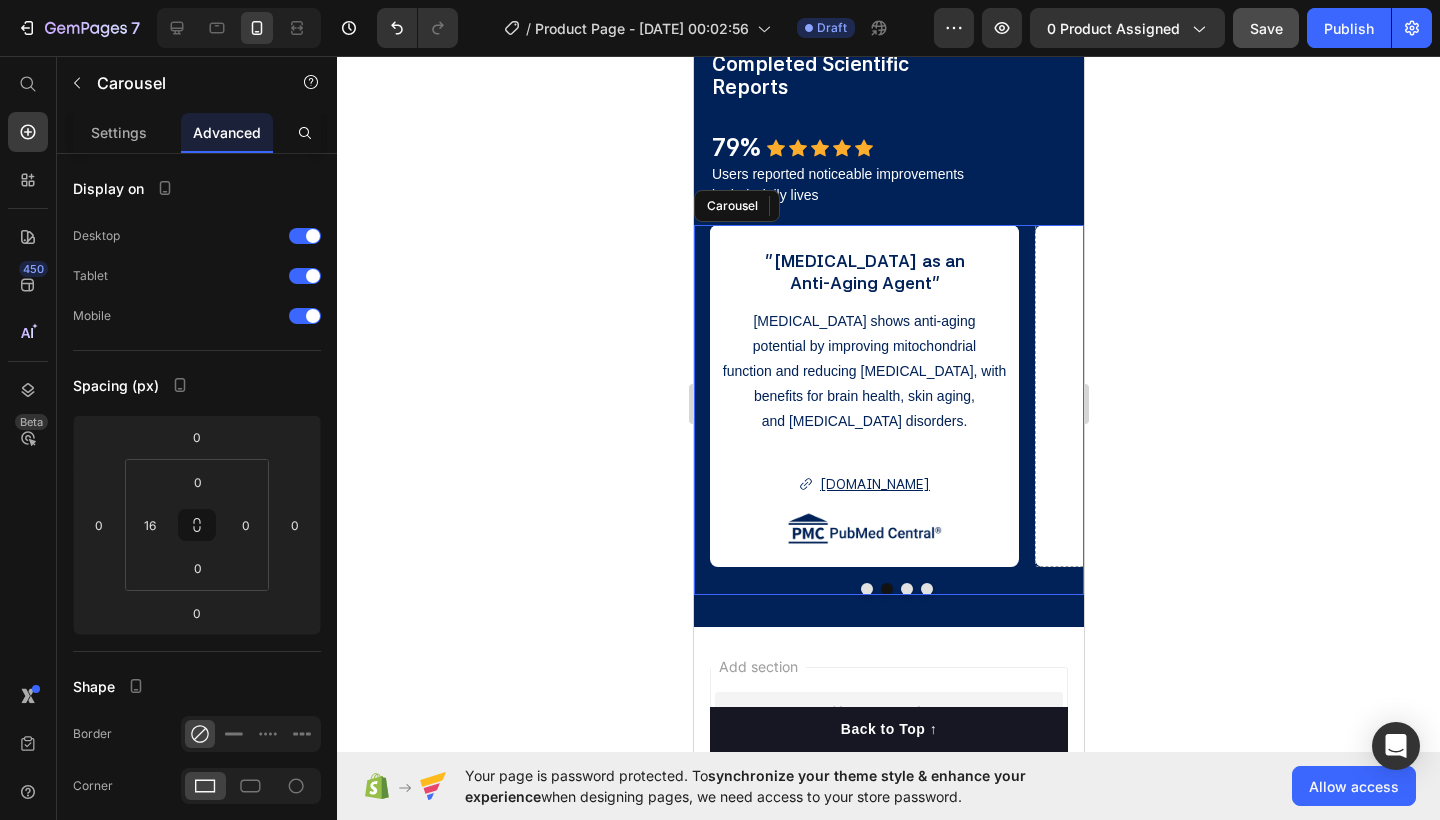 click at bounding box center (866, 589) 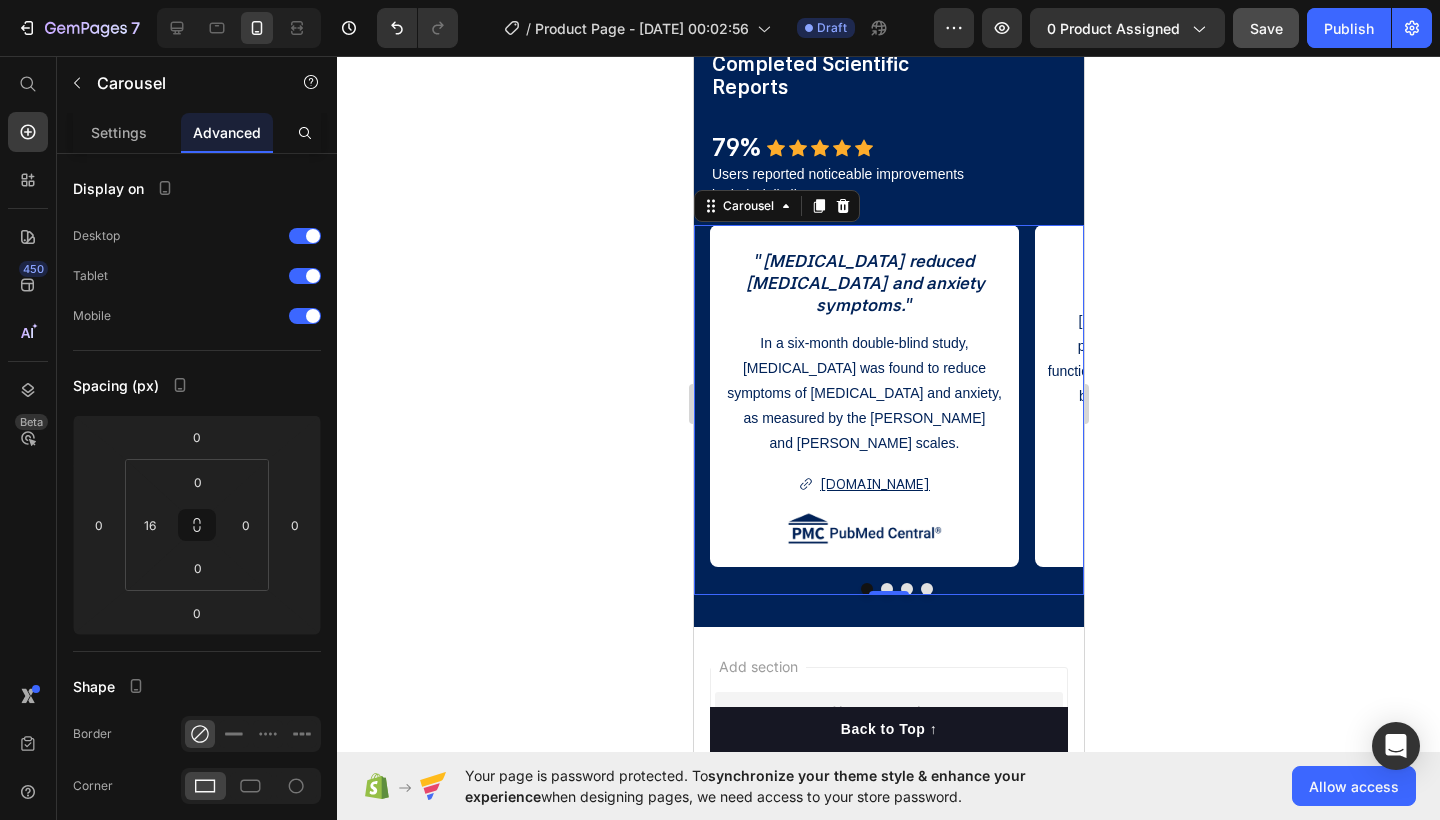 click at bounding box center [886, 589] 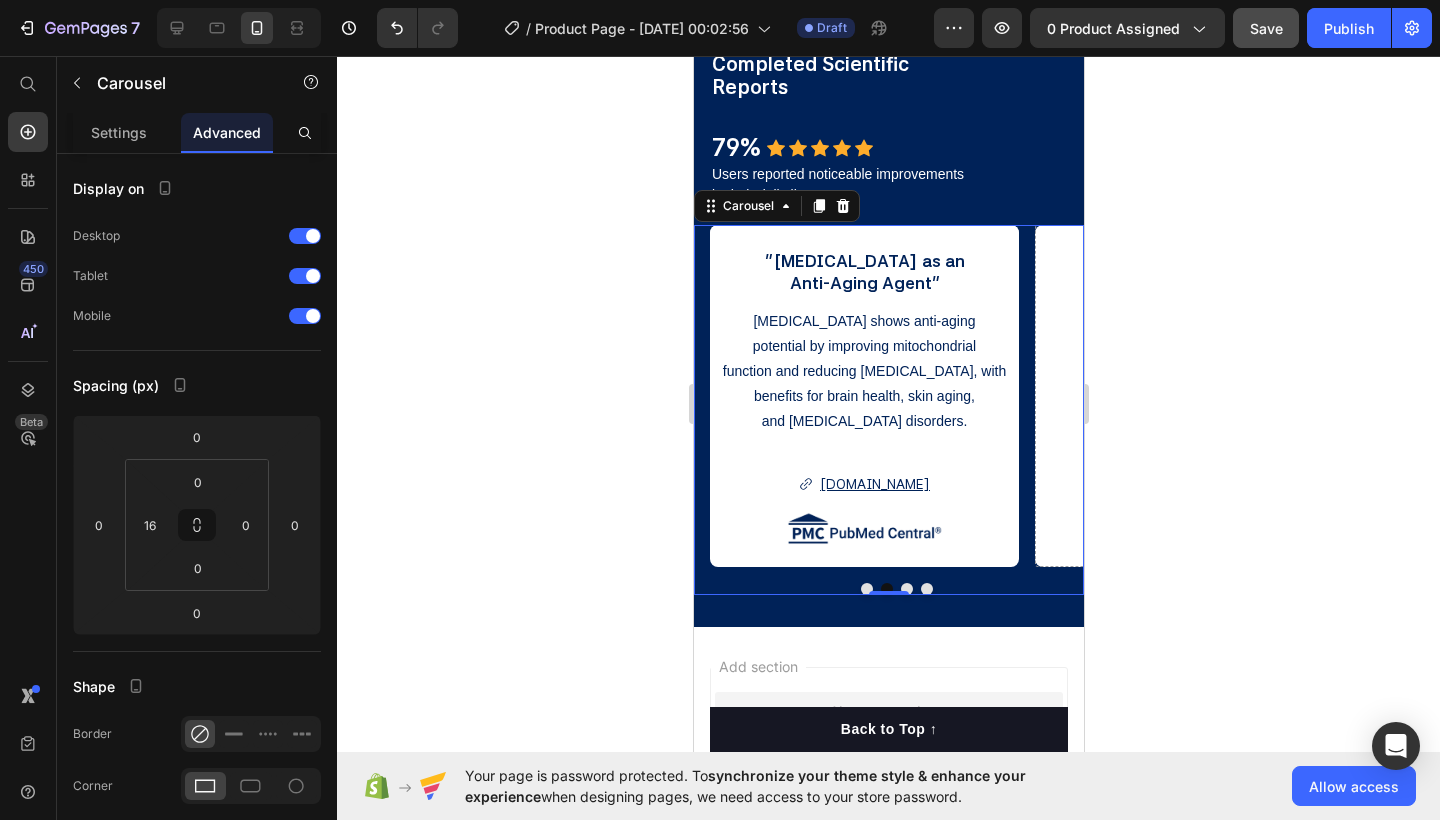 click at bounding box center (866, 589) 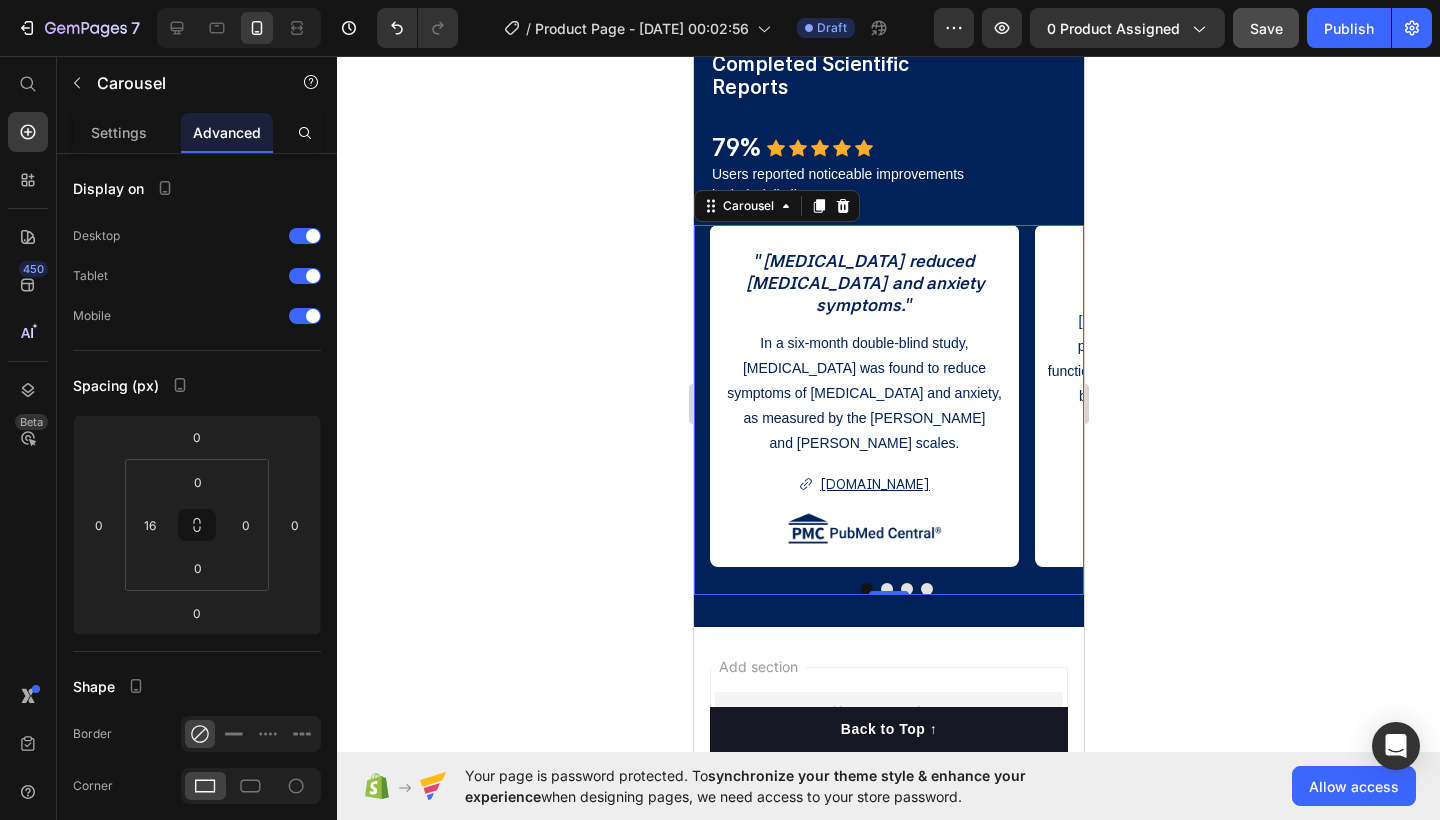click at bounding box center (886, 589) 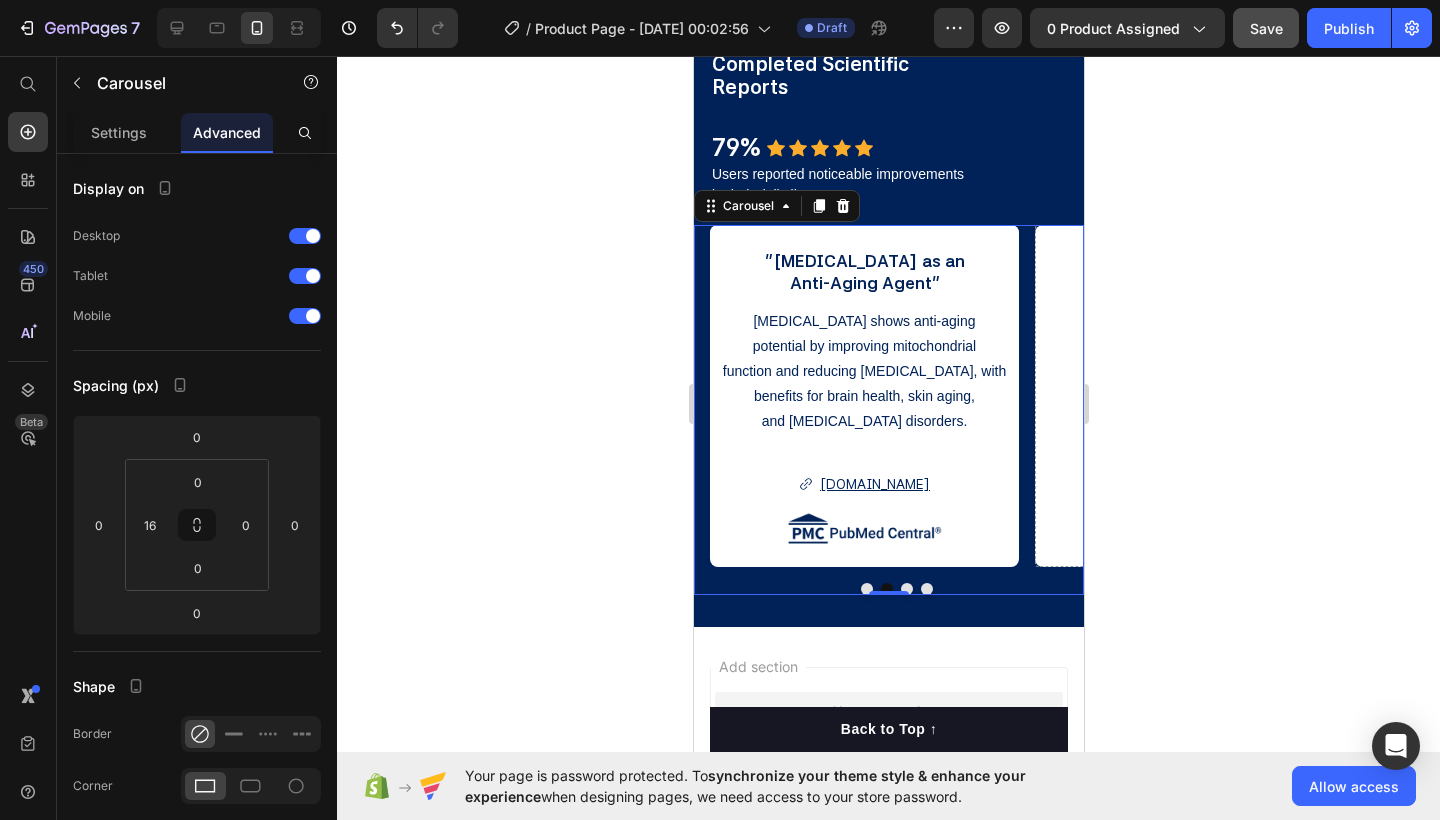 click 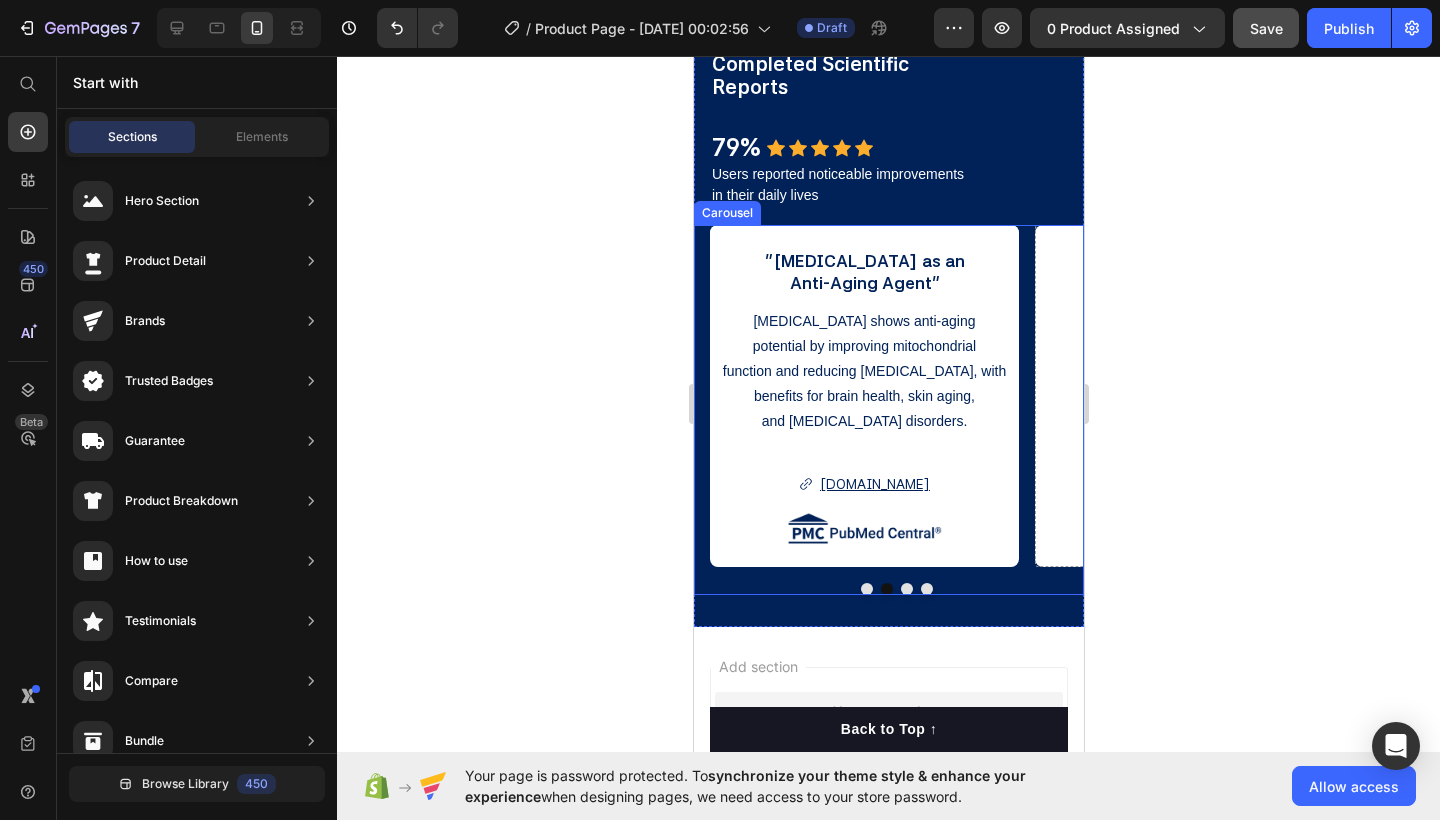 click 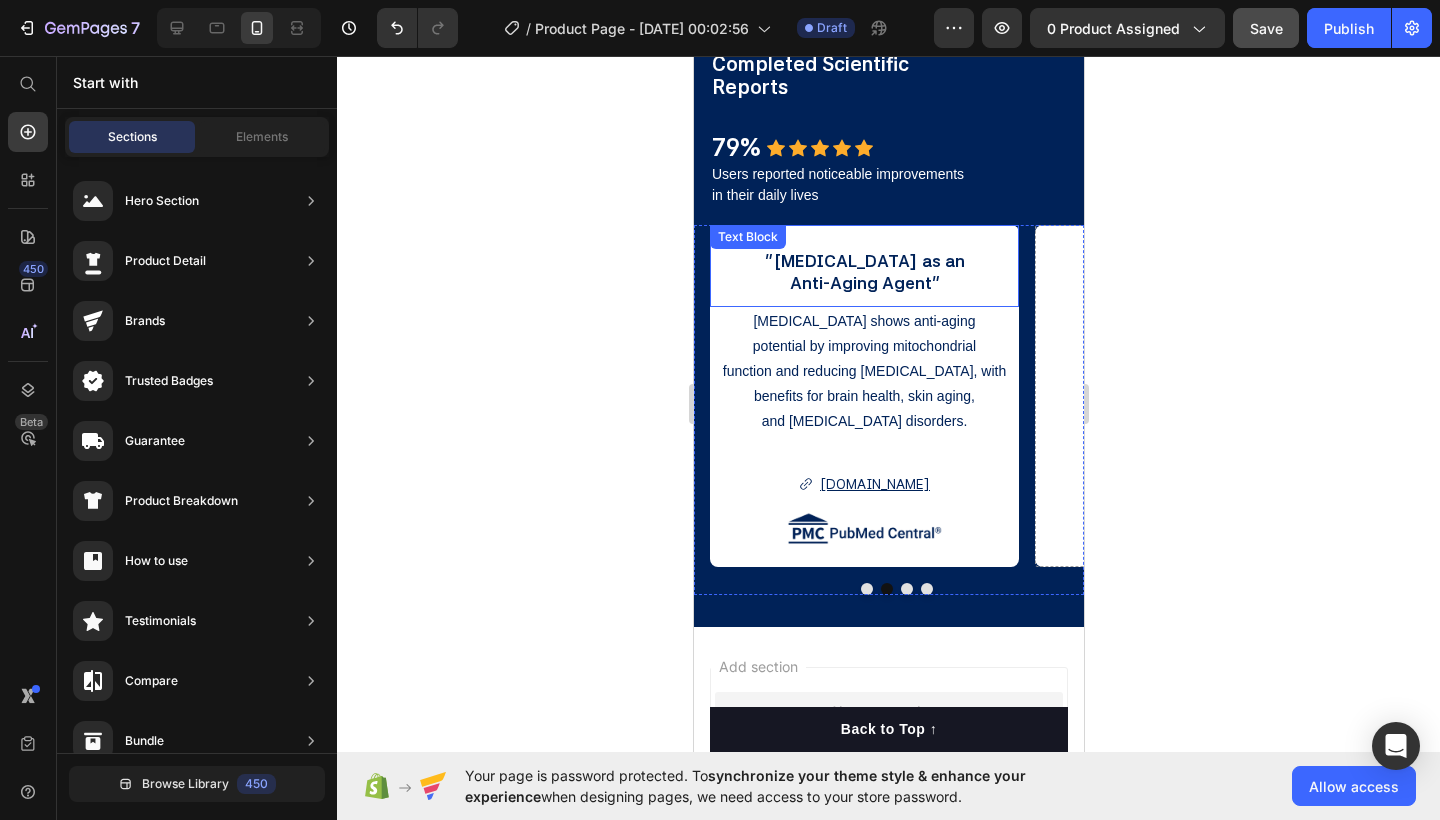 scroll, scrollTop: 1979, scrollLeft: 0, axis: vertical 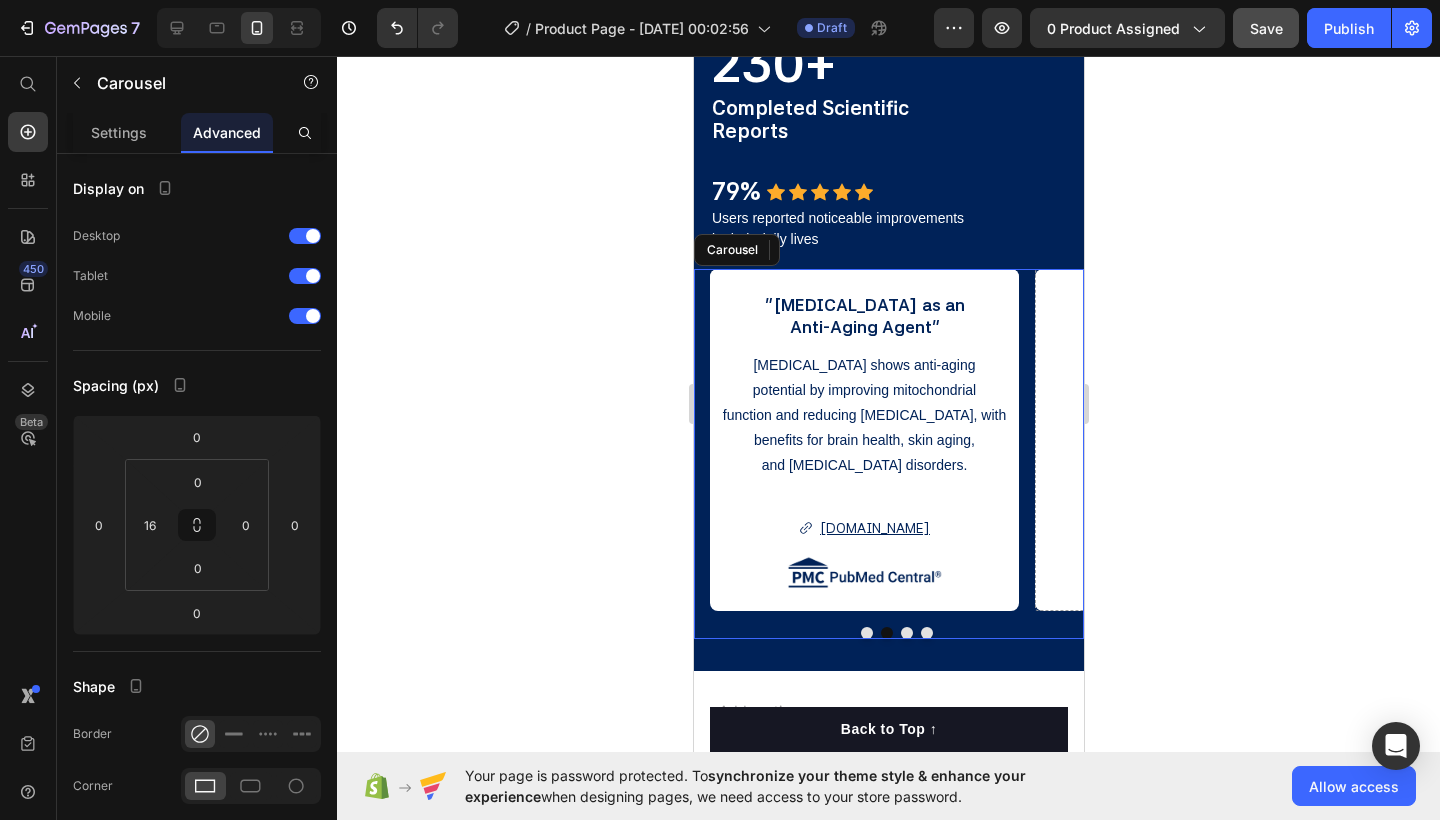 click at bounding box center [866, 633] 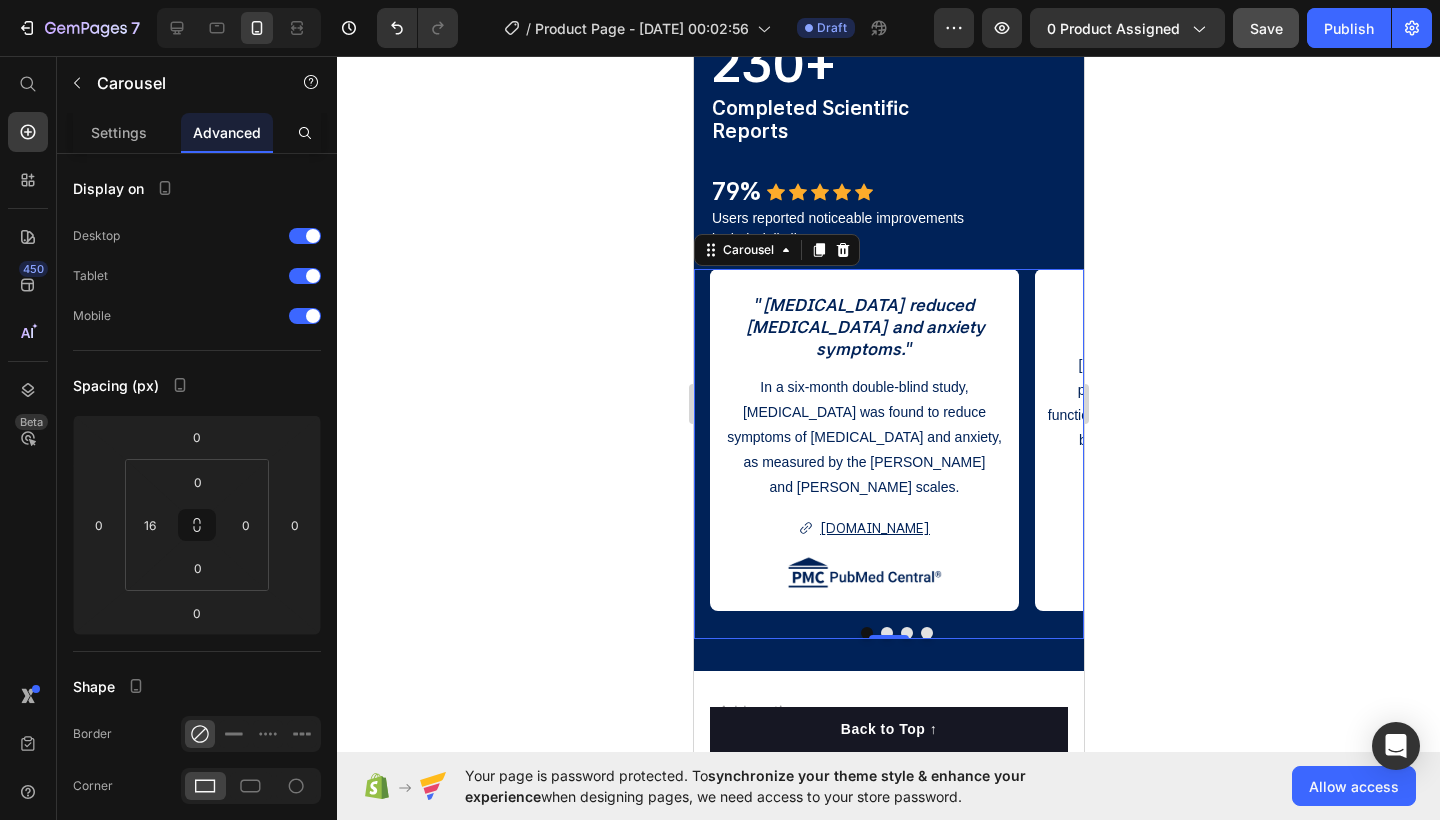 click at bounding box center [886, 633] 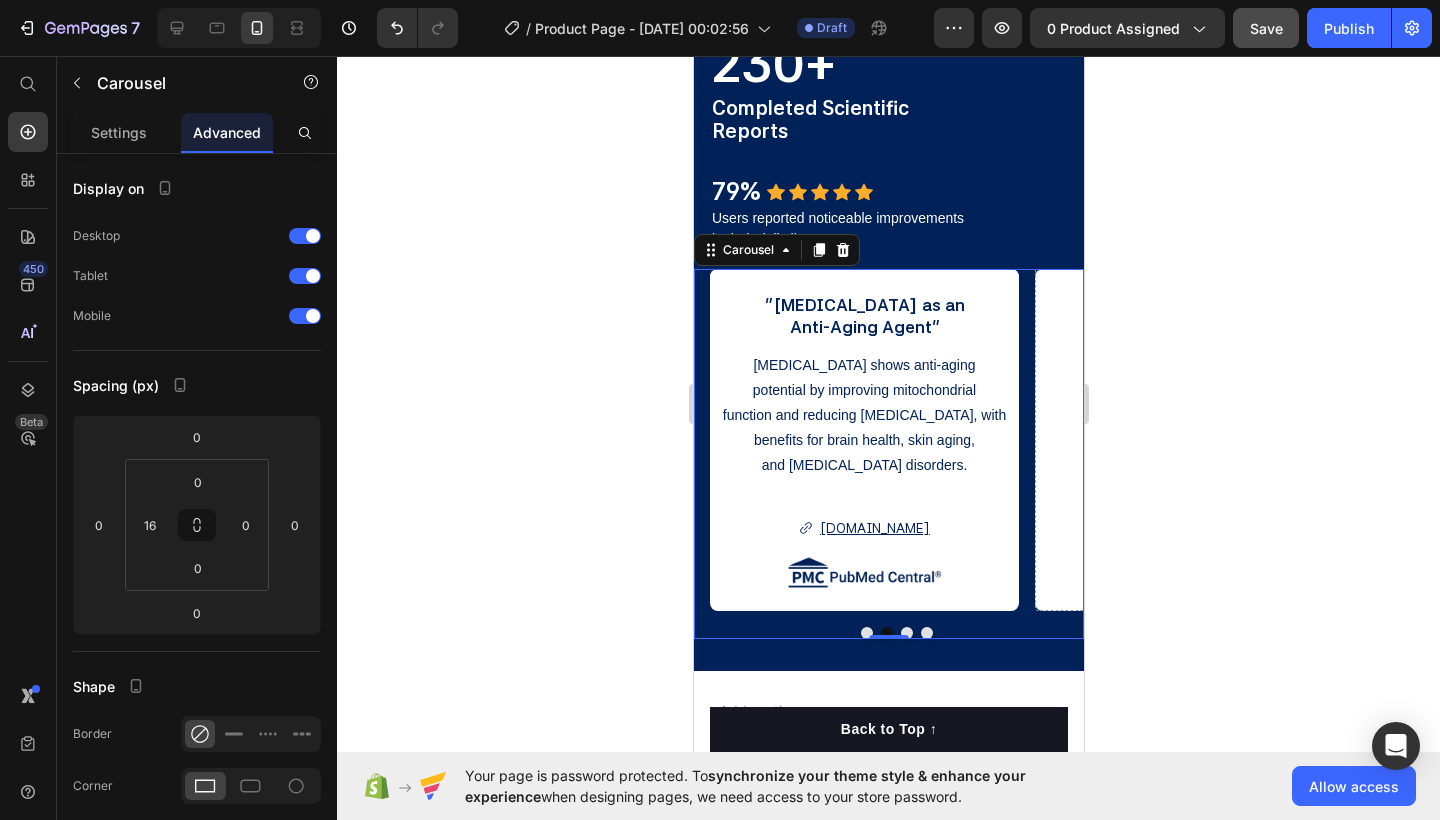 click at bounding box center (866, 633) 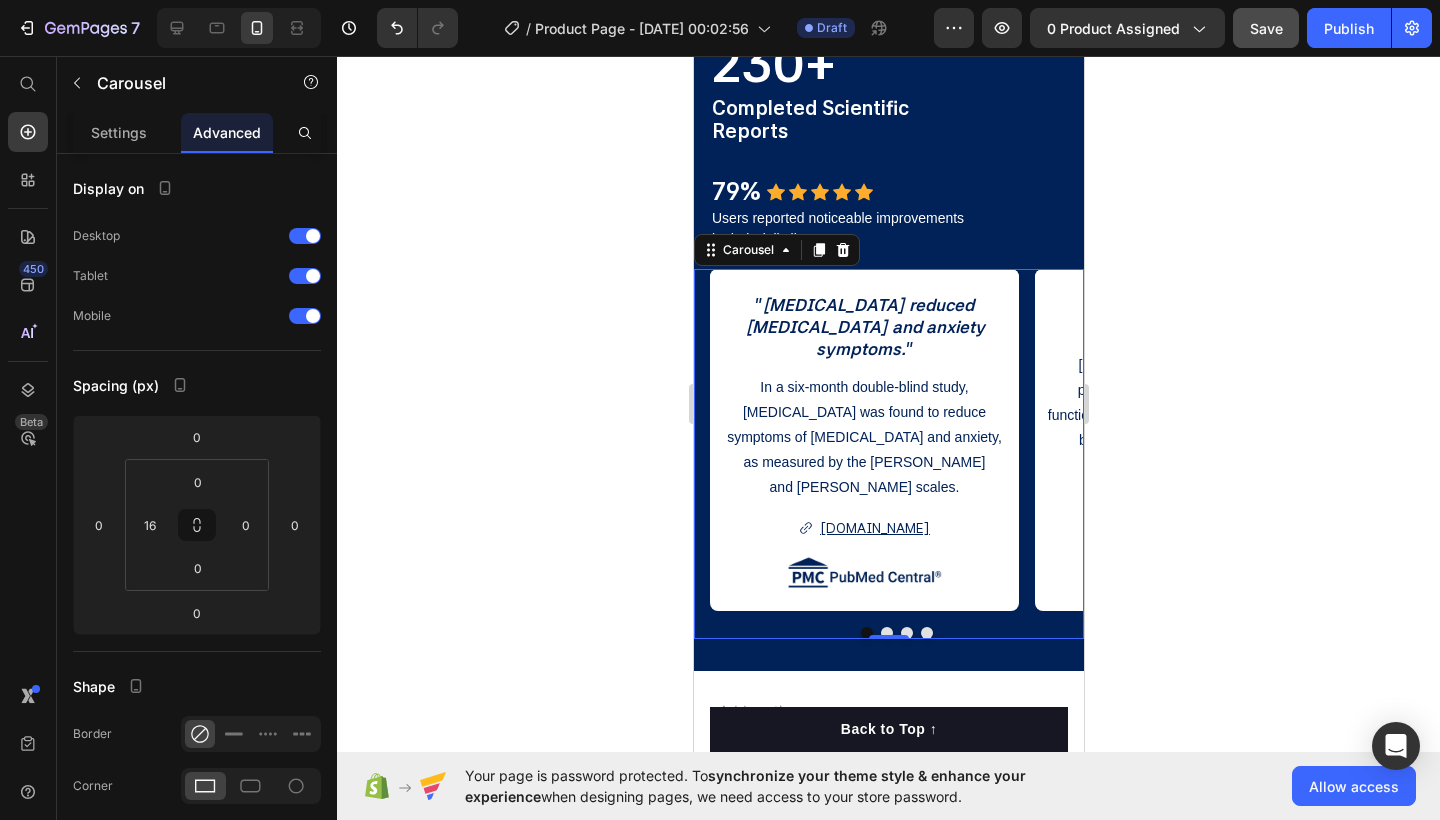 click at bounding box center (886, 633) 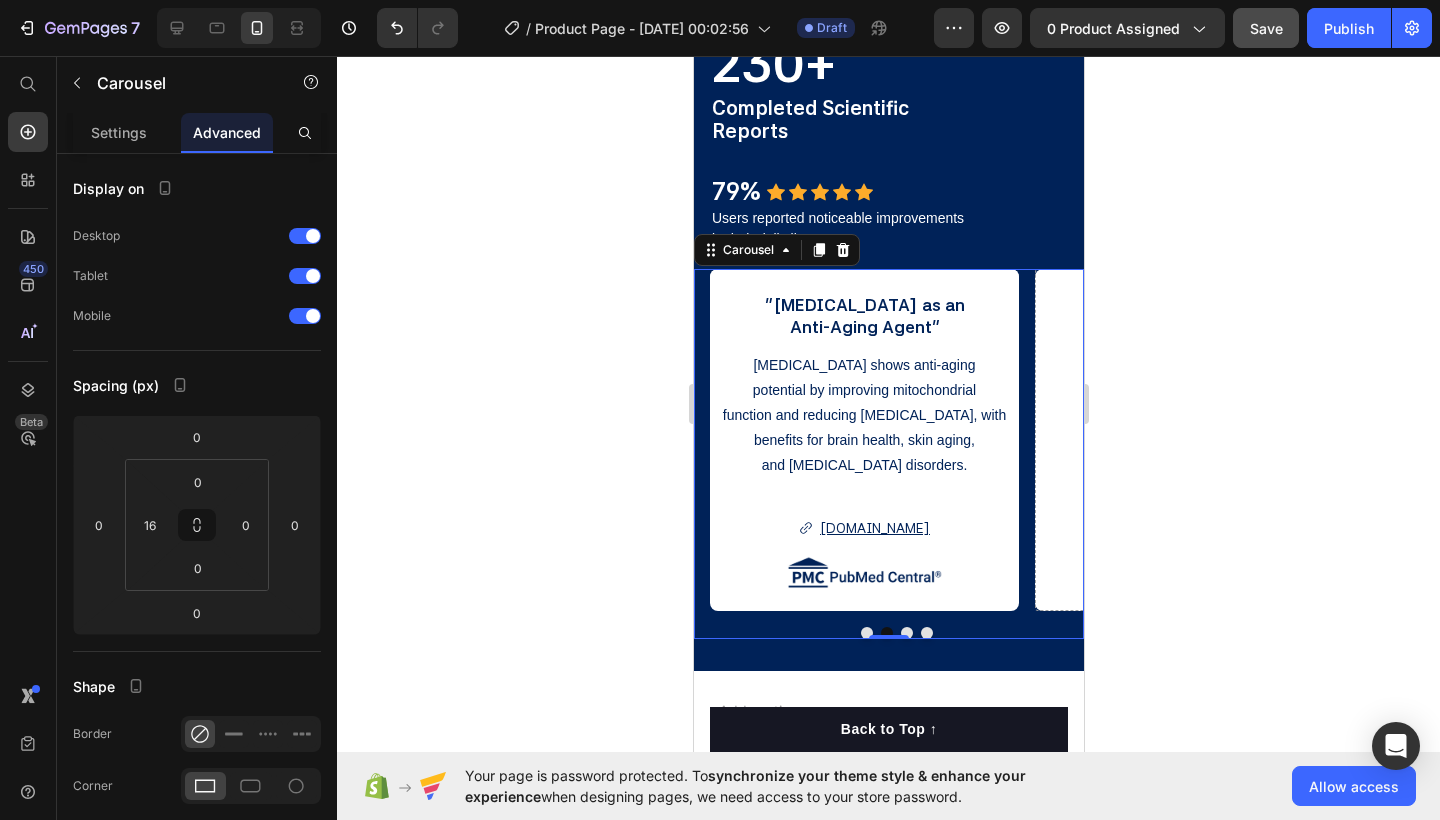 click at bounding box center (866, 633) 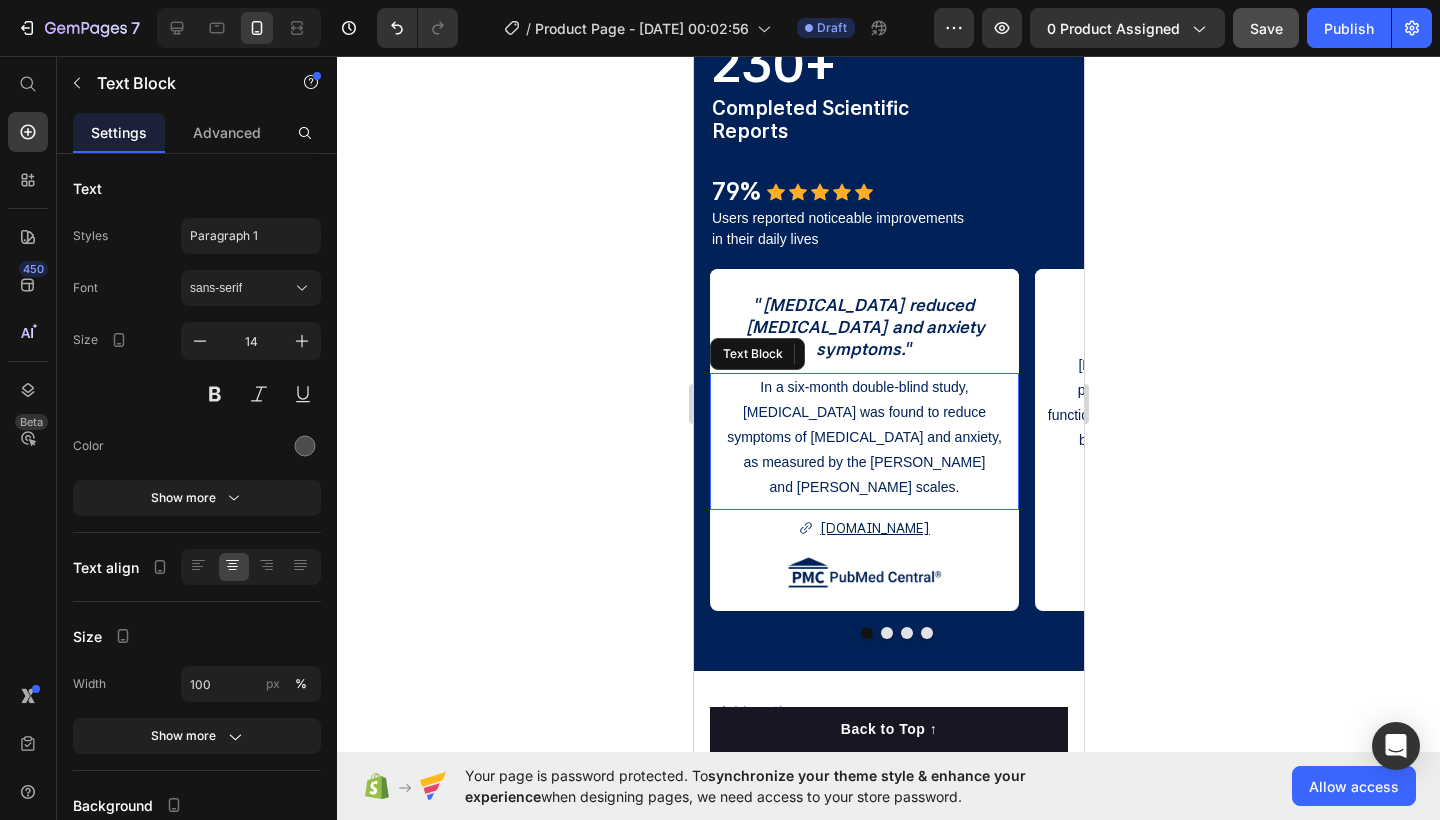 click on "and [PERSON_NAME] scales." at bounding box center [863, 487] 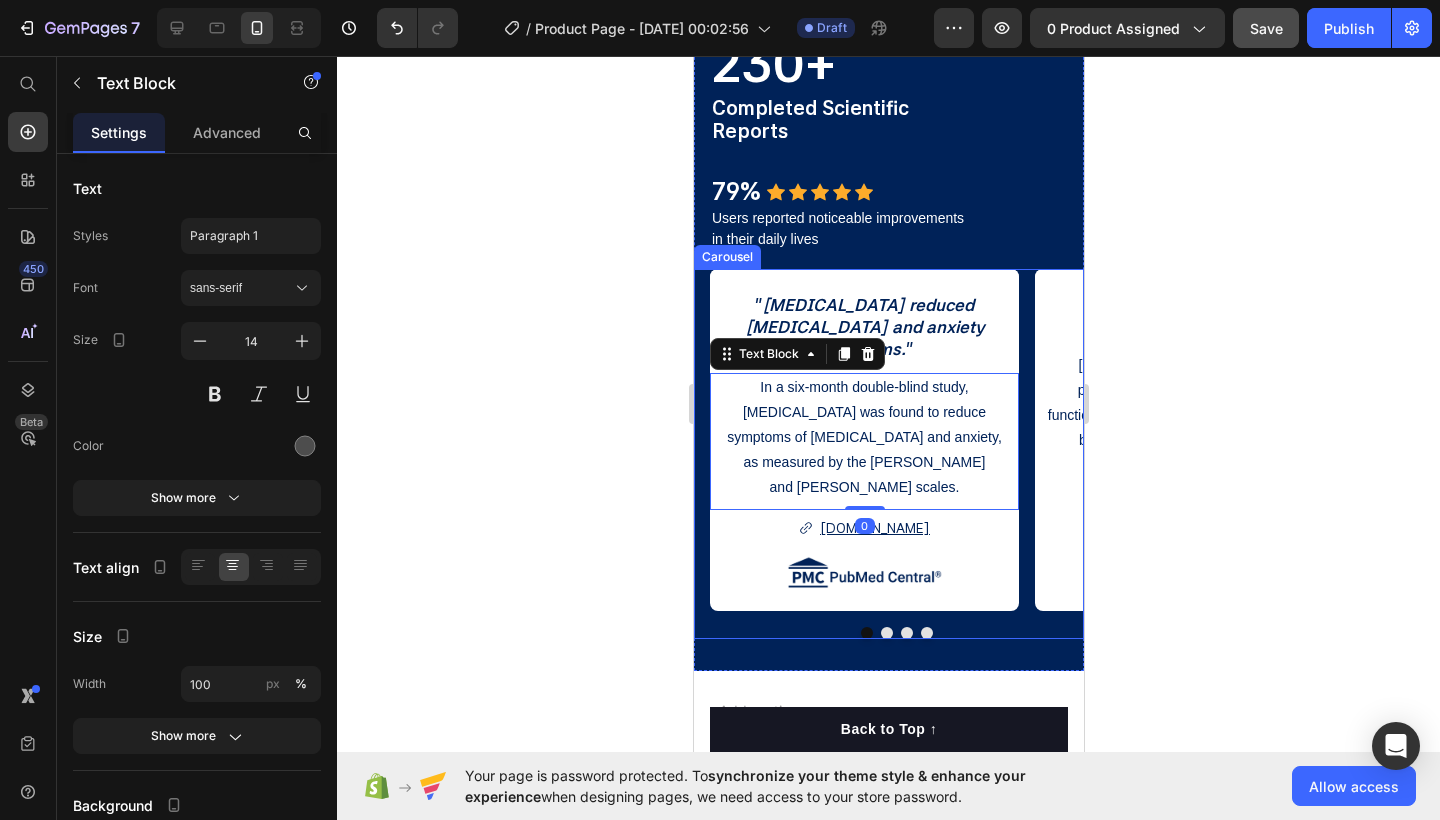 click at bounding box center [886, 633] 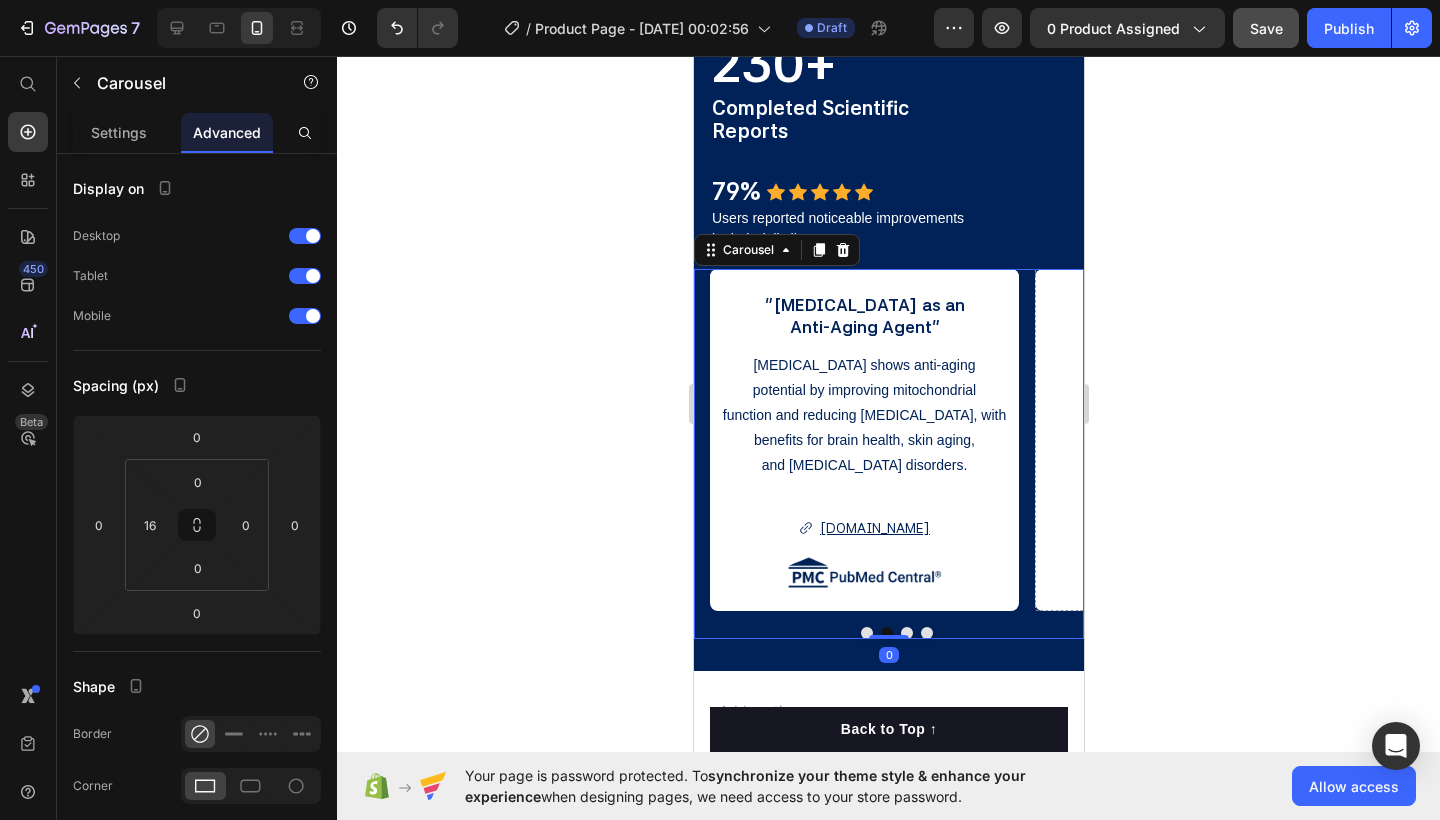 click 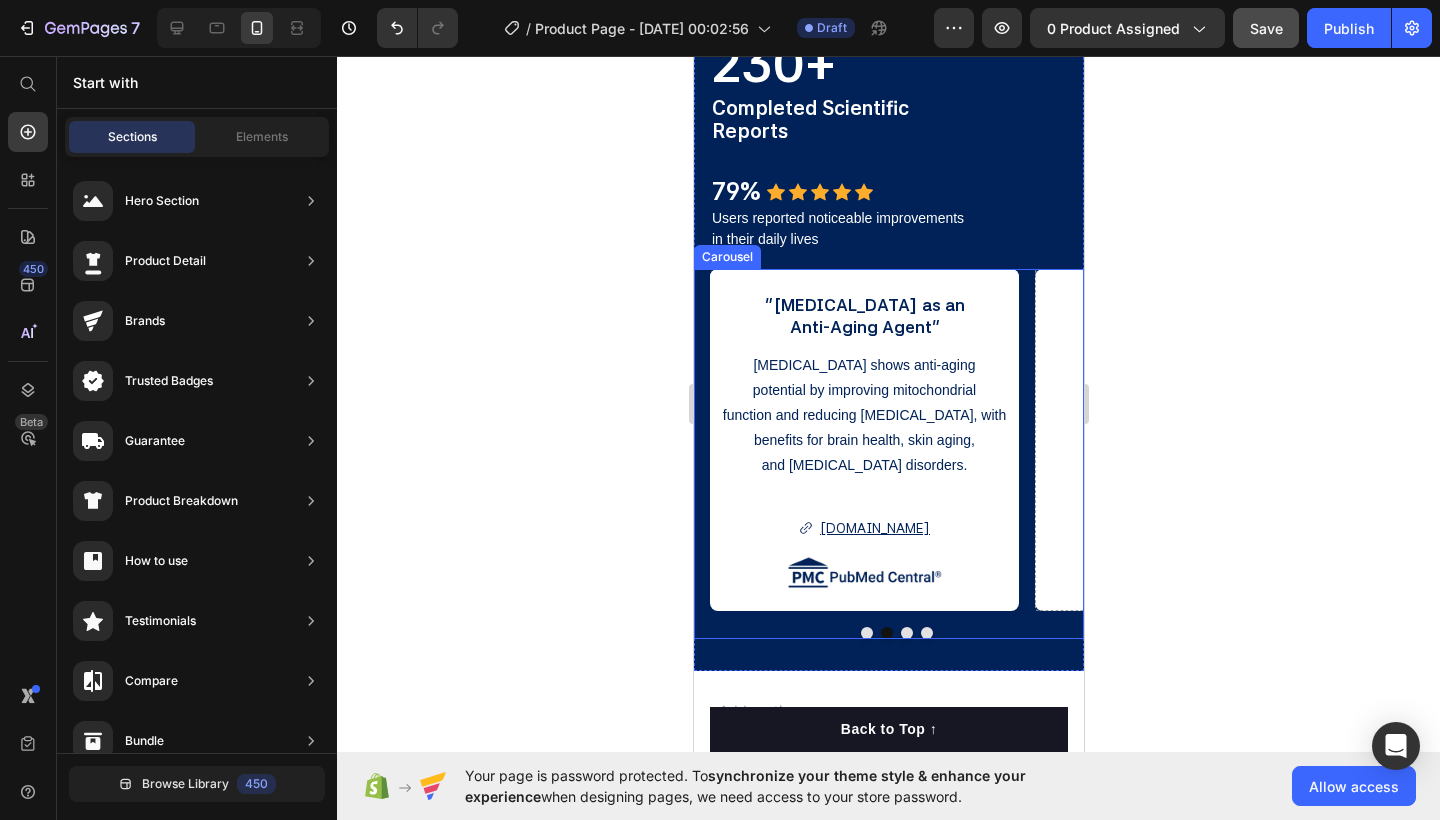 click at bounding box center [866, 633] 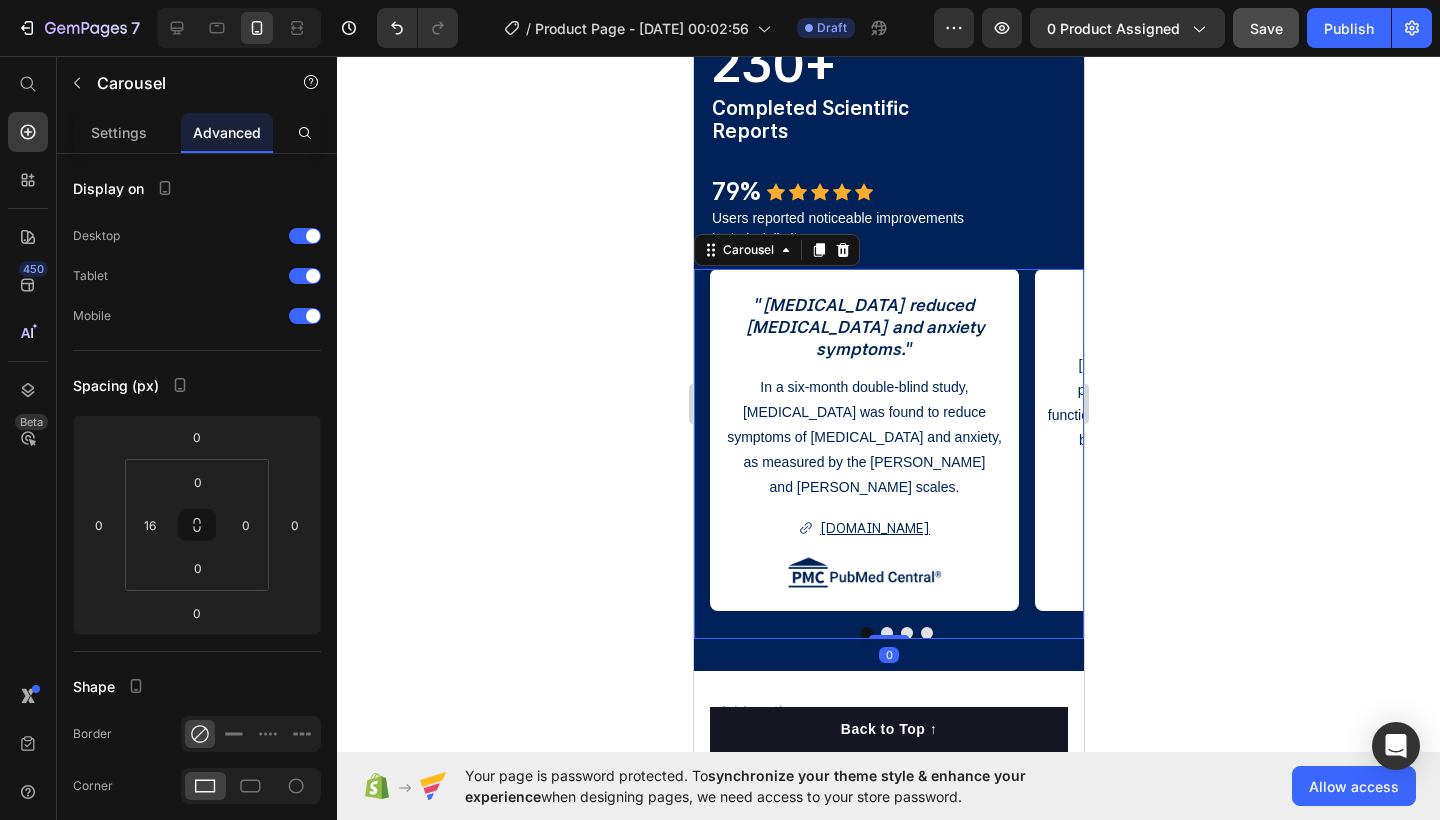 click at bounding box center (886, 633) 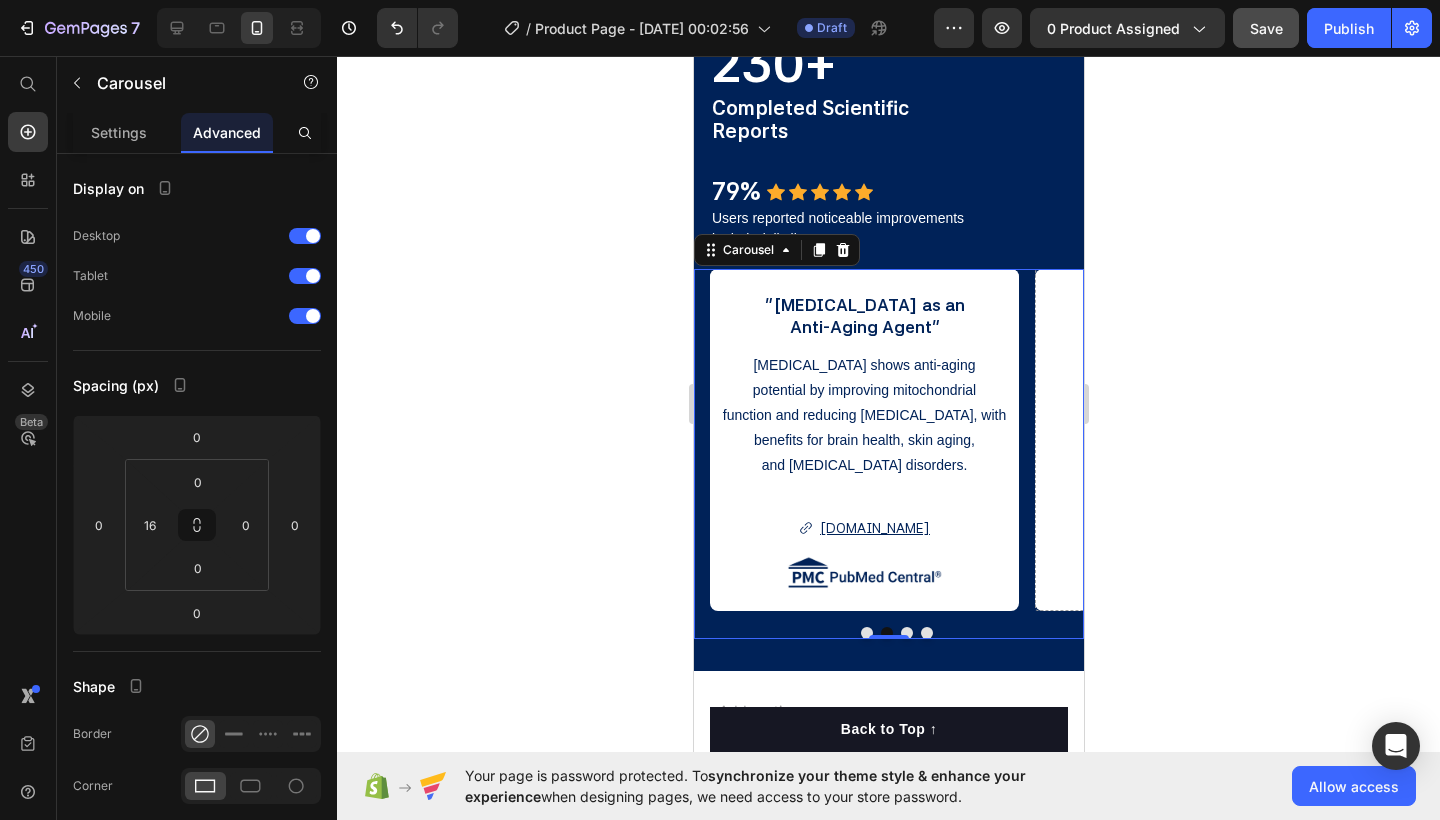 click at bounding box center (866, 633) 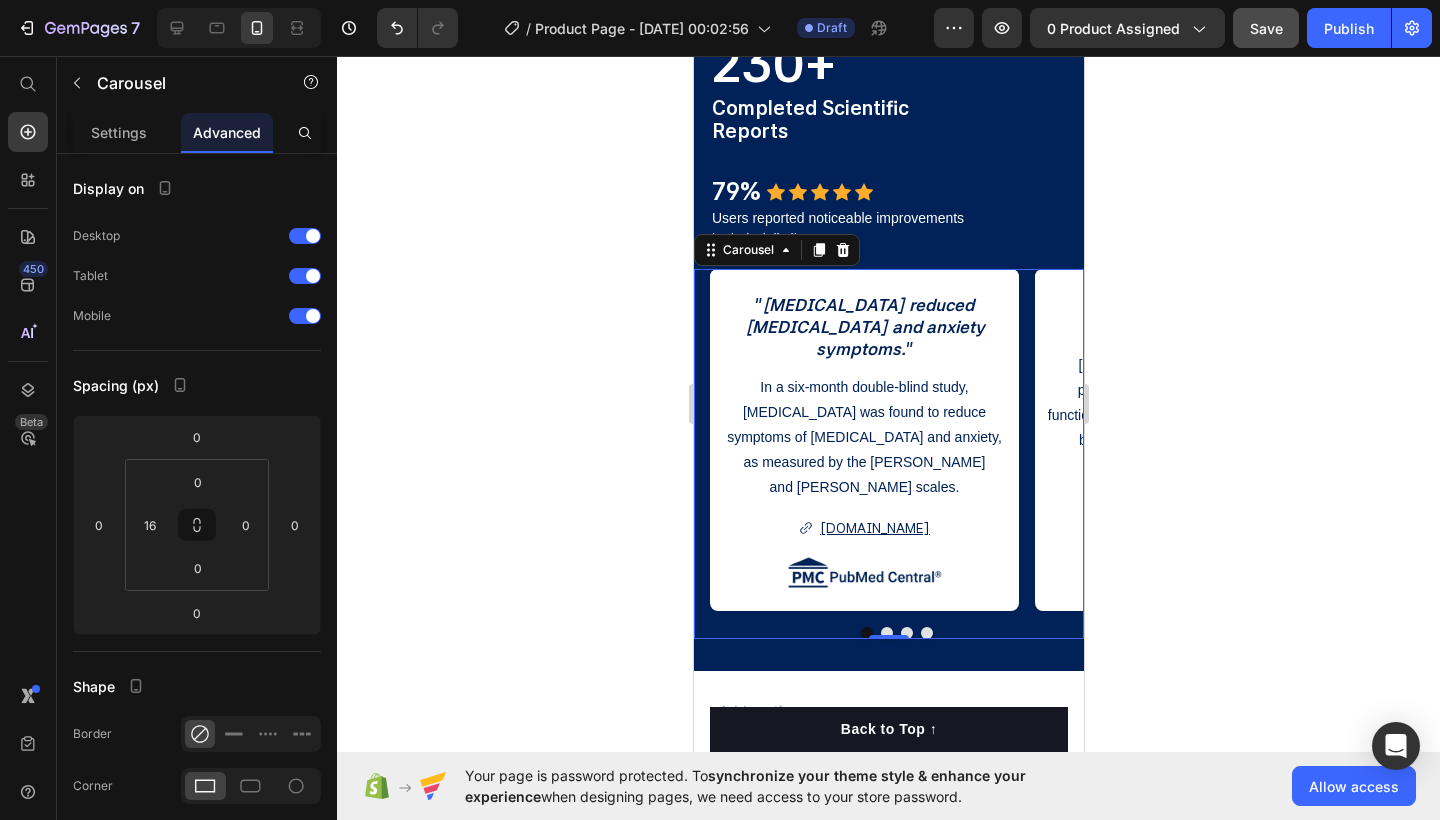 click at bounding box center (886, 633) 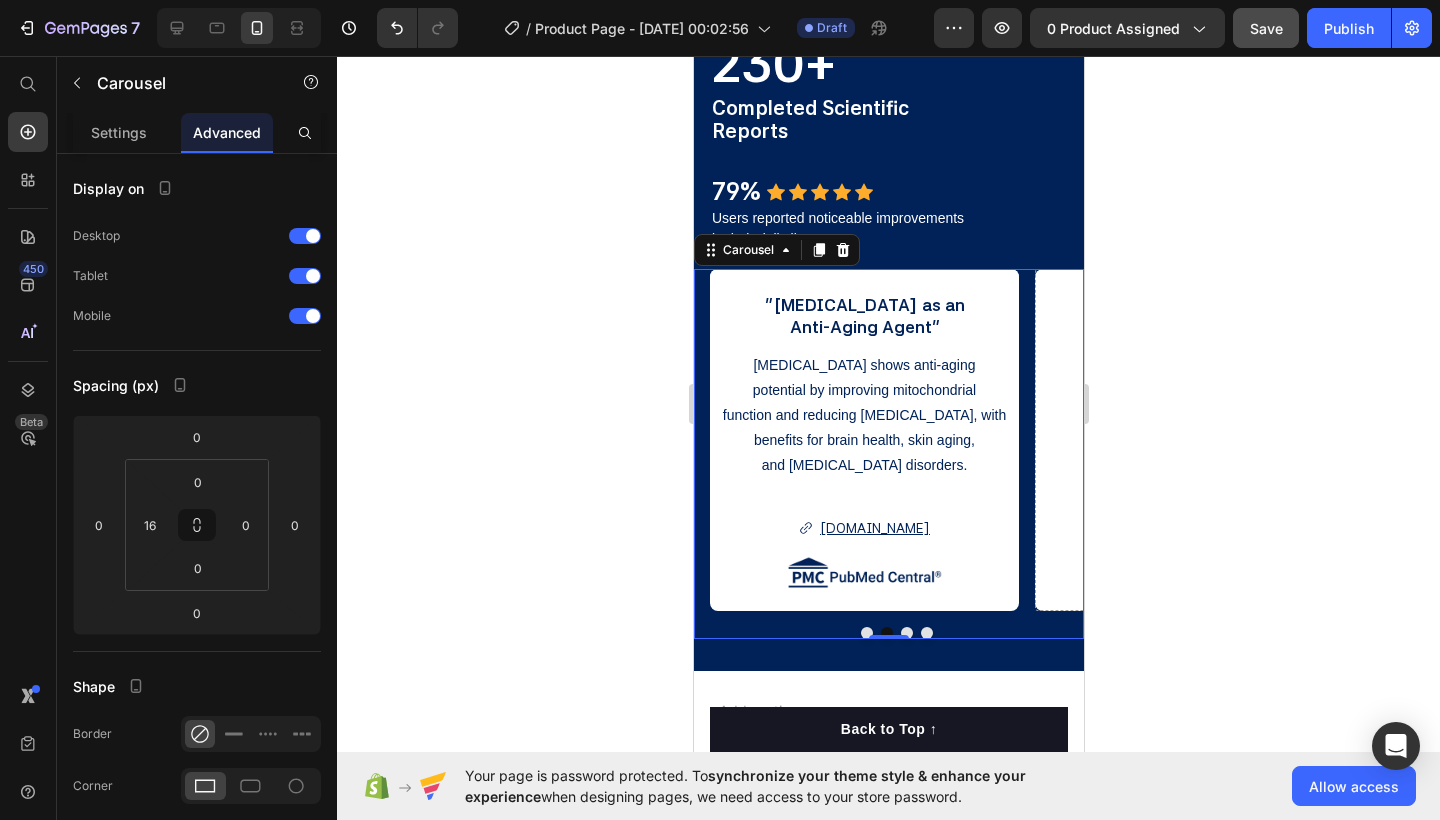 click at bounding box center [866, 633] 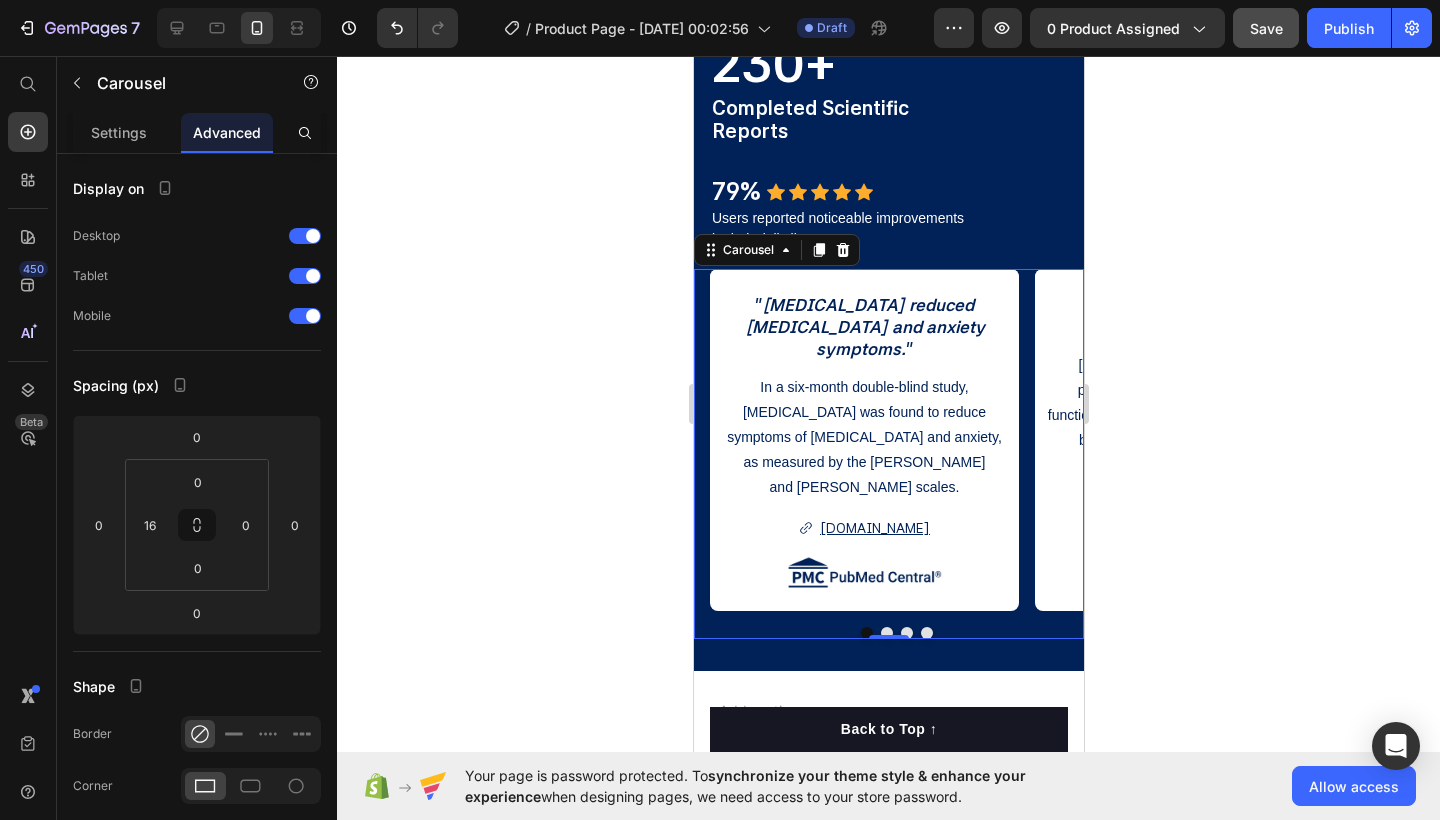 click at bounding box center (886, 633) 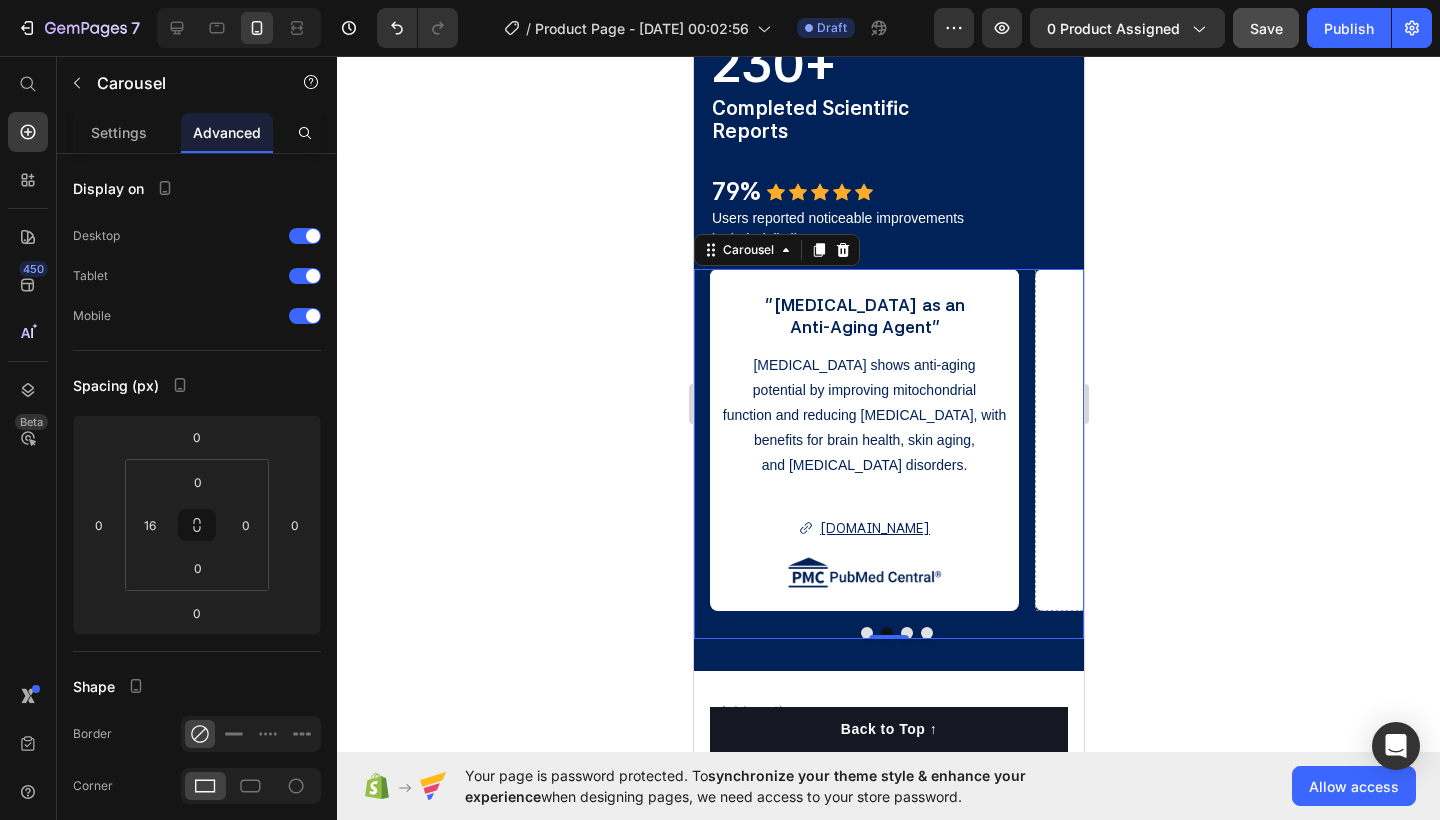 click at bounding box center [866, 633] 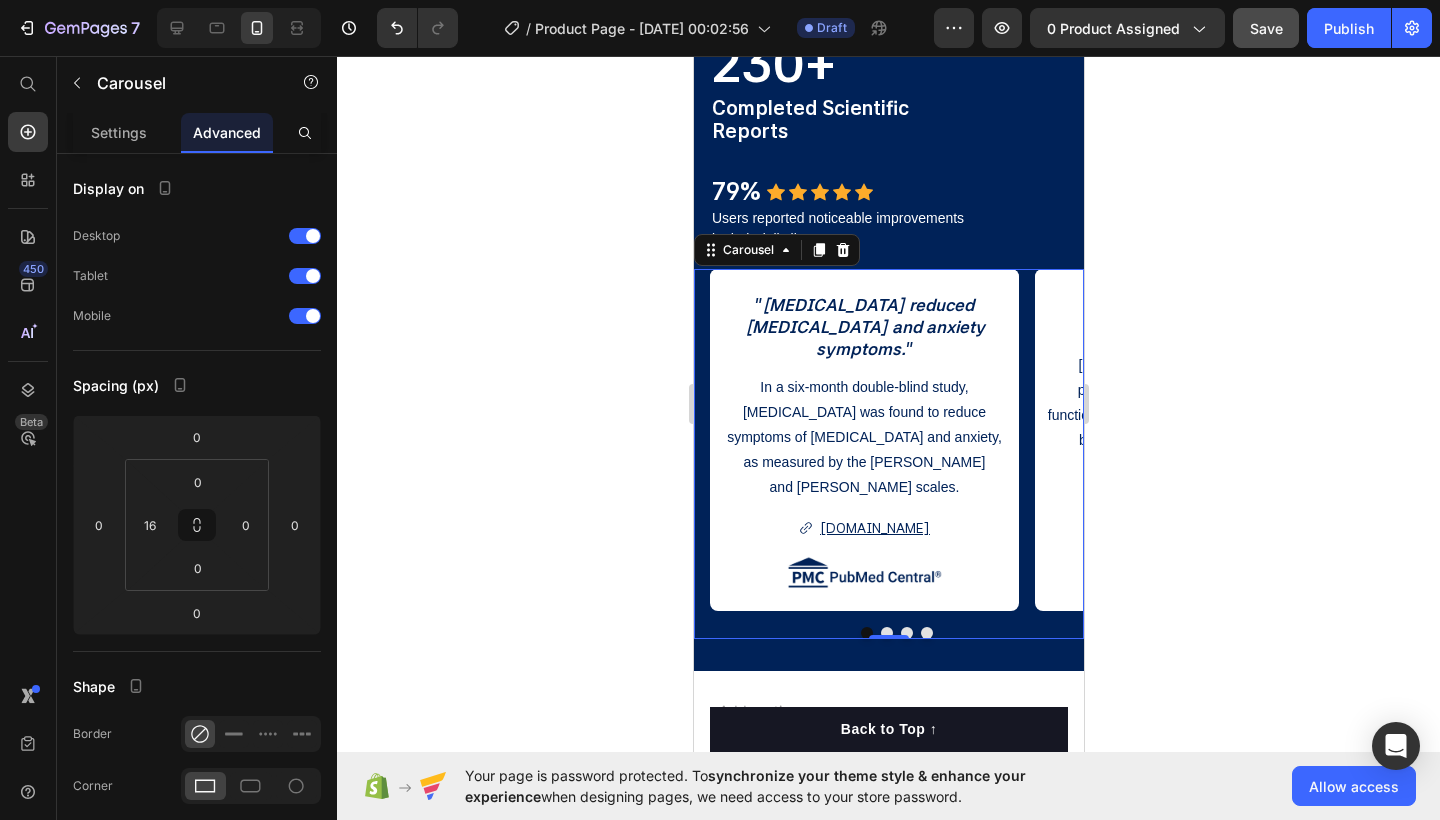 click at bounding box center (886, 633) 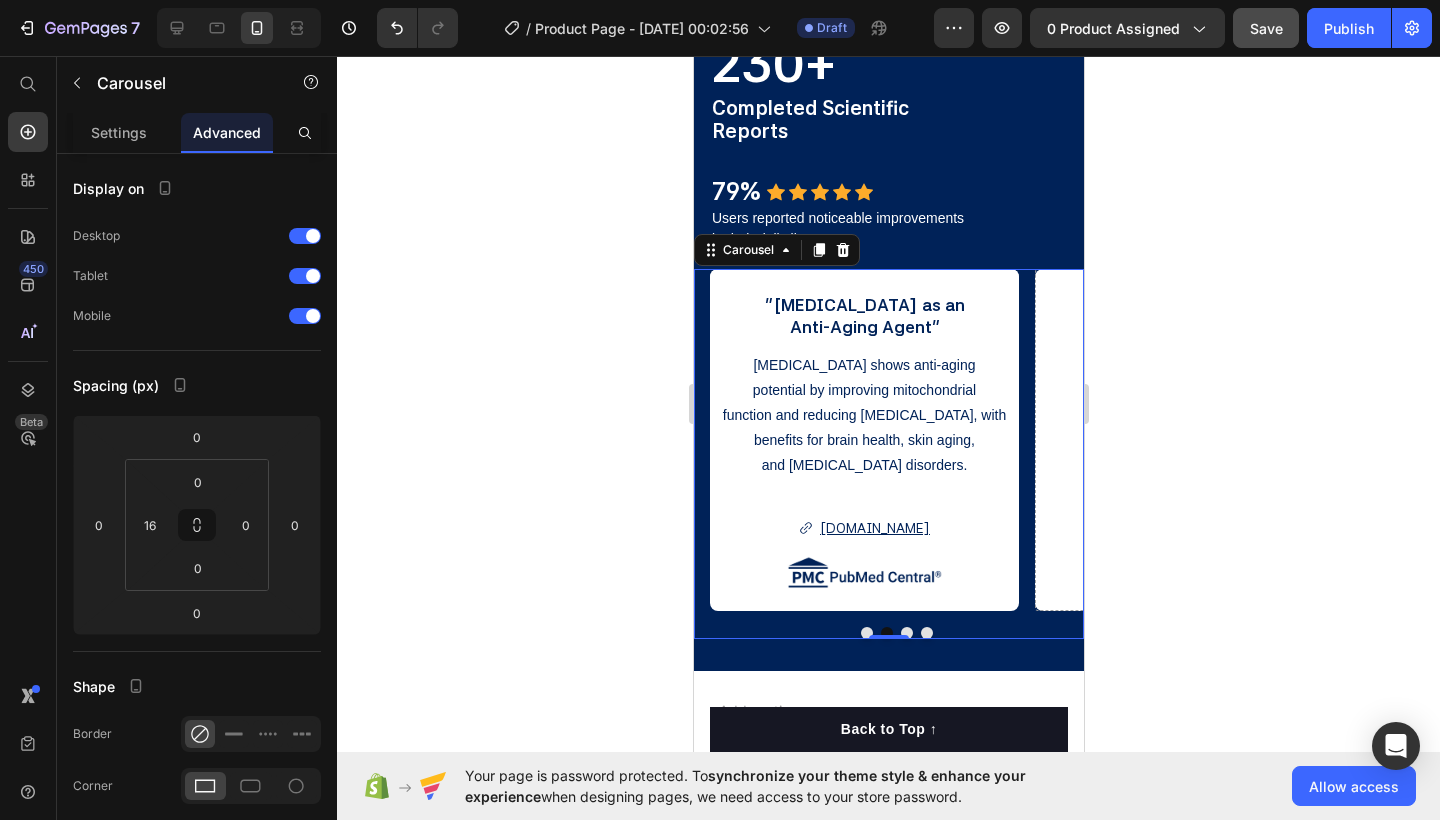click at bounding box center [866, 633] 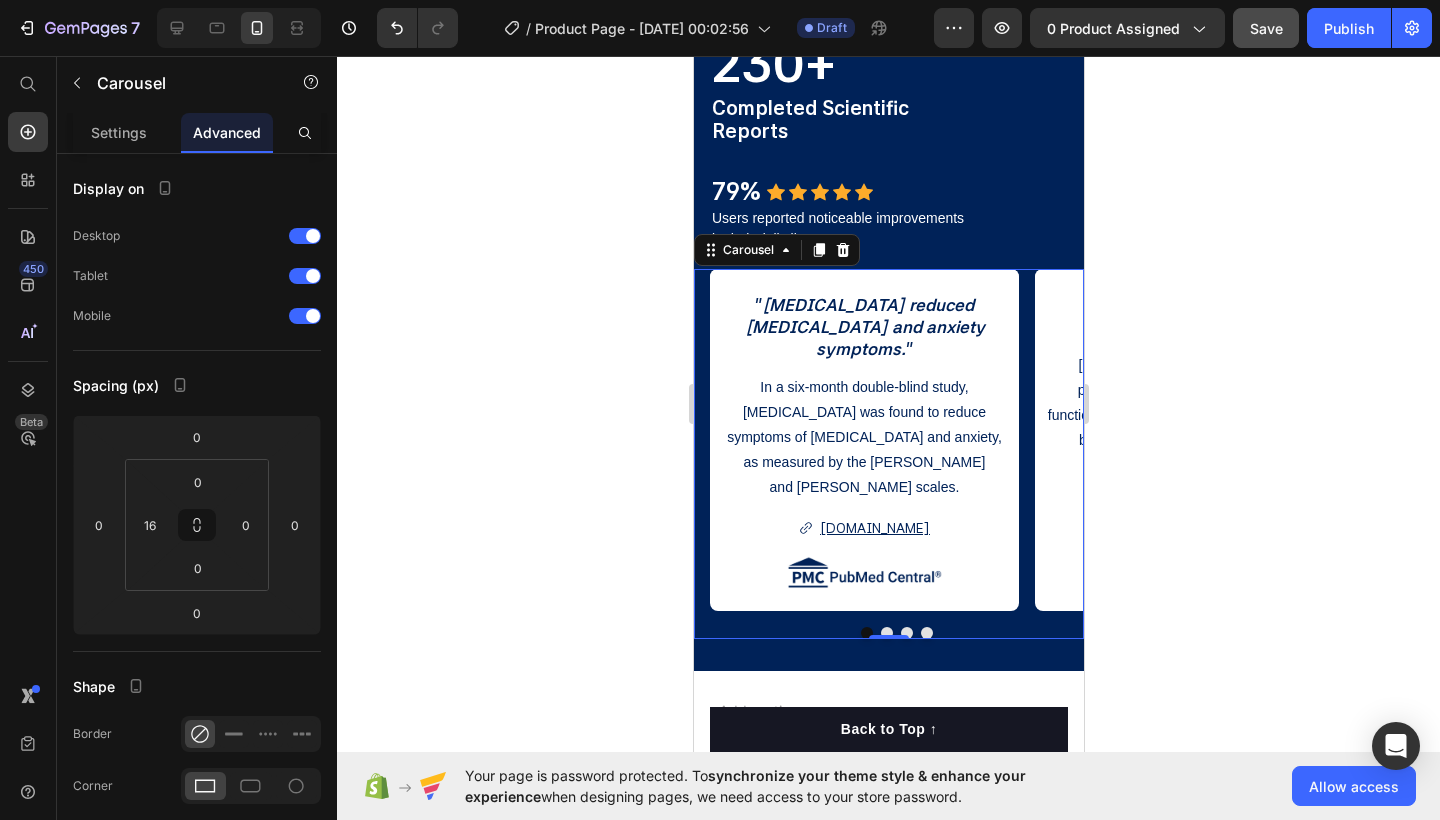 click at bounding box center [886, 633] 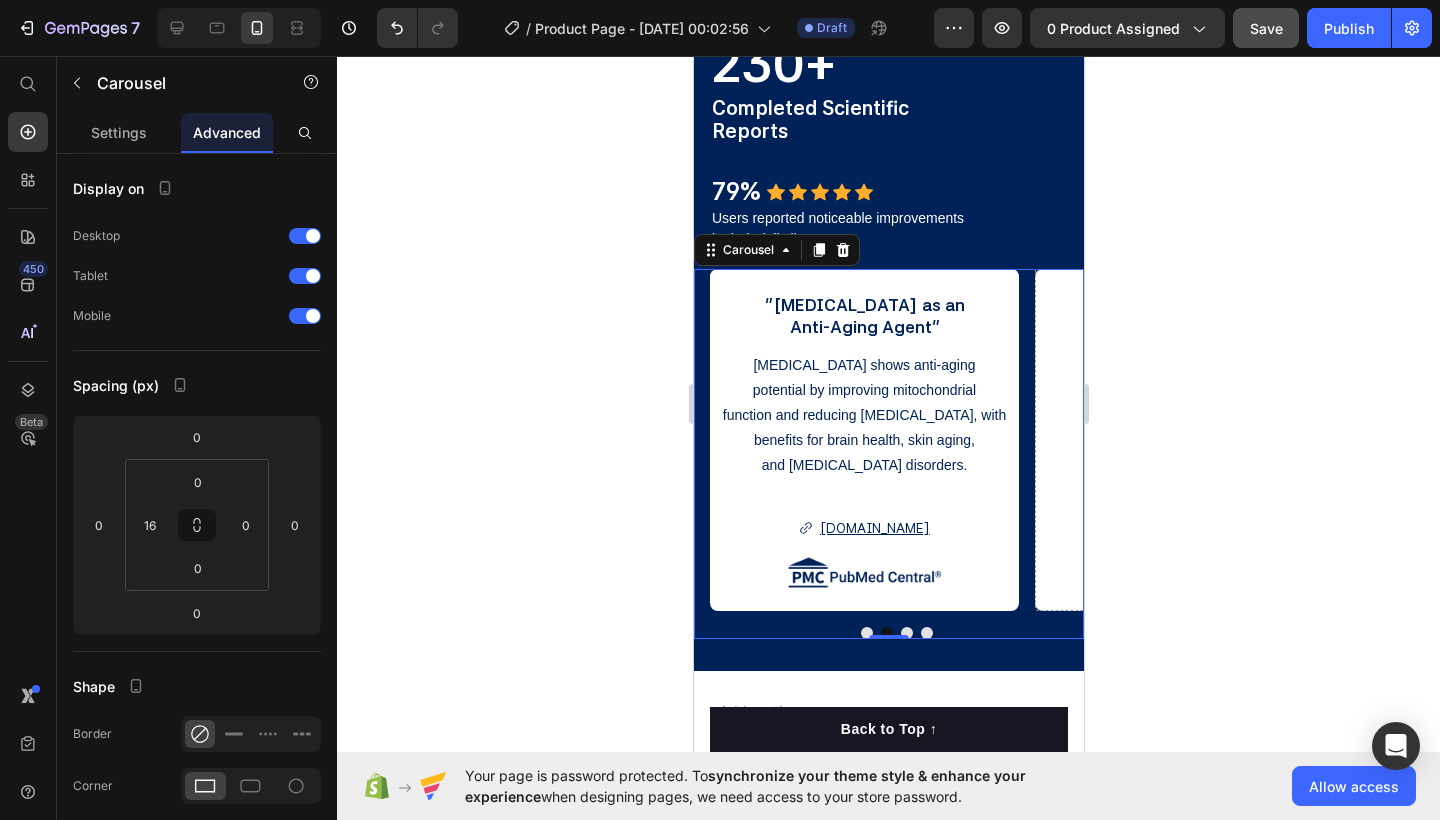 click at bounding box center (866, 633) 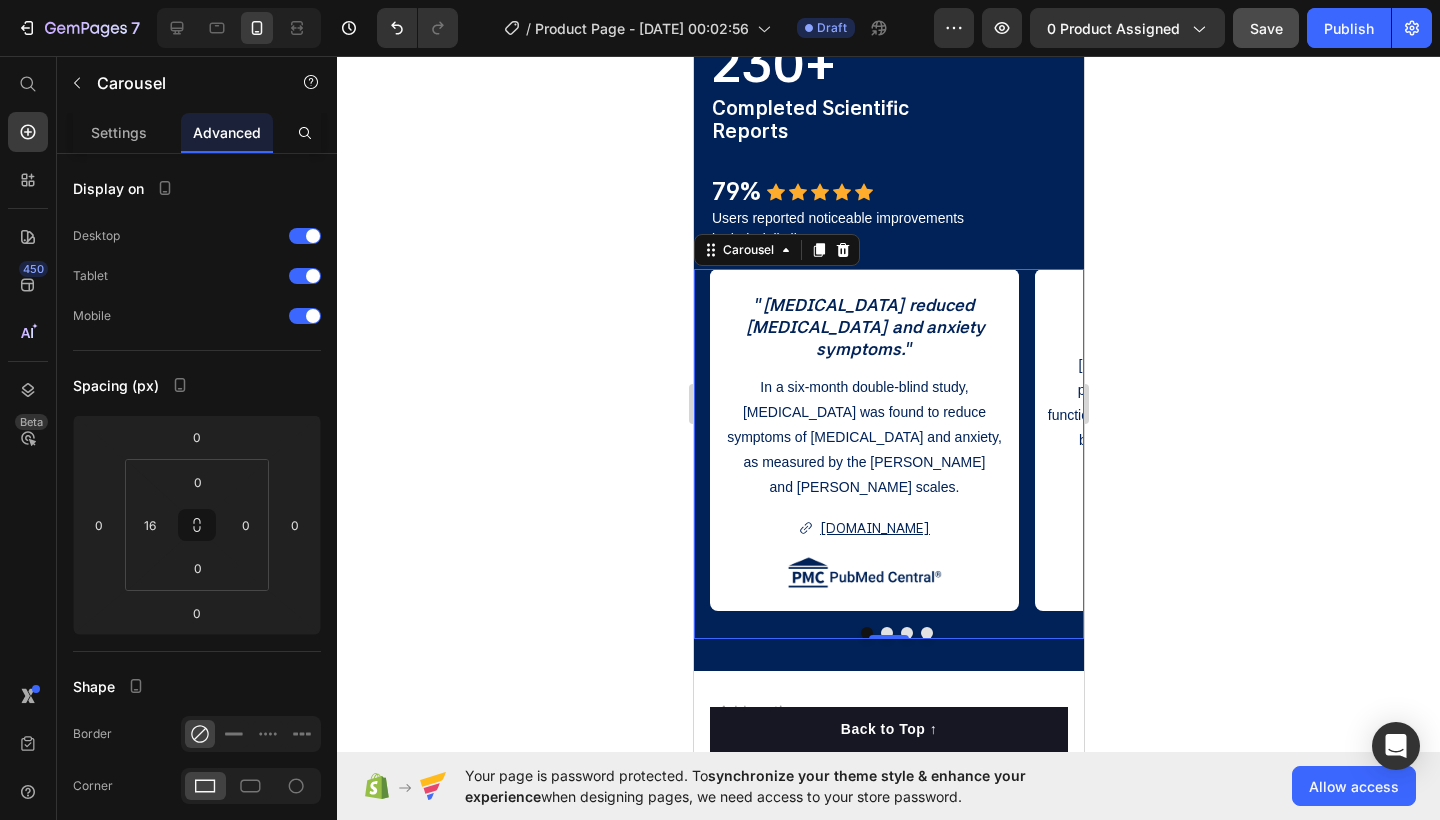 click at bounding box center [886, 633] 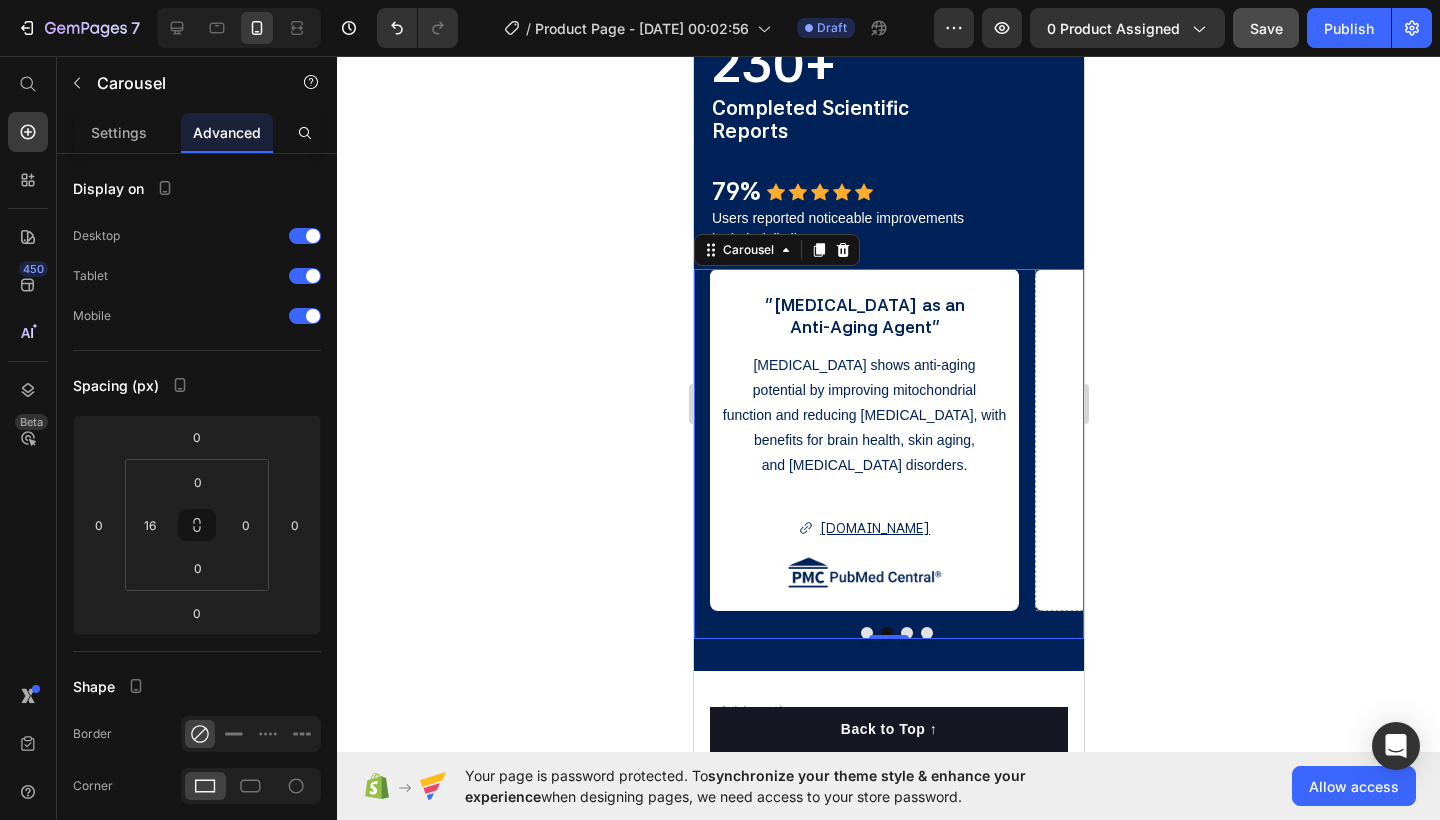 click 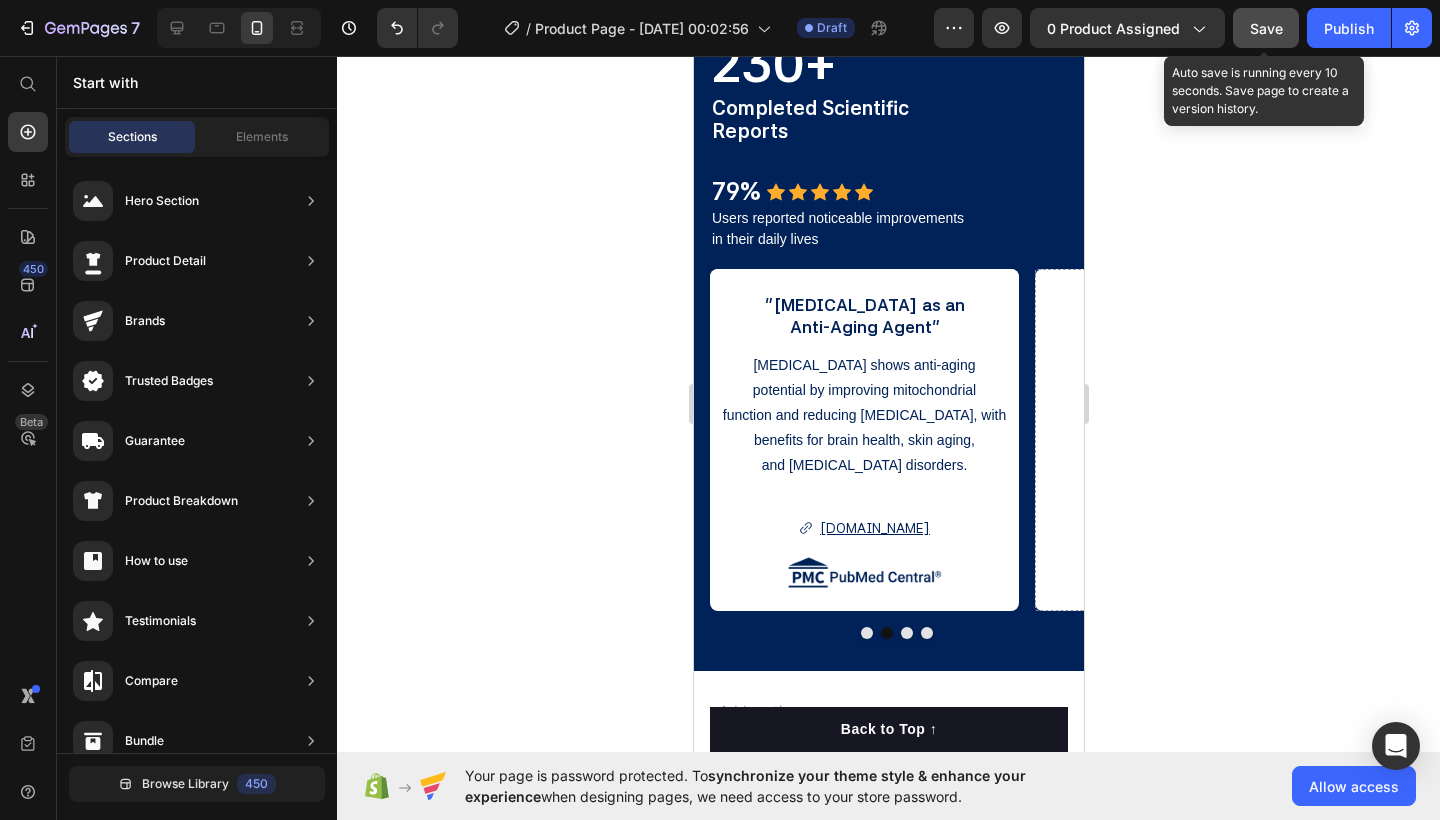 click on "Save" at bounding box center (1266, 28) 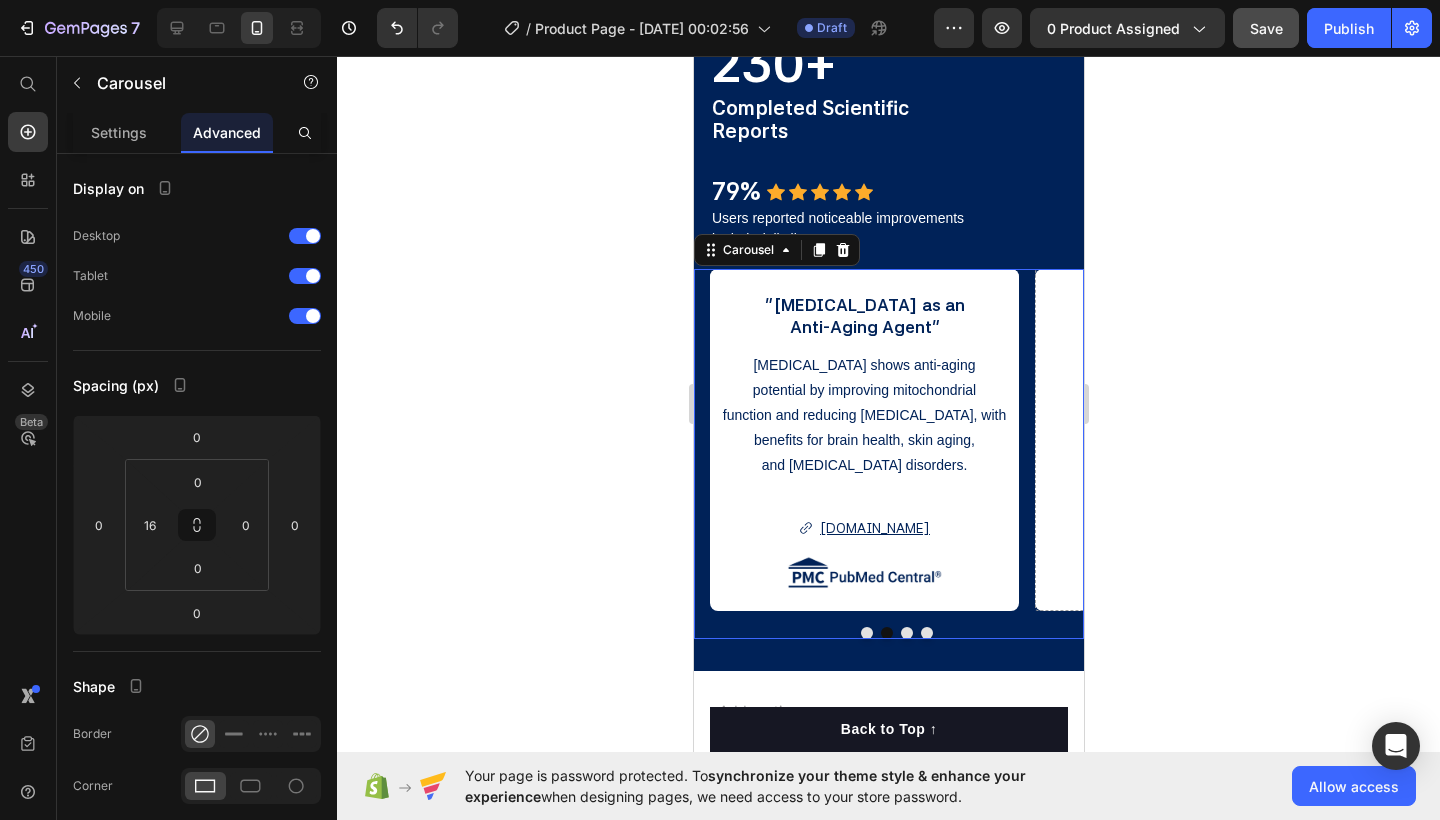 click at bounding box center (866, 633) 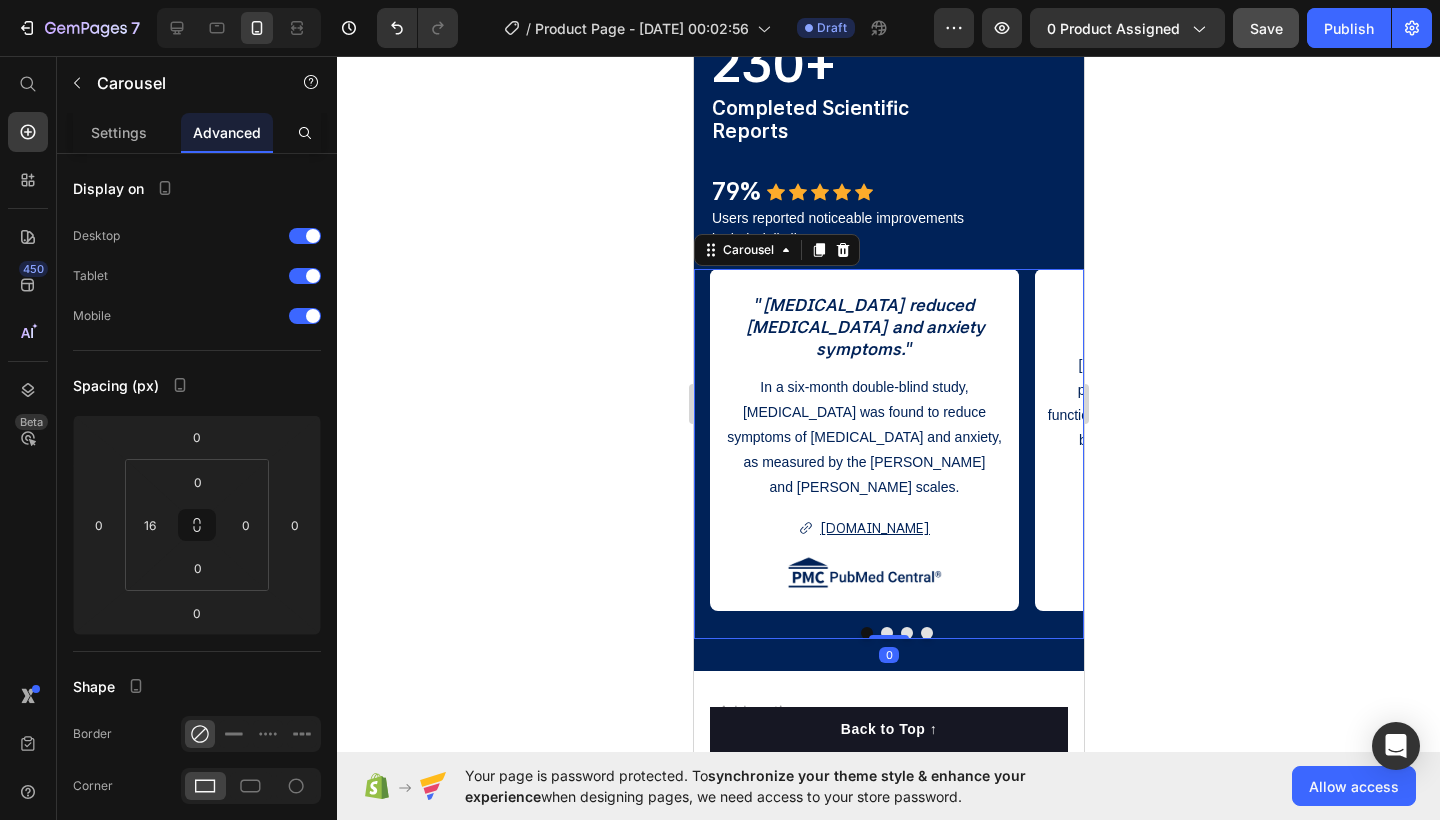 click at bounding box center (886, 633) 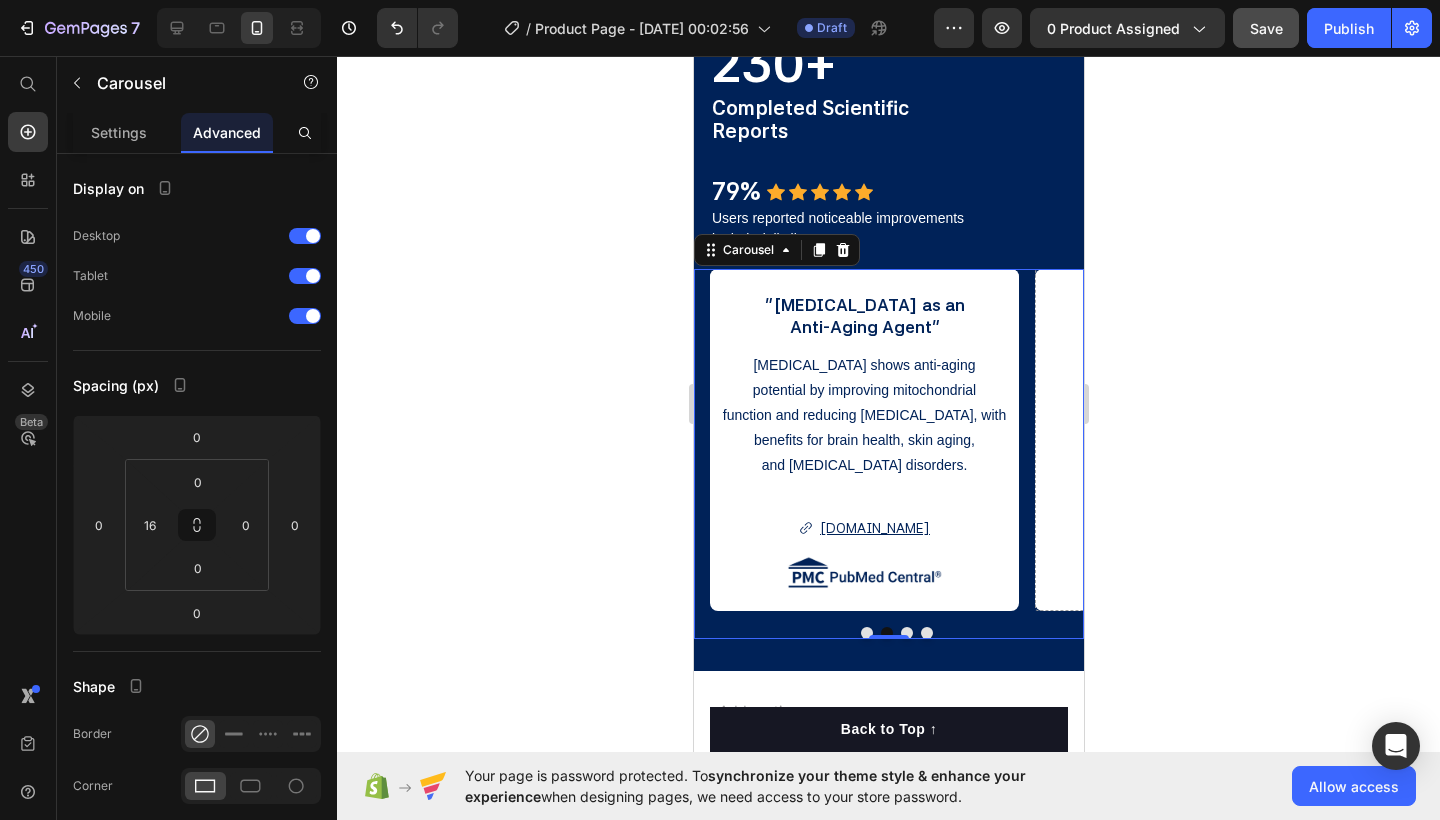 click 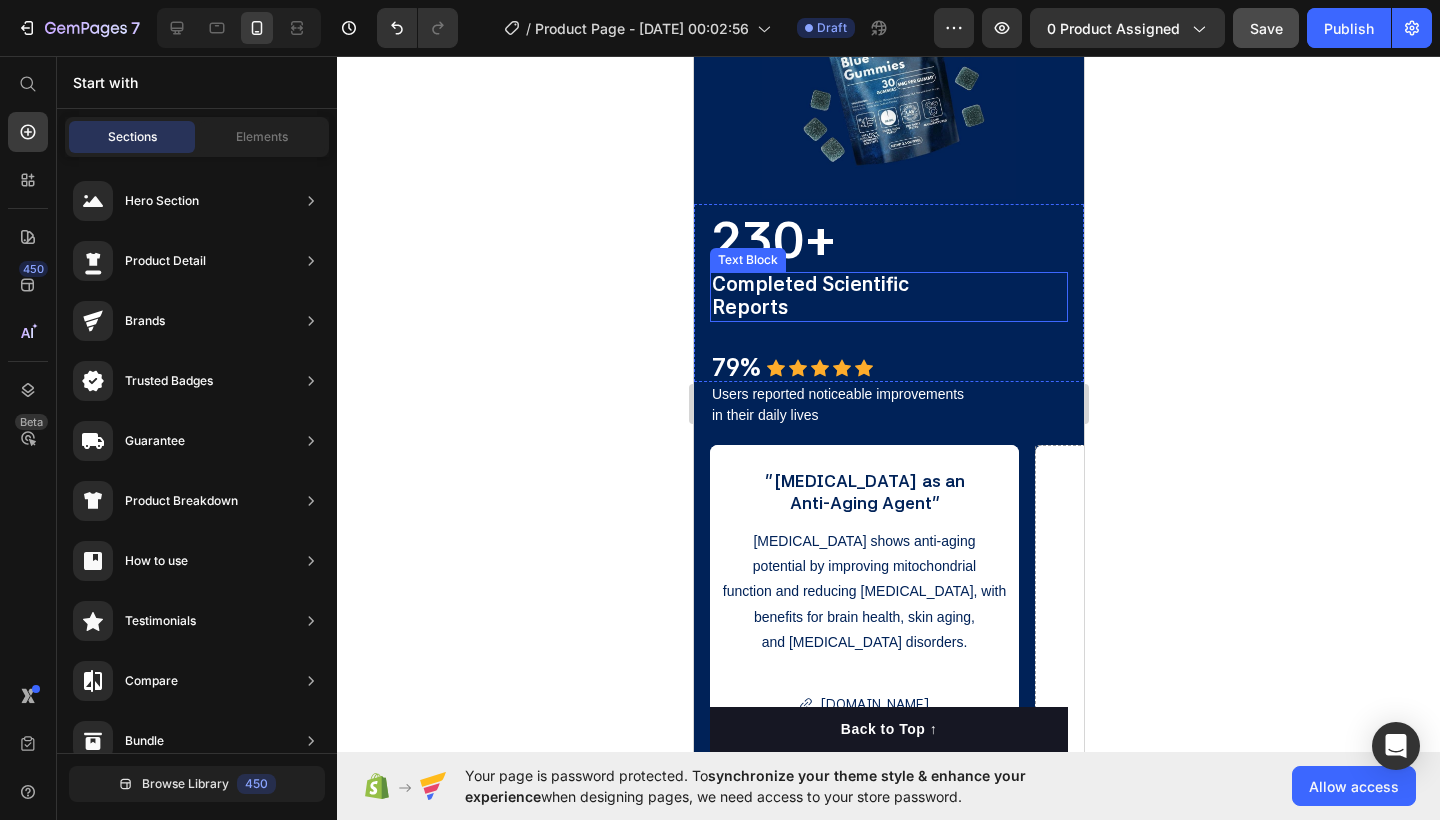 scroll, scrollTop: 1849, scrollLeft: 0, axis: vertical 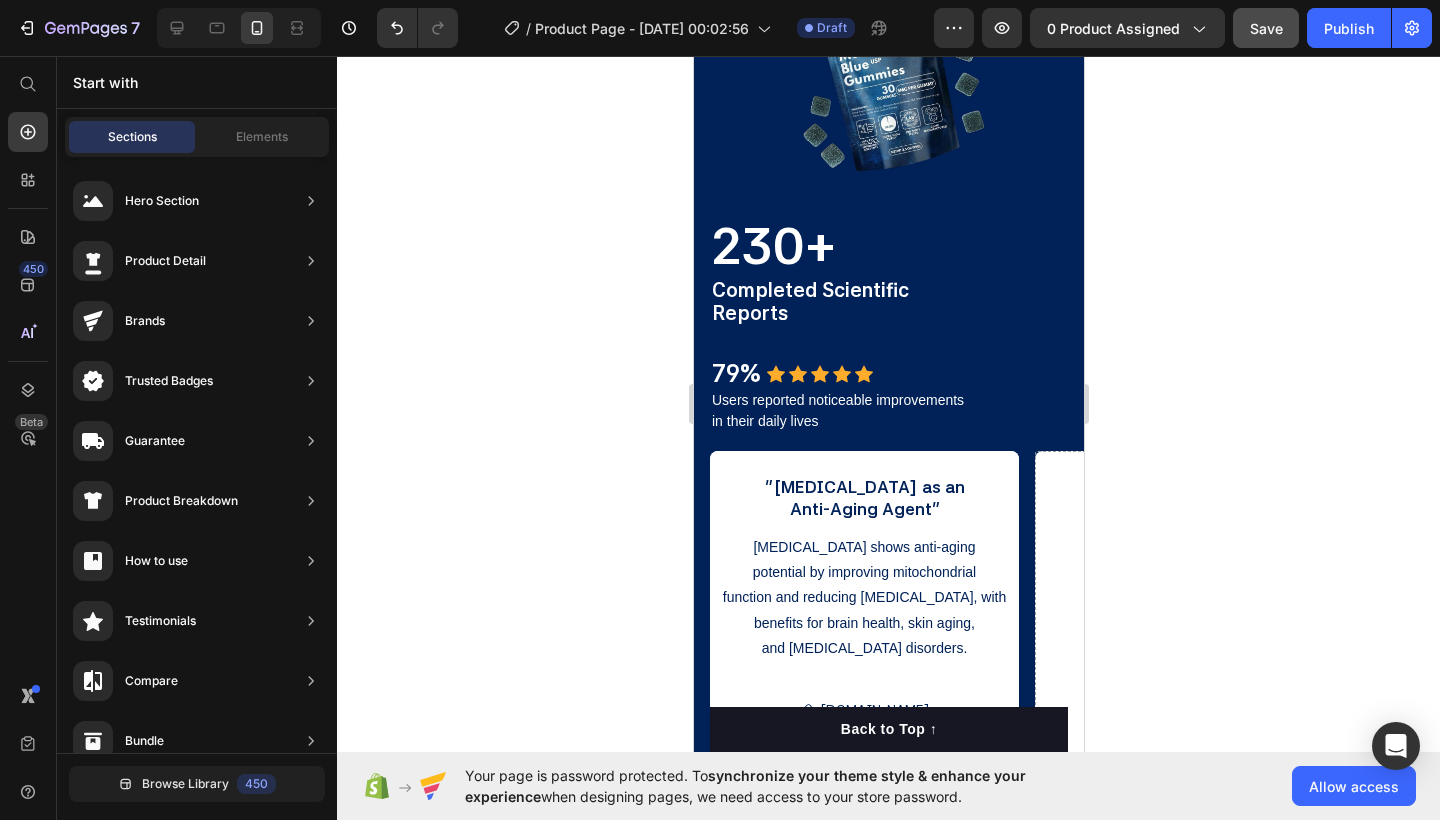 click 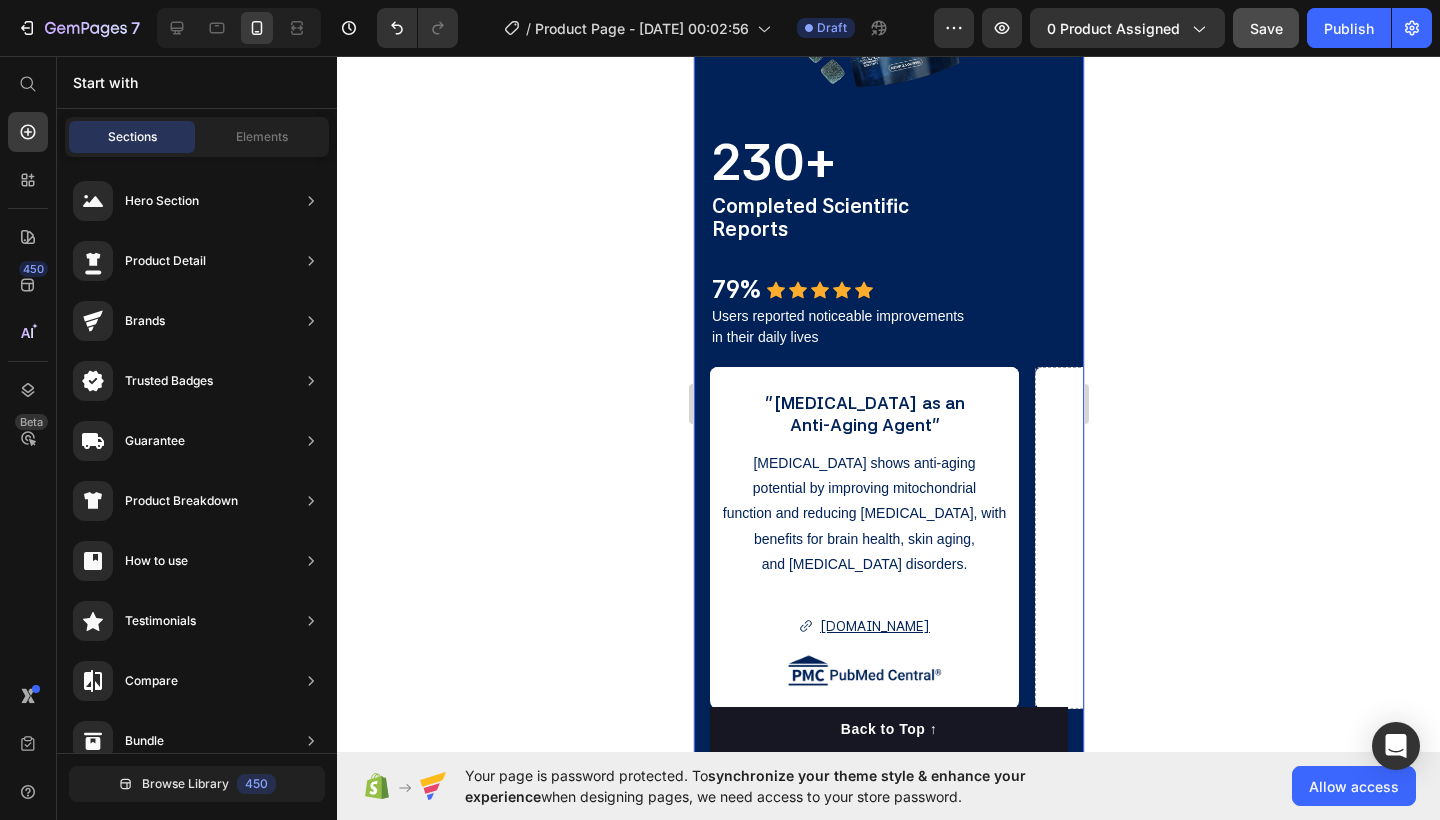 scroll, scrollTop: 1638, scrollLeft: 0, axis: vertical 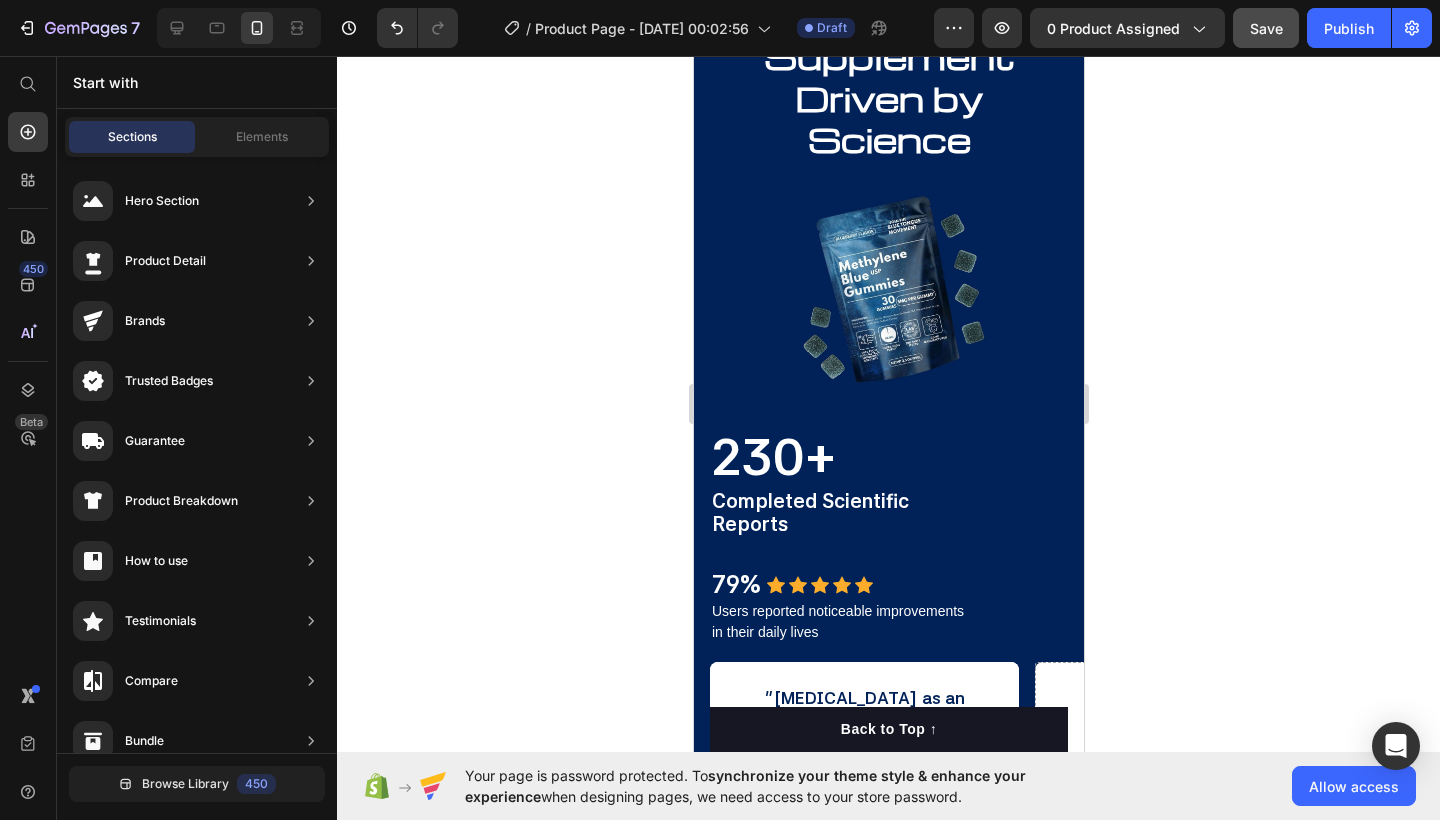 click on "Save" 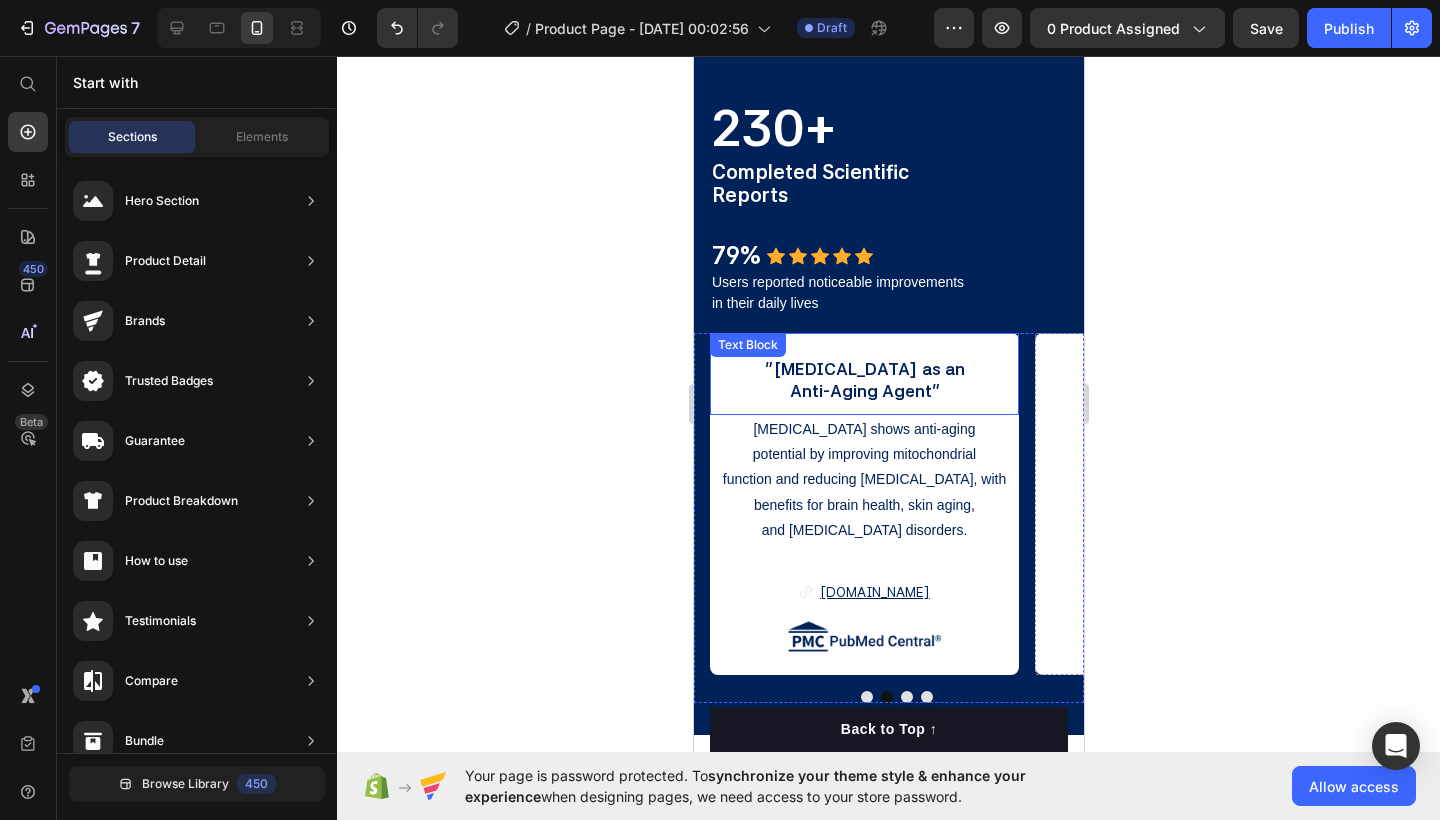 scroll, scrollTop: 1903, scrollLeft: 0, axis: vertical 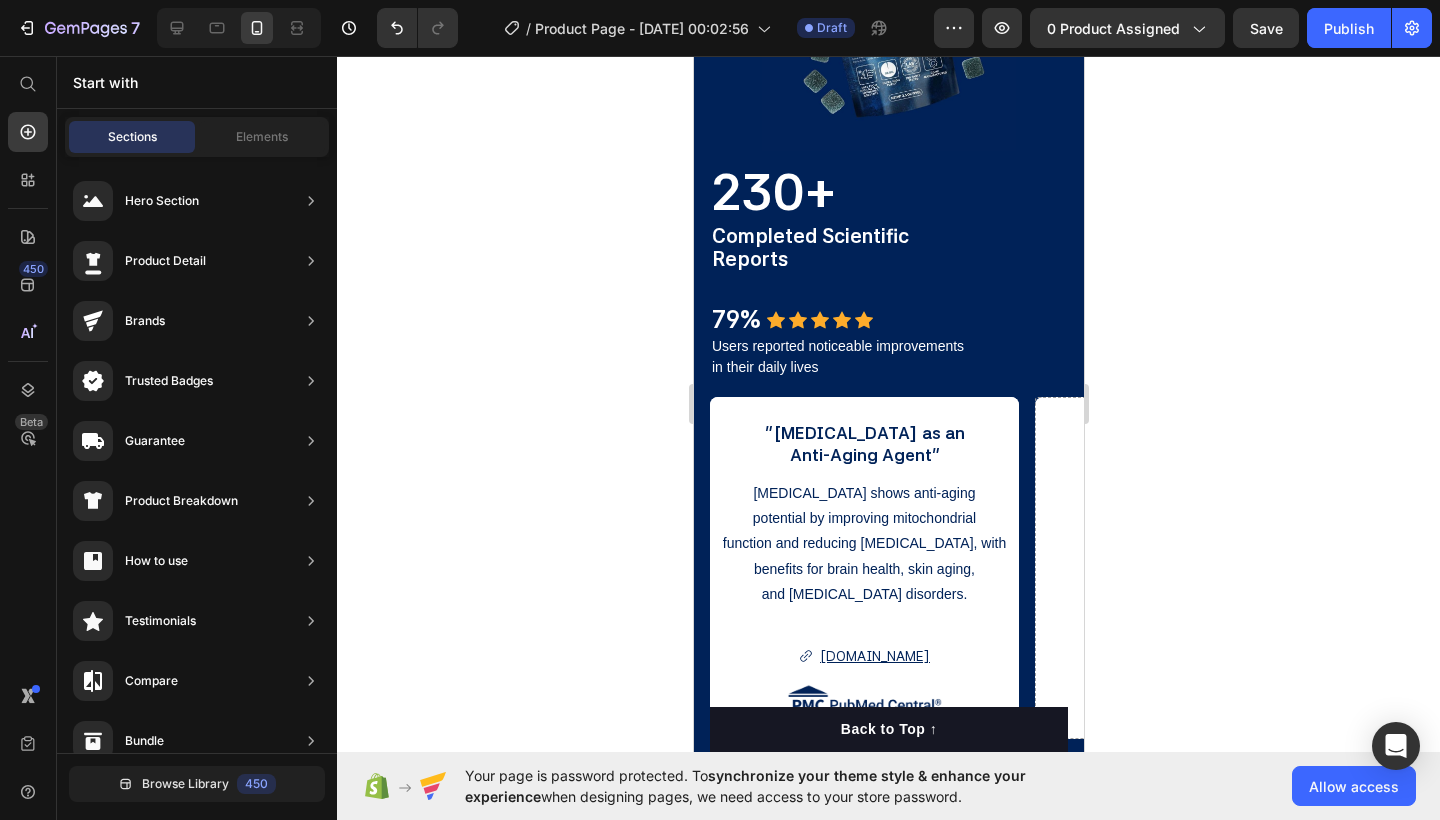 click 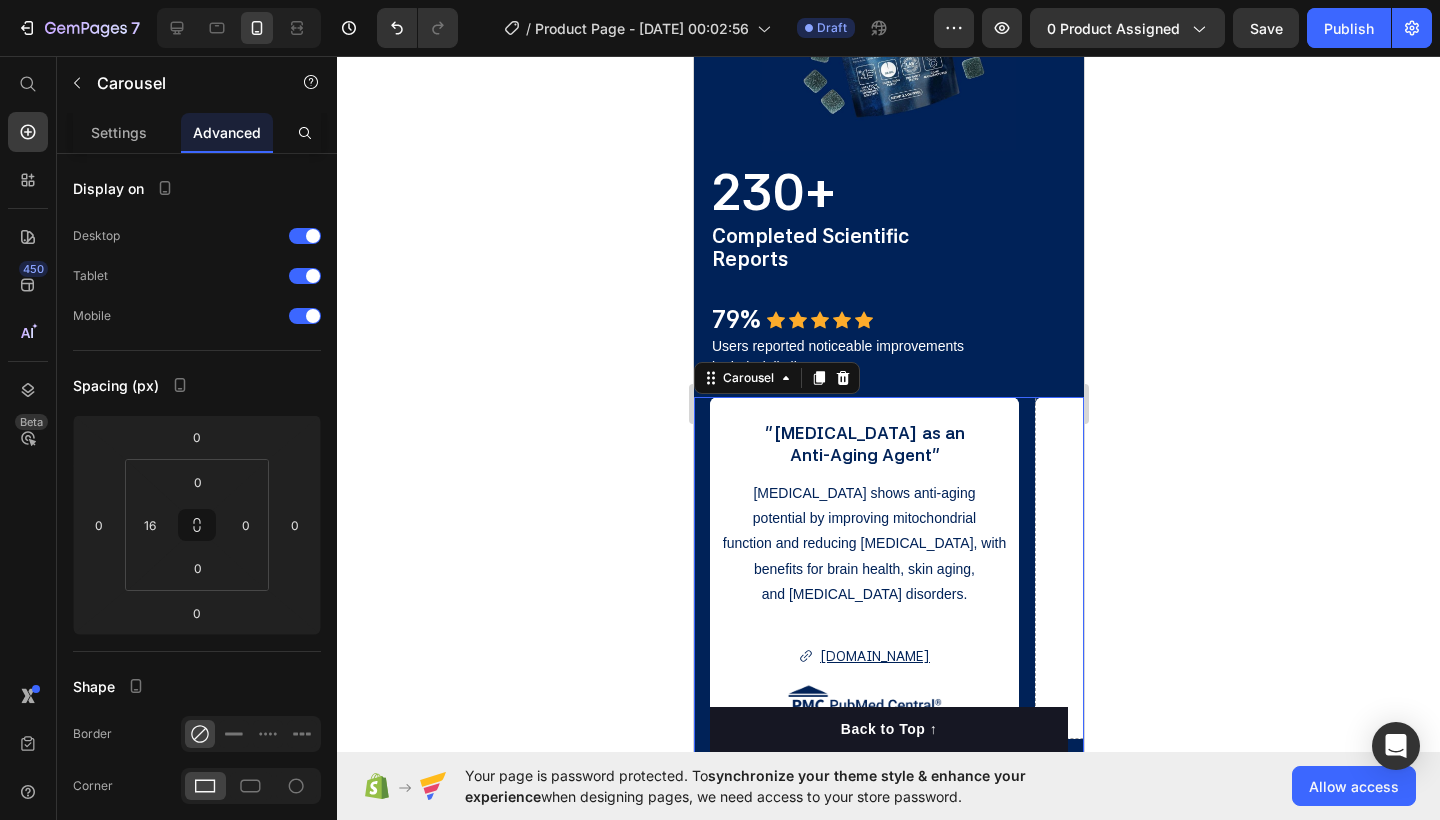 click at bounding box center (866, 761) 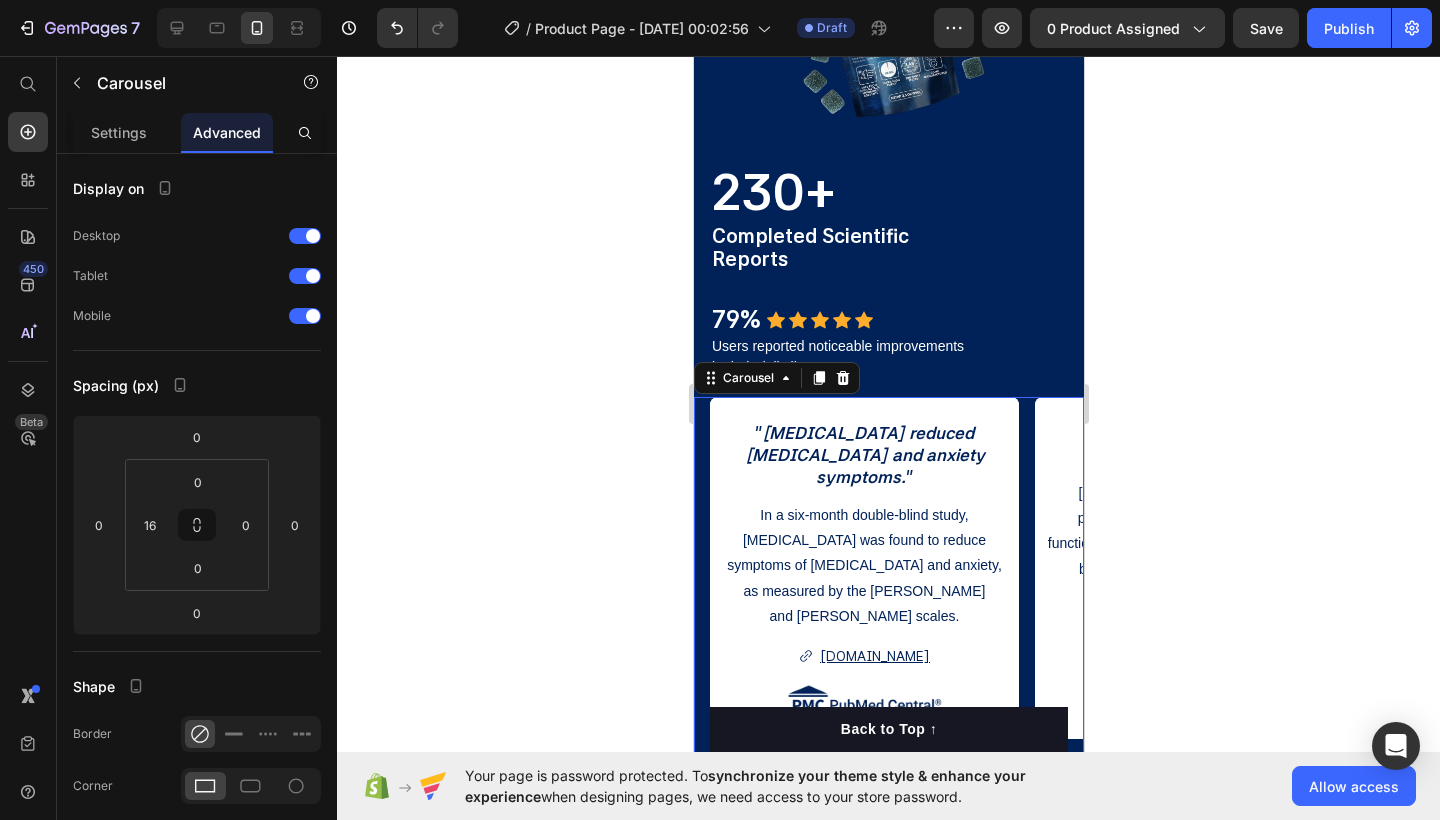 click at bounding box center (886, 761) 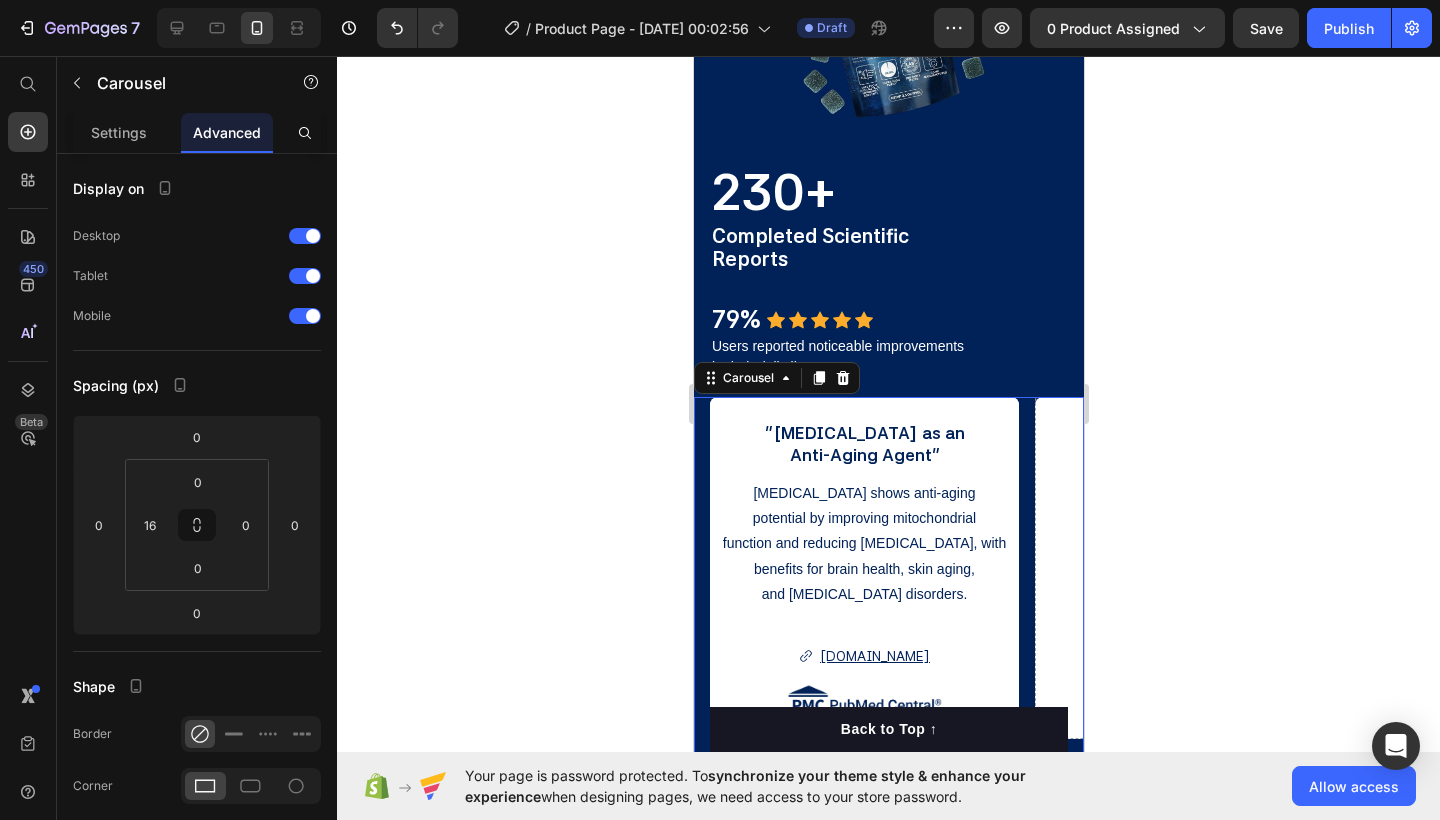 click at bounding box center (866, 761) 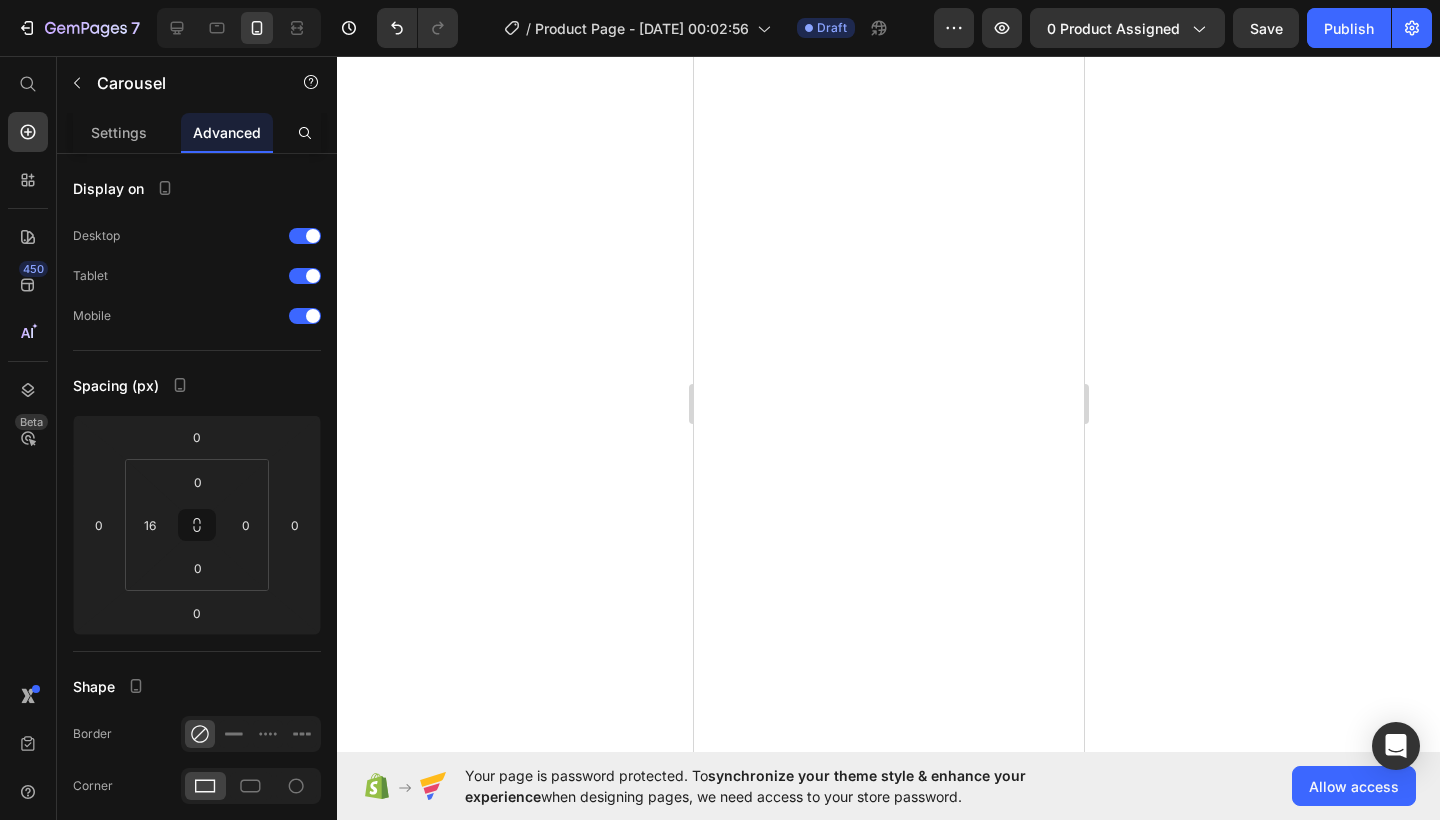scroll, scrollTop: 0, scrollLeft: 0, axis: both 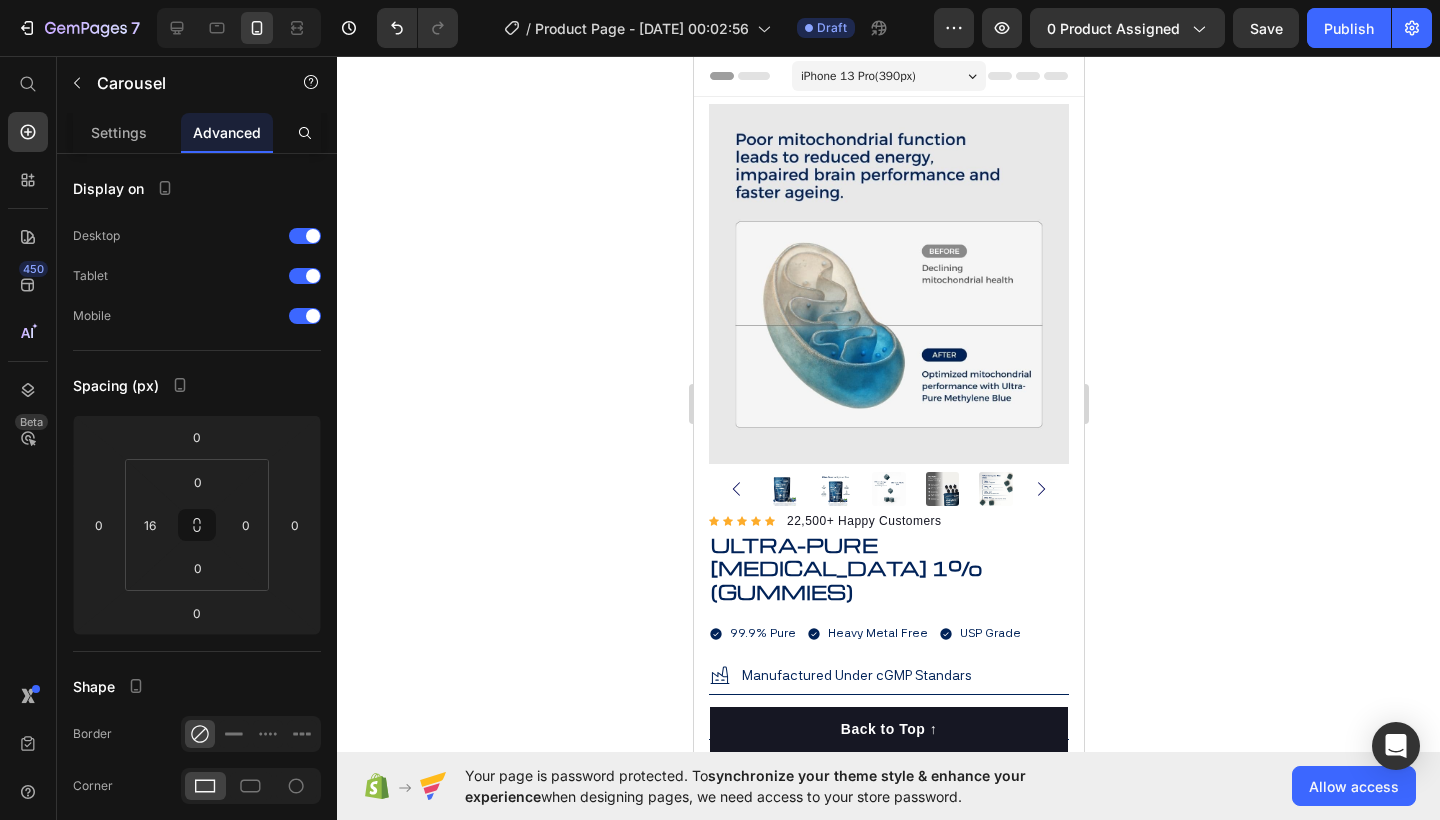 click on "" [MEDICAL_DATA] reduced  [MEDICAL_DATA] and anxiety  symptoms. " Text Block In a six-month double-blind study,  [MEDICAL_DATA] was found to reduce  symptoms of [MEDICAL_DATA] and anxiety,  as measured by the [PERSON_NAME]  and [PERSON_NAME] scales. Text Block
[DOMAIN_NAME] Button Image "[MEDICAL_DATA] as an  Anti-Aging Agent" Text Block [MEDICAL_DATA] shows anti-aging  potential by improving mitochondrial  function and reducing [MEDICAL_DATA], with benefits for brain health, skin aging,  and [MEDICAL_DATA] disorders. Text Block
[DOMAIN_NAME] Button Image
Drop element here
Drop element here" at bounding box center (896, 2205) 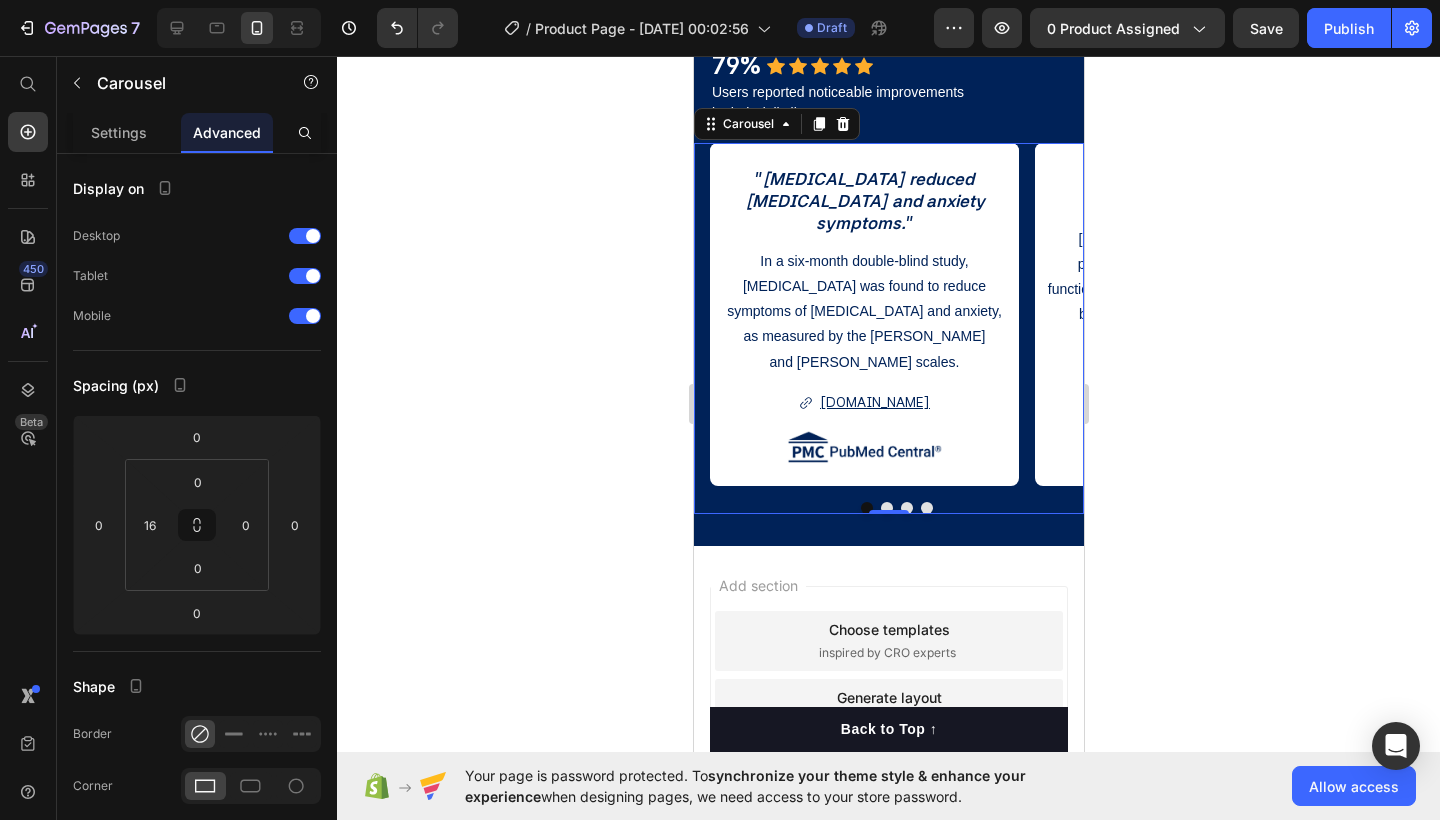 click at bounding box center (886, 508) 